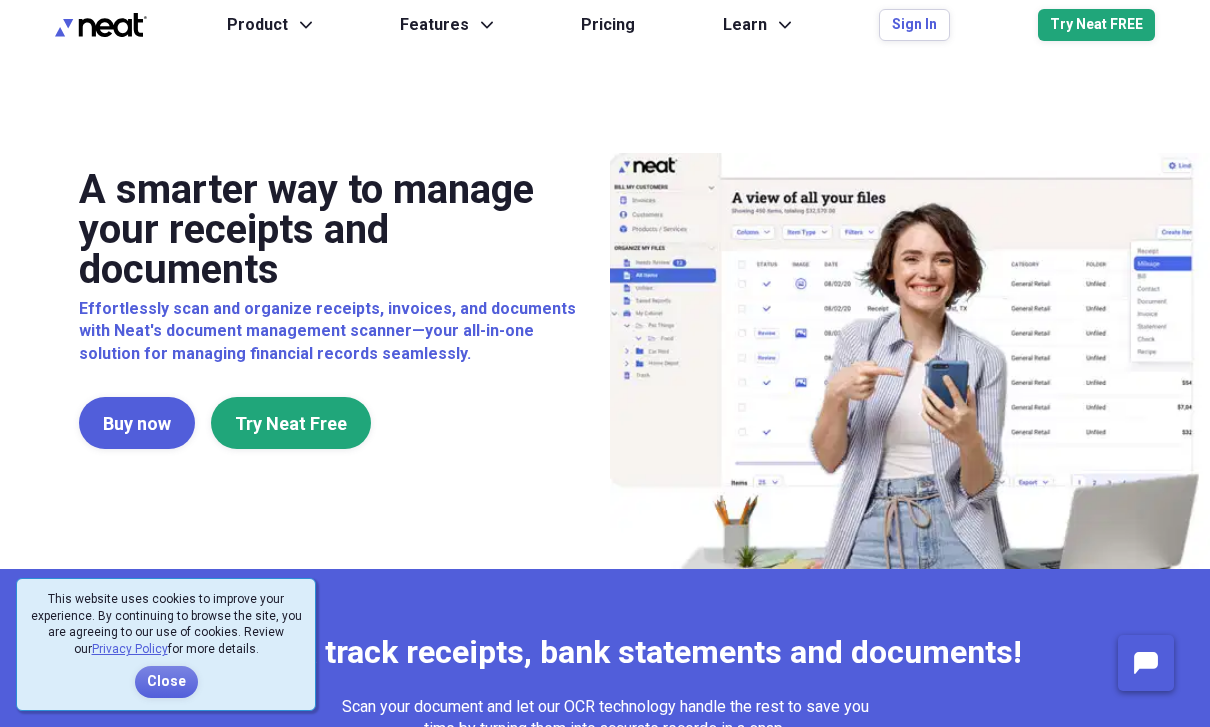 scroll, scrollTop: 0, scrollLeft: 0, axis: both 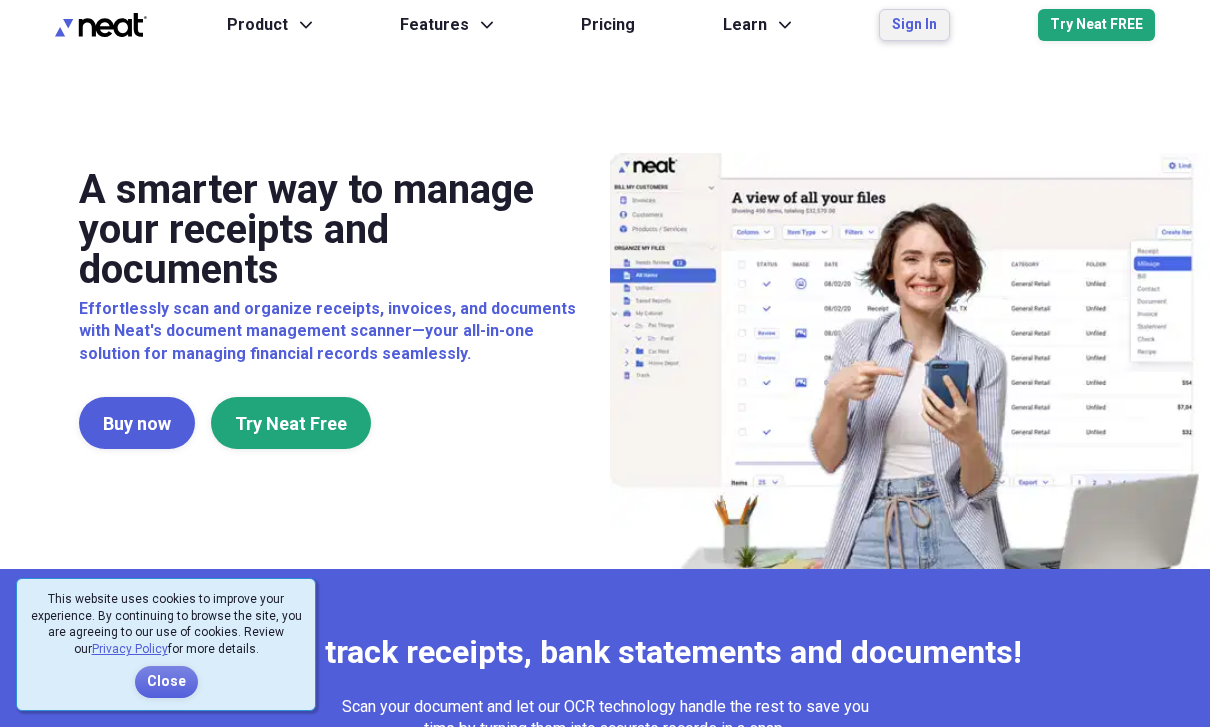 click on "Sign In" at bounding box center (914, 25) 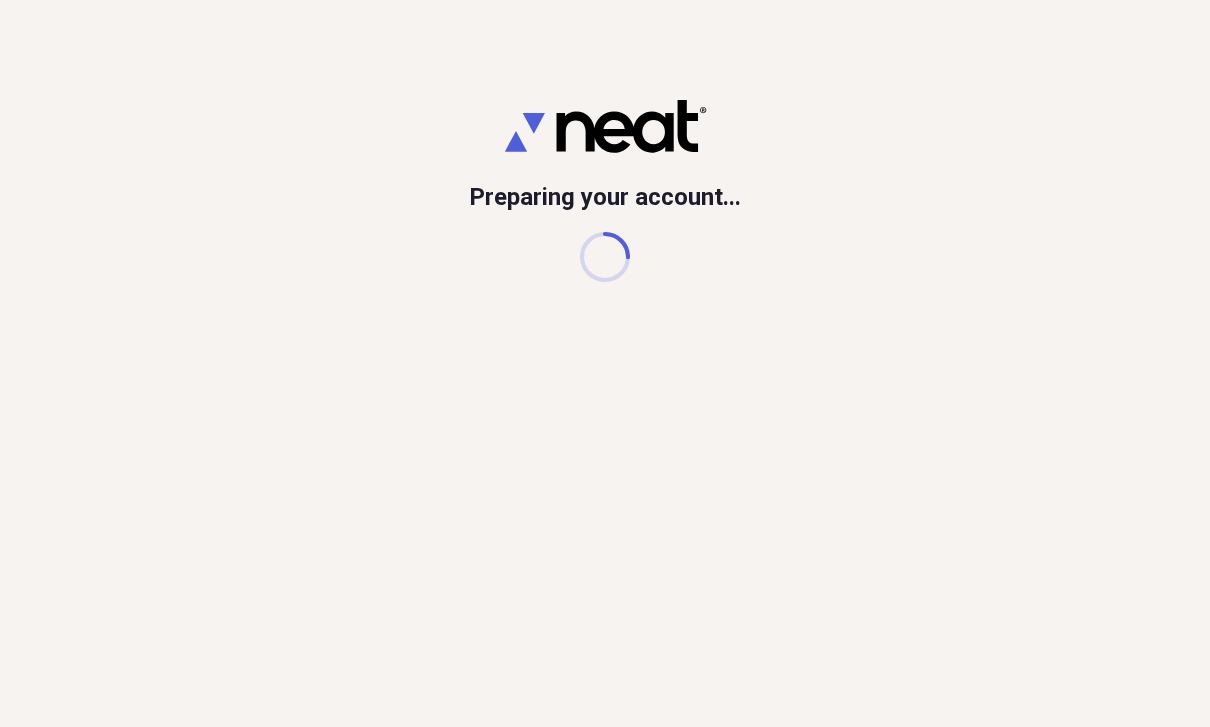 scroll, scrollTop: 0, scrollLeft: 0, axis: both 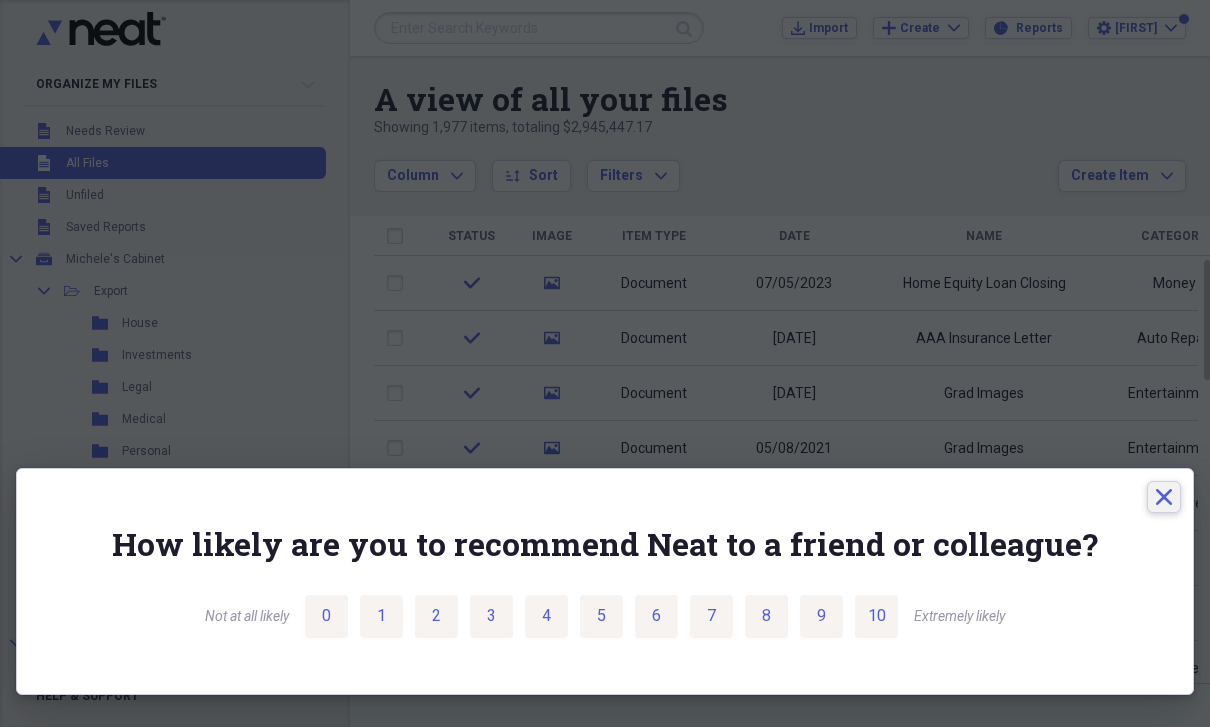 click on "Close" 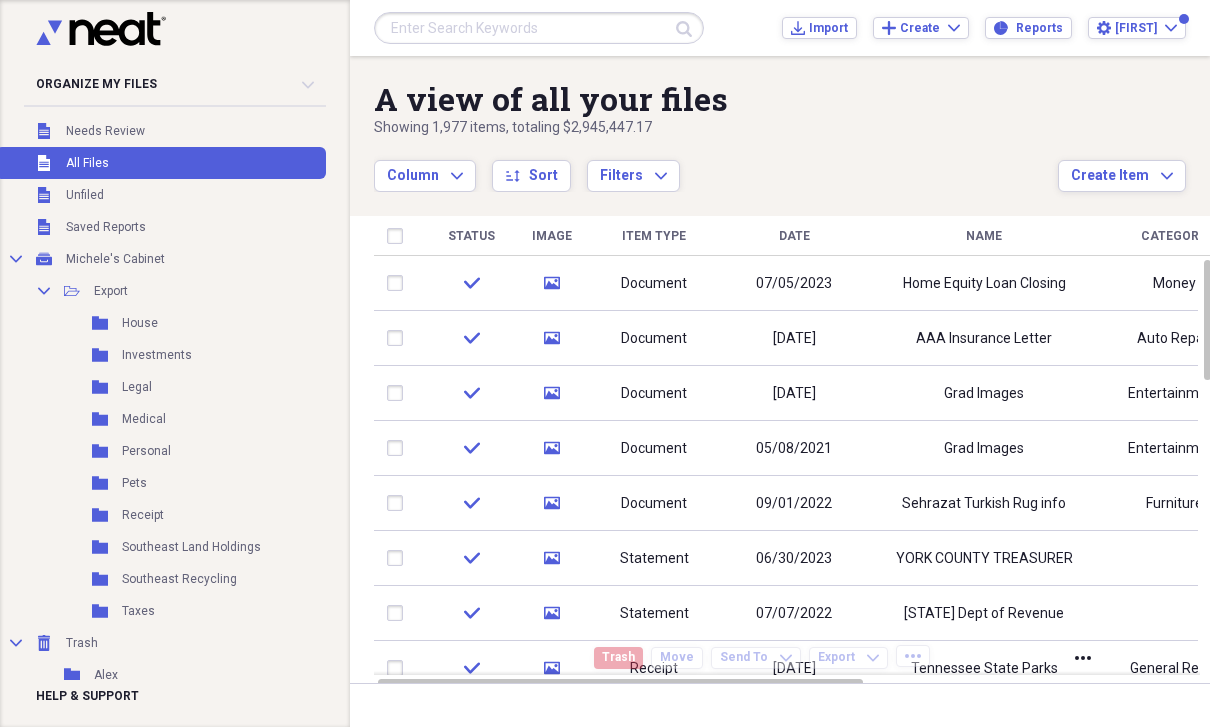click at bounding box center (399, 236) 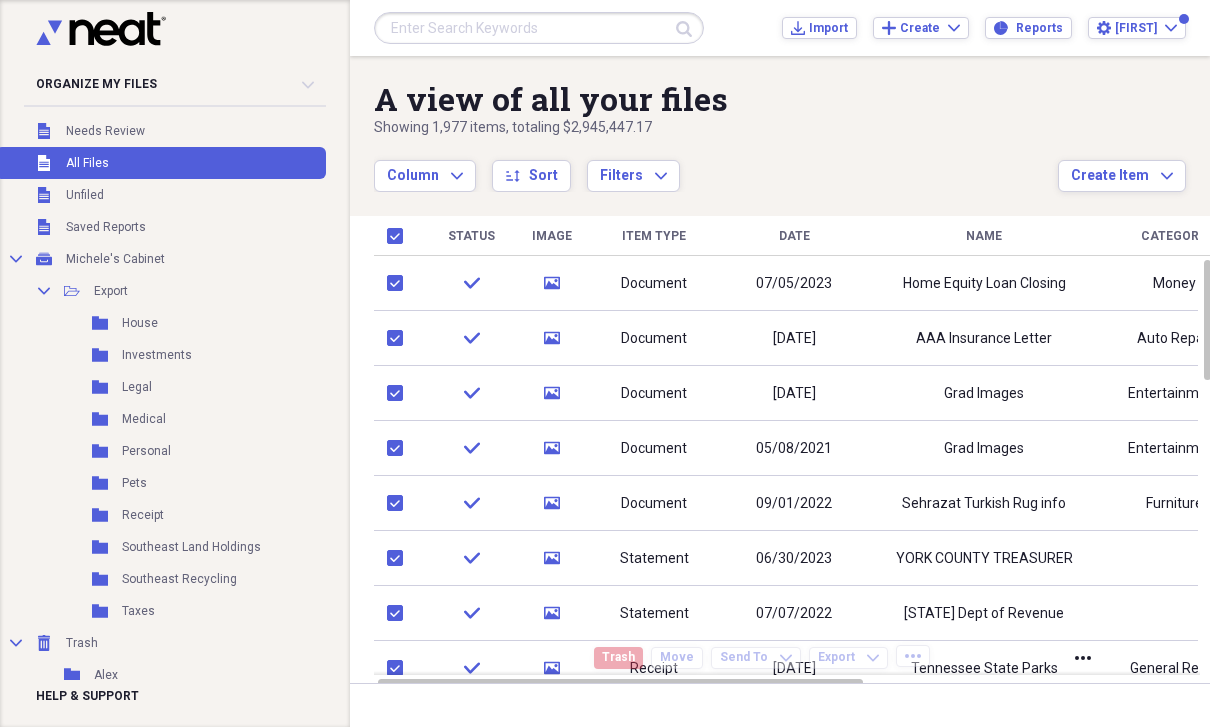 checkbox on "true" 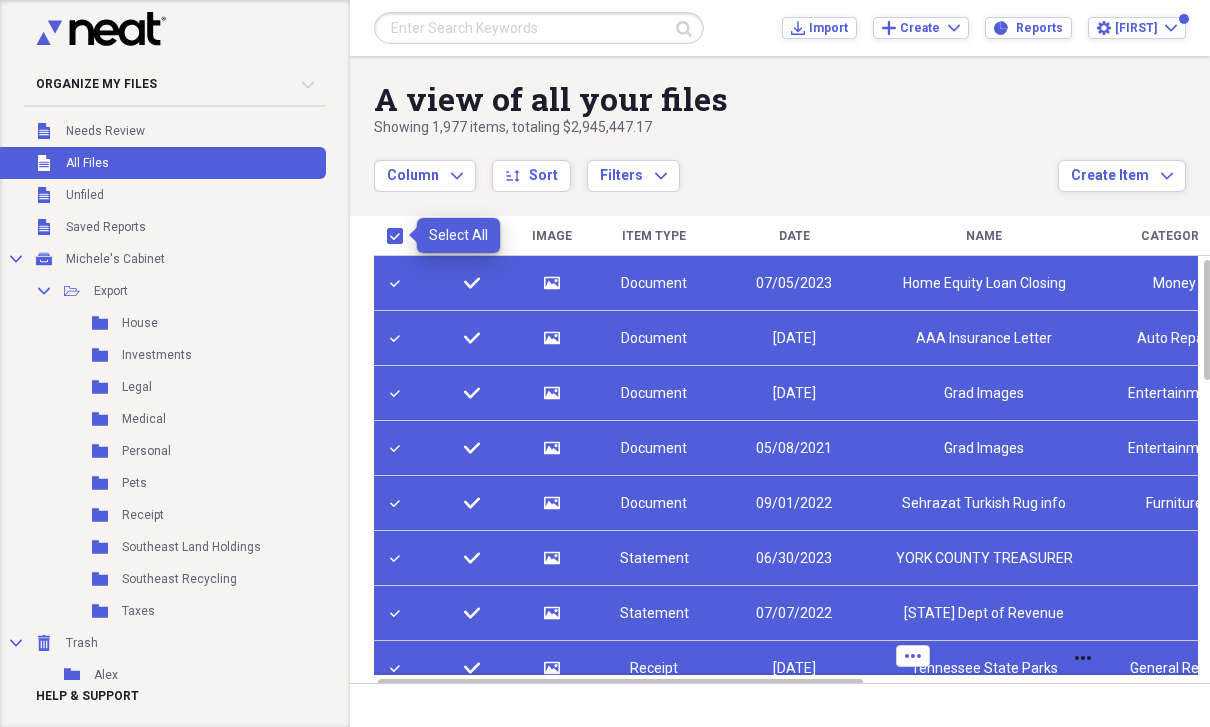 click on "Create Item Expand" at bounding box center [1122, 176] 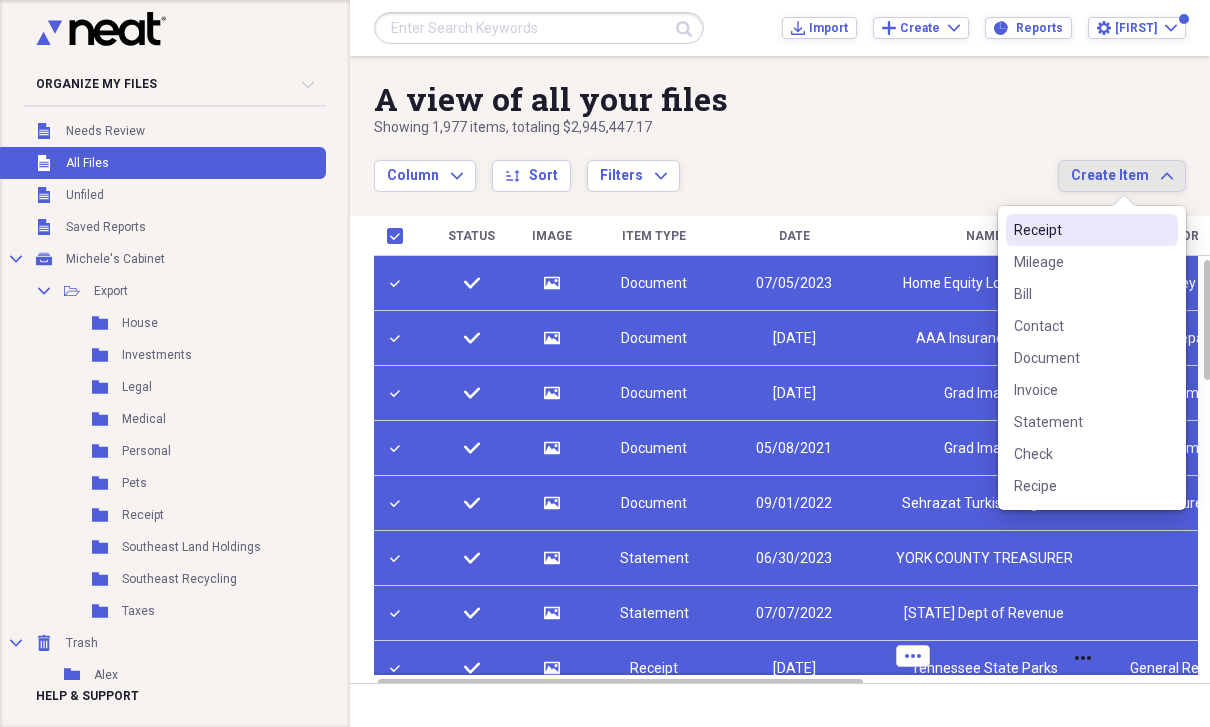 click on "Column Expand sort Sort Filters  Expand" at bounding box center [716, 165] 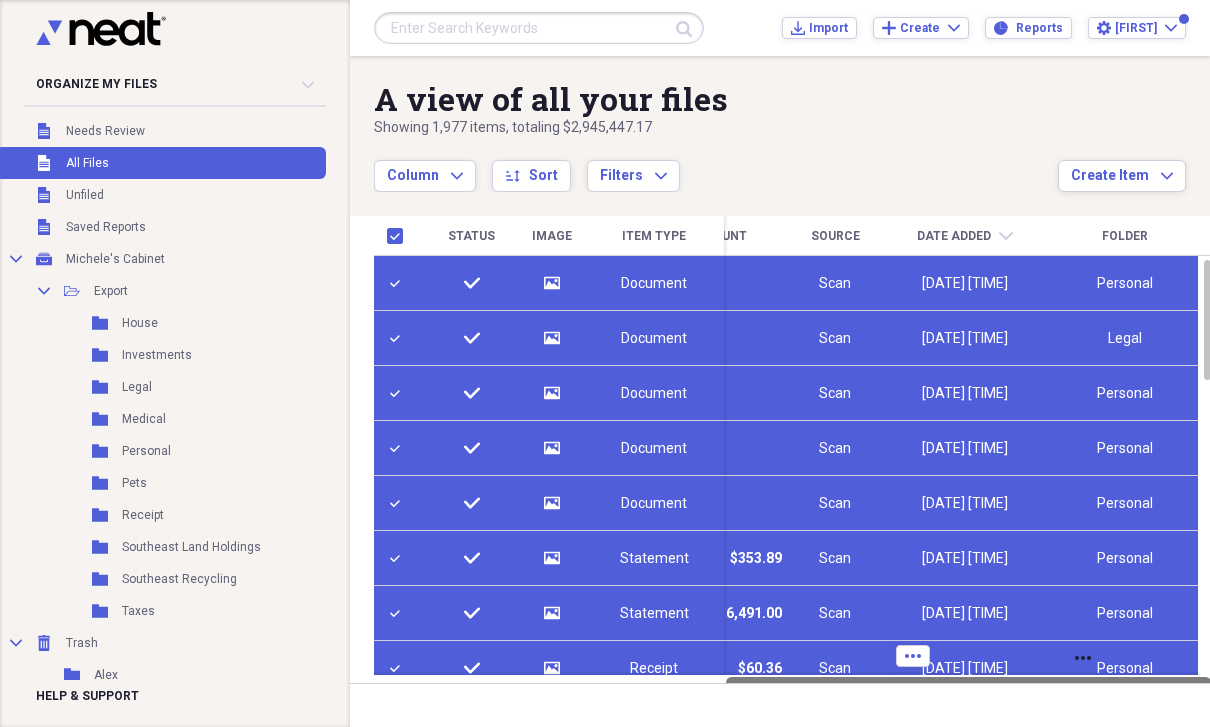 click at bounding box center (968, 682) 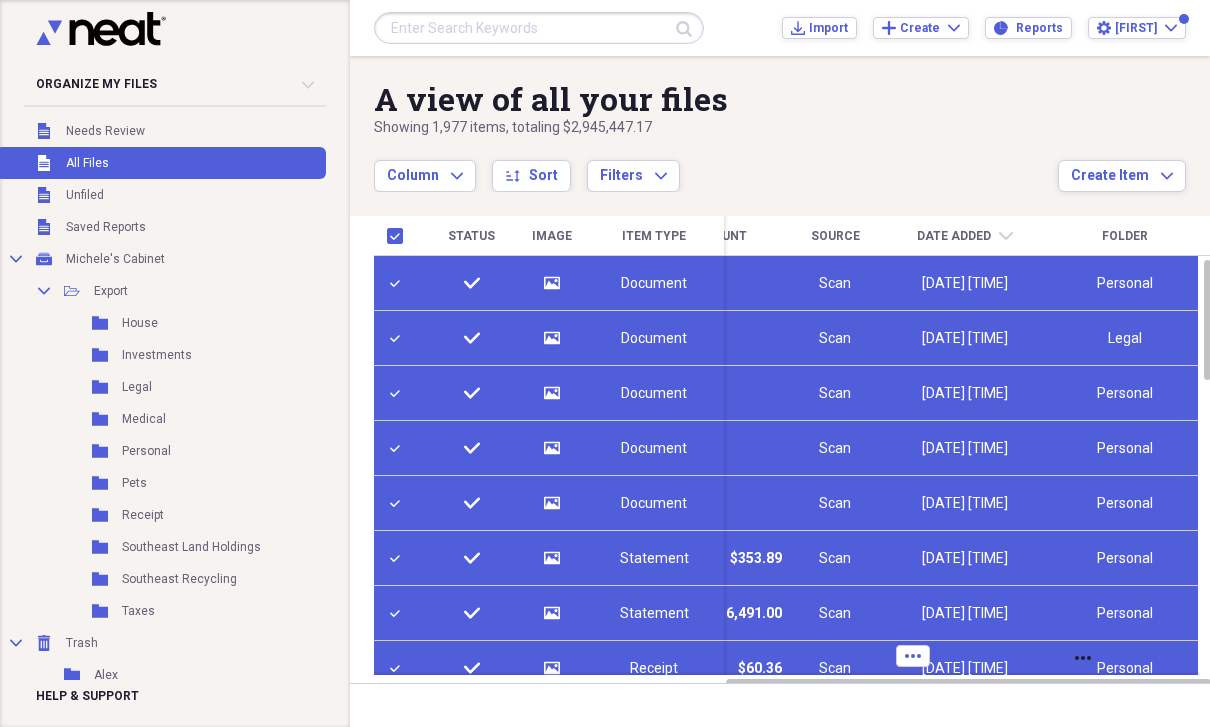 click on "Expand" 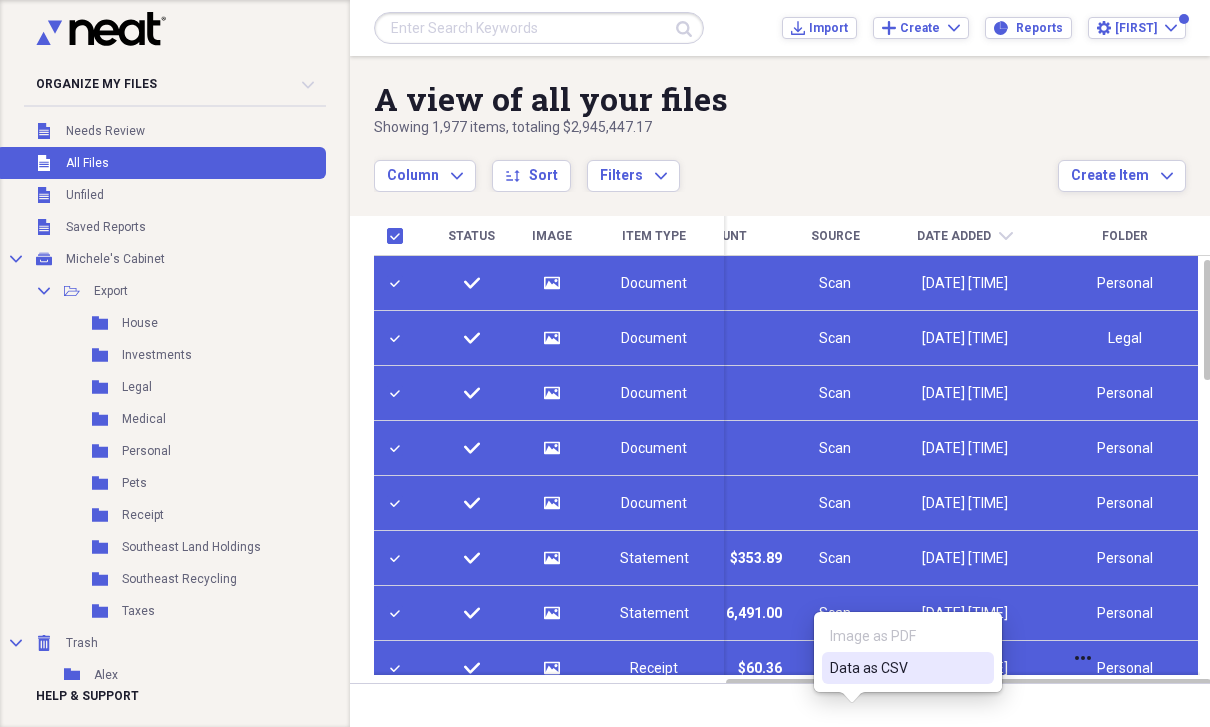 click on "Image as PDF" at bounding box center (908, 636) 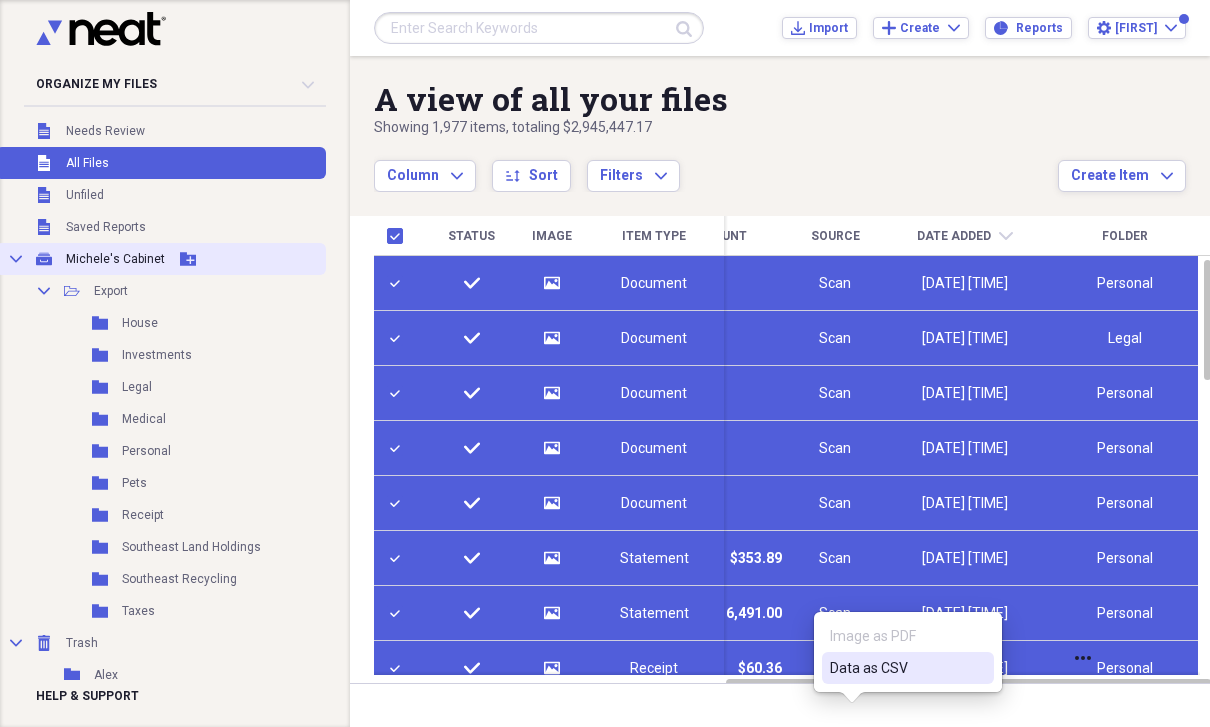 click on "Michele's Cabinet" at bounding box center [115, 259] 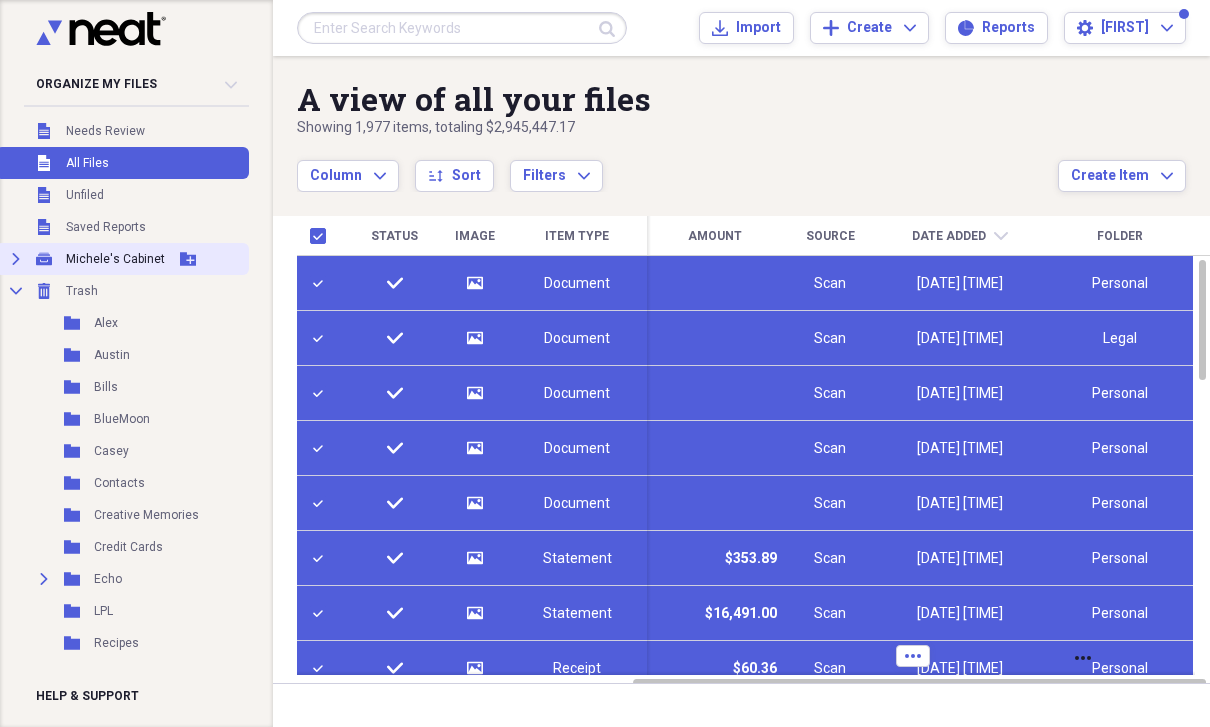 click on "Expand" at bounding box center (16, 259) 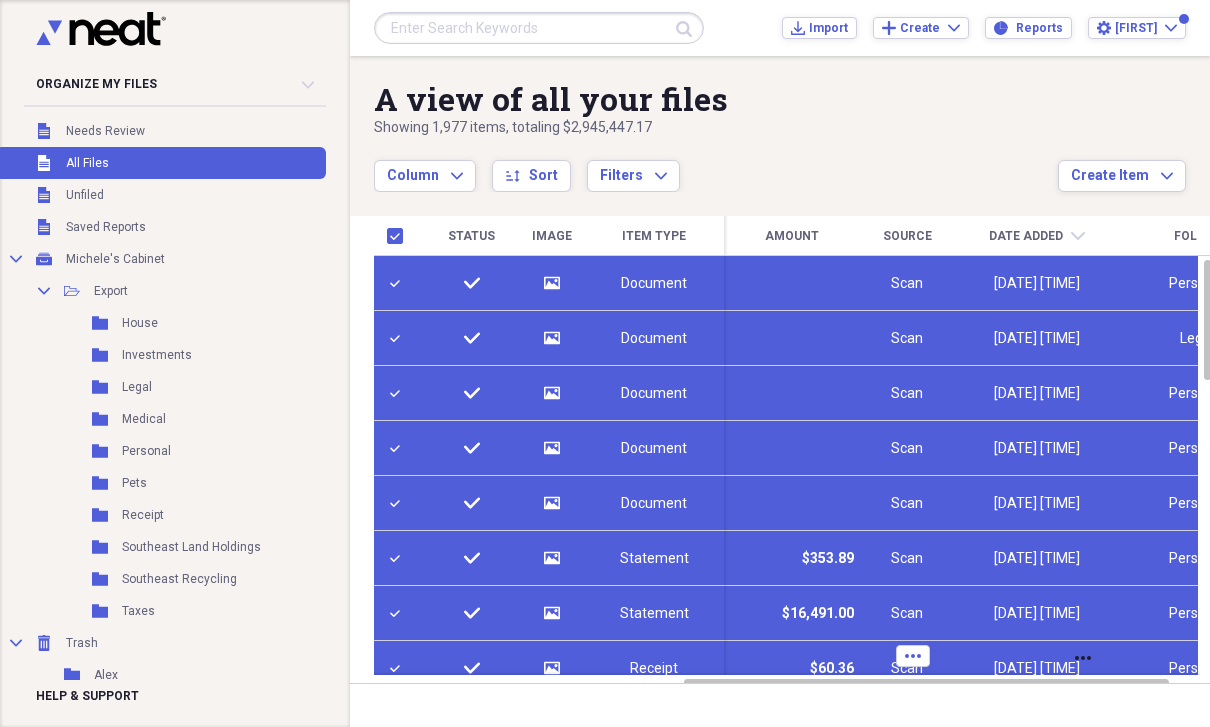 click on "Column Expand sort Sort Filters  Expand" at bounding box center (716, 165) 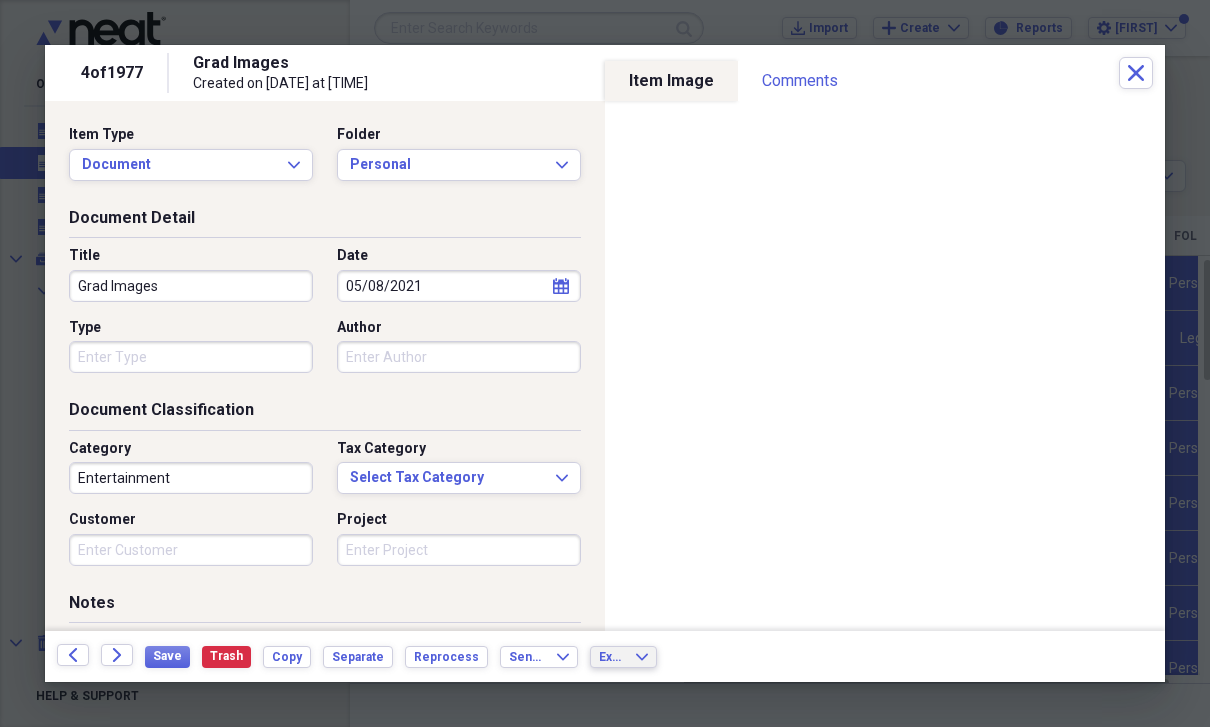 click on "Export Expand" at bounding box center [623, 657] 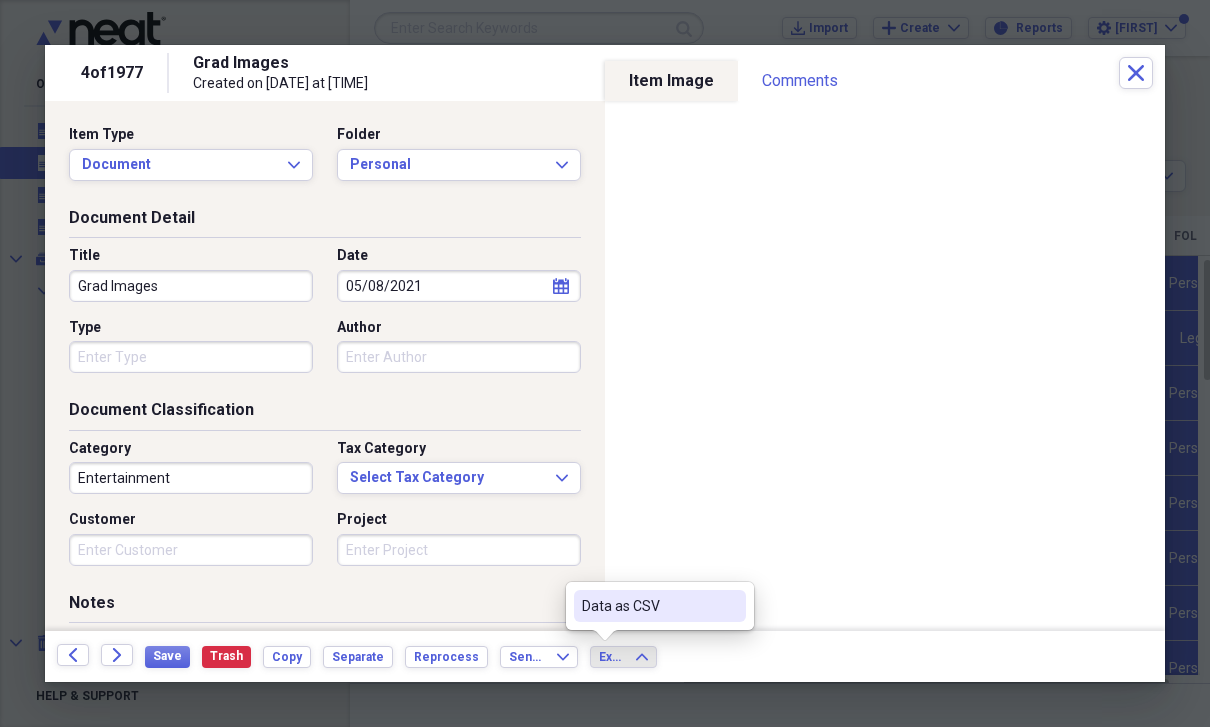 click on "Created on [DATE] at [TIME]" at bounding box center [656, 73] 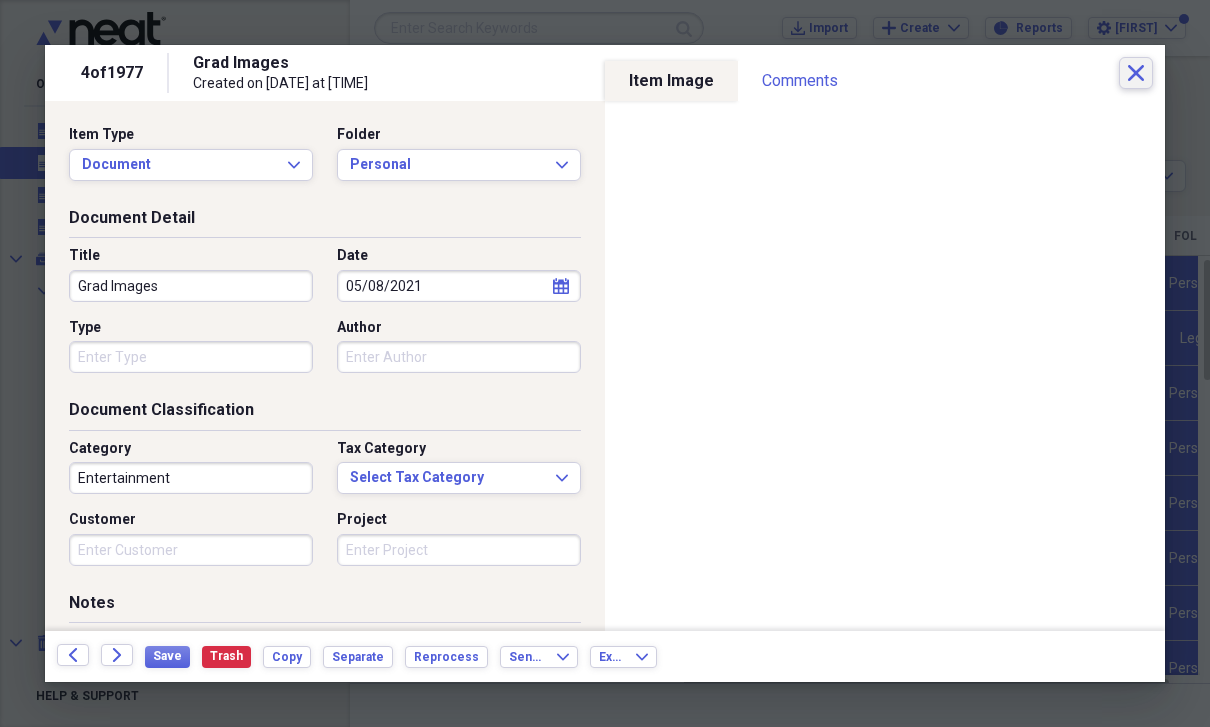 click on "Close" at bounding box center (1136, 73) 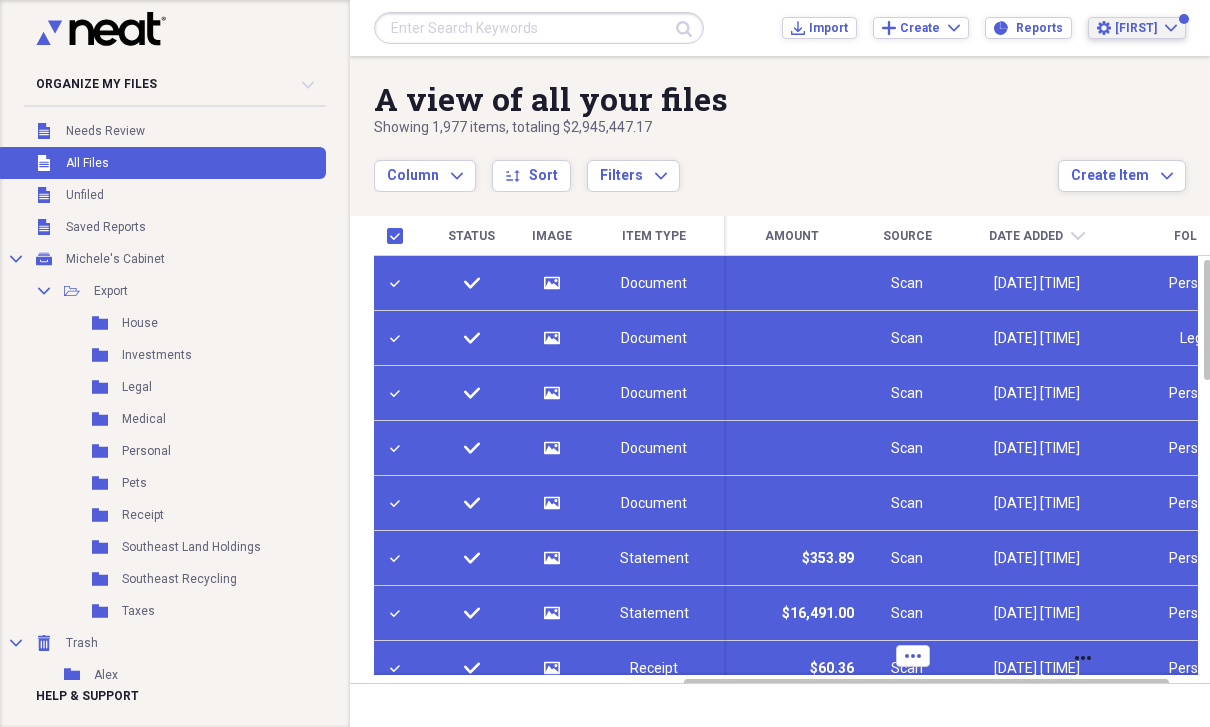 click on "Settings [FIRST] Expand" at bounding box center [1137, 28] 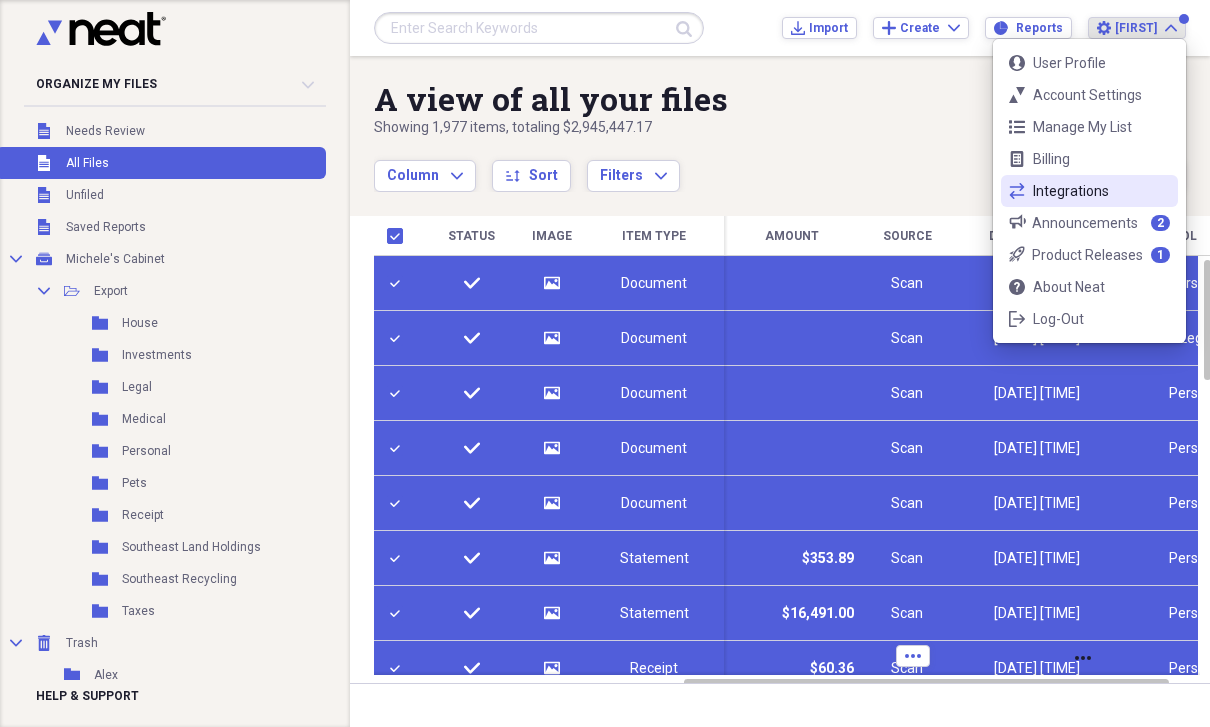 click on "Integrations" at bounding box center [1089, 191] 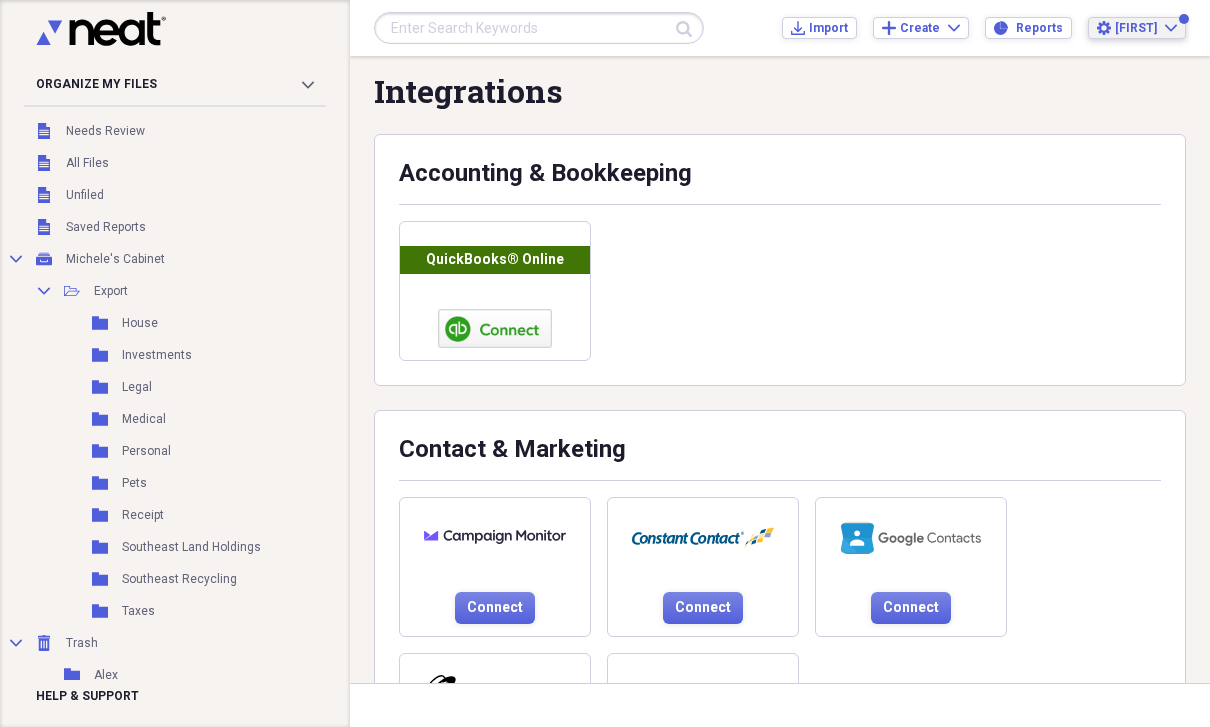 scroll, scrollTop: 0, scrollLeft: 0, axis: both 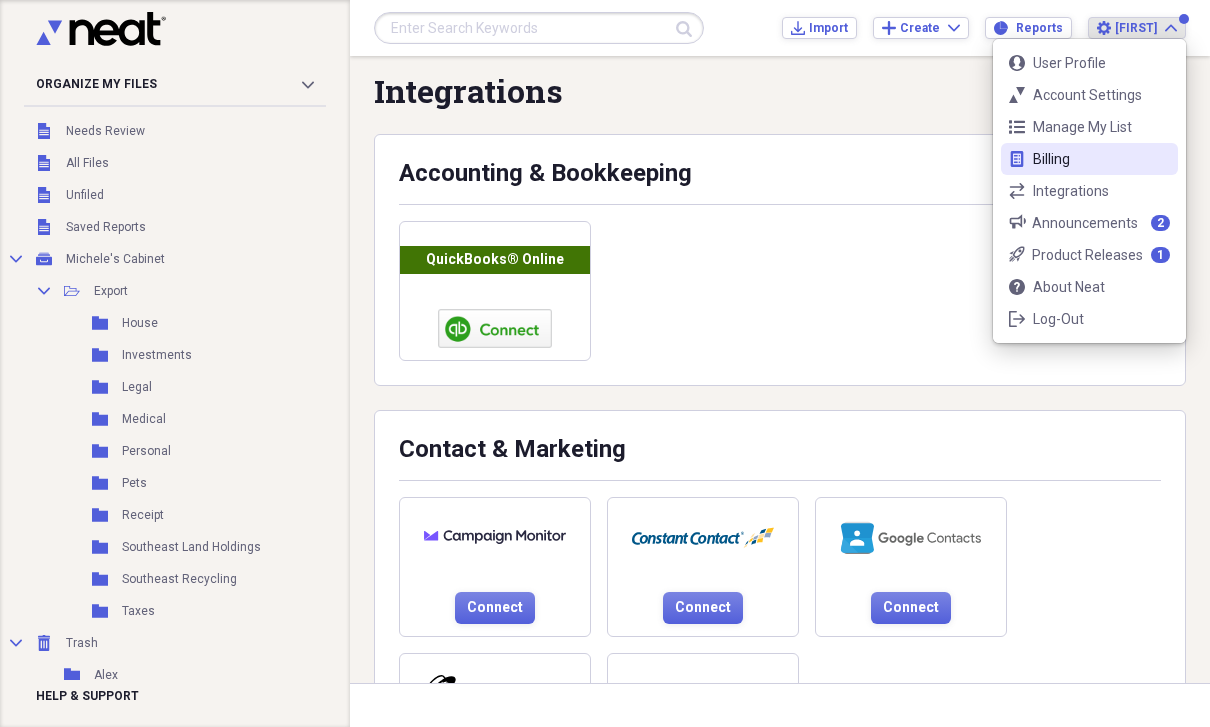 click on "Billing" at bounding box center (1089, 159) 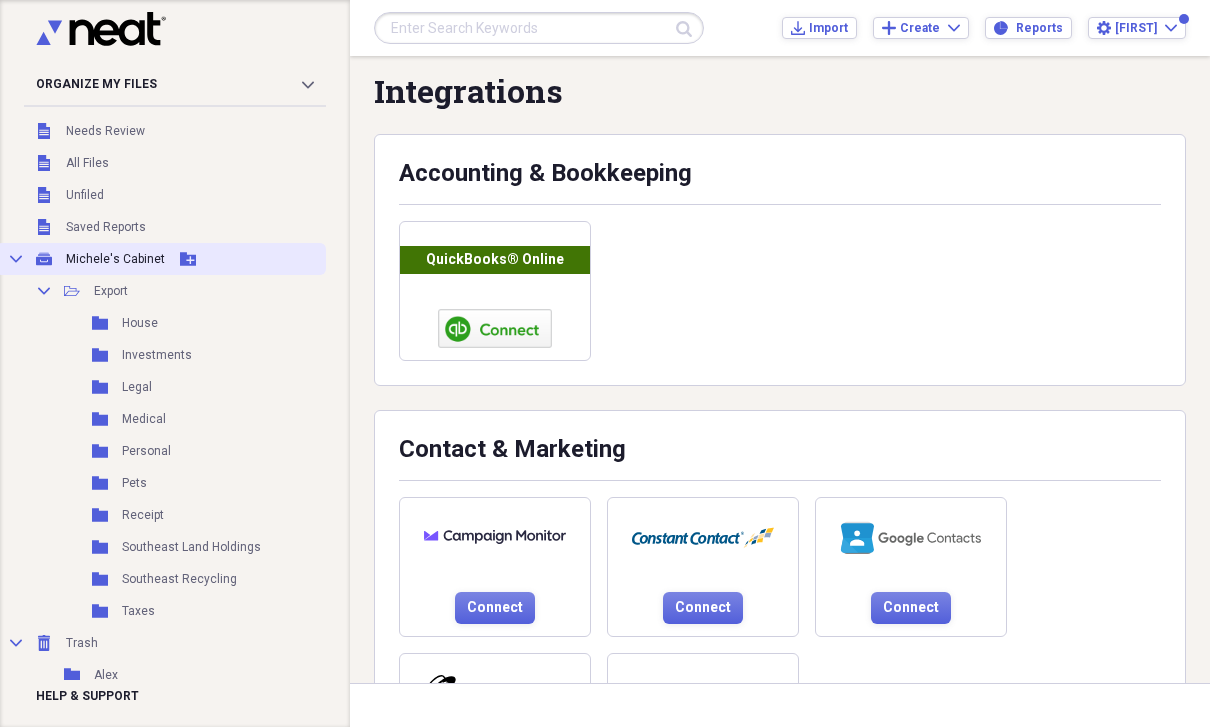 click on "Michele's Cabinet" at bounding box center (115, 259) 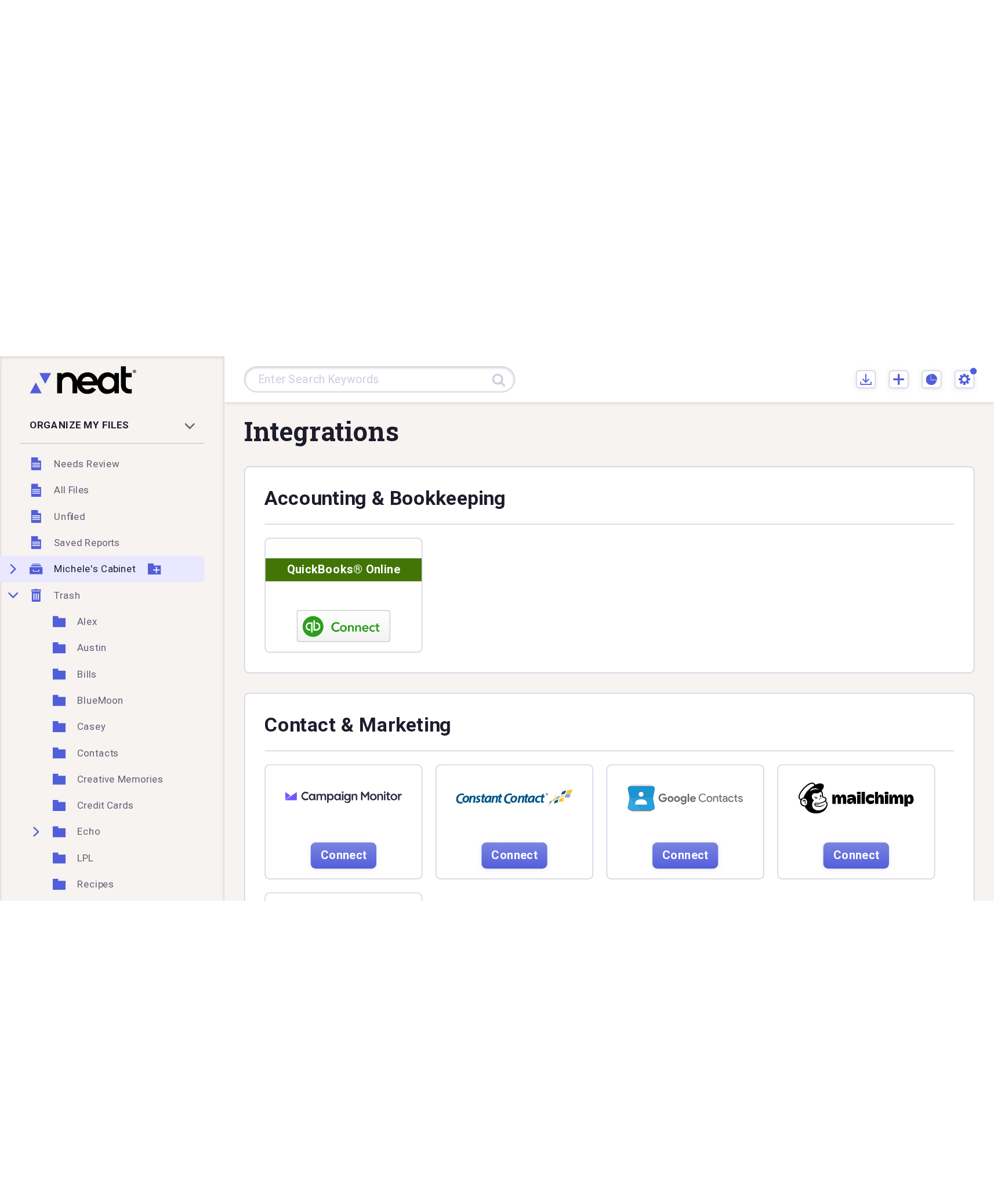 scroll, scrollTop: 106, scrollLeft: 0, axis: vertical 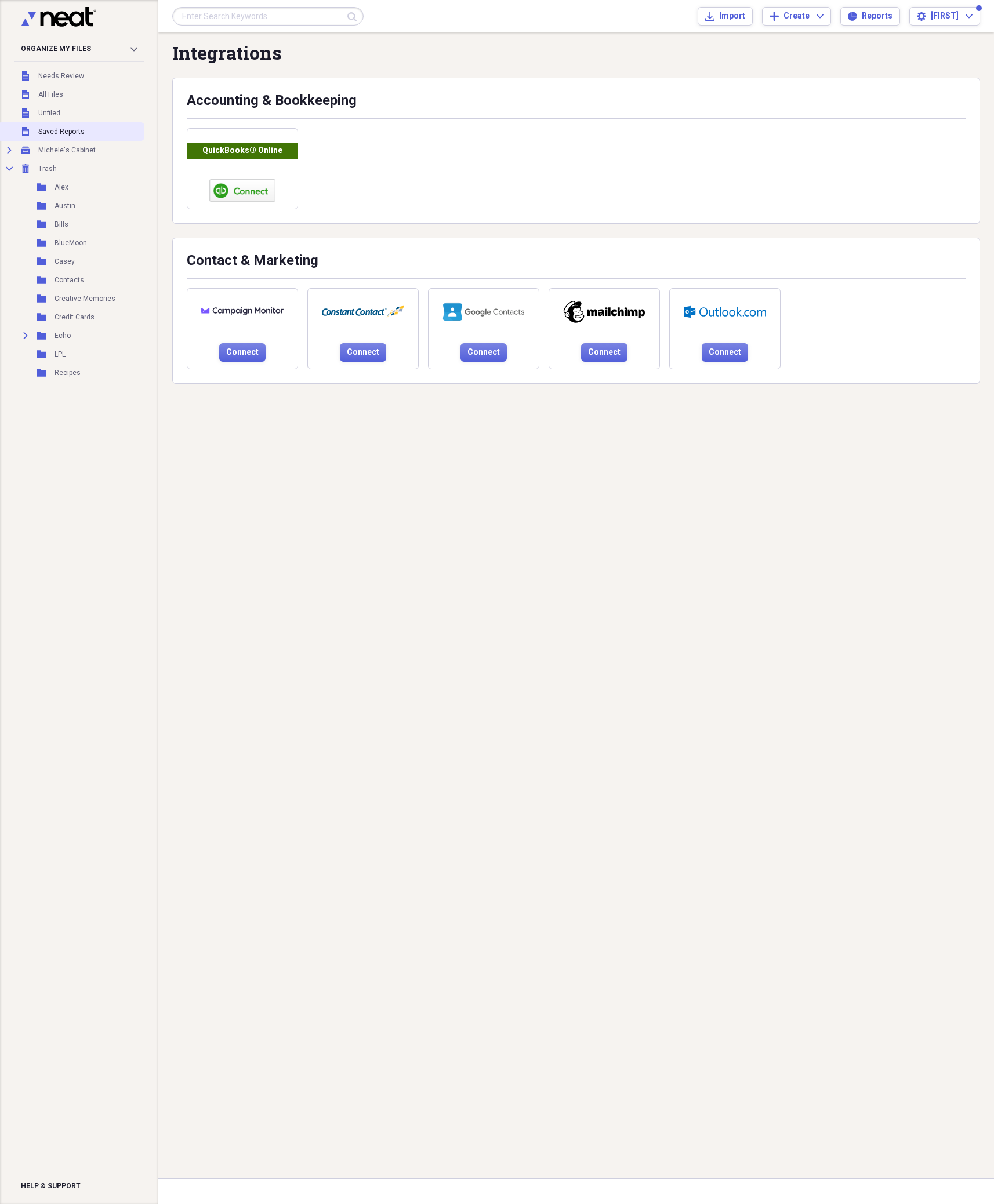click on "Unfiled Saved Reports" at bounding box center (71, 132) 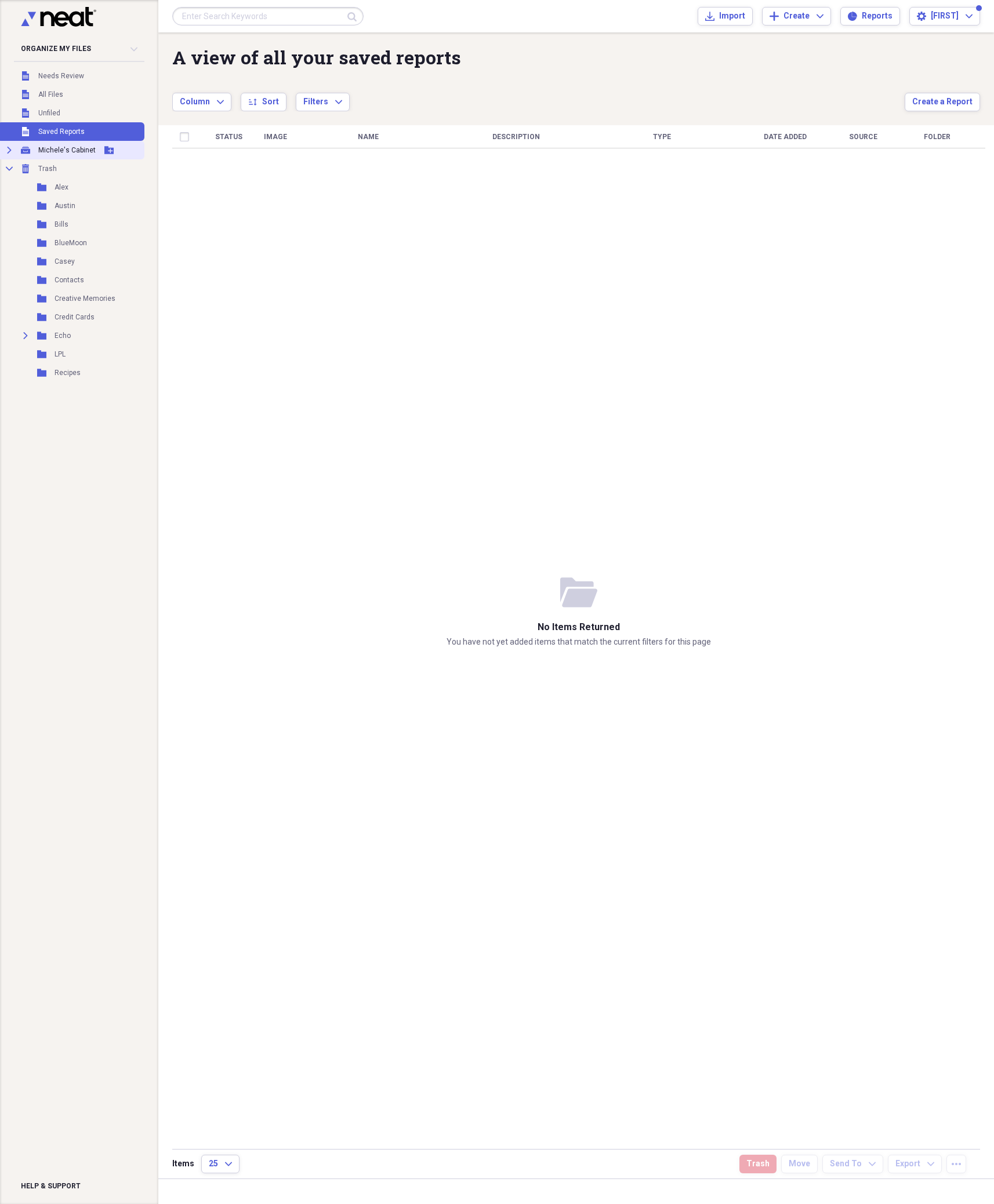 click on "Add Folder" at bounding box center [109, 150] 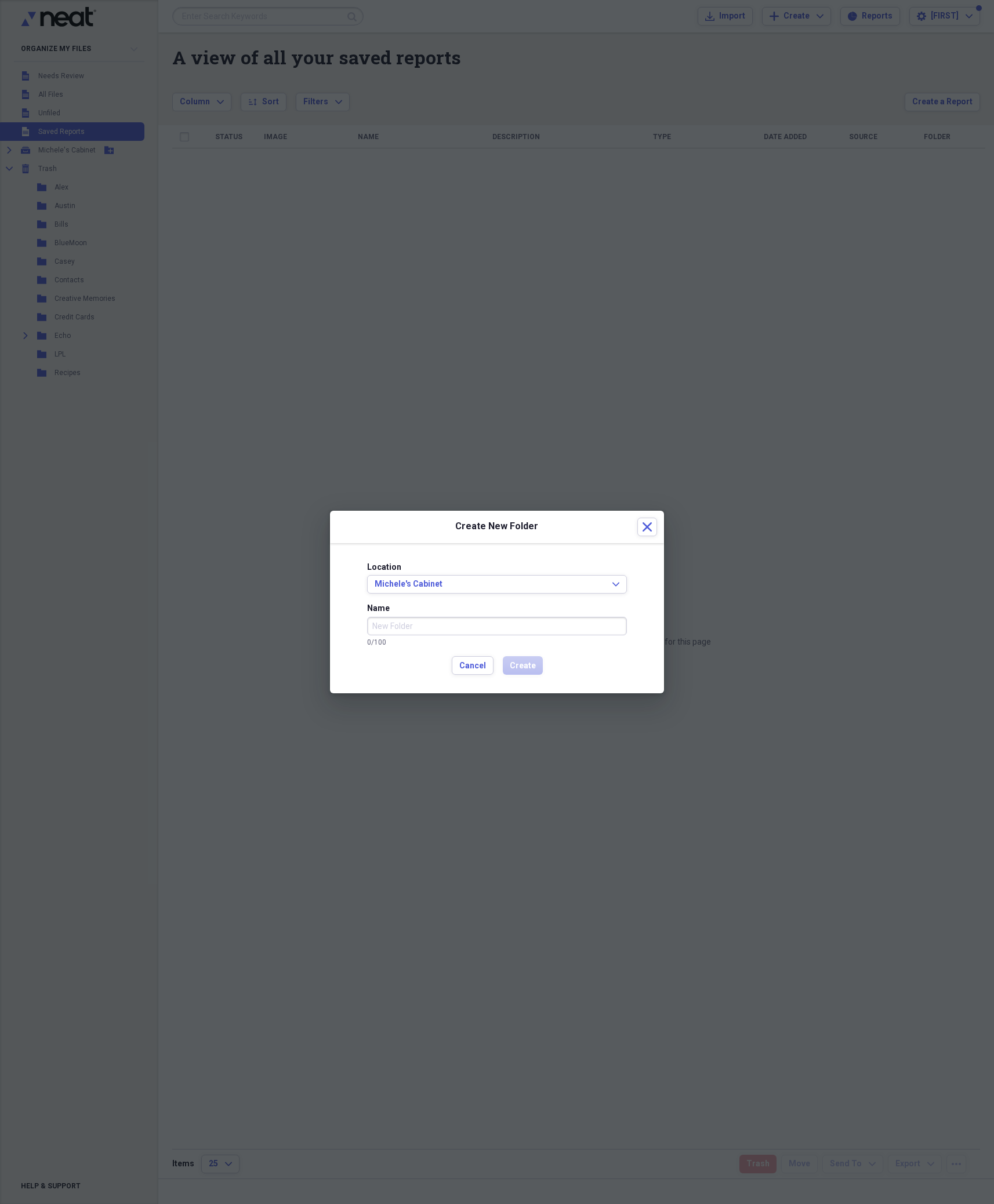 click at bounding box center (497, 602) 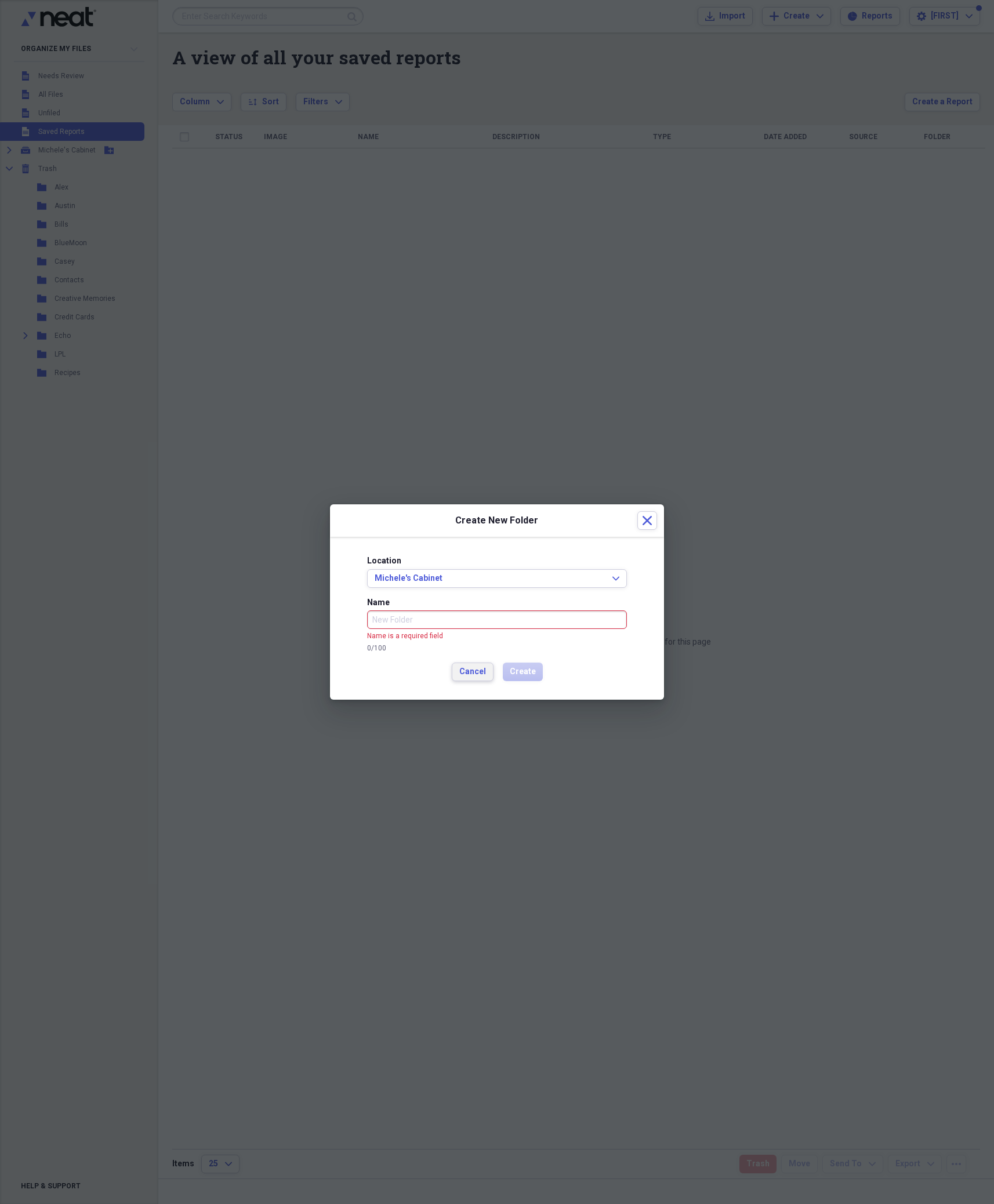 click on "Cancel" at bounding box center [473, 672] 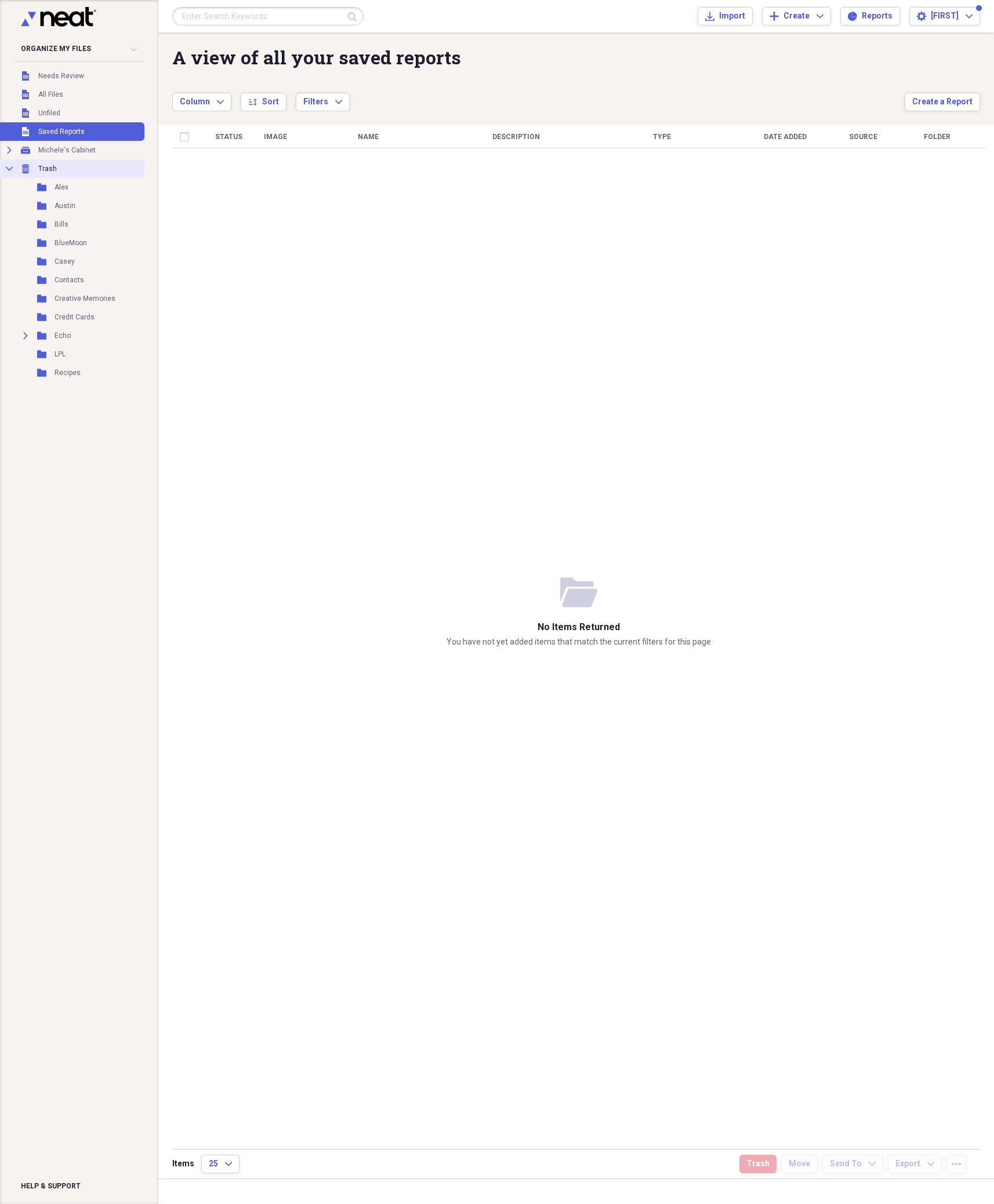 click on "Collapse Trash Trash" at bounding box center [71, 169] 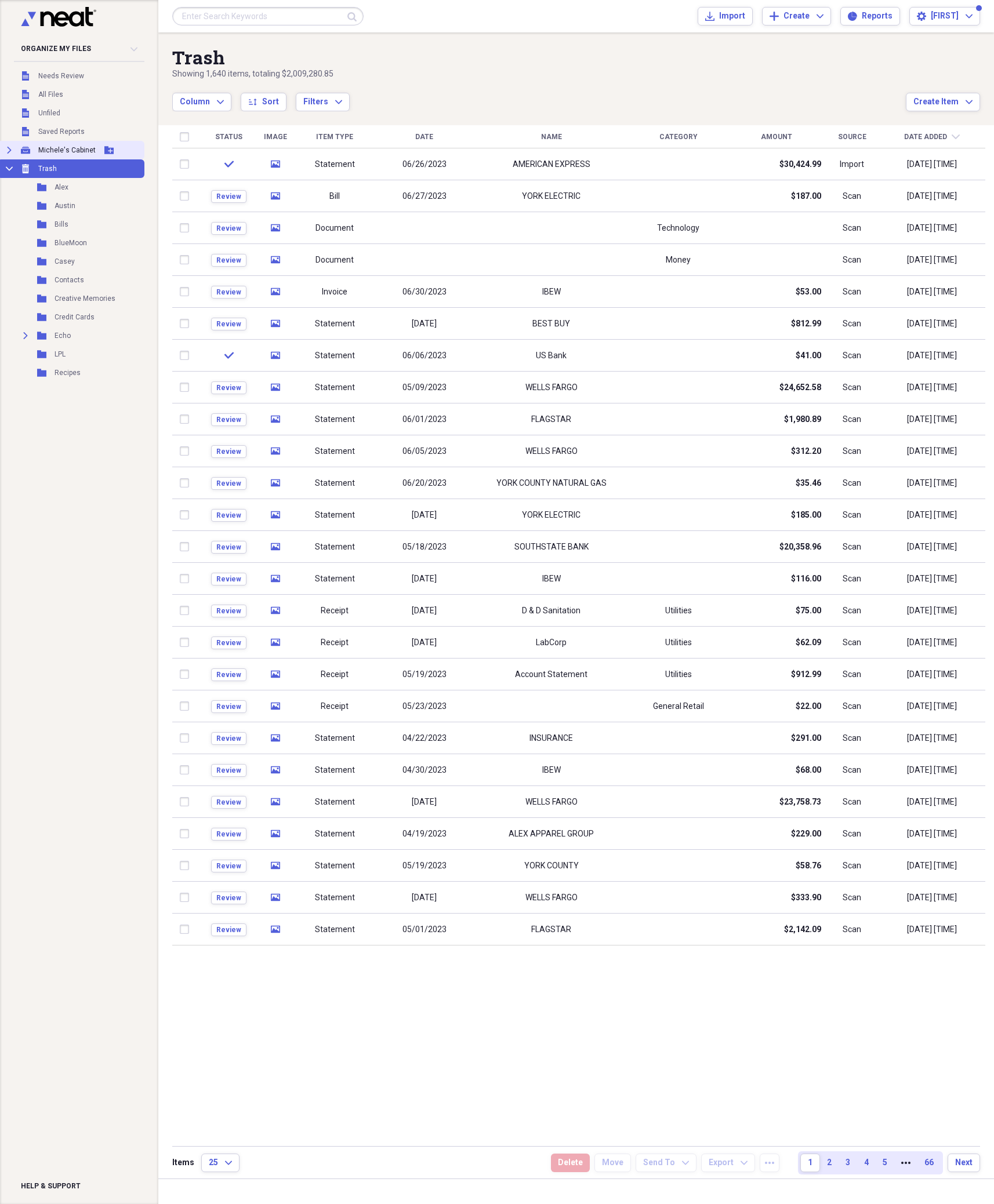 click on "Michele's Cabinet" at bounding box center (67, 150) 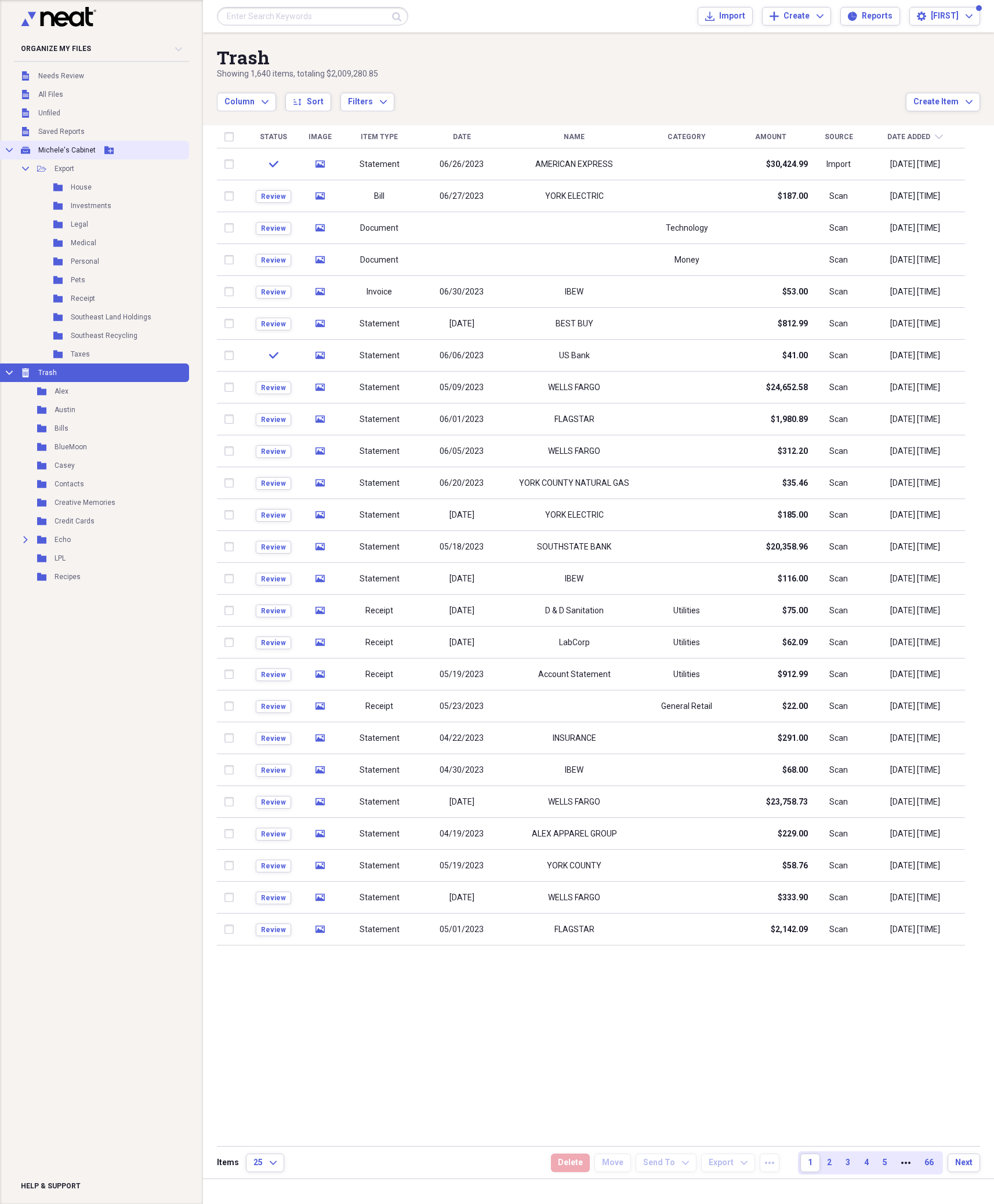 click on "Add Folder" at bounding box center (109, 150) 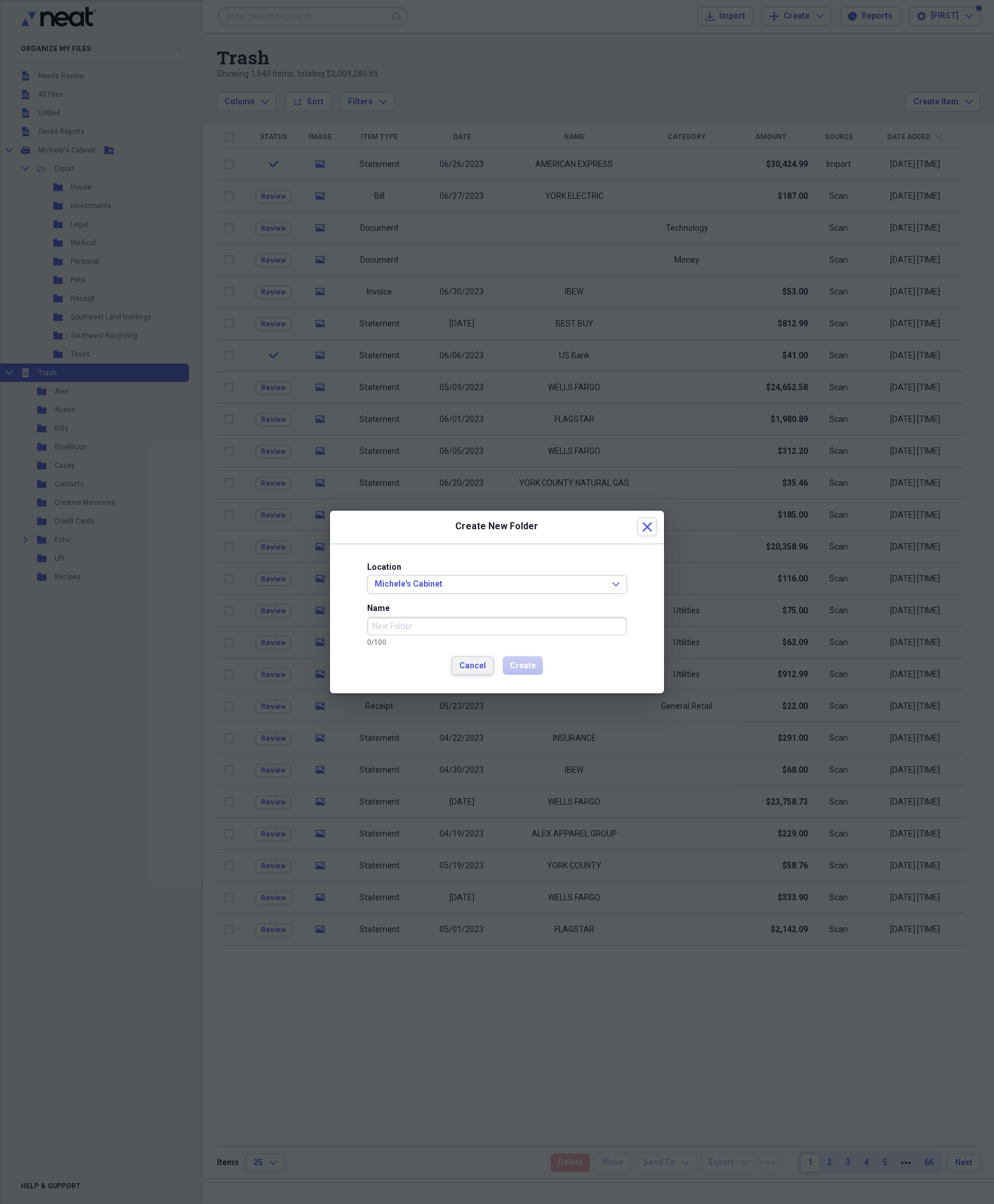 click on "Cancel" at bounding box center [473, 665] 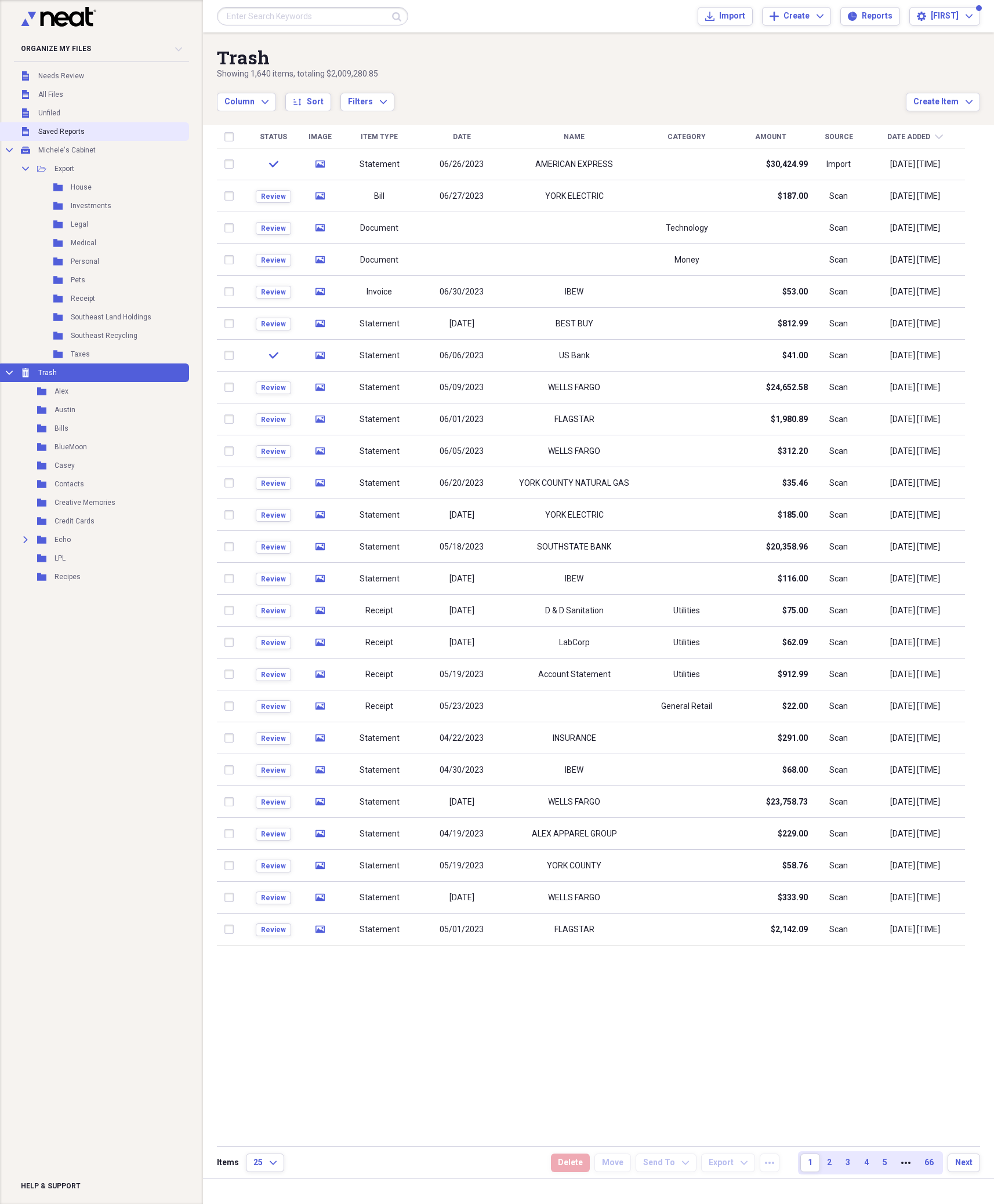 click on "Unfiled Saved Reports" at bounding box center (93, 132) 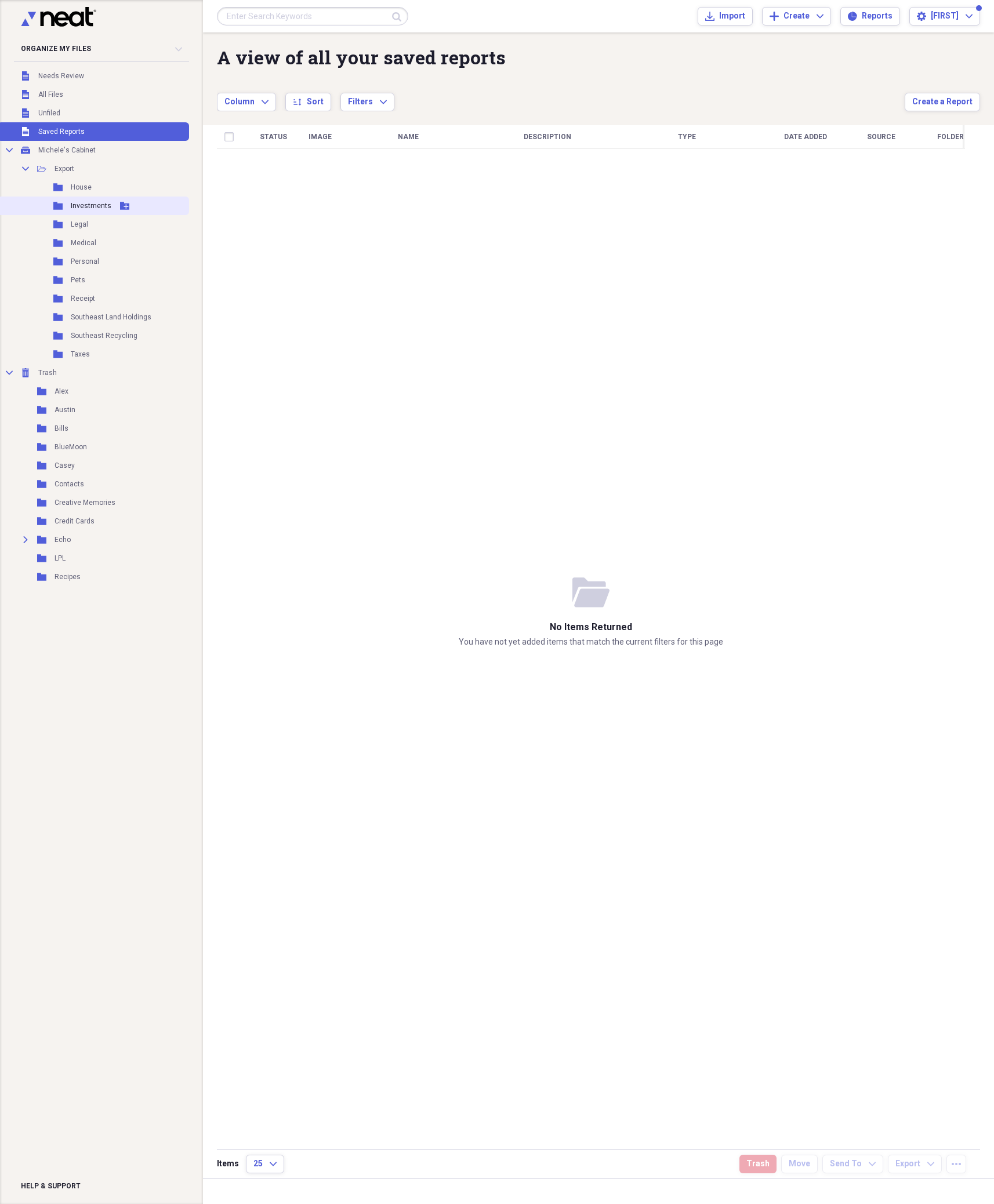 click on "Folder Investments Add Folder" at bounding box center [93, 206] 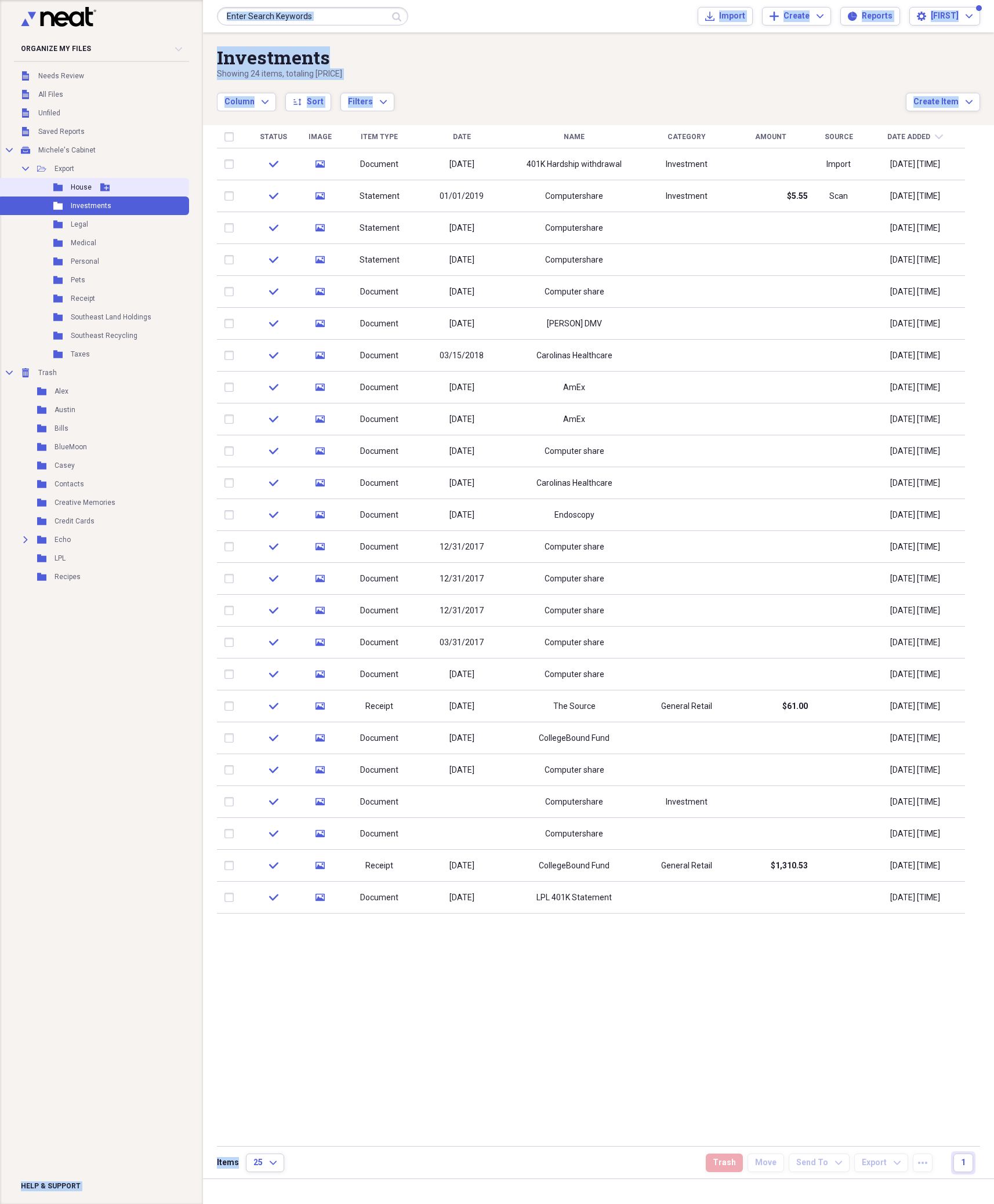 scroll, scrollTop: 0, scrollLeft: 1, axis: horizontal 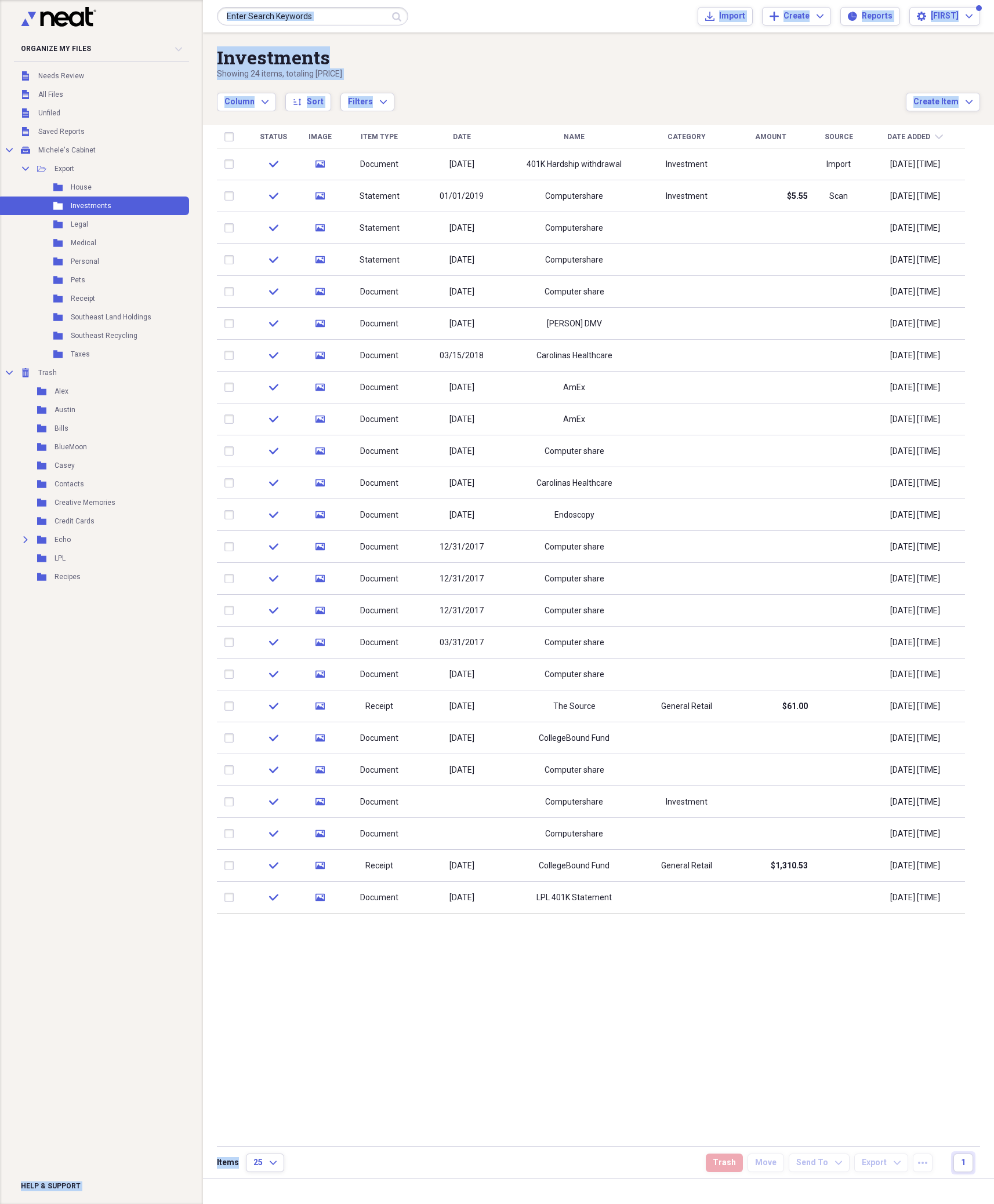 click on "Status Image Item Type Date Name Category Amount Source Date Added chevron-down check media Document [DATE] 401K Hardship withdrawal Investment Import [DATE] [TIME] check media Statement [DATE] Computershare Investment [PRICE] Scan [DATE] [TIME] check media Statement [DATE] Computershare [DATE] [TIME] check media Statement [DATE] Computershare check media Document [DATE] Computer share [DATE] [TIME] check media Document [DATE] Alex DMV [DATE] [TIME] check media Document [DATE] Carolinas Healthcare [DATE] [TIME] check media Document [DATE] AmEx [DATE] [TIME] check media Document [DATE] AmEx [DATE] [TIME] check media Document [DATE] Computer share [DATE] [TIME] check media Document [DATE] Carolinas Healthcare [DATE] [TIME] check media Document [DATE] Endoscopy [DATE] [TIME] check media Document [DATE] Computer share [DATE] [TIME] check media Document [DATE] Computer share check" at bounding box center (591, 686) 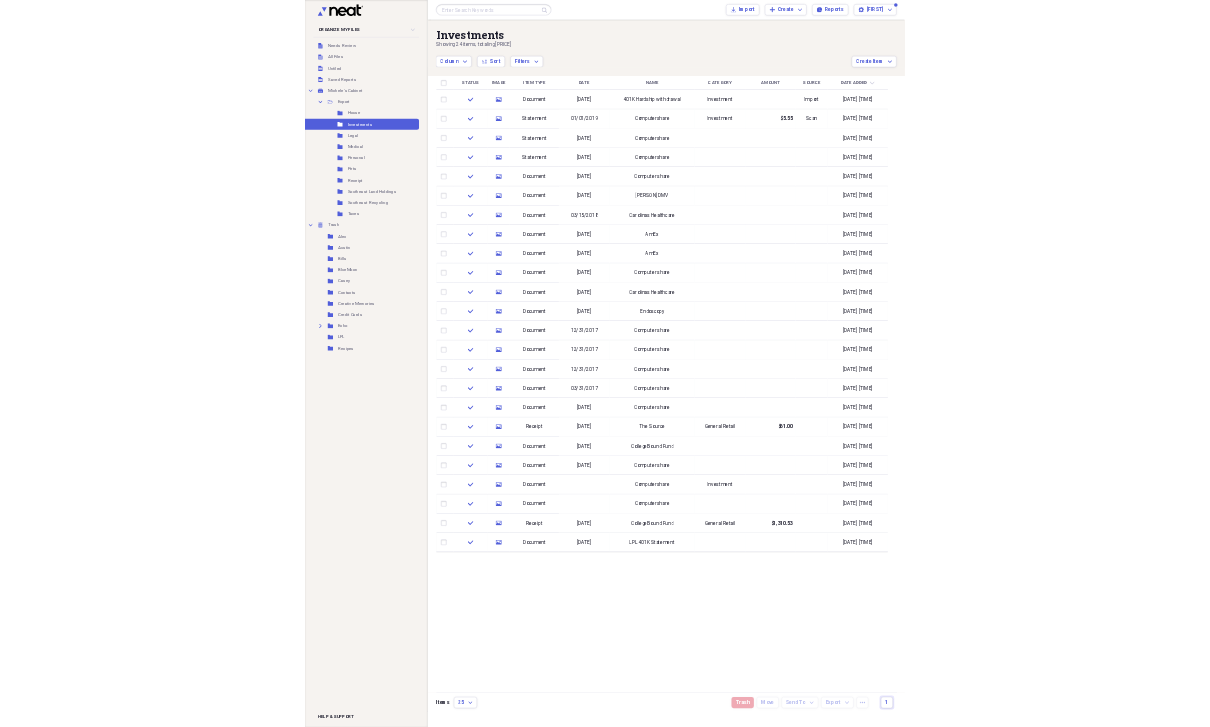 scroll, scrollTop: 0, scrollLeft: 0, axis: both 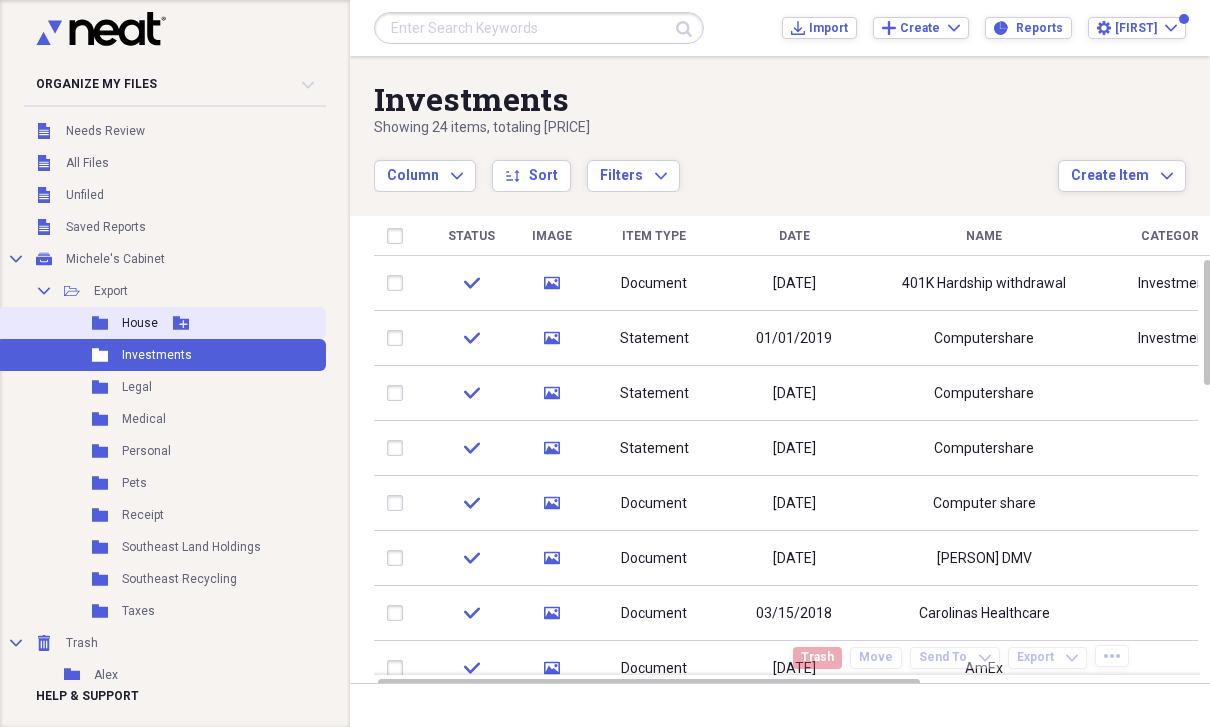 click on "House" at bounding box center (140, 323) 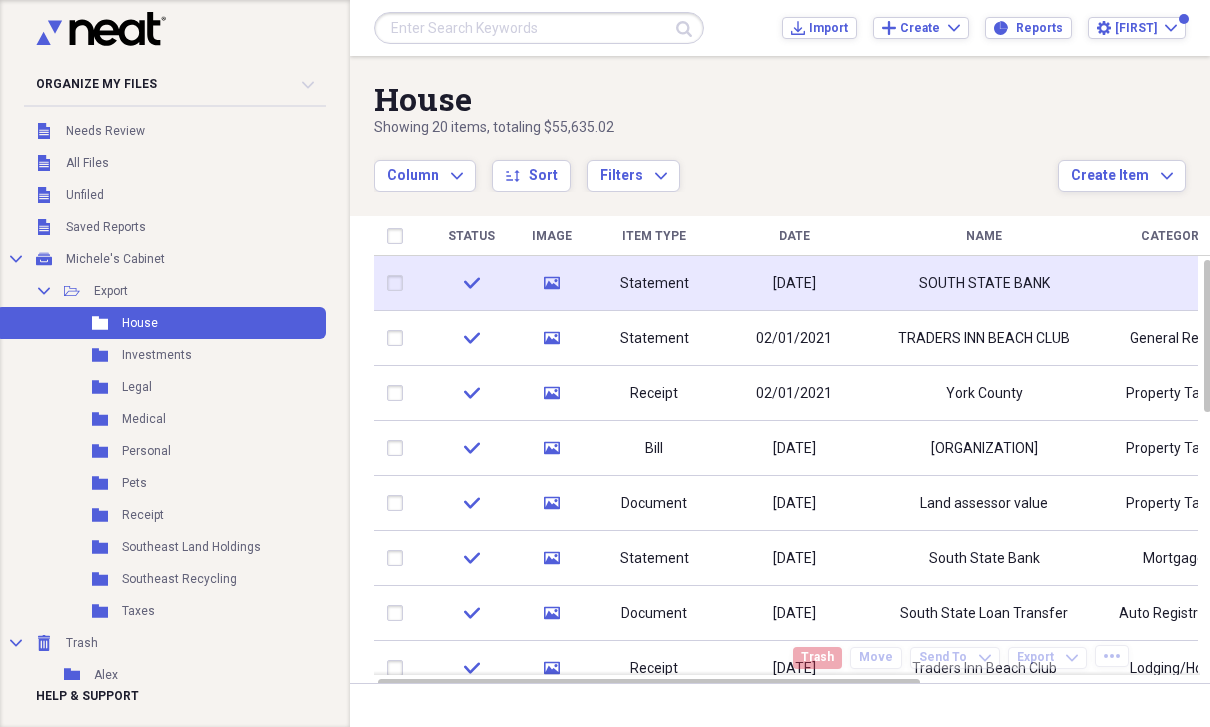click on "SOUTH STATE BANK" at bounding box center [984, 284] 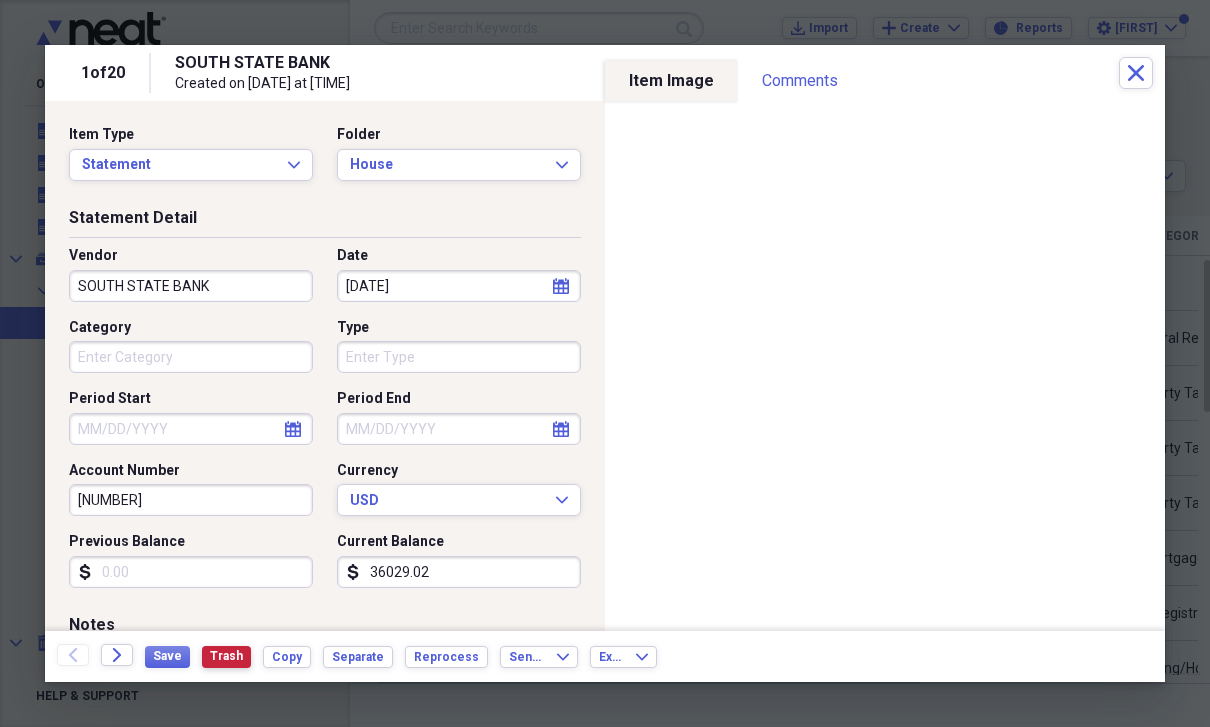 click on "Trash" at bounding box center (226, 656) 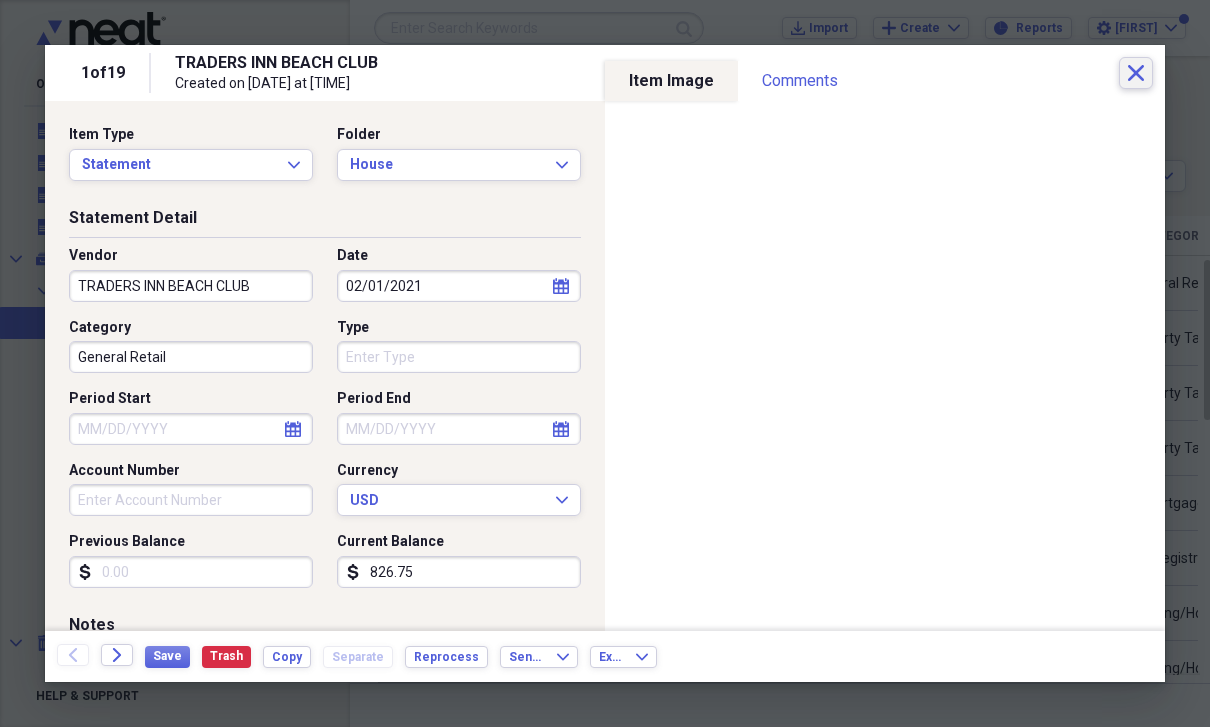click on "Close" at bounding box center (1136, 73) 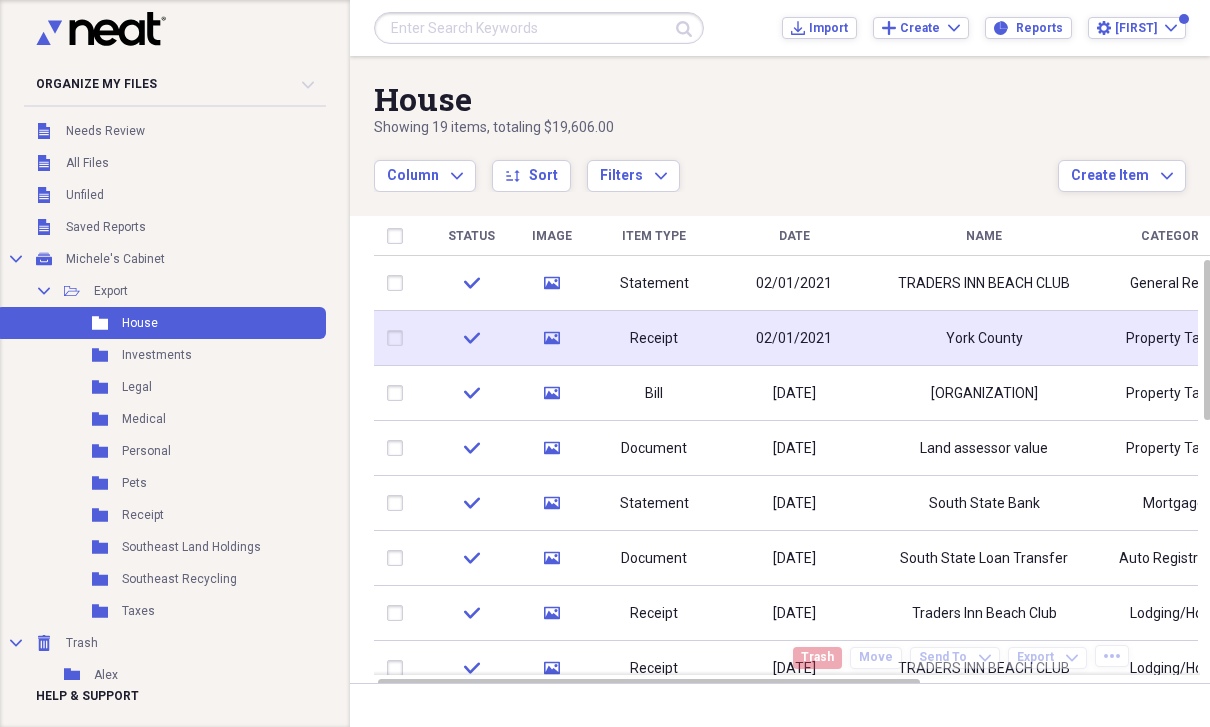 click on "York County" at bounding box center (984, 339) 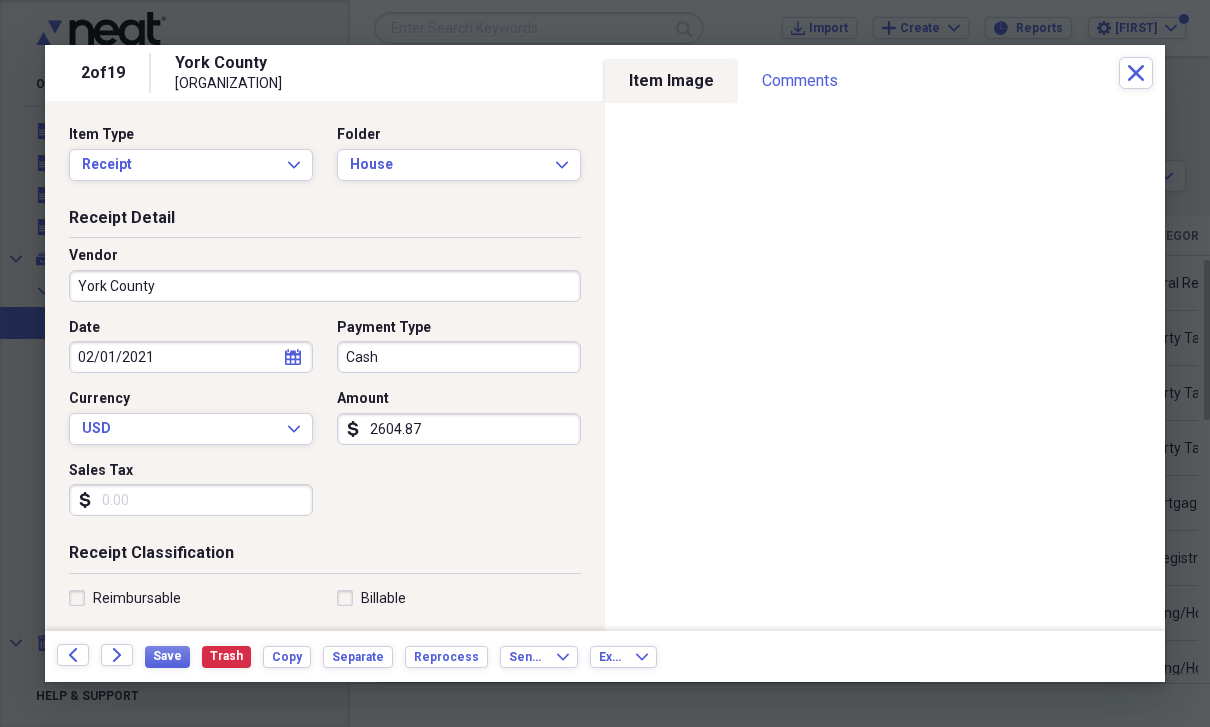click on "Export Expand" at bounding box center [629, 656] 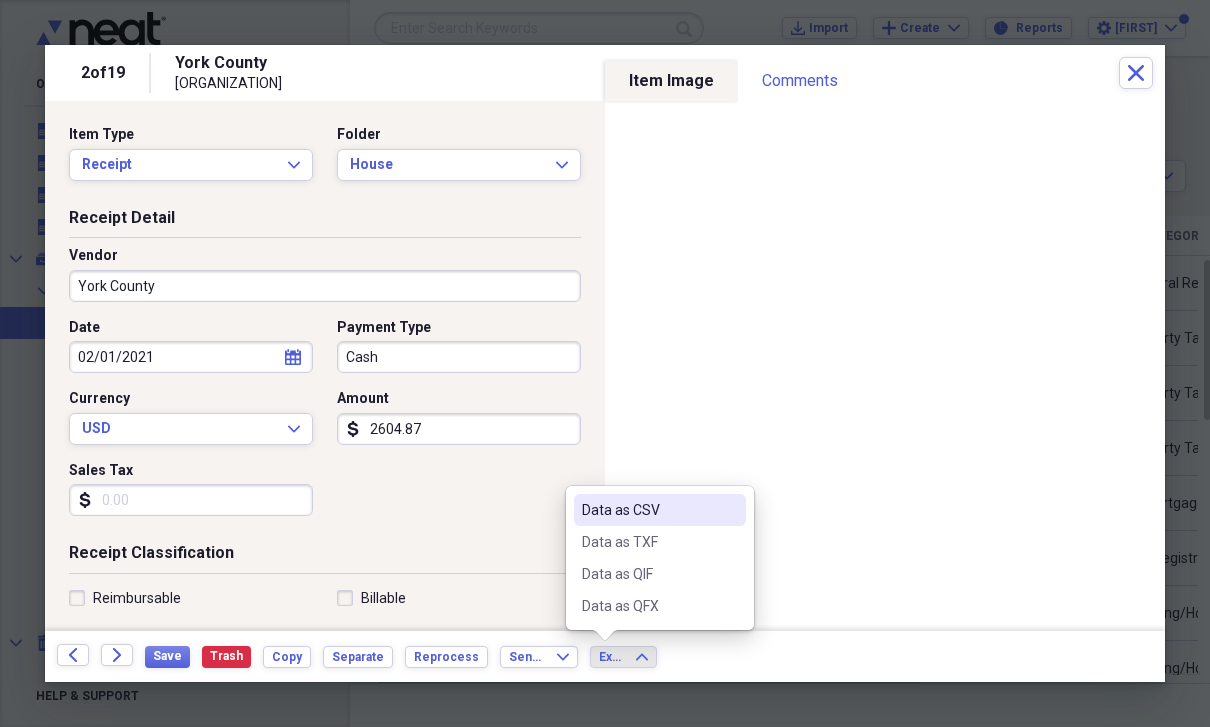 click on "Back Forward Save Trash Copy Separate Reprocess Send To Expand Export Expand" at bounding box center (605, 656) 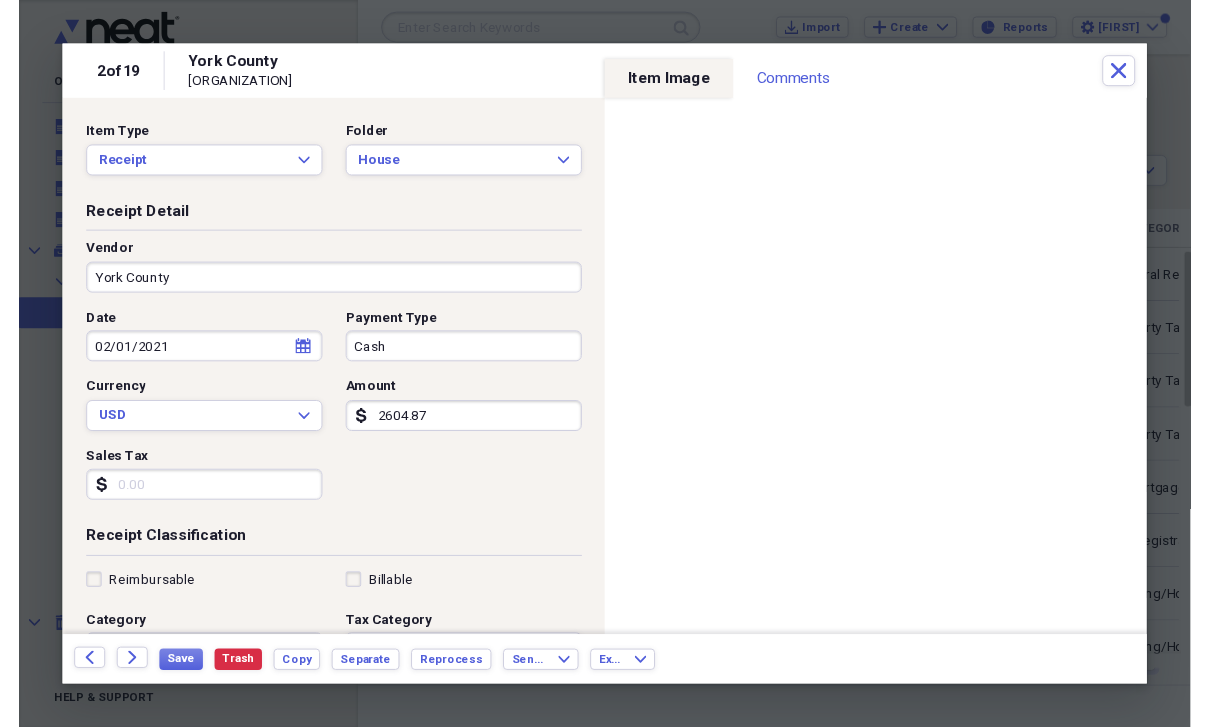 scroll, scrollTop: 24, scrollLeft: 0, axis: vertical 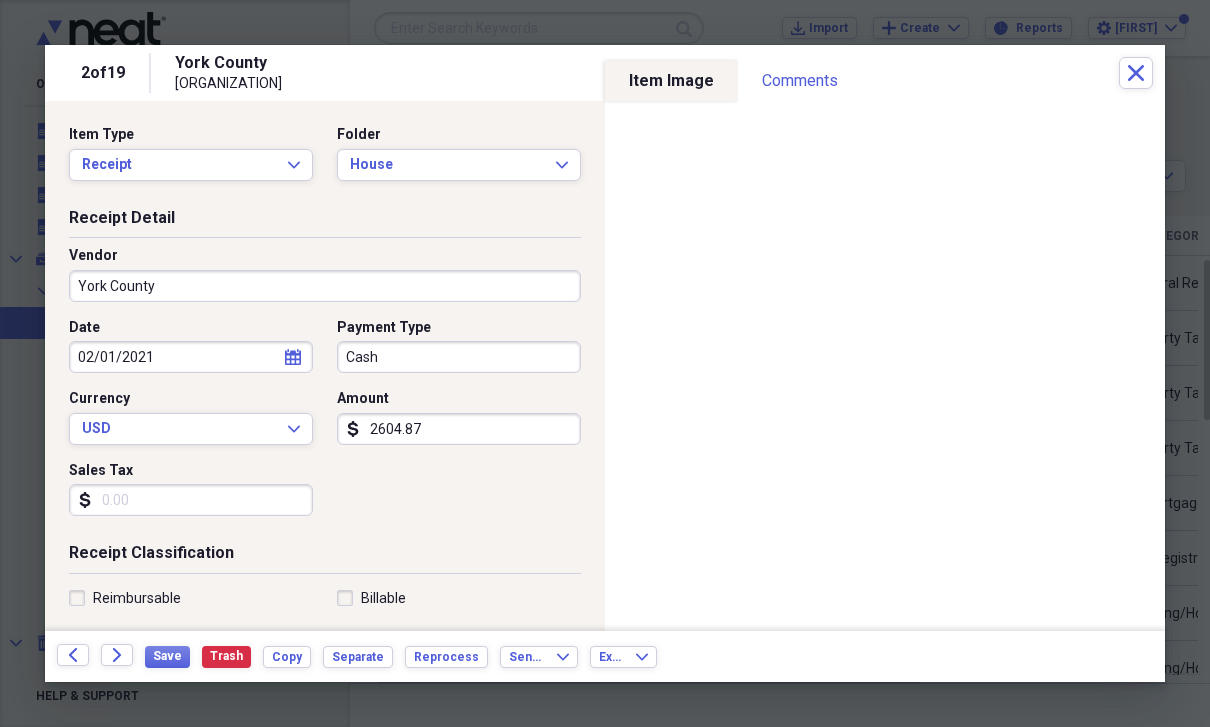 click on "York County Created on [DATE] at [TIME]" at bounding box center (647, 73) 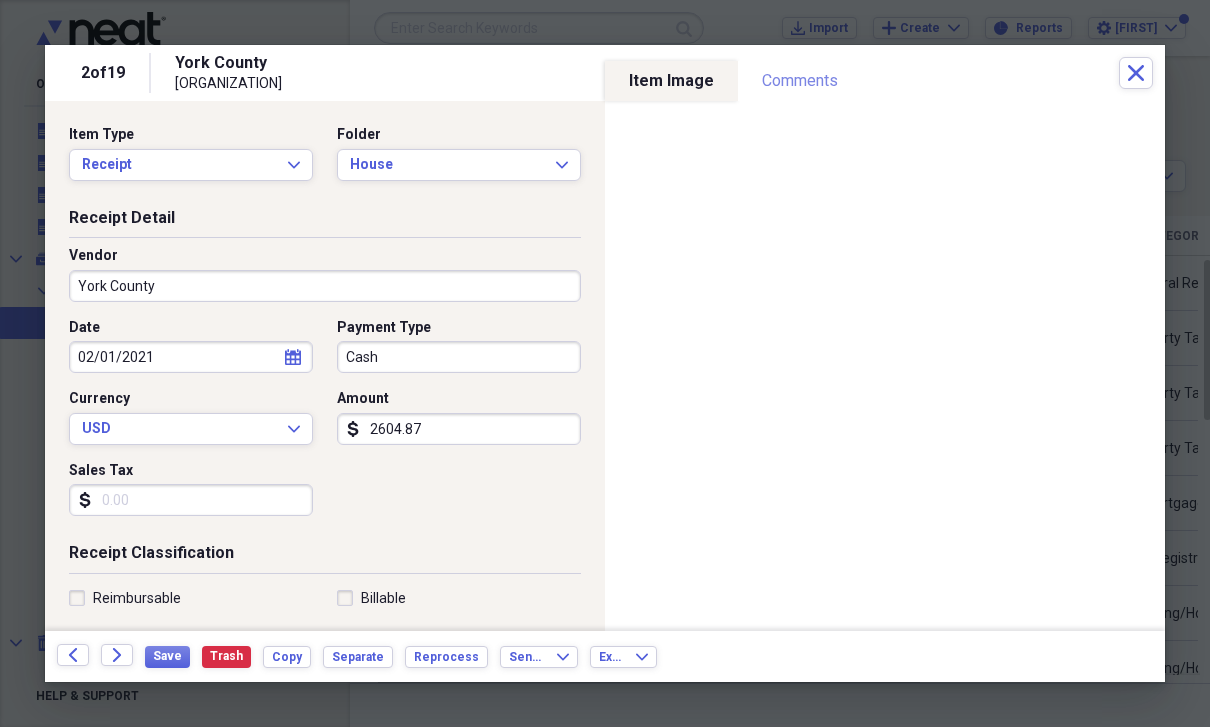 click on "Comments" at bounding box center [800, 81] 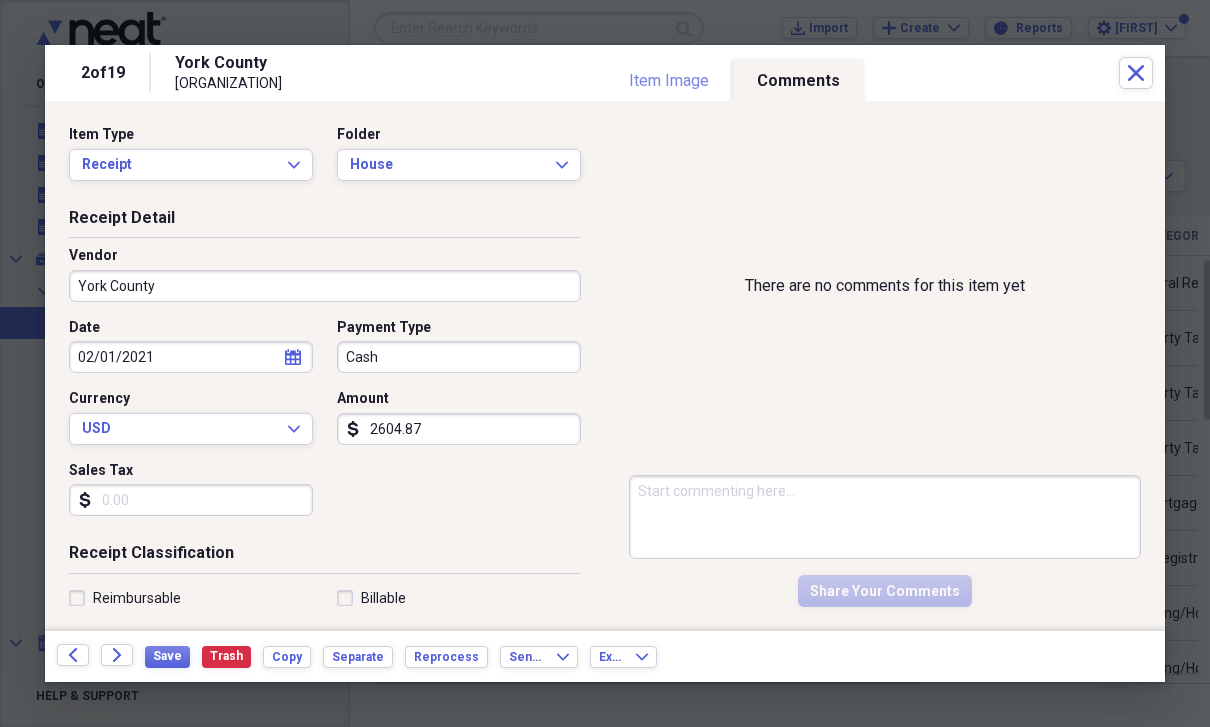 click on "Item Image" at bounding box center (669, 81) 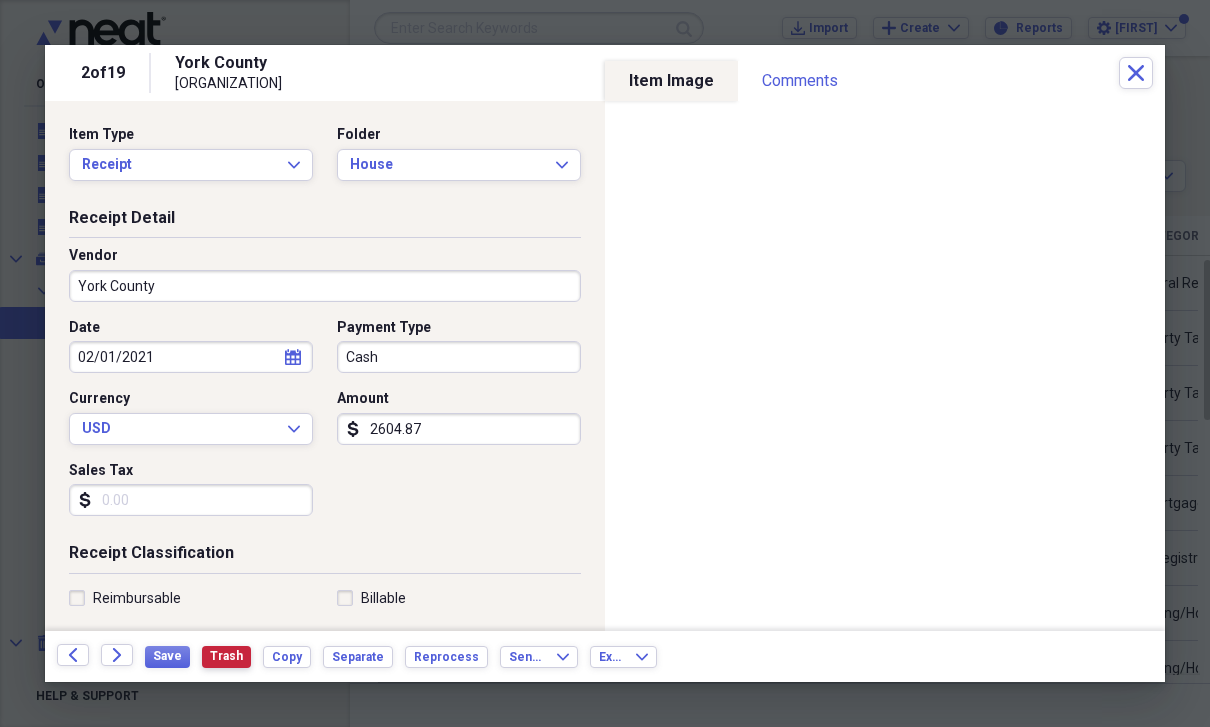 click on "Trash" at bounding box center [226, 657] 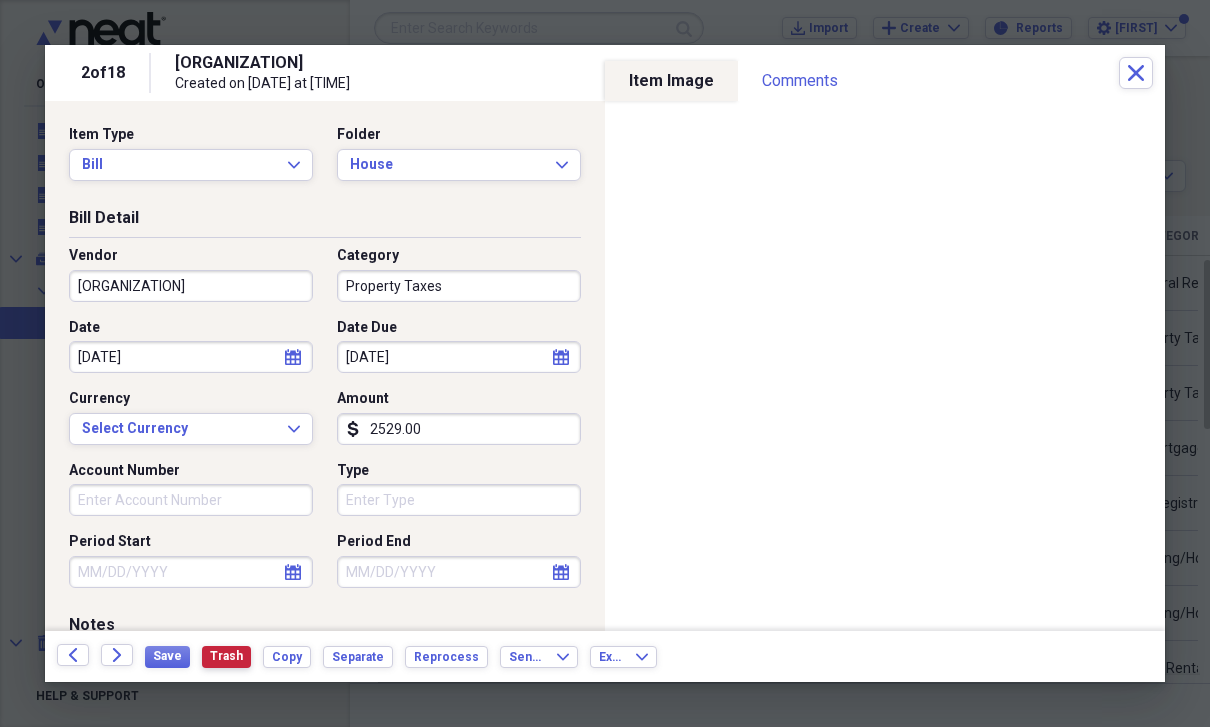 click on "Trash" at bounding box center [226, 656] 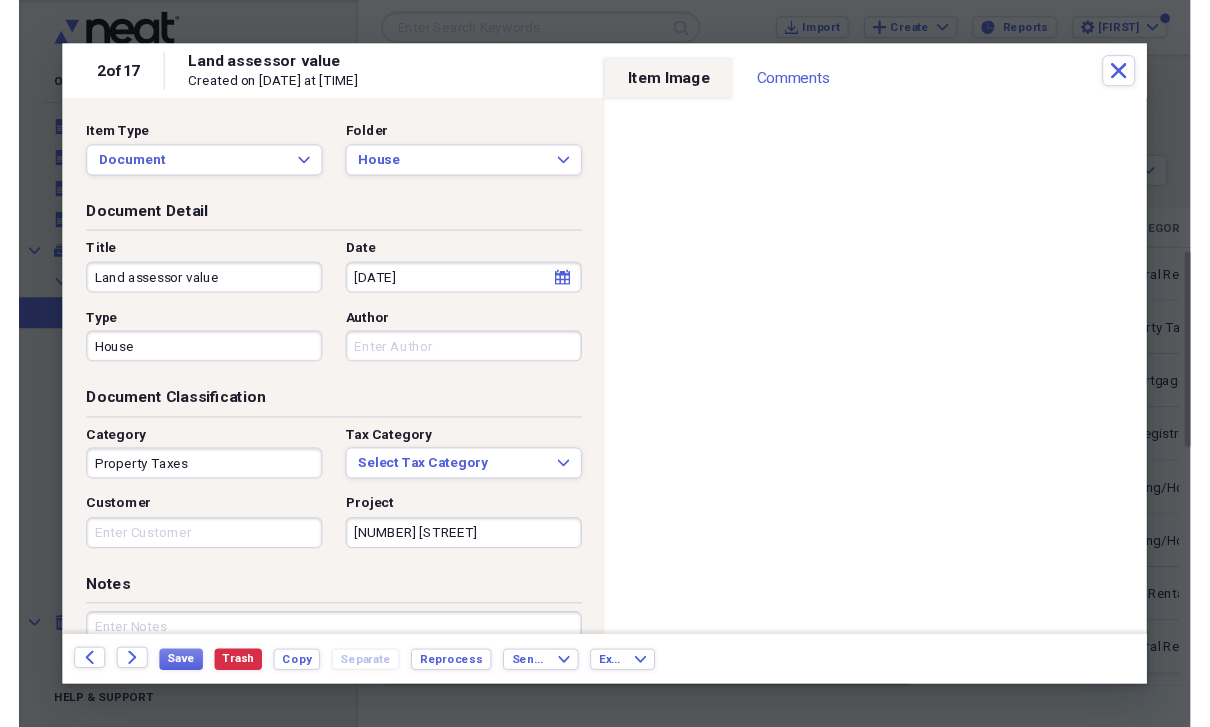 scroll, scrollTop: 24, scrollLeft: 0, axis: vertical 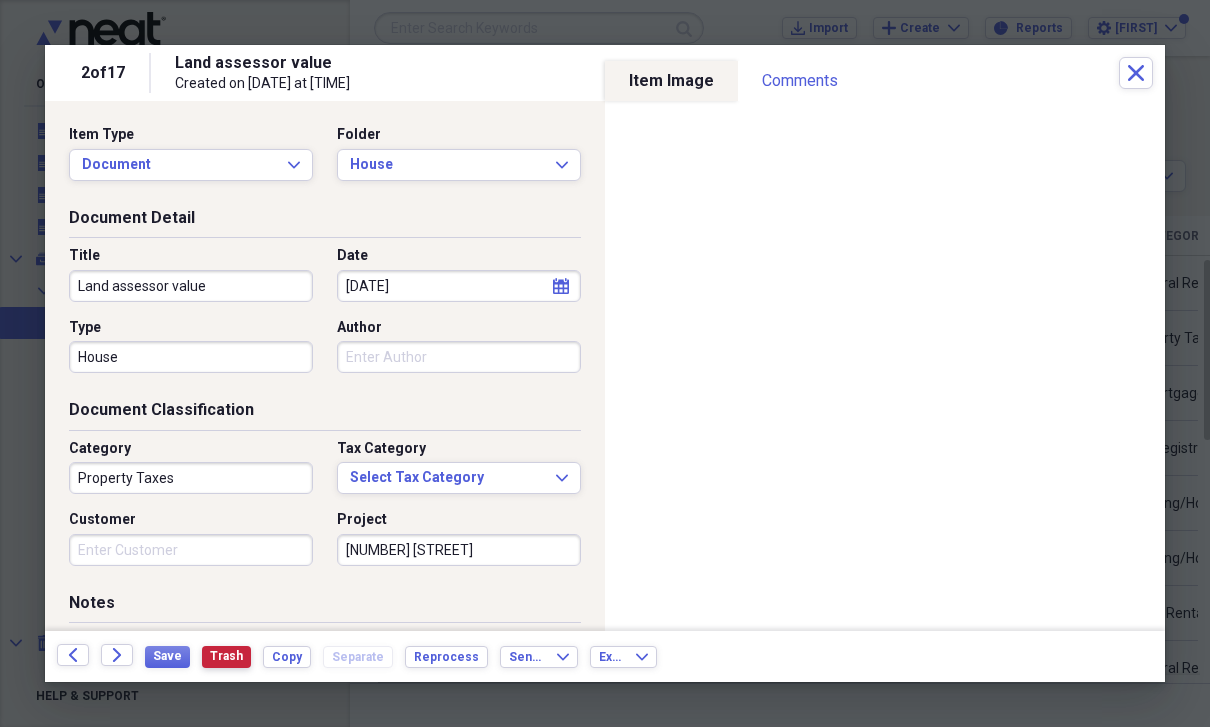 click on "Trash" at bounding box center [226, 656] 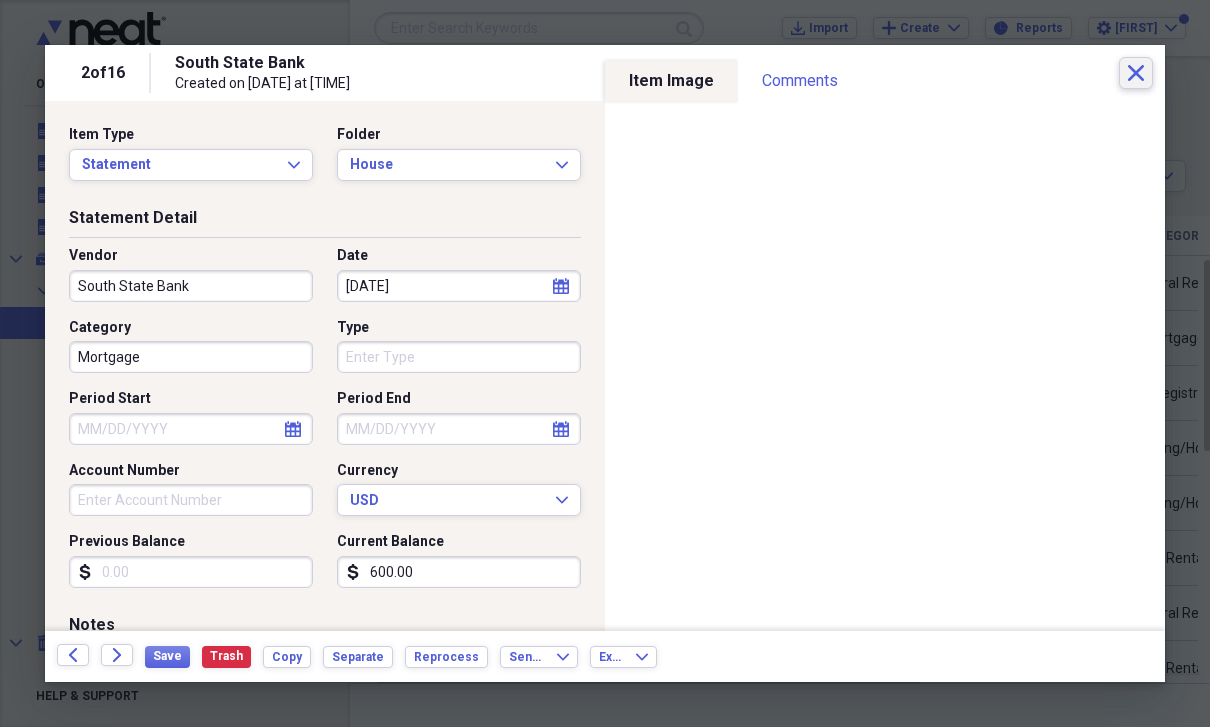click on "Close" 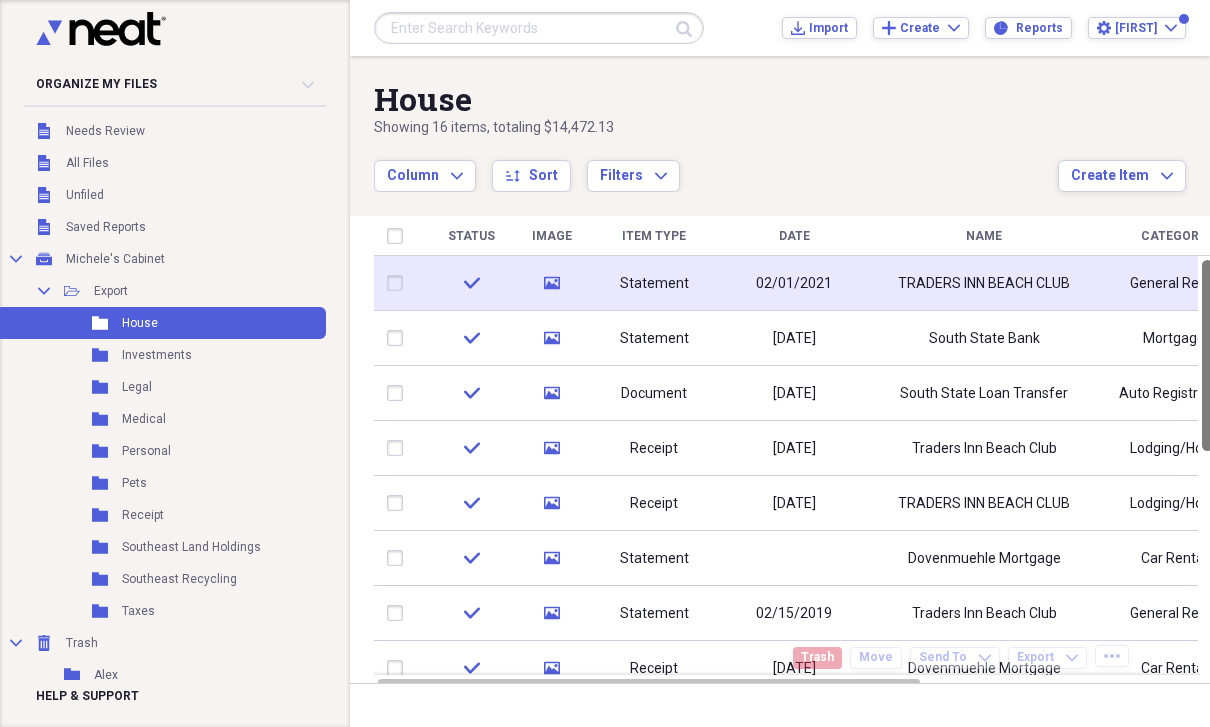 click on "TRADERS INN BEACH CLUB" at bounding box center (984, 284) 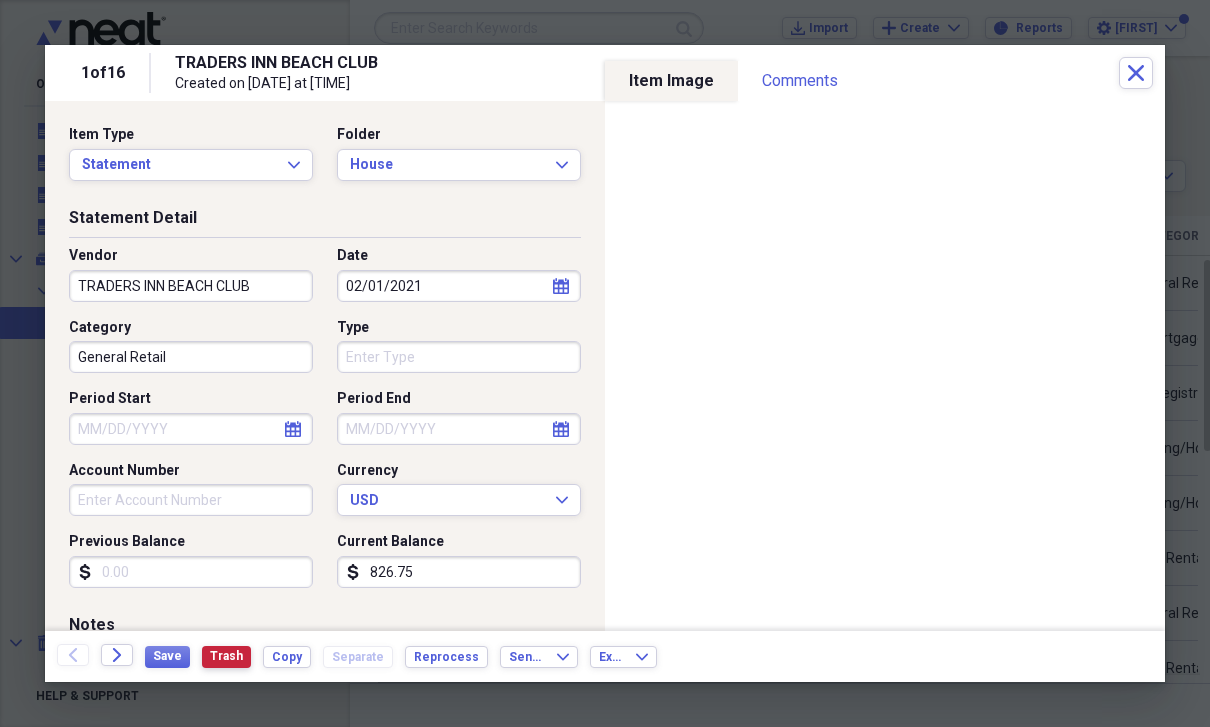 click on "Trash" at bounding box center [226, 656] 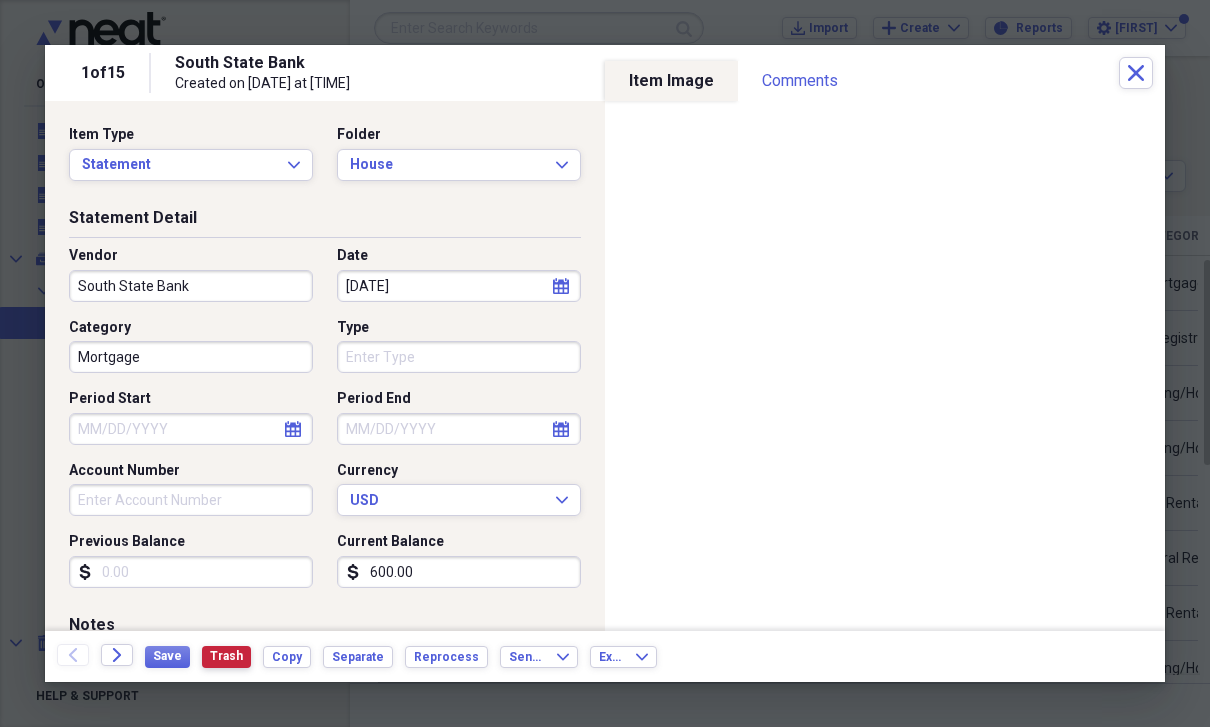 click on "Trash" at bounding box center (226, 657) 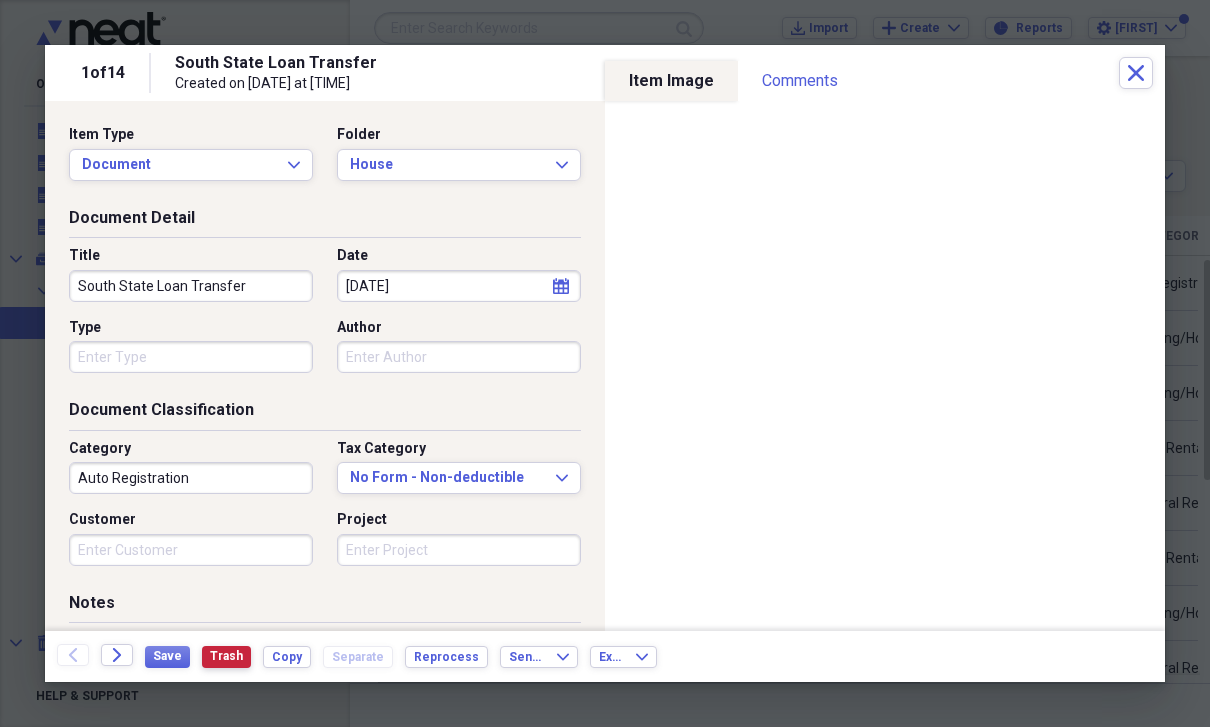 click on "Trash" at bounding box center [226, 656] 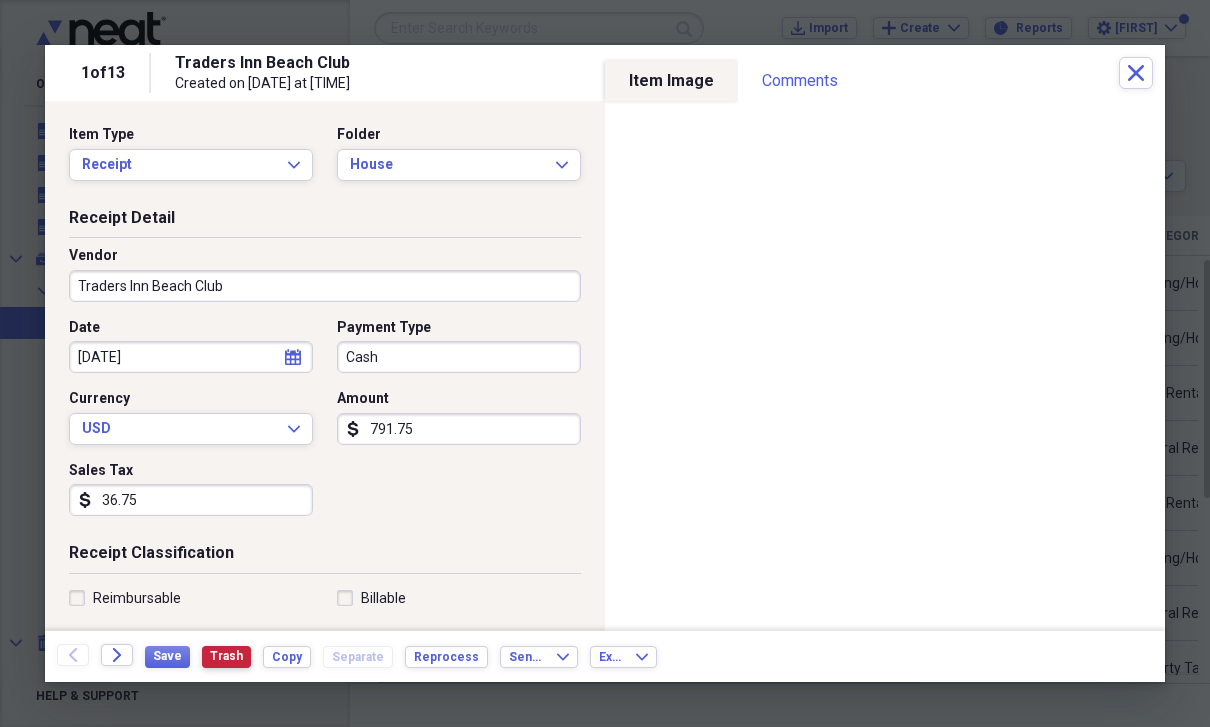 click on "Trash" at bounding box center (226, 657) 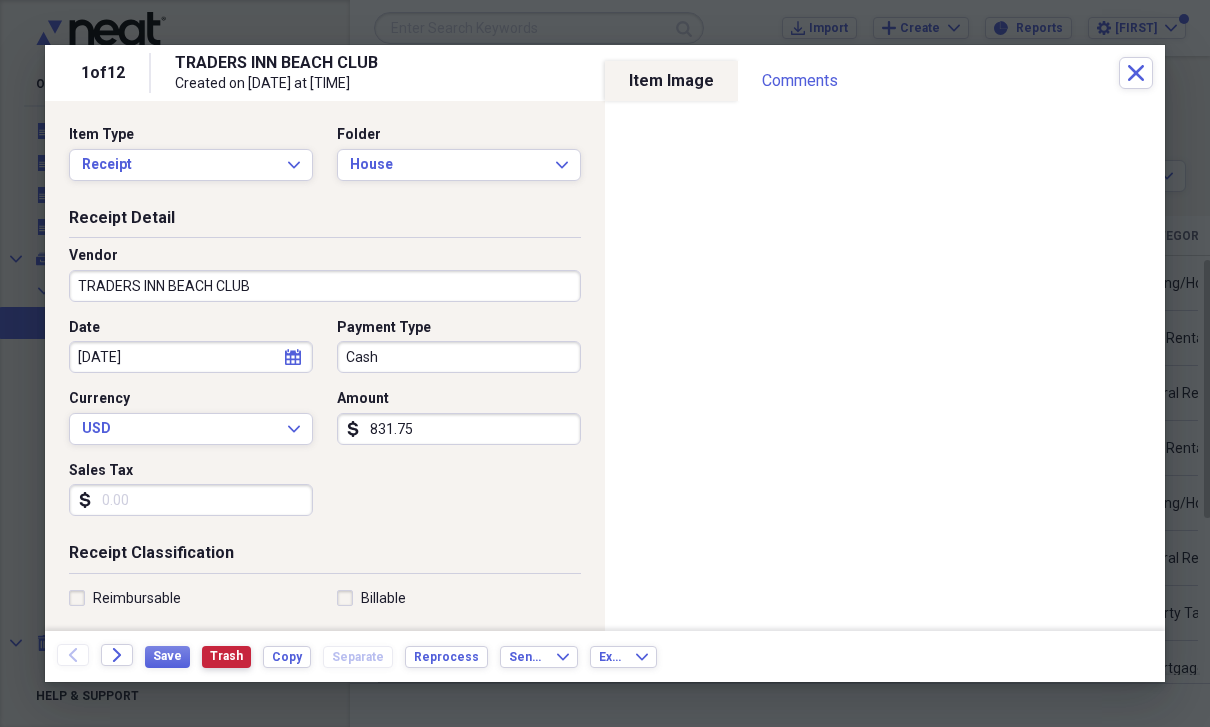 click on "Trash" at bounding box center [226, 656] 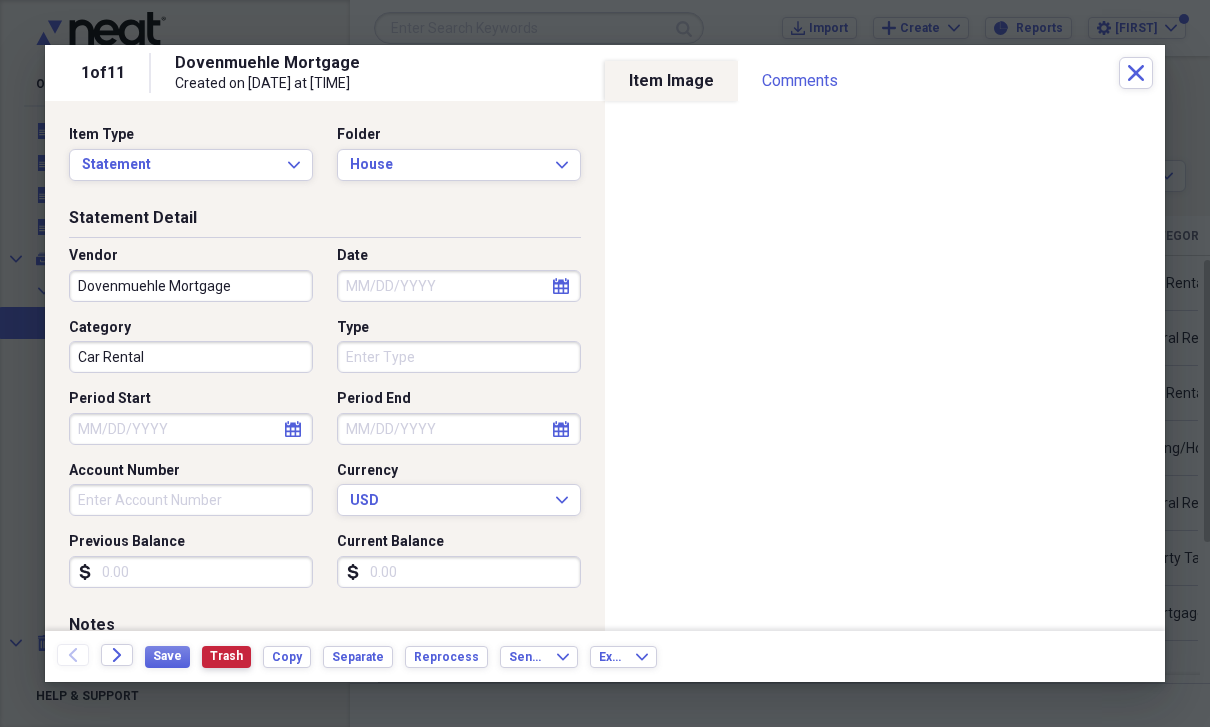 click on "Trash" at bounding box center [226, 656] 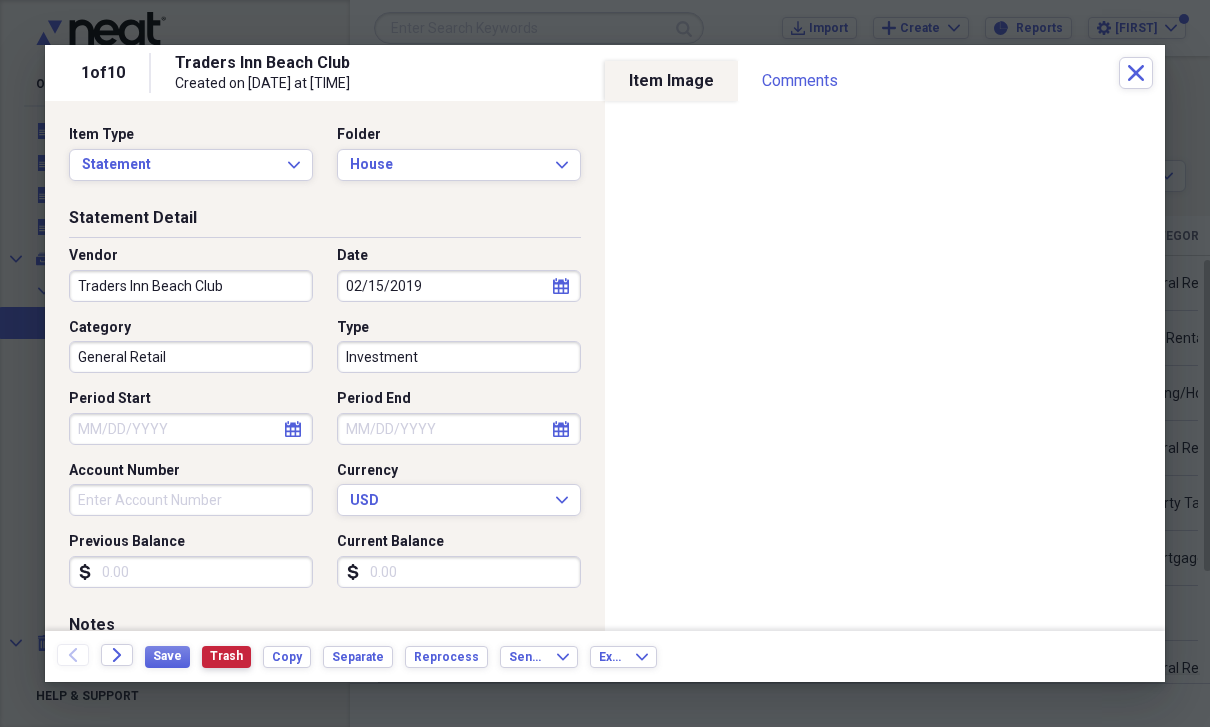 click on "Trash" at bounding box center (226, 656) 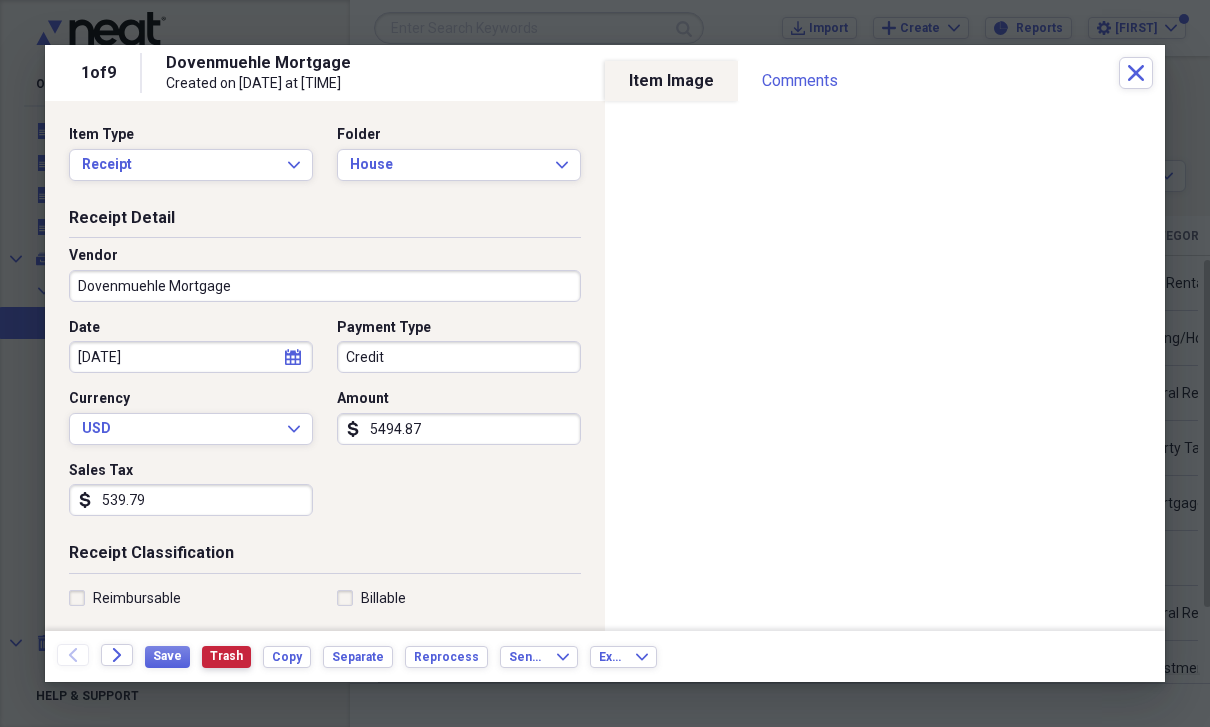 click on "Trash" at bounding box center (226, 656) 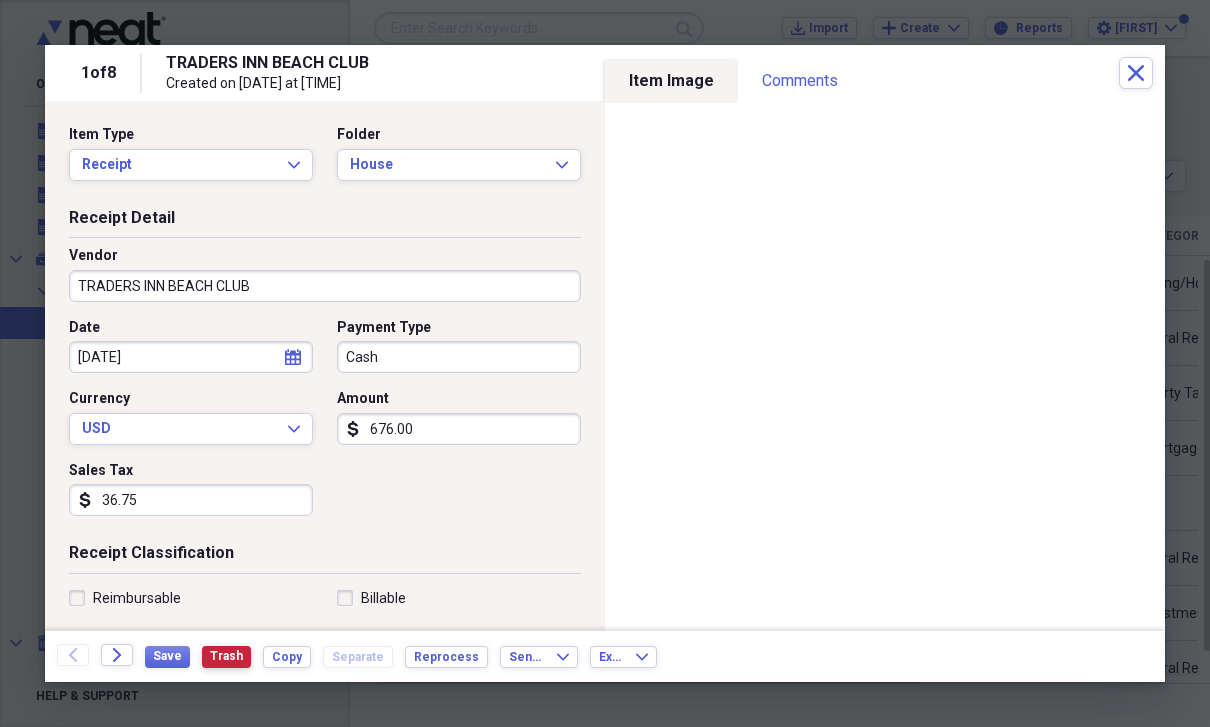 click on "Trash" at bounding box center (226, 656) 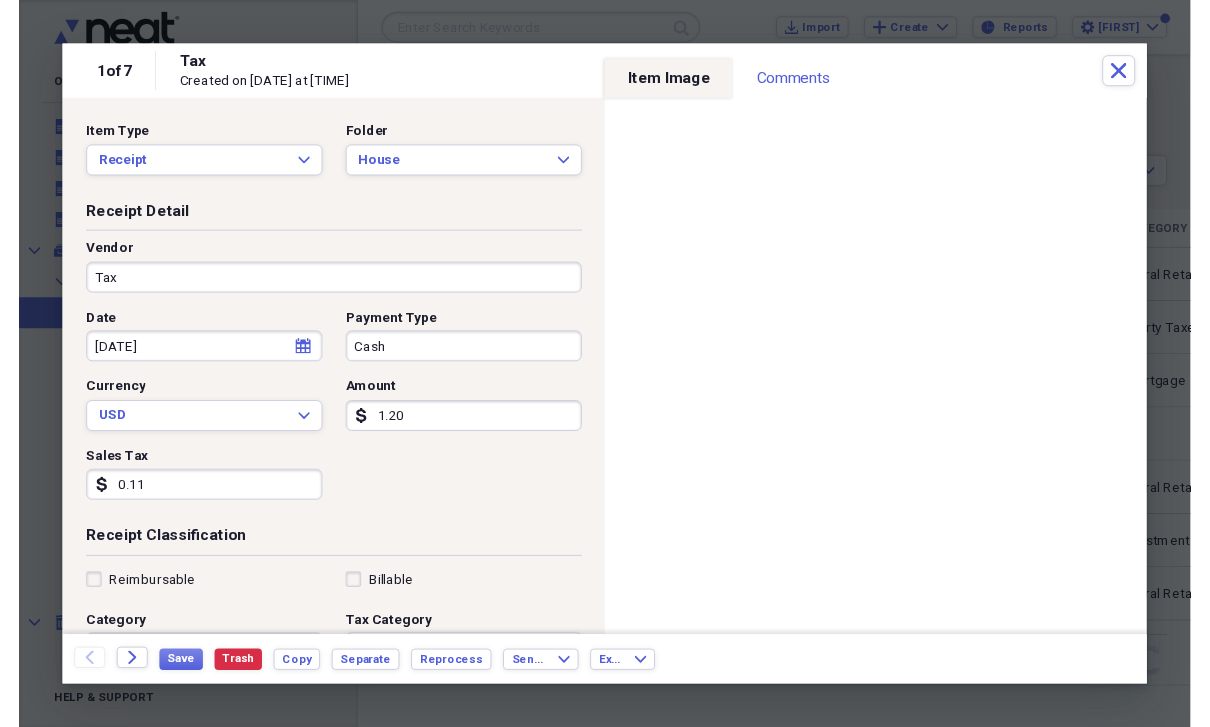 scroll, scrollTop: 24, scrollLeft: 0, axis: vertical 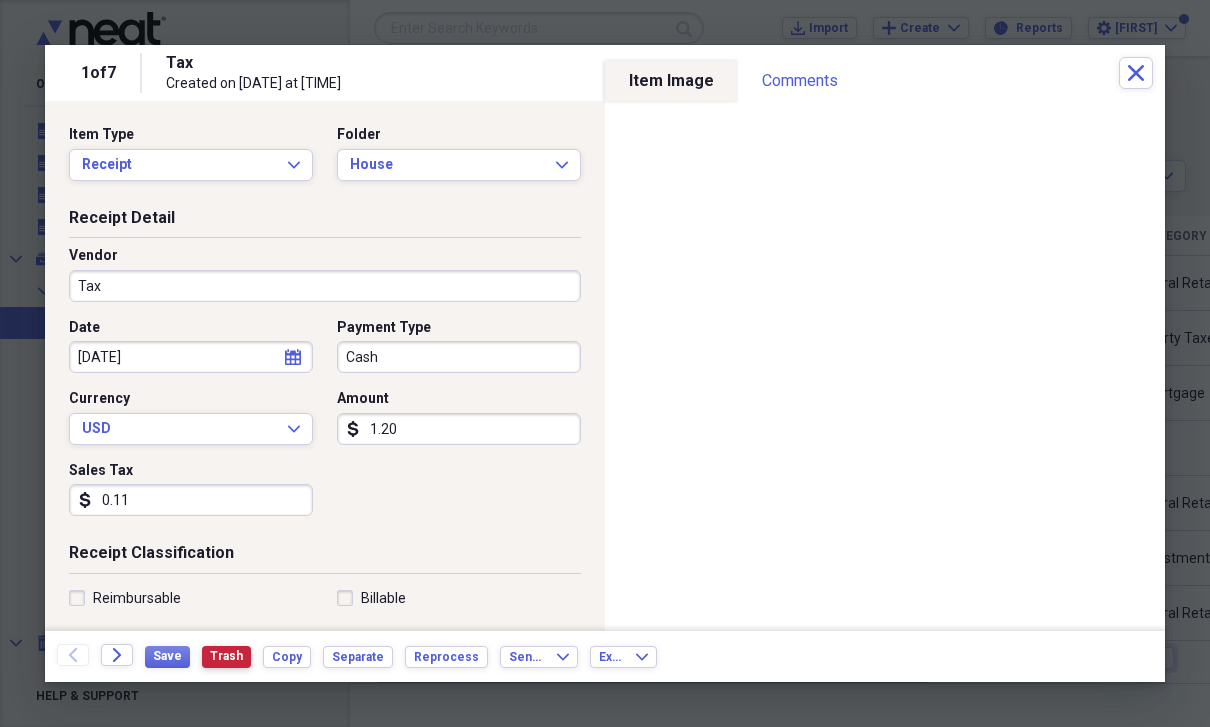 click on "Trash" at bounding box center [226, 656] 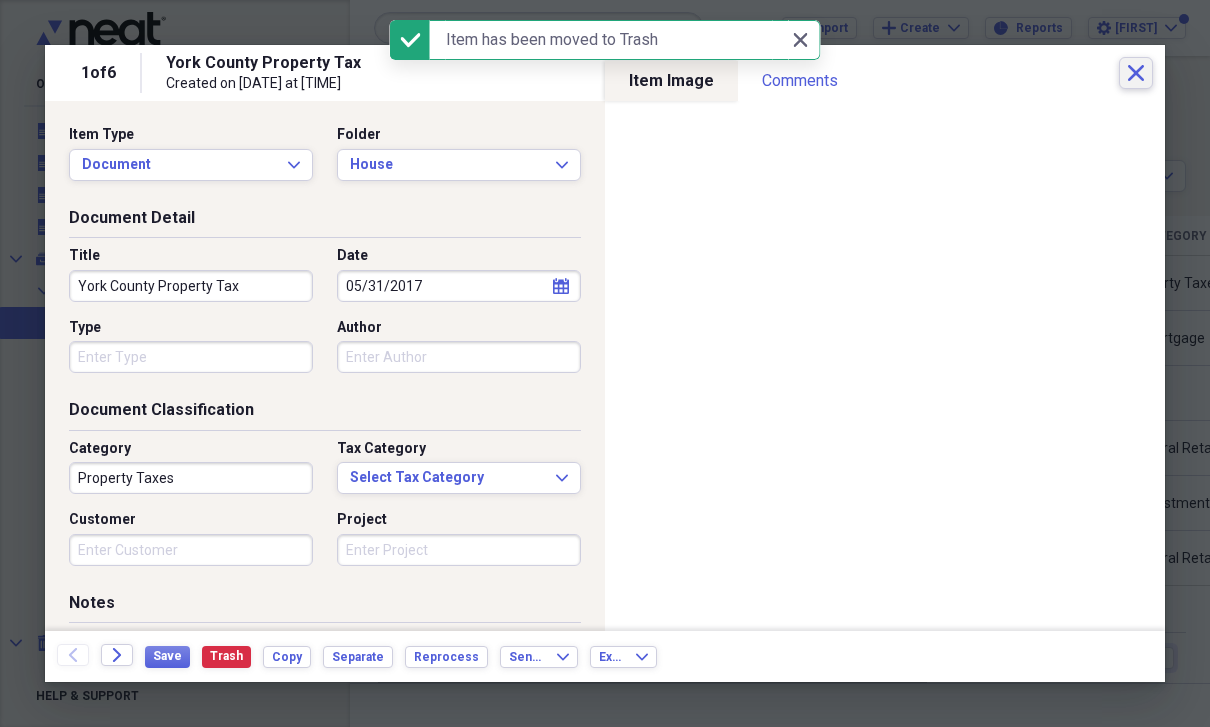 click on "Close" 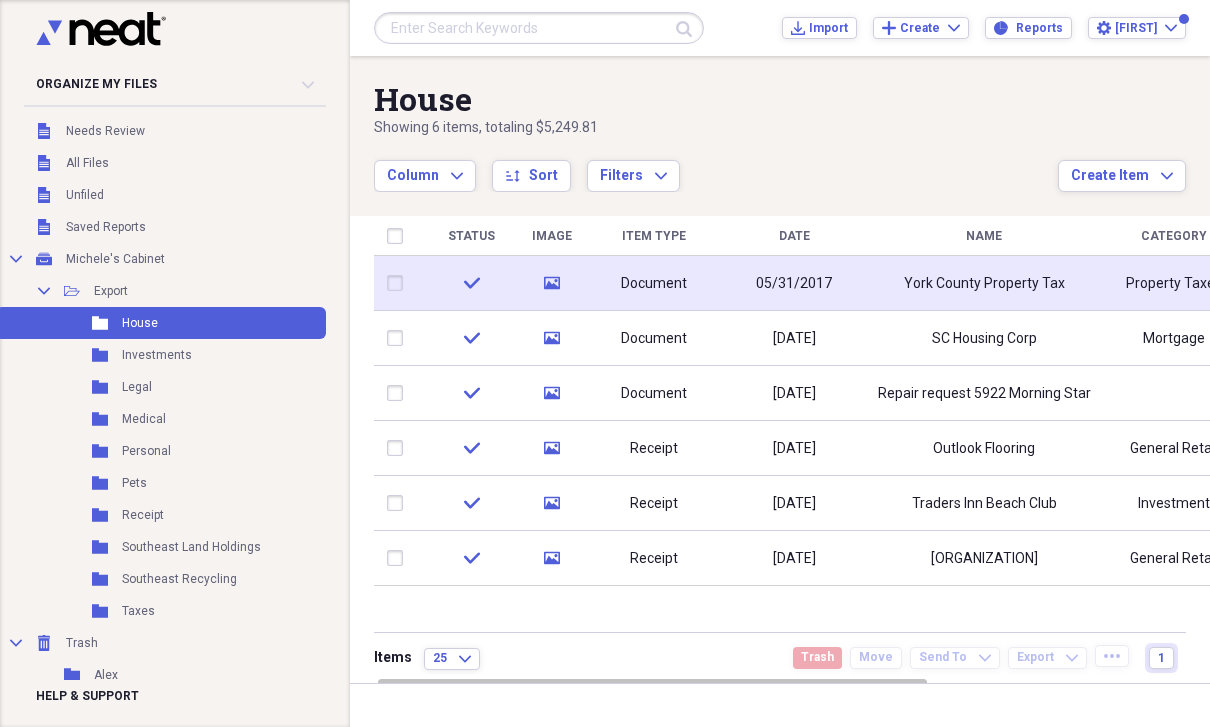 click on "York County Property Tax" at bounding box center (984, 284) 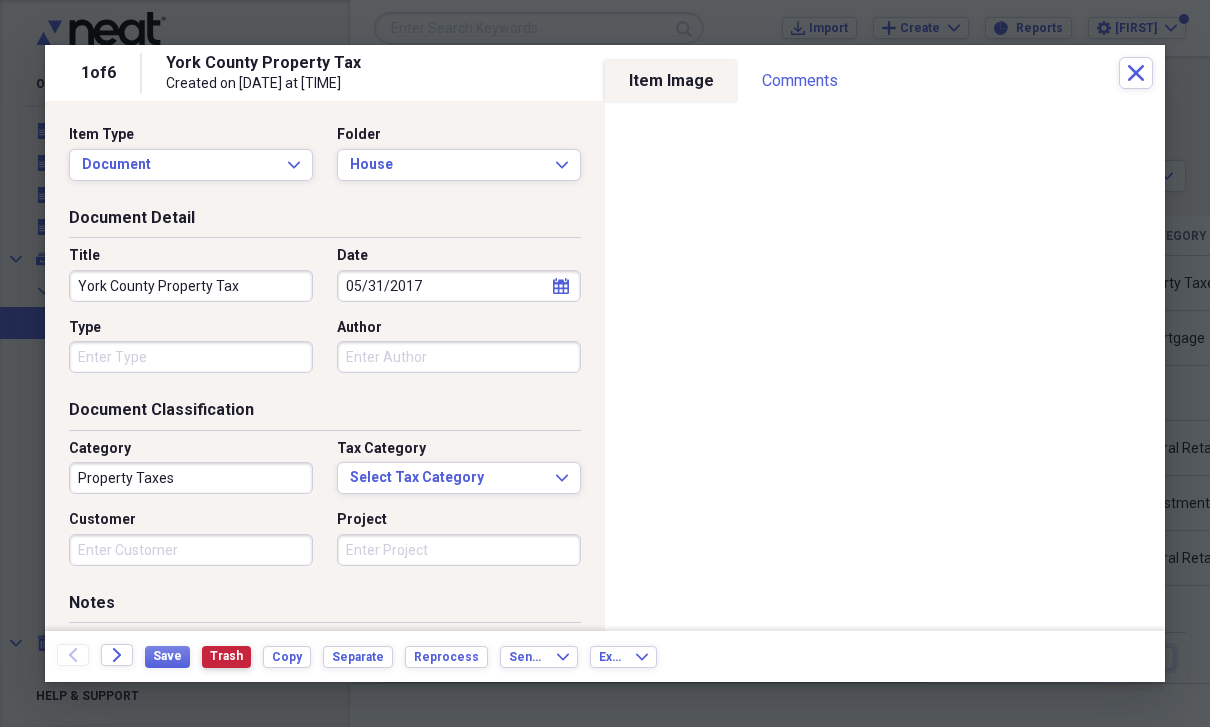 click on "Trash" at bounding box center (226, 656) 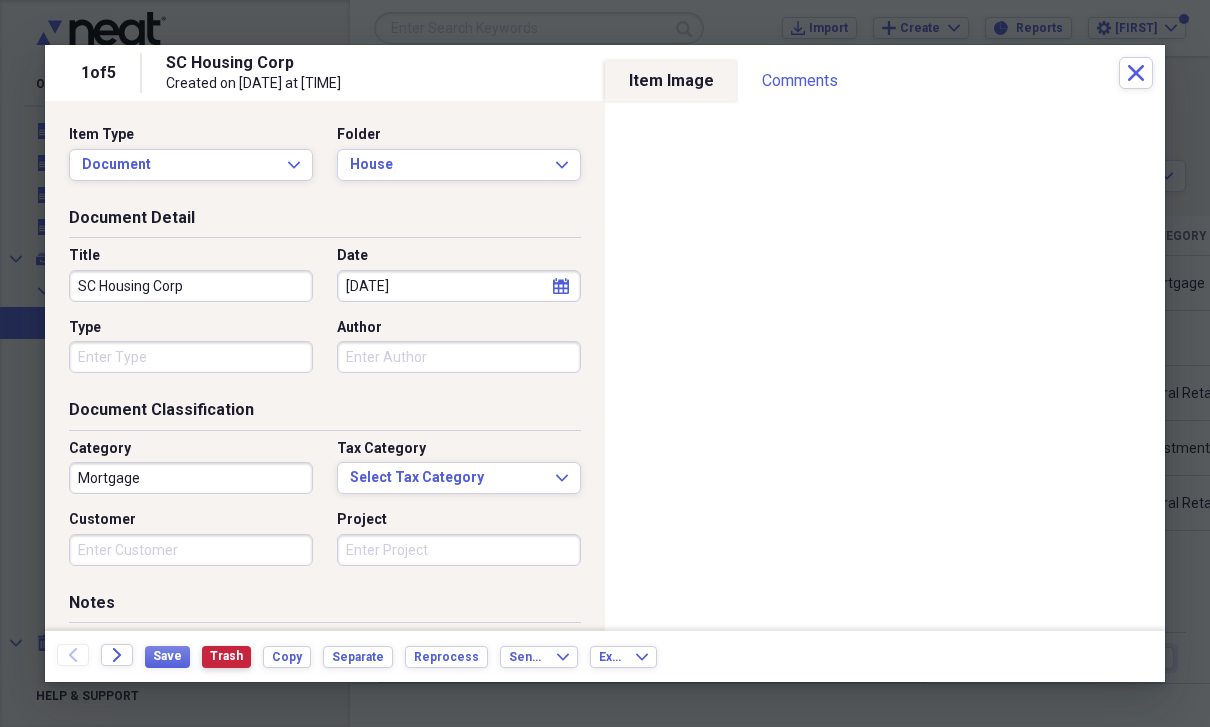 click on "Trash" at bounding box center (226, 656) 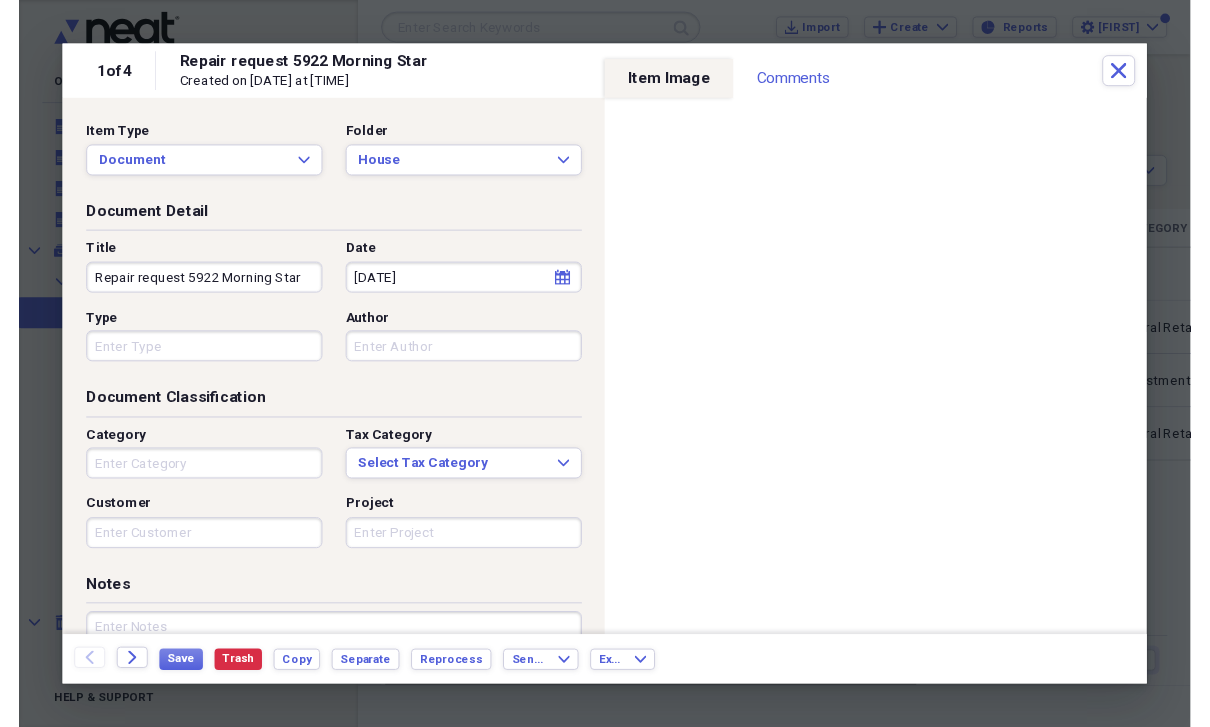 scroll, scrollTop: 24, scrollLeft: 0, axis: vertical 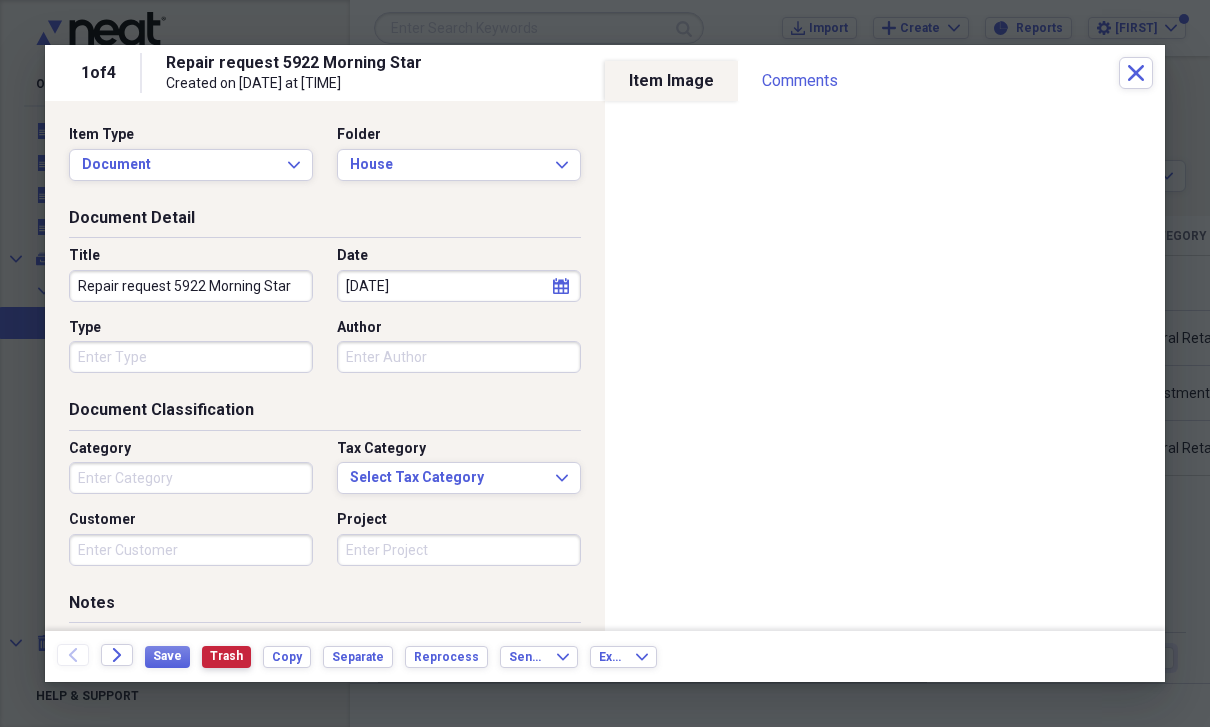 click on "Trash" at bounding box center (226, 656) 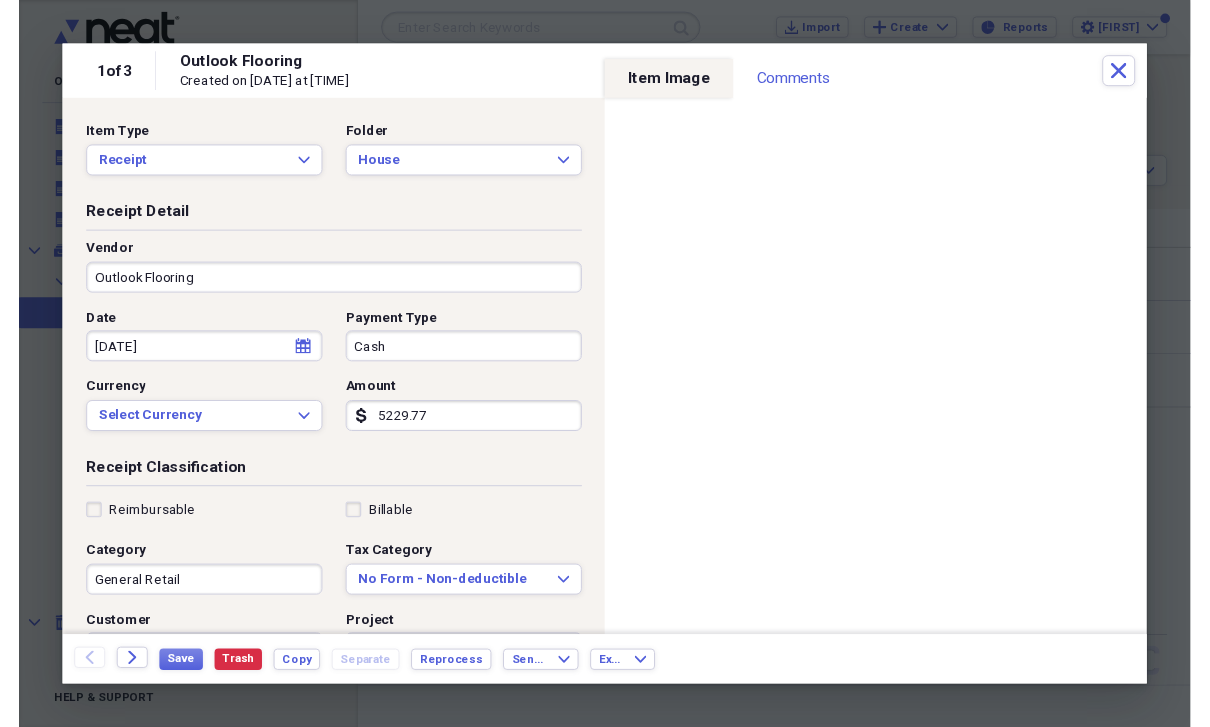scroll, scrollTop: 24, scrollLeft: 0, axis: vertical 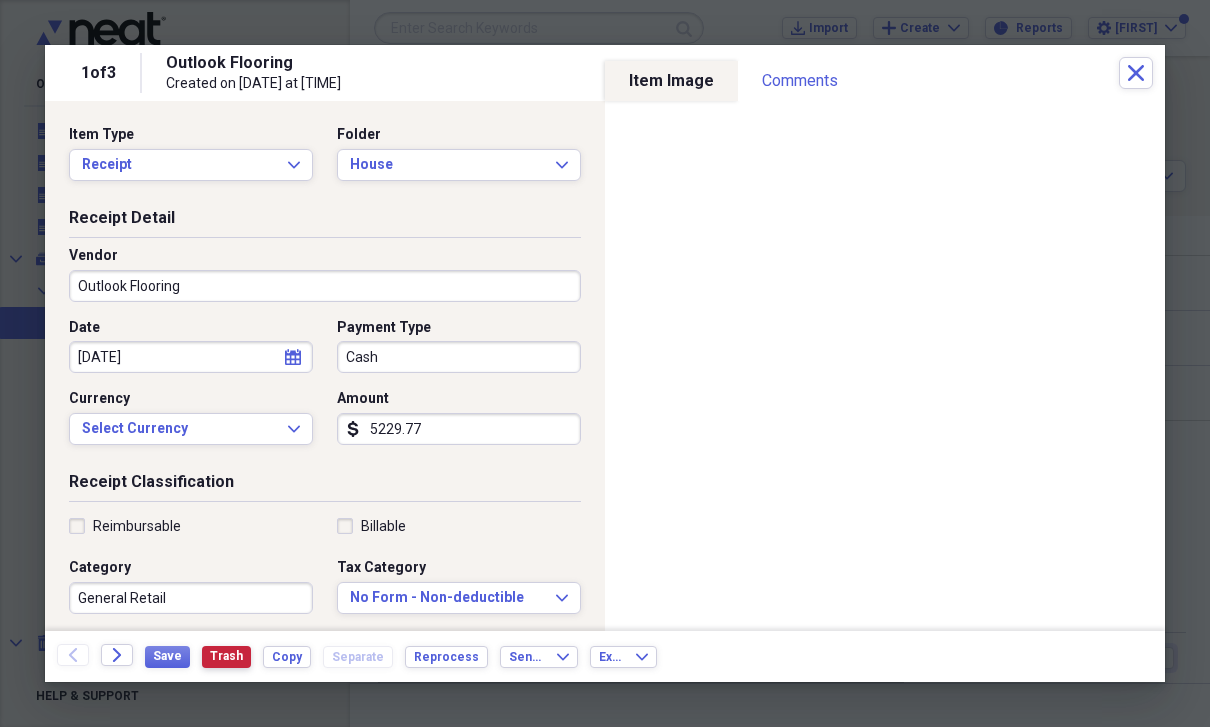 click on "Trash" at bounding box center (226, 656) 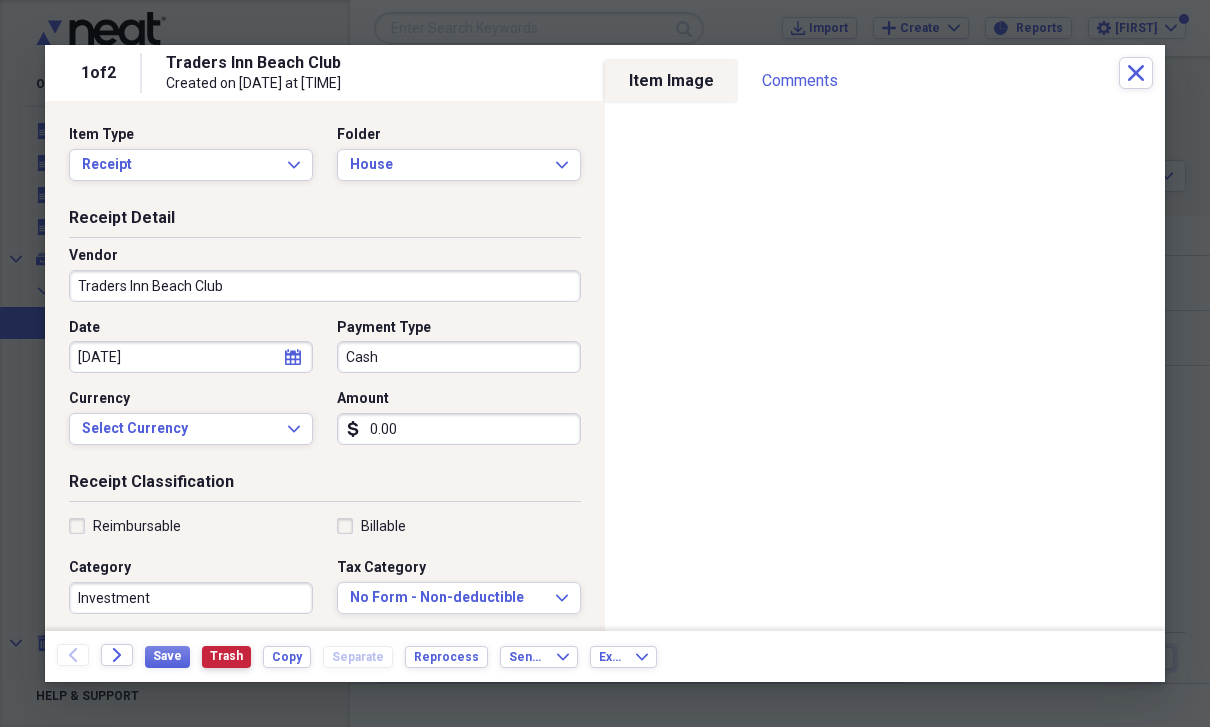 click on "Trash" at bounding box center [226, 657] 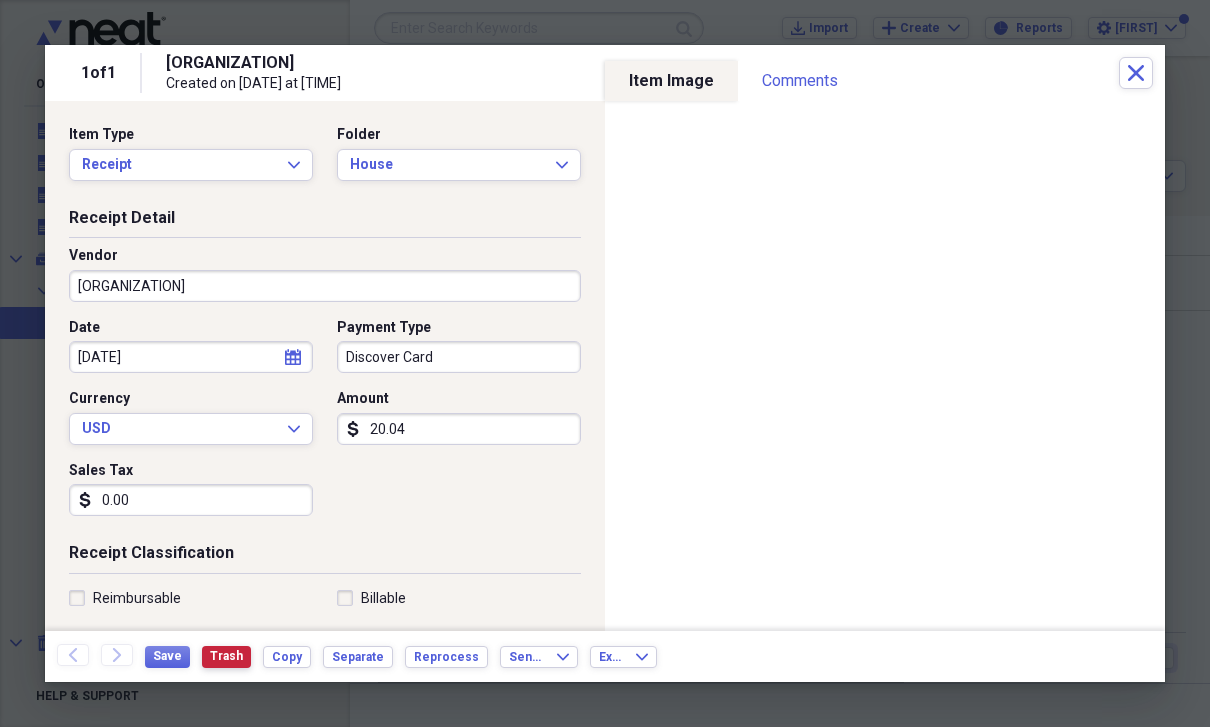 click on "Trash" at bounding box center (226, 656) 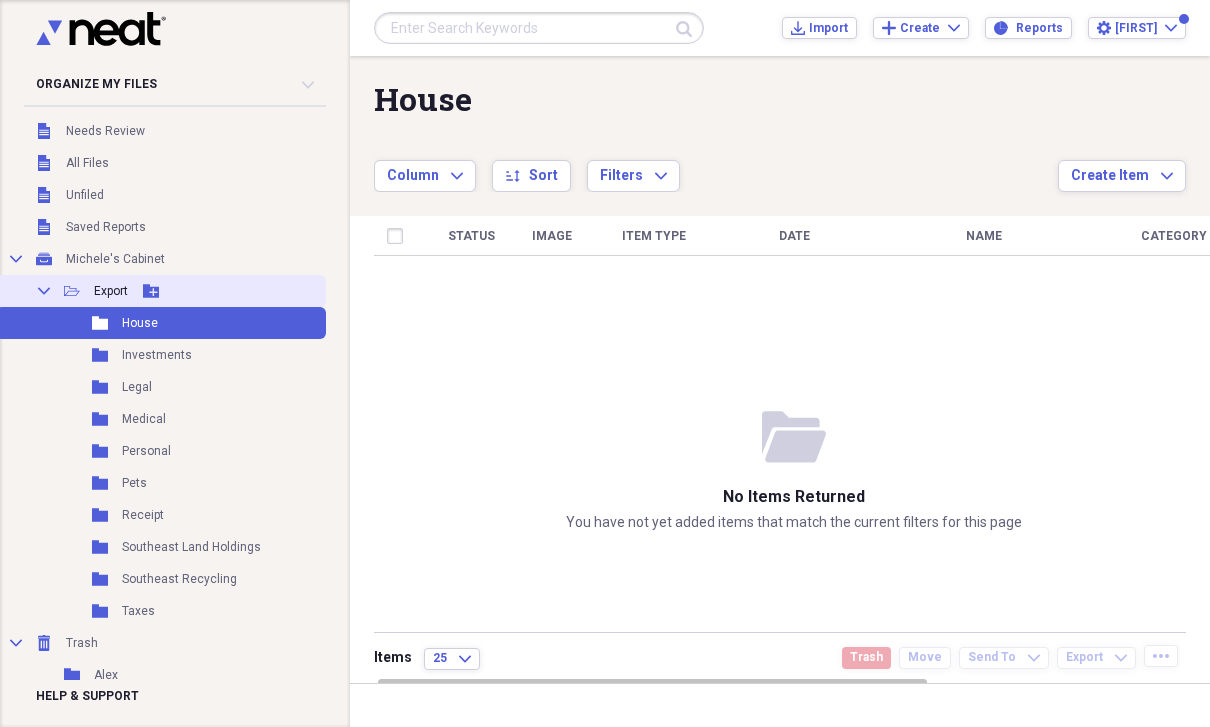 click on "Export" at bounding box center [111, 291] 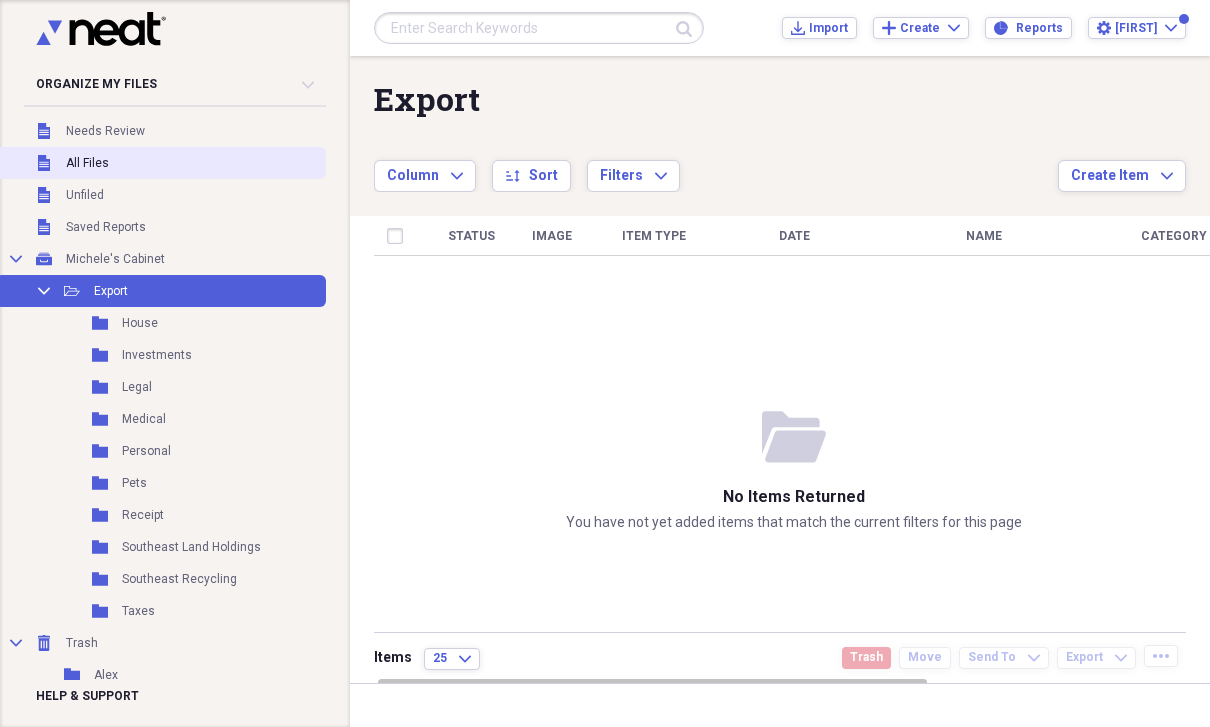 click on "All Files" at bounding box center [87, 163] 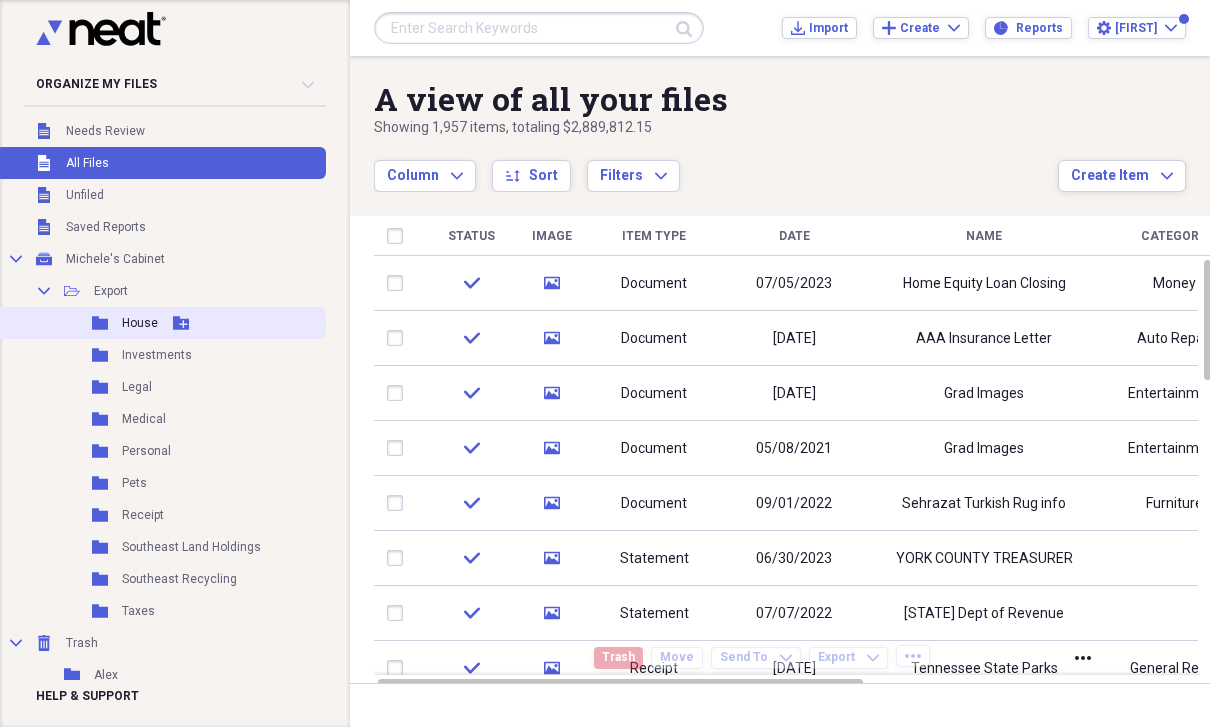 click on "House" at bounding box center (140, 323) 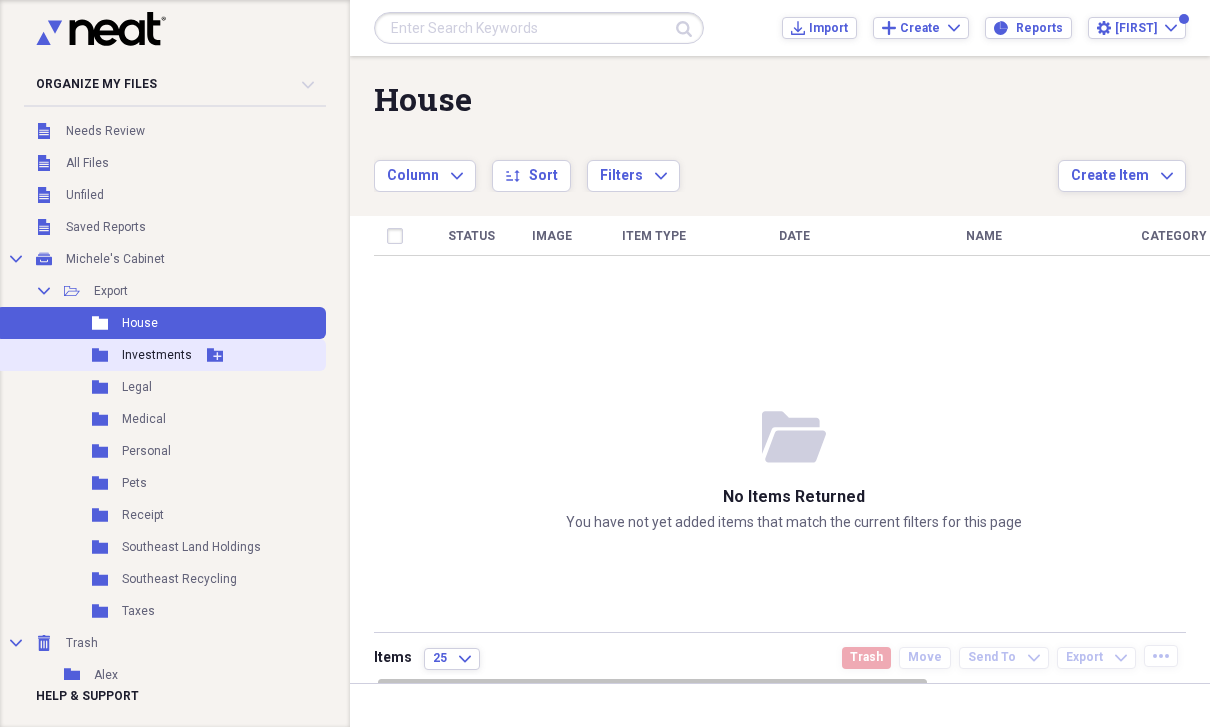 click on "Investments" at bounding box center [157, 355] 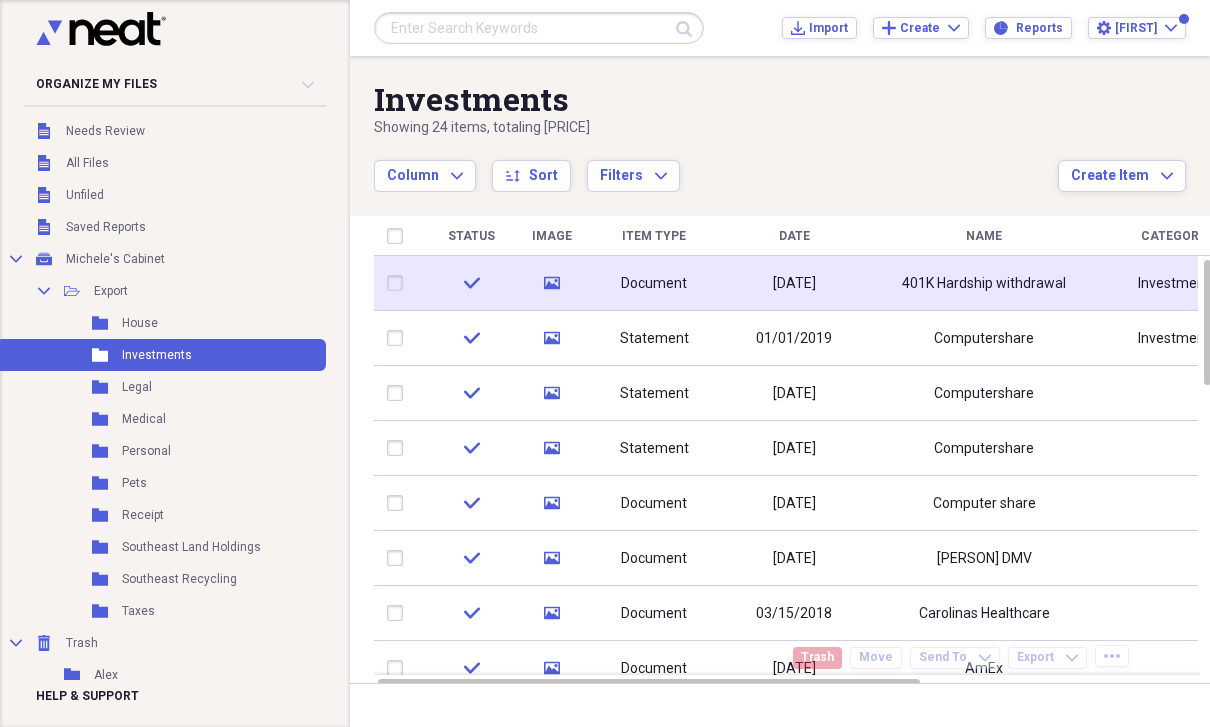 click on "401K Hardship withdrawal" at bounding box center [984, 283] 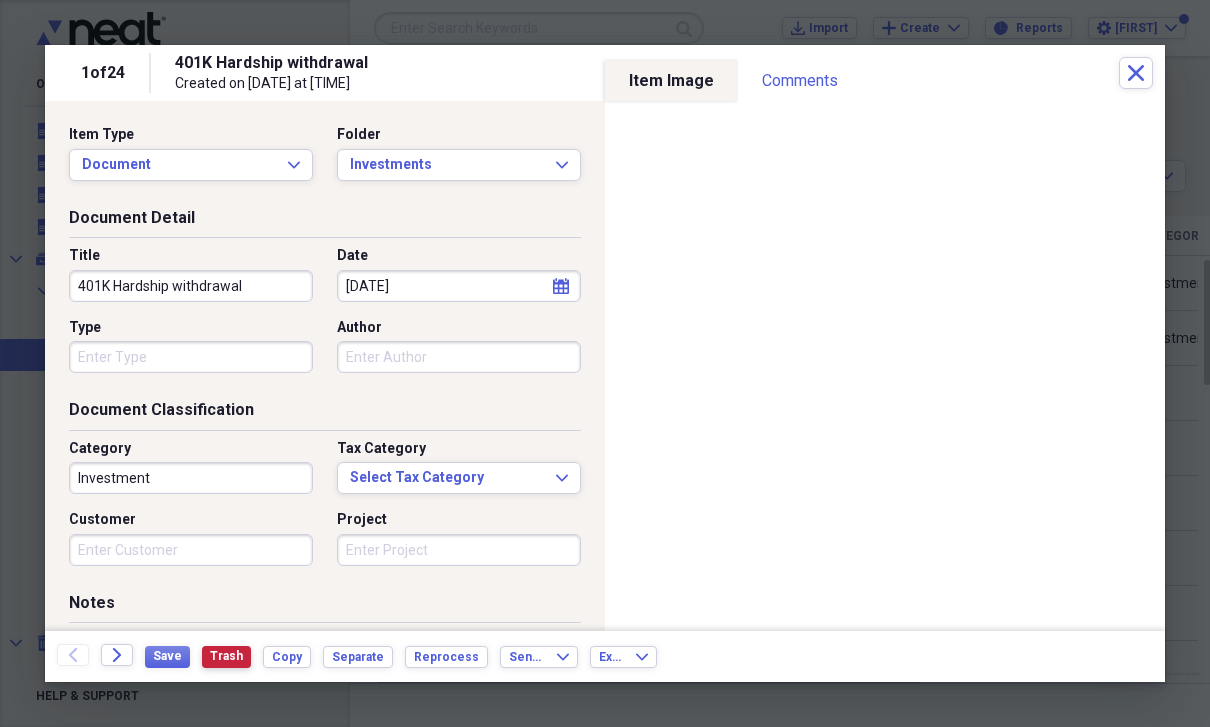 click on "Trash" at bounding box center (226, 656) 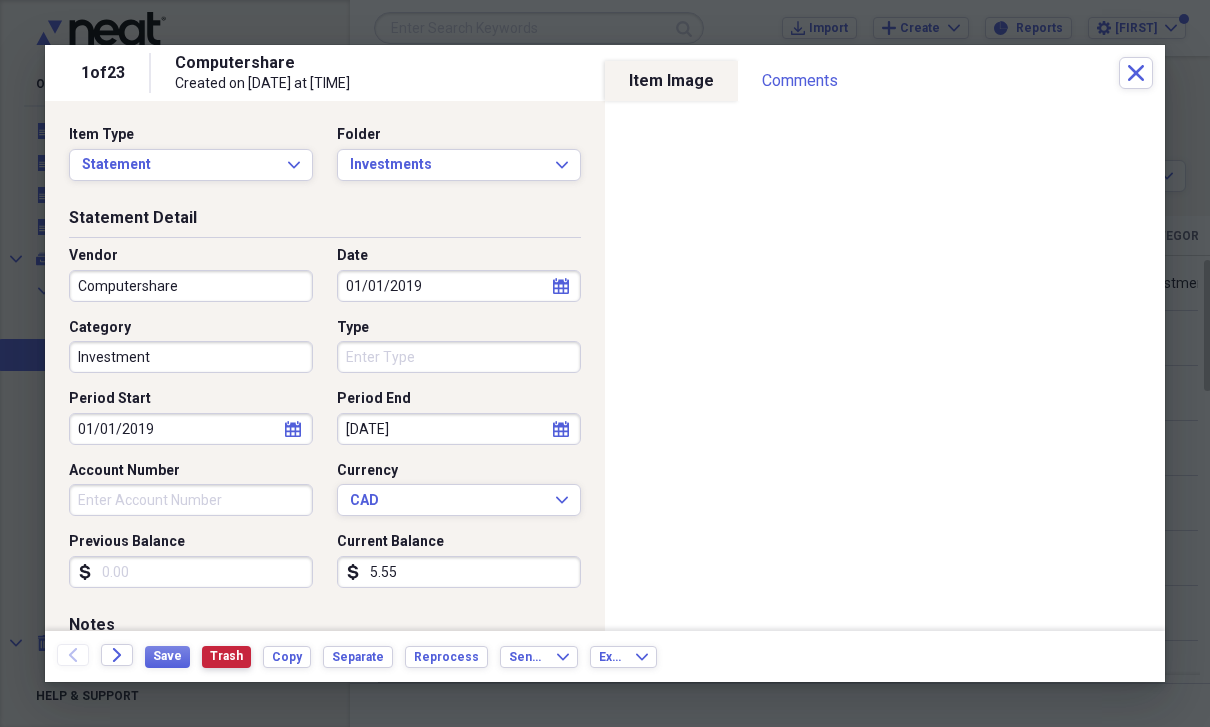 click on "Trash" at bounding box center (226, 657) 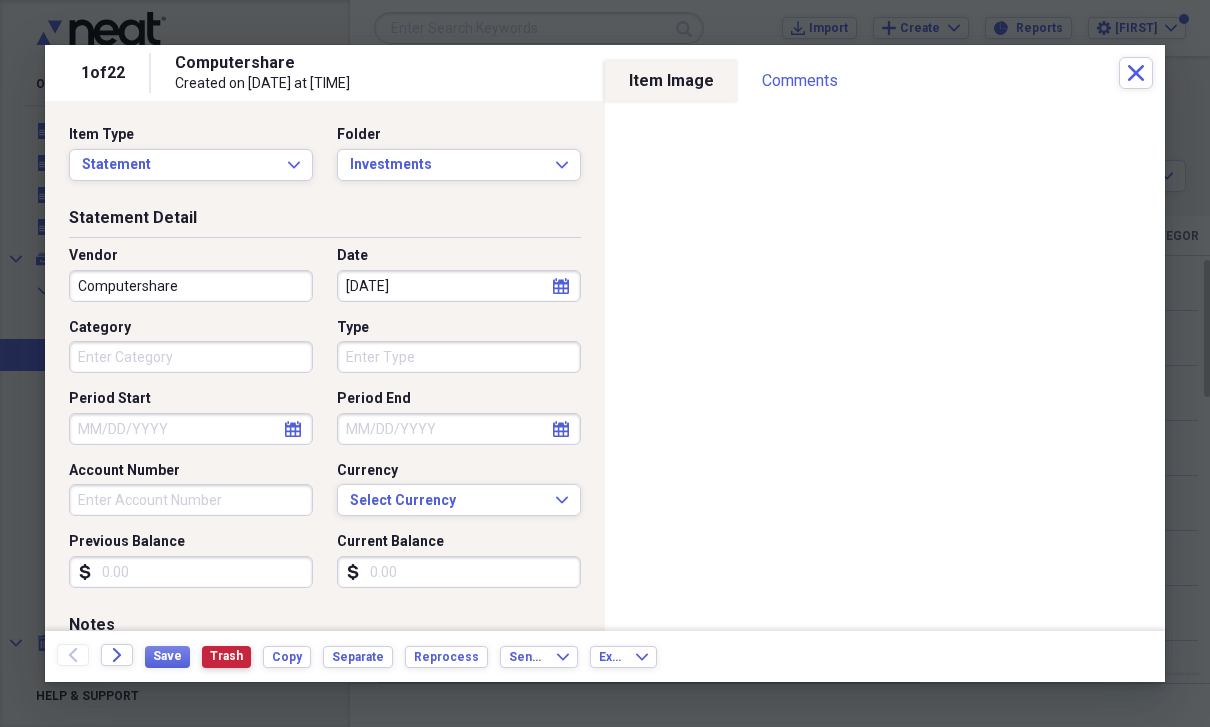 click on "Trash" at bounding box center [226, 656] 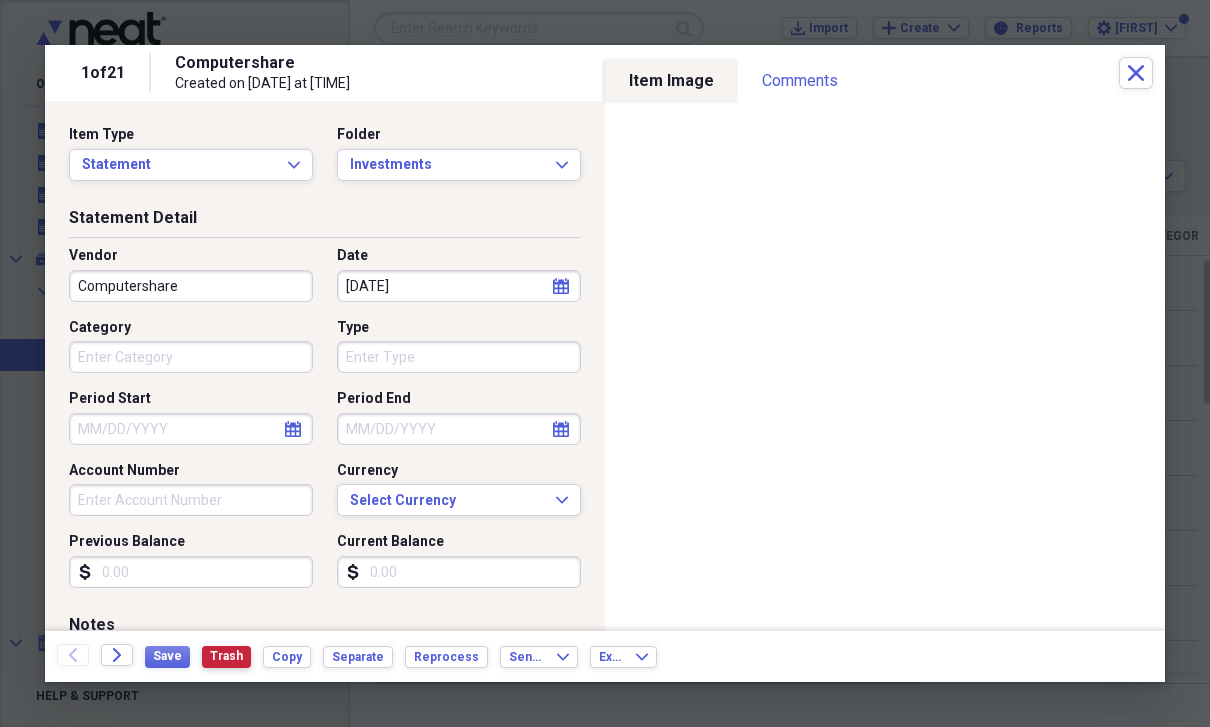 click on "Trash" at bounding box center [226, 656] 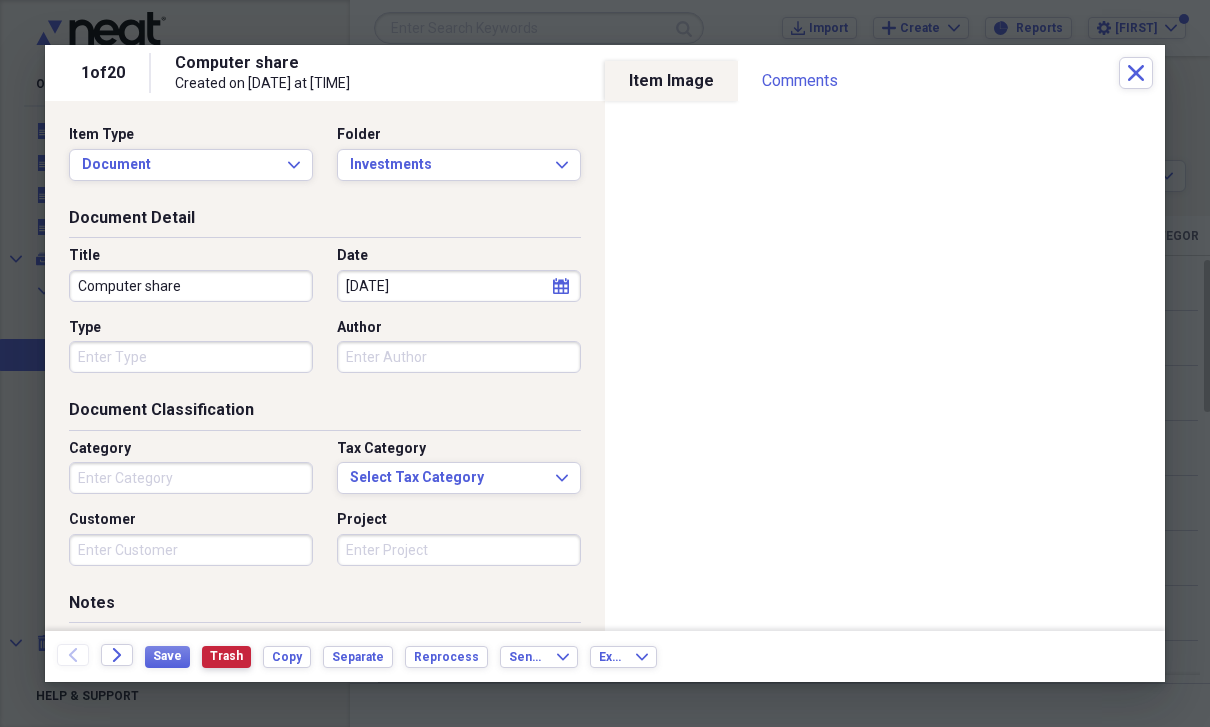 click on "Trash" at bounding box center (226, 656) 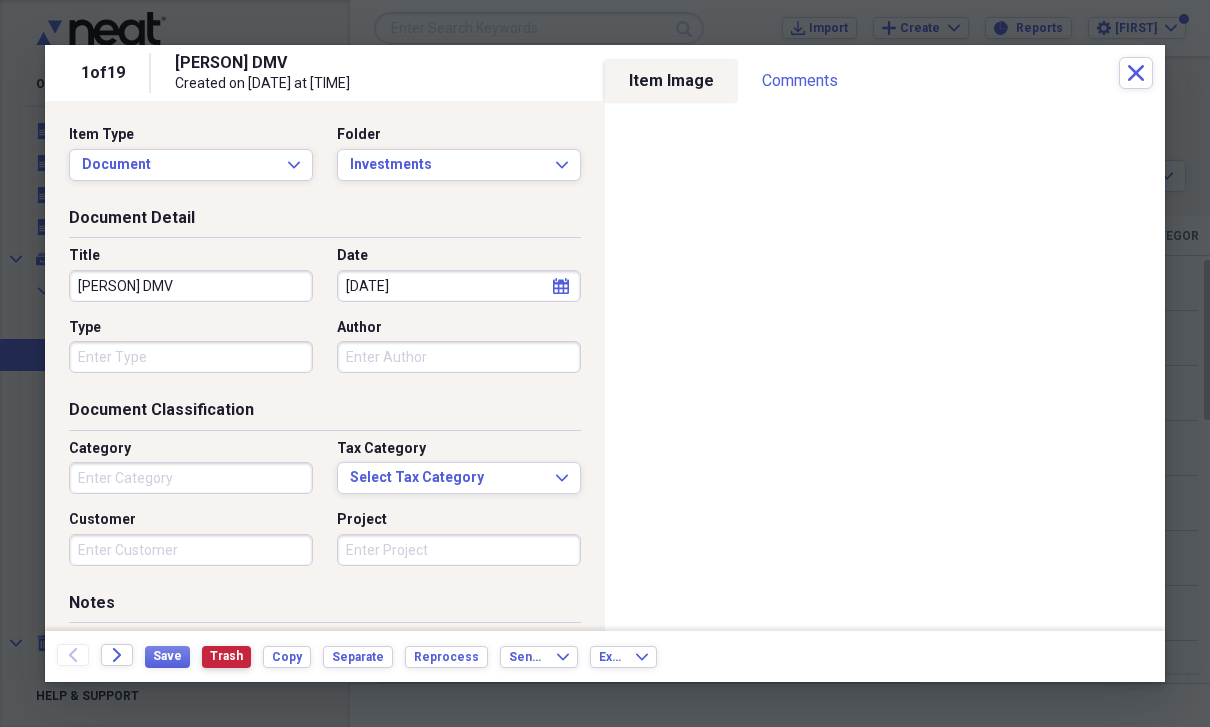 click on "Trash" at bounding box center (226, 656) 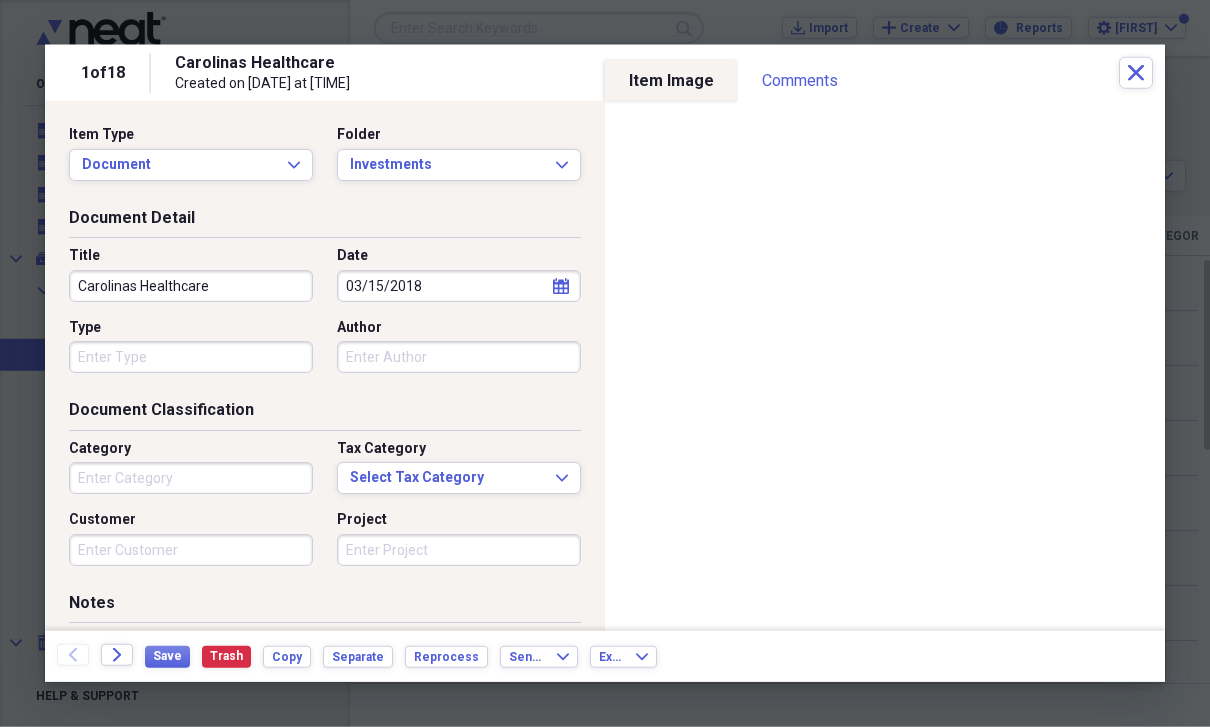 scroll, scrollTop: 24, scrollLeft: 0, axis: vertical 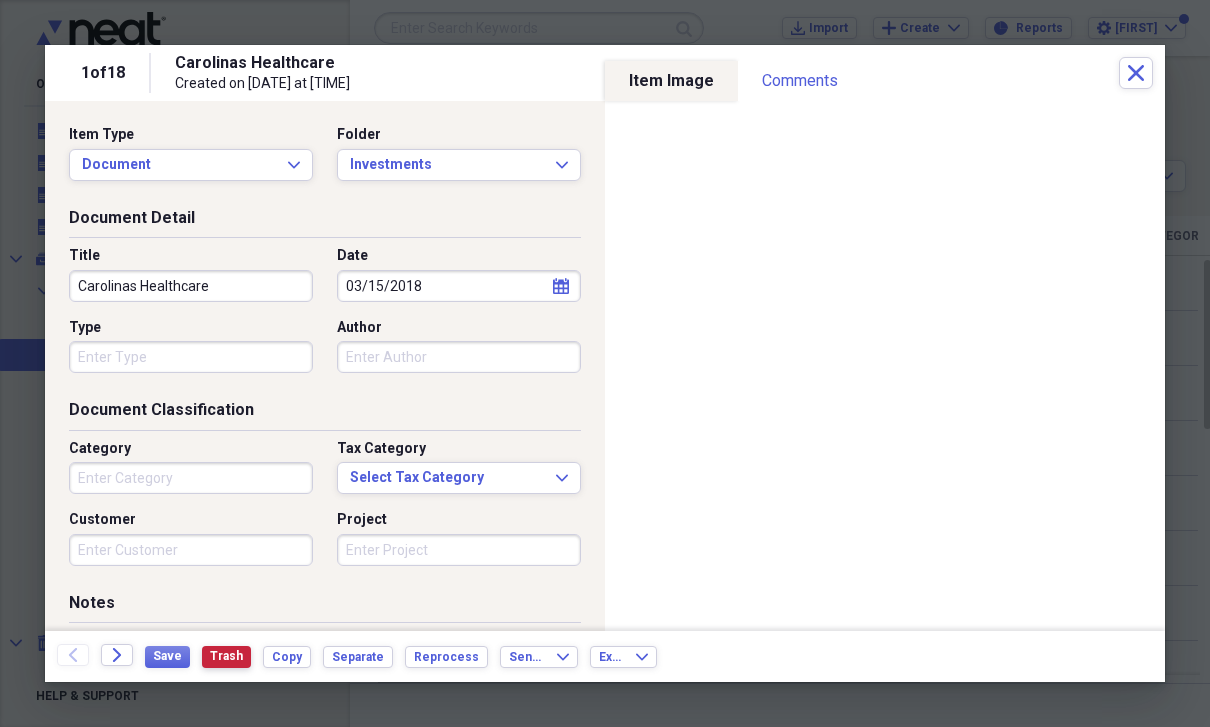 click on "Trash" at bounding box center [226, 656] 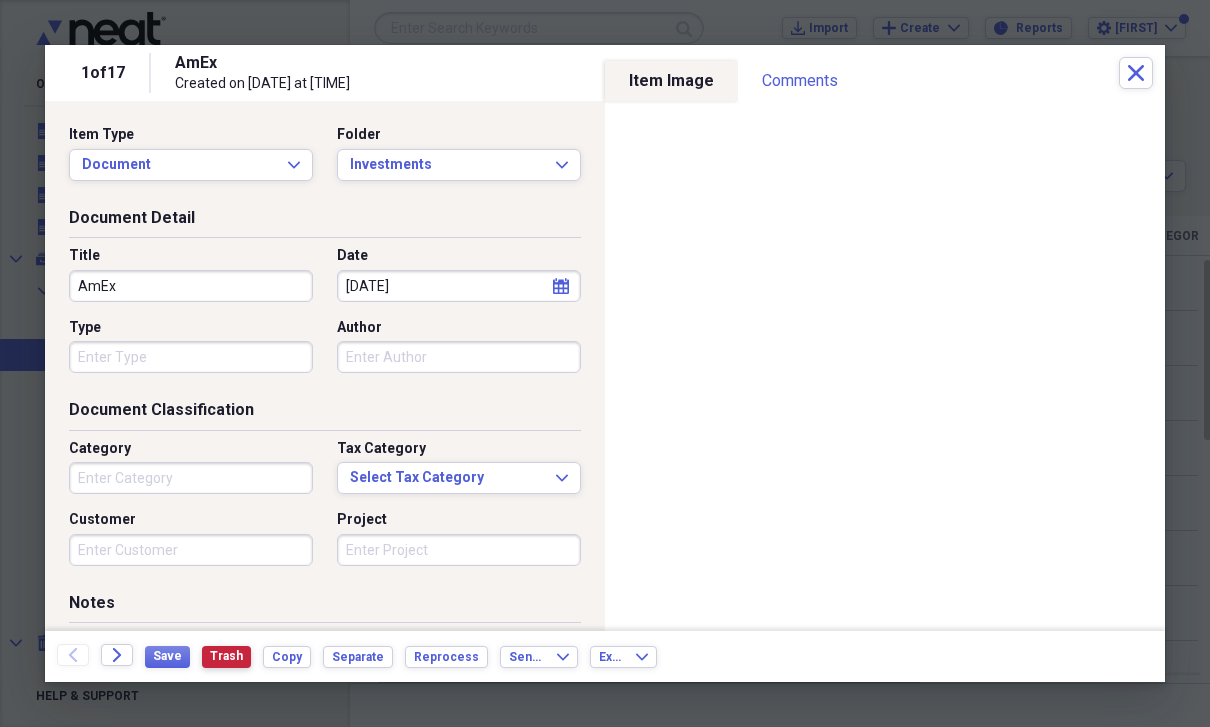 click on "Trash" at bounding box center [226, 657] 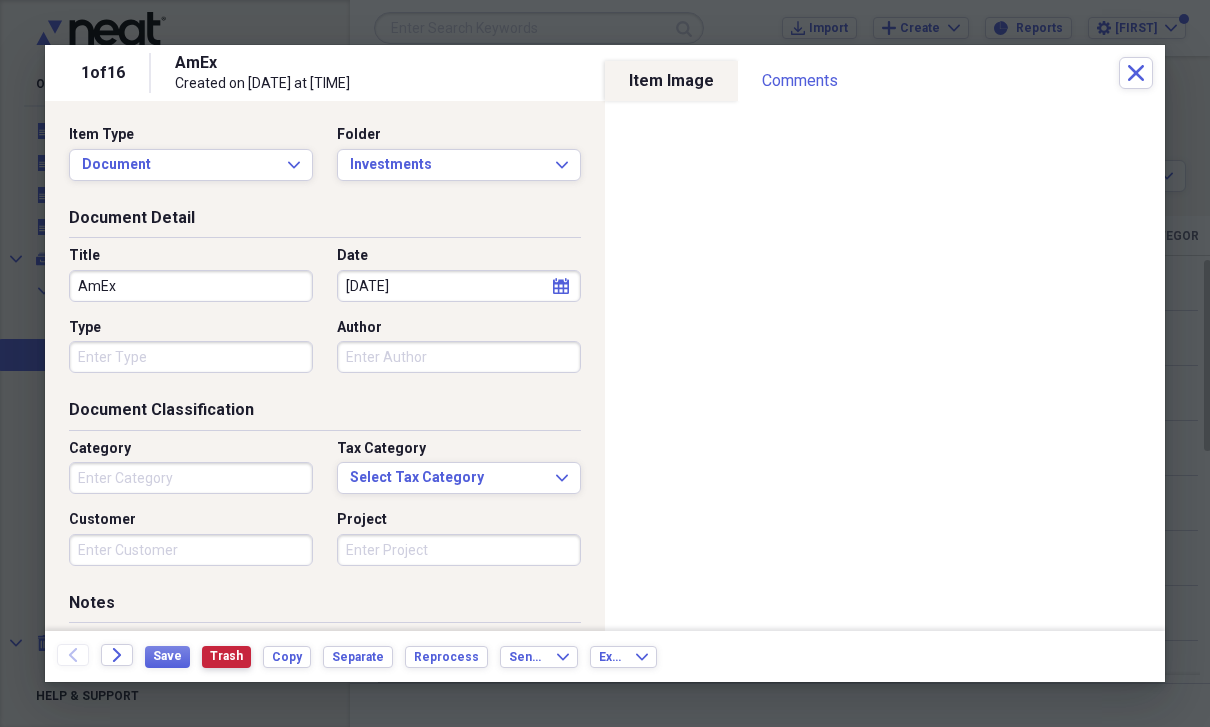 click on "Trash" at bounding box center [226, 656] 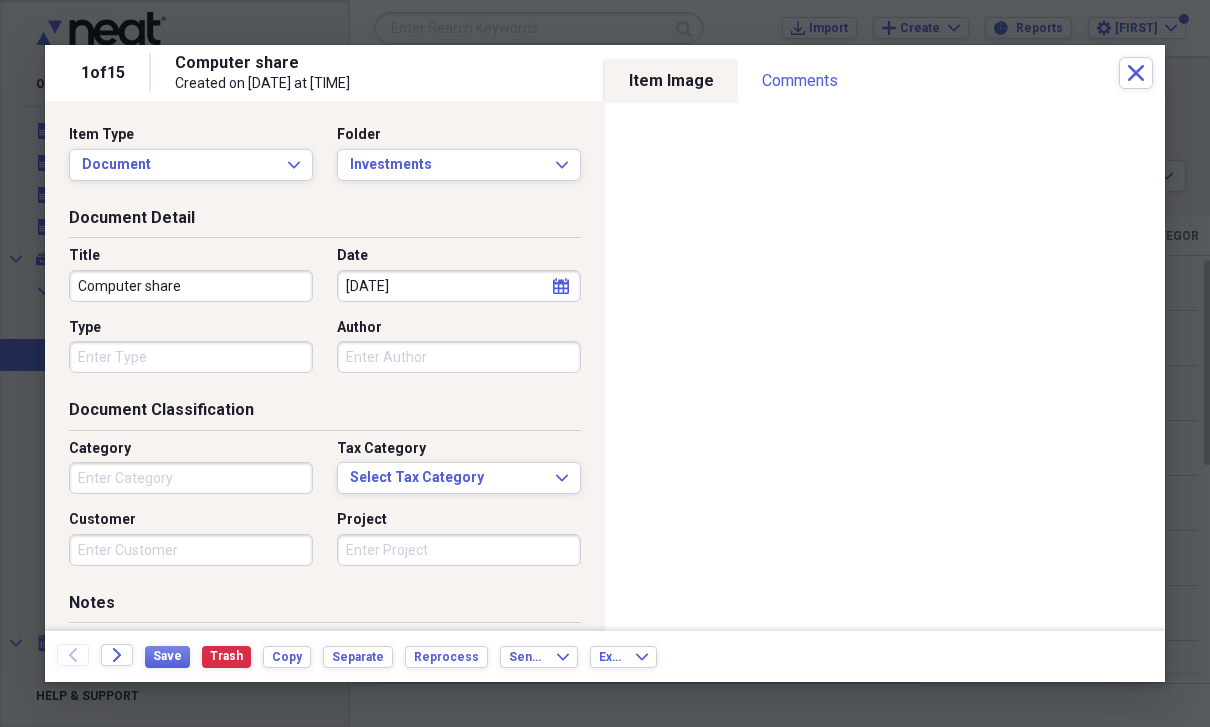 click at bounding box center (325, 696) 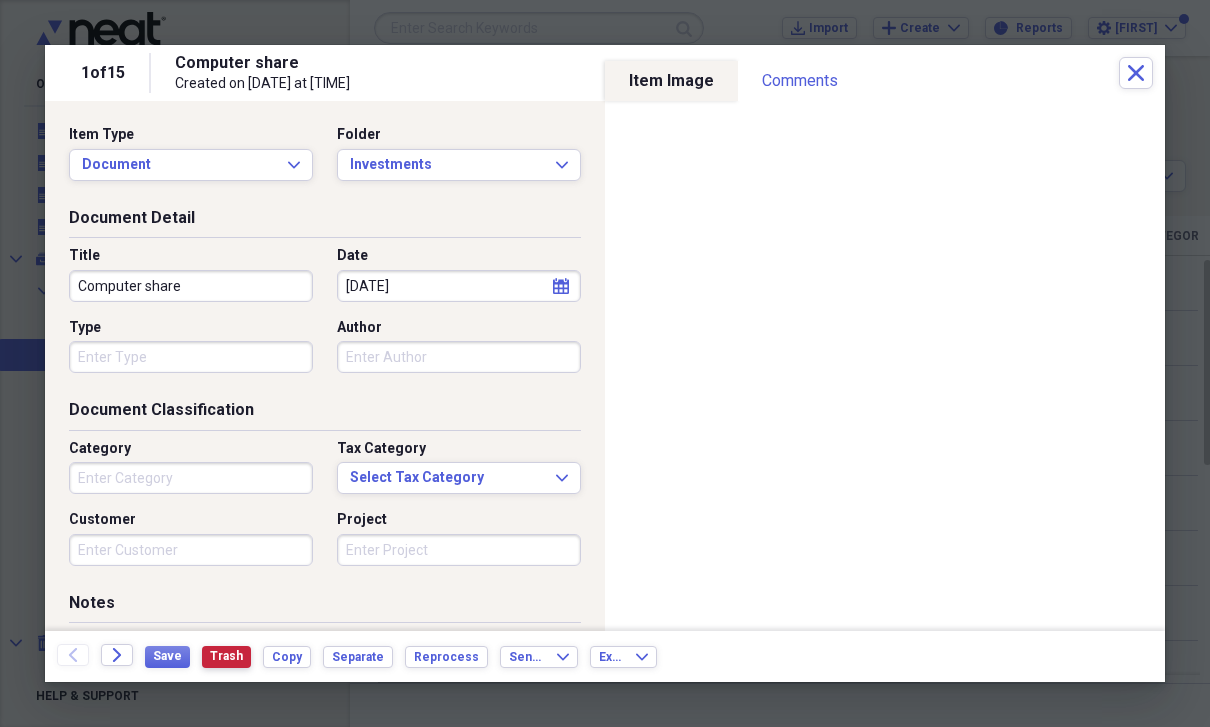 click on "Trash" at bounding box center [226, 656] 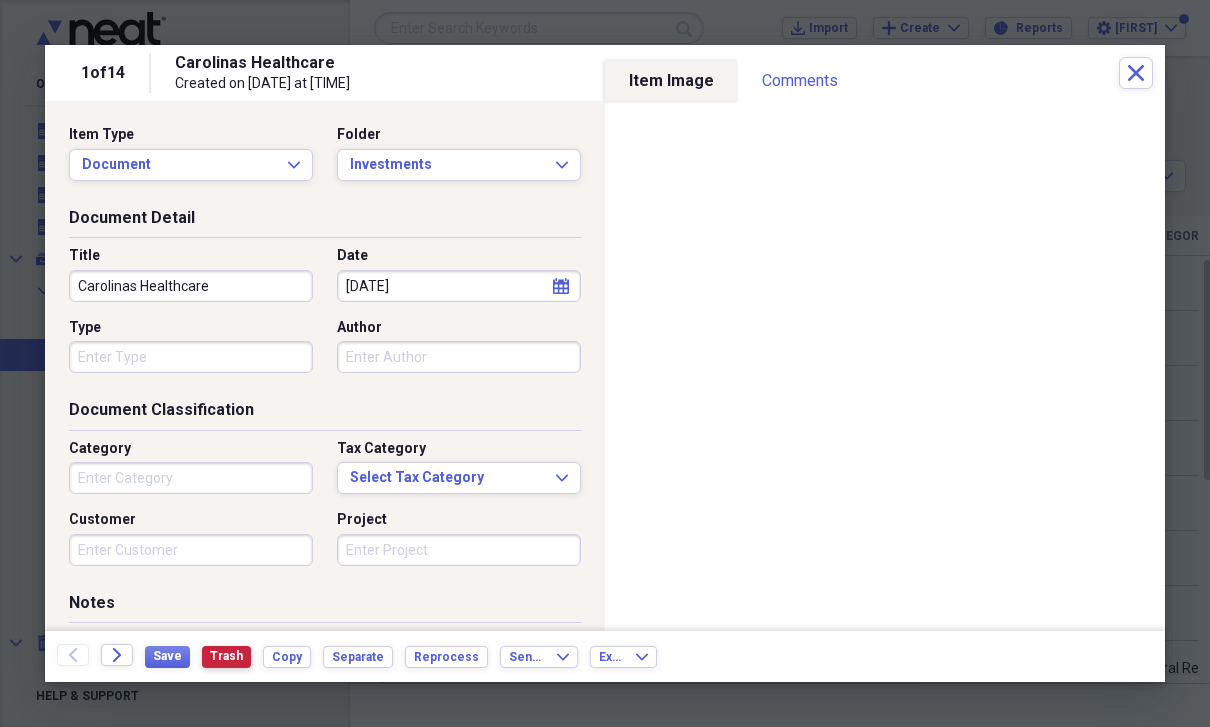 click on "Trash" at bounding box center (226, 656) 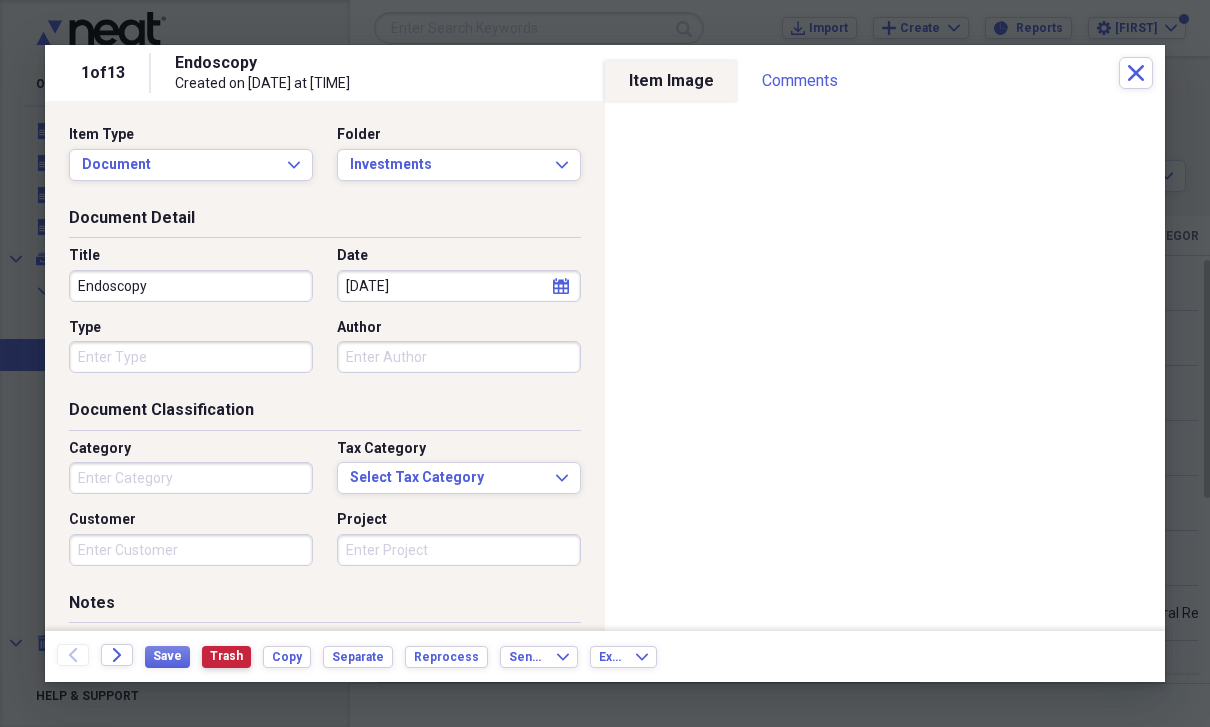 click on "Trash" at bounding box center [226, 656] 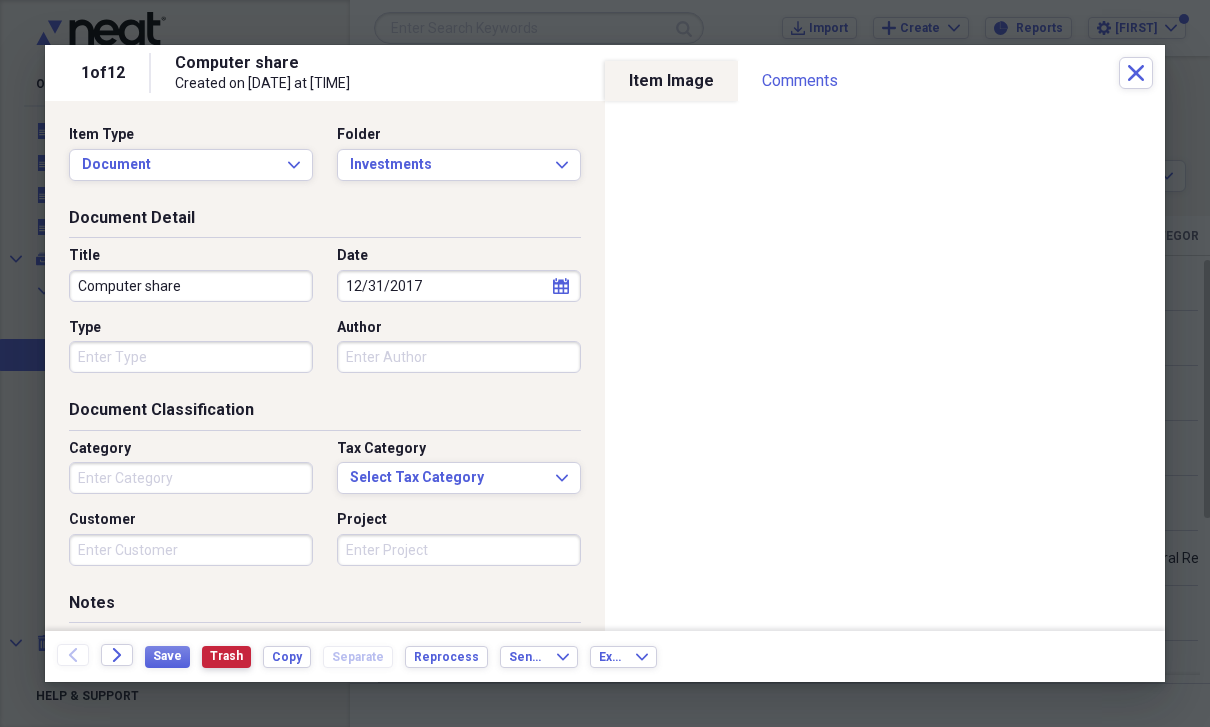 click on "Trash" at bounding box center (226, 657) 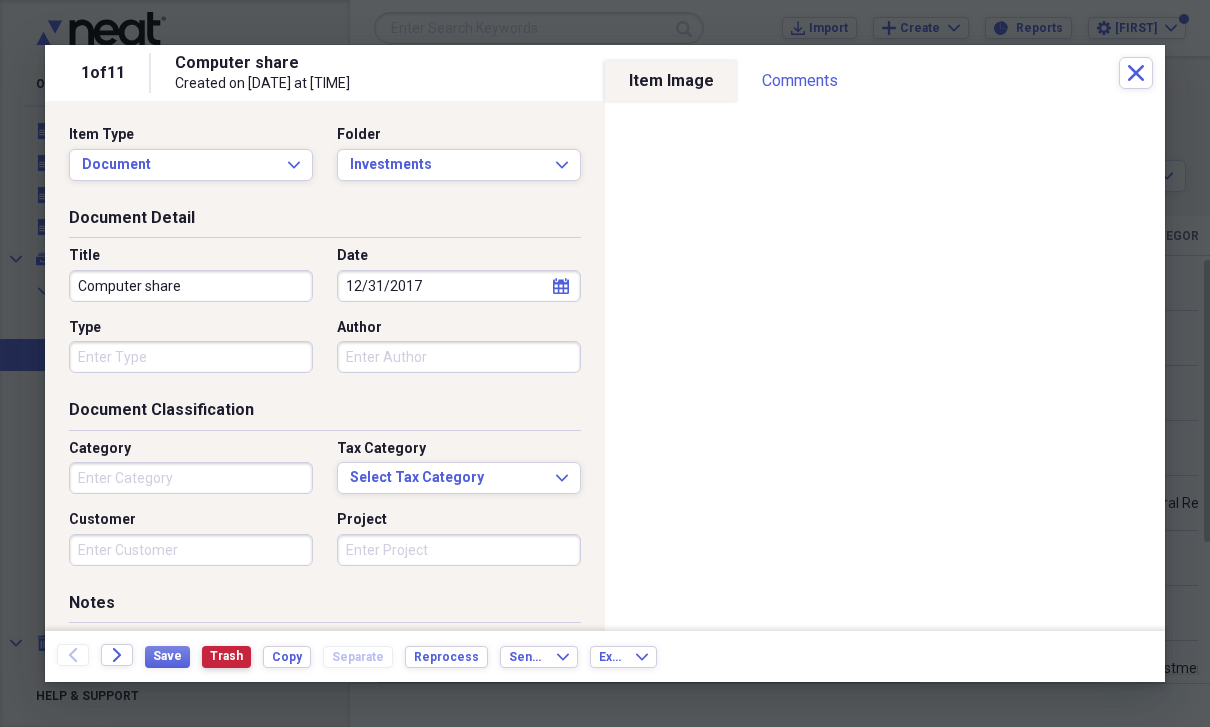 click on "Trash" at bounding box center (226, 657) 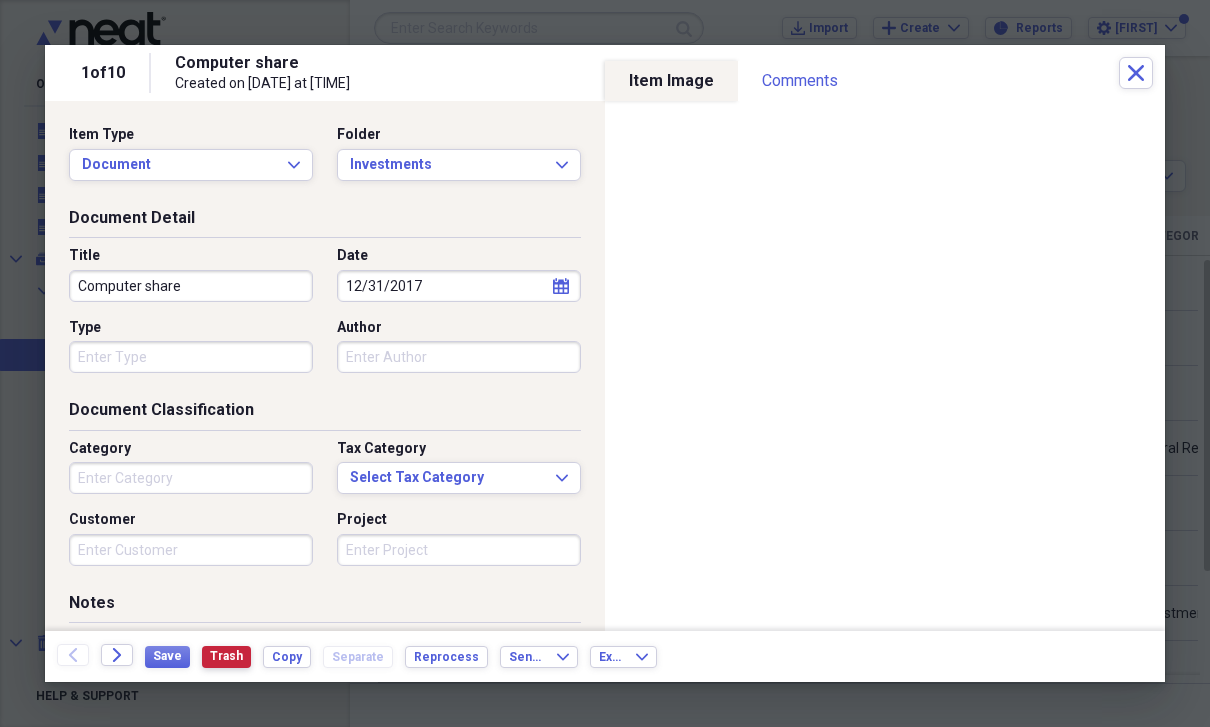 click on "Trash" at bounding box center (226, 656) 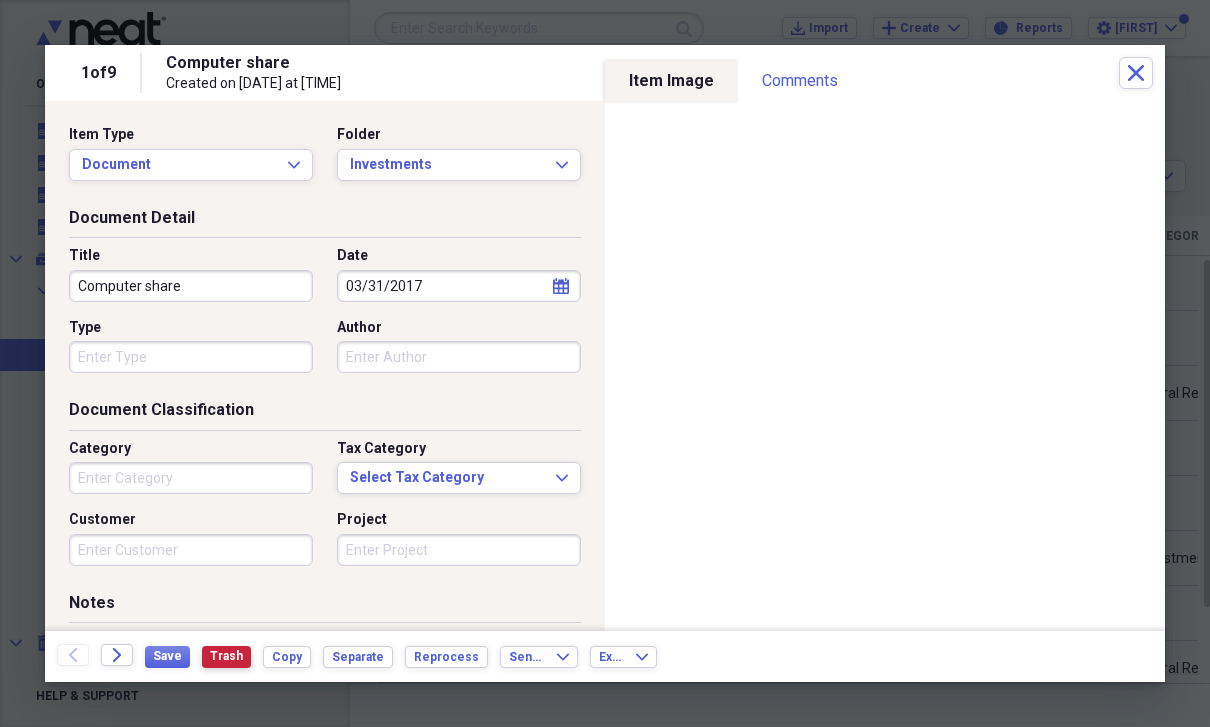 click on "Trash" at bounding box center [226, 657] 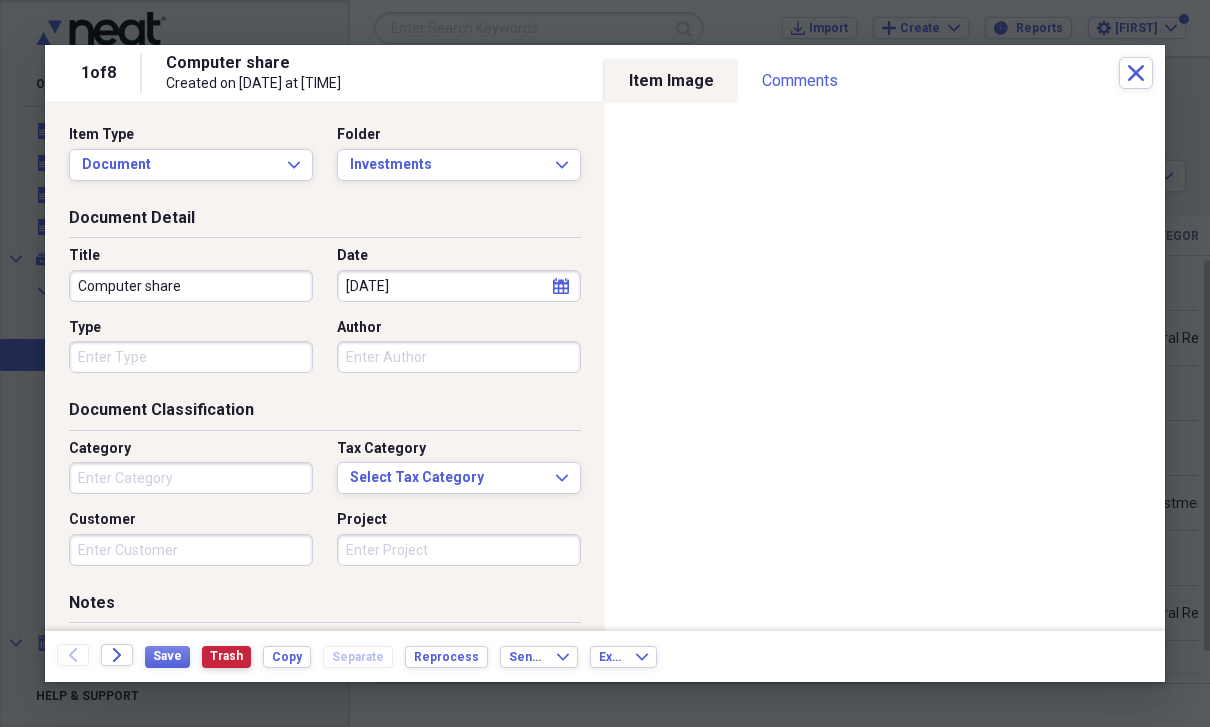 click on "Trash" at bounding box center [226, 656] 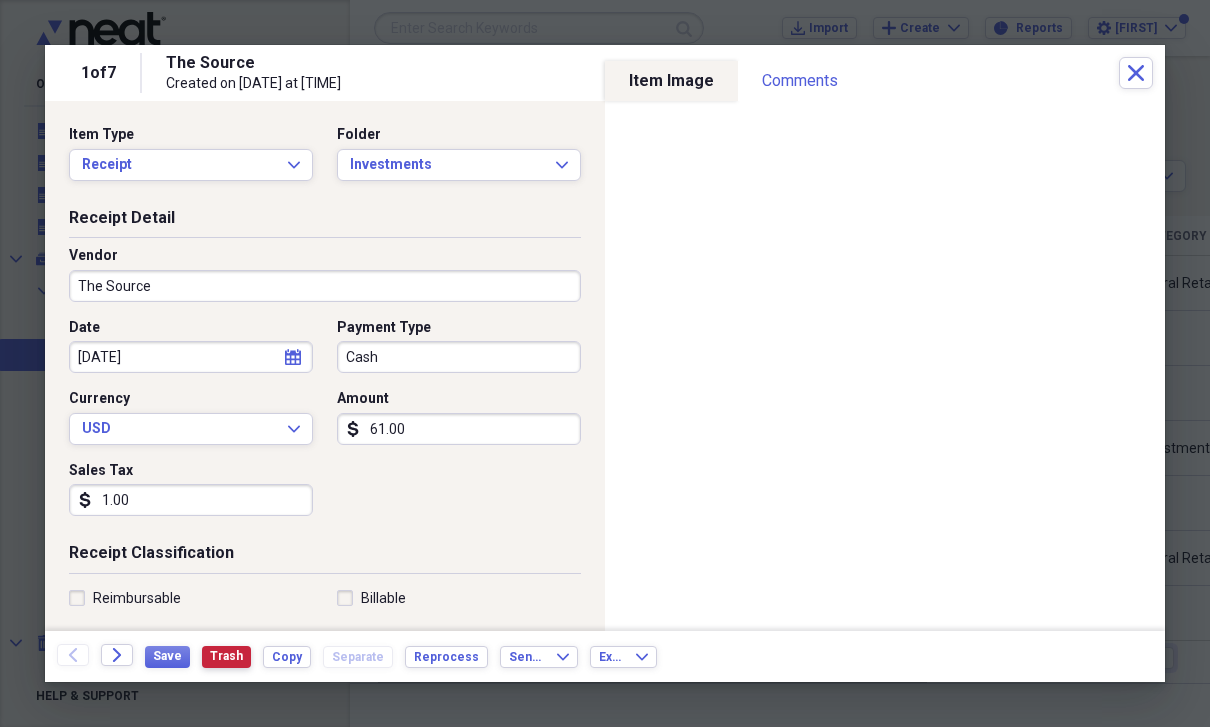 click on "Trash" at bounding box center (226, 656) 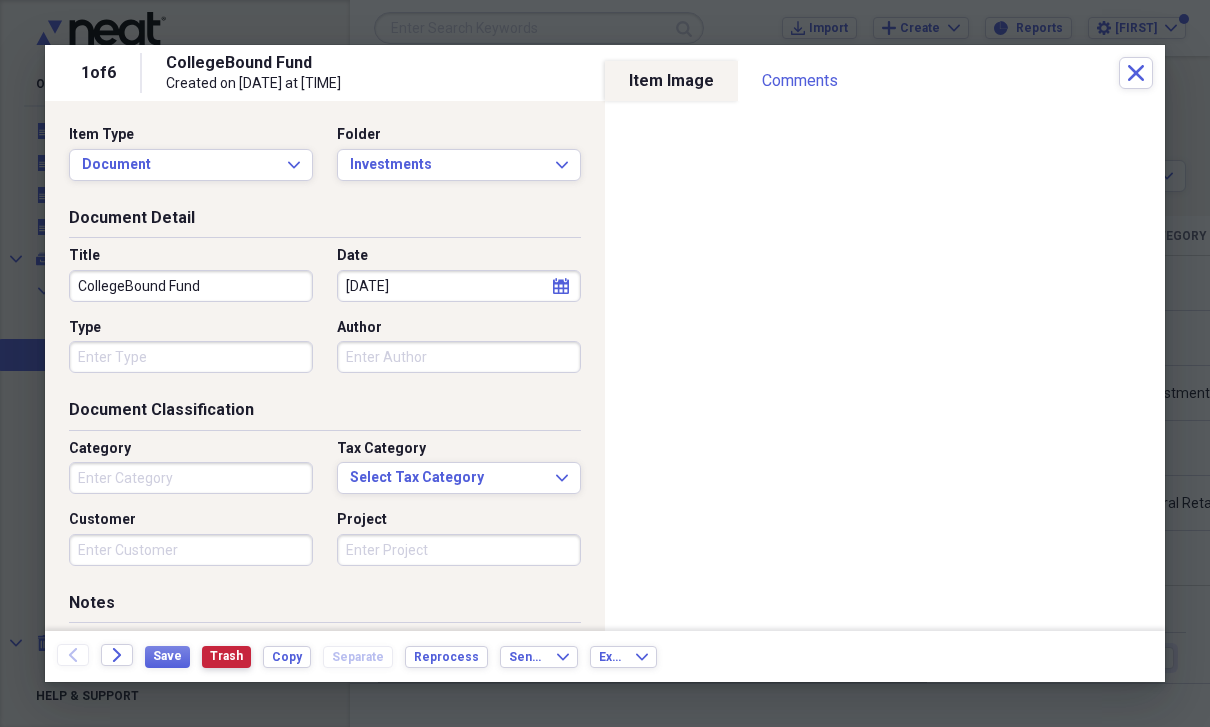 click on "Trash" at bounding box center [226, 657] 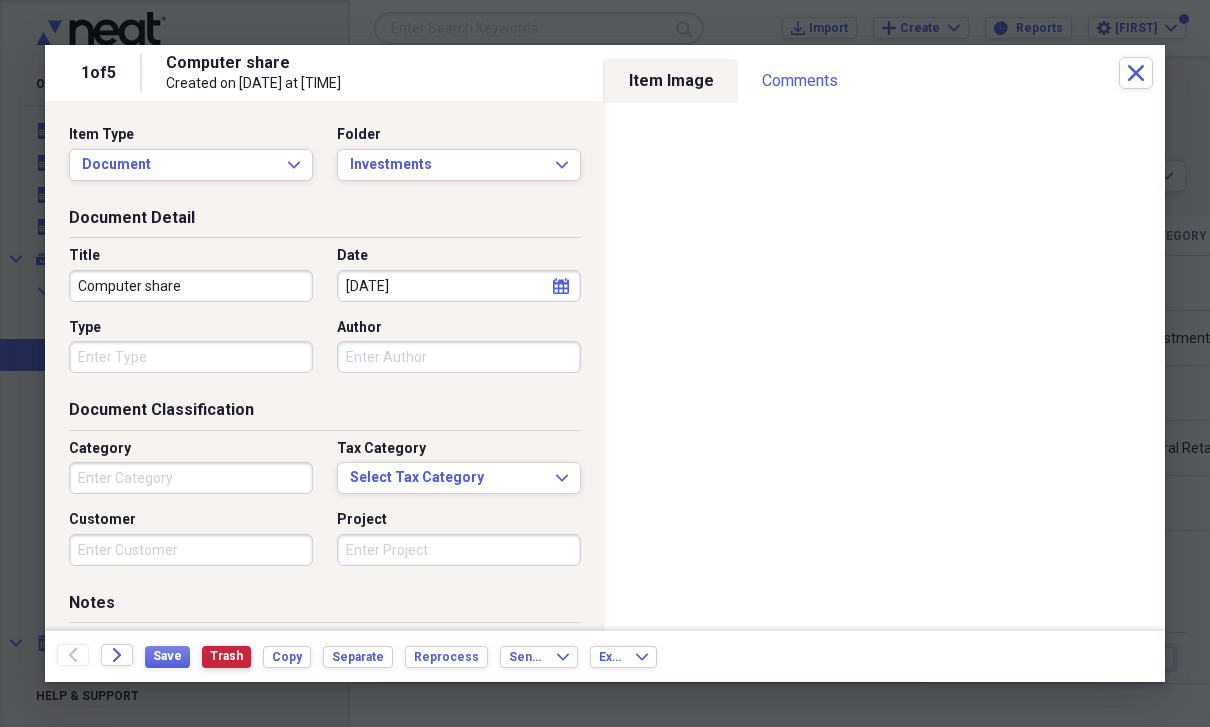 click on "Trash" at bounding box center [226, 656] 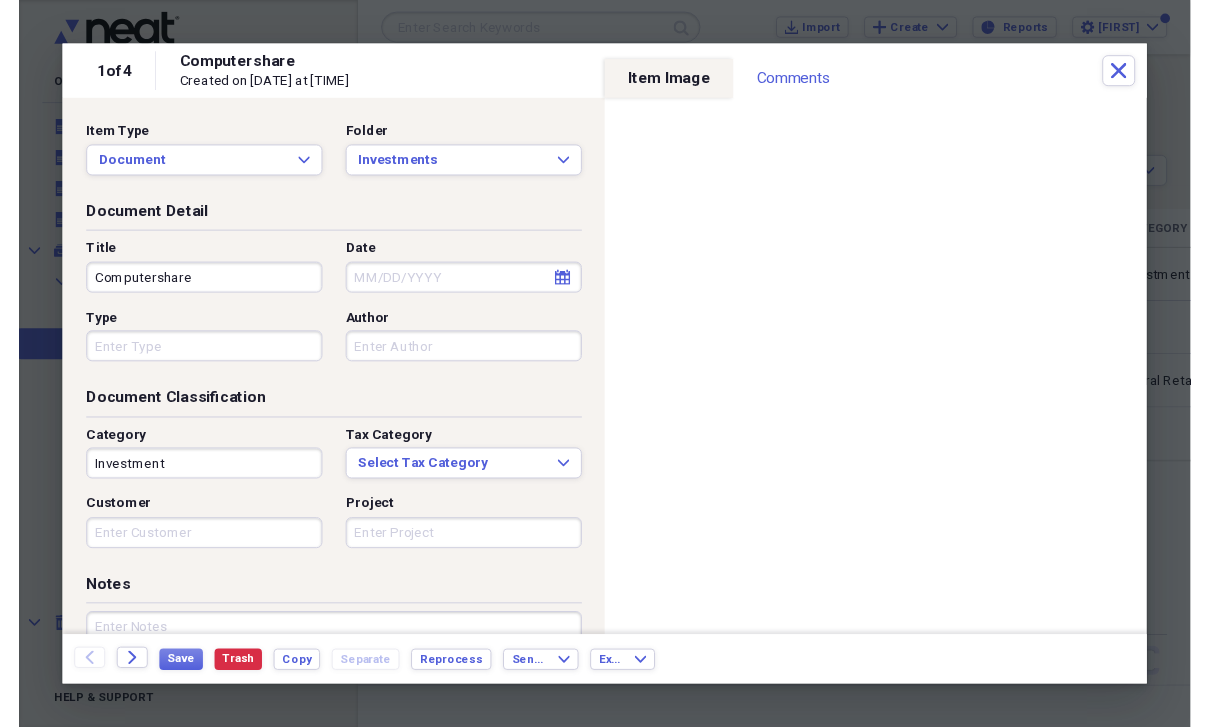 scroll, scrollTop: 24, scrollLeft: 0, axis: vertical 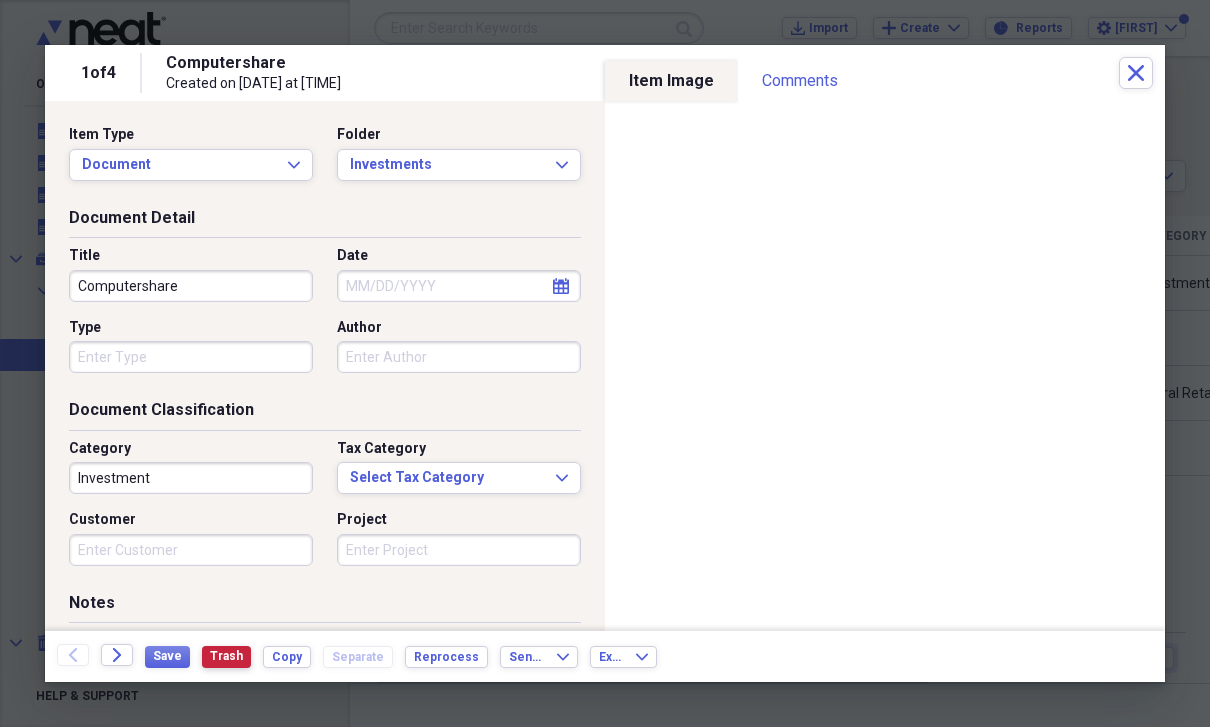 click on "Trash" at bounding box center [226, 656] 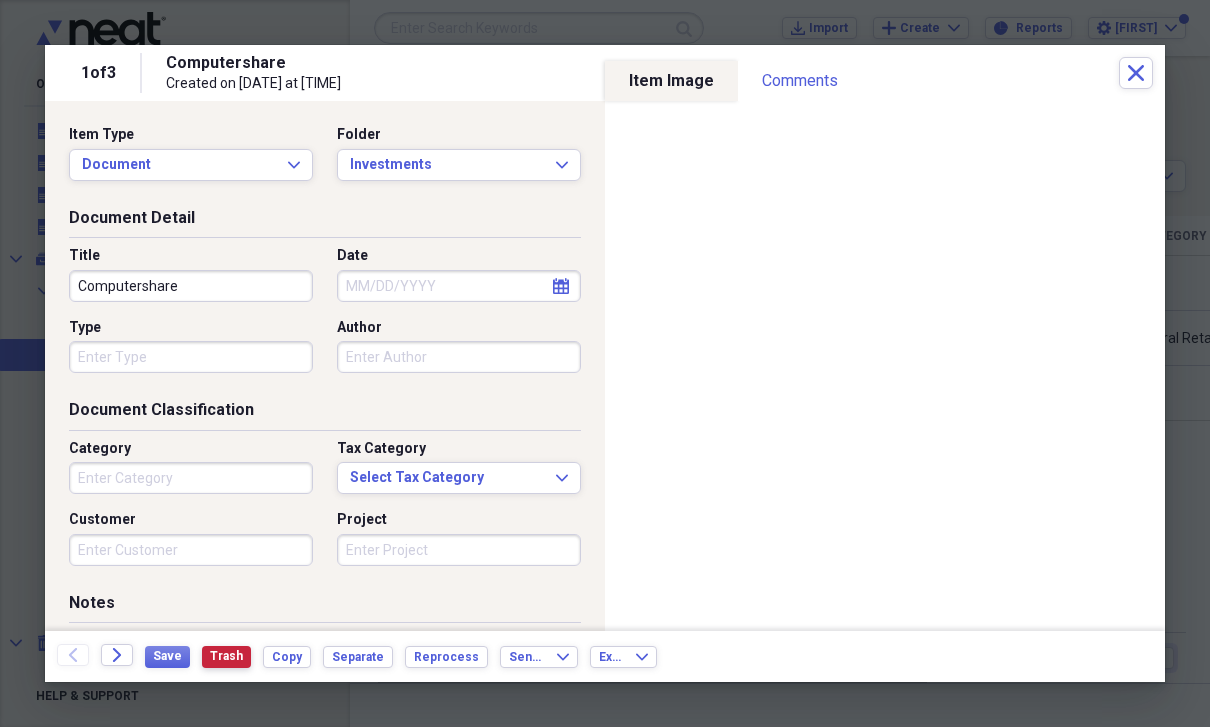click on "Trash" at bounding box center [226, 657] 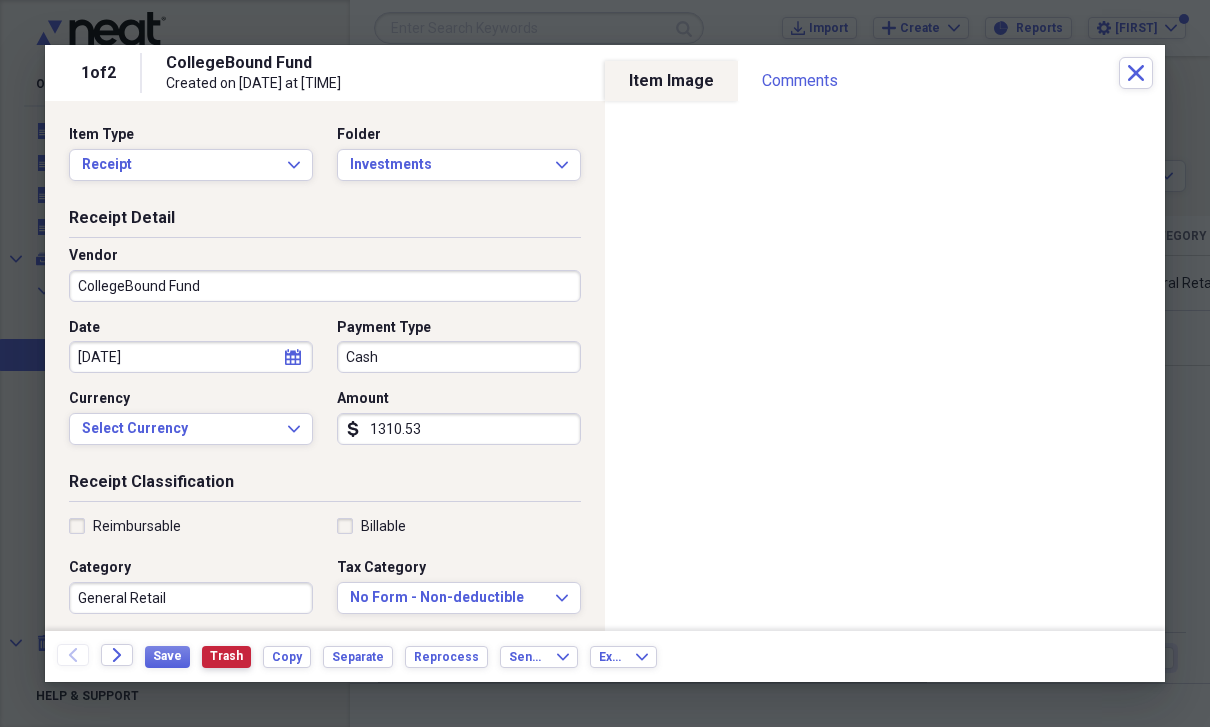 click on "Trash" at bounding box center (226, 657) 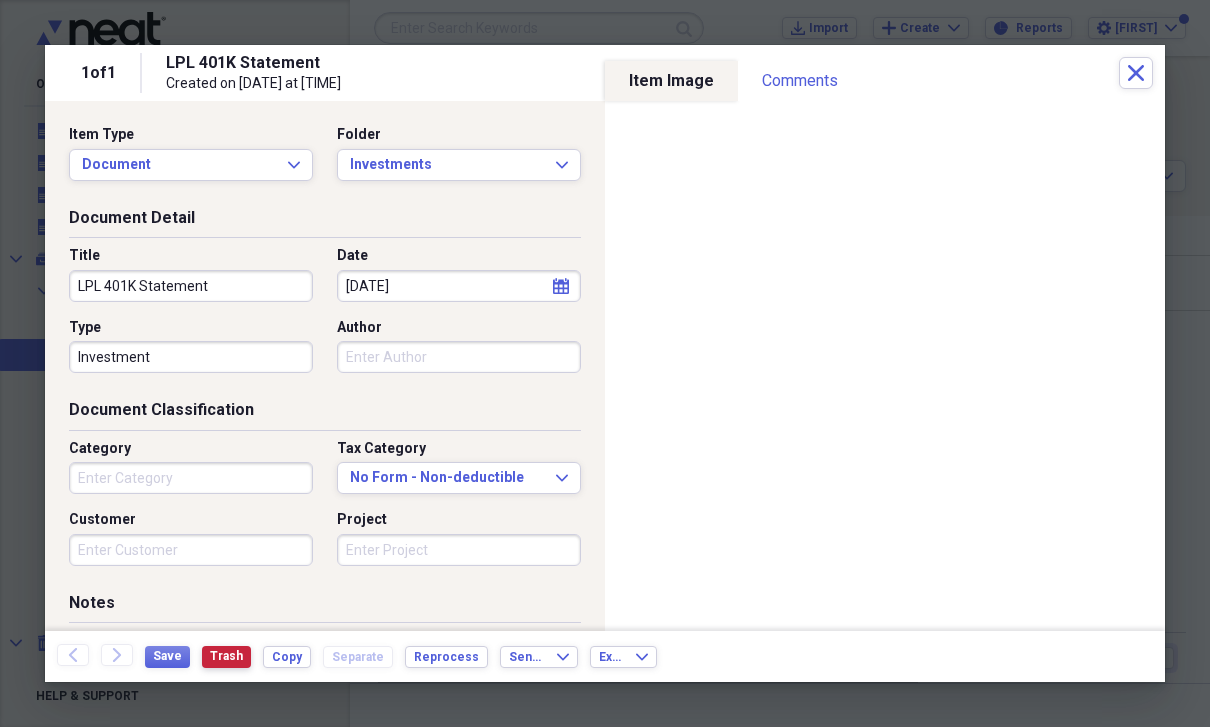 click on "Trash" at bounding box center [226, 656] 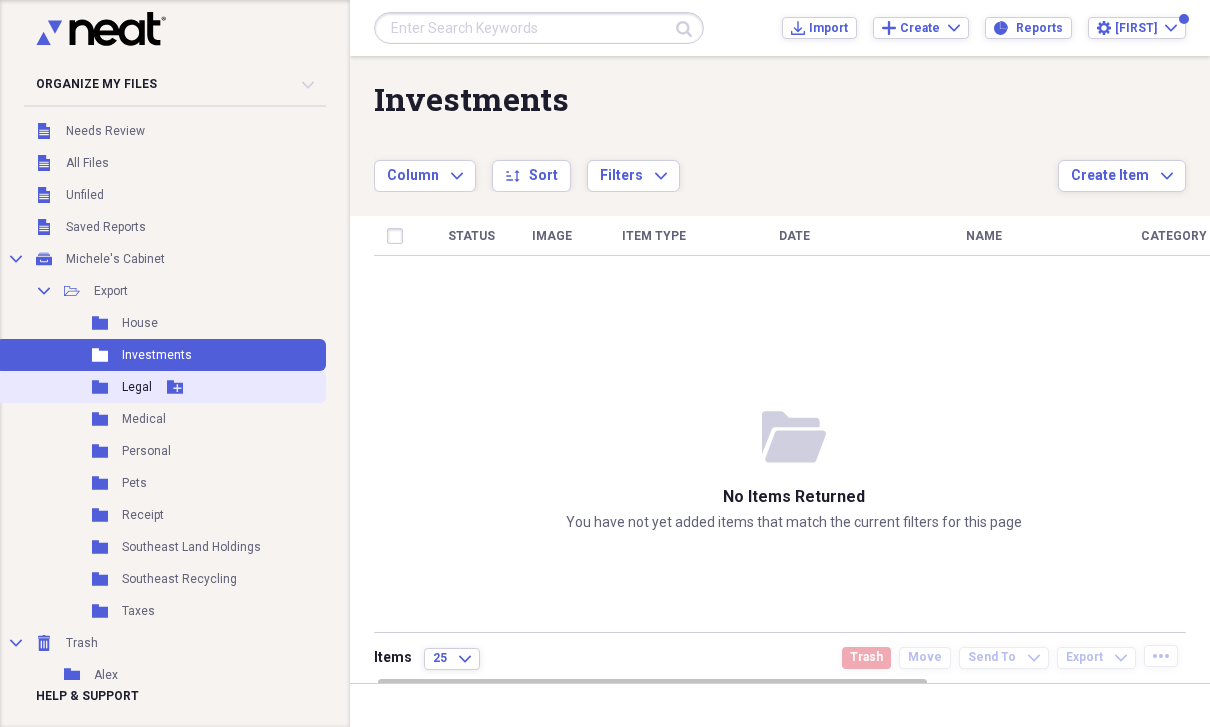 click on "Folder Legal Add Folder" at bounding box center [161, 387] 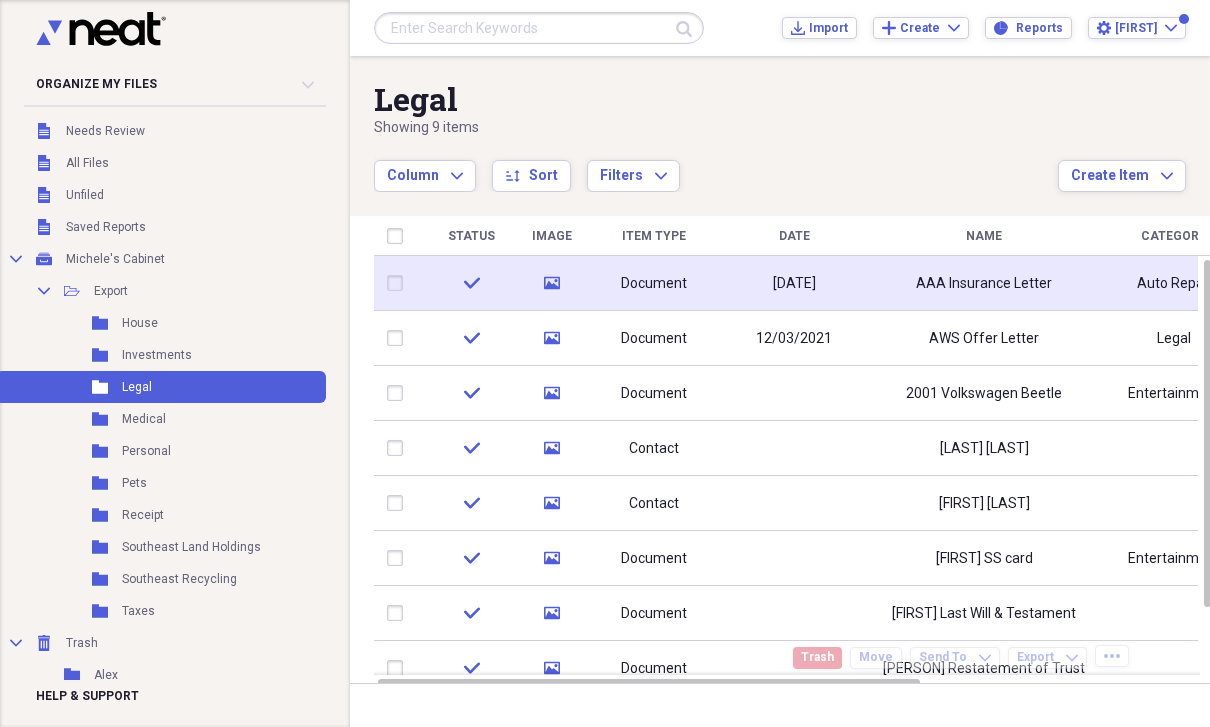 click on "AAA Insurance Letter" at bounding box center (984, 284) 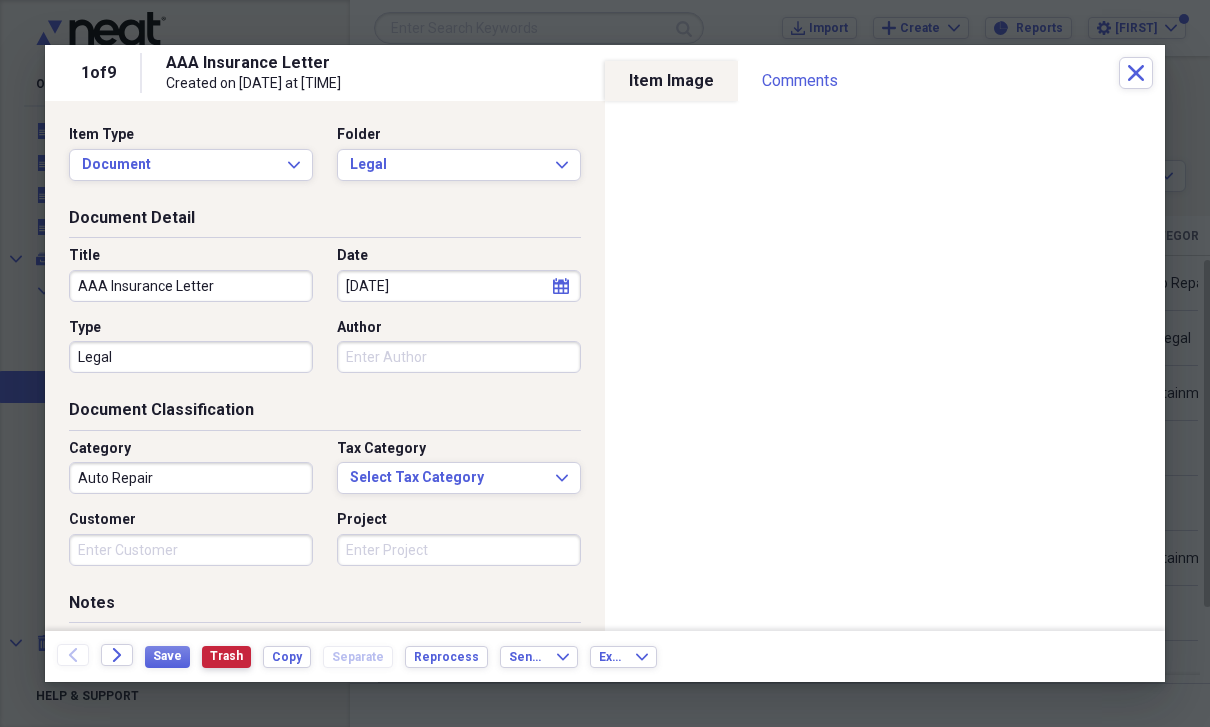 click on "Trash" at bounding box center [226, 656] 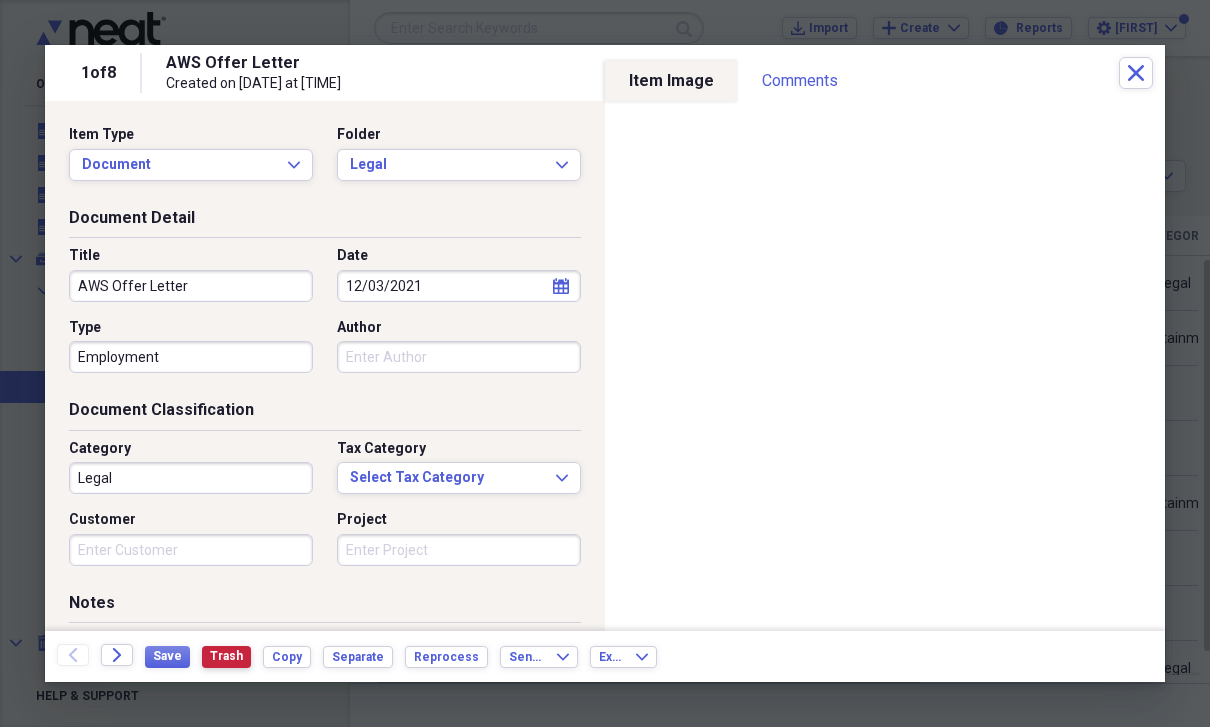 click on "Trash" at bounding box center [226, 656] 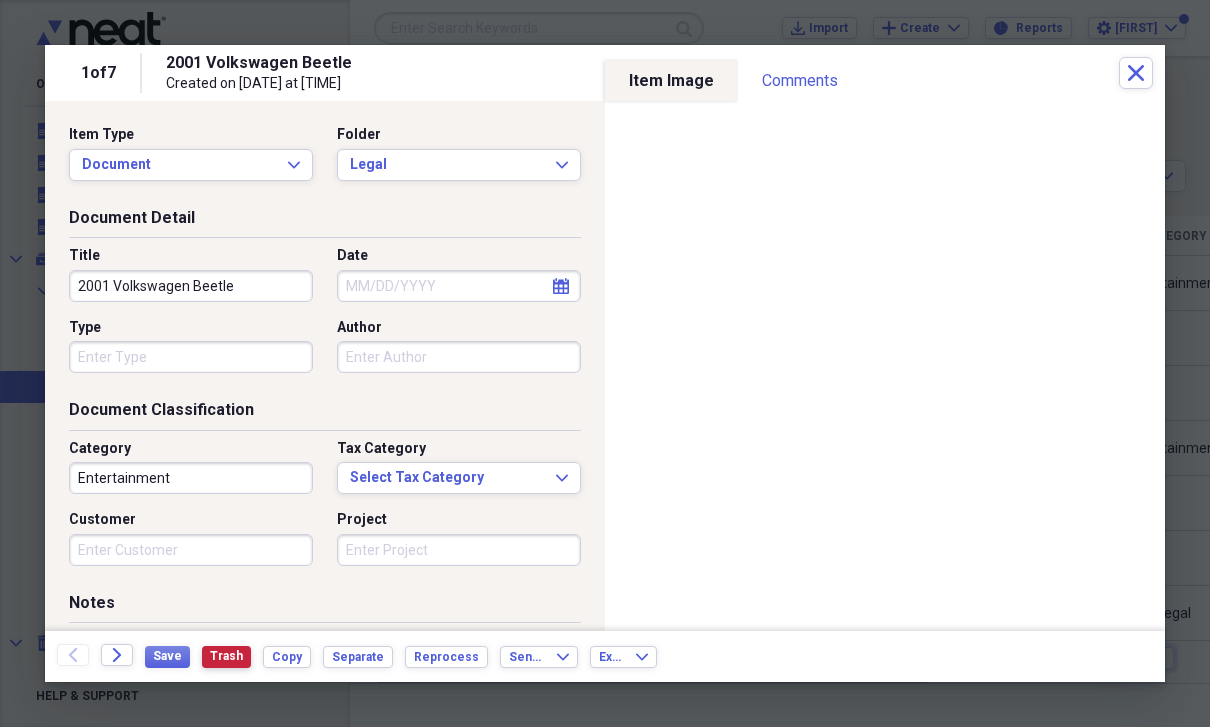 click on "Trash" at bounding box center [226, 656] 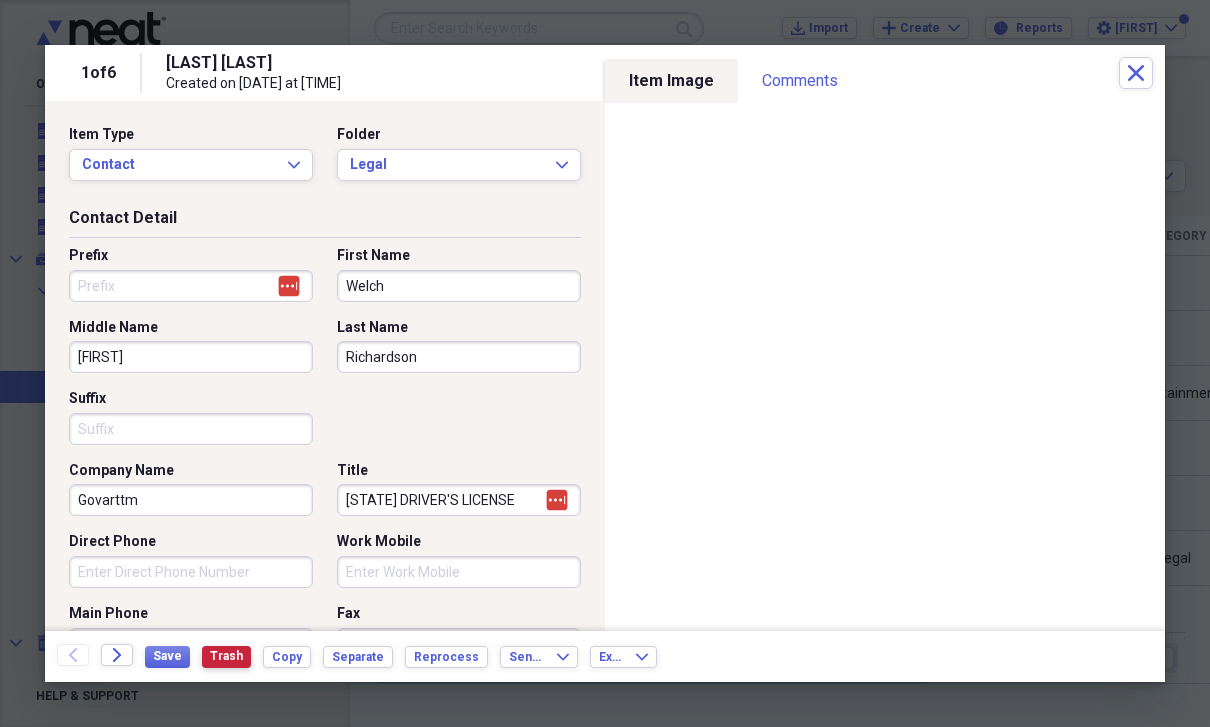 click on "Trash" at bounding box center (226, 656) 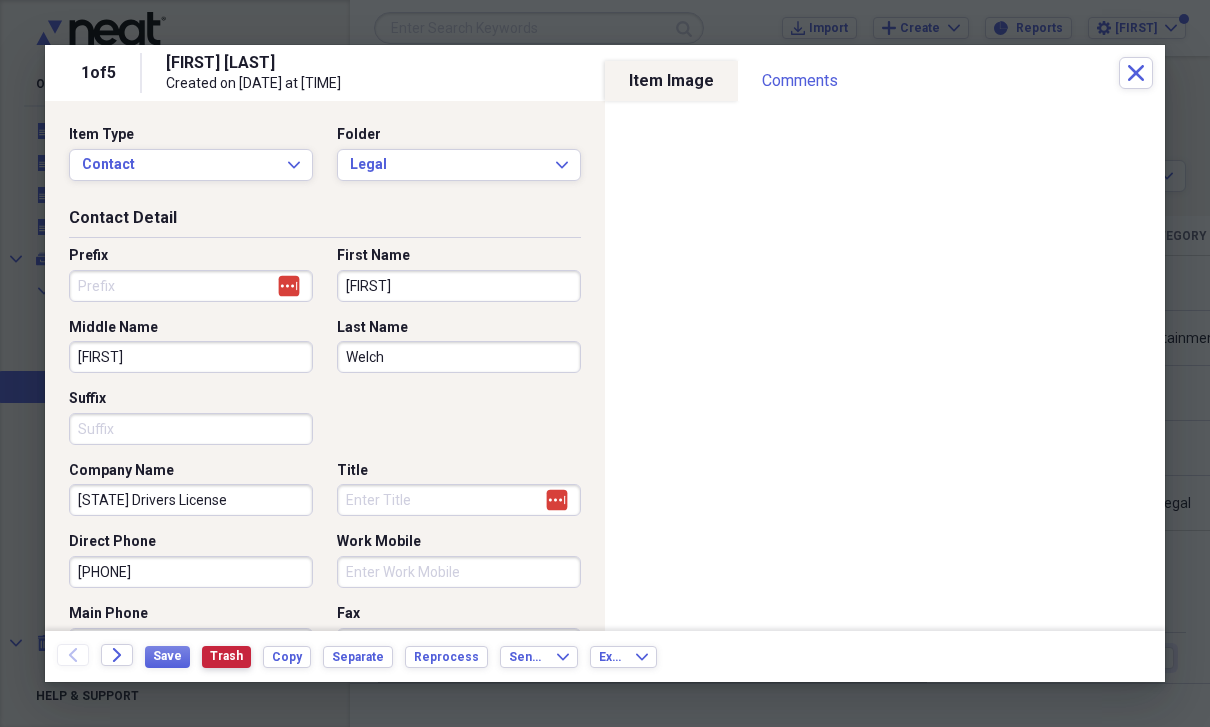 click on "Trash" at bounding box center [226, 657] 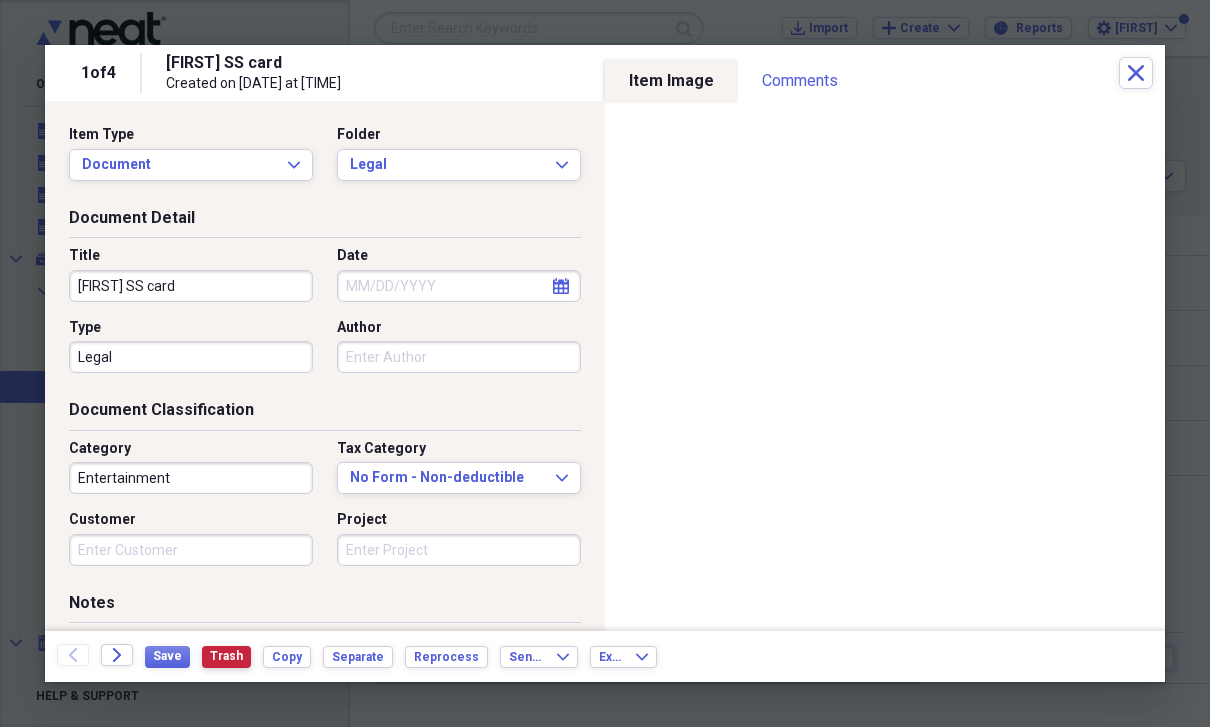 click on "Trash" at bounding box center (226, 656) 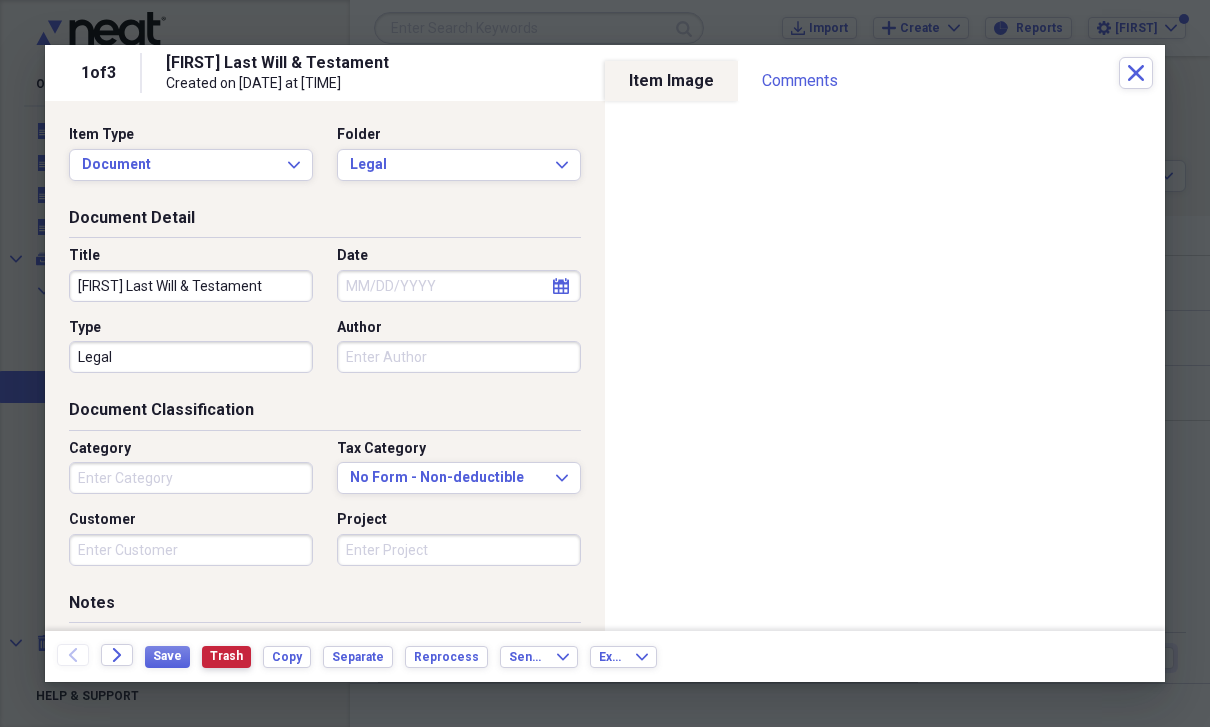 click on "Trash" at bounding box center [226, 657] 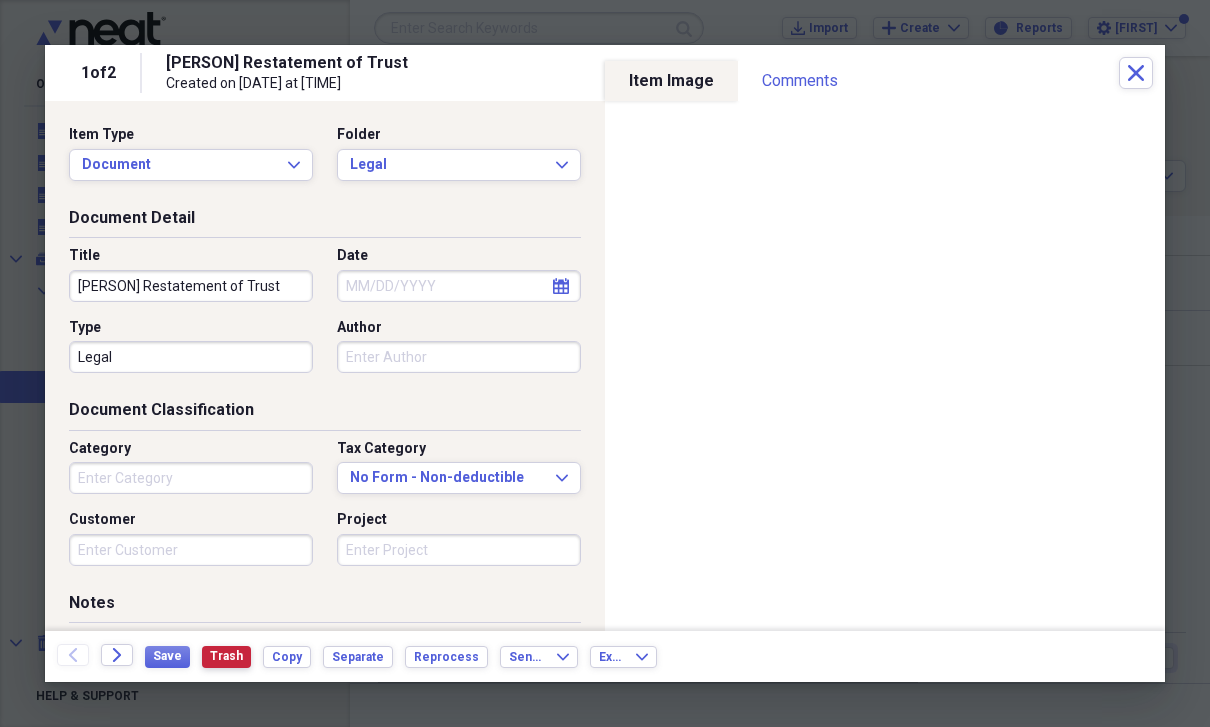 click on "Trash" at bounding box center (226, 656) 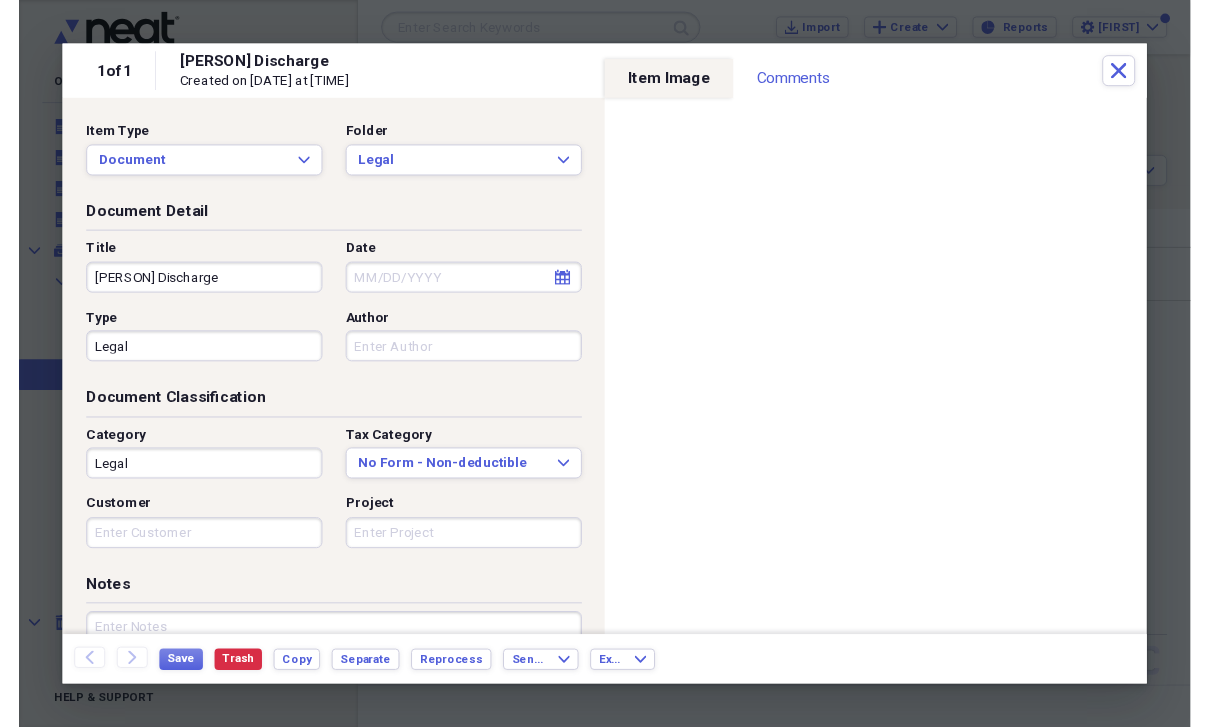scroll, scrollTop: 24, scrollLeft: 0, axis: vertical 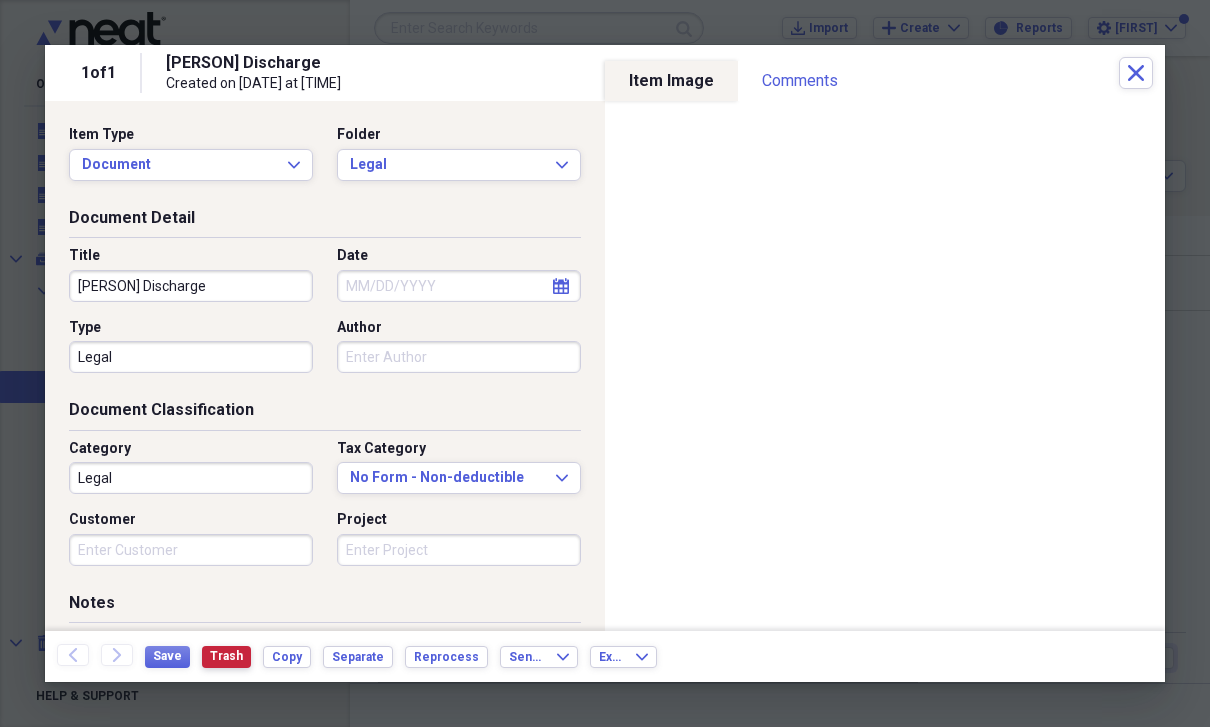 click on "Trash" at bounding box center (226, 657) 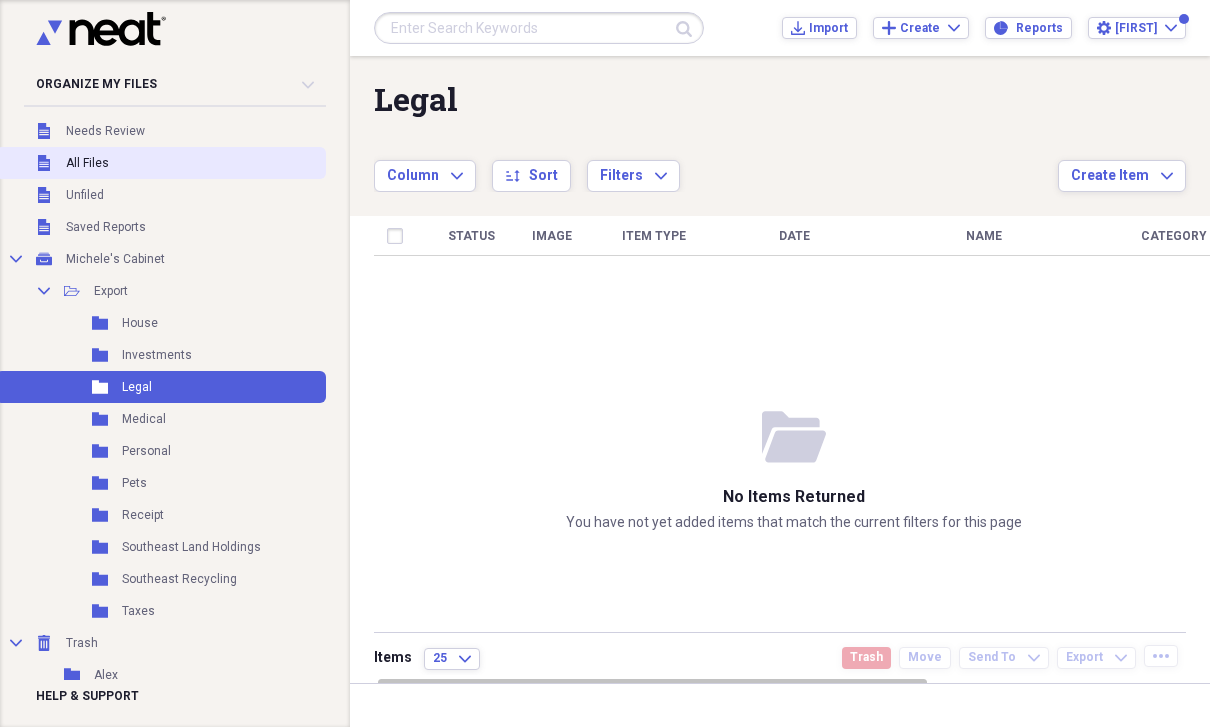 click on "All Files" at bounding box center (87, 163) 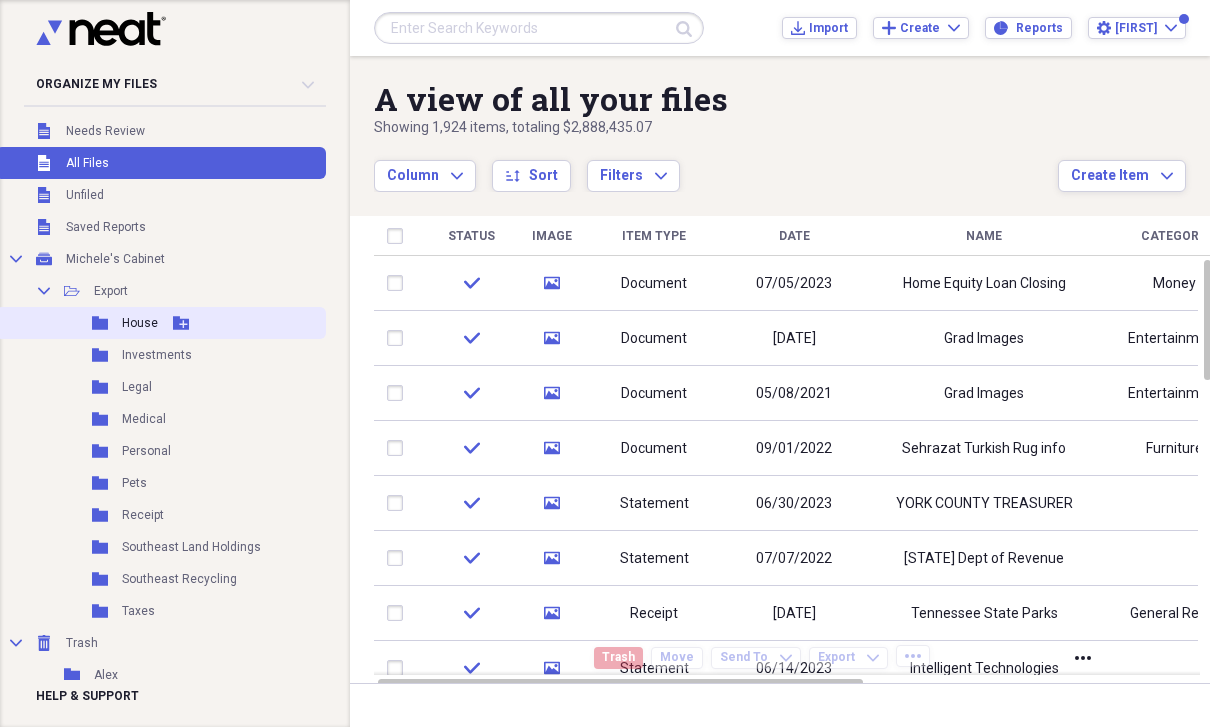 click on "House" at bounding box center (140, 323) 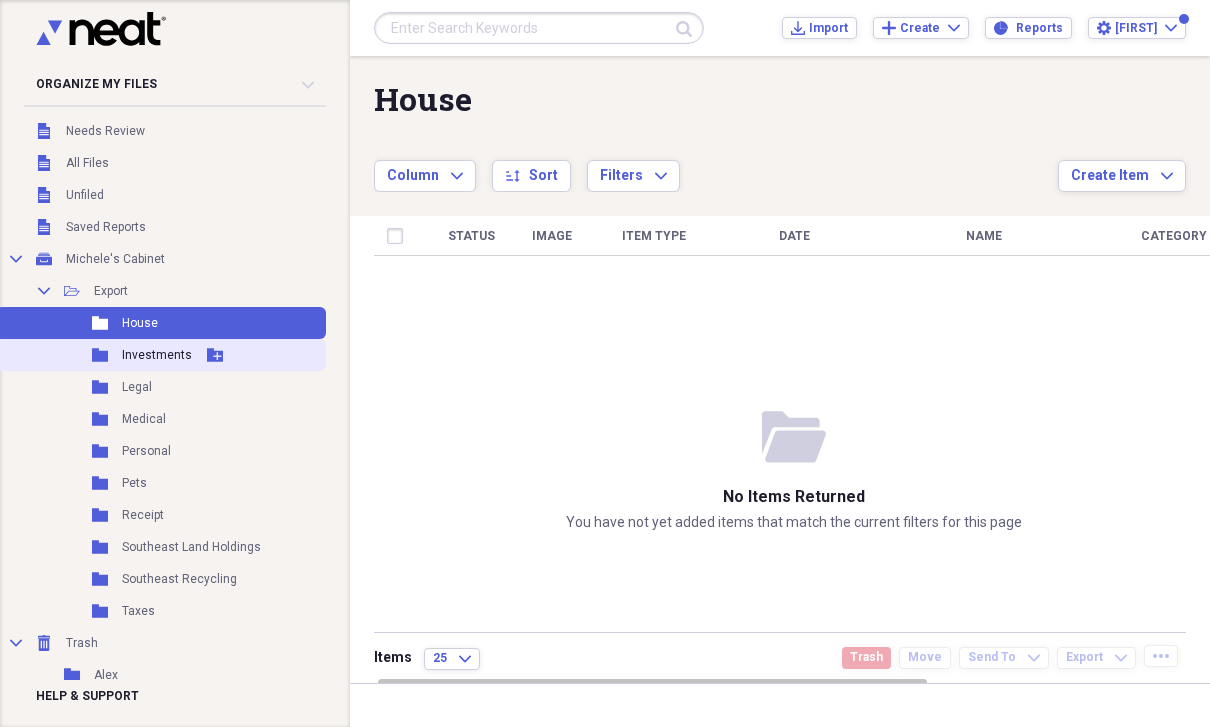 click on "Folder Investments Add Folder" at bounding box center (161, 355) 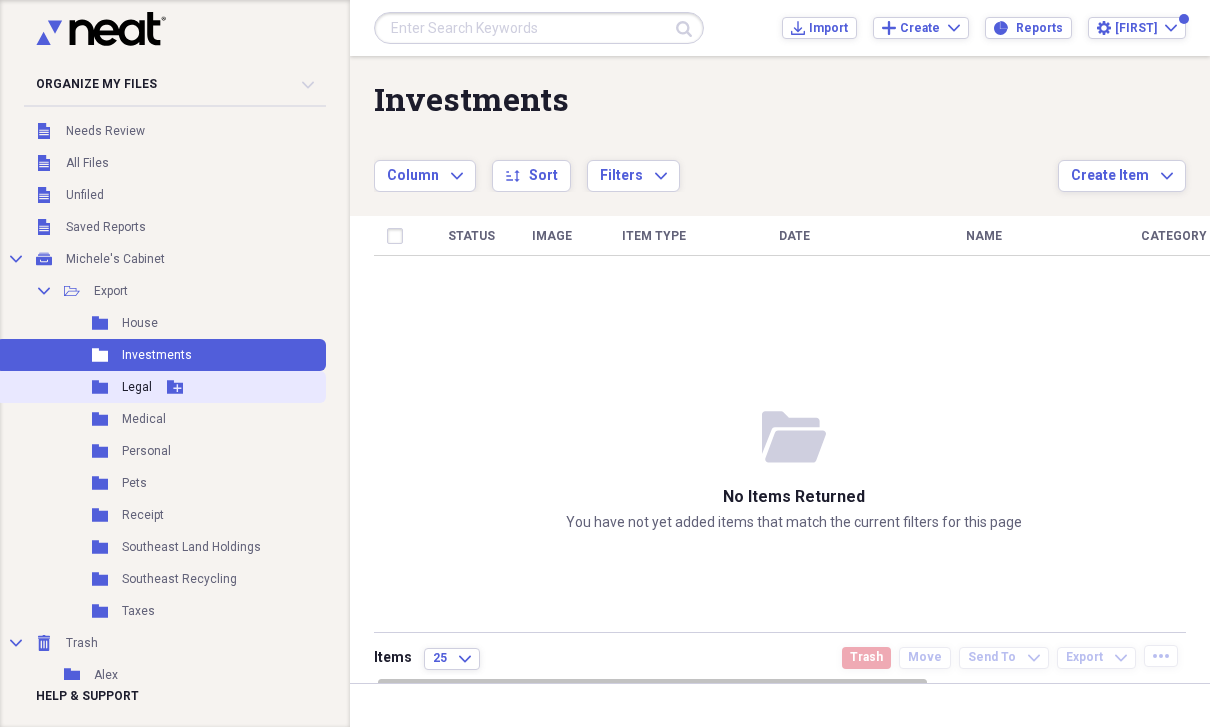 click on "Folder Legal Add Folder" at bounding box center (161, 387) 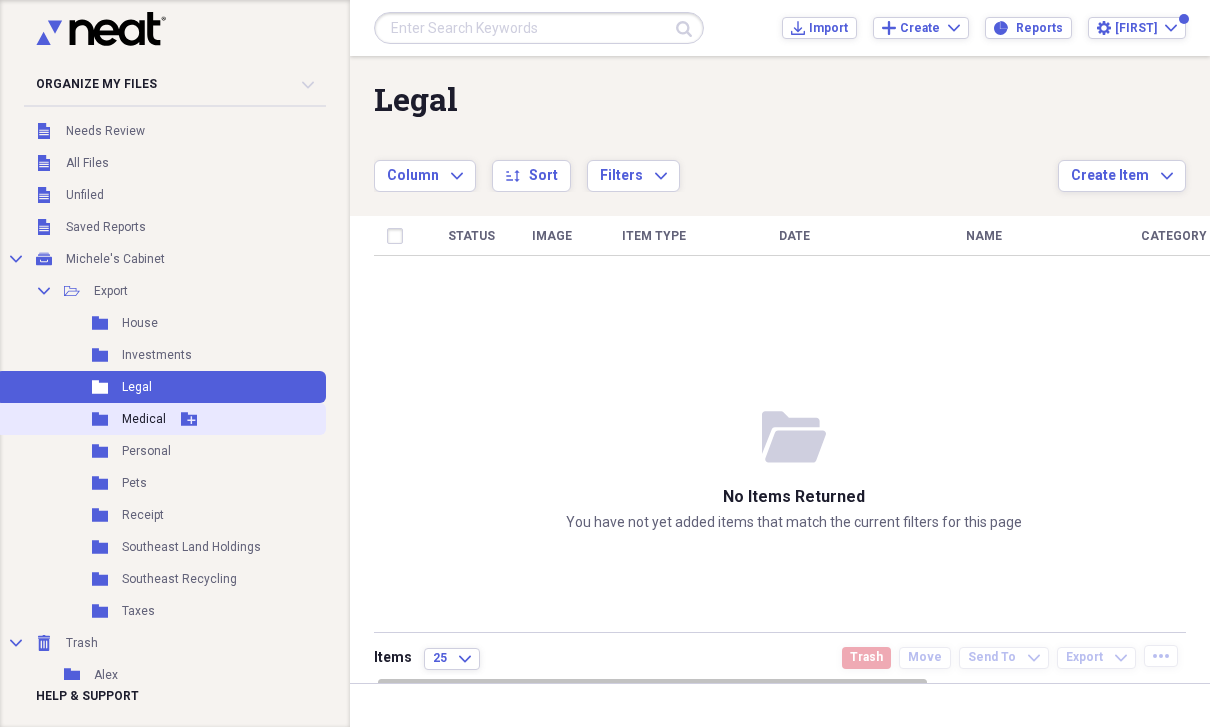 click on "Medical" at bounding box center [144, 419] 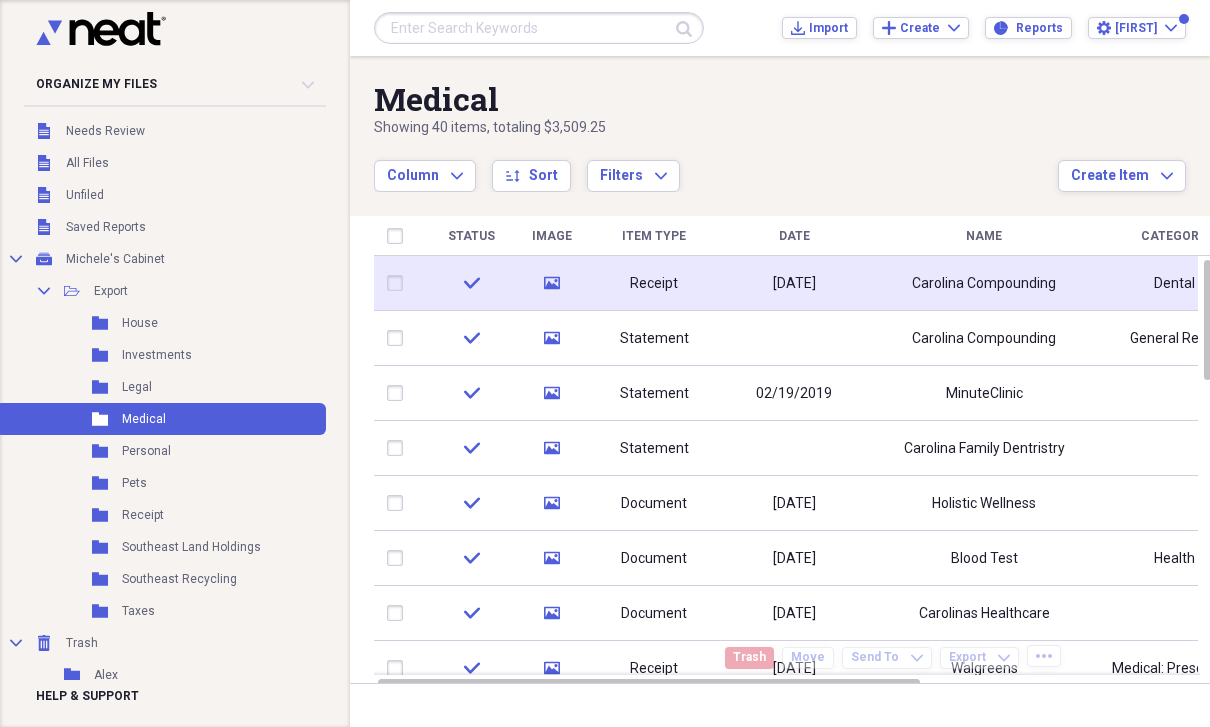 click on "Carolina Compounding" at bounding box center [984, 284] 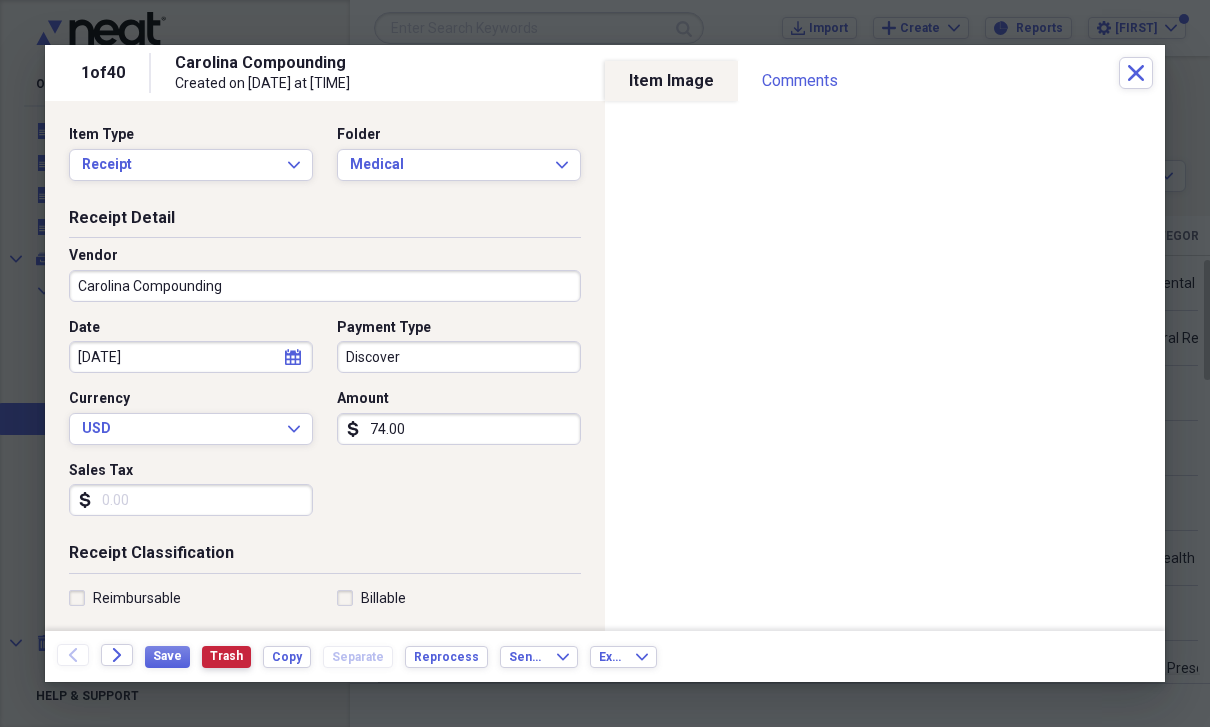 click on "Trash" at bounding box center [226, 656] 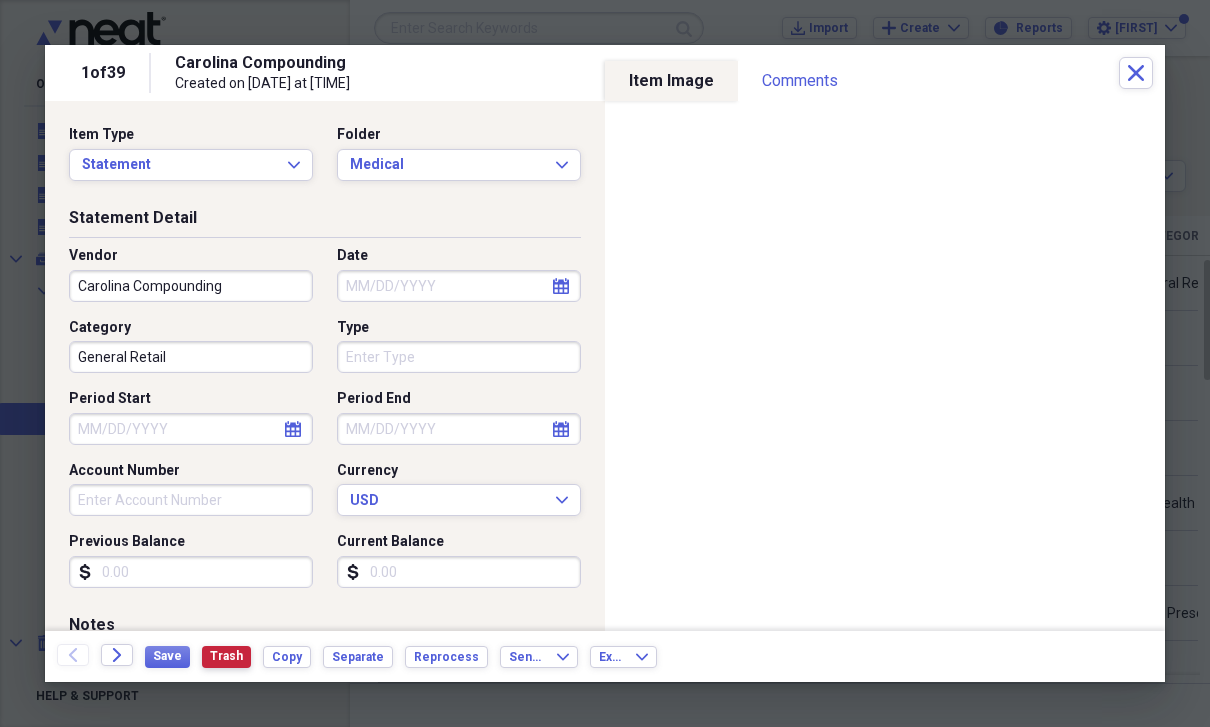 click on "Trash" at bounding box center (226, 656) 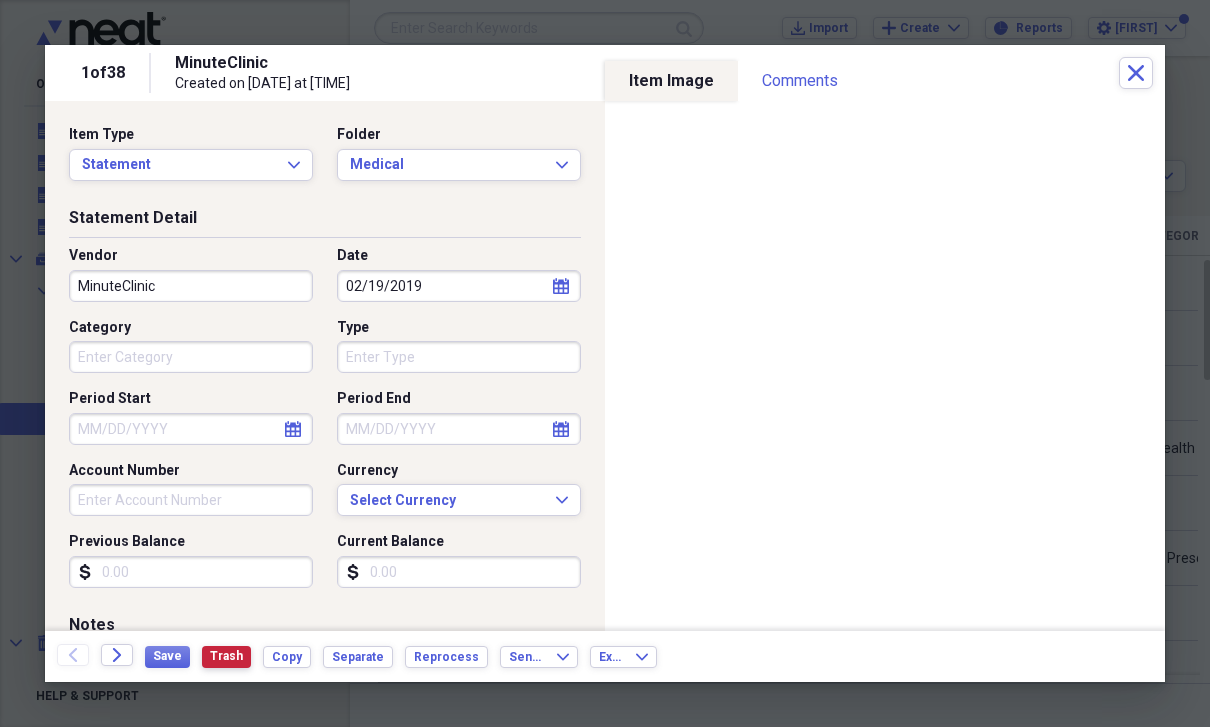 click on "Trash" at bounding box center [226, 656] 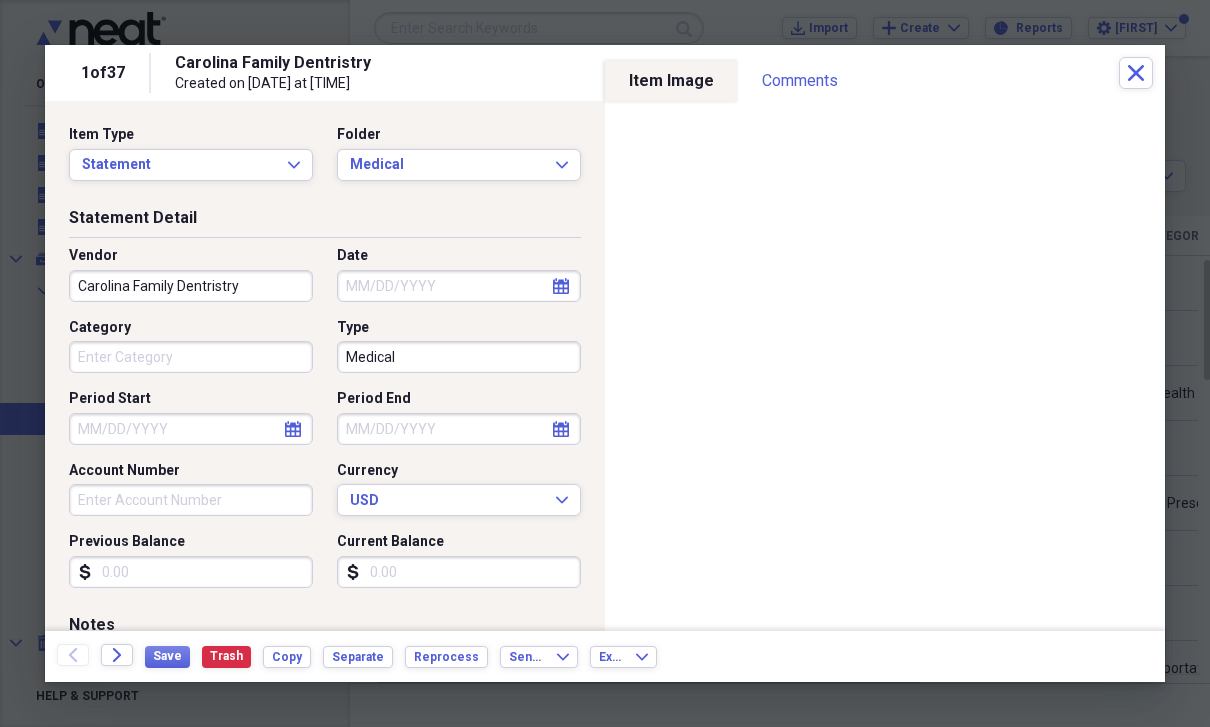click on "Back Forward Save Trash Copy Separate Reprocess Send To Expand Export Expand" at bounding box center (605, 656) 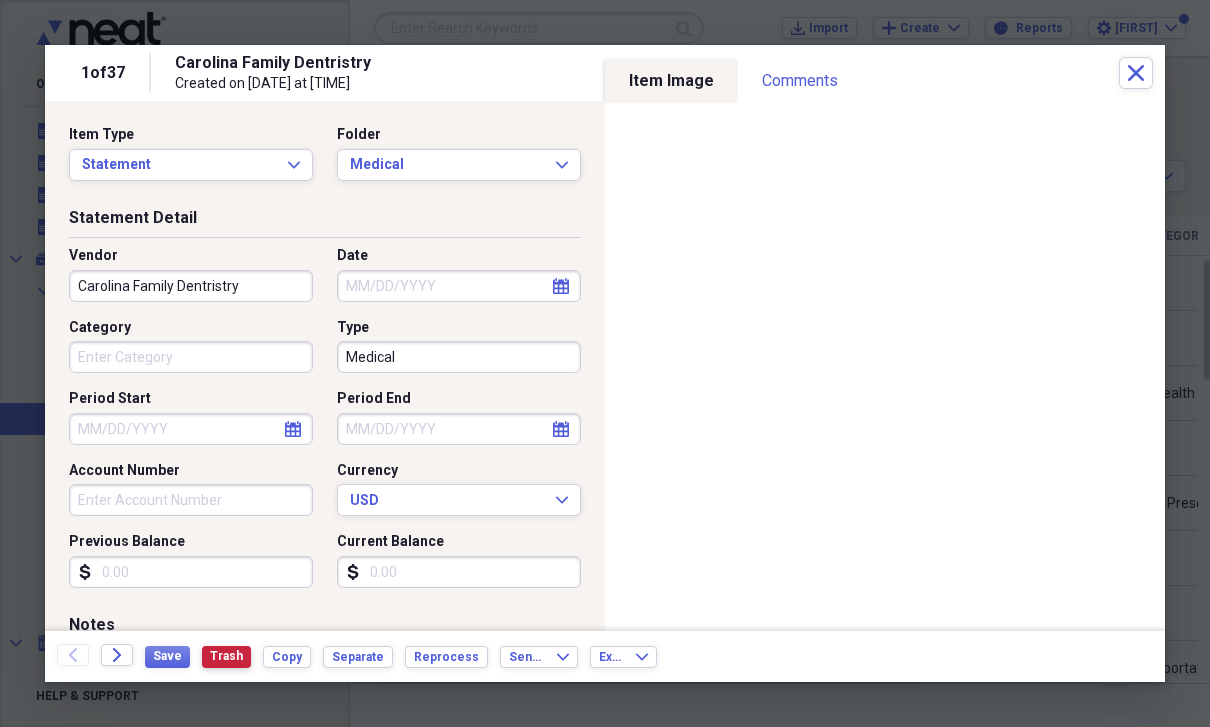 click on "Trash" at bounding box center (226, 656) 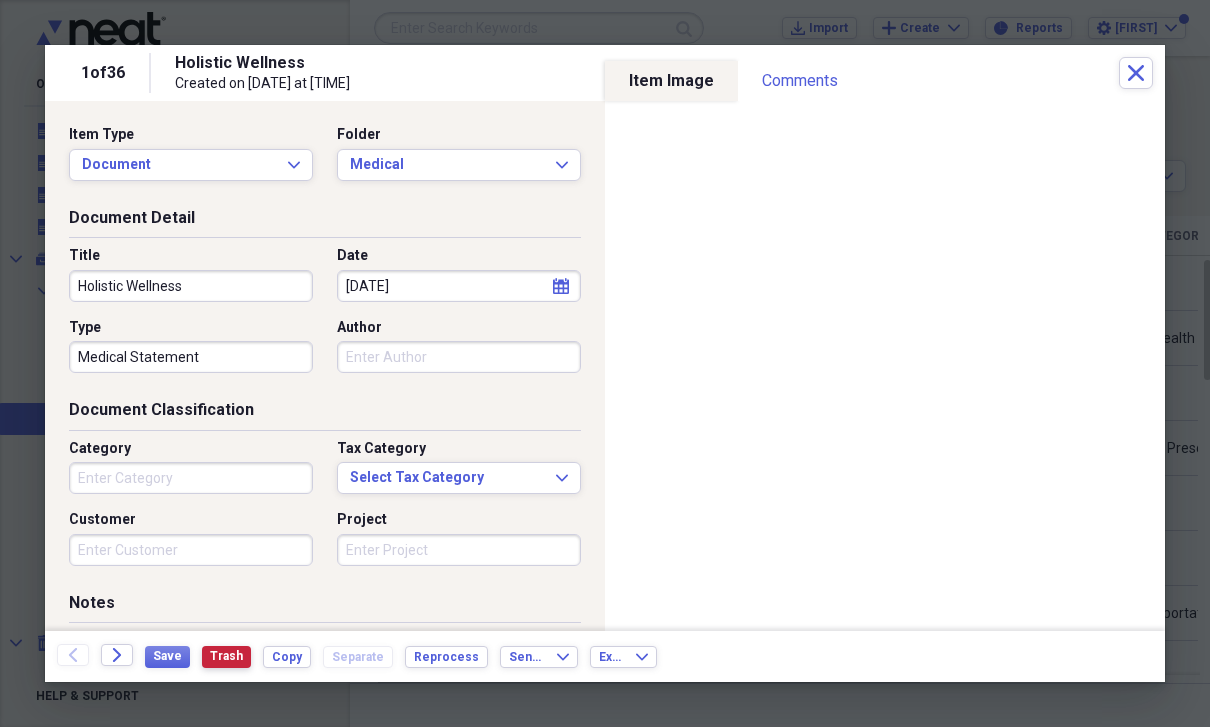 click on "Trash" at bounding box center (226, 656) 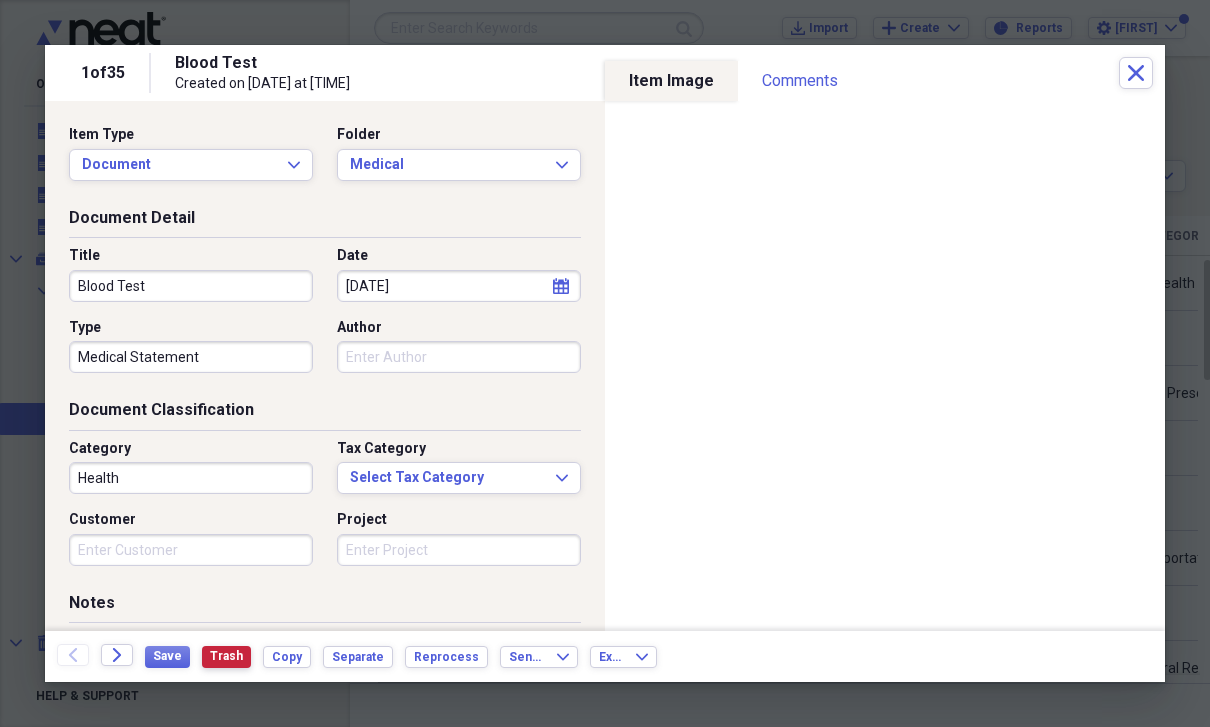click on "Trash" at bounding box center [226, 656] 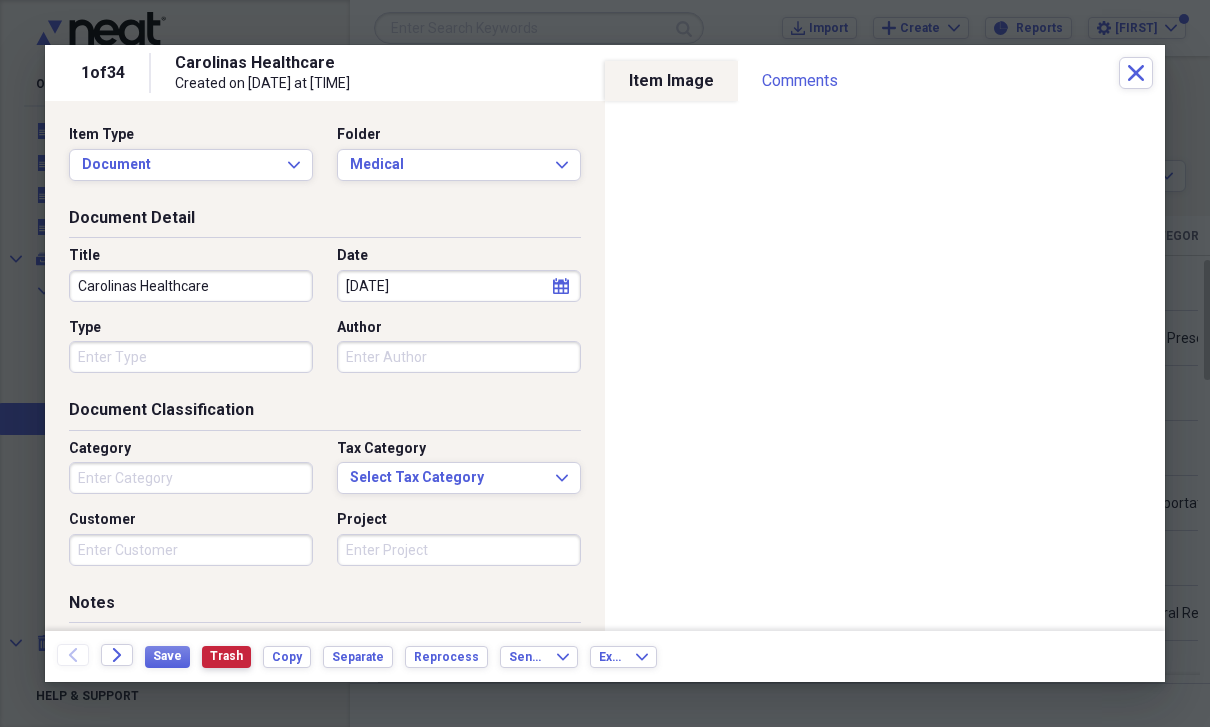 click on "Trash" at bounding box center (226, 656) 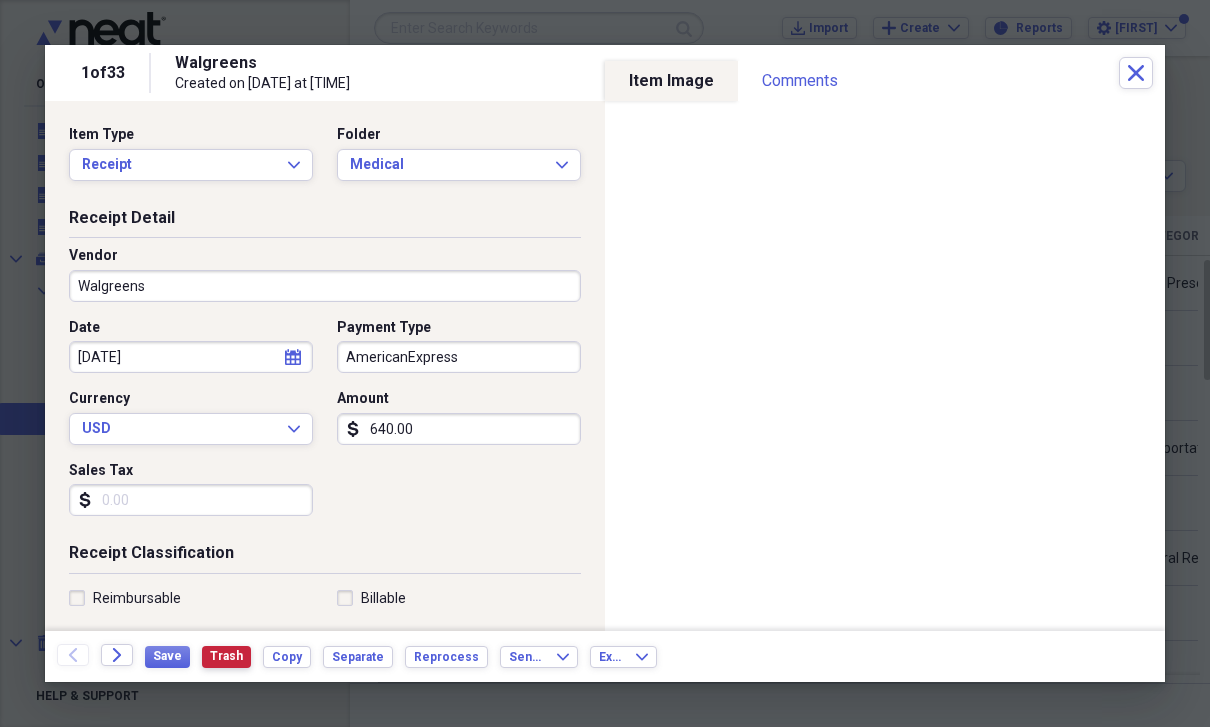 click on "Trash" at bounding box center (226, 656) 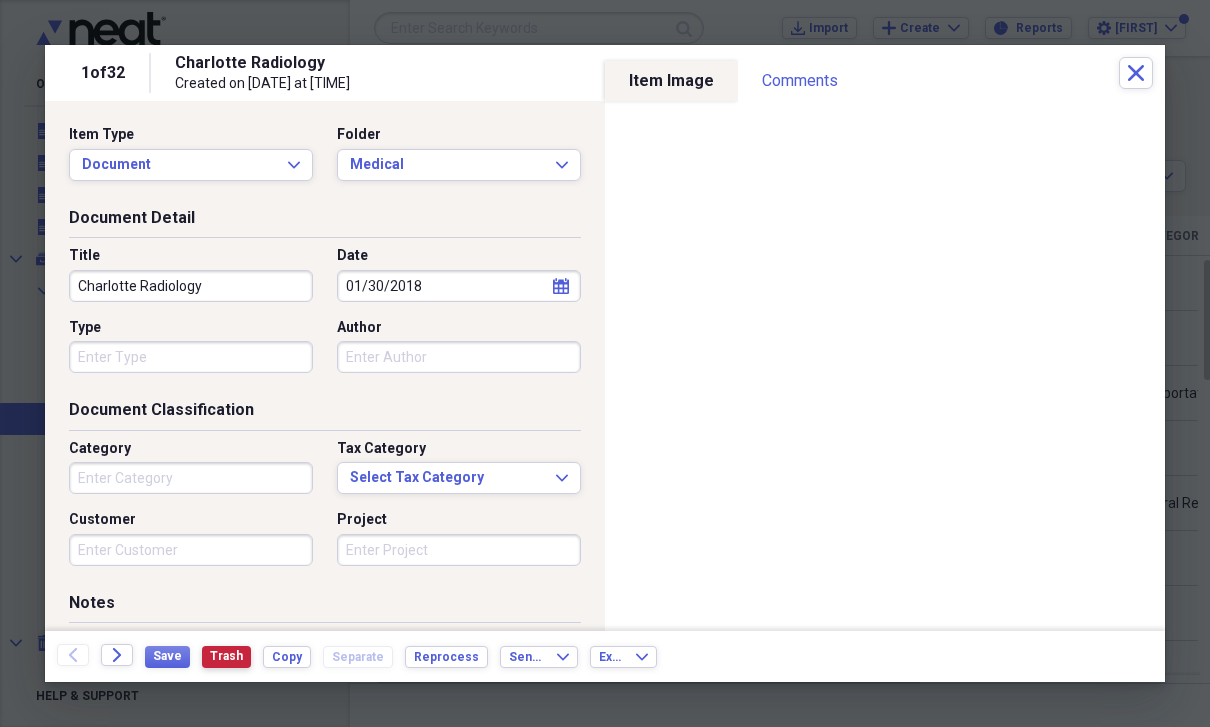 click on "Trash" at bounding box center (226, 656) 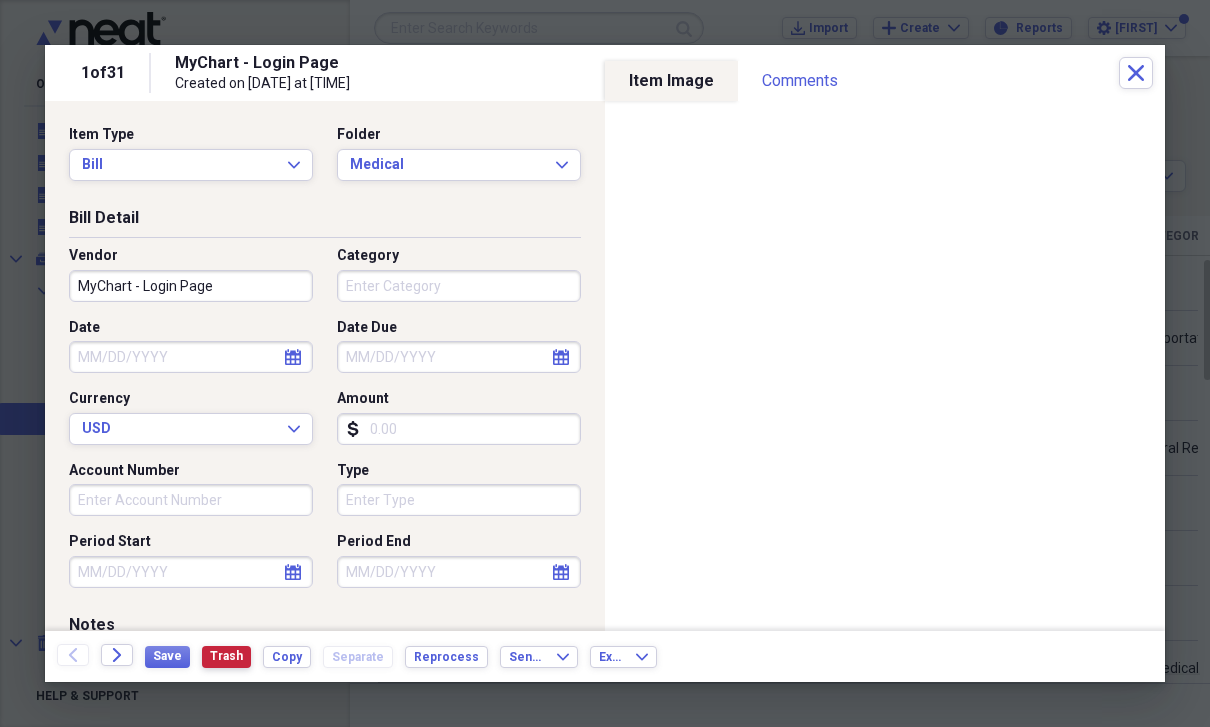 click on "Trash" at bounding box center [226, 656] 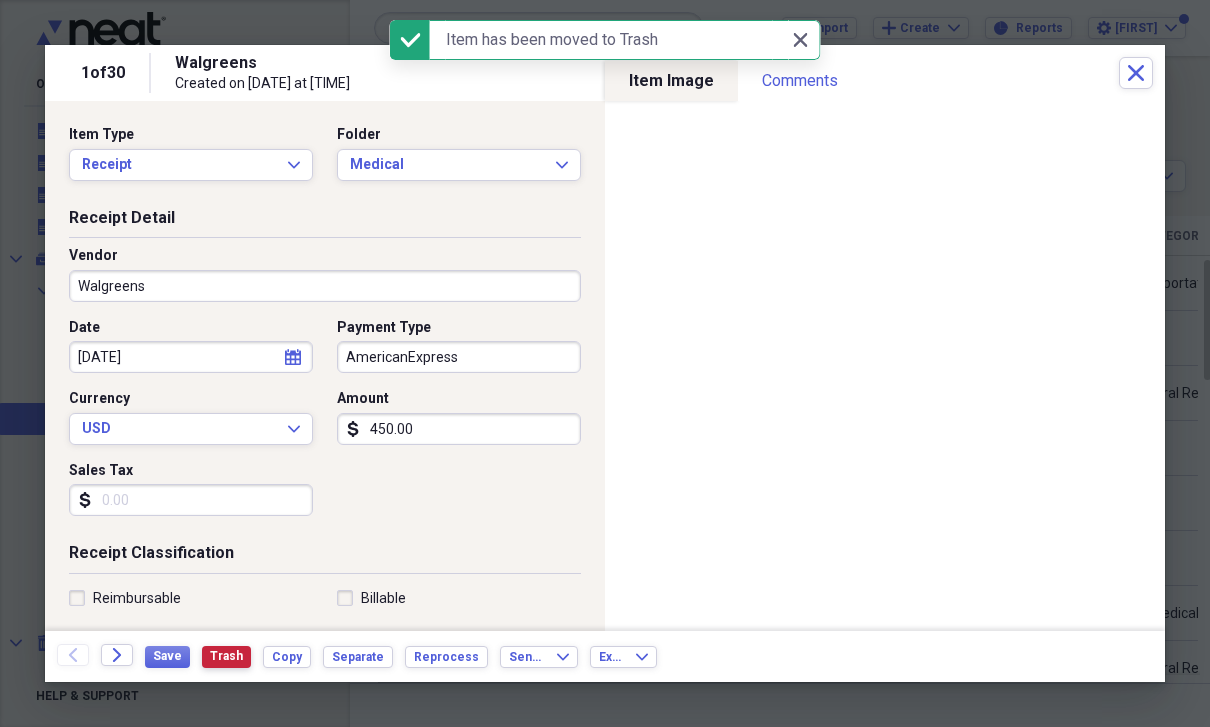 click on "Trash" at bounding box center (226, 656) 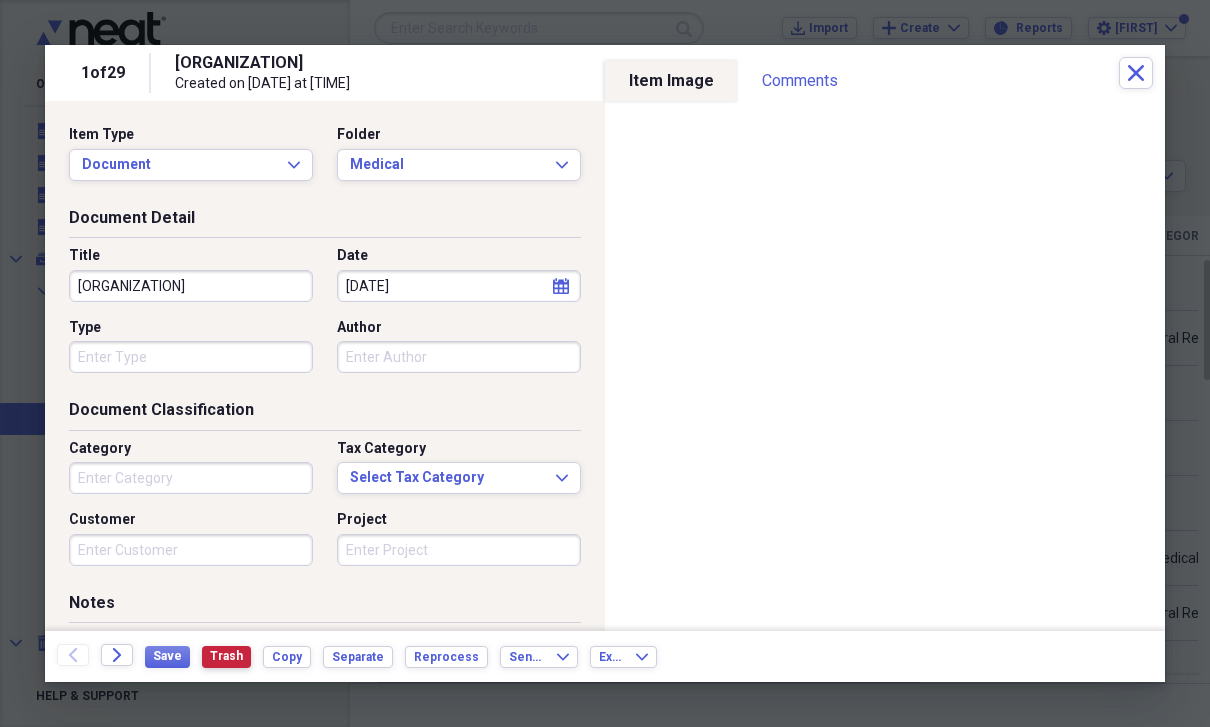 click on "Trash" at bounding box center (226, 656) 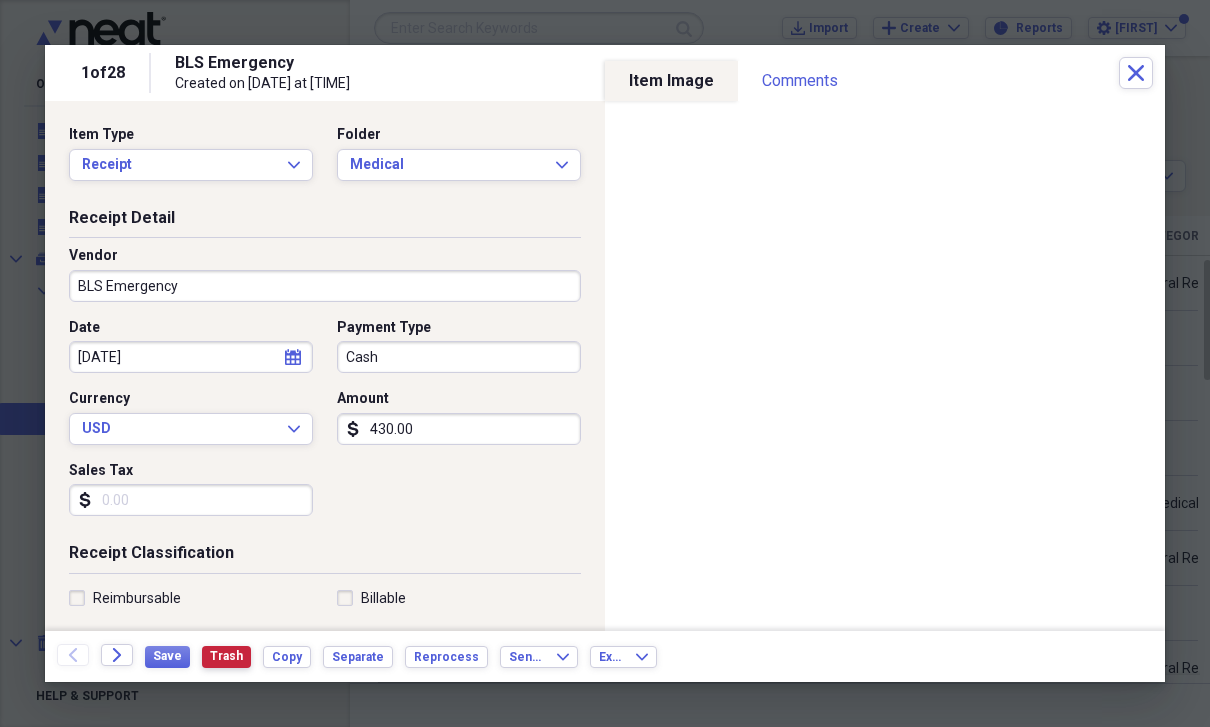click on "Trash" at bounding box center [226, 656] 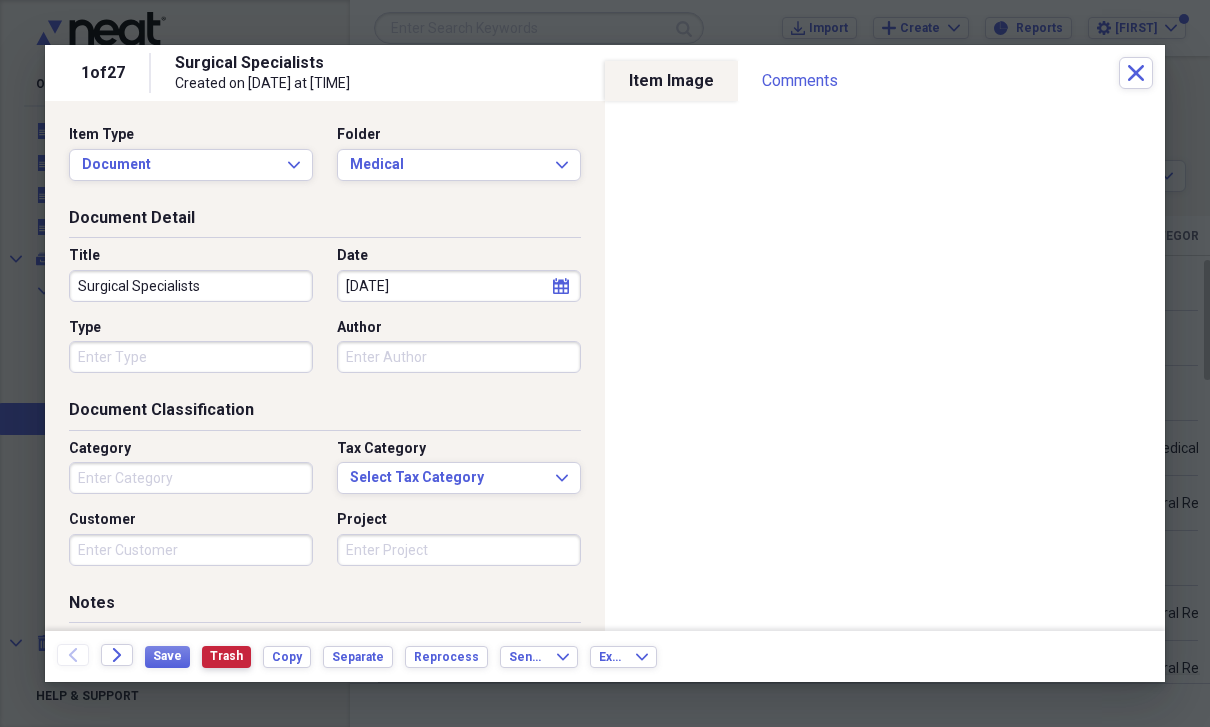 click on "Trash" at bounding box center [226, 656] 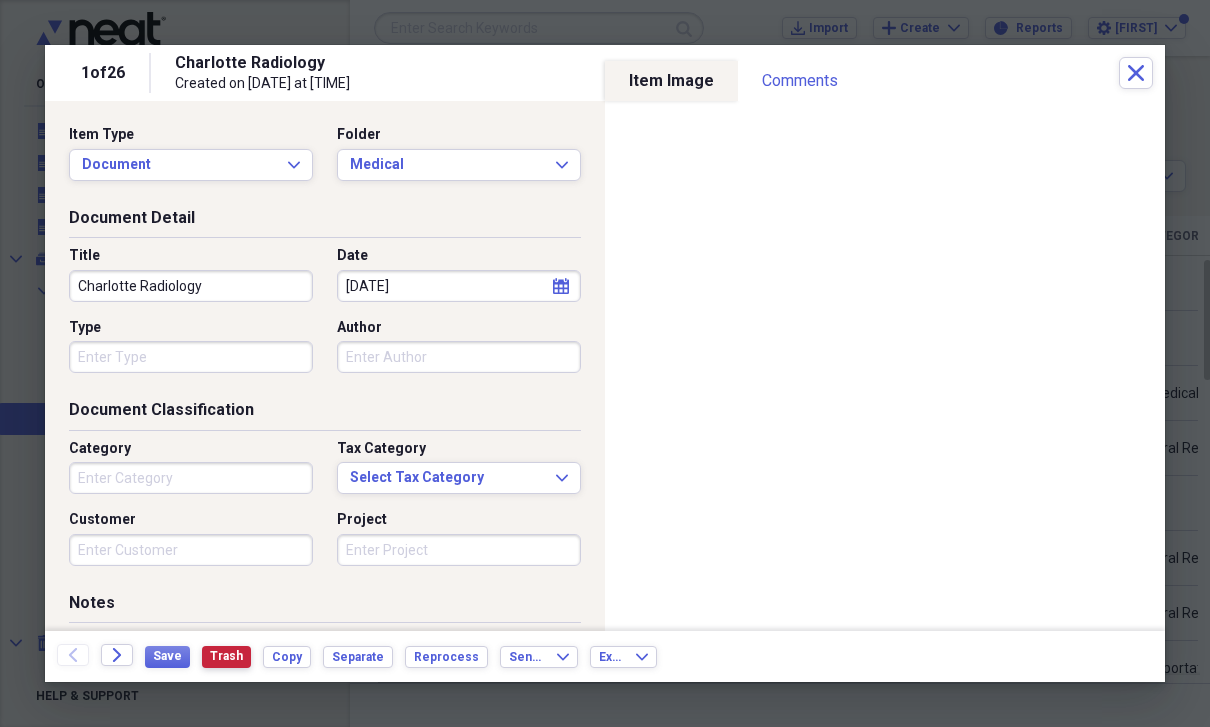 click on "Trash" at bounding box center [226, 656] 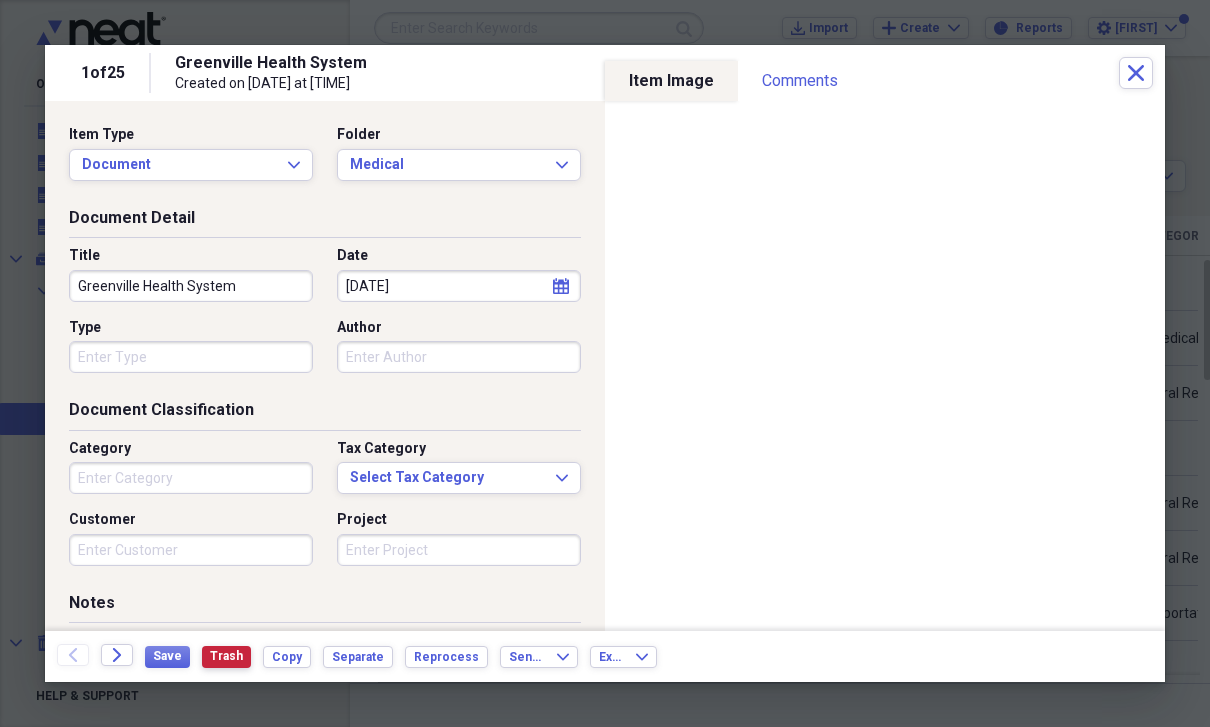click on "Trash" at bounding box center [226, 656] 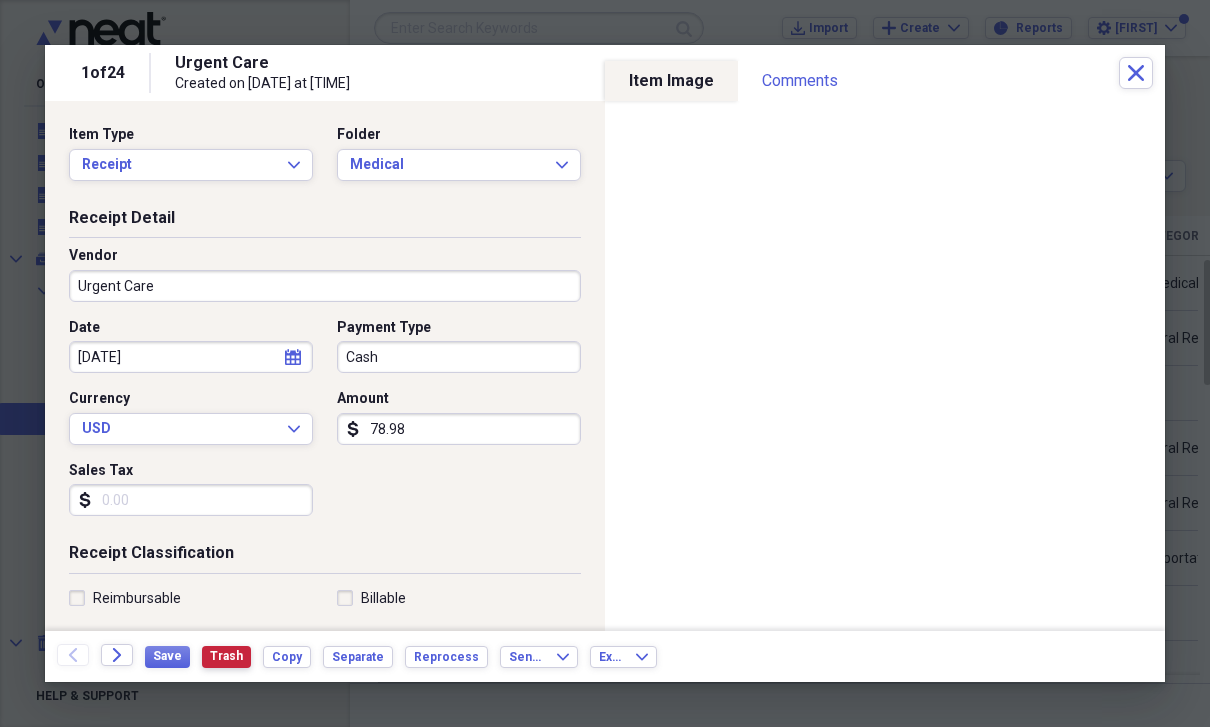 click on "Trash" at bounding box center (226, 656) 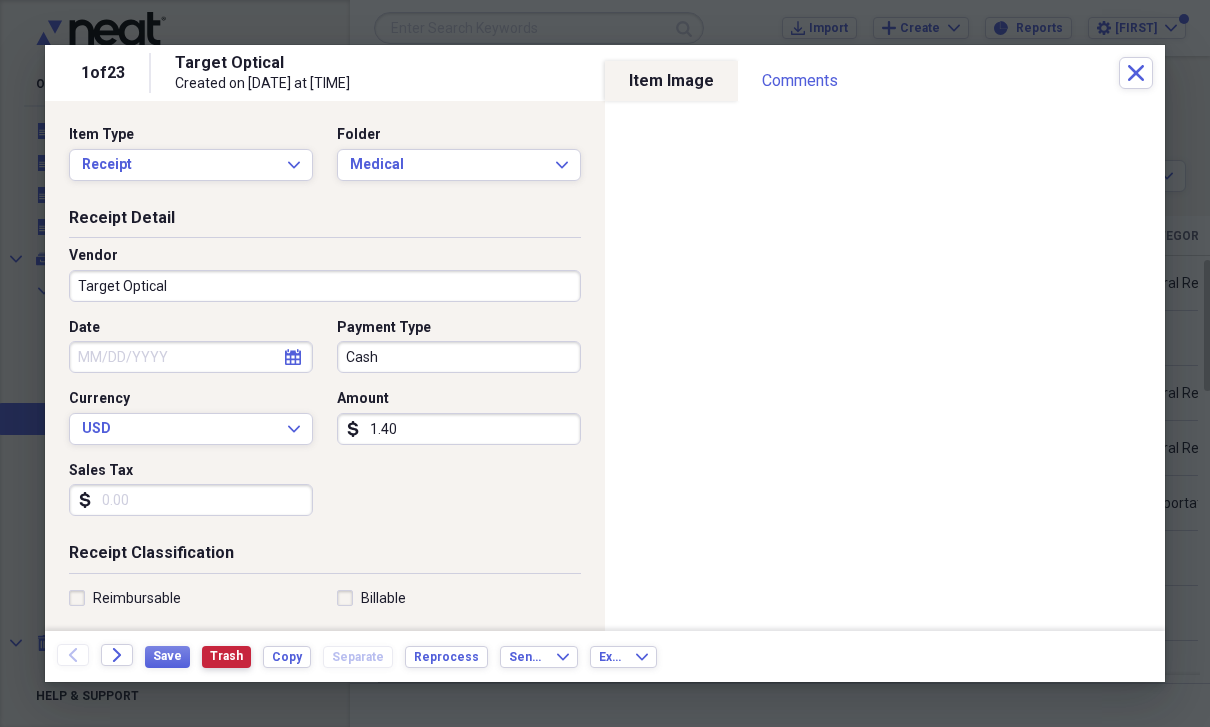 click on "Trash" at bounding box center (226, 656) 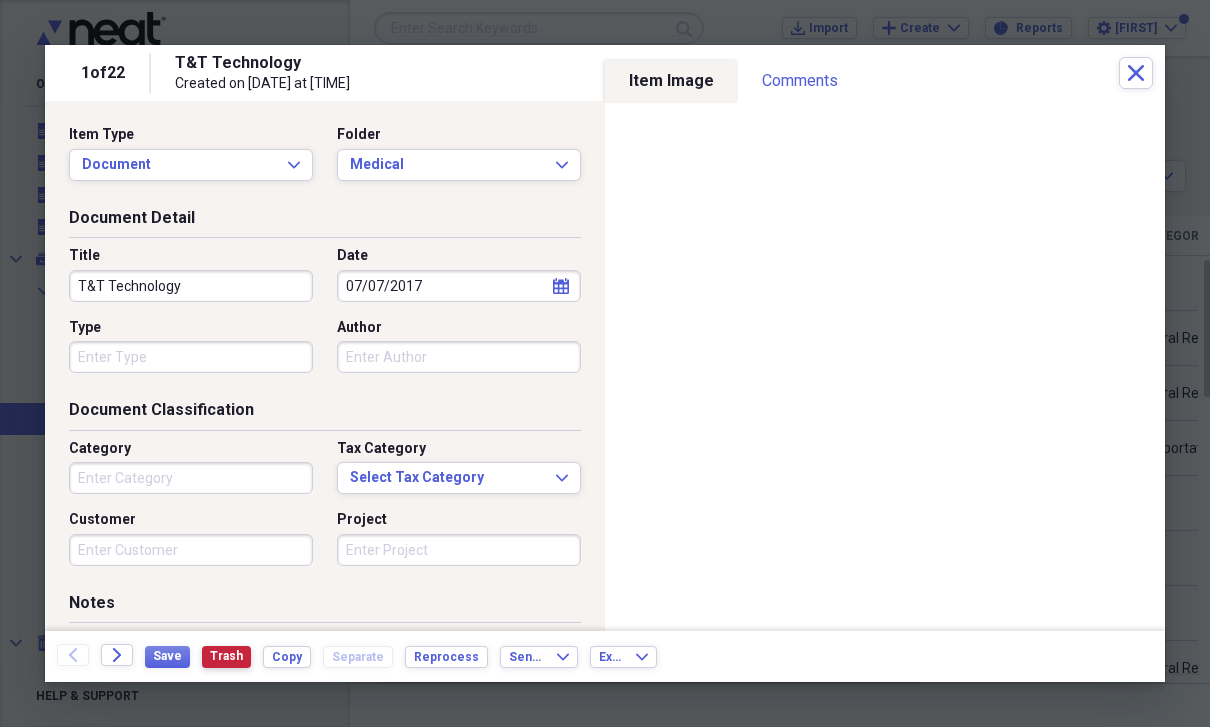 click on "Trash" at bounding box center (226, 656) 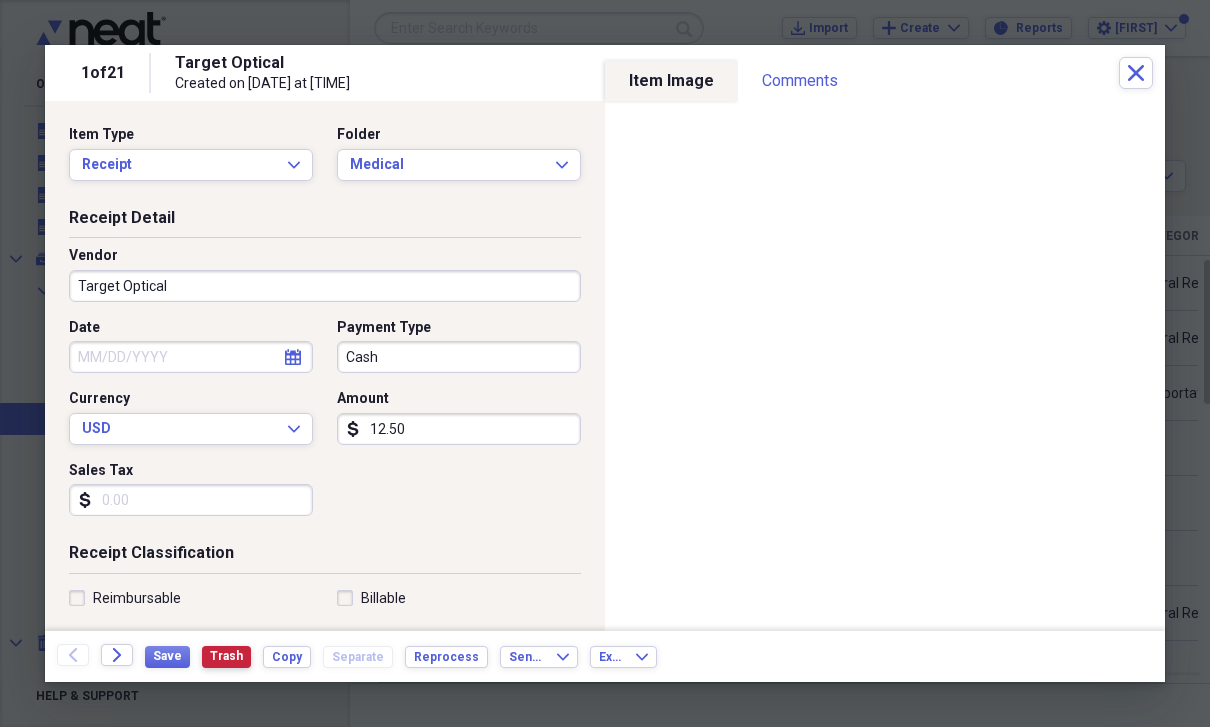 click on "Trash" at bounding box center [226, 656] 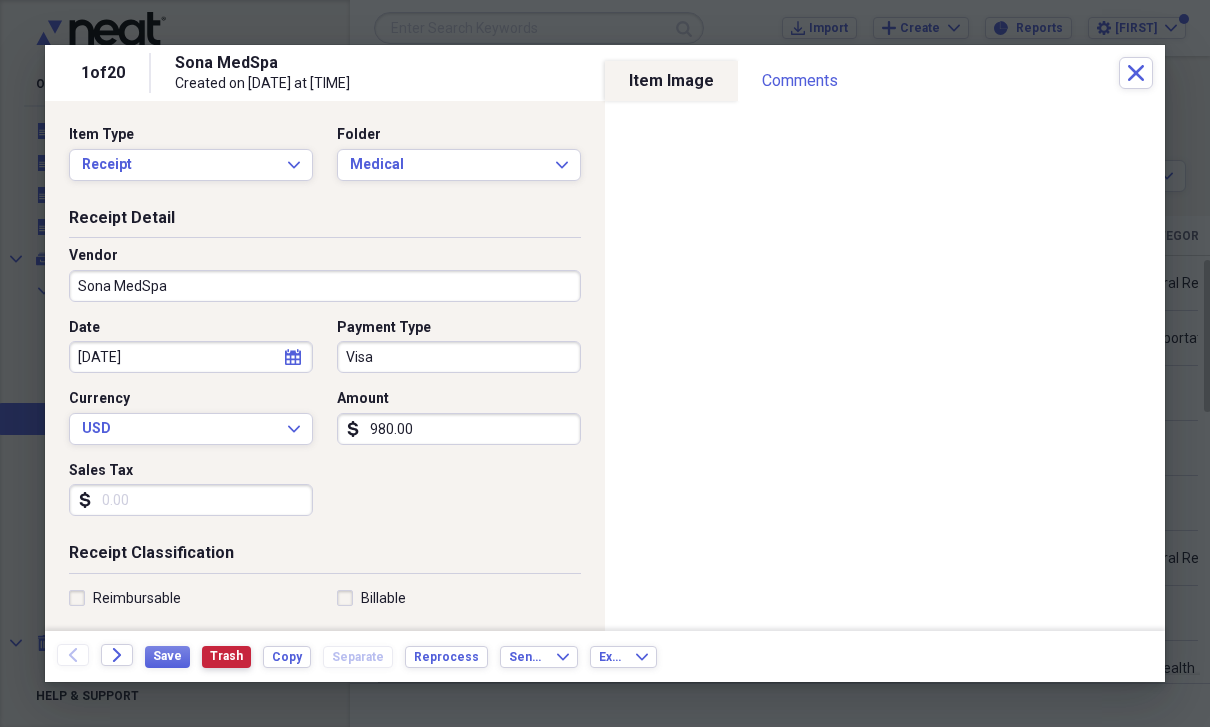 click on "Trash" at bounding box center [226, 656] 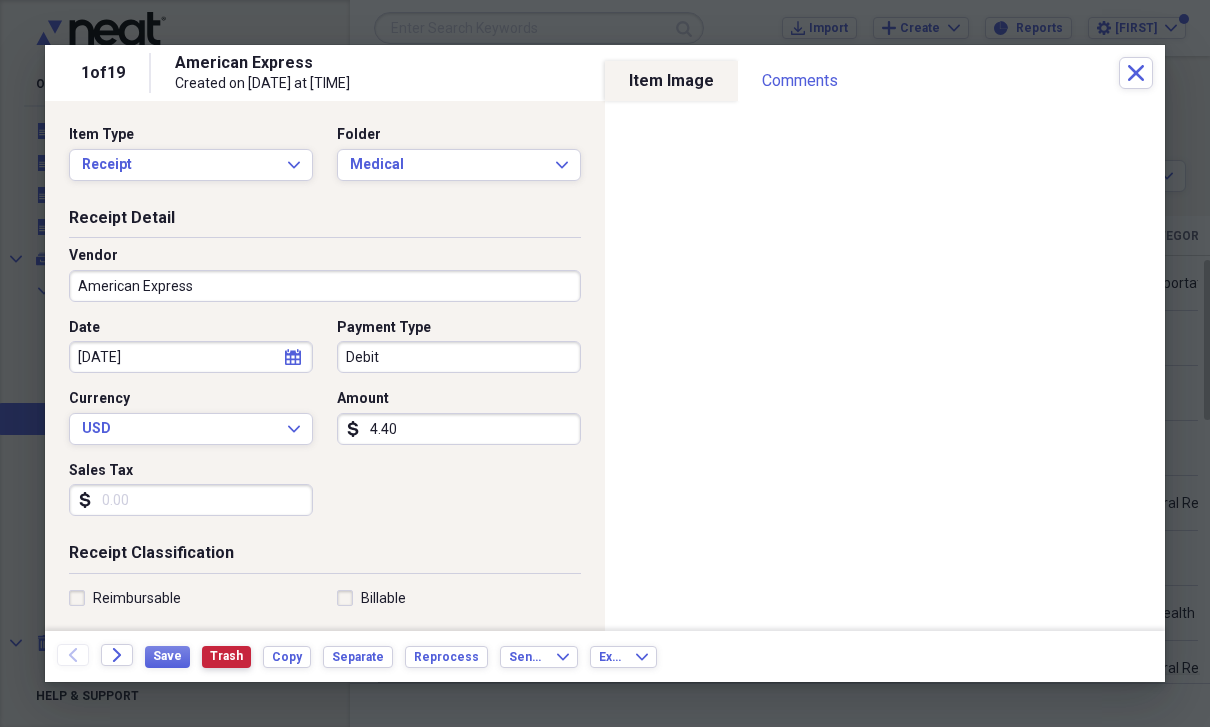 click on "Trash" at bounding box center [226, 656] 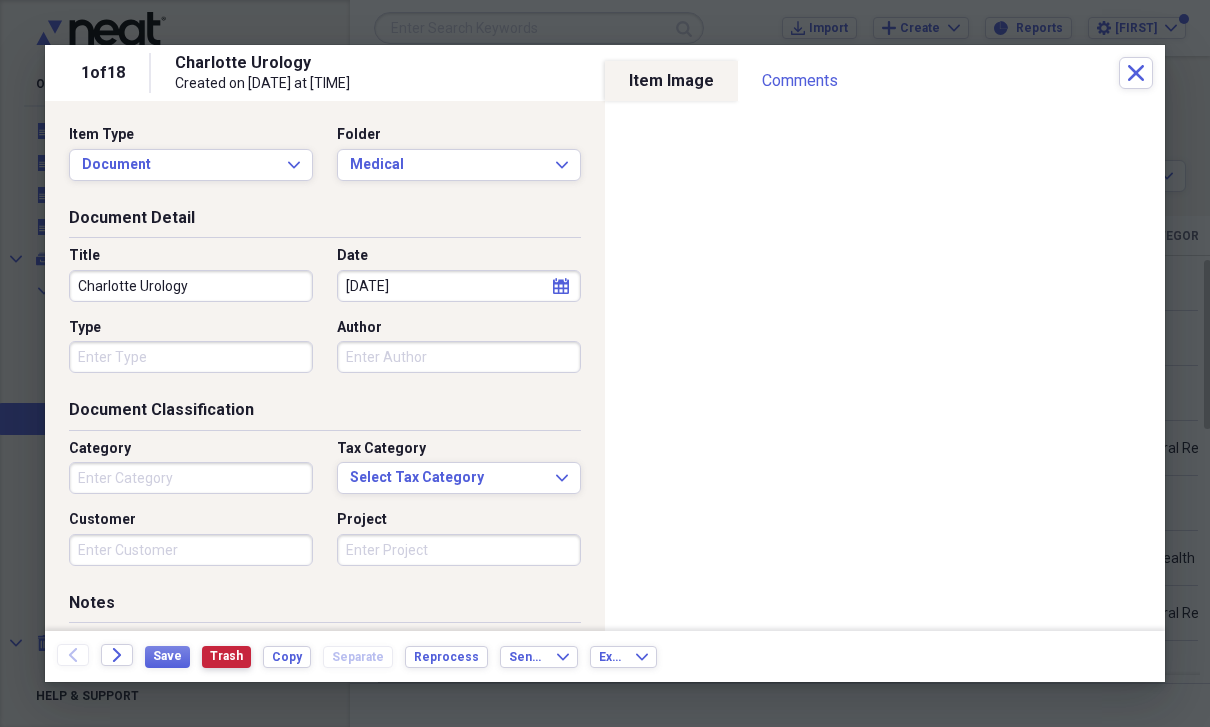 click on "Trash" at bounding box center (226, 656) 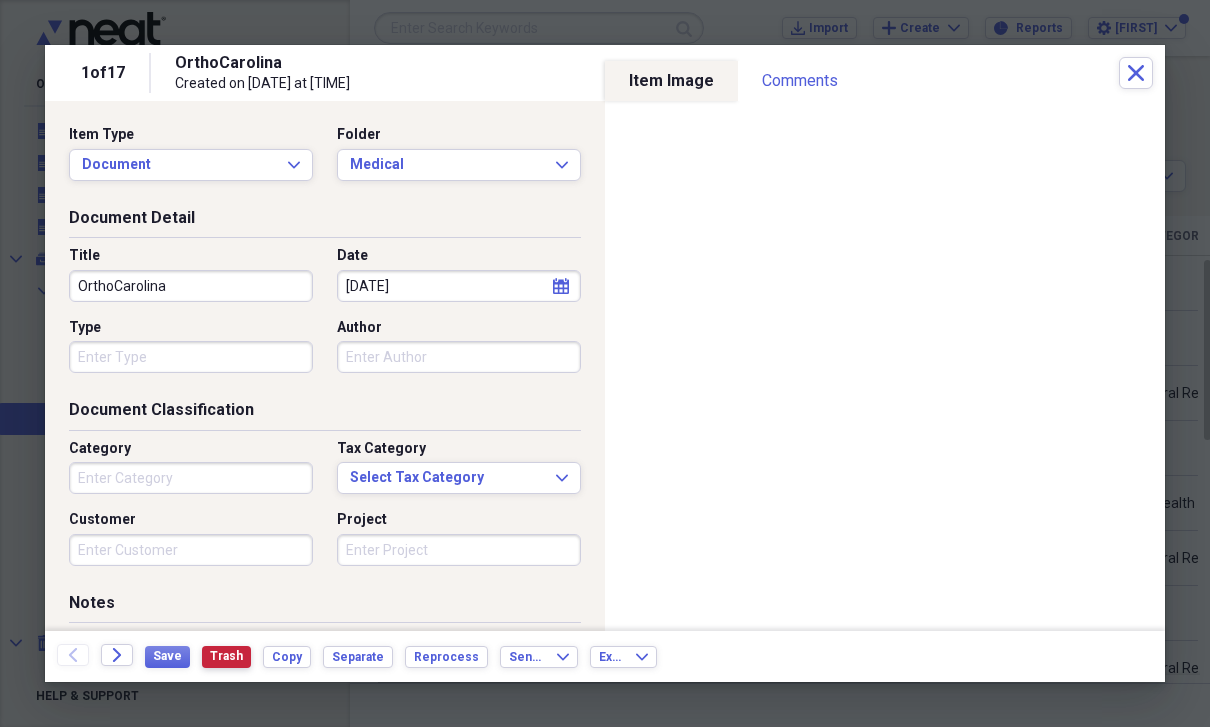 click on "Trash" at bounding box center [226, 656] 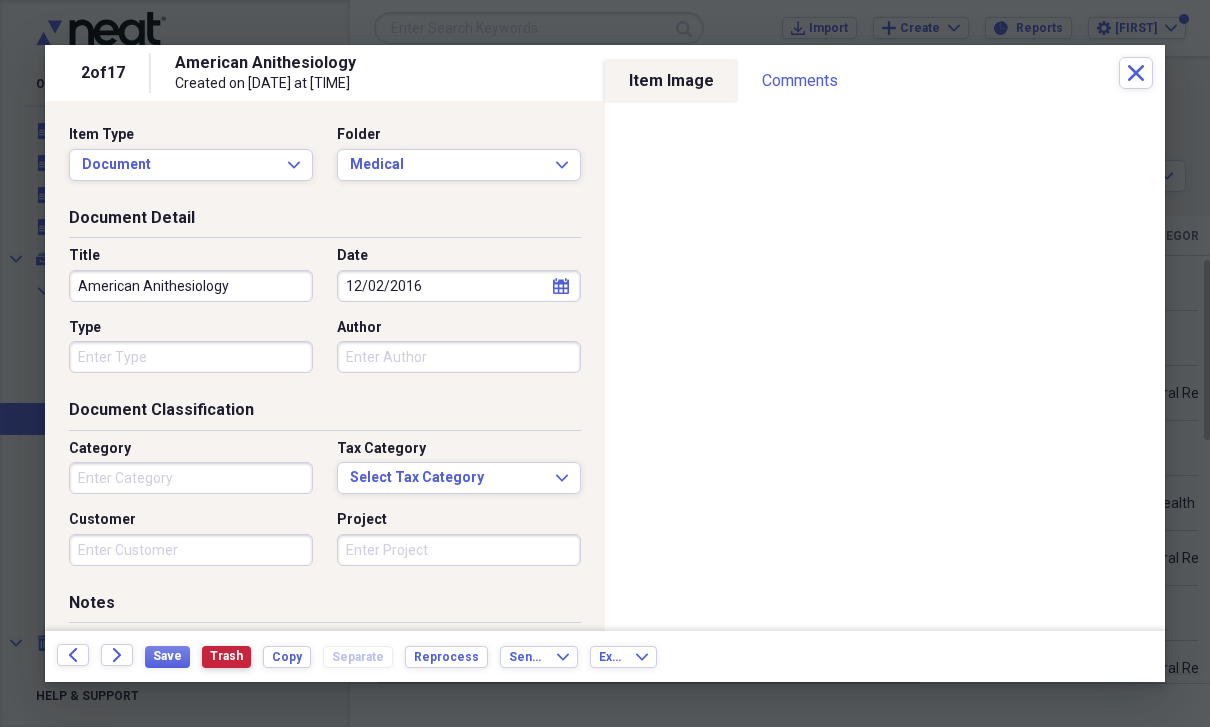 click on "Trash" at bounding box center [226, 656] 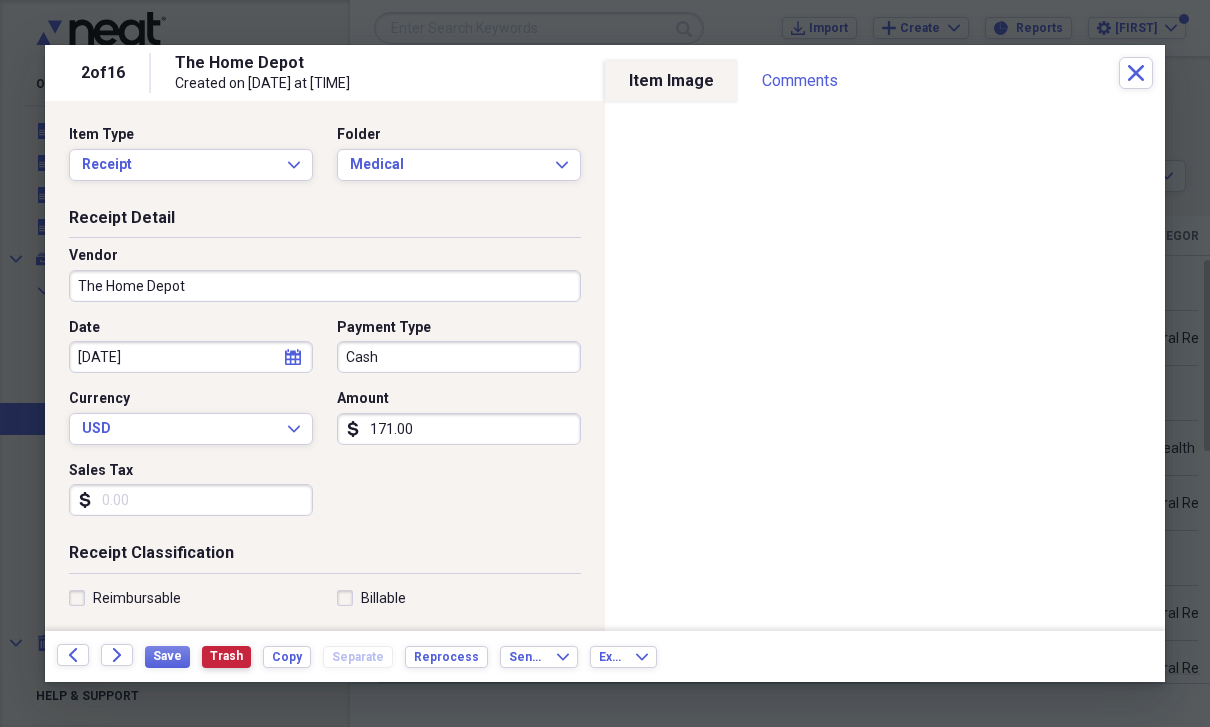 click on "Trash" at bounding box center (226, 656) 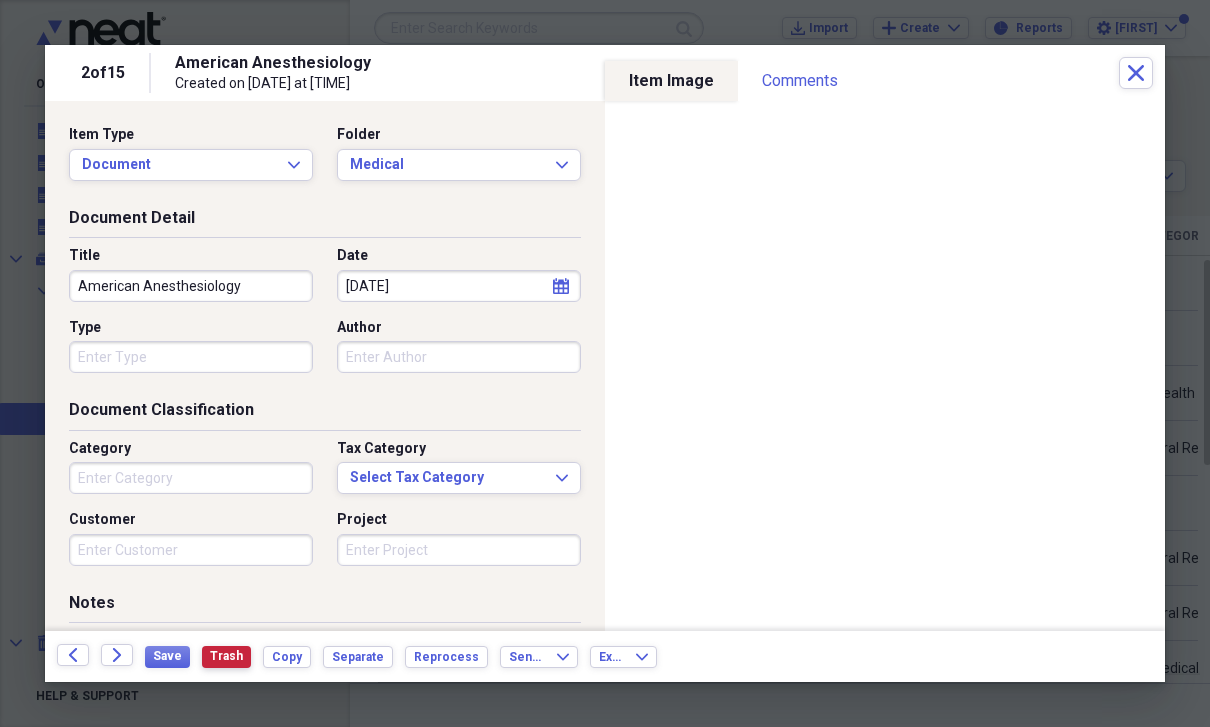 click on "Trash" at bounding box center [226, 656] 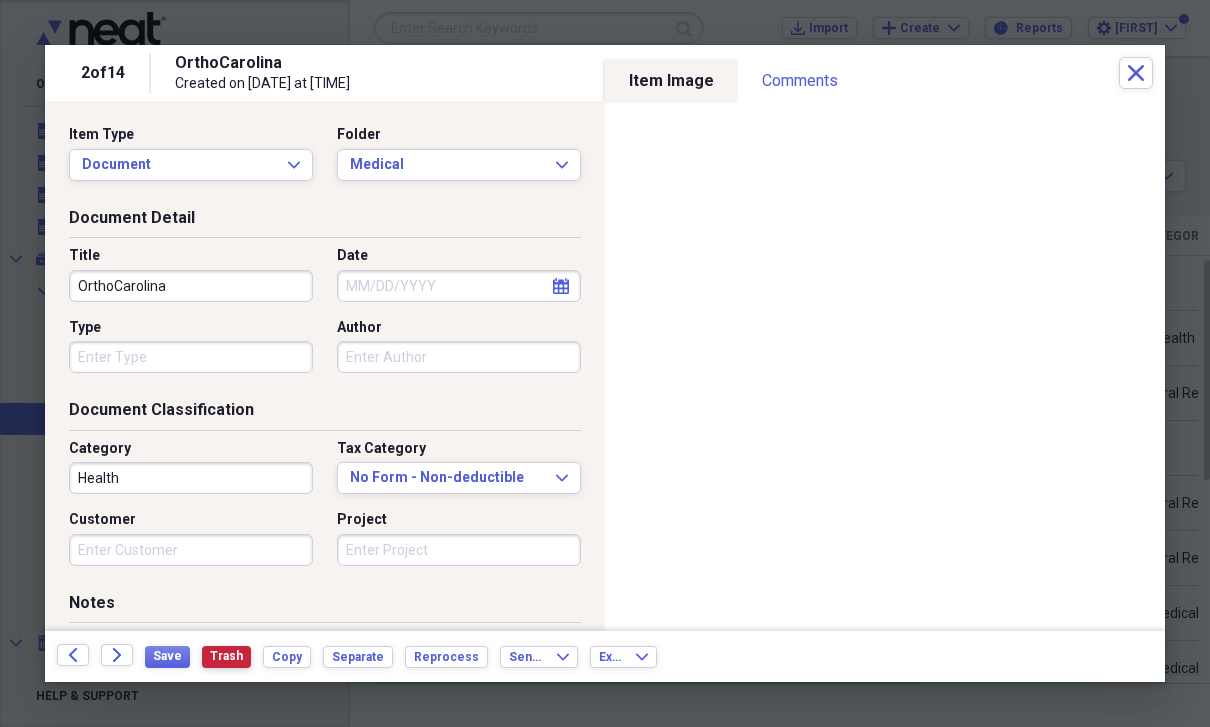 click on "Trash" at bounding box center (226, 656) 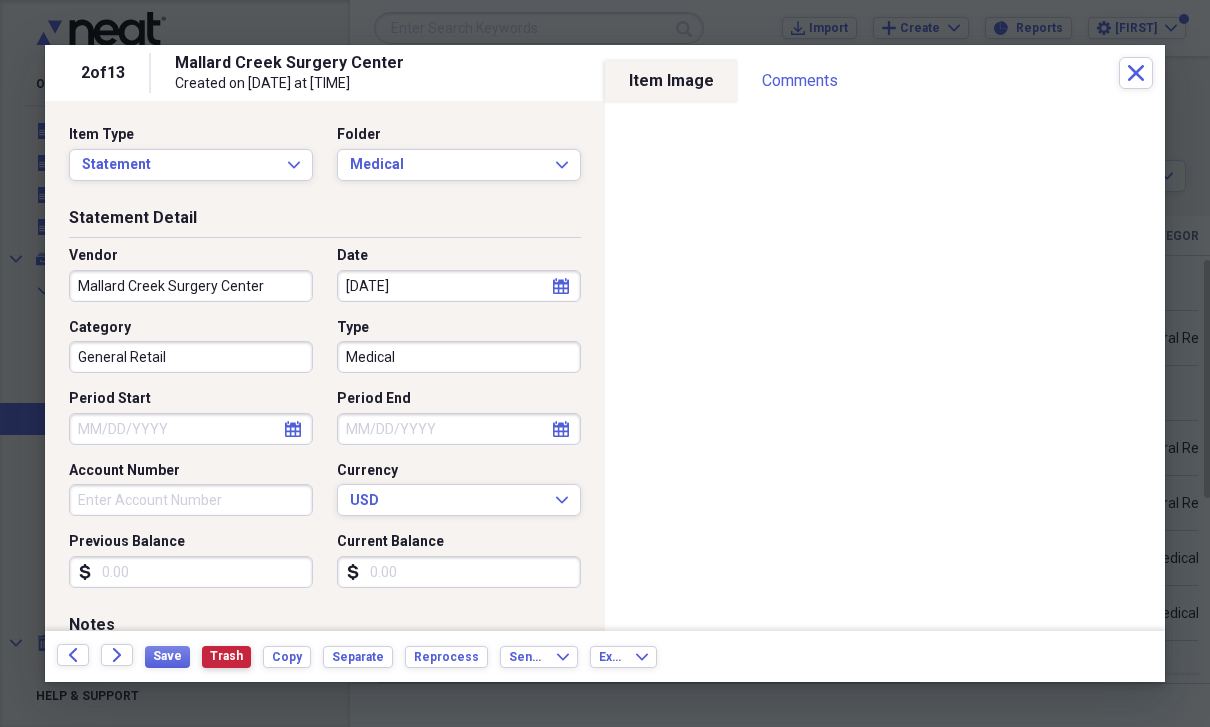 click on "Trash" at bounding box center [226, 656] 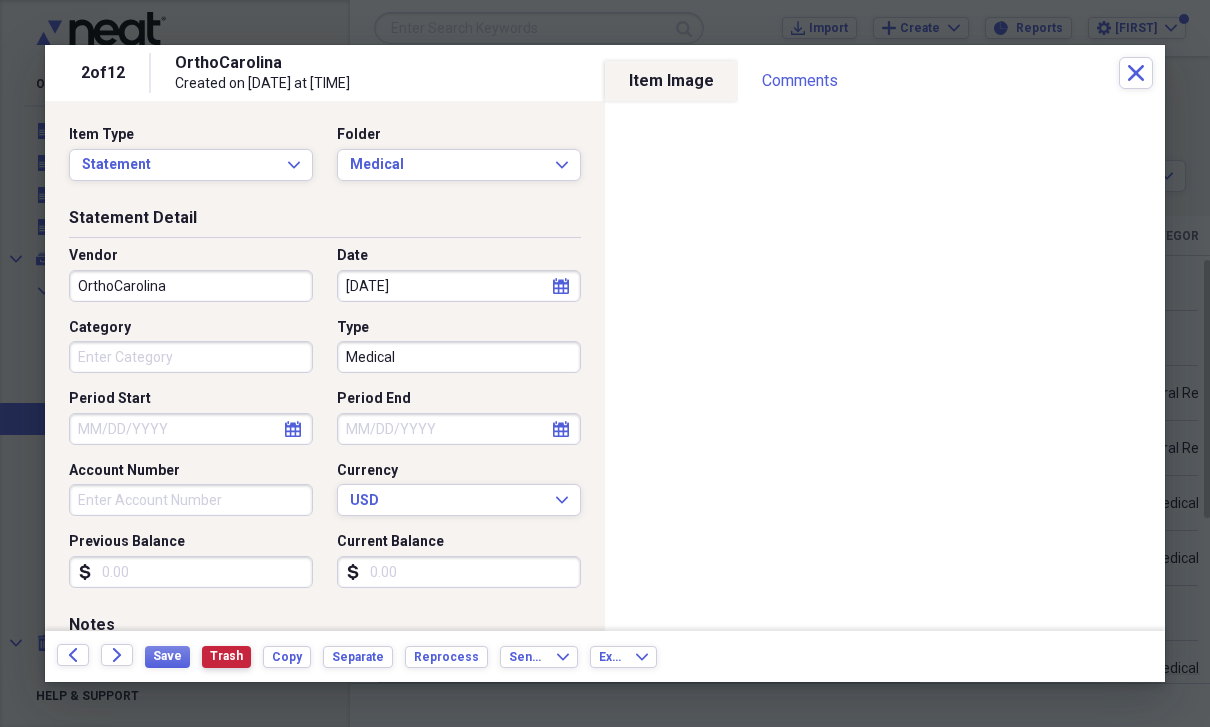 click on "Trash" at bounding box center [226, 656] 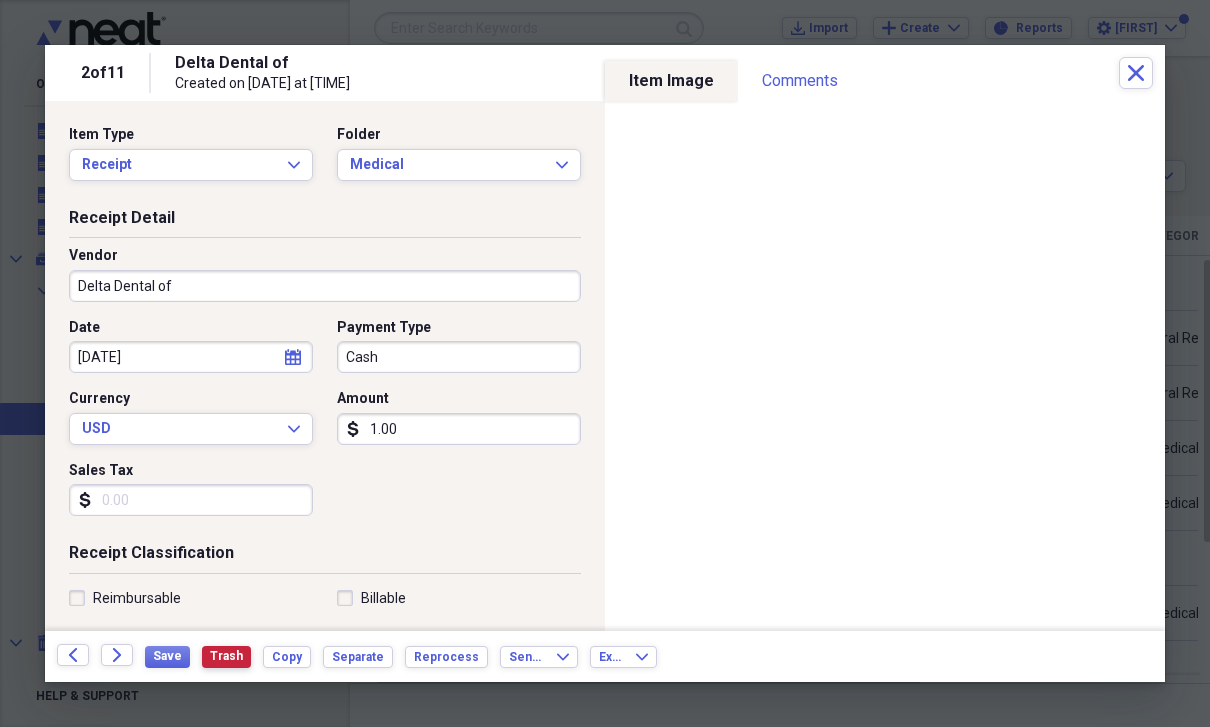 click on "Trash" at bounding box center (226, 656) 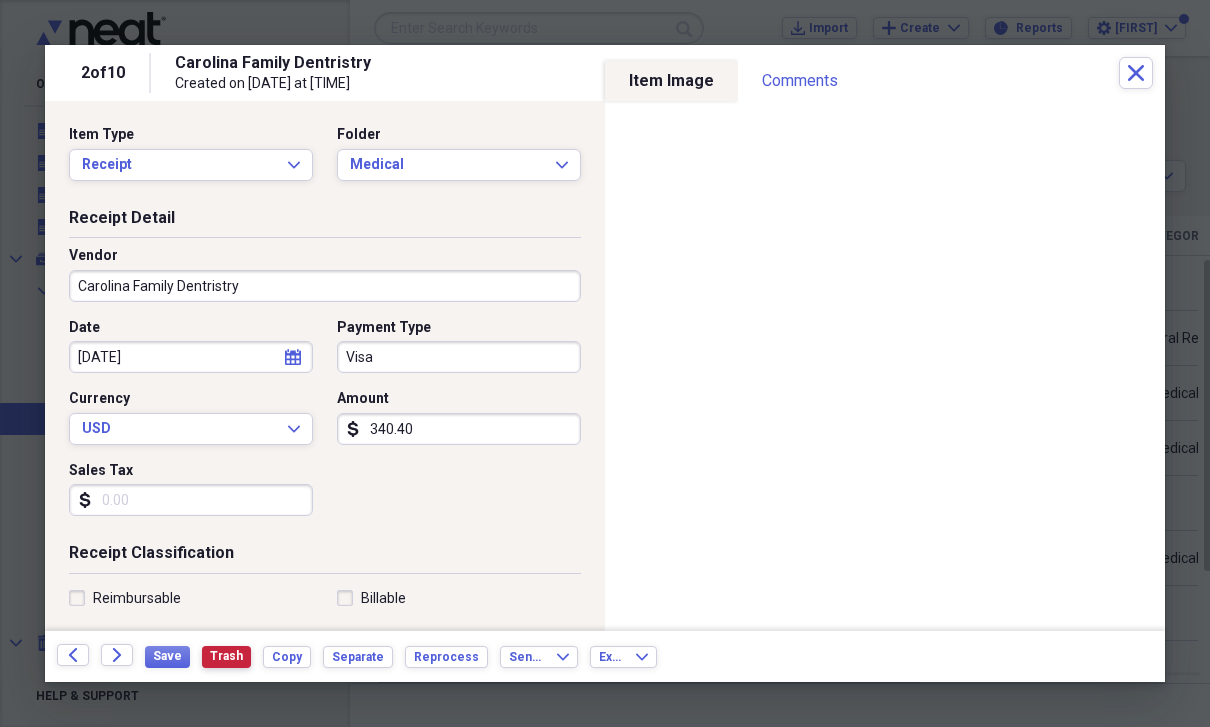 click on "Trash" at bounding box center (226, 656) 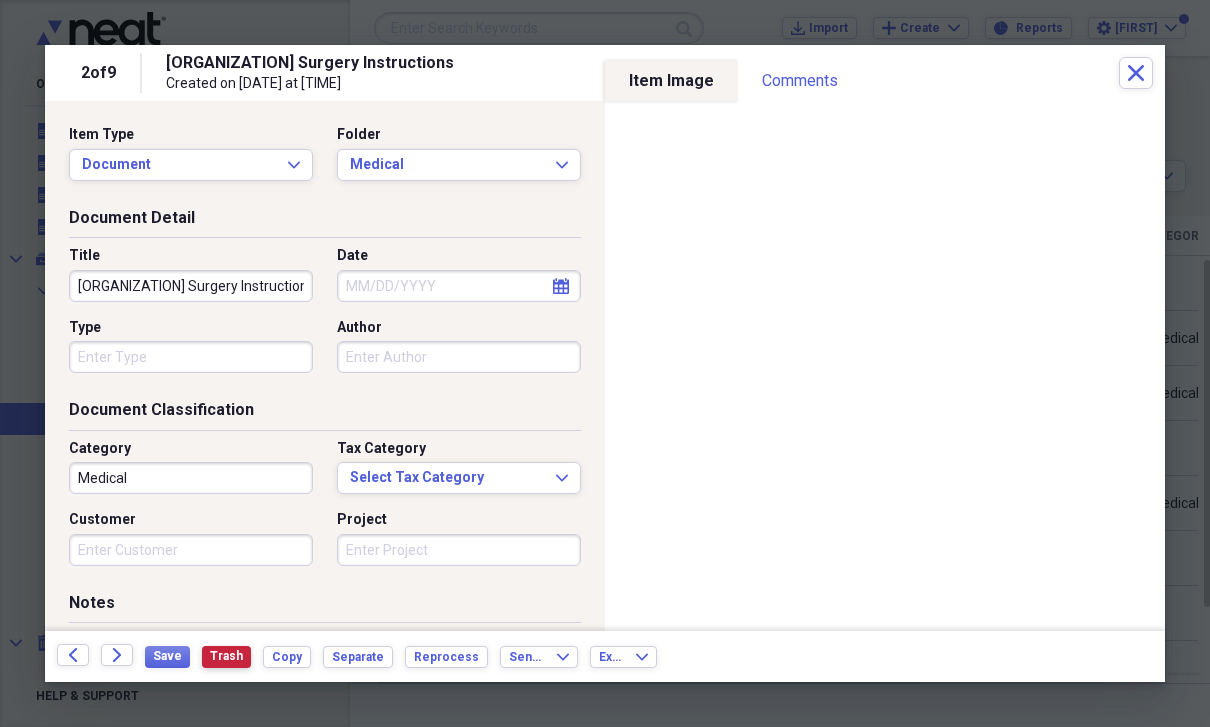 click on "Trash" at bounding box center [226, 656] 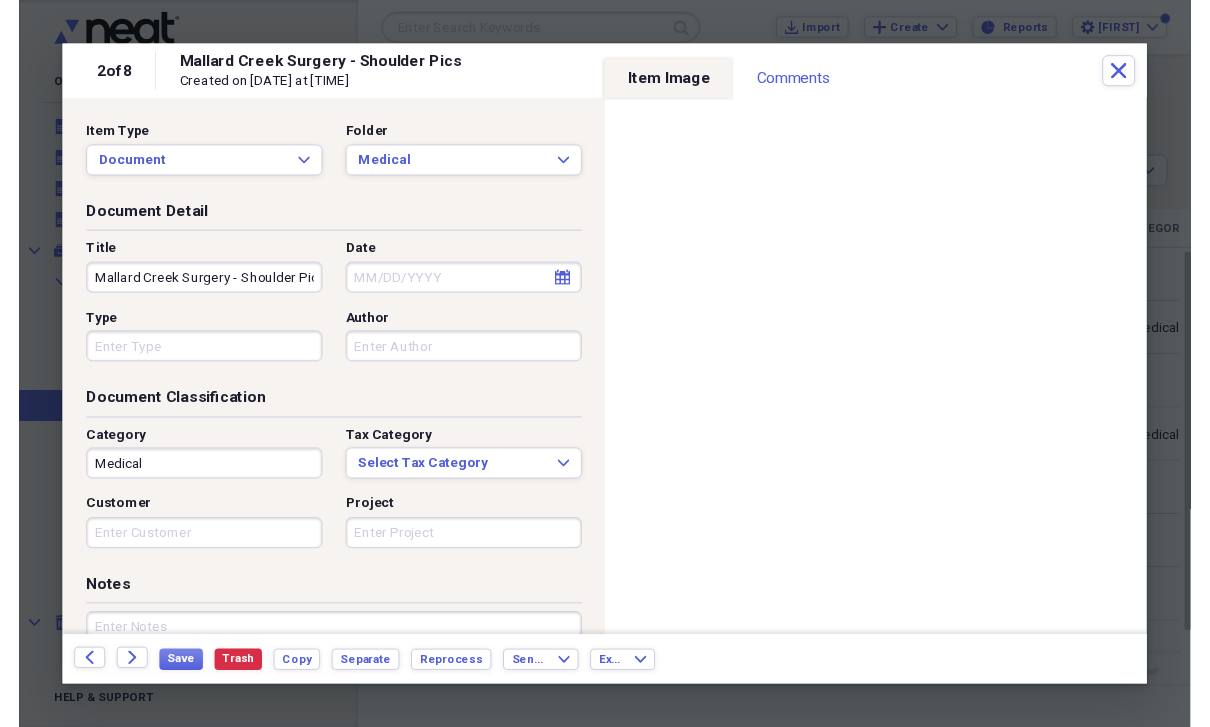 scroll, scrollTop: 24, scrollLeft: 0, axis: vertical 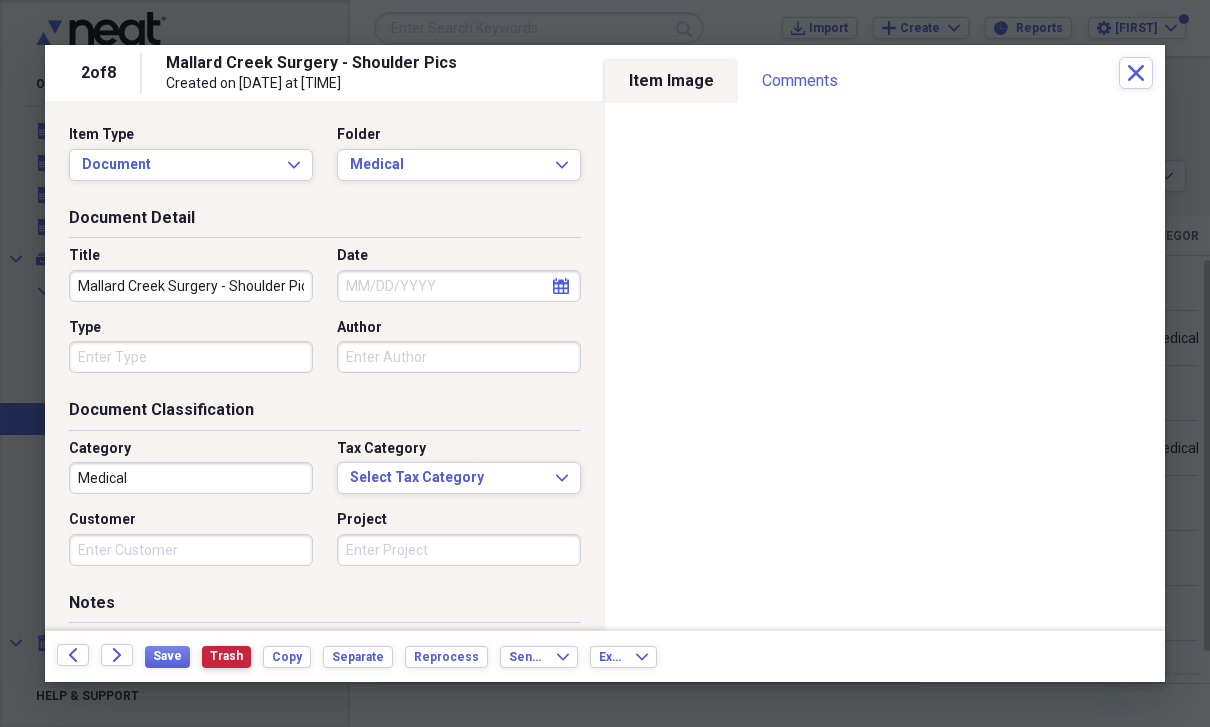 click on "Trash" at bounding box center [226, 656] 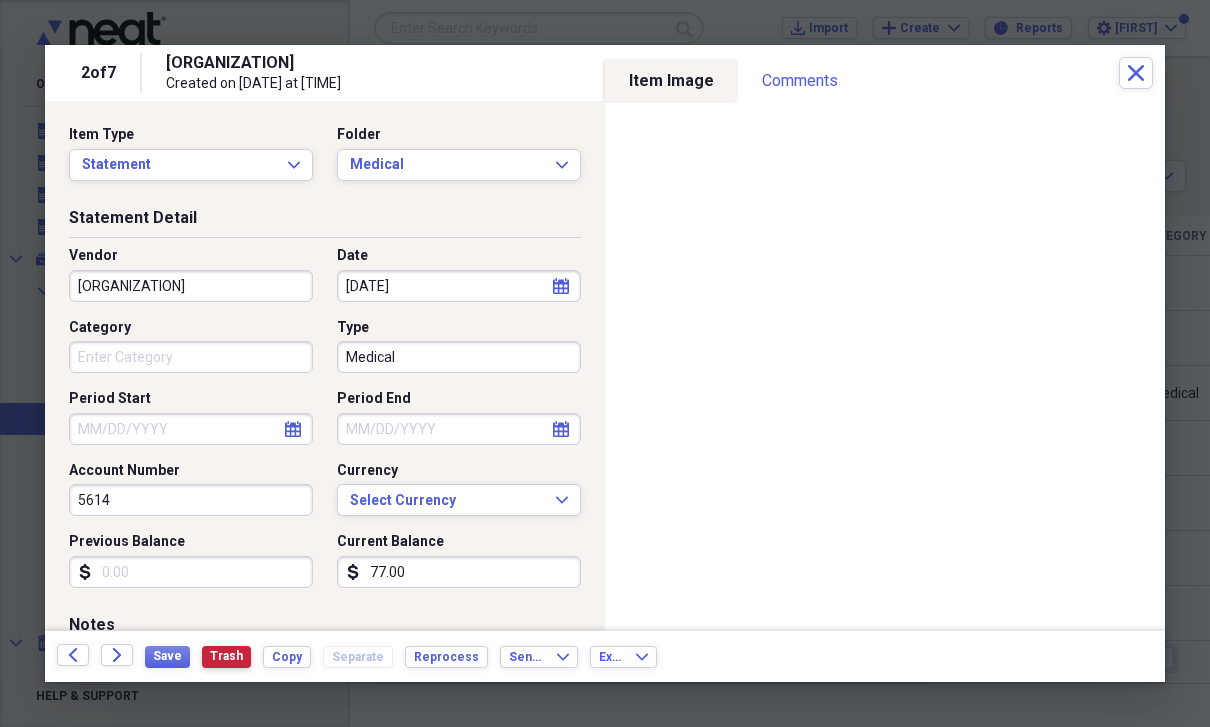 click on "Trash" at bounding box center [226, 656] 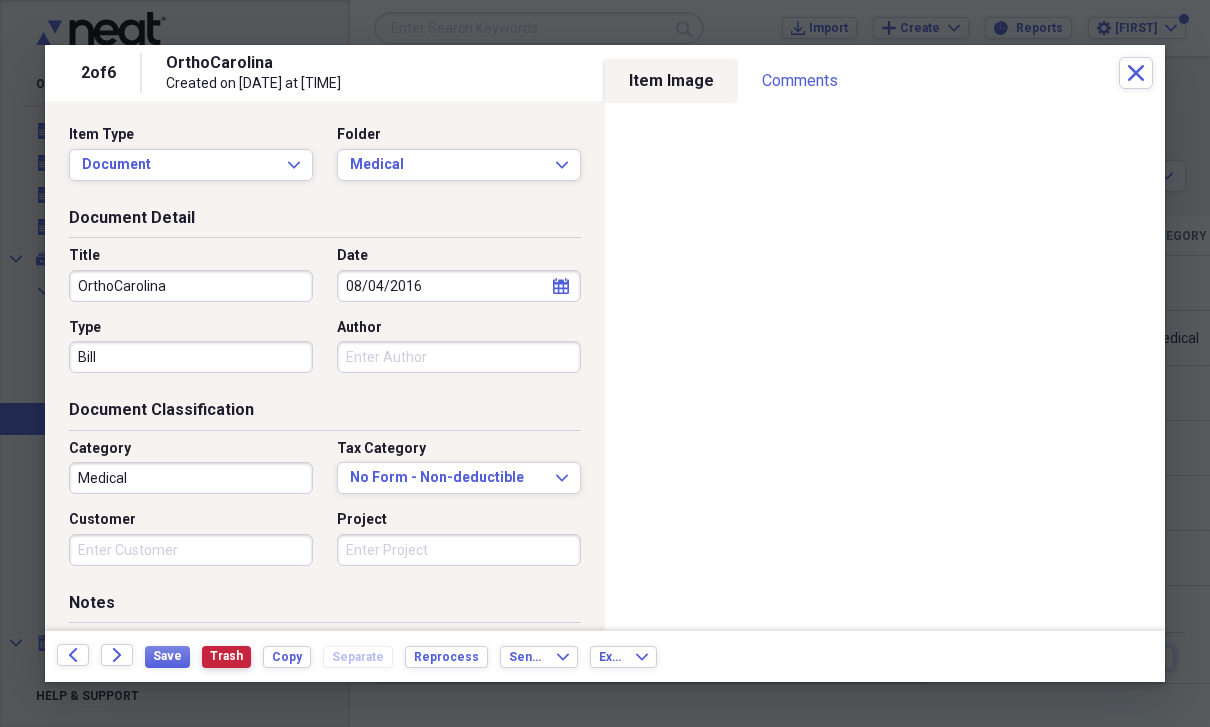 click on "Trash" at bounding box center [226, 656] 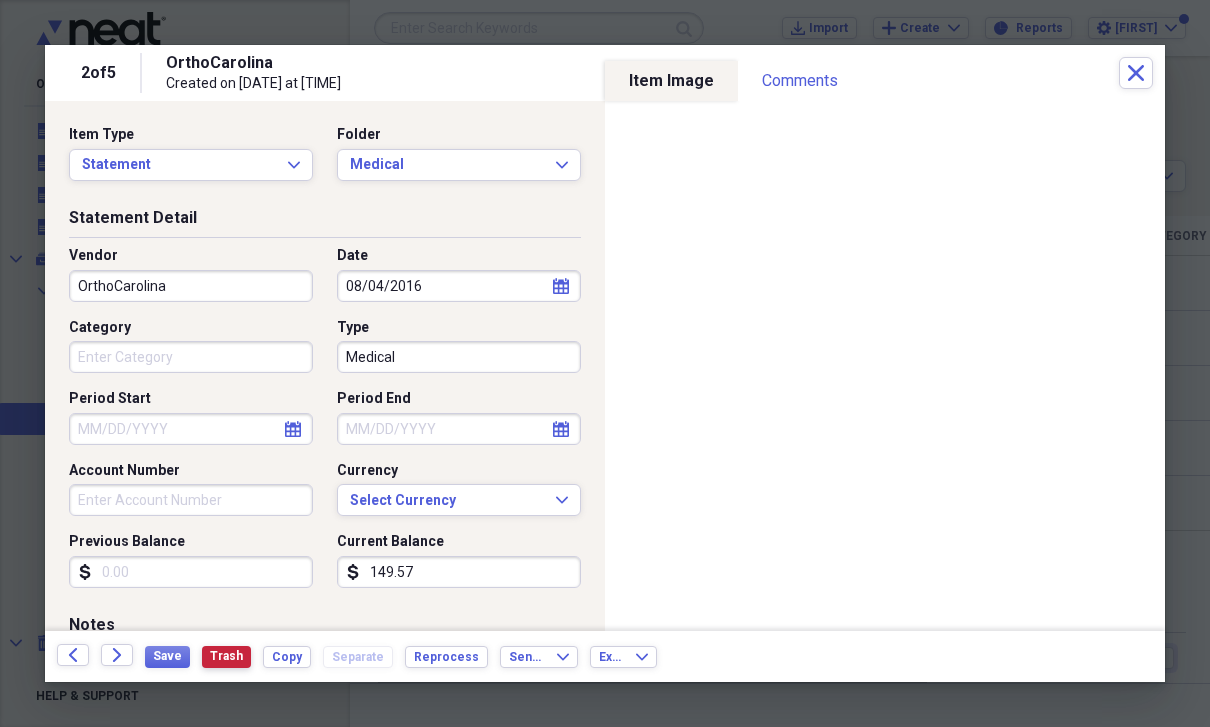 click on "Trash" at bounding box center (226, 656) 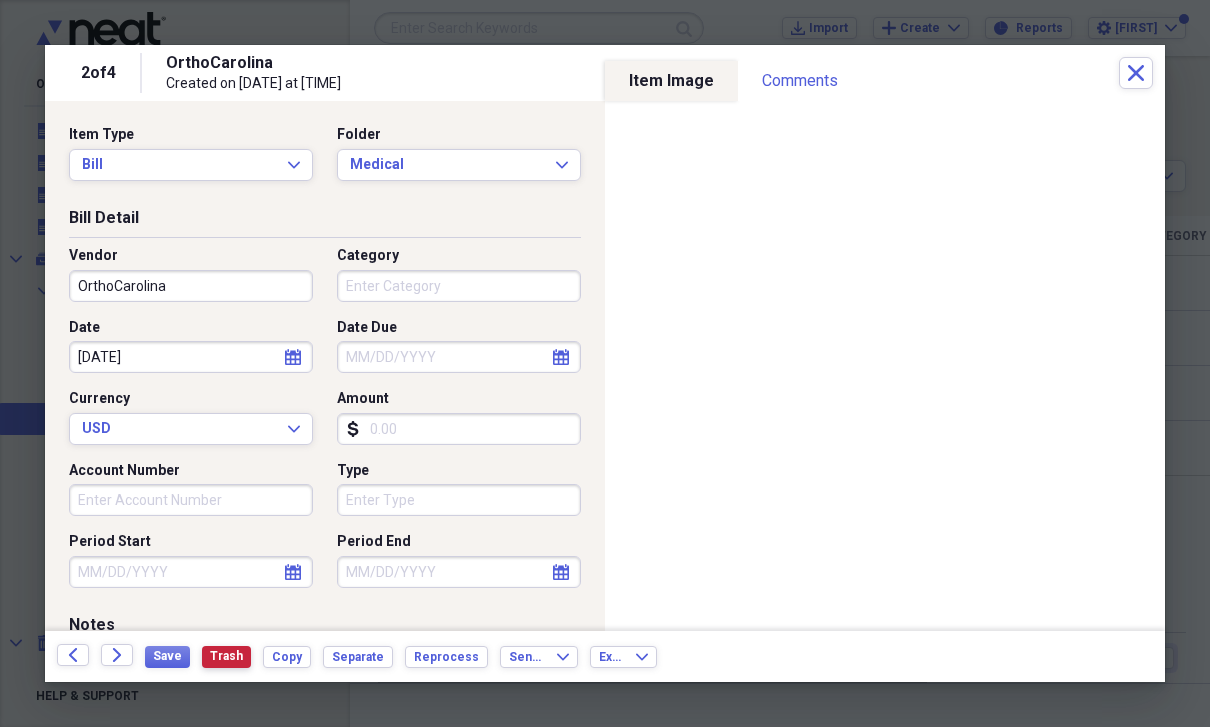 click on "Trash" at bounding box center (226, 656) 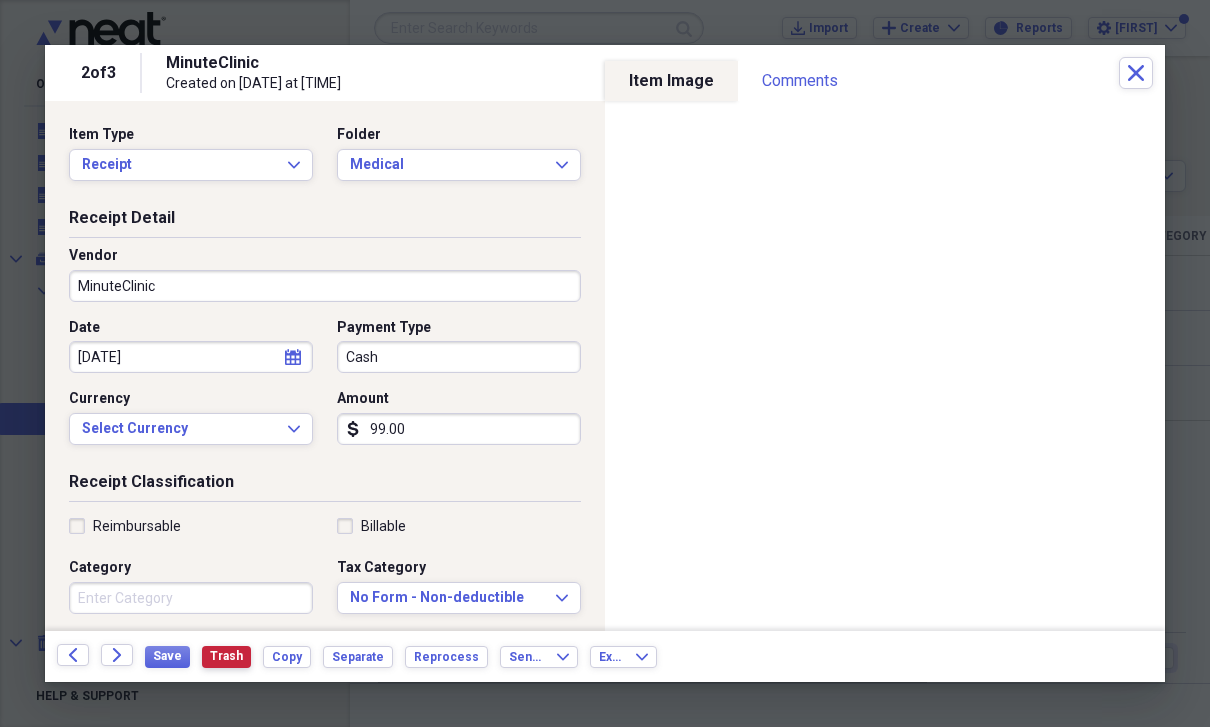 click on "Trash" at bounding box center (226, 656) 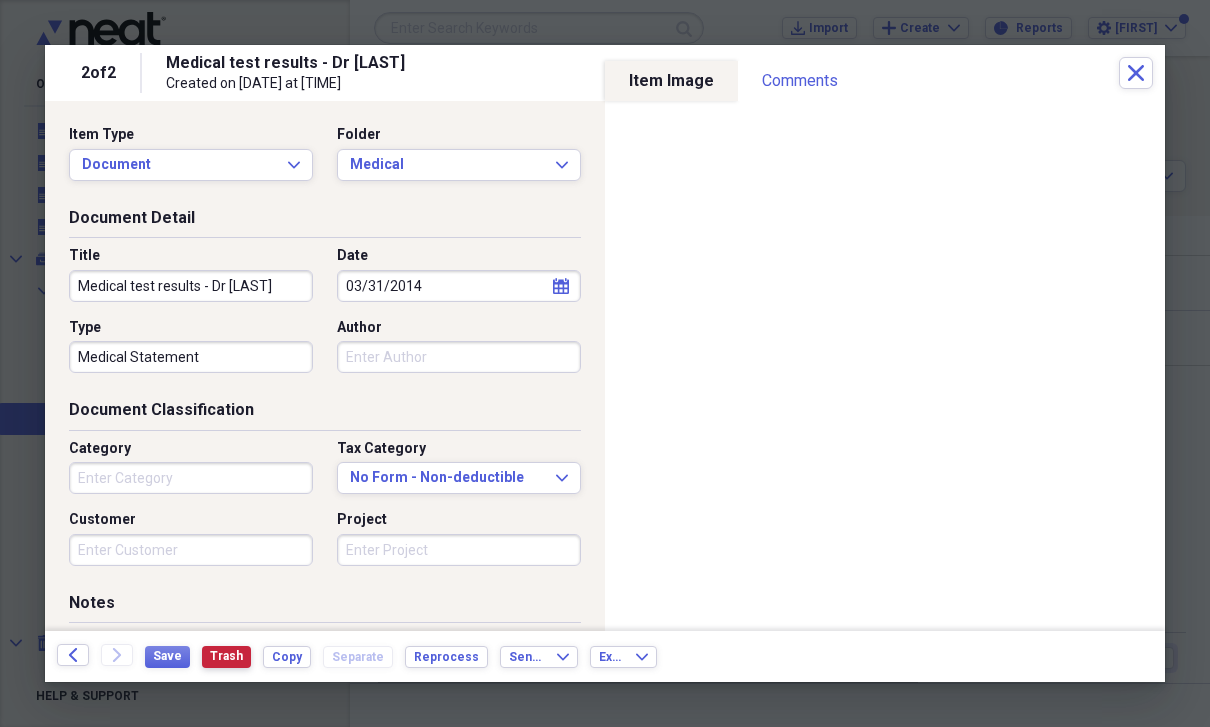 click on "Trash" at bounding box center (226, 656) 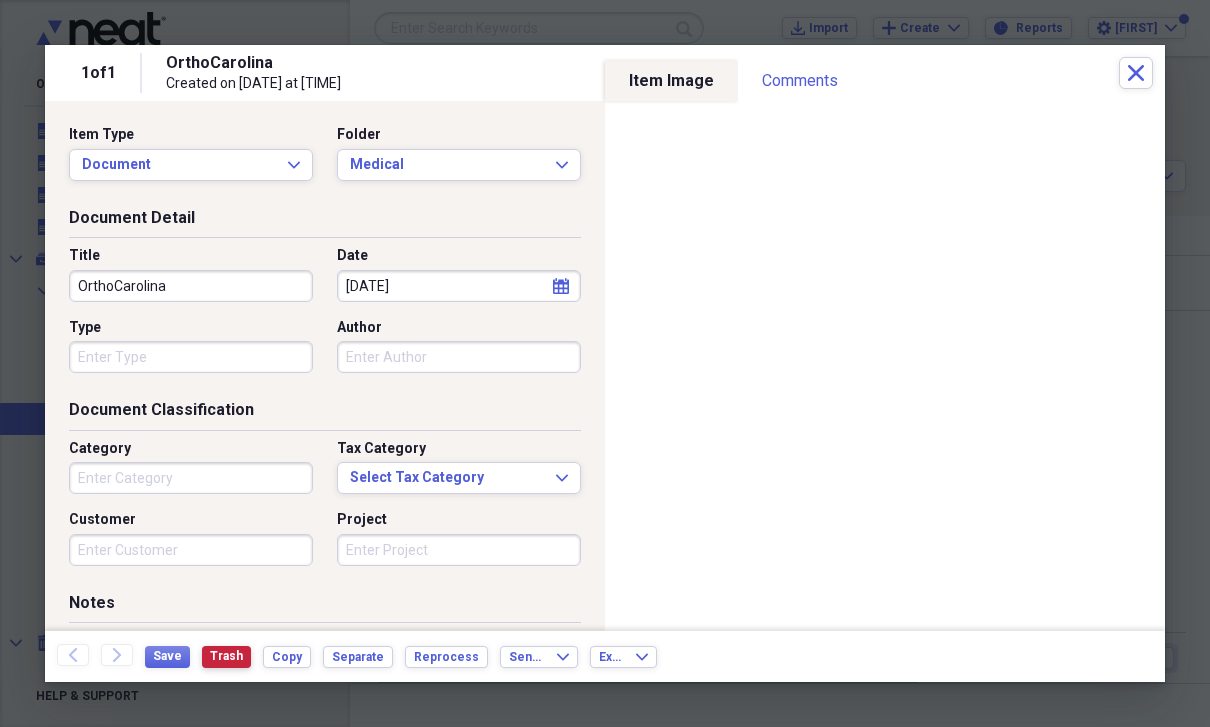 click on "Trash" at bounding box center [226, 656] 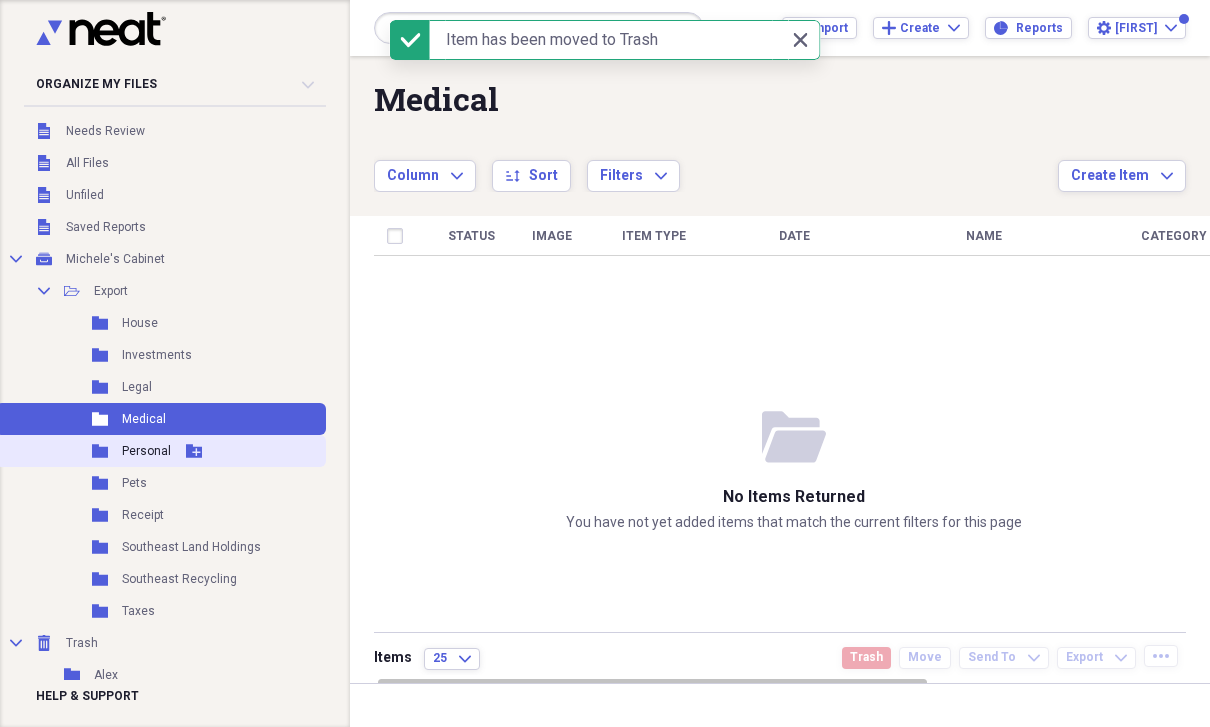 click on "Personal" at bounding box center (146, 451) 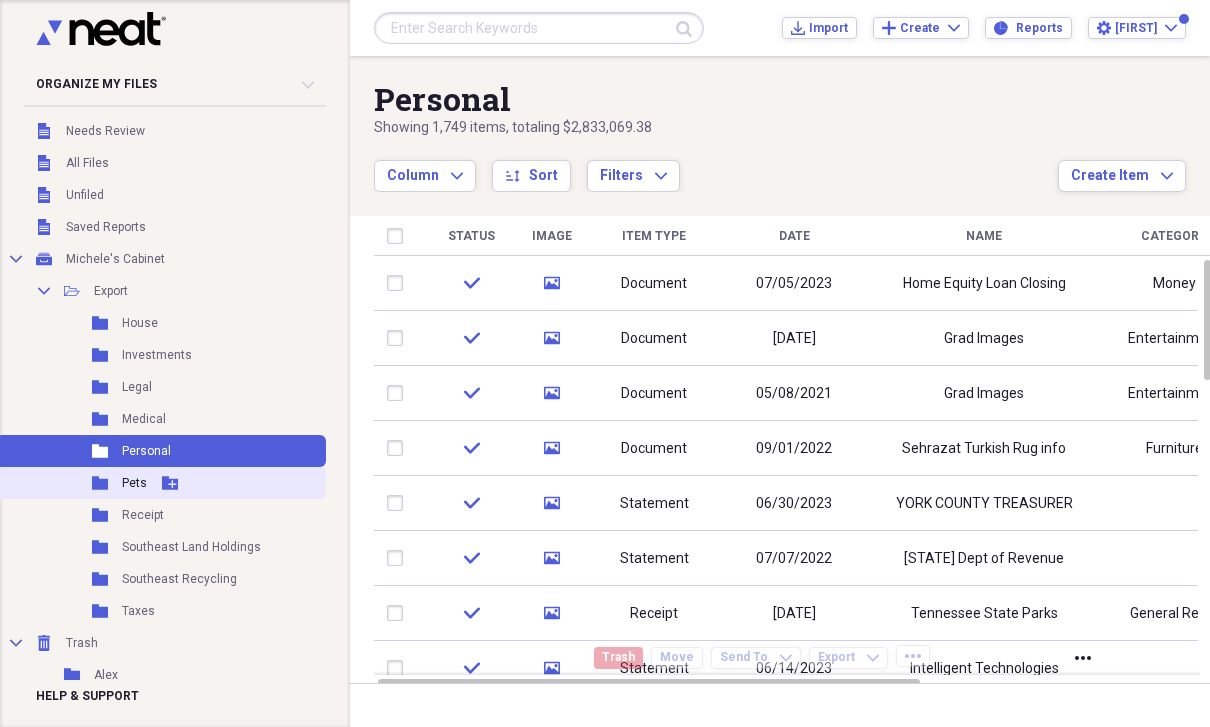 click on "Pets" at bounding box center (134, 483) 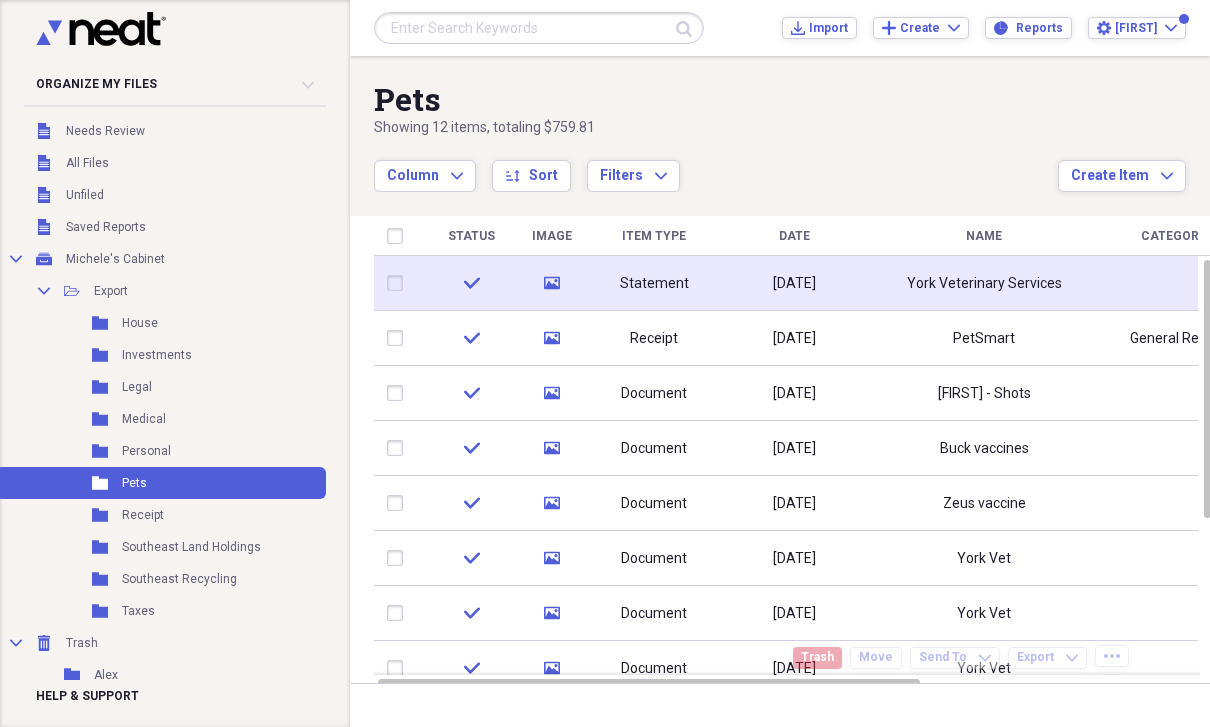 click on "York Veterinary Services" at bounding box center (984, 284) 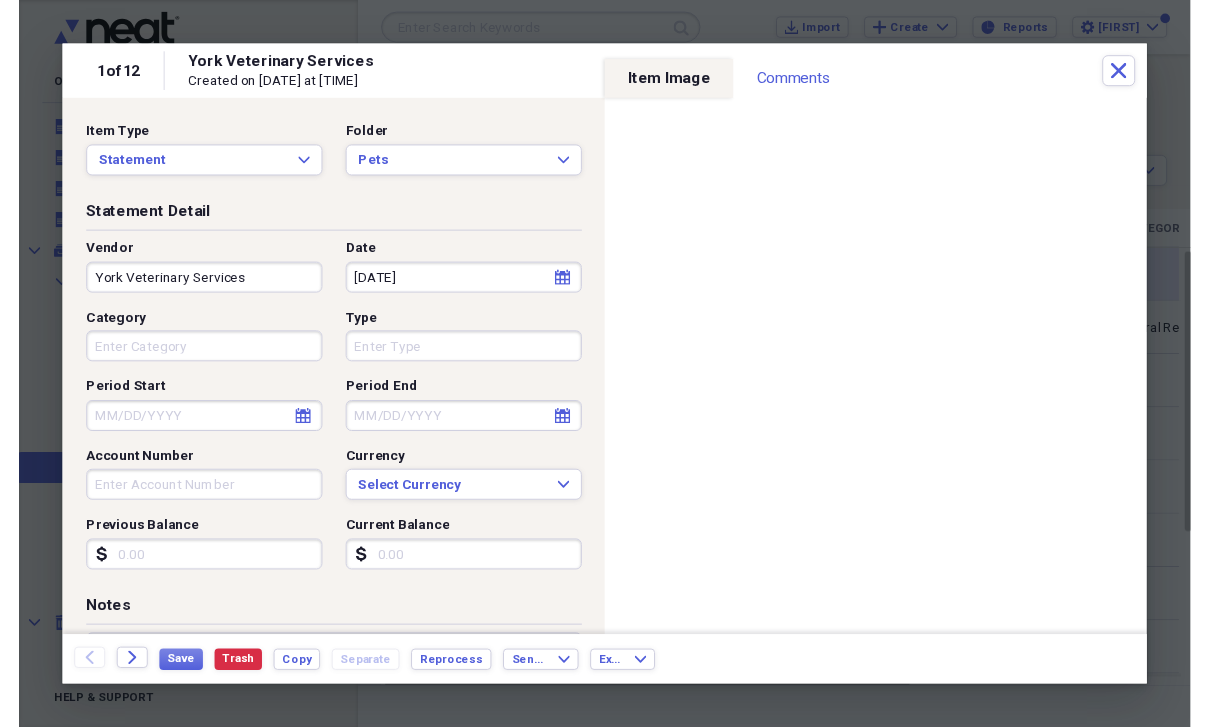 scroll, scrollTop: 24, scrollLeft: 0, axis: vertical 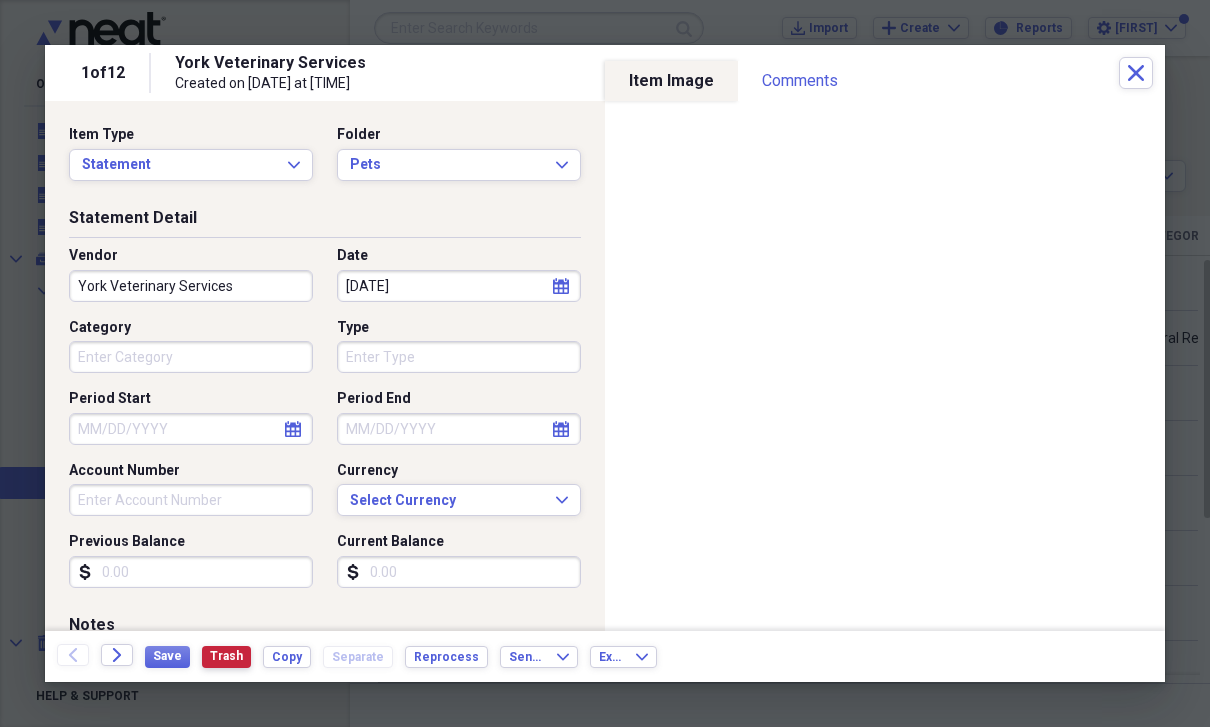 click on "Trash" at bounding box center (226, 656) 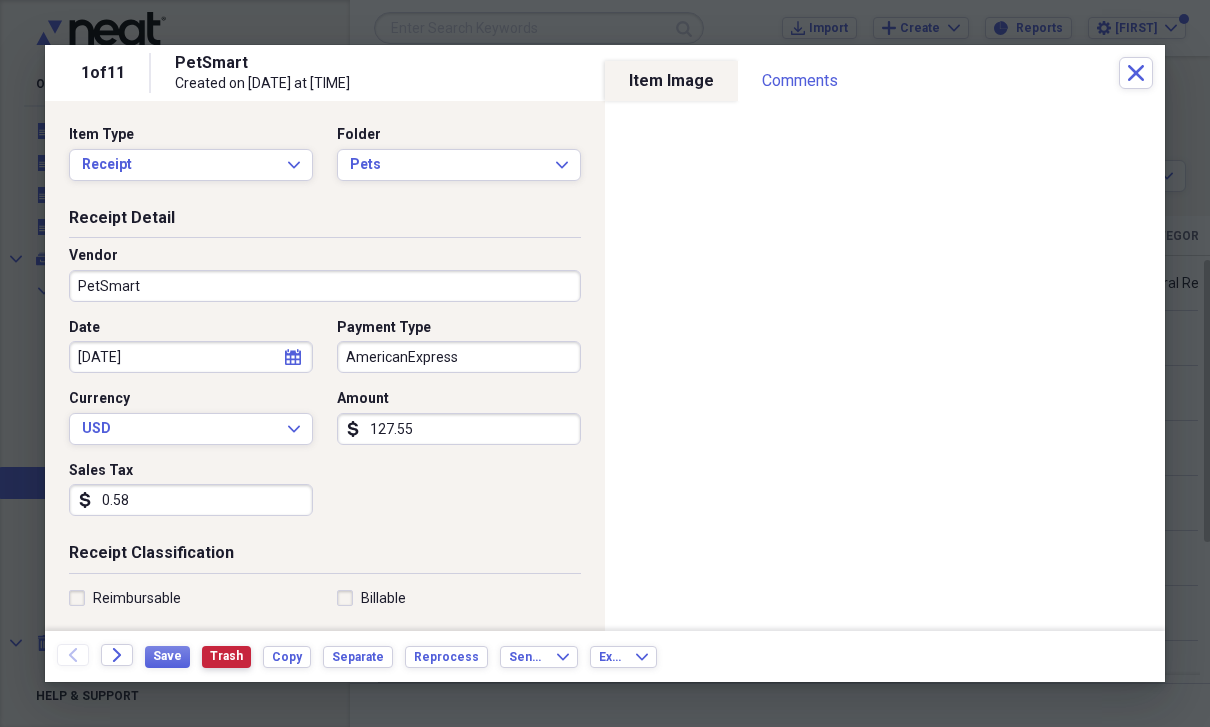 click on "Trash" at bounding box center (226, 656) 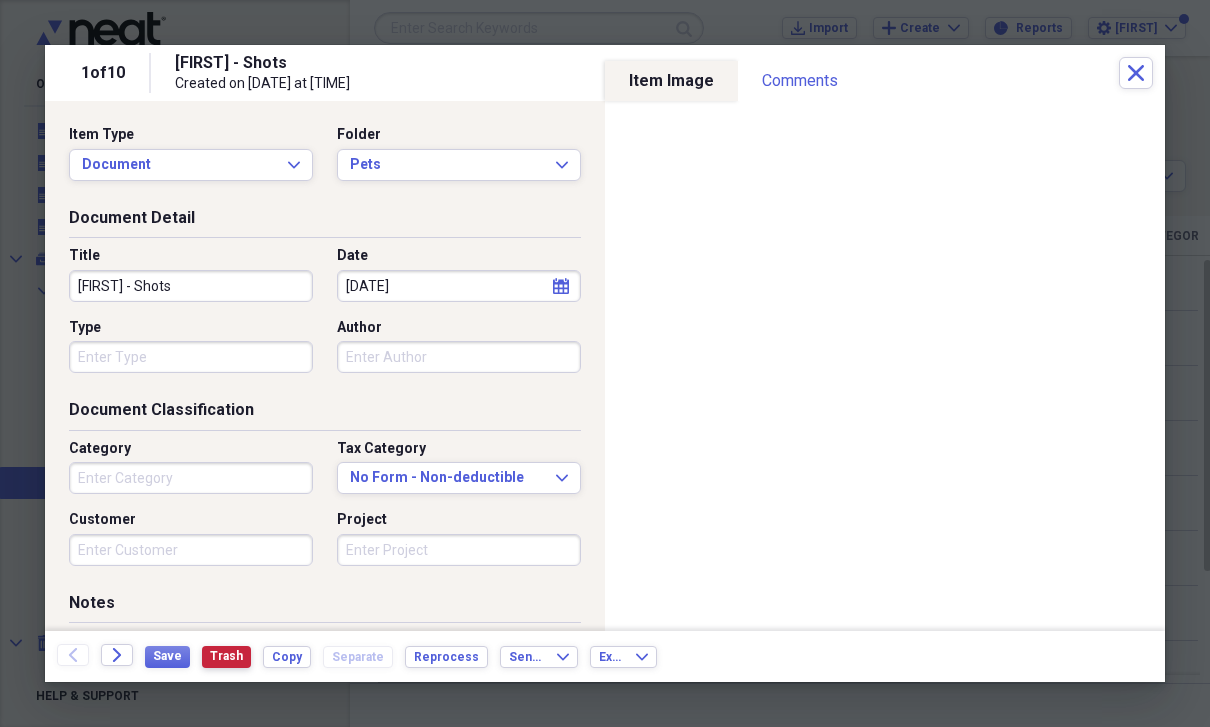 click on "Trash" at bounding box center (226, 656) 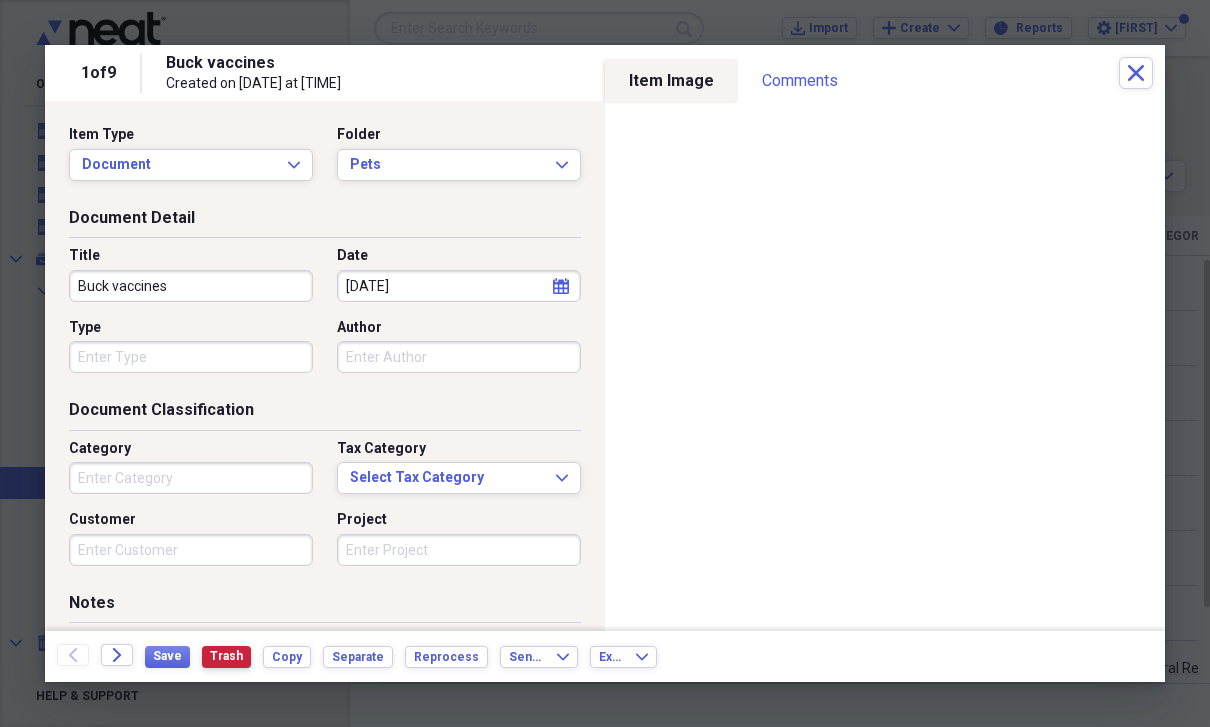 click on "Trash" at bounding box center [226, 656] 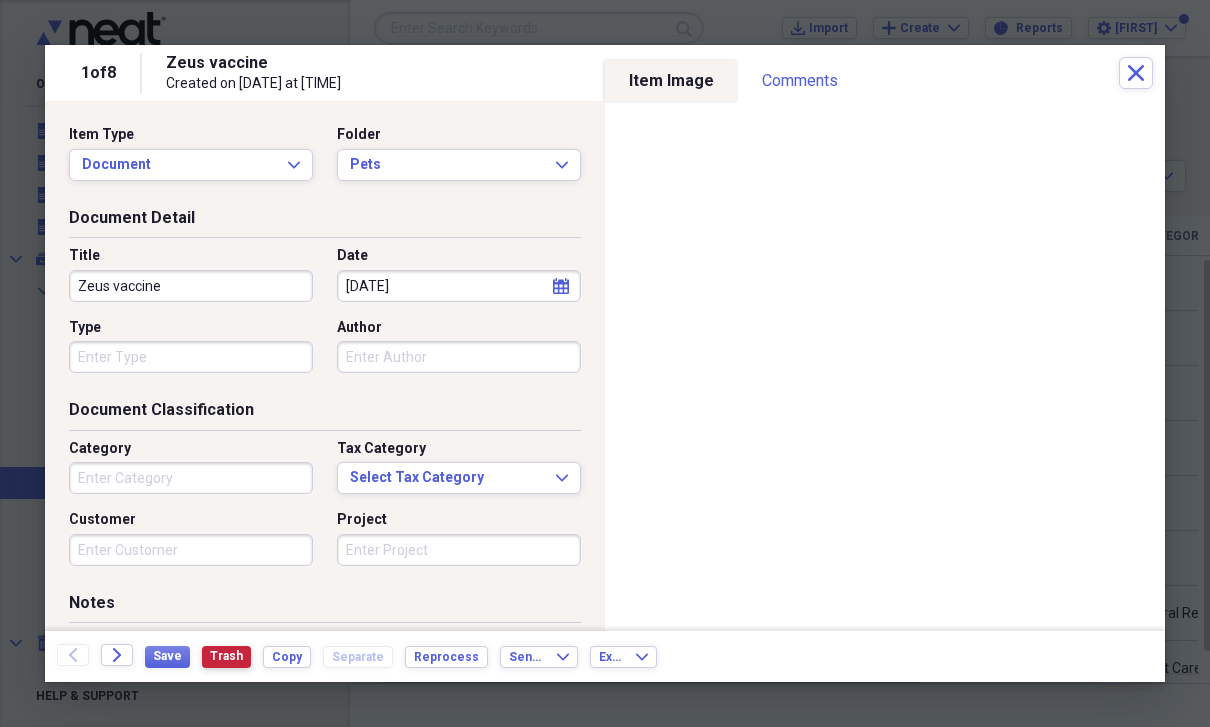 click on "Trash" at bounding box center [226, 656] 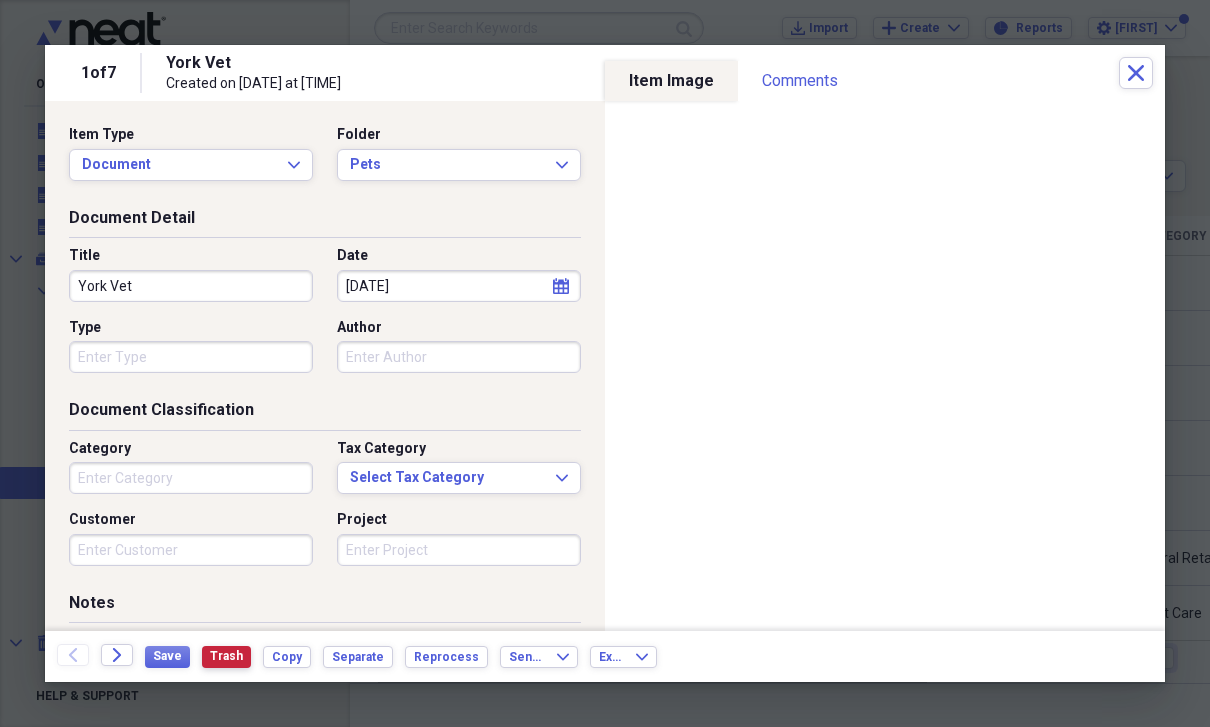 click on "Trash" at bounding box center [226, 656] 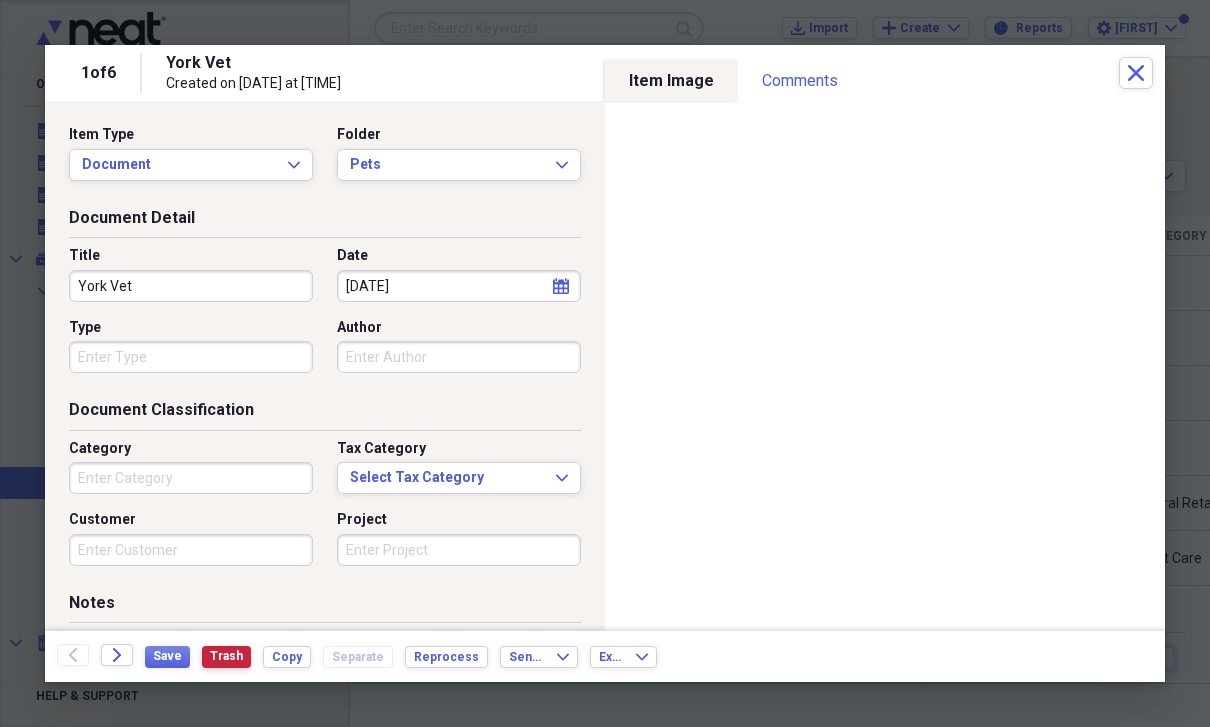 click on "Trash" at bounding box center [226, 656] 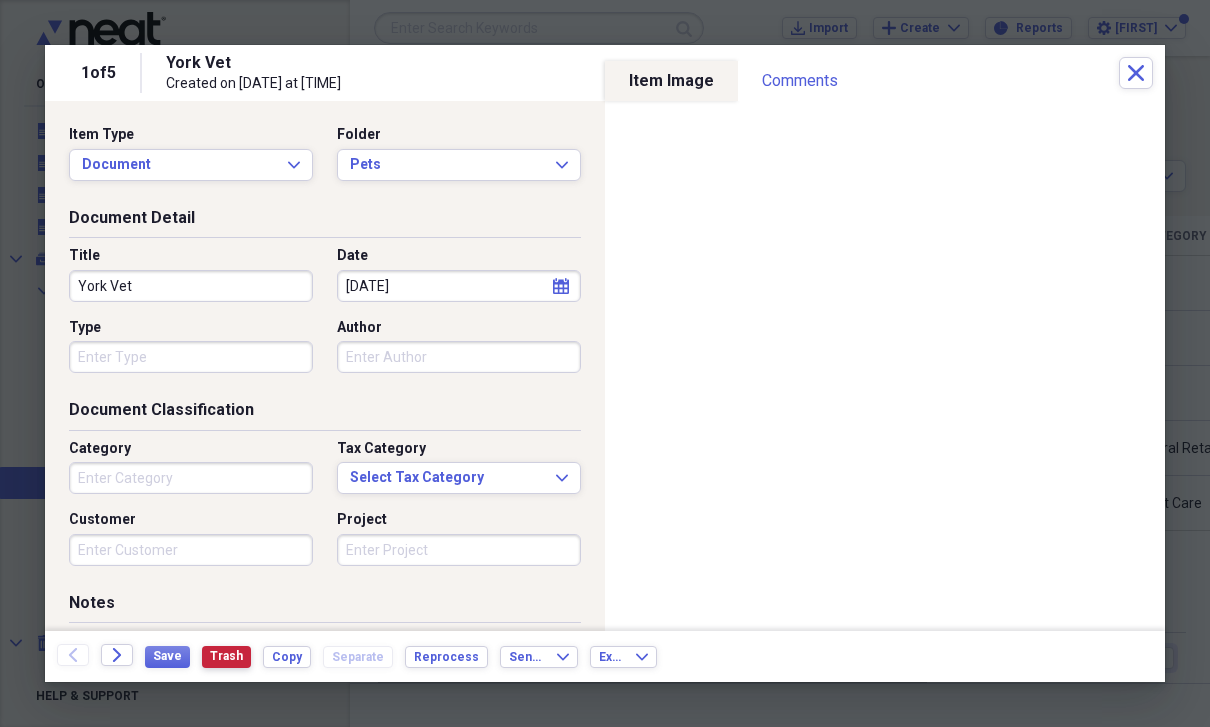 click on "Trash" at bounding box center (226, 656) 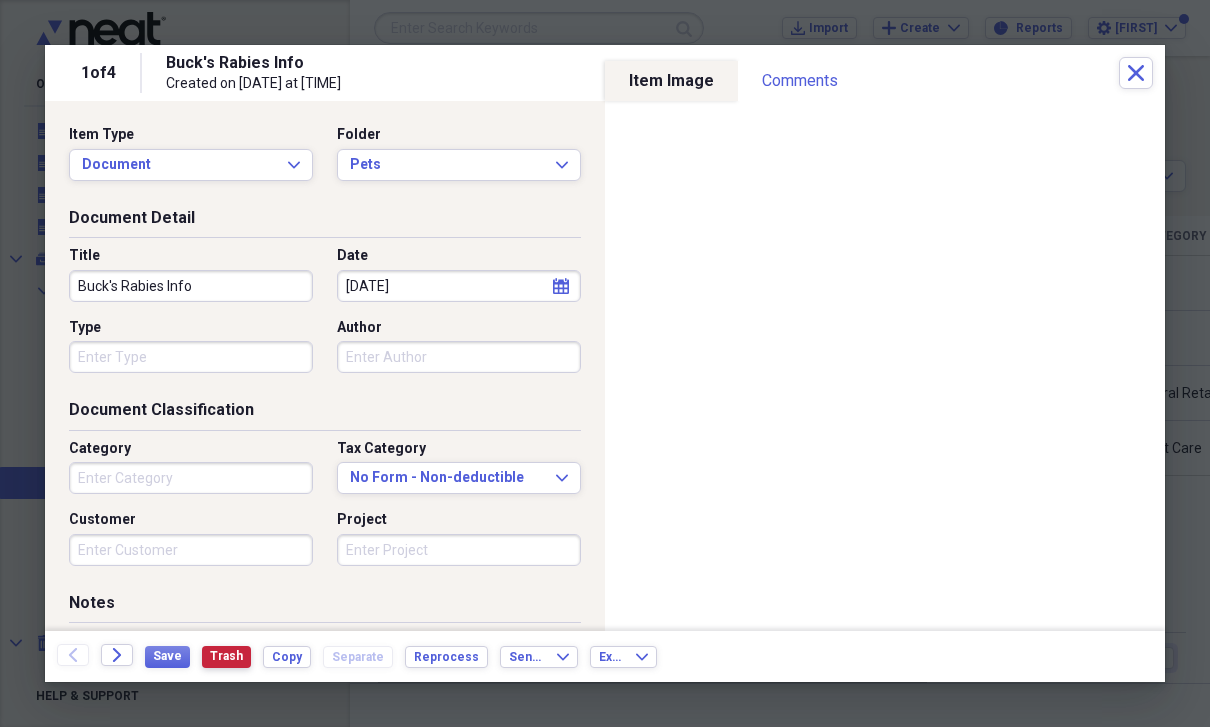 click on "Trash" at bounding box center [226, 656] 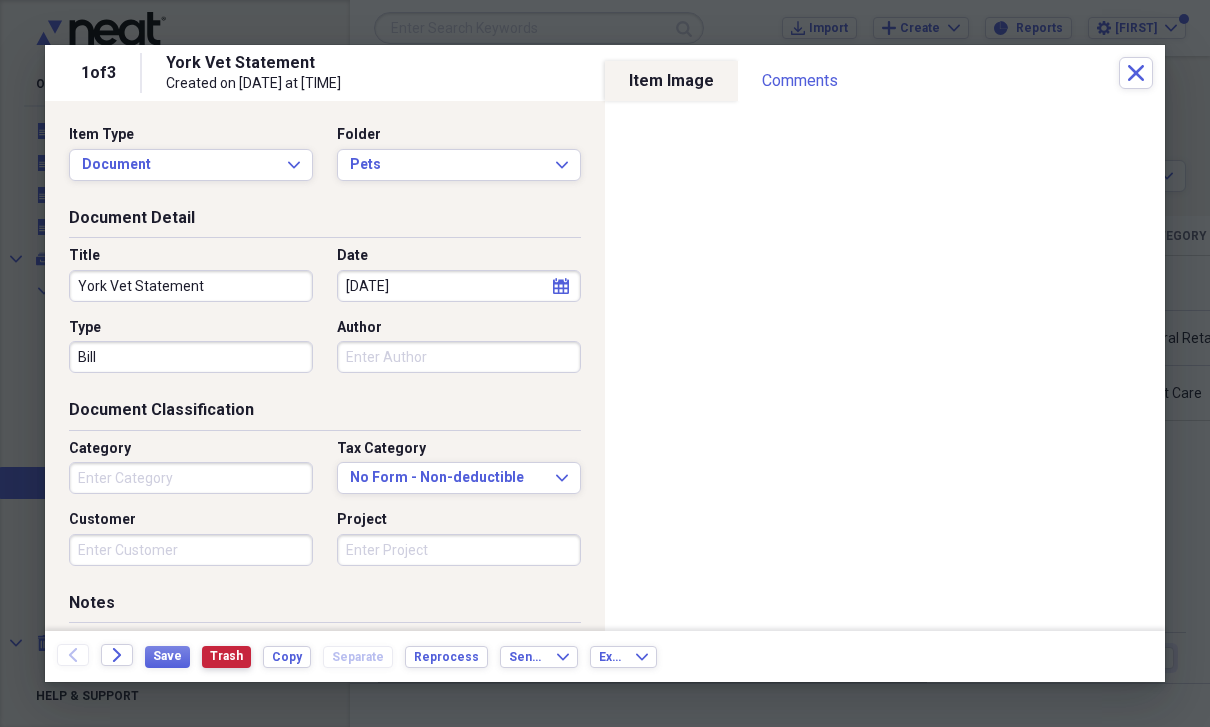 click on "Trash" at bounding box center (226, 656) 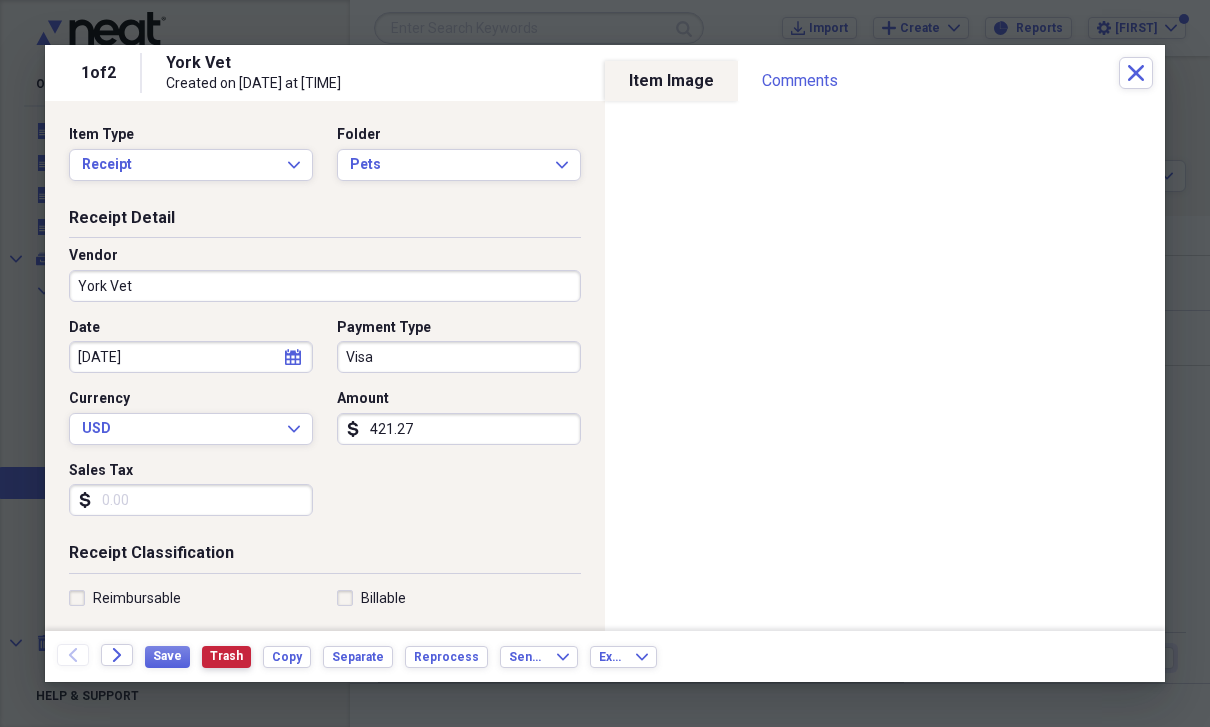 click on "Trash" at bounding box center (226, 656) 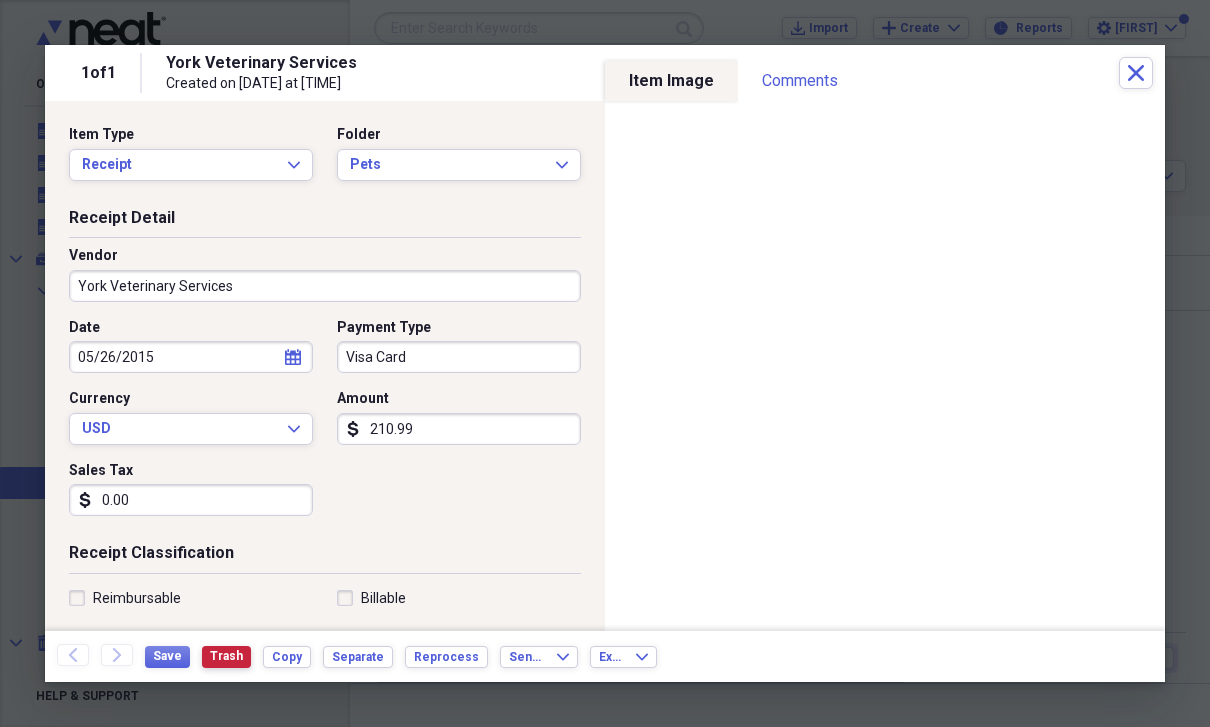 click on "Trash" at bounding box center (226, 656) 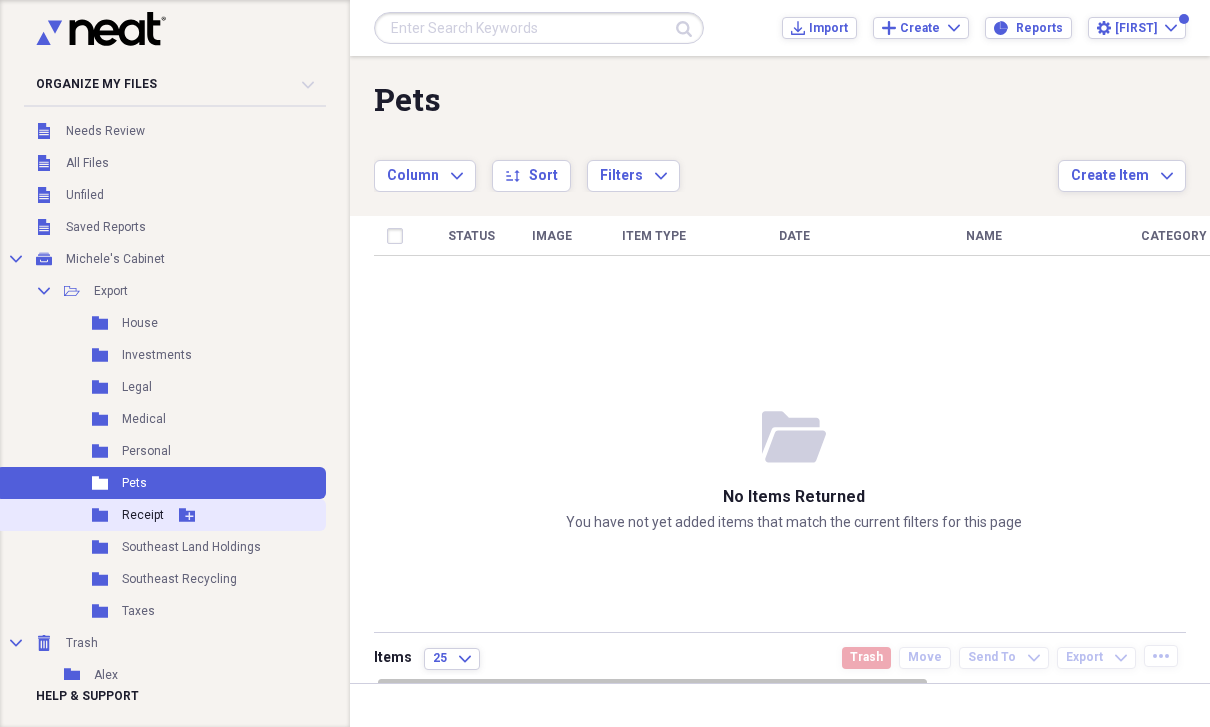 click on "Receipt" at bounding box center (143, 515) 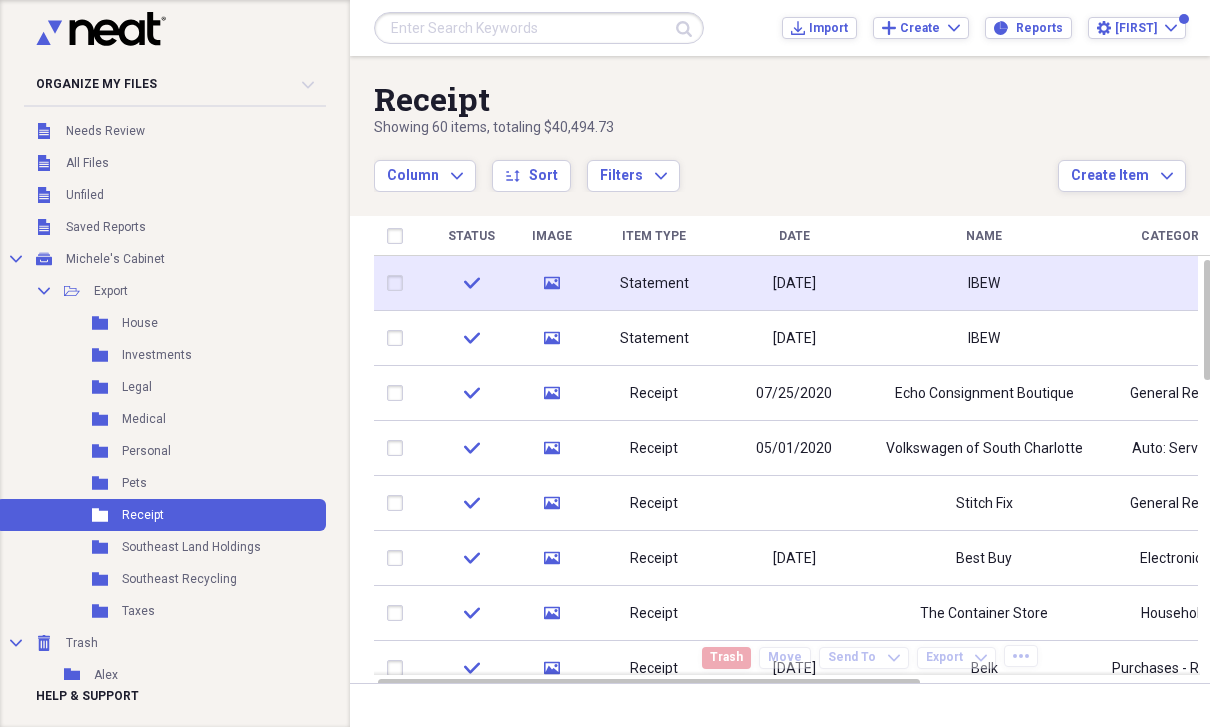 click on "IBEW" at bounding box center (984, 283) 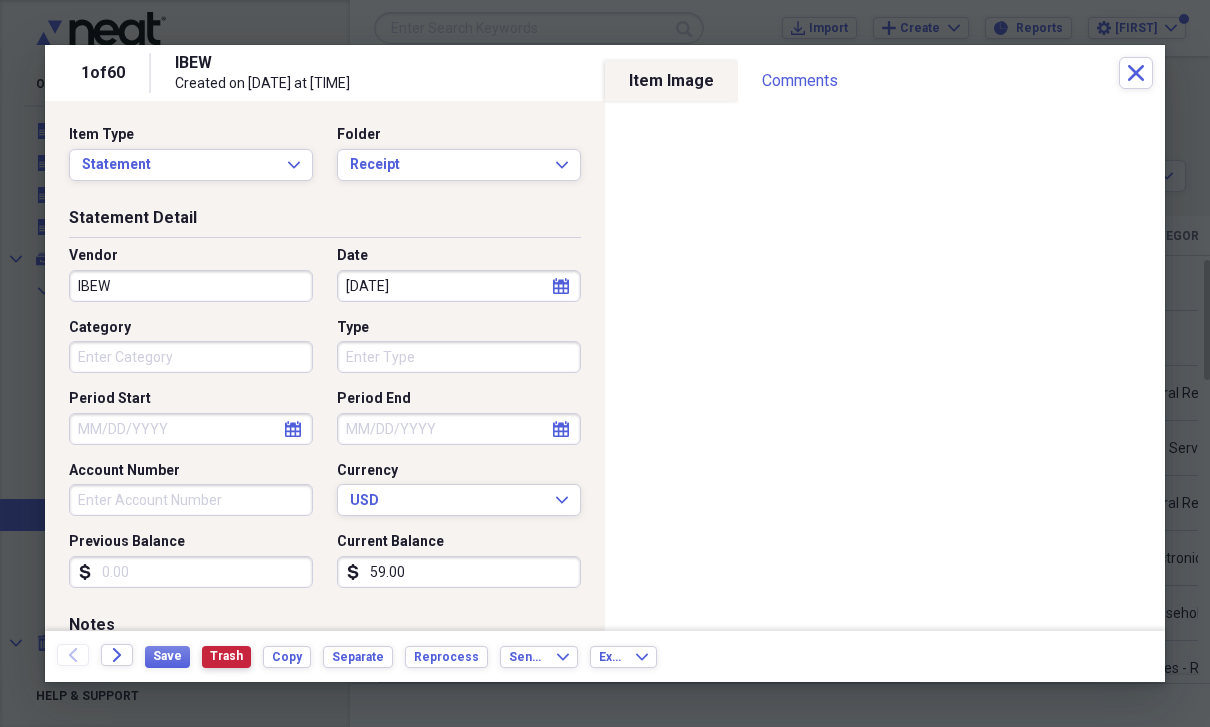 click on "Trash" at bounding box center (226, 656) 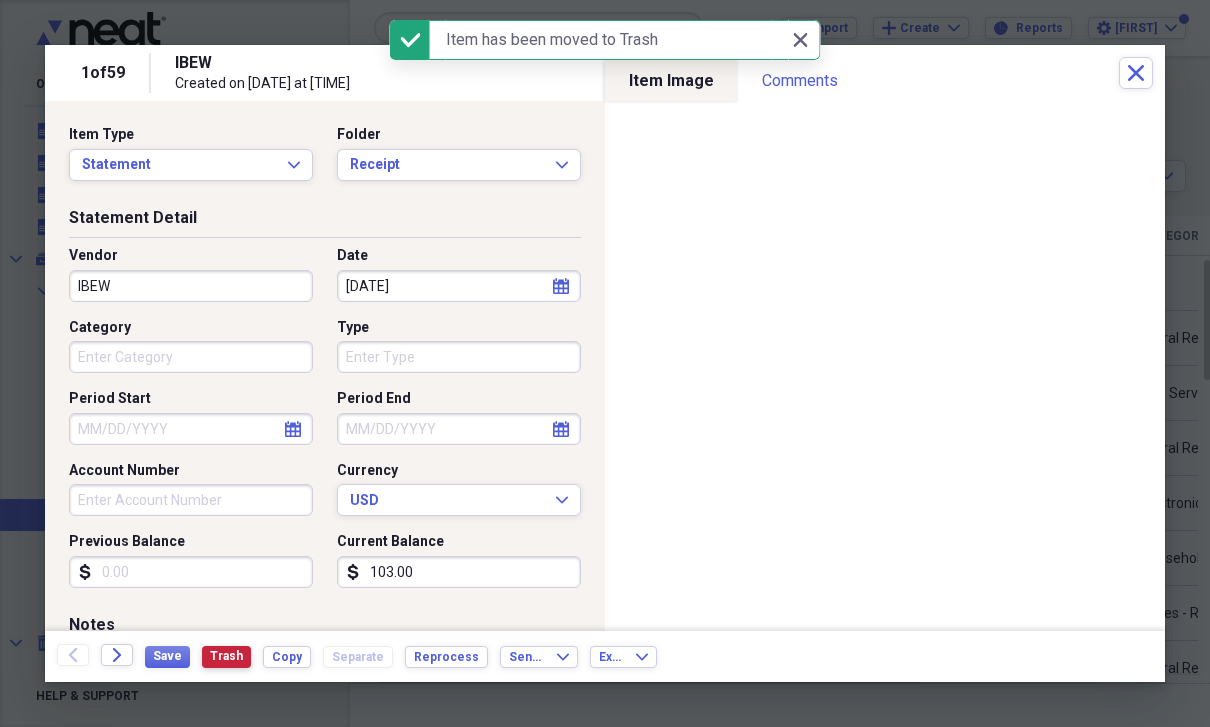 click on "Trash" at bounding box center (226, 656) 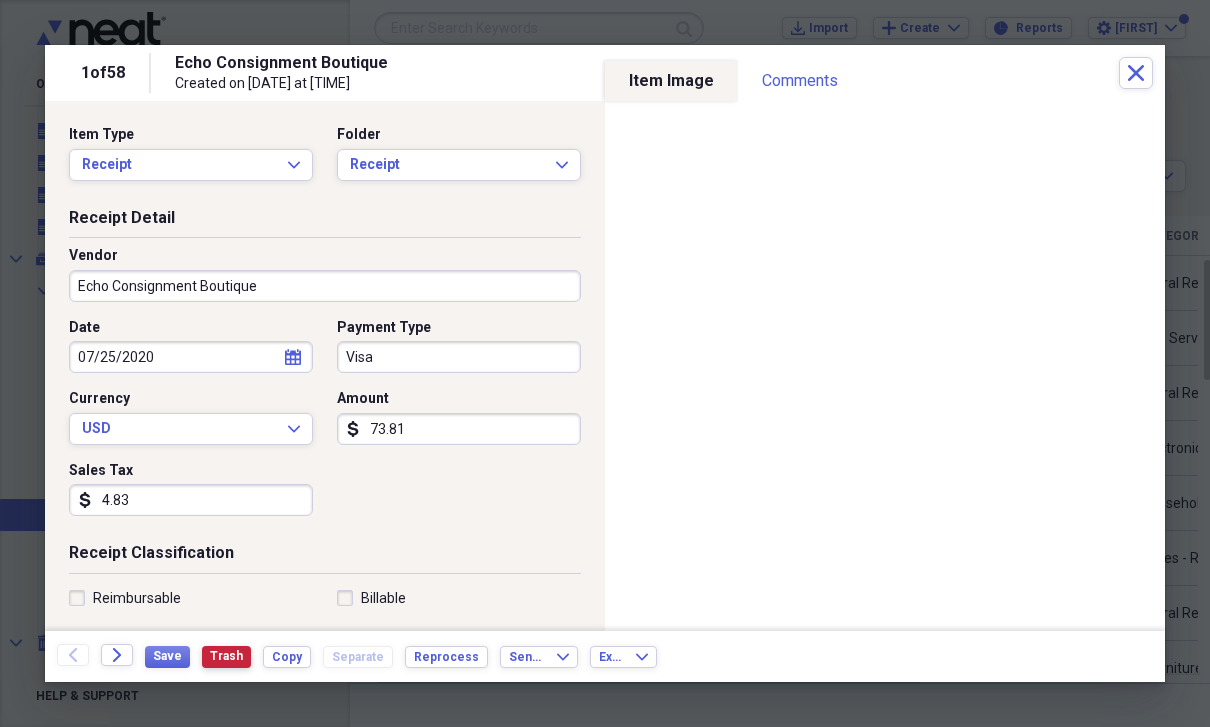 click on "Trash" at bounding box center (226, 656) 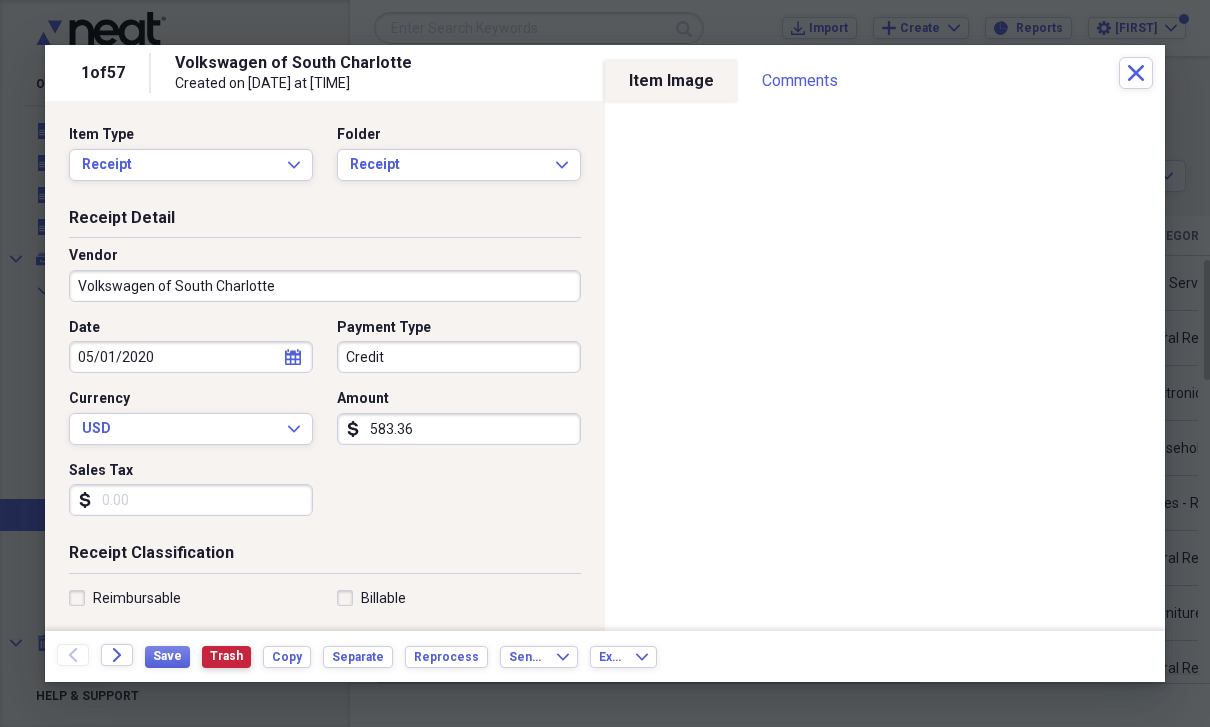 click on "Trash" at bounding box center (226, 656) 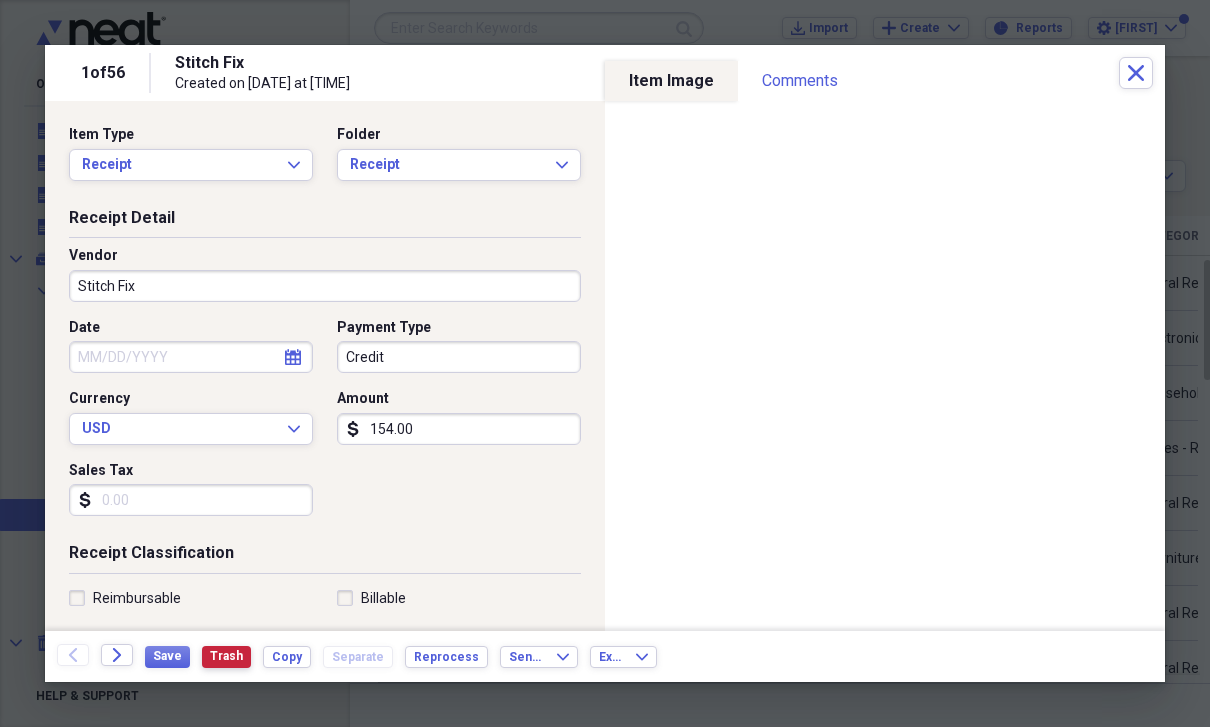 click on "Trash" at bounding box center (226, 656) 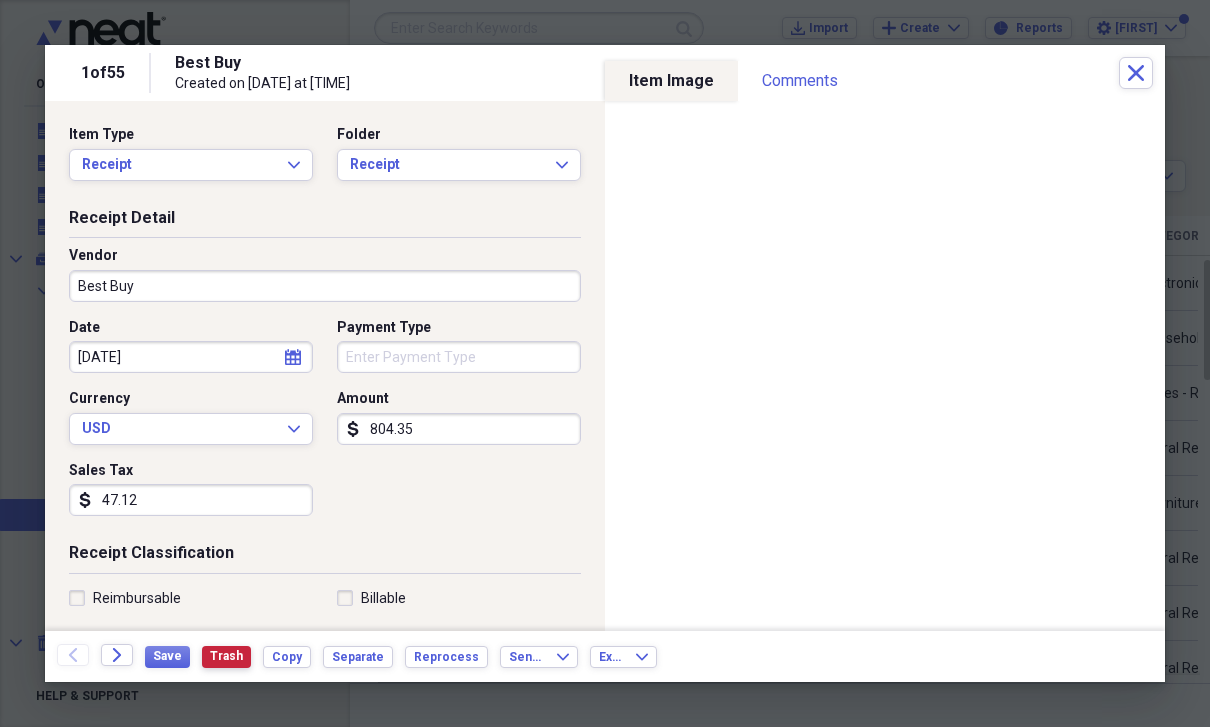 click on "Trash" at bounding box center [226, 656] 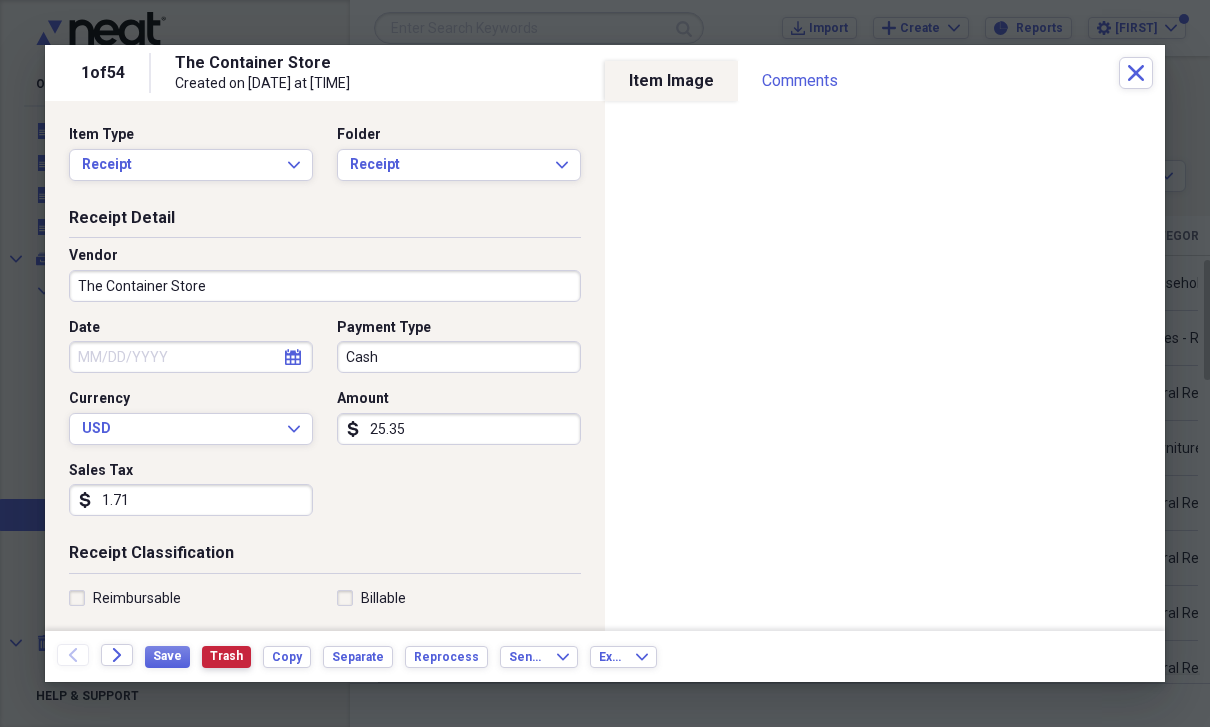 click on "Trash" at bounding box center (226, 656) 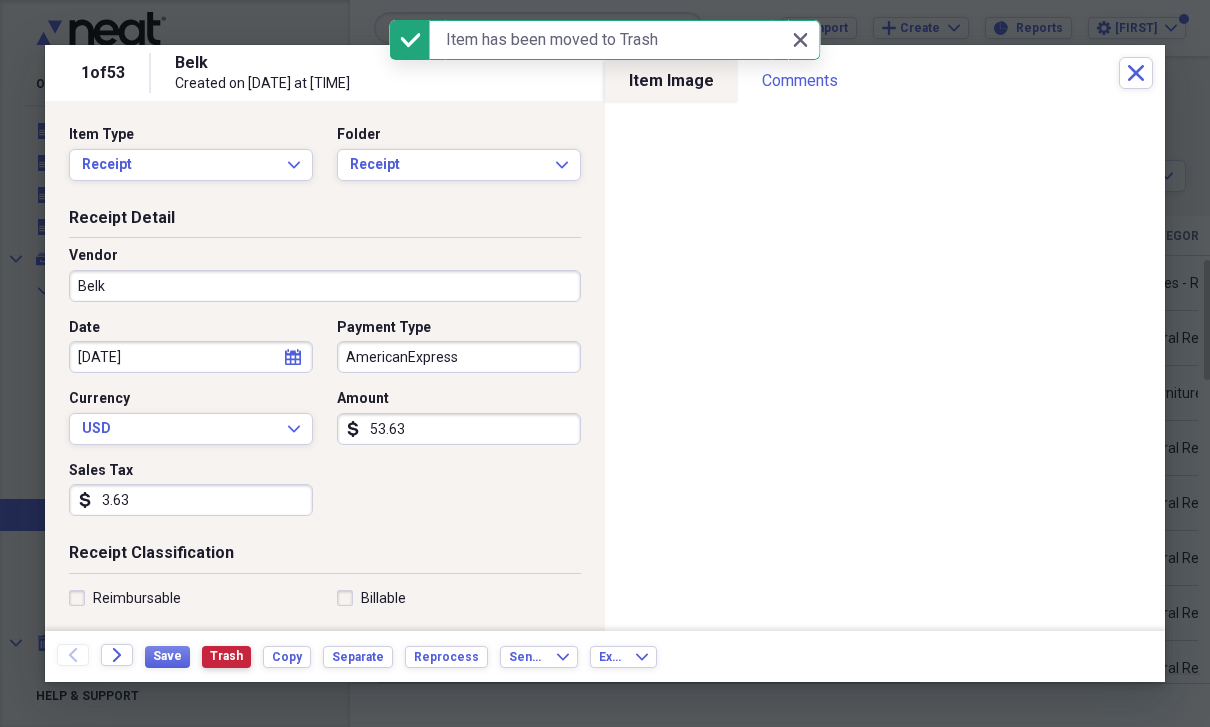 click on "Trash" at bounding box center (226, 656) 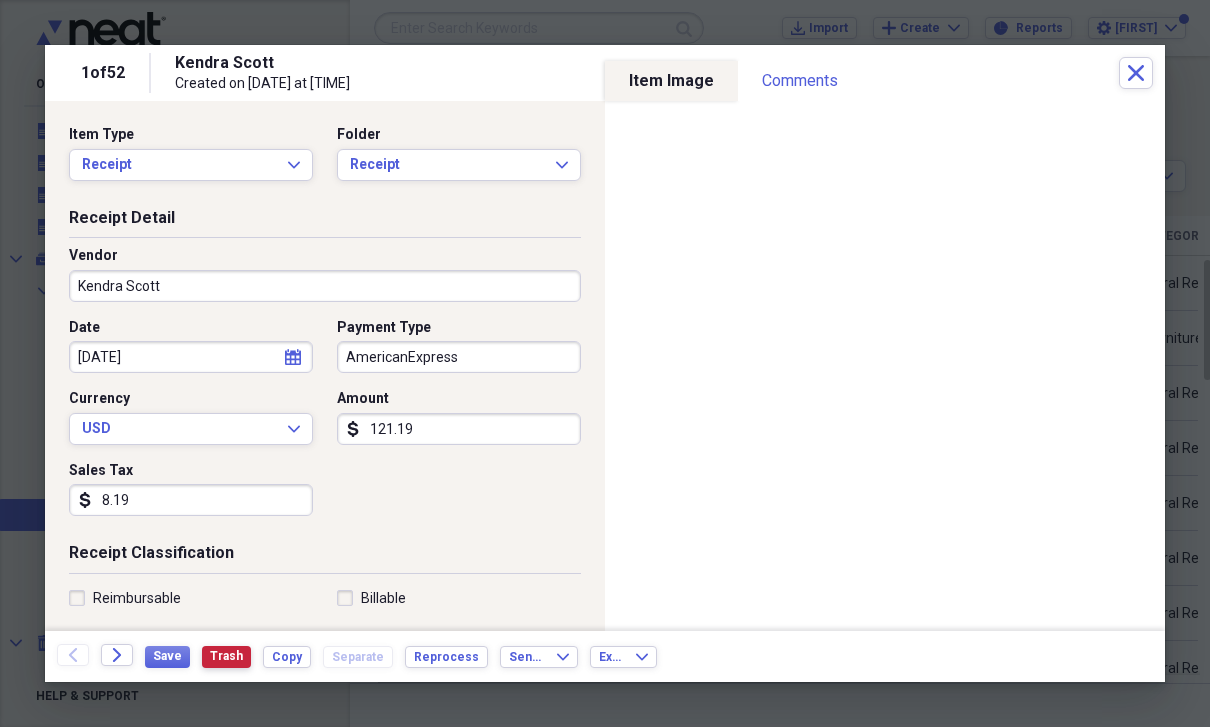 click on "Trash" at bounding box center (226, 656) 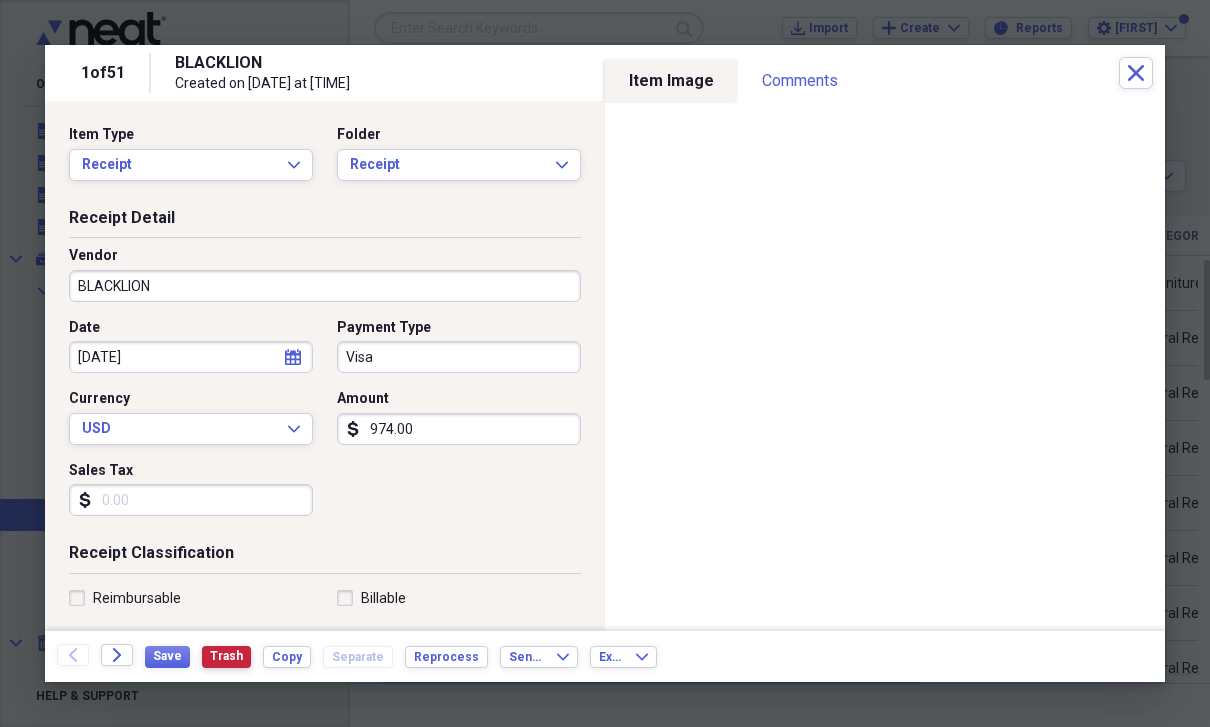 click on "Trash" at bounding box center [226, 656] 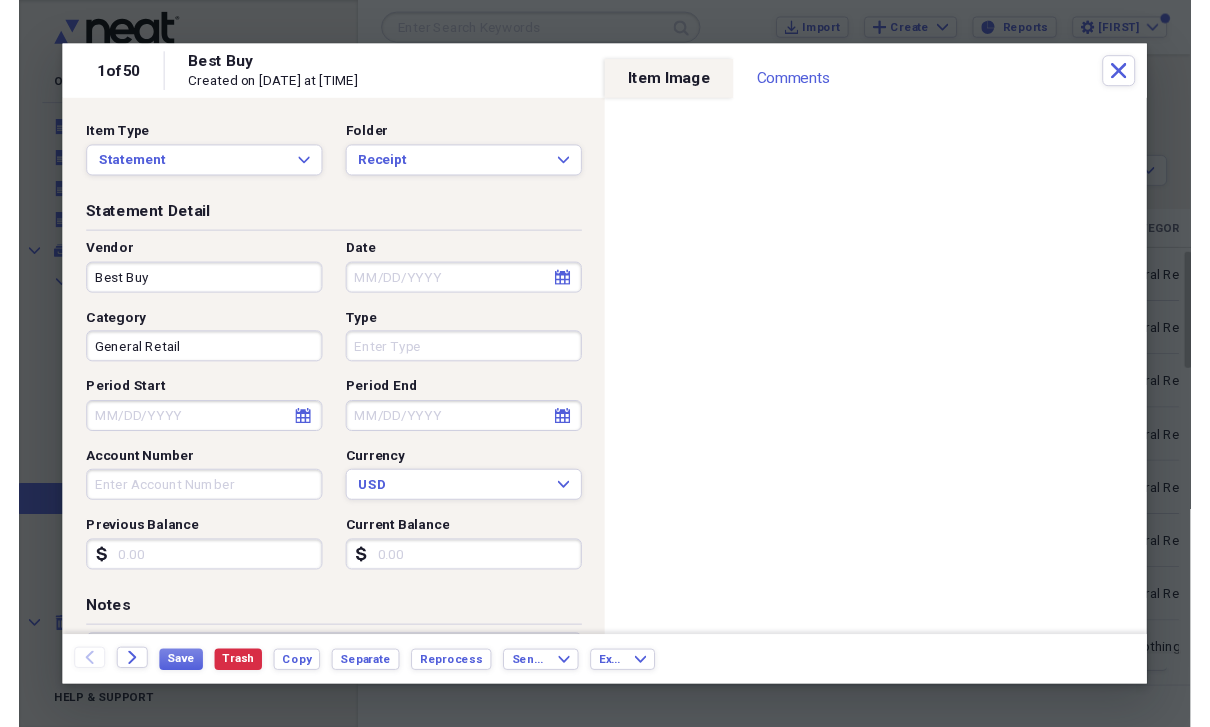 scroll, scrollTop: 24, scrollLeft: 0, axis: vertical 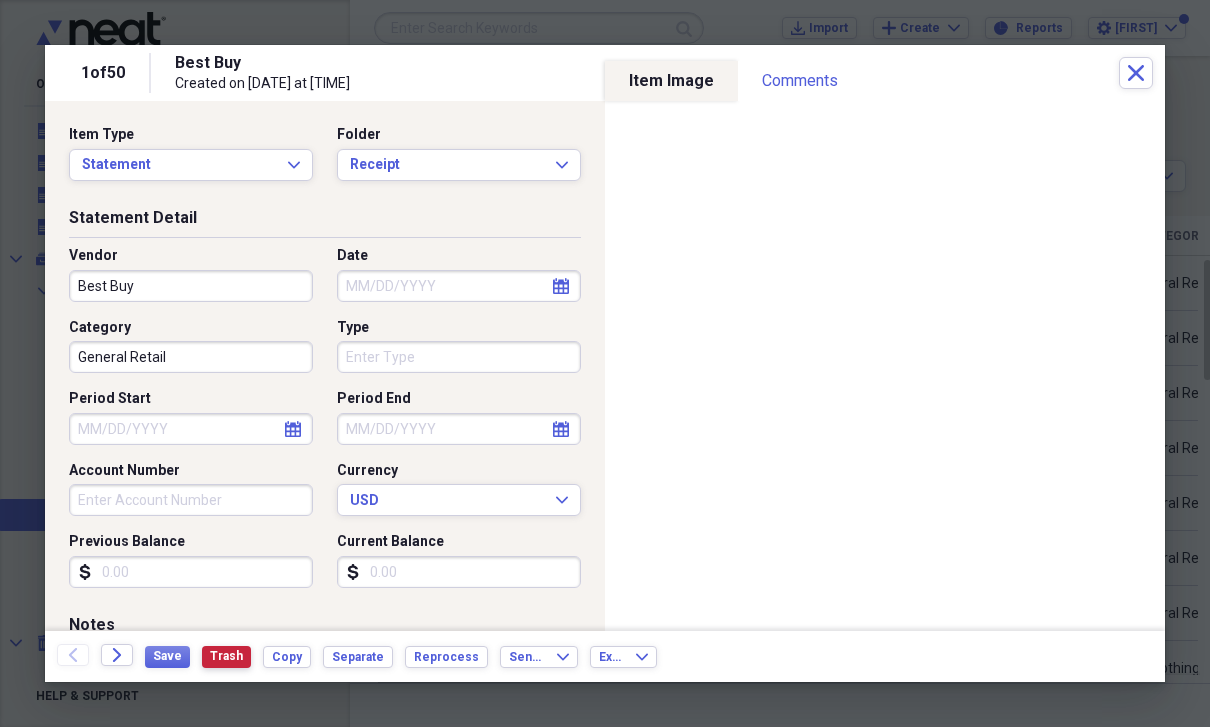 click on "Trash" at bounding box center [226, 656] 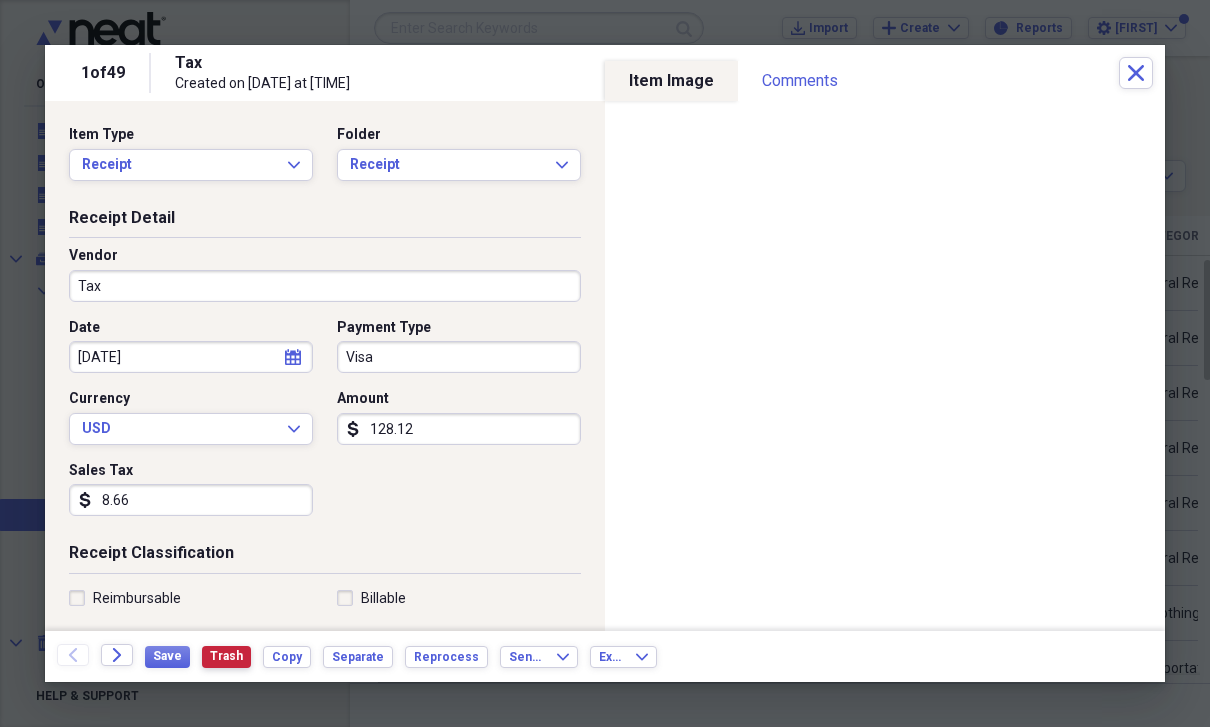 click on "Trash" at bounding box center [226, 656] 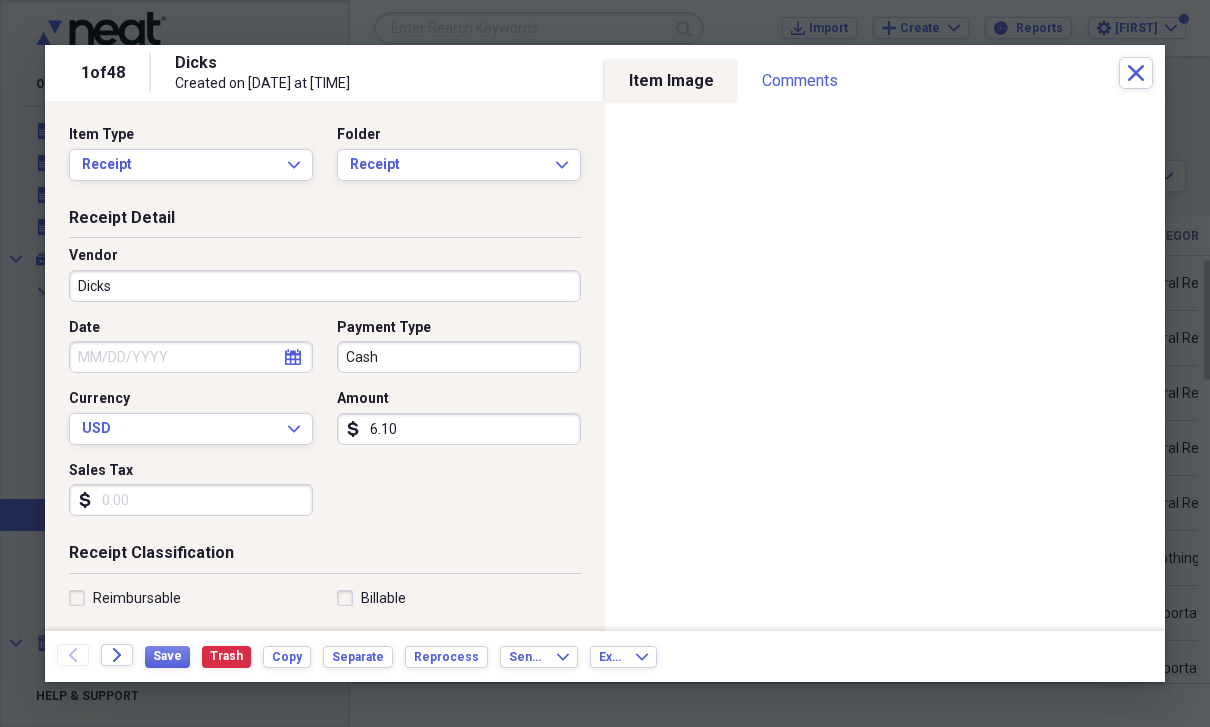 click on "[NUMBER] of [NUMBER] Dicks Created on [DATE] at [TIME] Close" at bounding box center [605, 73] 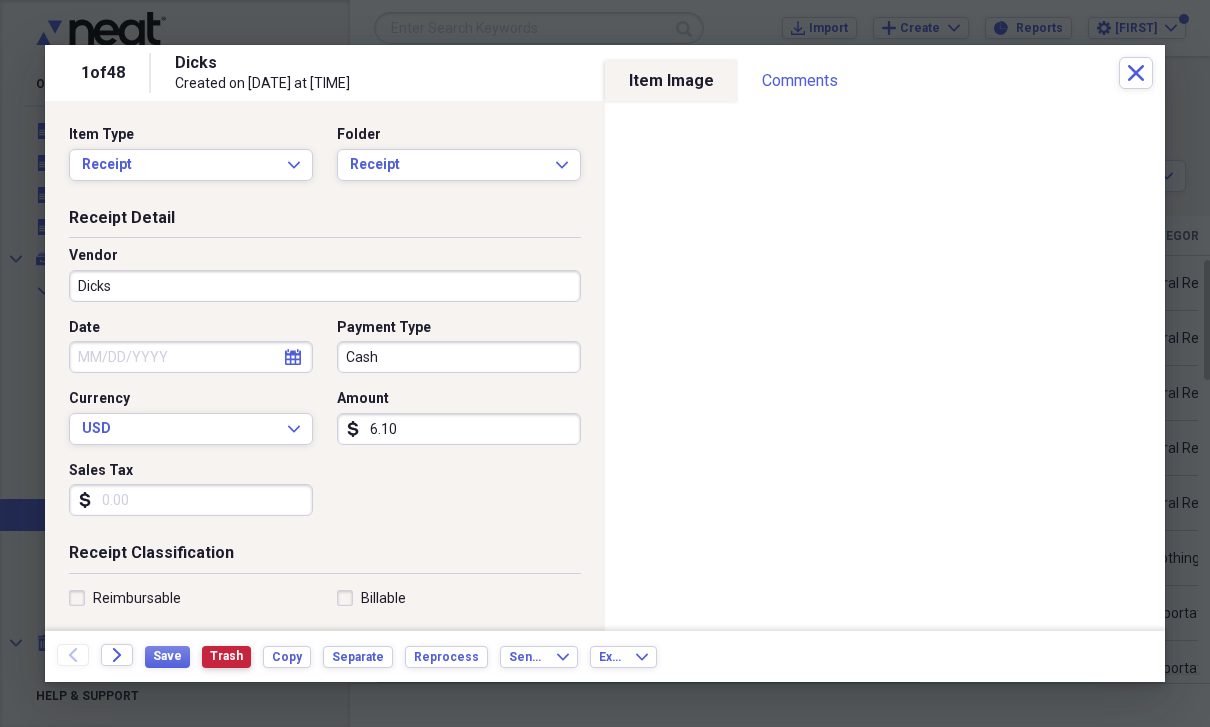 click on "Trash" at bounding box center [226, 656] 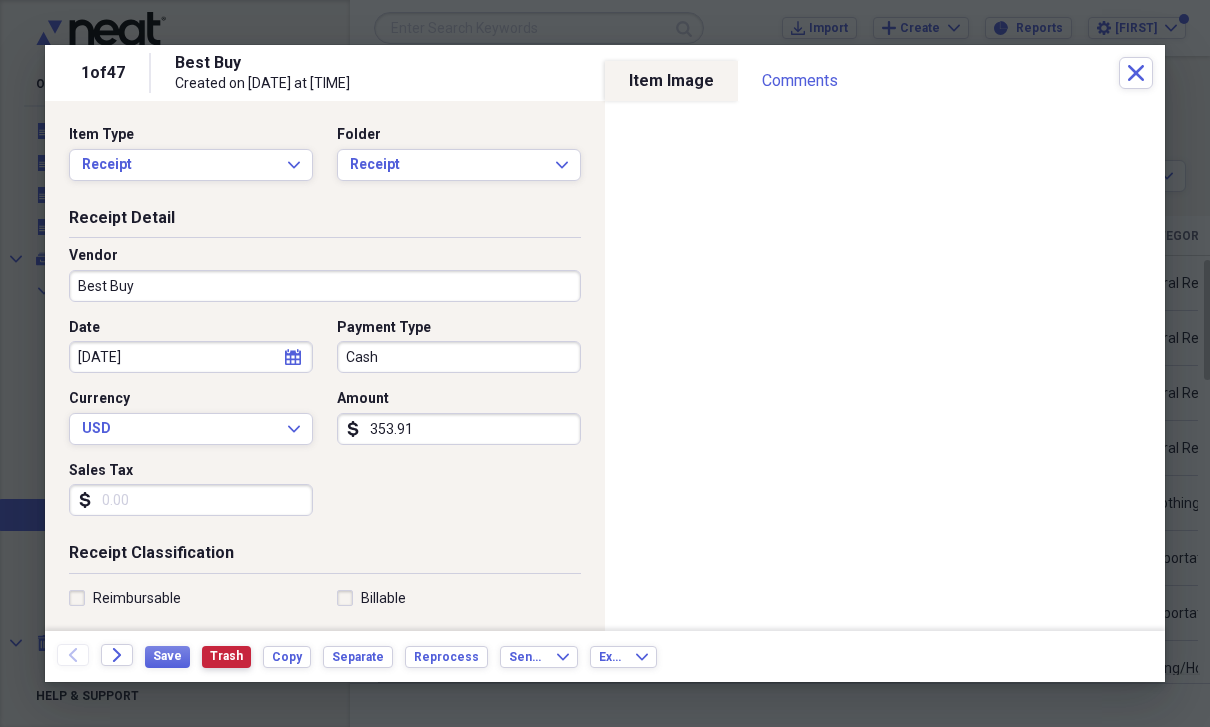 click on "Trash" at bounding box center (226, 656) 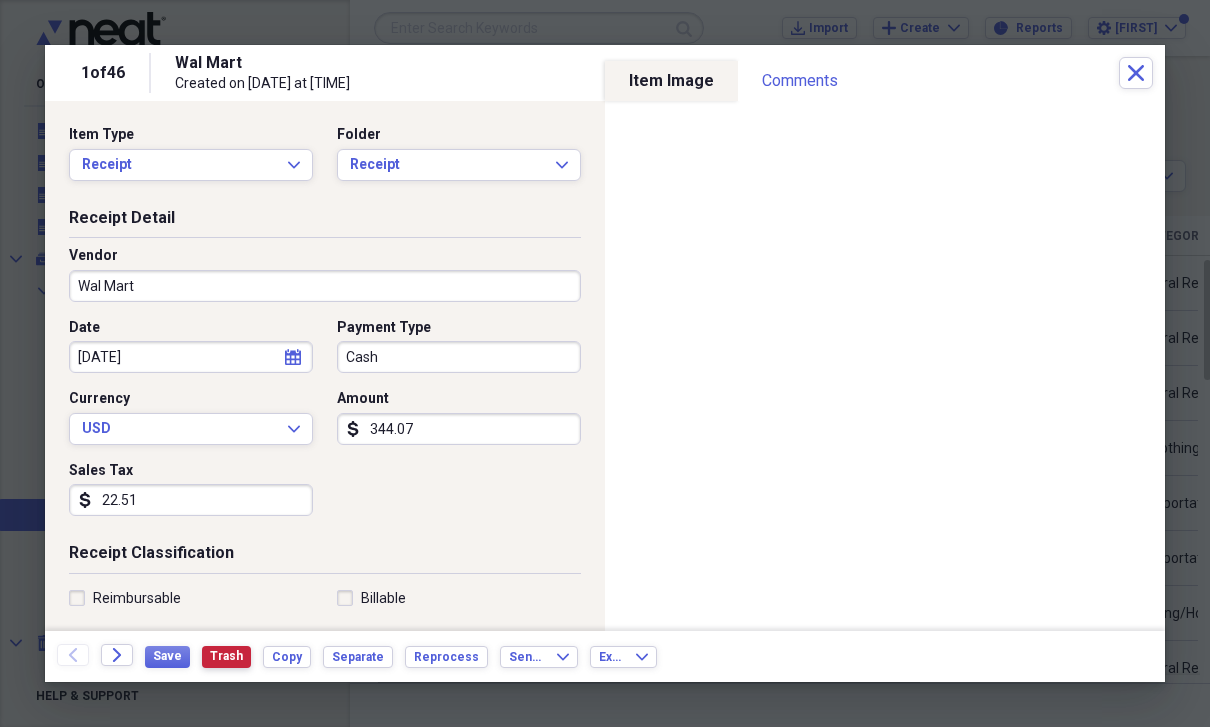 click on "Trash" at bounding box center [226, 656] 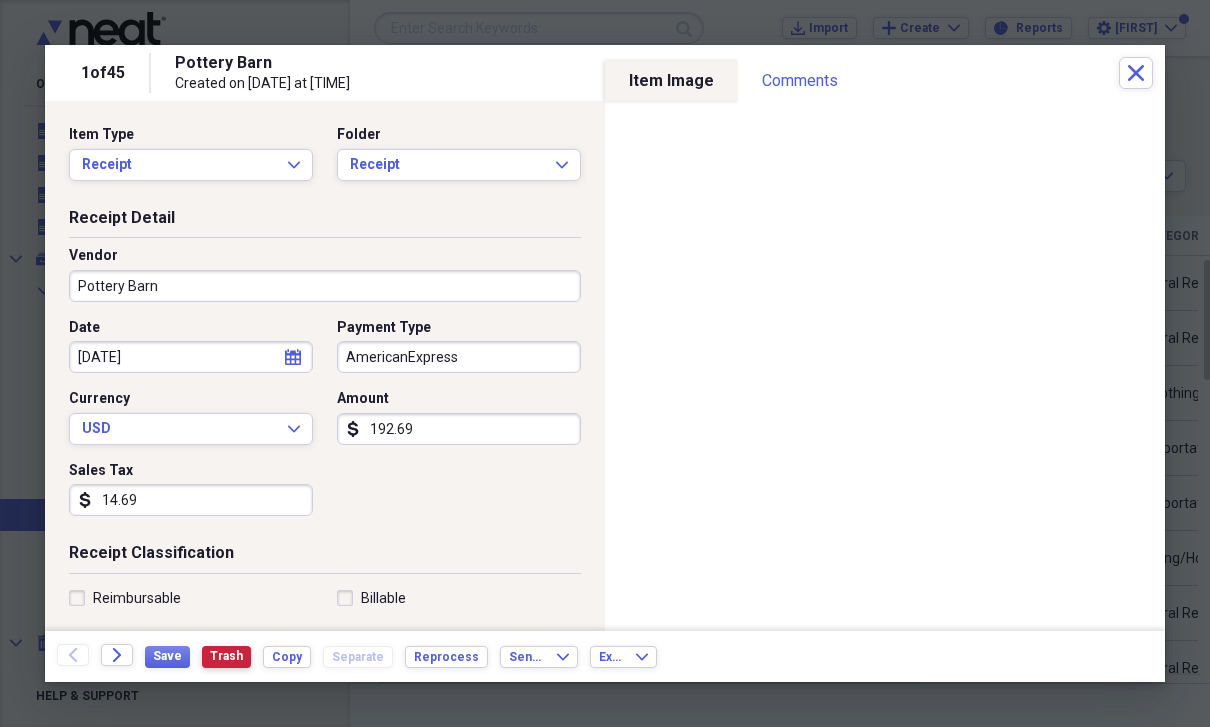click on "Trash" at bounding box center [226, 657] 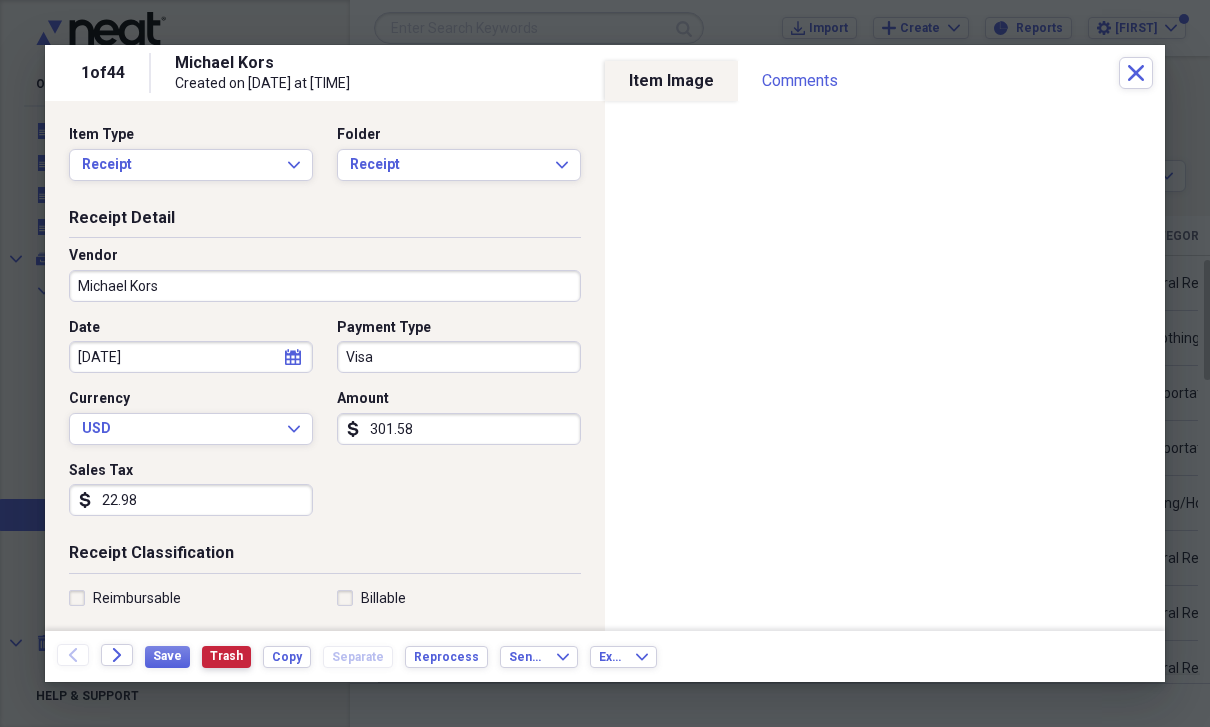 click on "Trash" at bounding box center (226, 656) 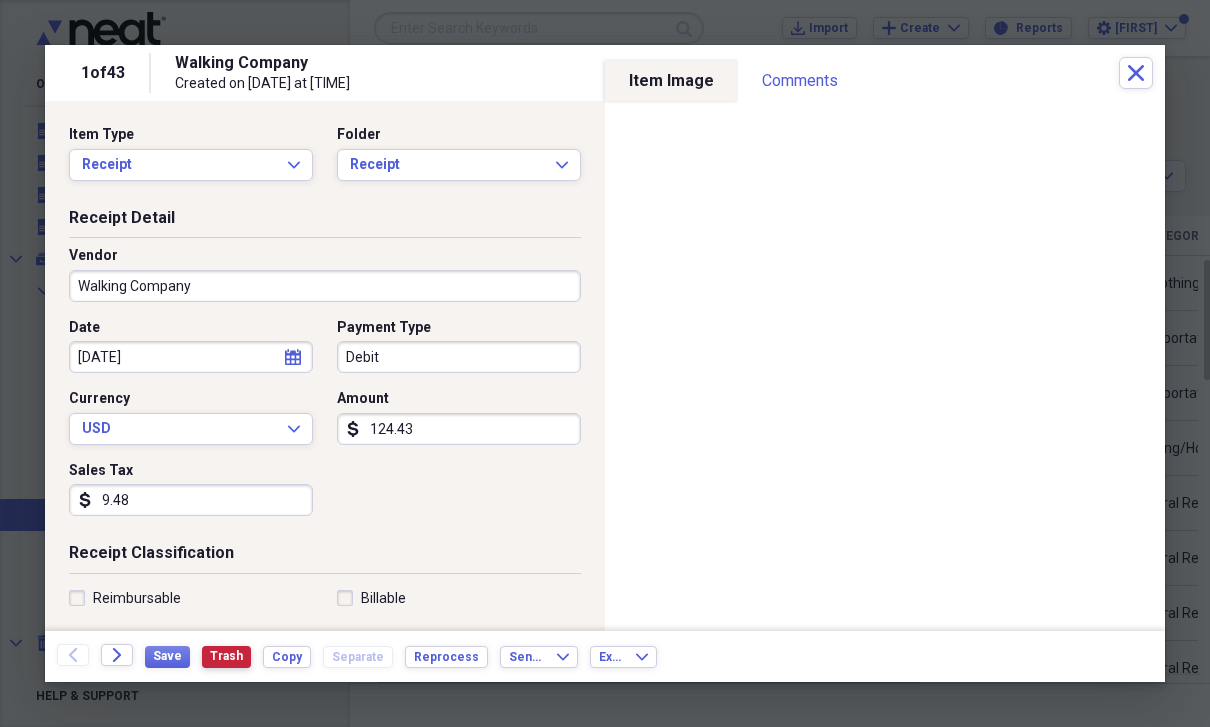 click on "Trash" at bounding box center (226, 656) 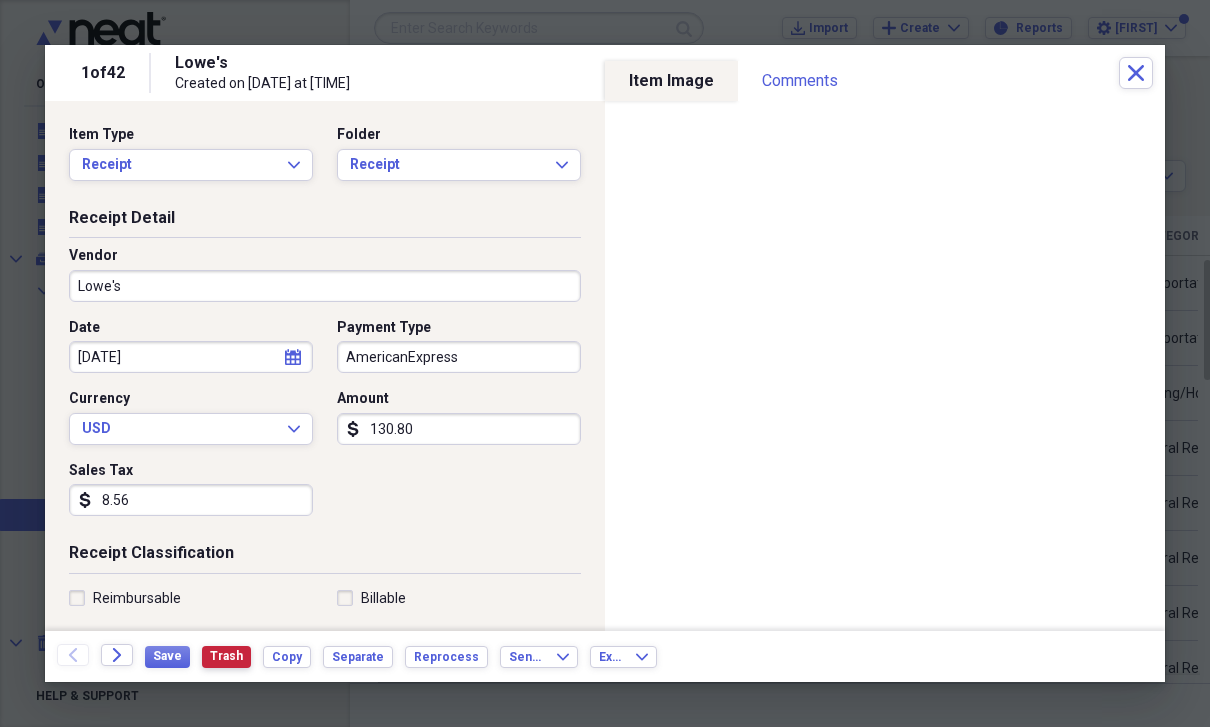 click on "Trash" at bounding box center [226, 656] 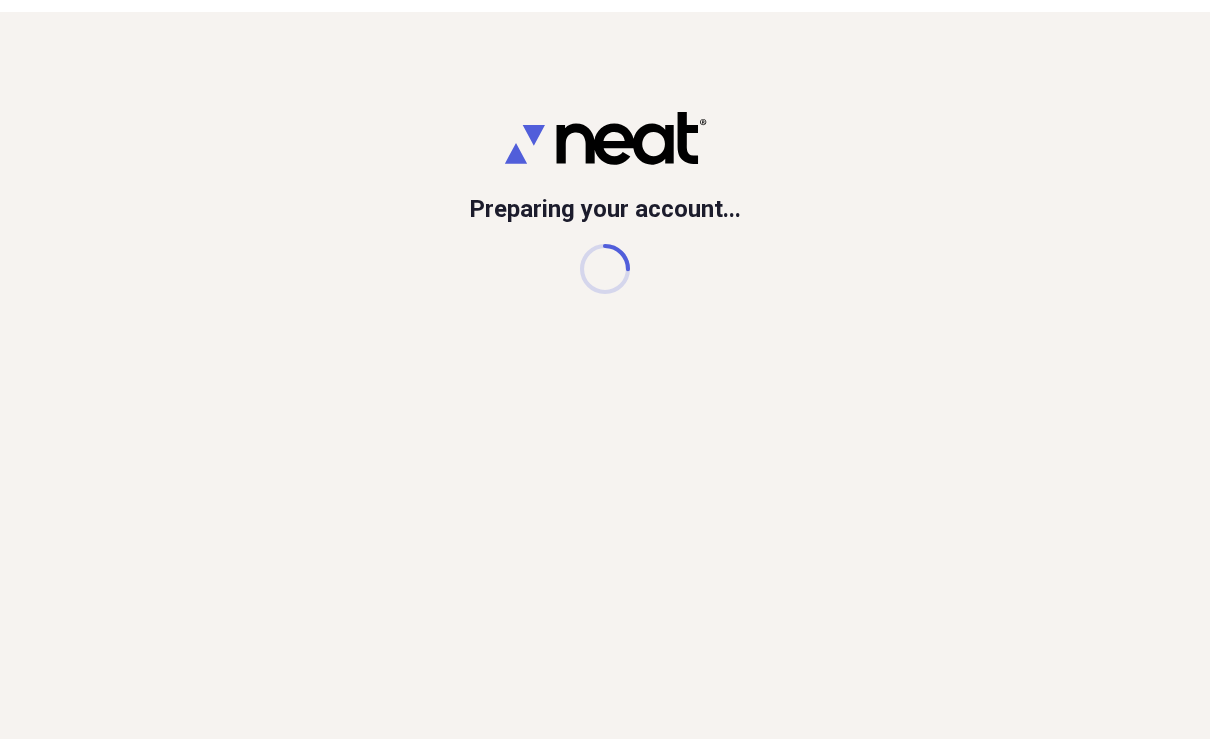 scroll, scrollTop: 0, scrollLeft: 0, axis: both 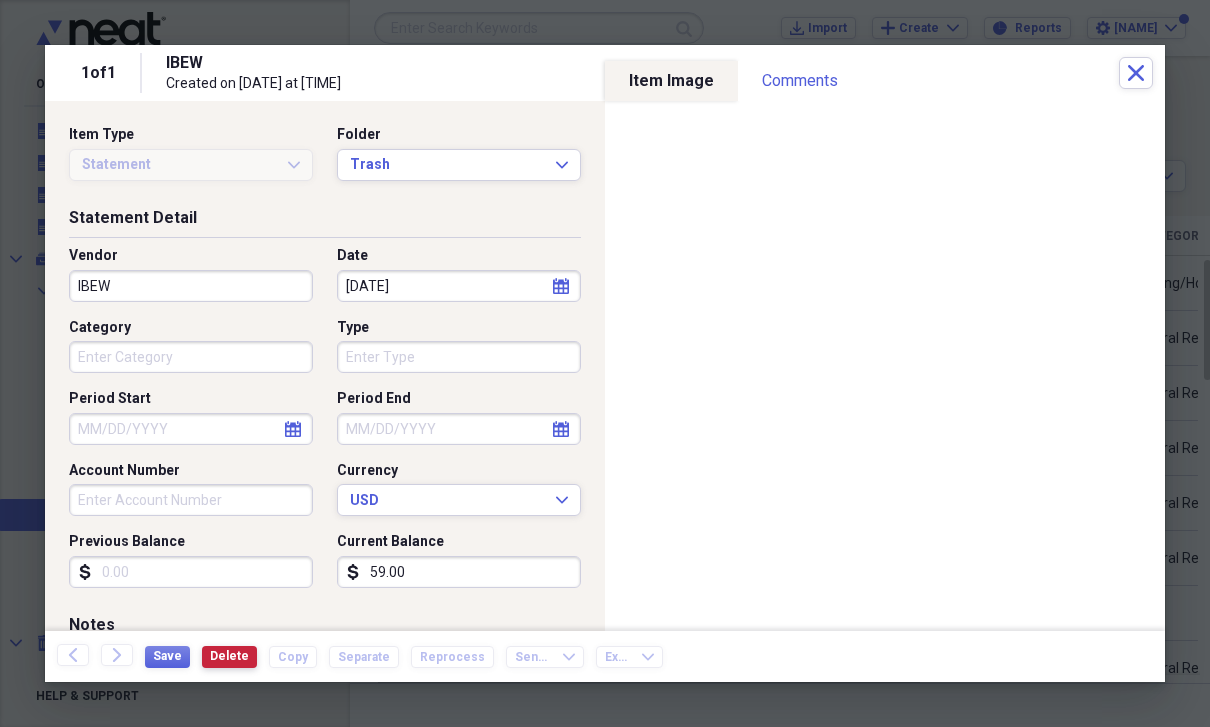 click on "Delete" at bounding box center [229, 656] 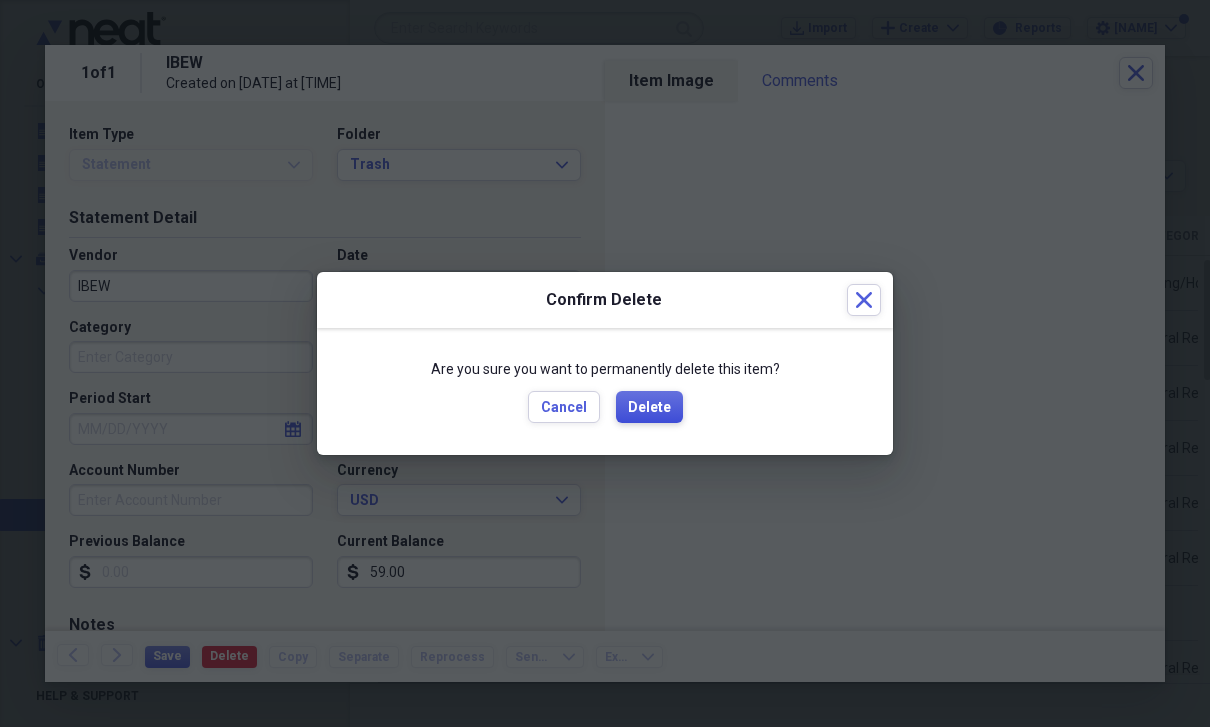 click on "Delete" at bounding box center (649, 407) 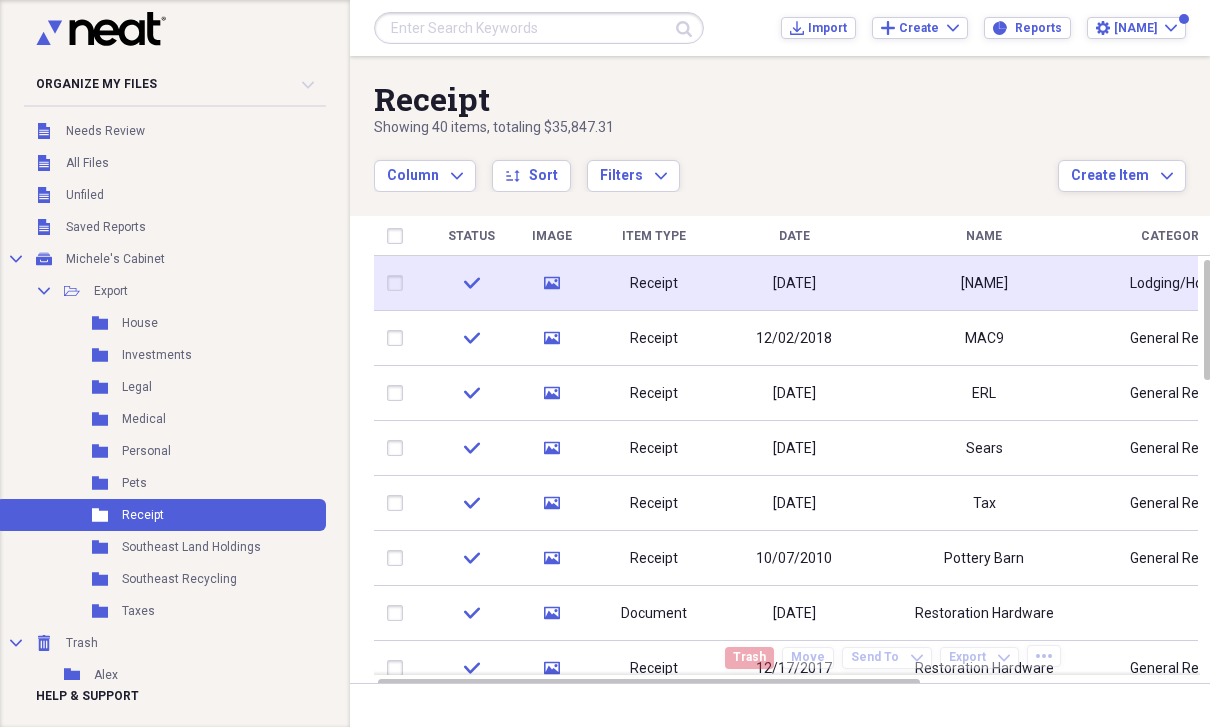 click on "[FIRST] [LAST]" at bounding box center [984, 284] 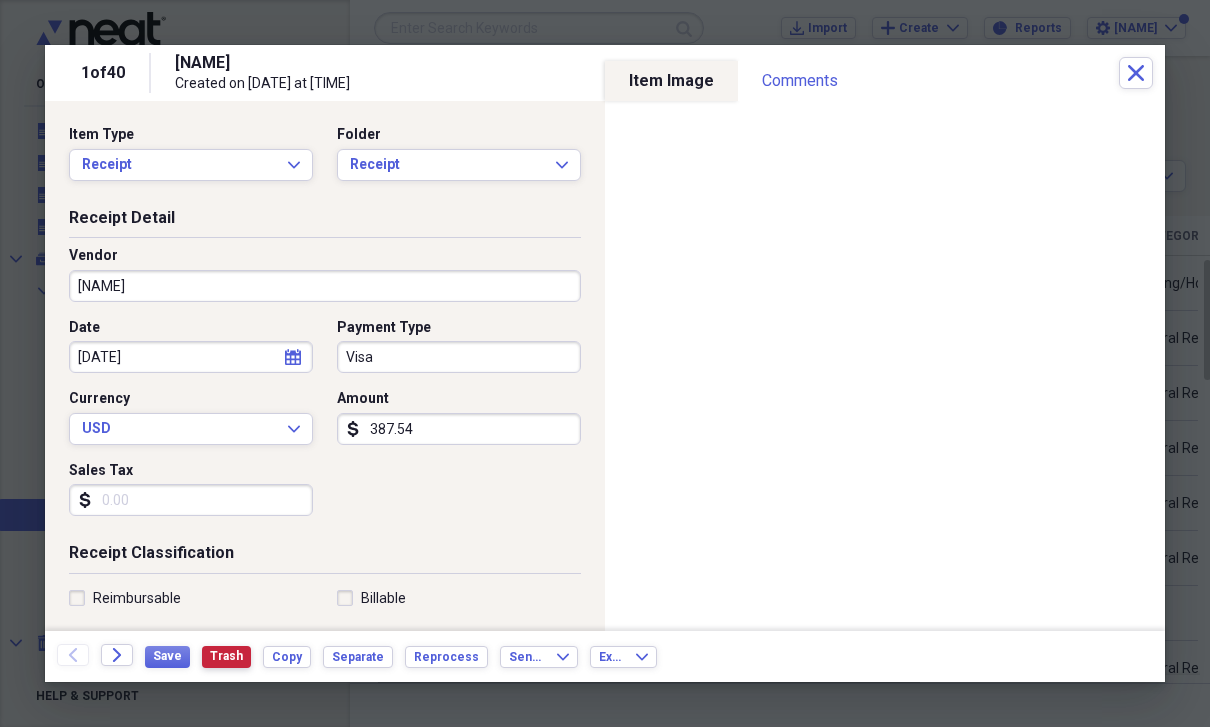 click on "Trash" at bounding box center (226, 656) 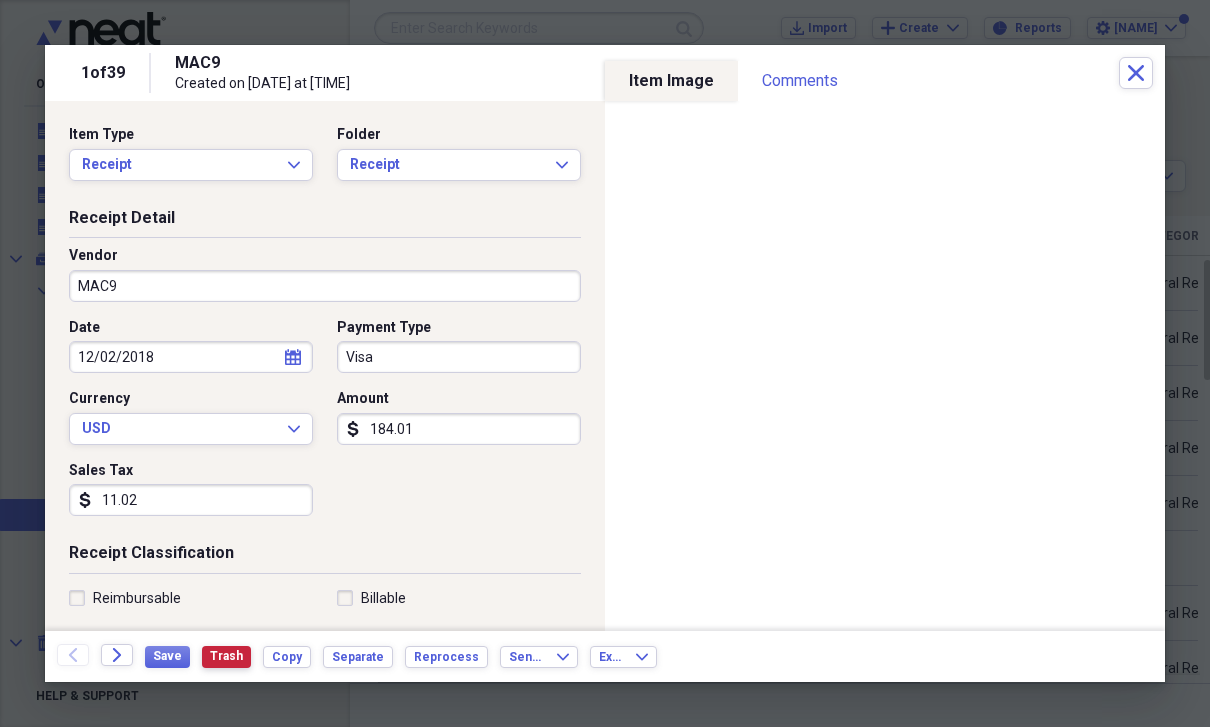 click on "Trash" at bounding box center (226, 656) 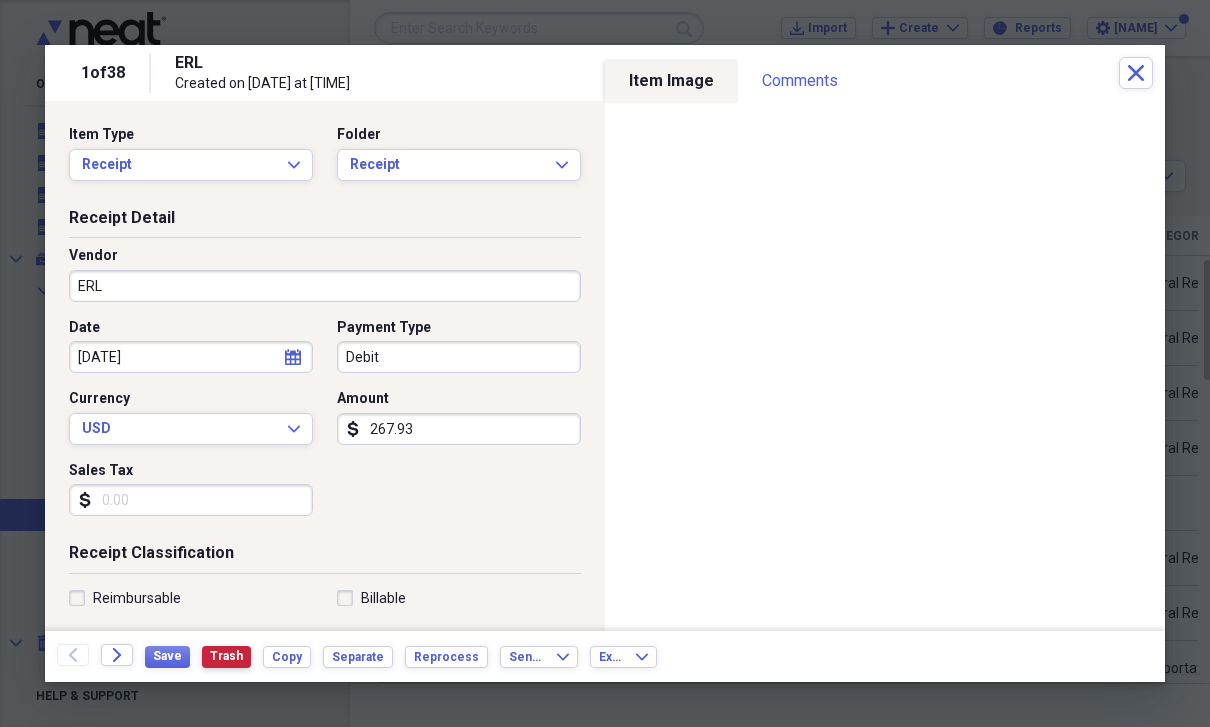click on "Trash" at bounding box center [226, 656] 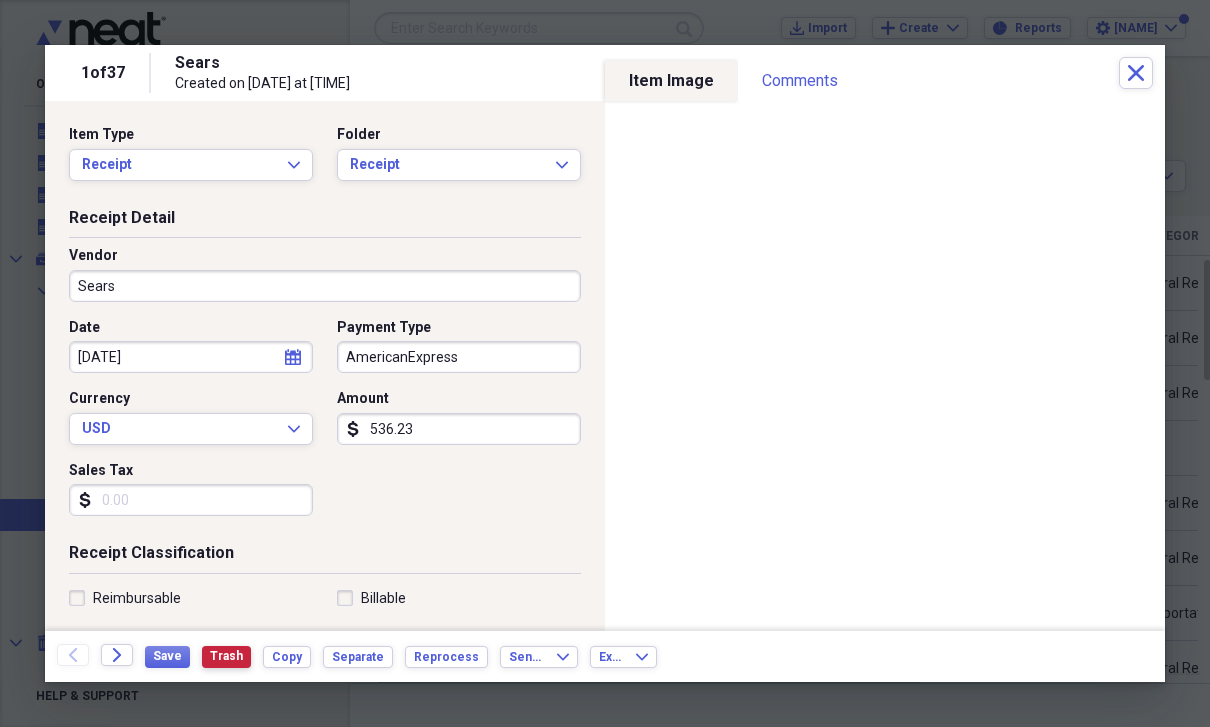 click on "Trash" at bounding box center [226, 656] 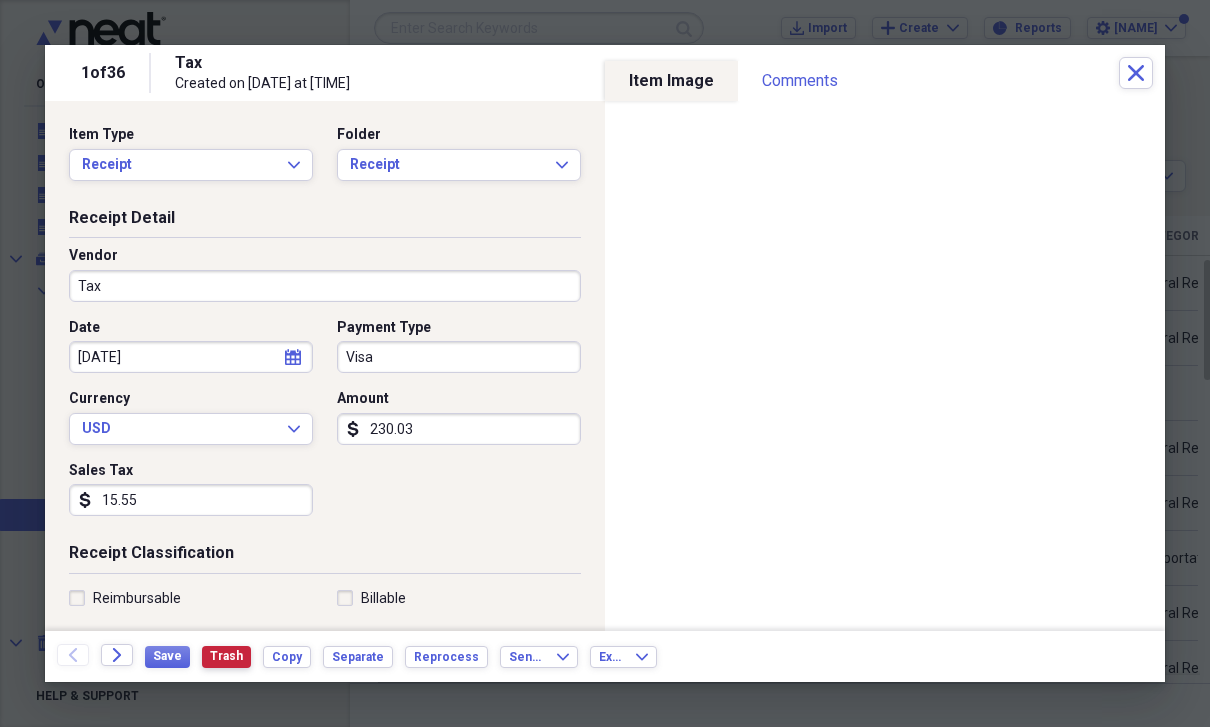 click on "Trash" at bounding box center (226, 656) 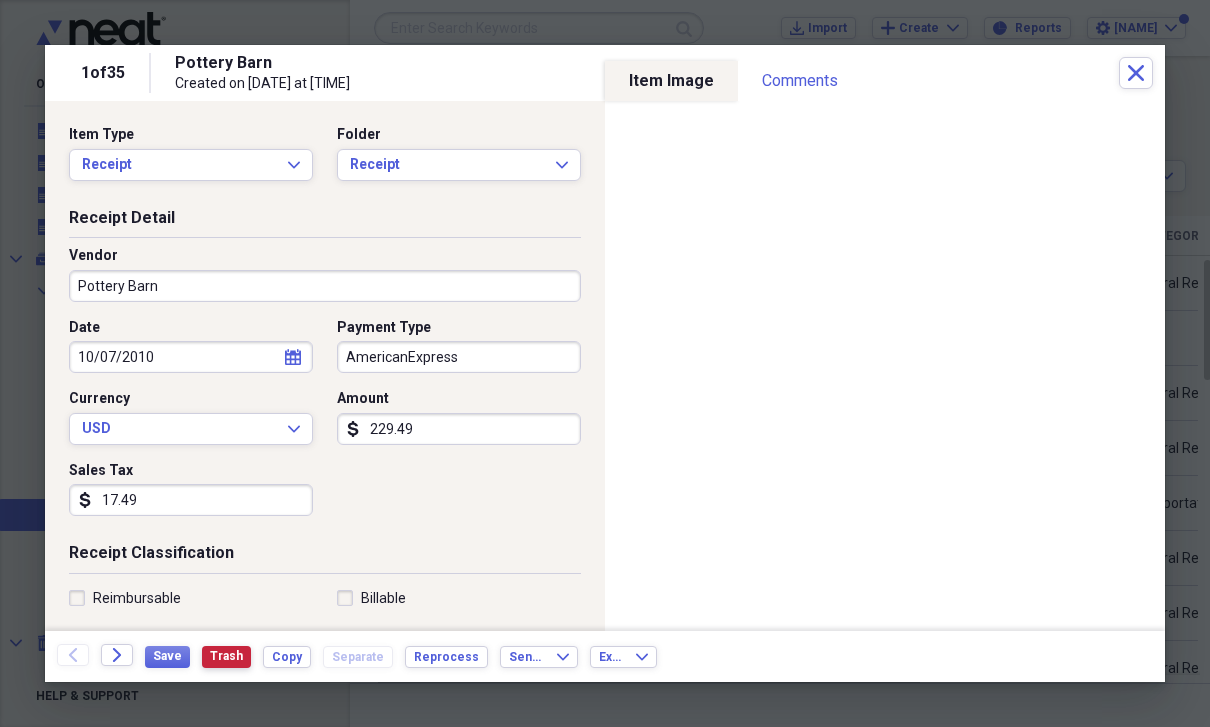 click on "Trash" at bounding box center [226, 656] 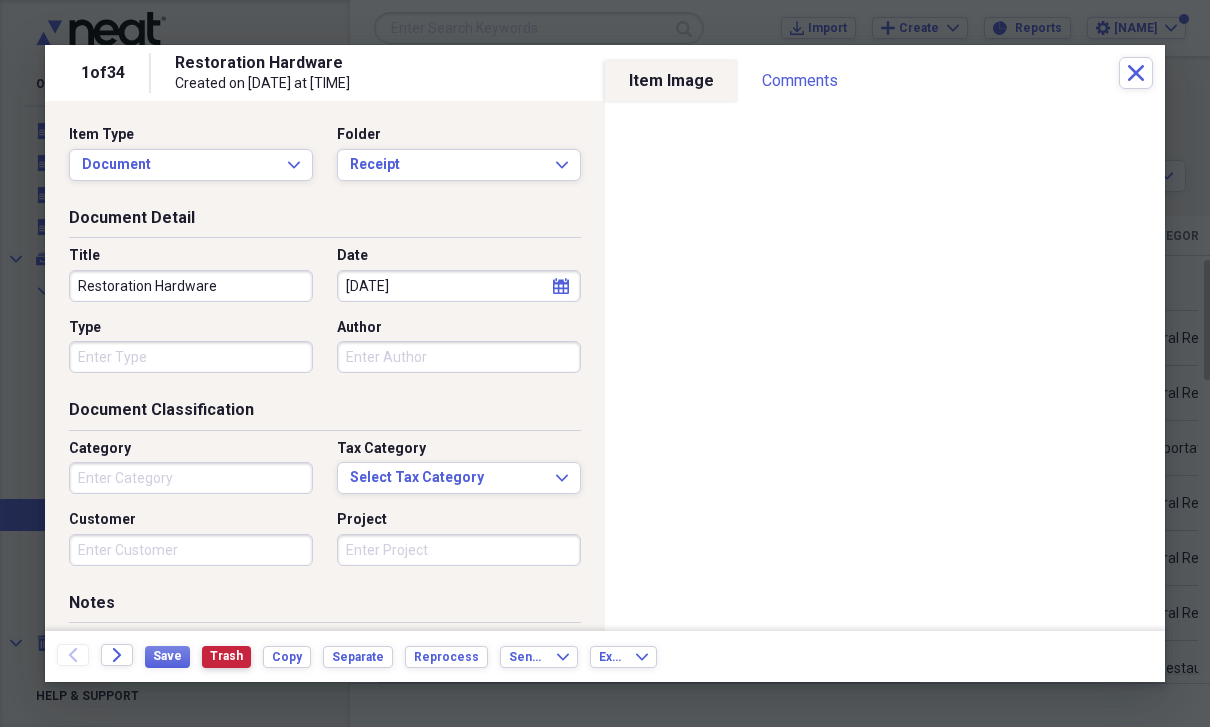 click on "Trash" at bounding box center (226, 656) 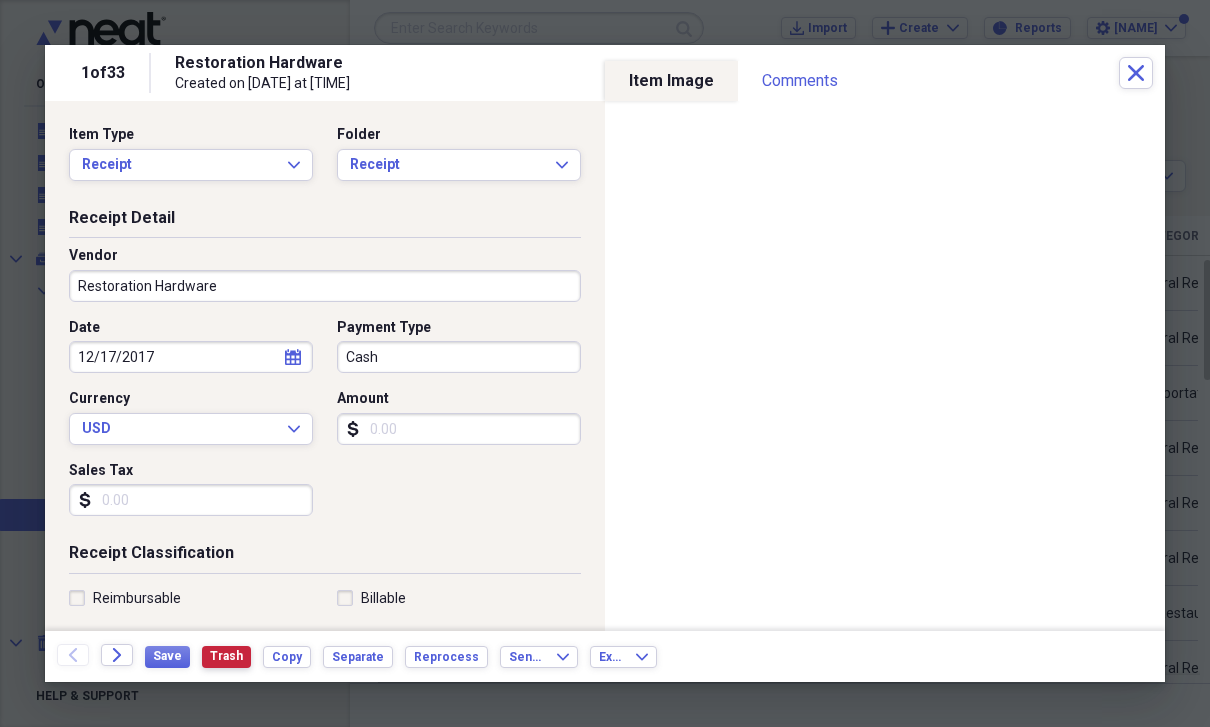 click on "Trash" at bounding box center (226, 656) 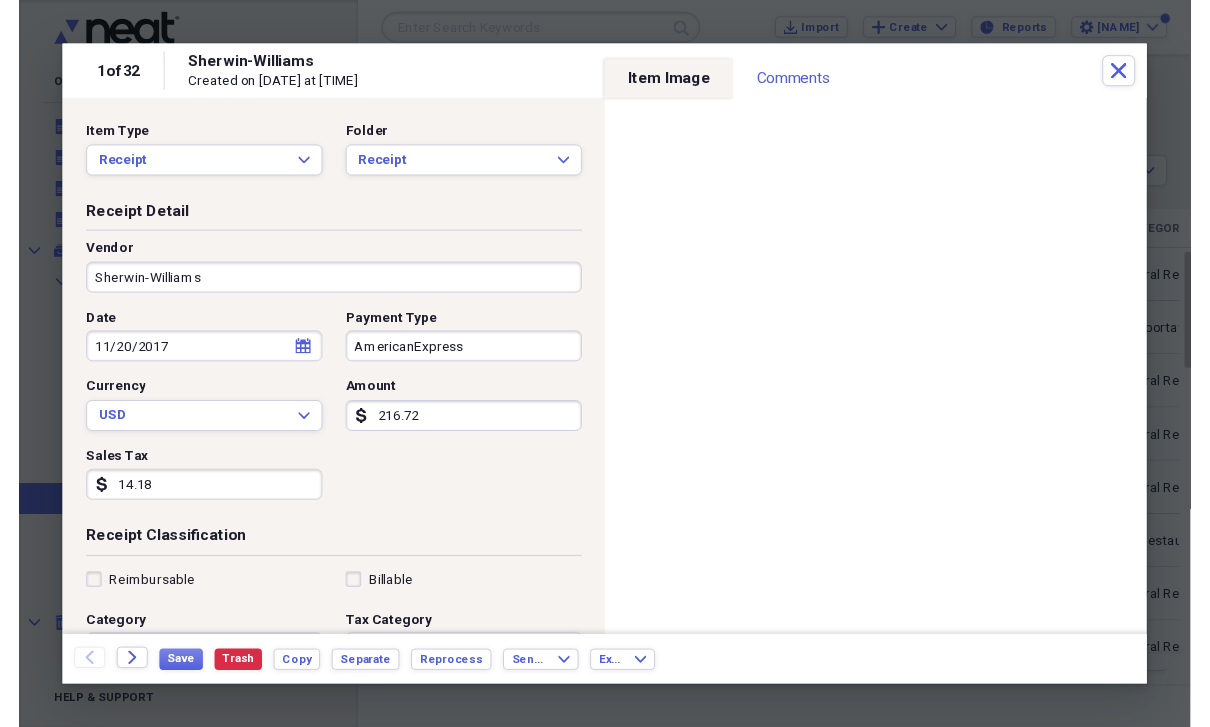 scroll, scrollTop: 24, scrollLeft: 0, axis: vertical 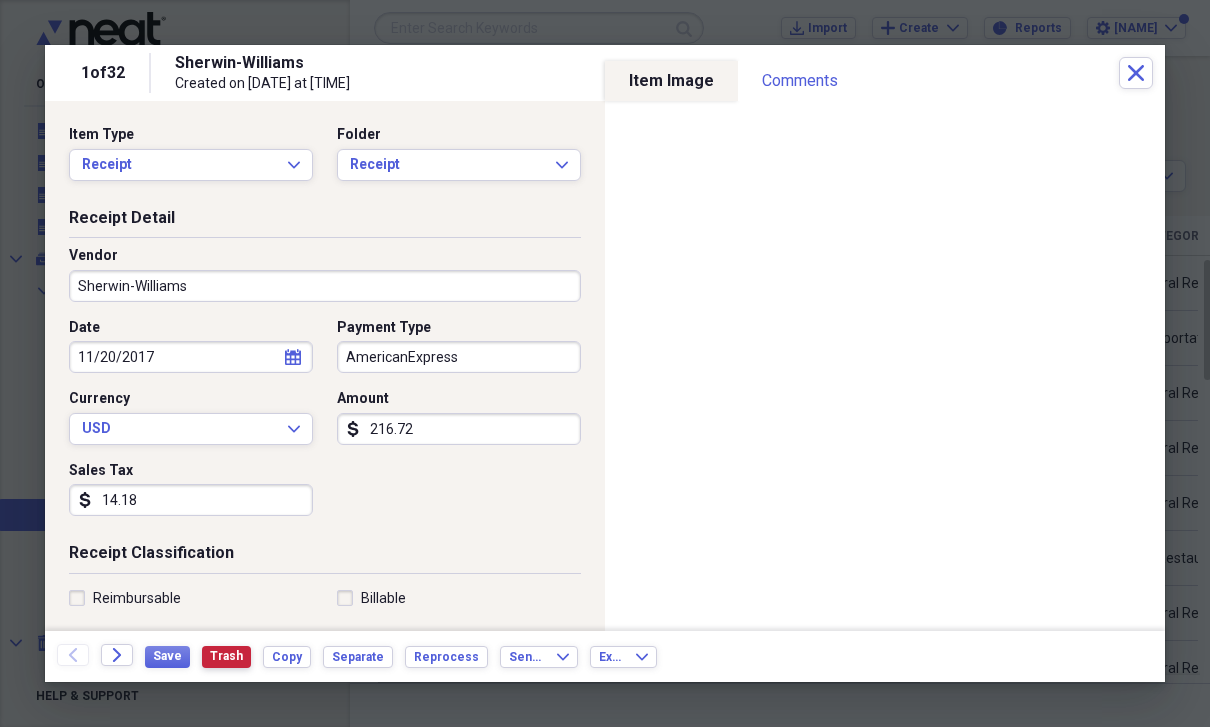 click on "Trash" at bounding box center (226, 656) 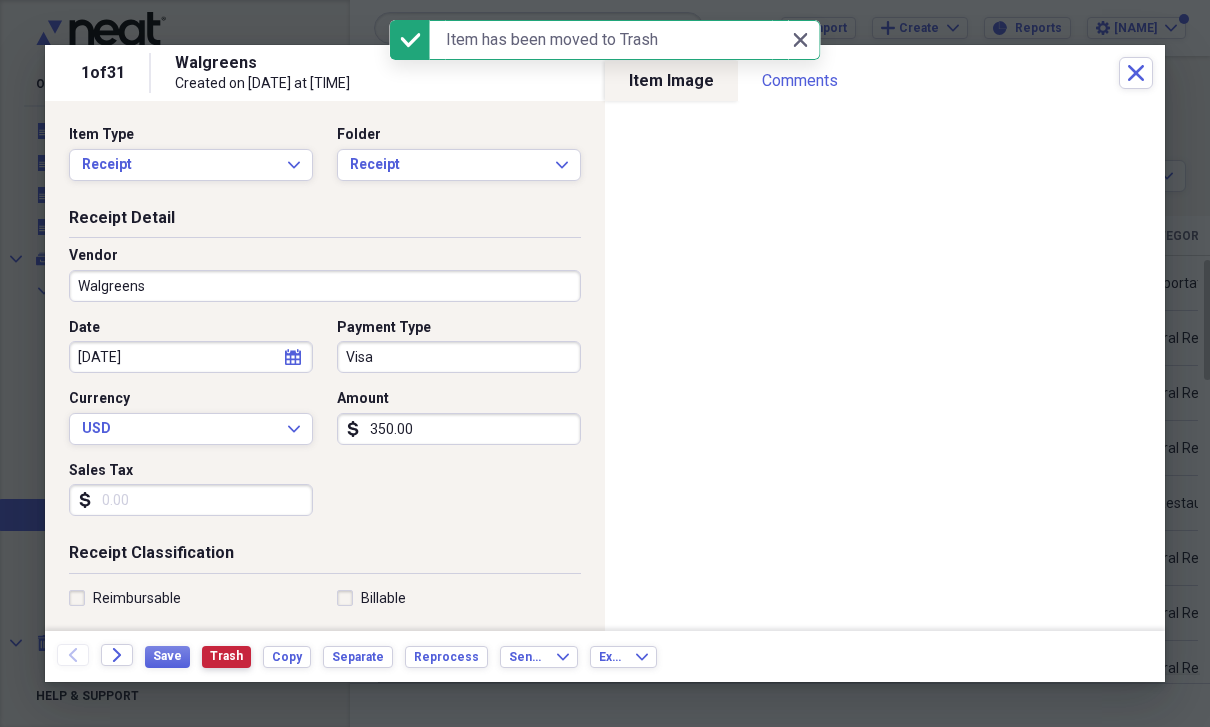 click on "Trash" at bounding box center (226, 656) 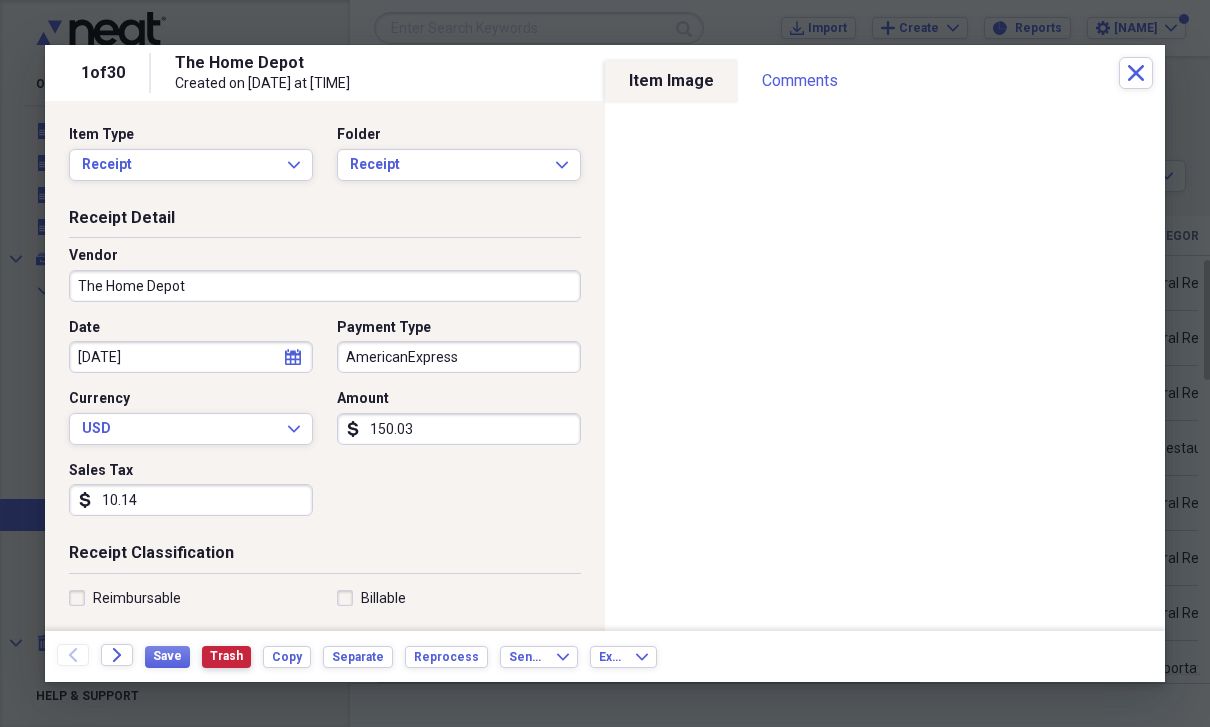 click on "Trash" at bounding box center [226, 656] 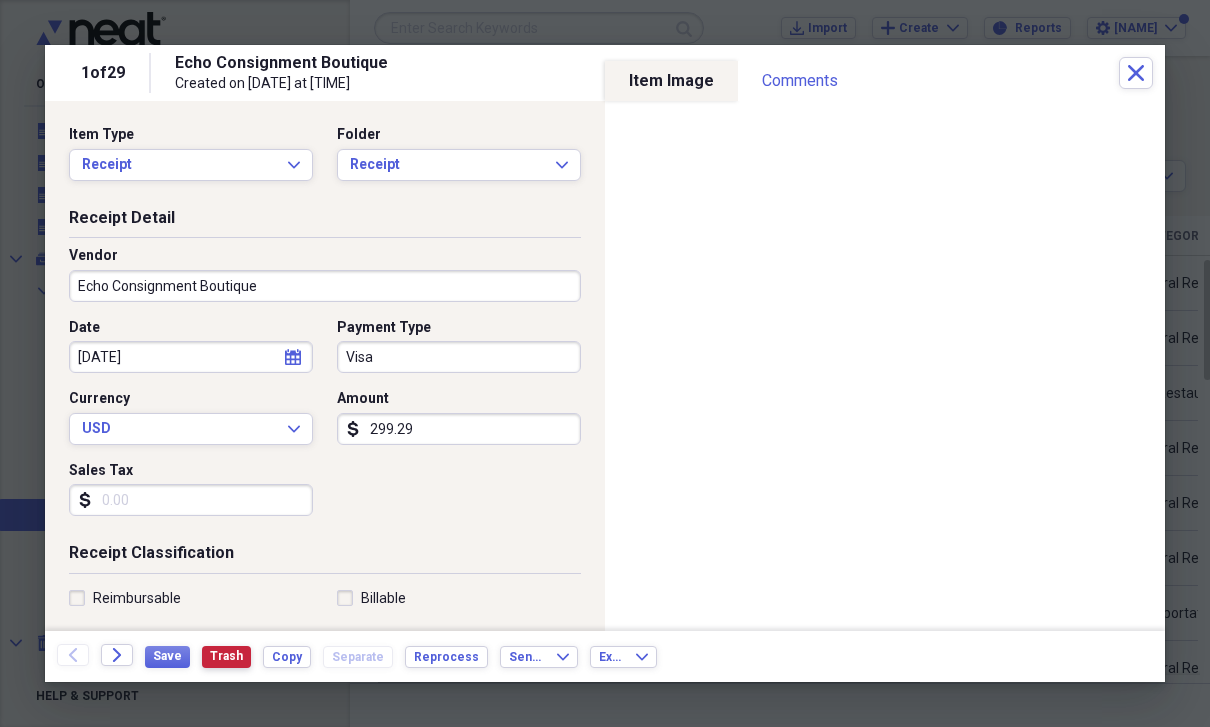 click on "Trash" at bounding box center (226, 656) 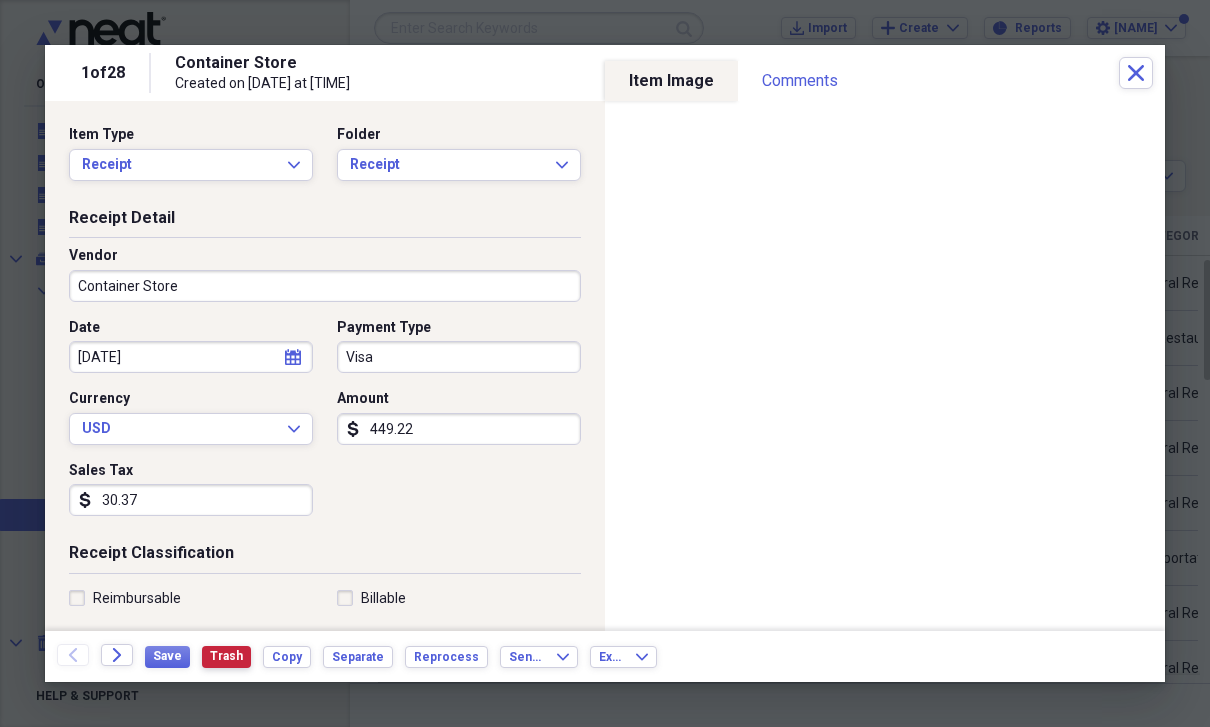 click on "Trash" at bounding box center [226, 656] 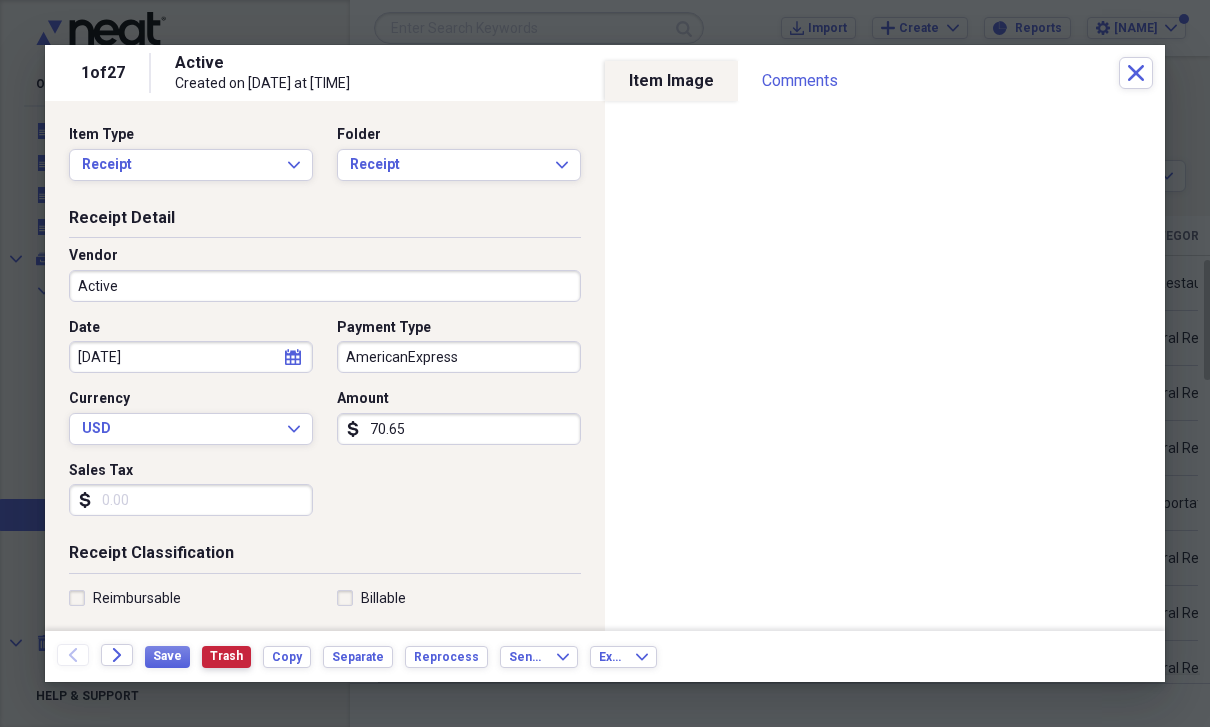 click on "Trash" at bounding box center (226, 656) 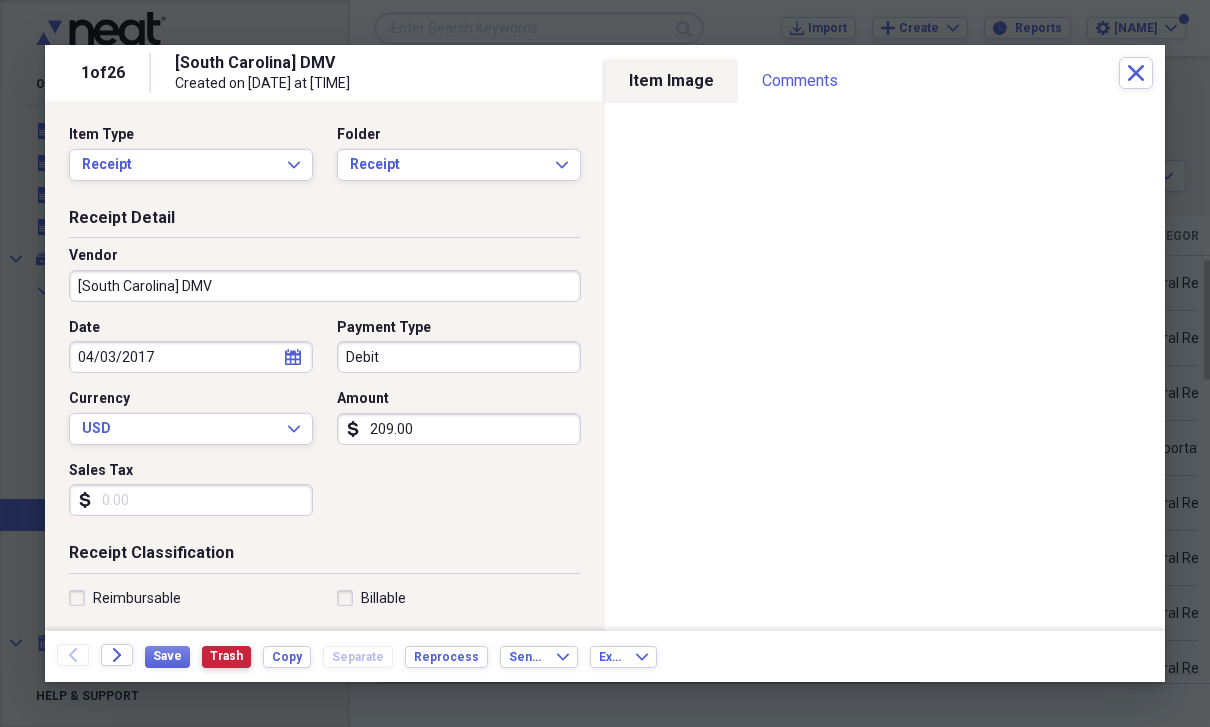 click on "Trash" at bounding box center (226, 656) 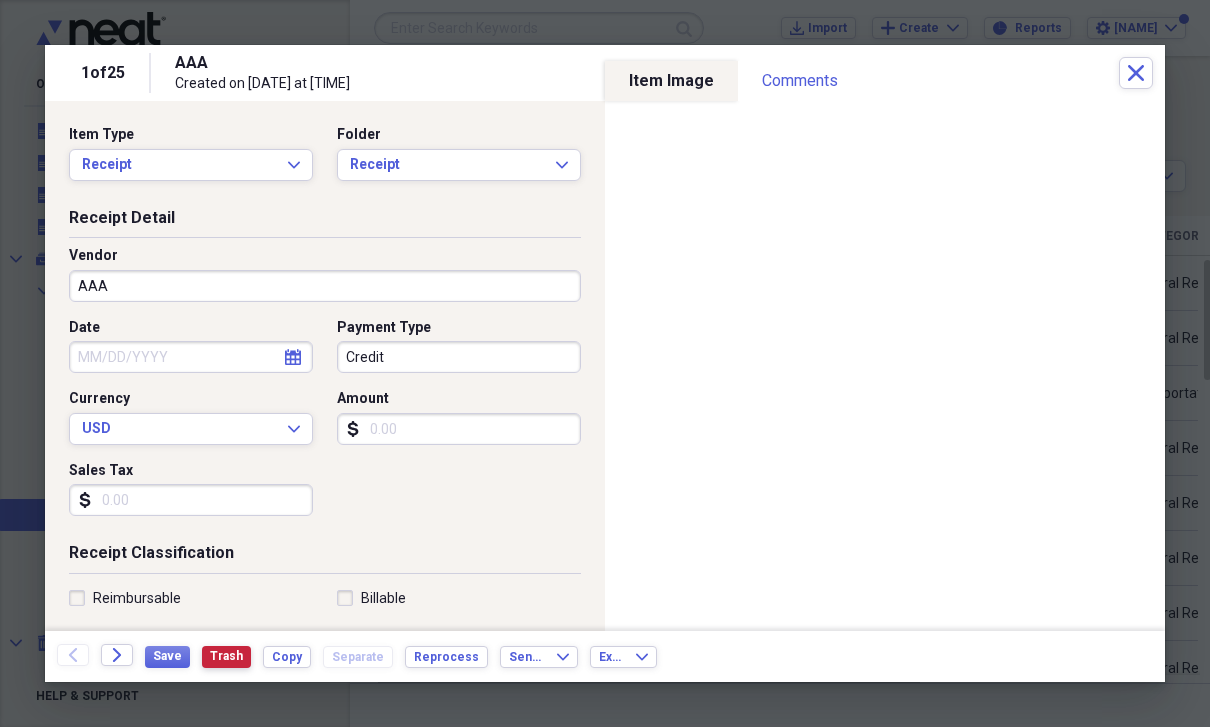click on "Trash" at bounding box center [226, 656] 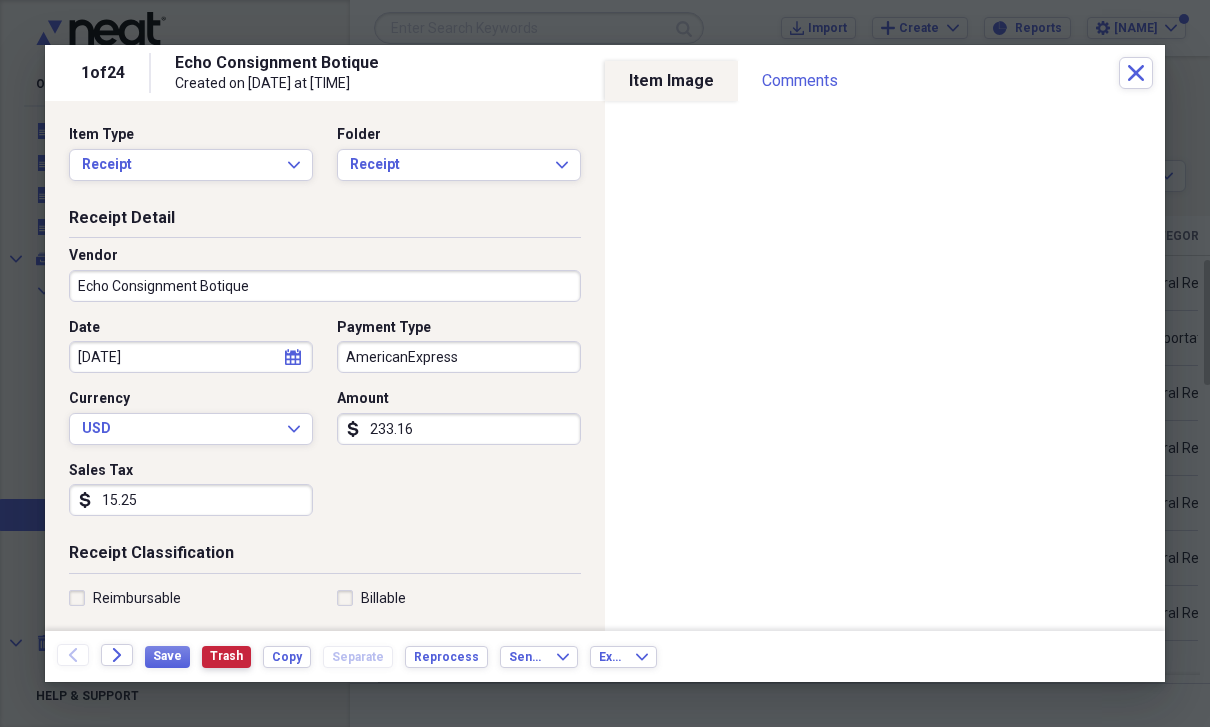 click on "Trash" at bounding box center [226, 656] 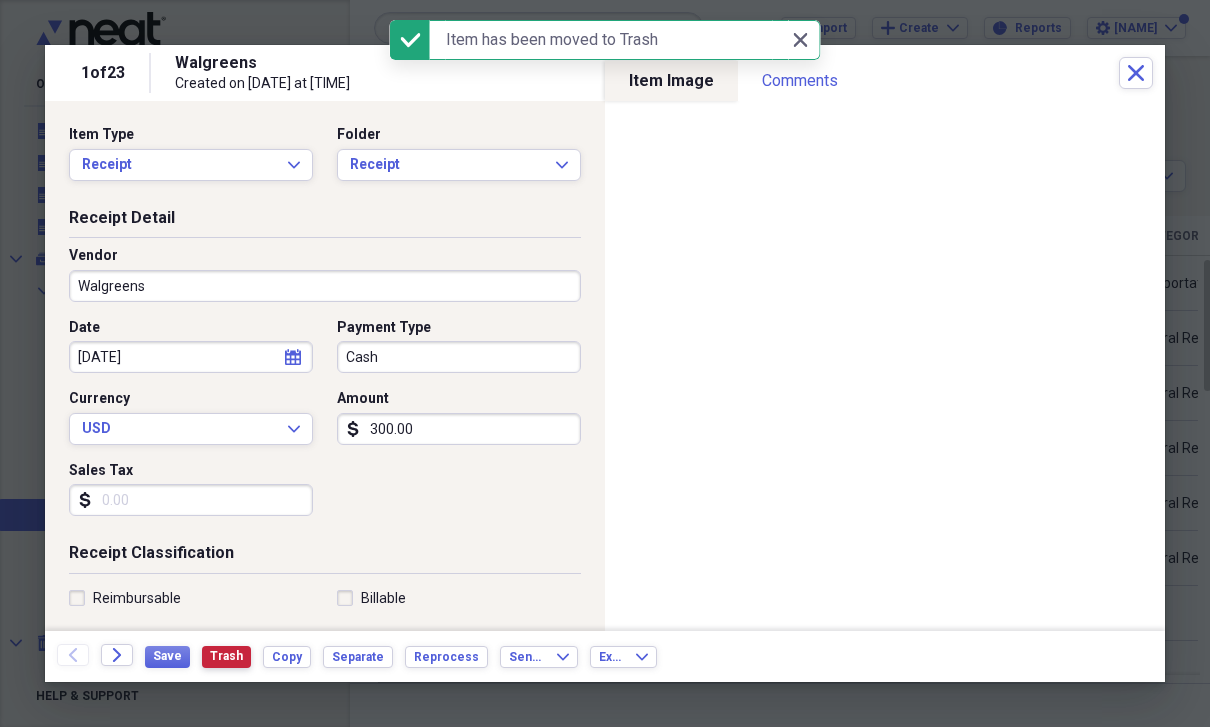 click on "Trash" at bounding box center (226, 656) 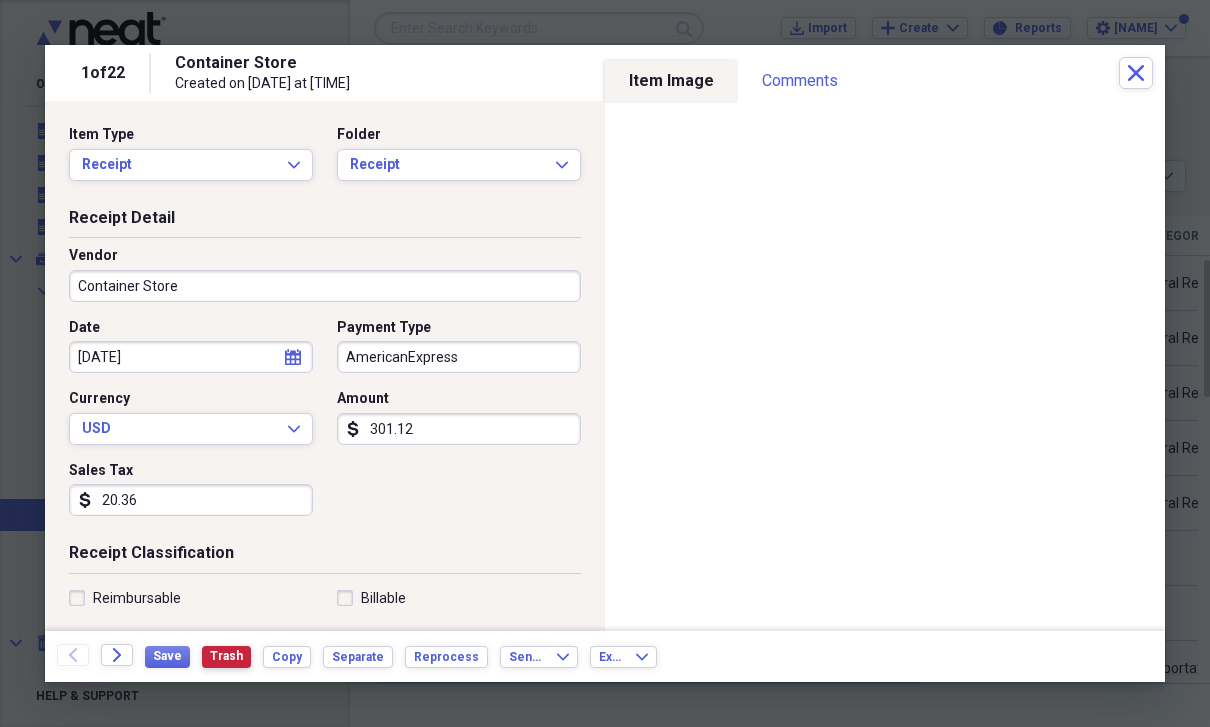 click on "Trash" at bounding box center (226, 656) 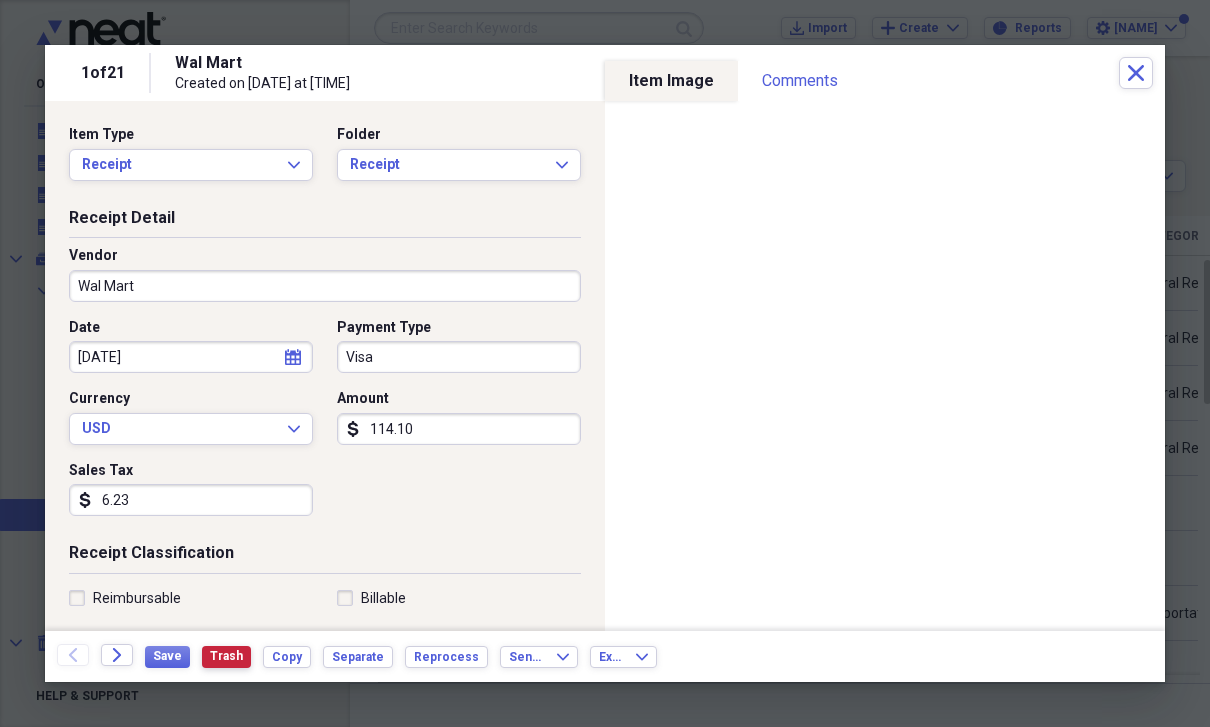 click on "Trash" at bounding box center (226, 656) 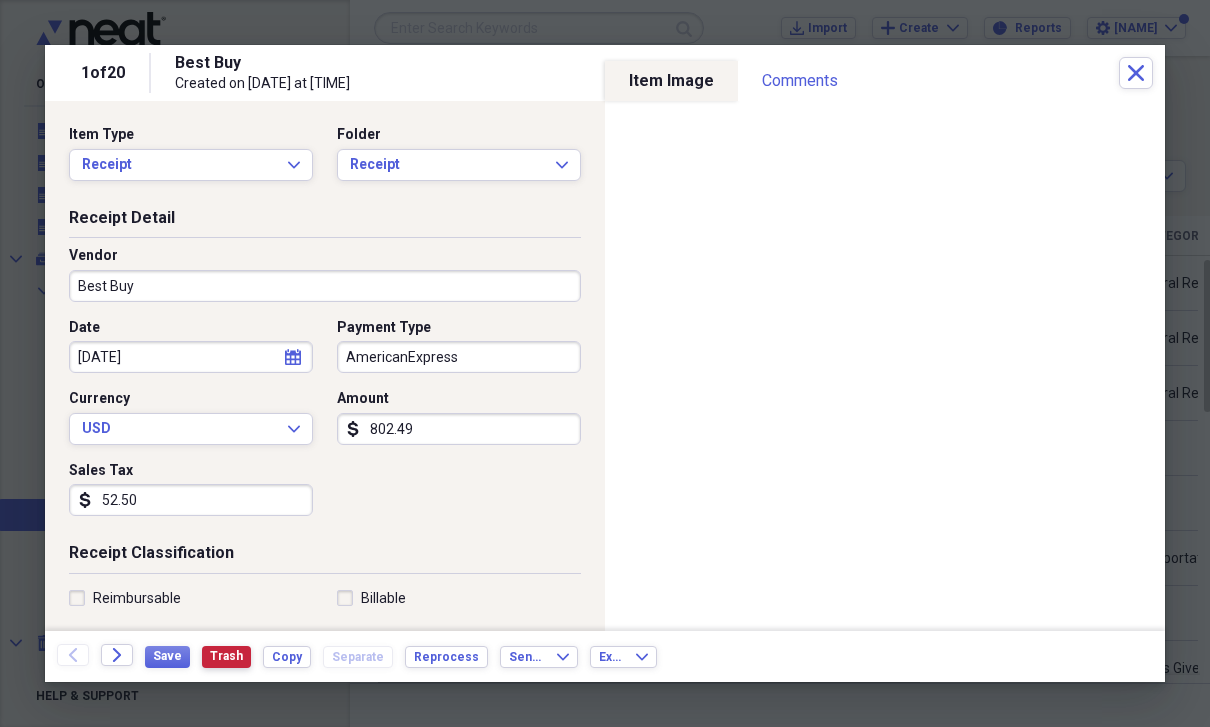 click on "Trash" at bounding box center (226, 656) 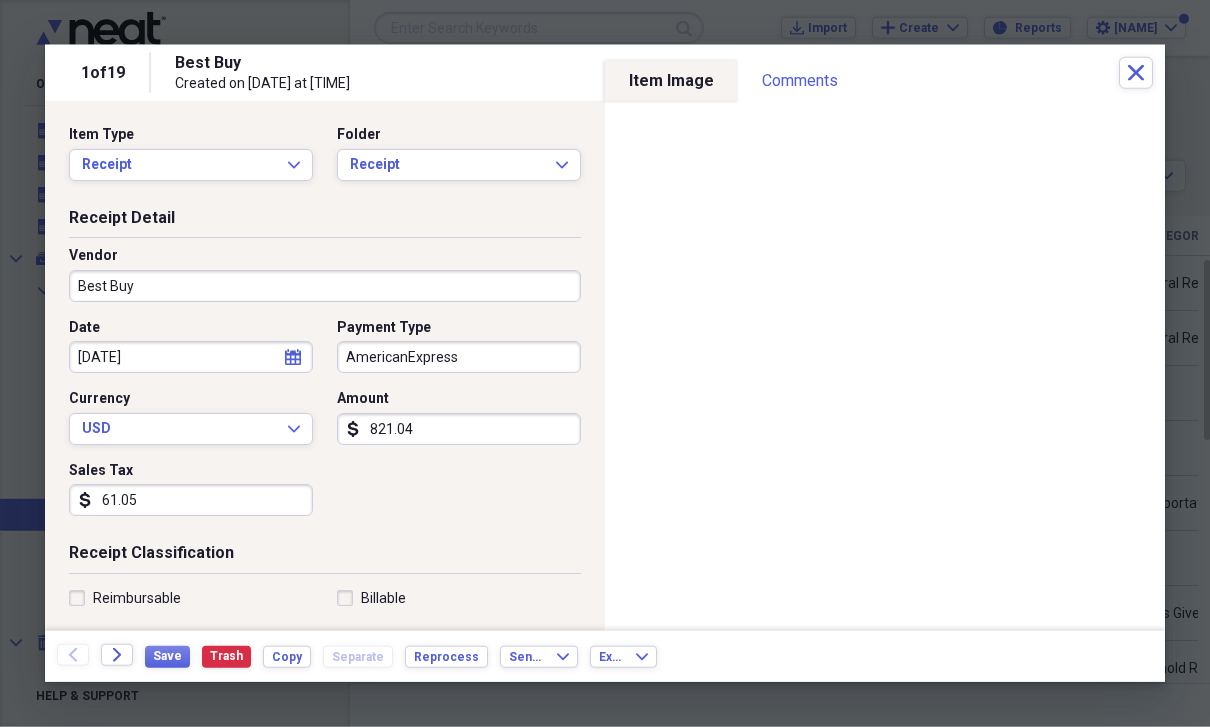 scroll, scrollTop: 24, scrollLeft: 0, axis: vertical 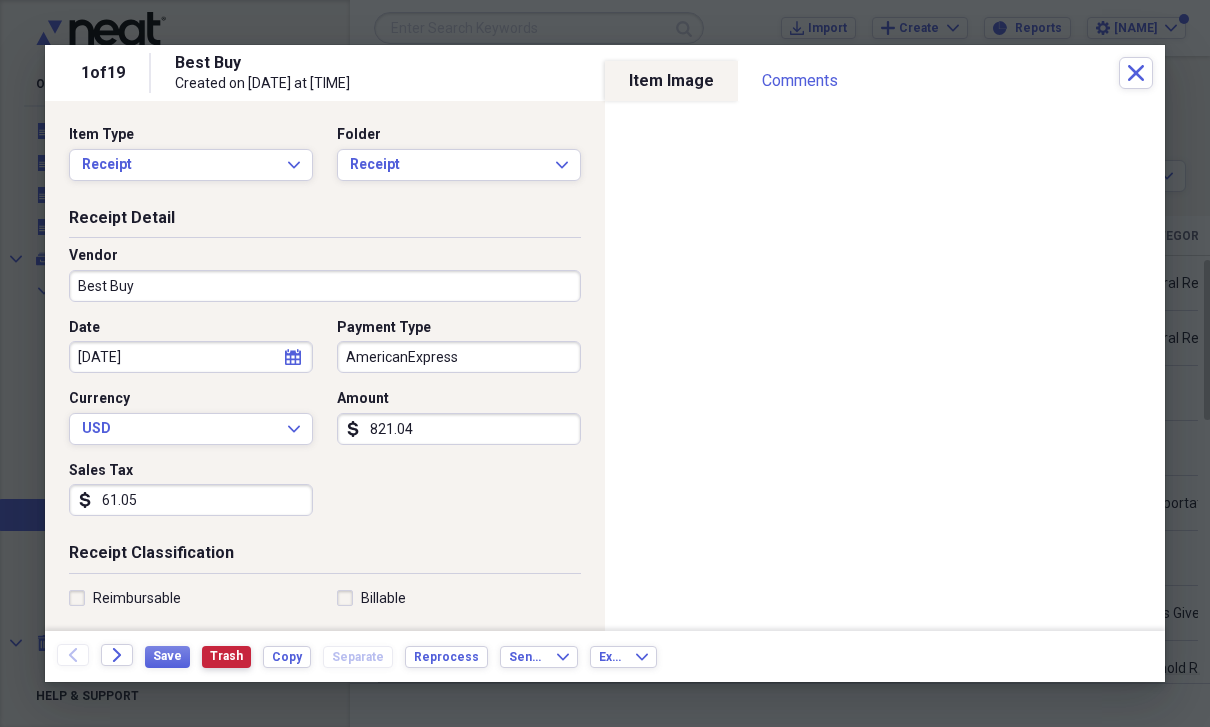 click on "Trash" at bounding box center (226, 656) 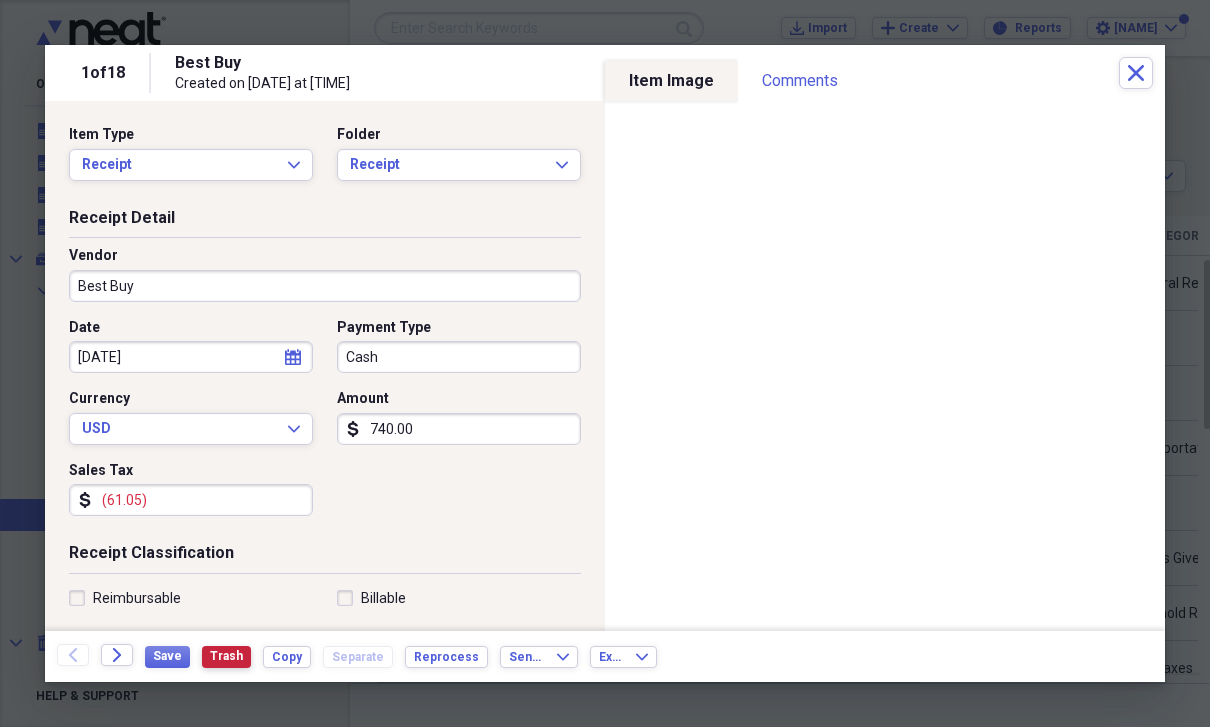 click on "Trash" at bounding box center (226, 656) 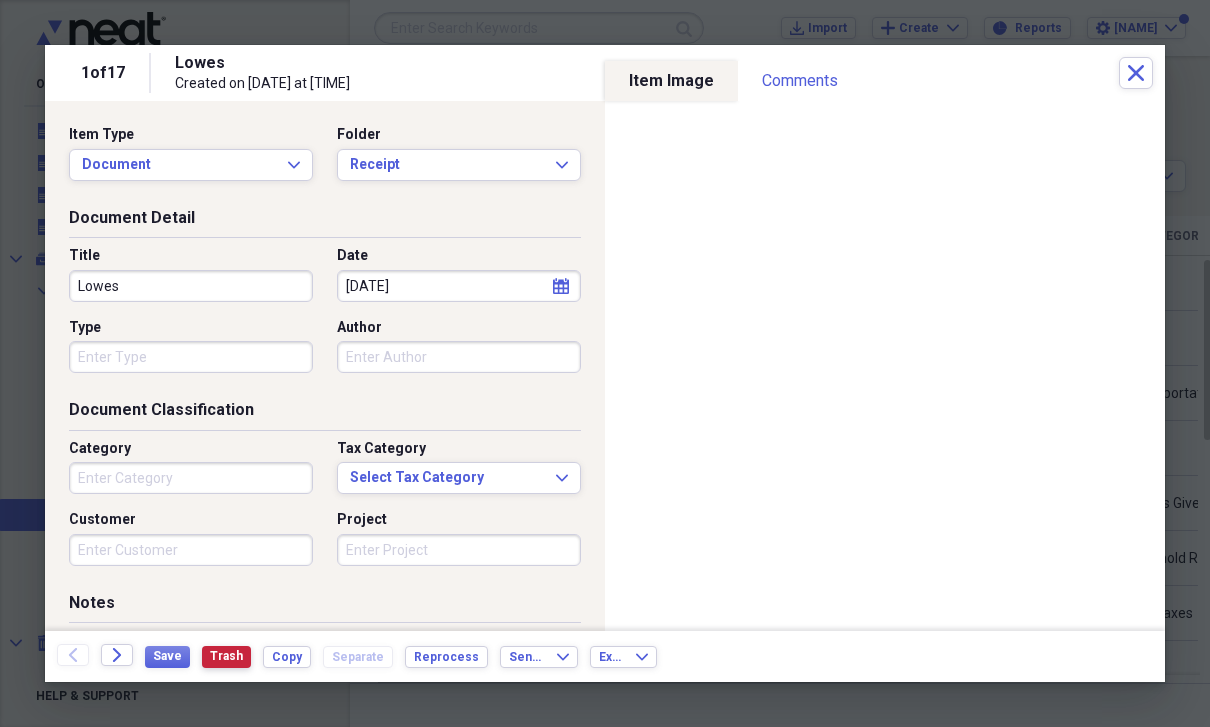 click on "Trash" at bounding box center [226, 656] 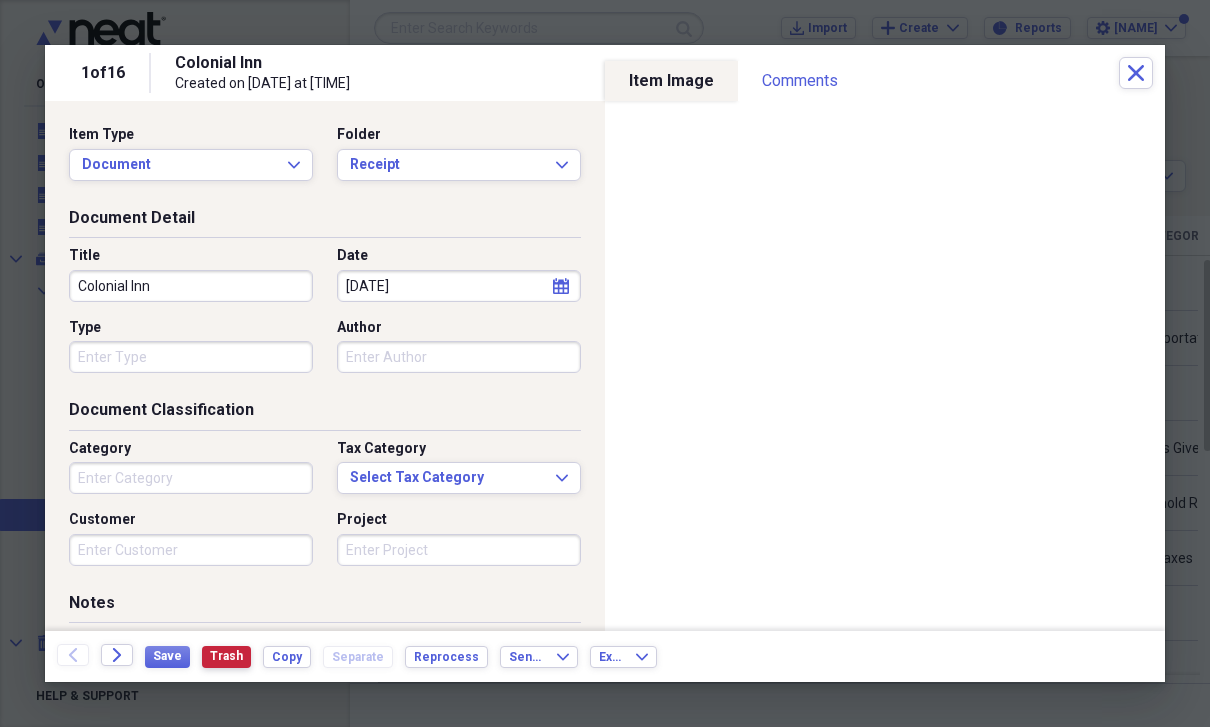 click on "Trash" at bounding box center [226, 656] 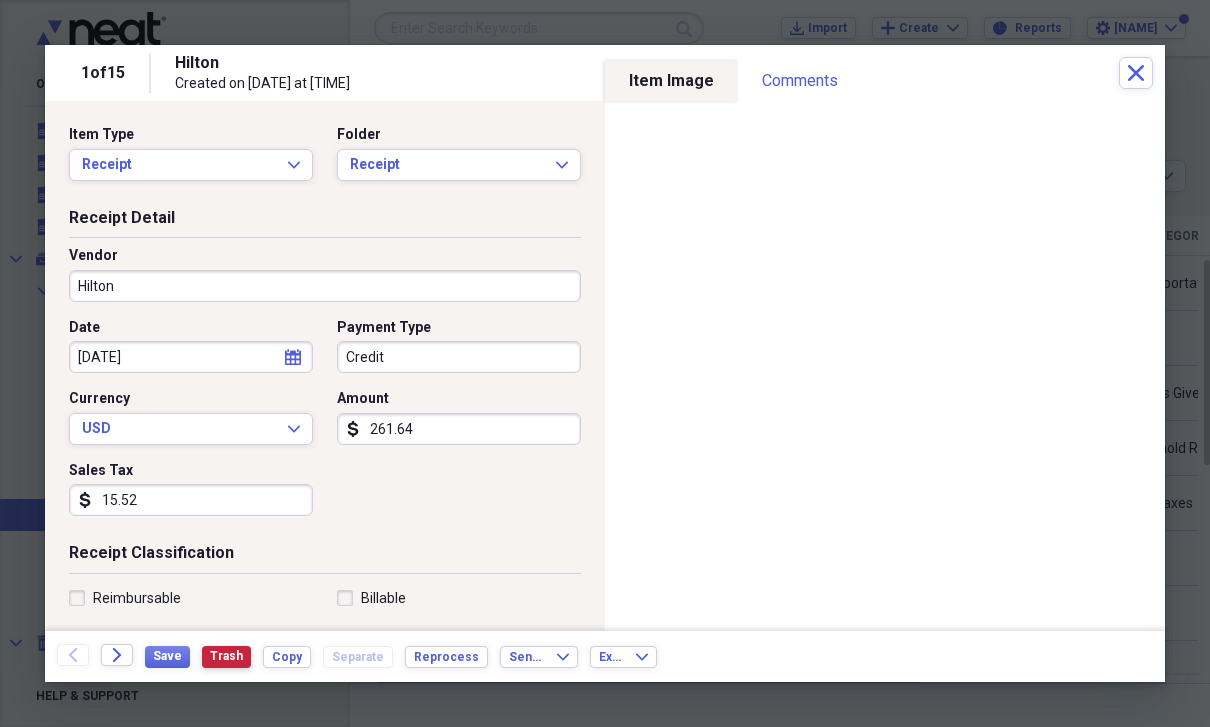 click on "Trash" at bounding box center (226, 656) 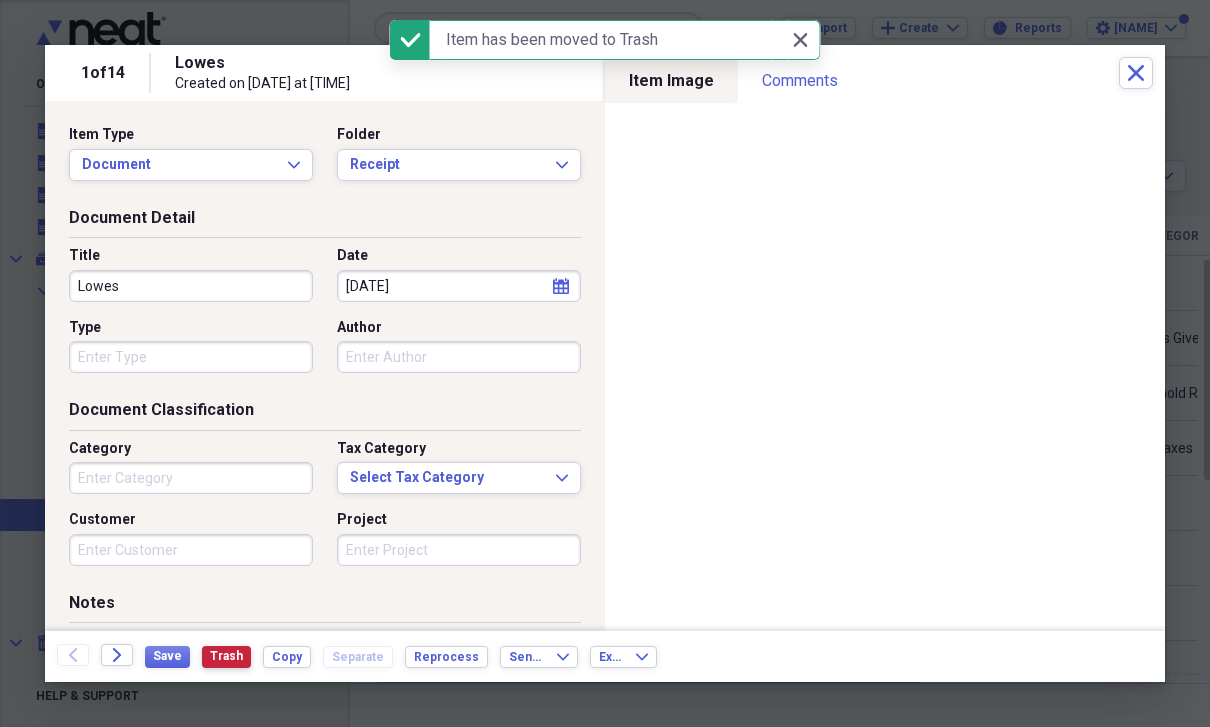 click on "Trash" at bounding box center [226, 656] 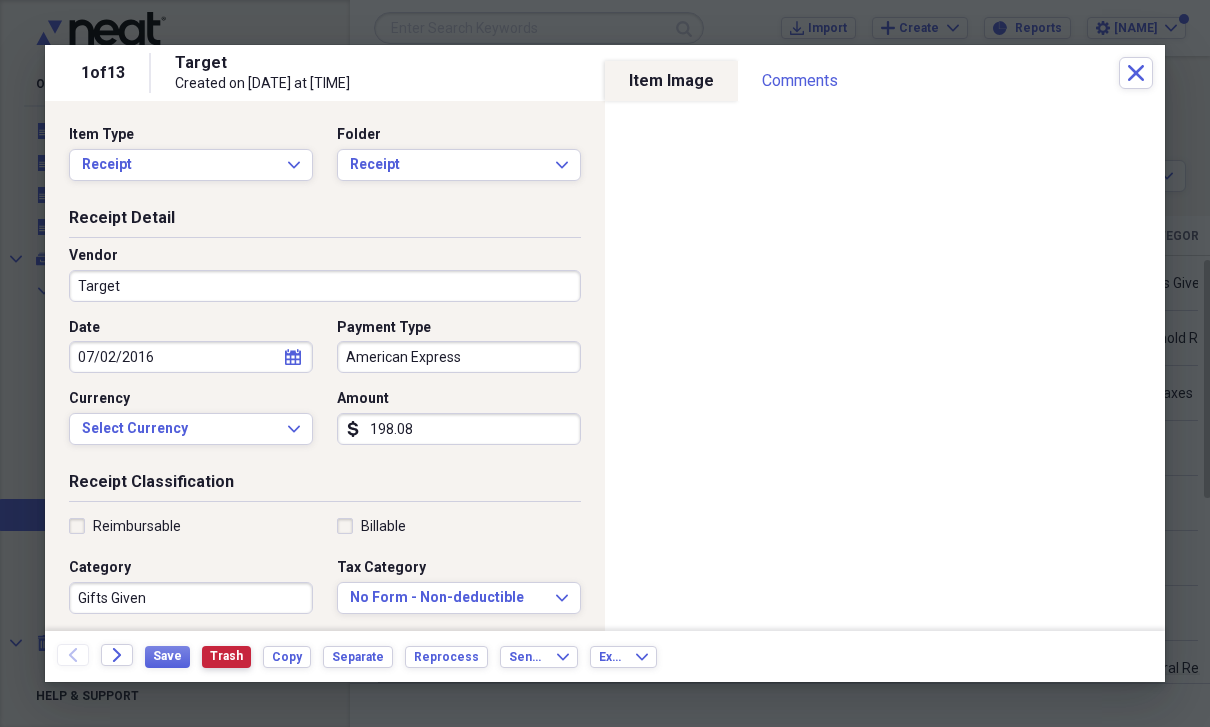 click on "Trash" at bounding box center [226, 656] 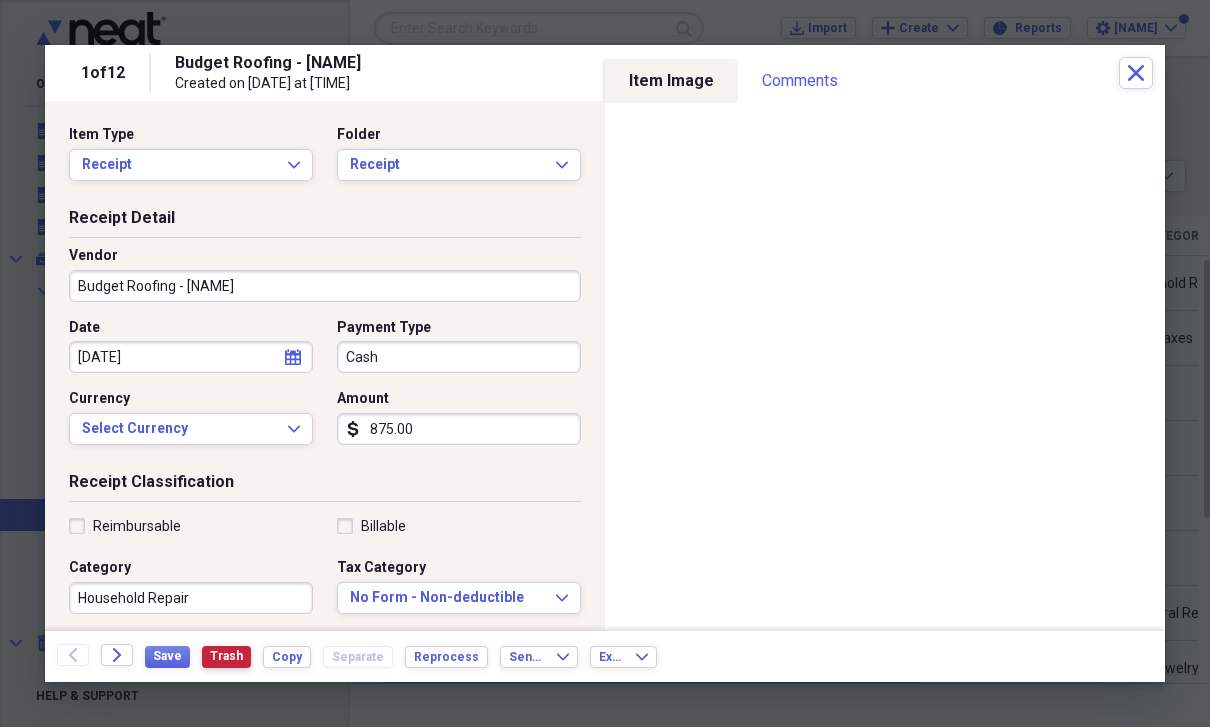 click on "Trash" at bounding box center (226, 656) 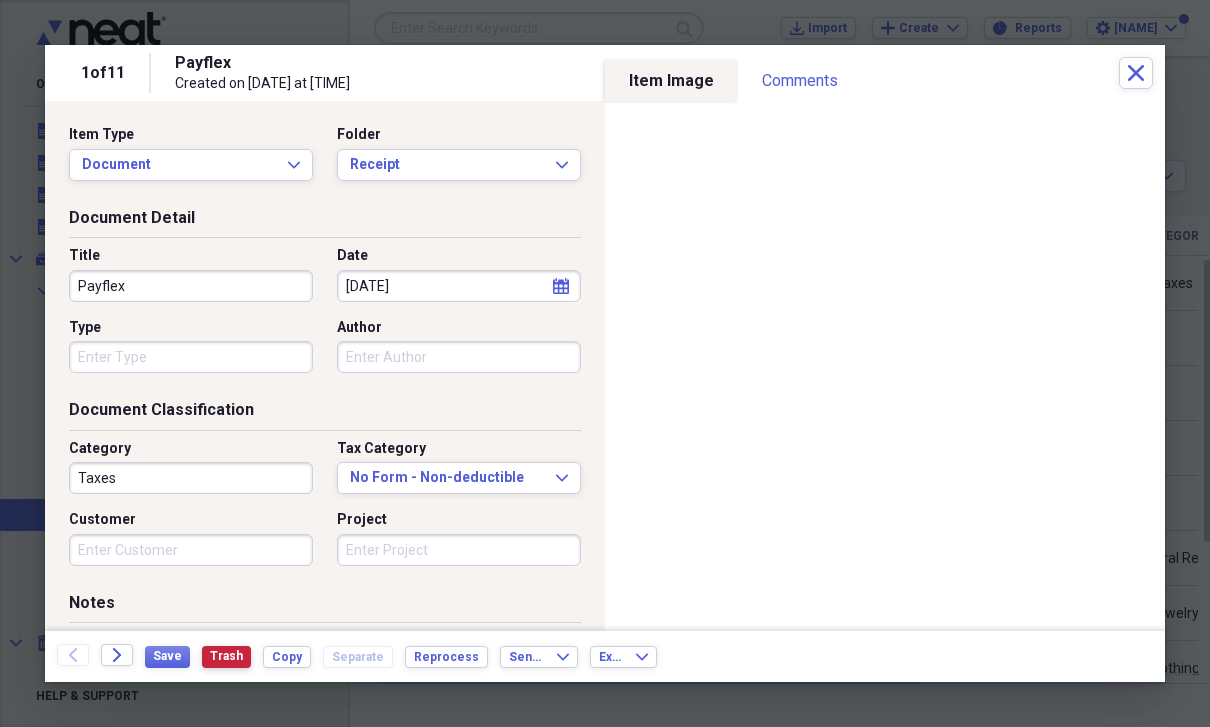 click on "Trash" at bounding box center [226, 656] 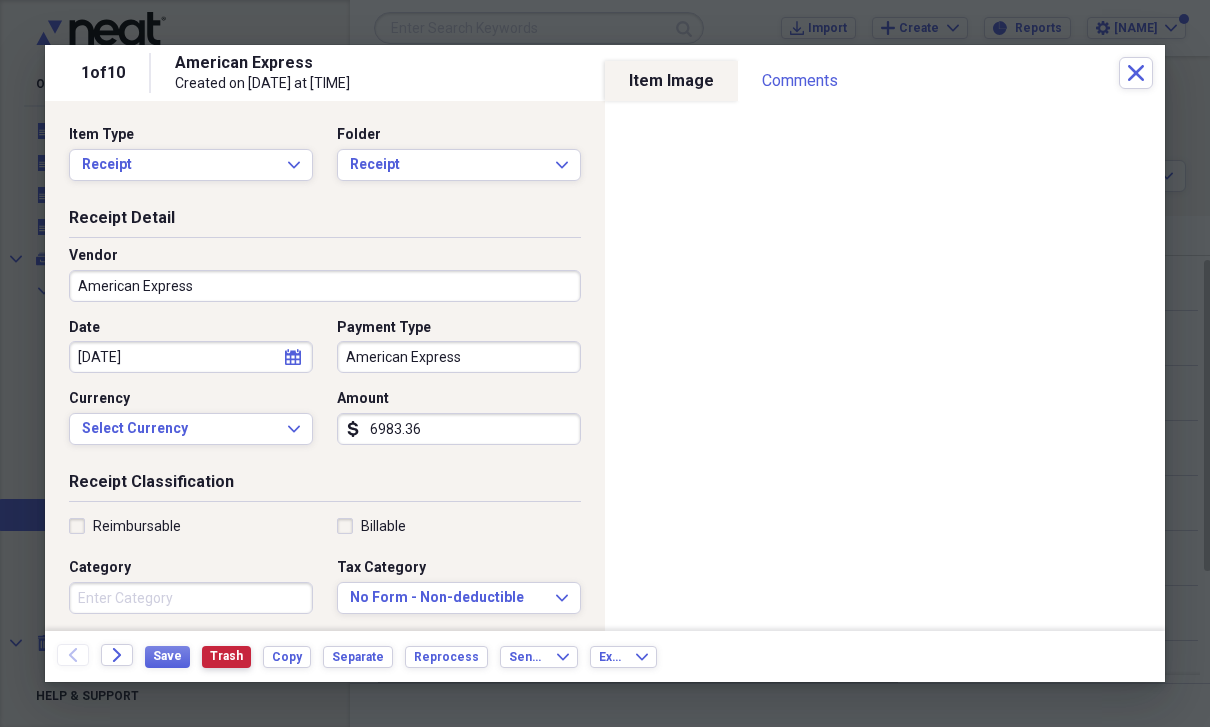 click on "Trash" at bounding box center [226, 656] 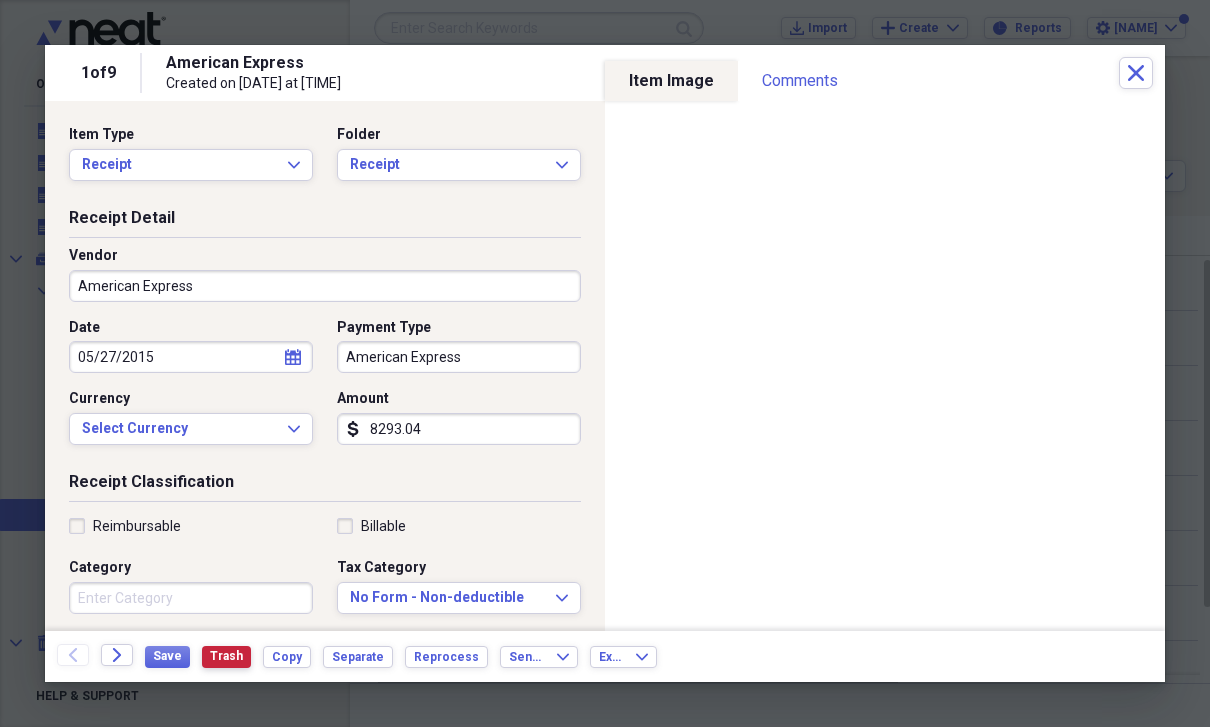 click on "Trash" at bounding box center (226, 656) 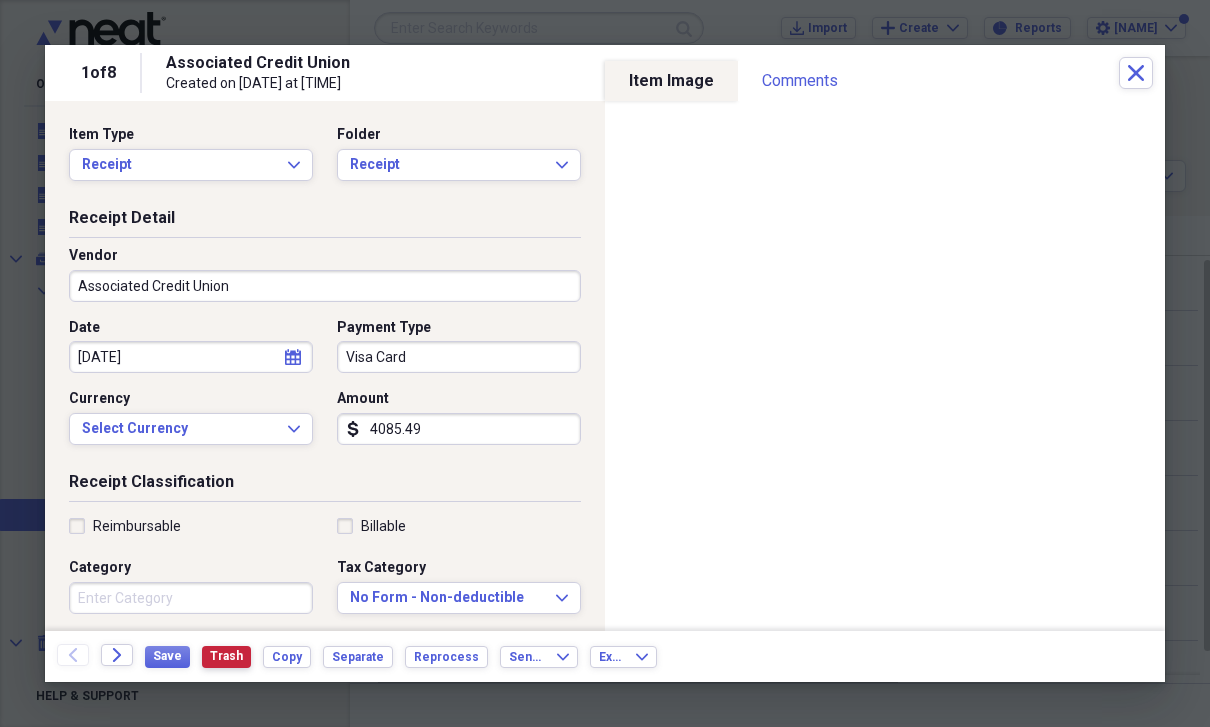 click on "Trash" at bounding box center [226, 656] 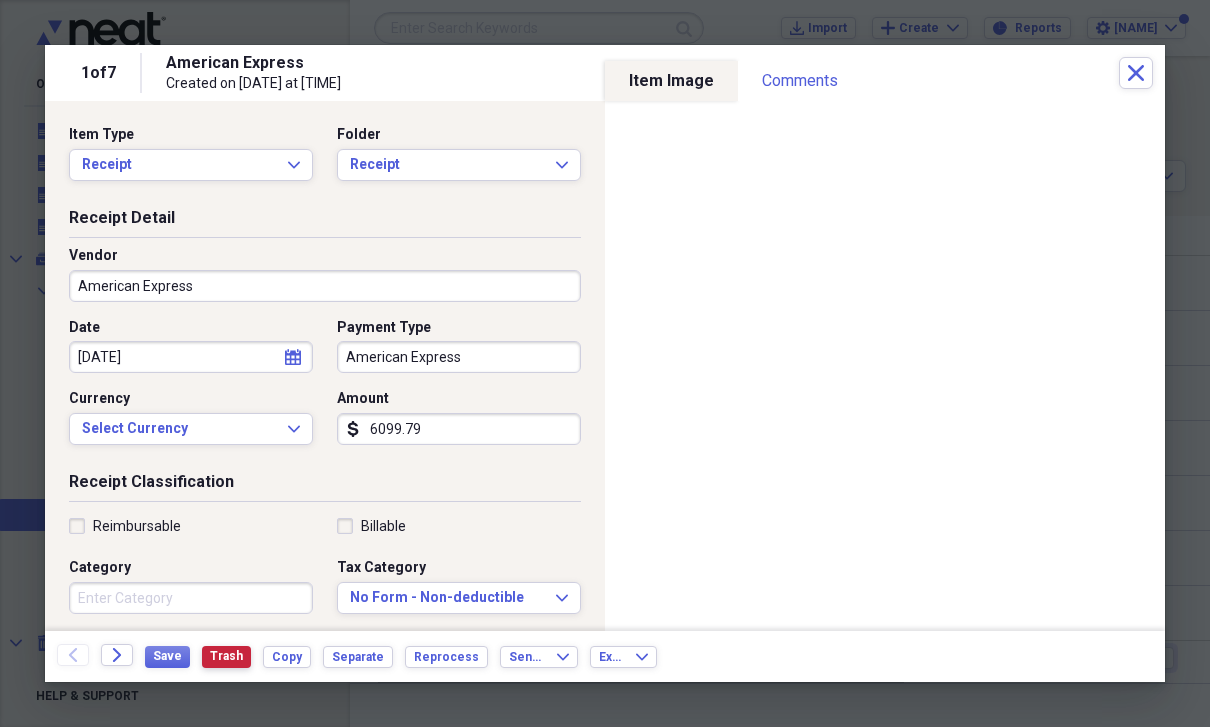 click on "Trash" at bounding box center (226, 656) 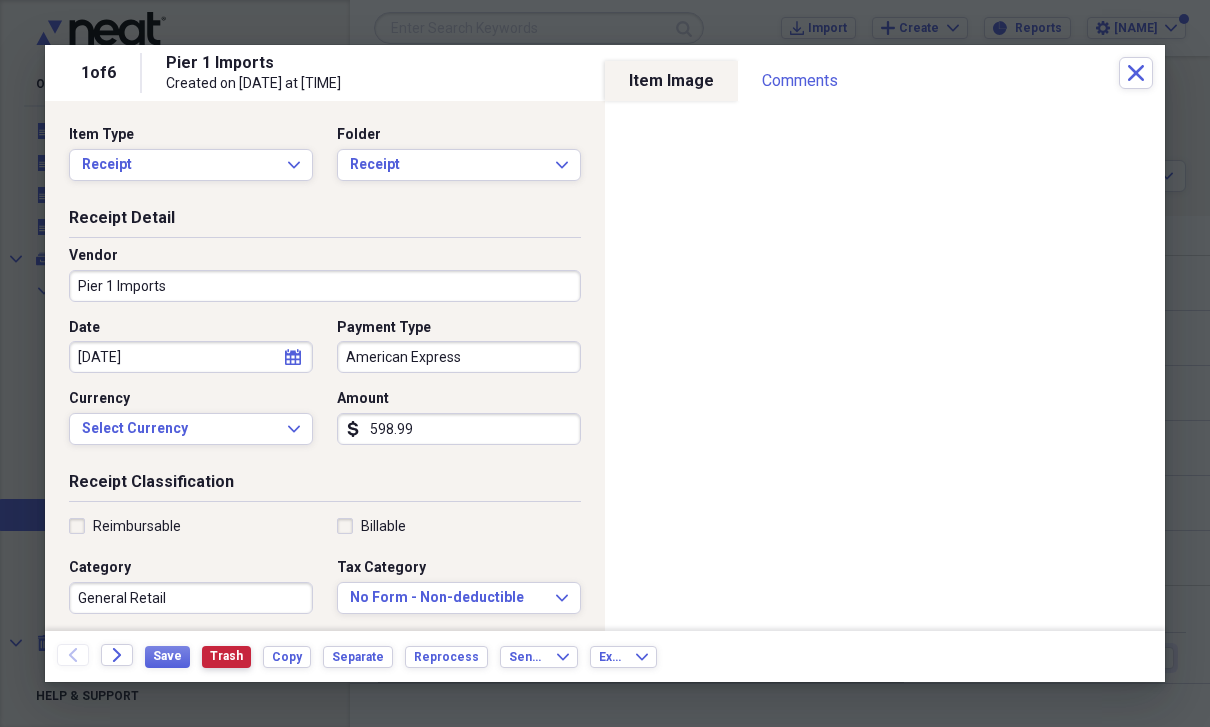 click on "Trash" at bounding box center [226, 656] 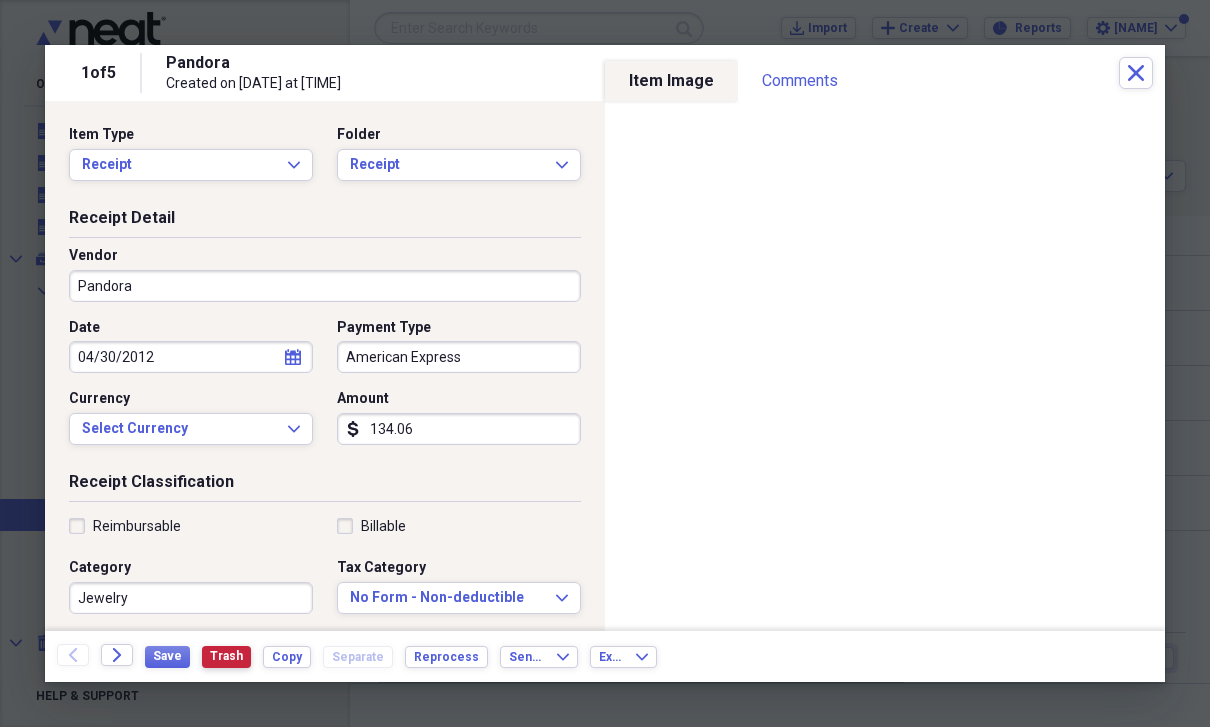 click on "Trash" at bounding box center (226, 656) 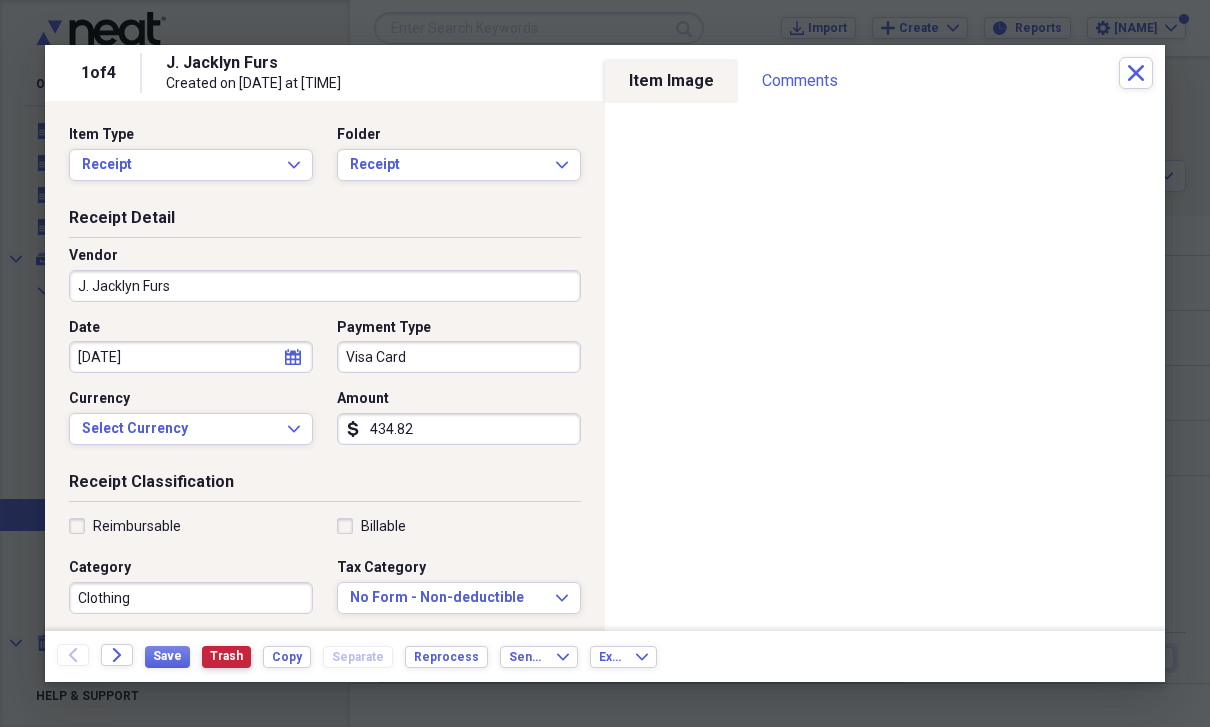 click on "Trash" at bounding box center [226, 656] 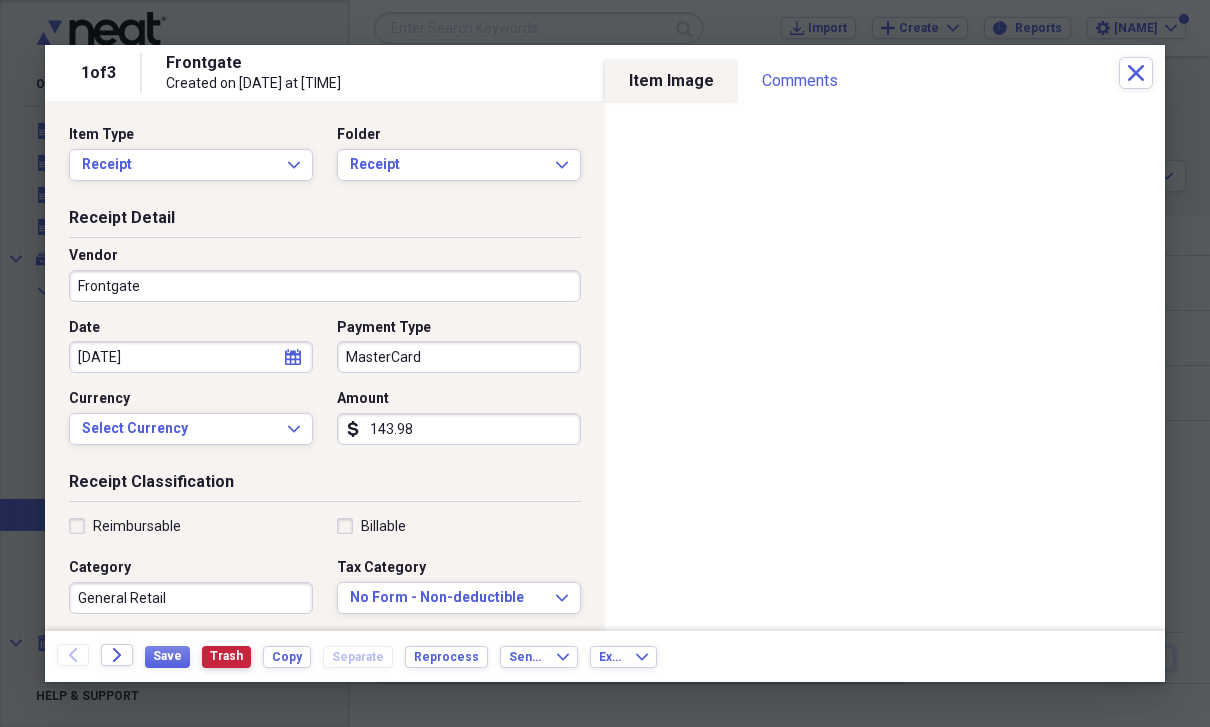 click on "Trash" at bounding box center [226, 656] 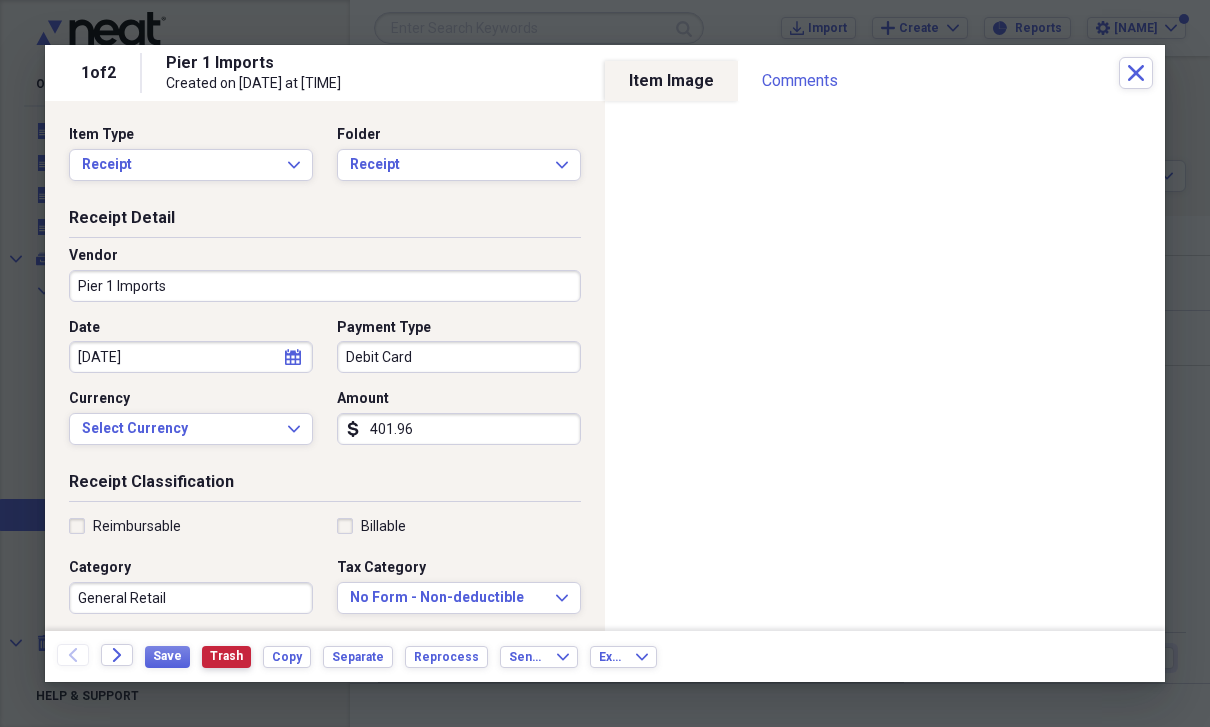 click on "Trash" at bounding box center [226, 656] 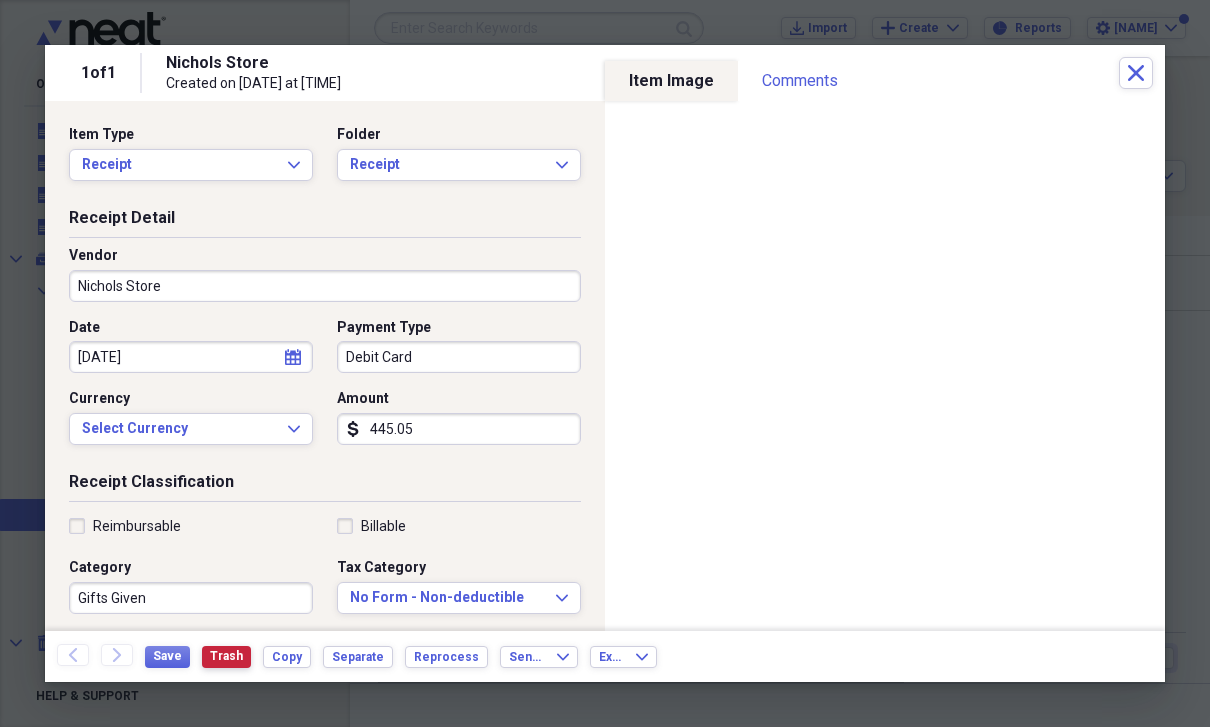 click on "Trash" at bounding box center [226, 656] 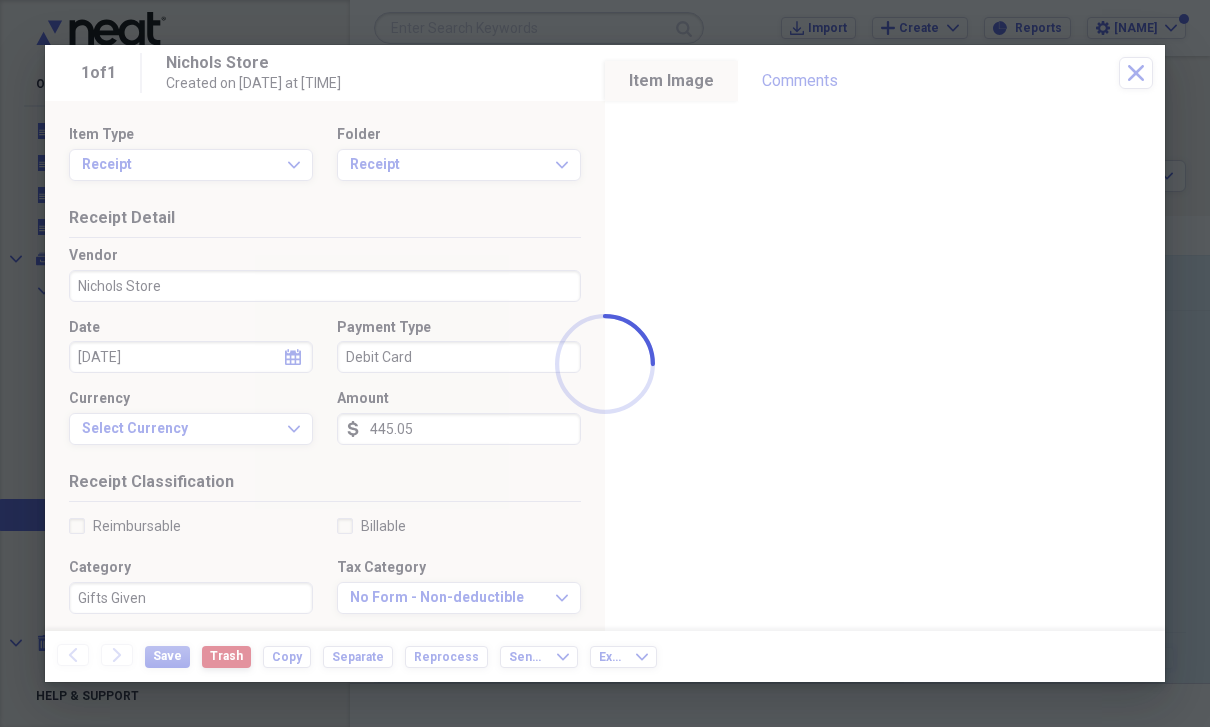 type on "Alex's bow
Hoyt Ruckus" 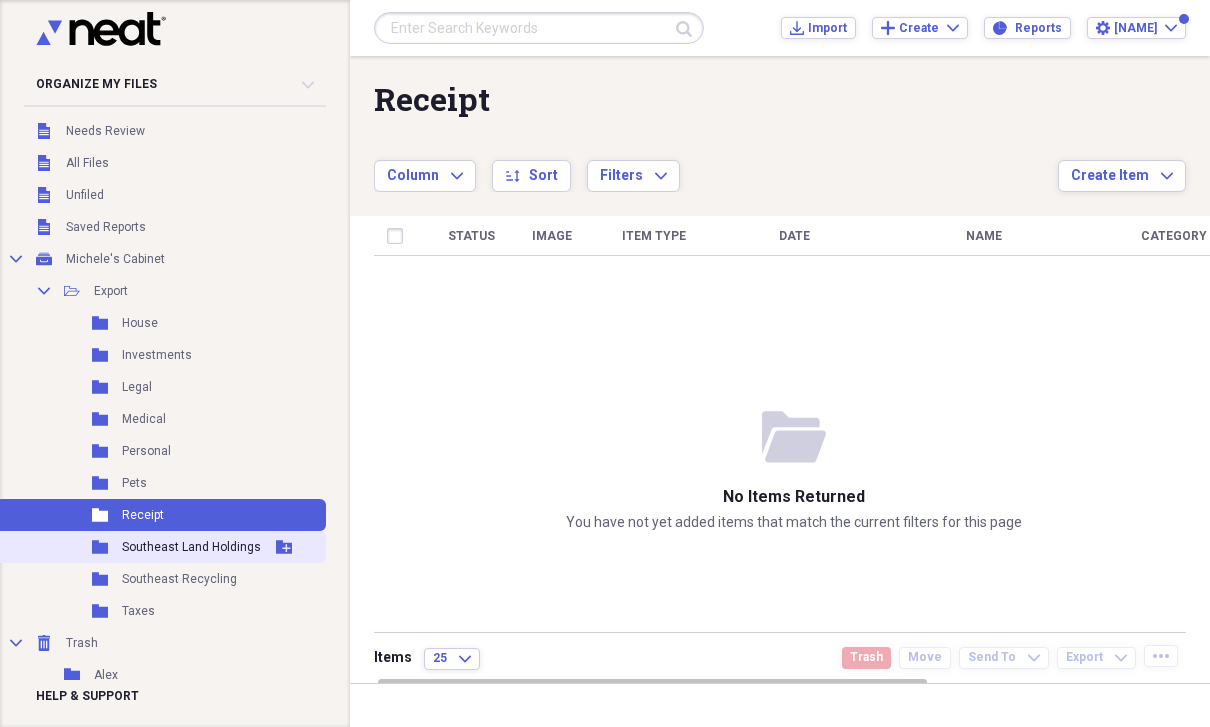 click on "Folder Southeast Land Holdings Add Folder" at bounding box center [161, 547] 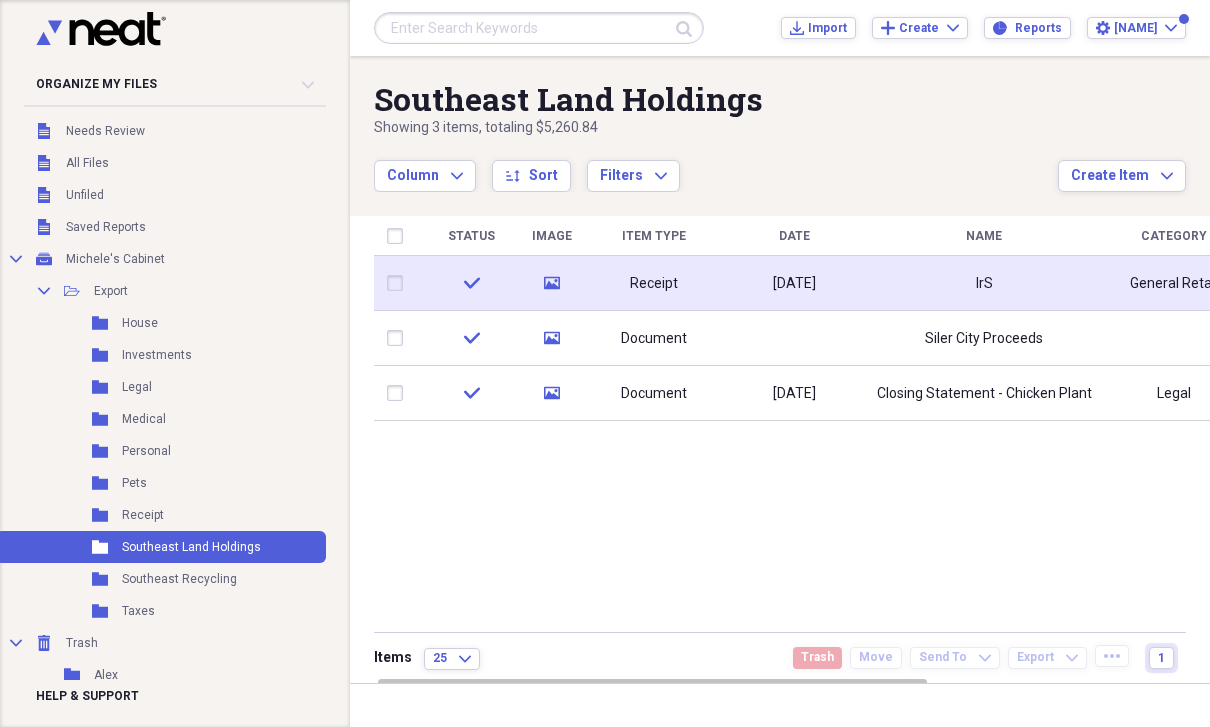click on "IrS" at bounding box center (984, 283) 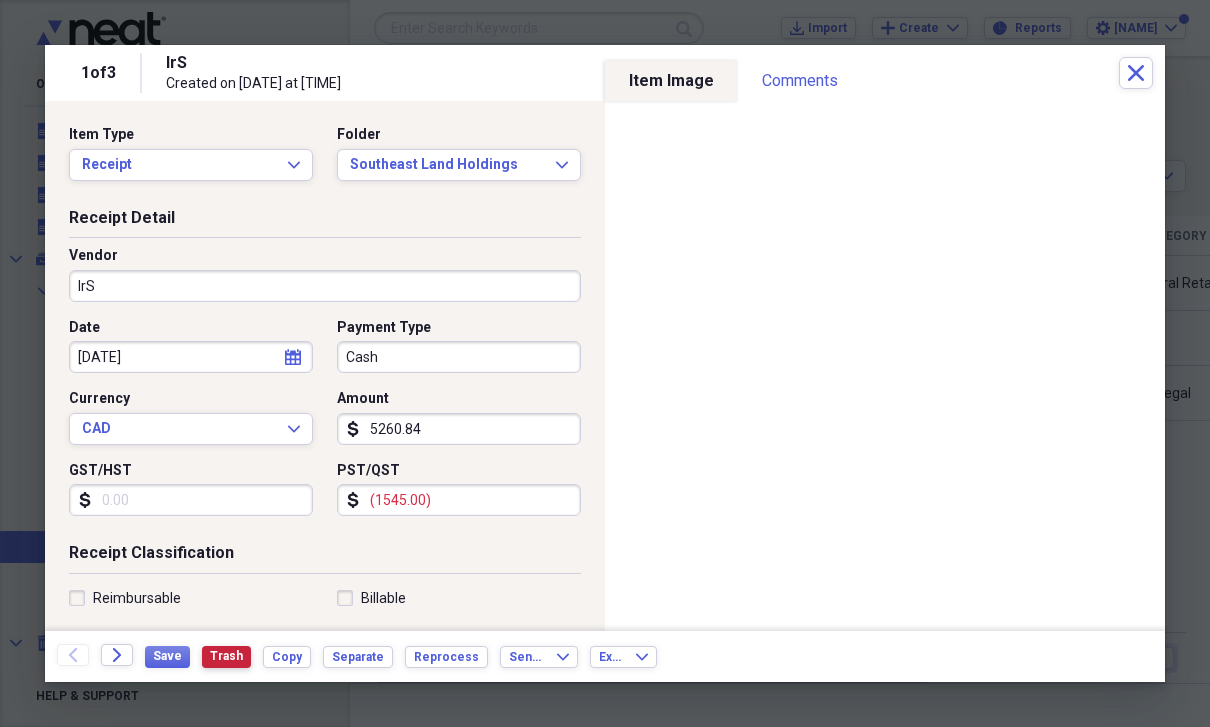 click on "Trash" at bounding box center (226, 656) 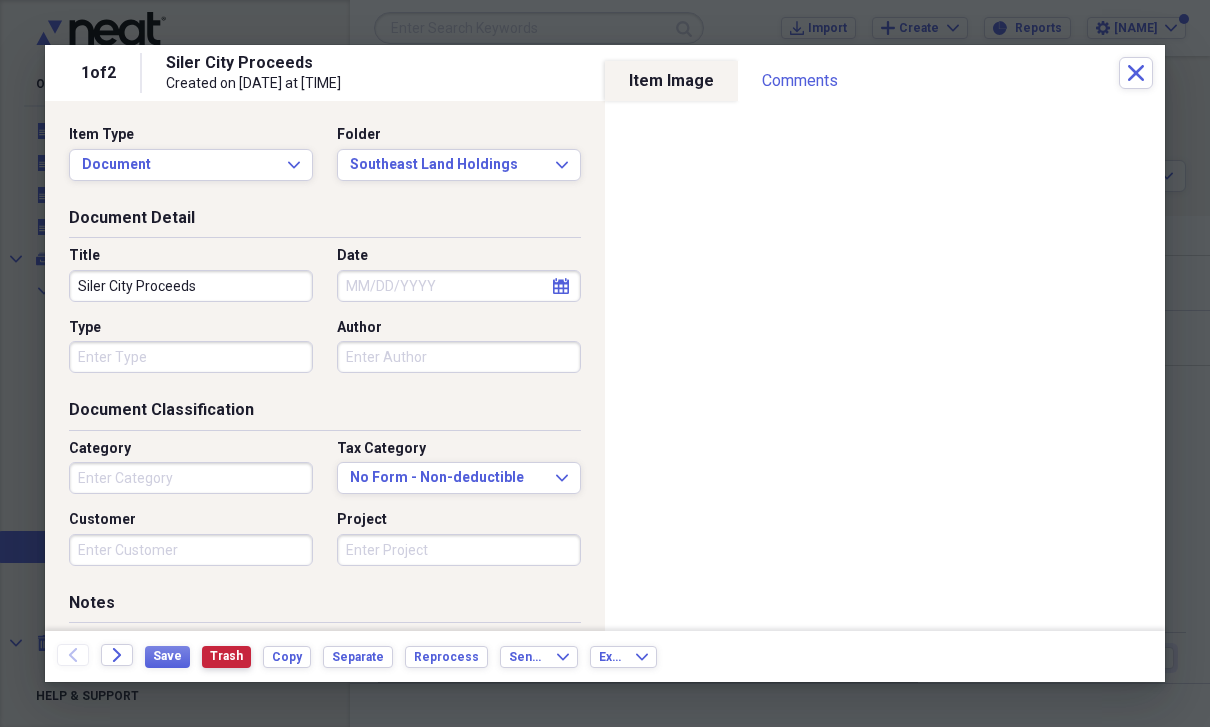 click on "Trash" at bounding box center [226, 657] 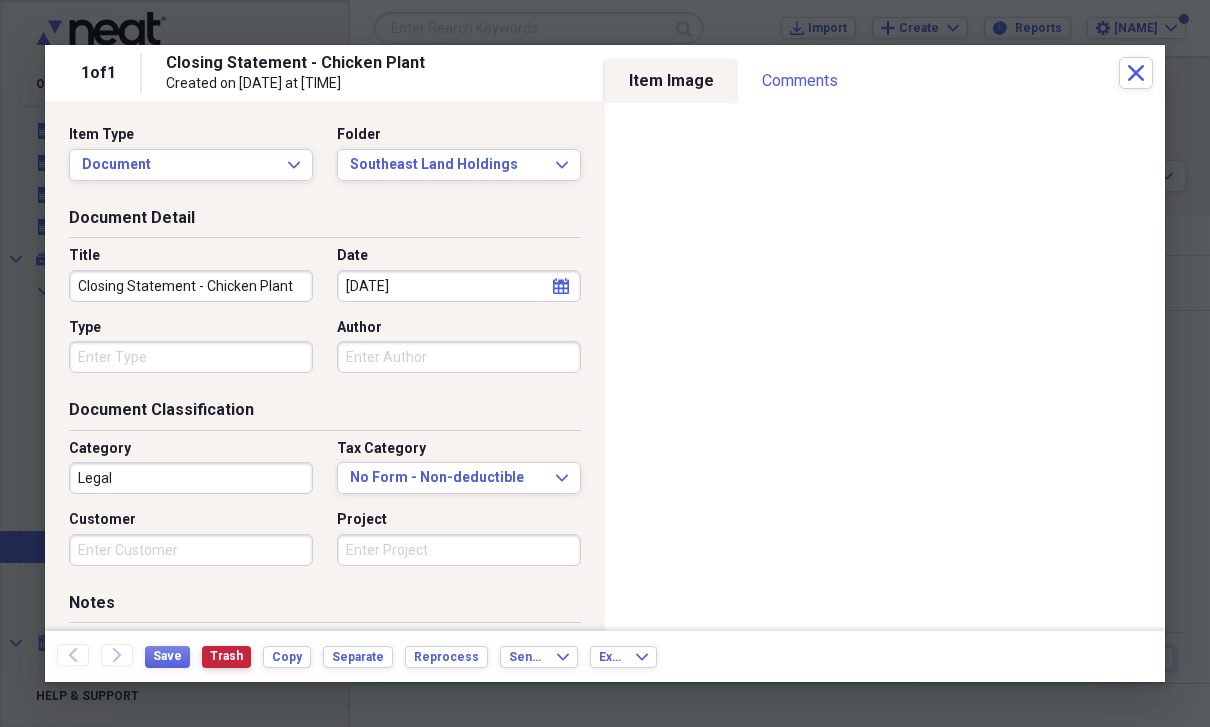 click on "Trash" at bounding box center [226, 656] 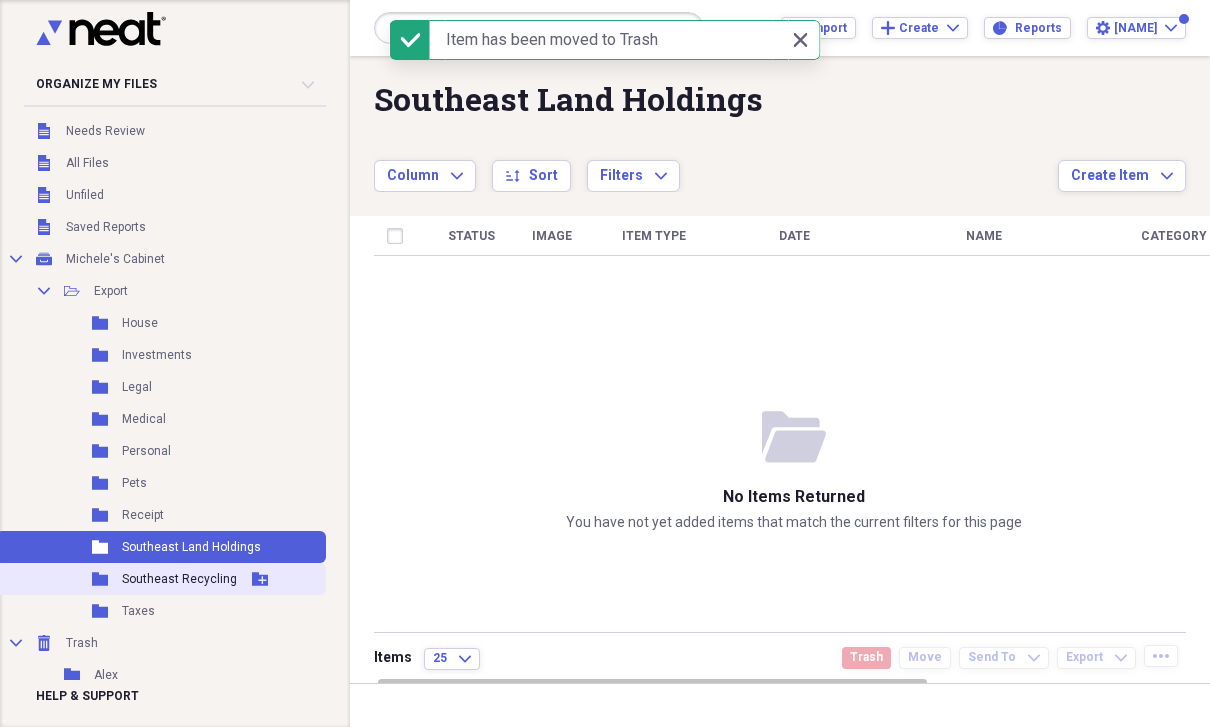 click on "Folder Southeast Recycling Add Folder" at bounding box center [161, 579] 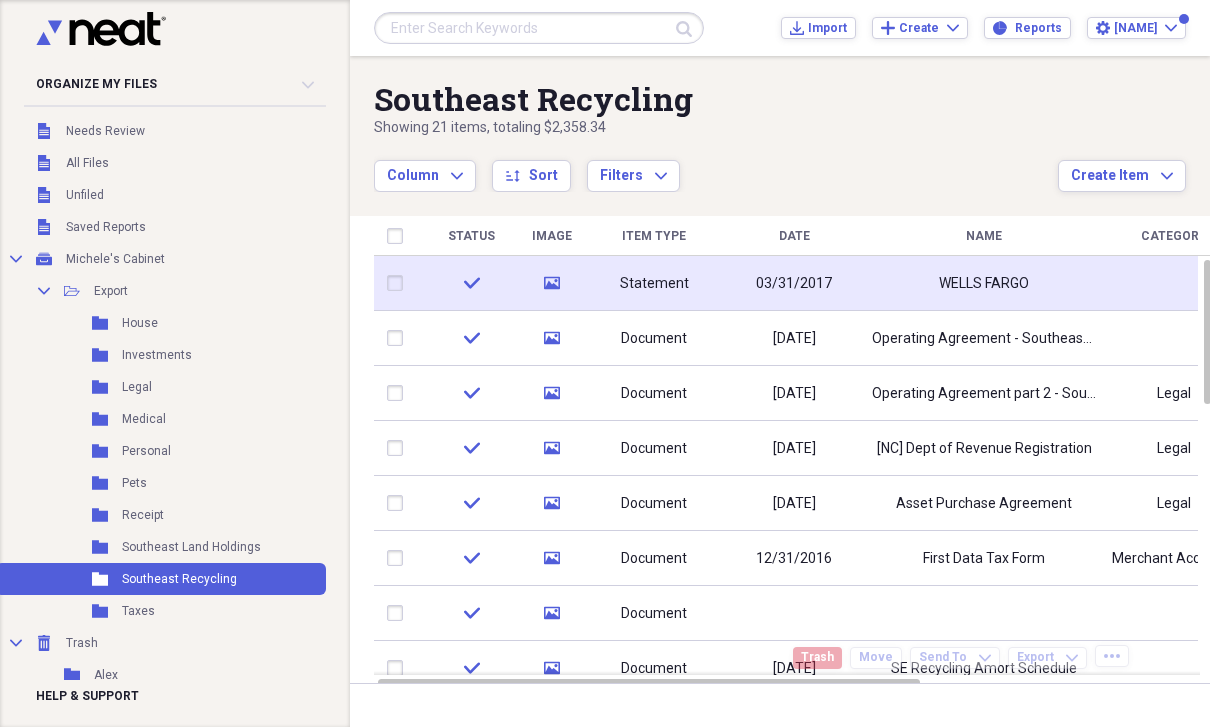 click on "WELLS FARGO" at bounding box center [984, 284] 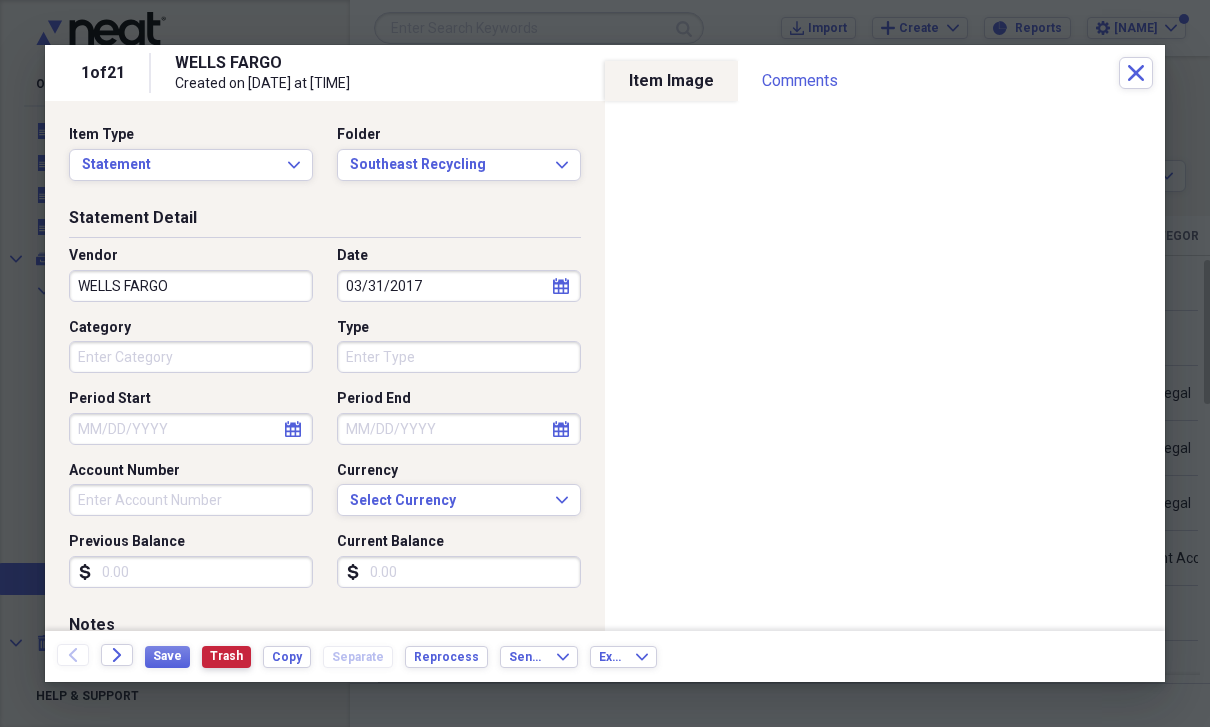click on "Trash" at bounding box center (226, 656) 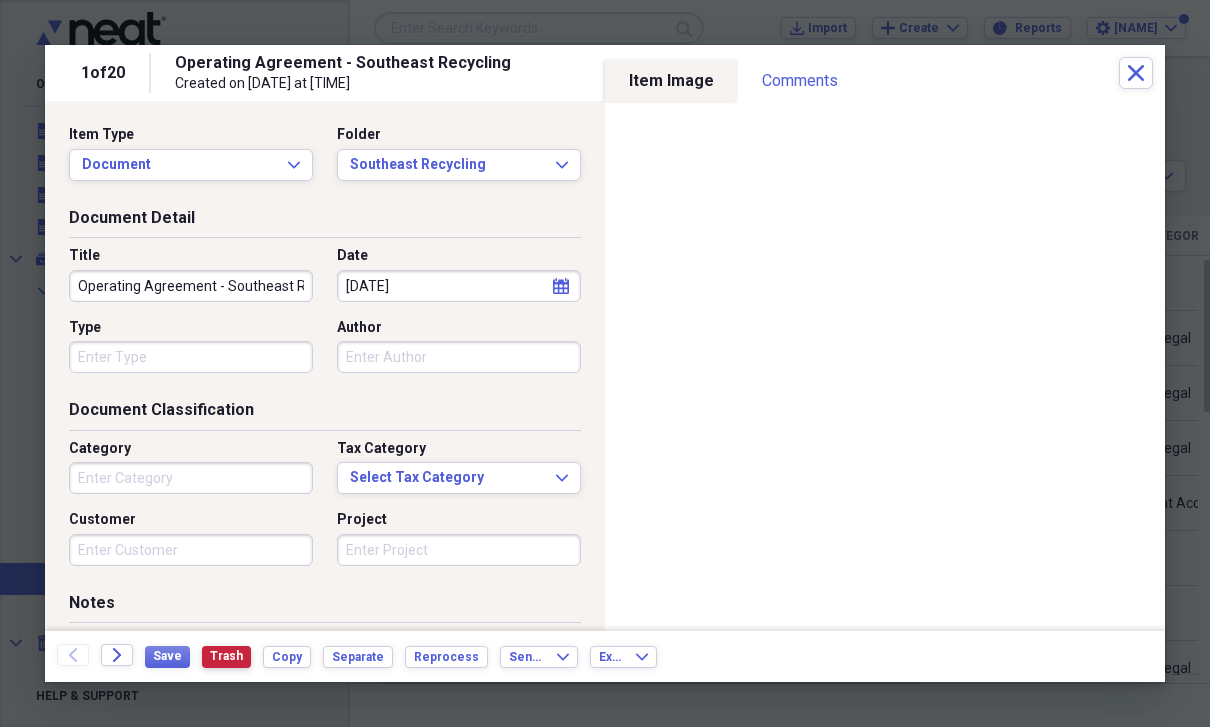 click on "Trash" at bounding box center [226, 656] 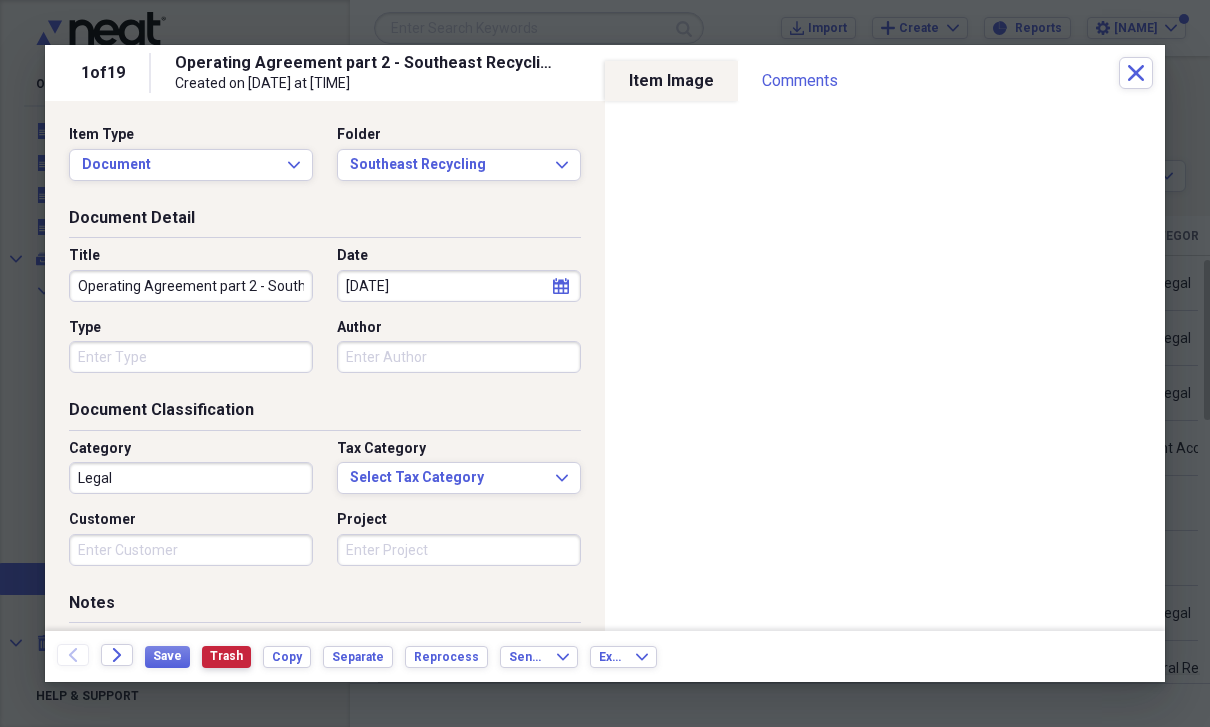 click on "Trash" at bounding box center [226, 656] 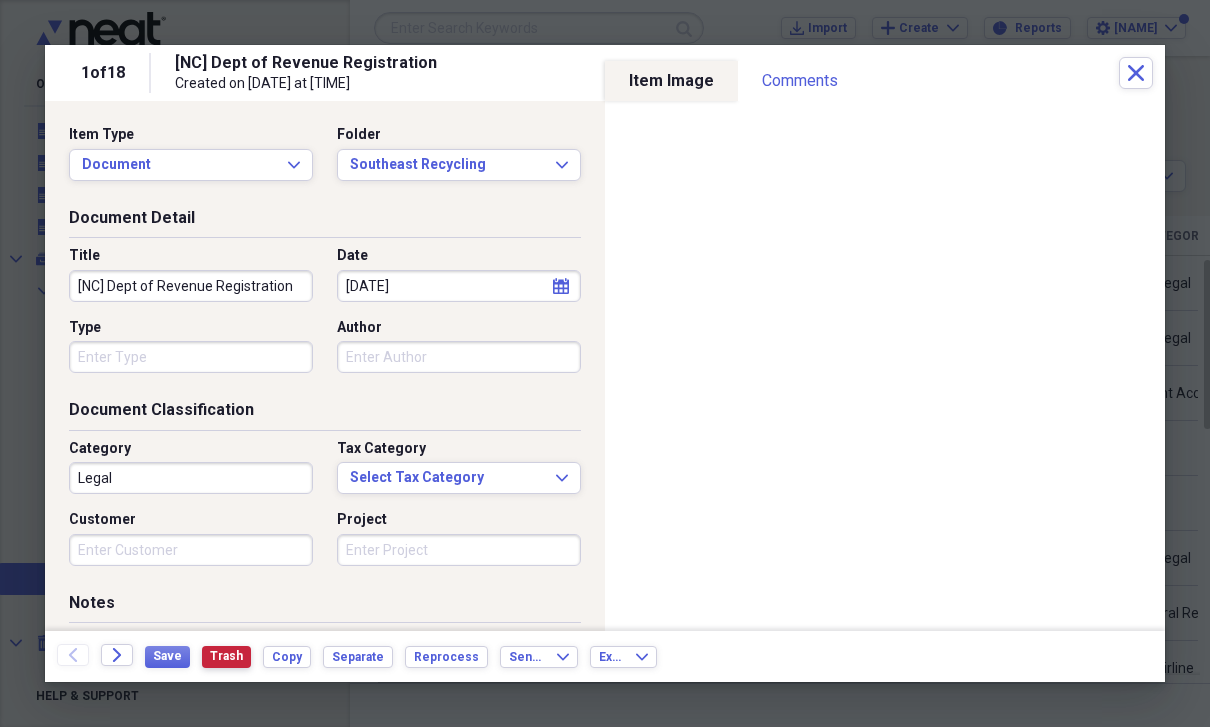 click on "Trash" at bounding box center [226, 656] 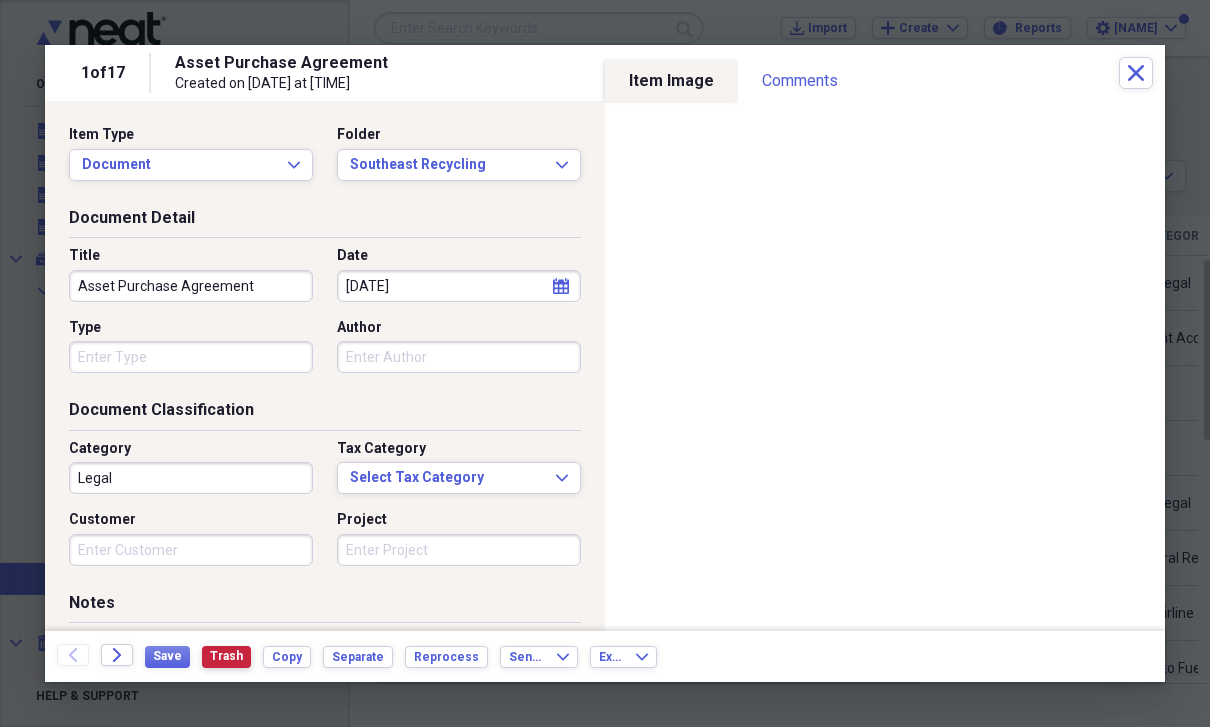 click on "Trash" at bounding box center (226, 656) 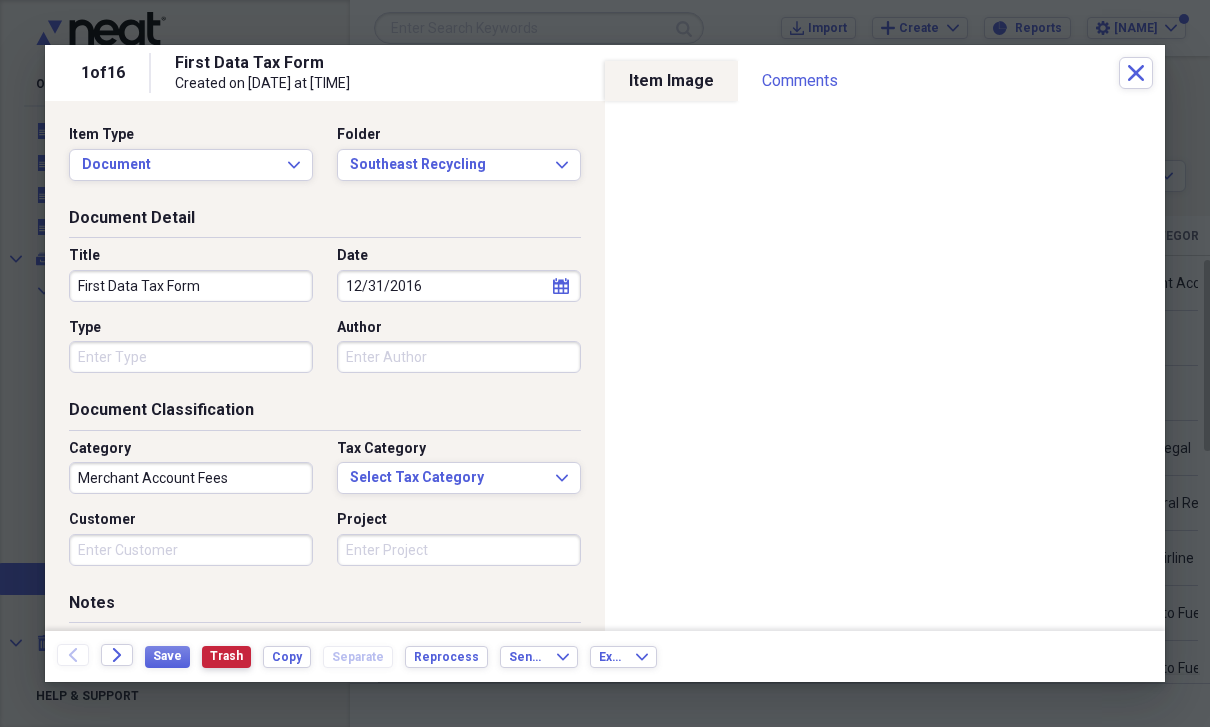 click on "Trash" at bounding box center (226, 656) 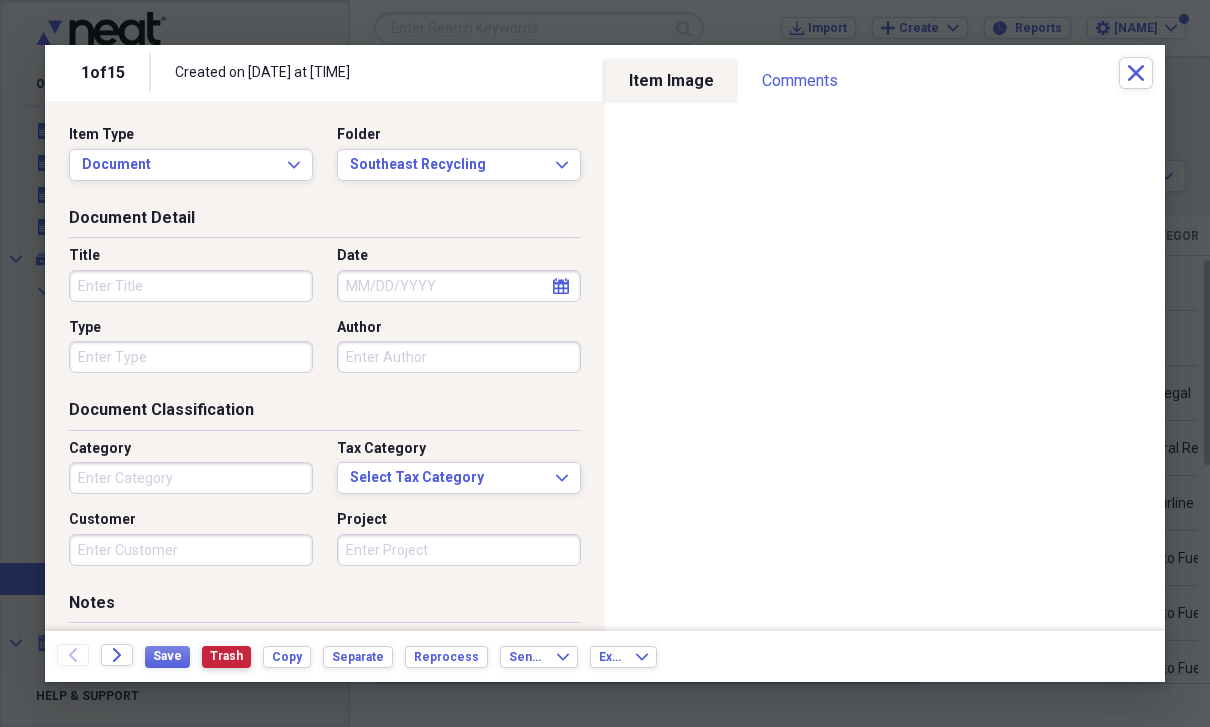 click on "Trash" at bounding box center (226, 656) 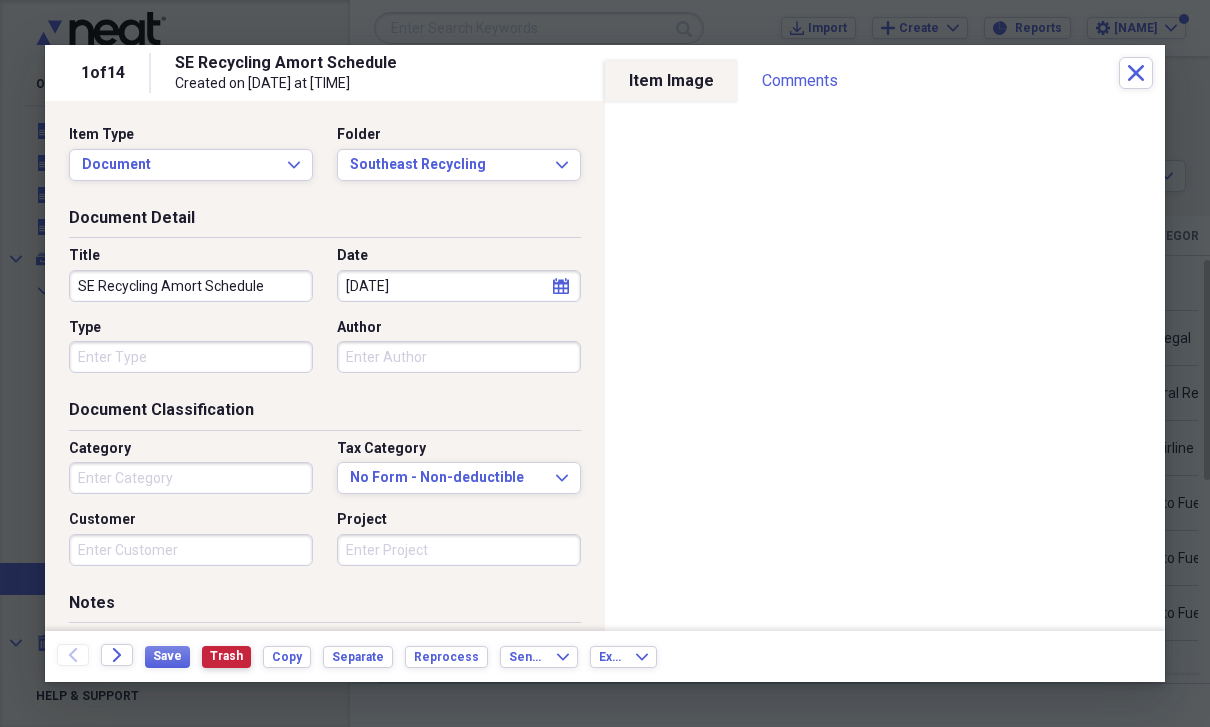 click on "Trash" at bounding box center (226, 656) 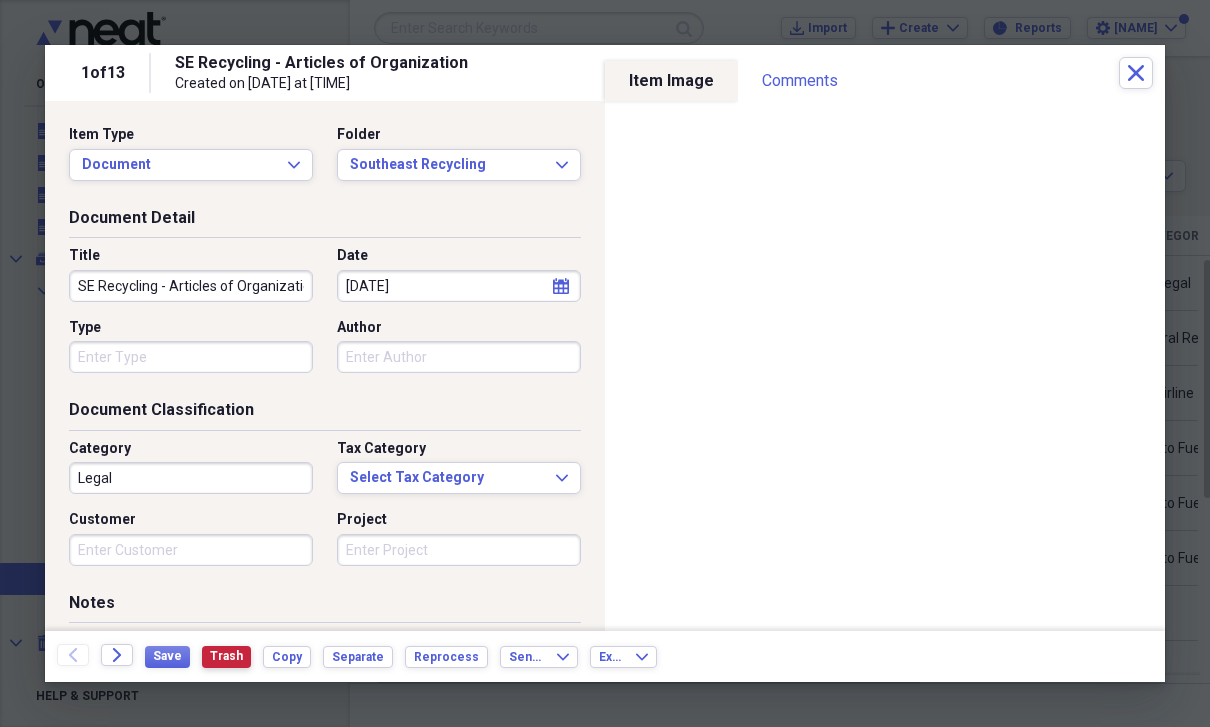 click on "Trash" at bounding box center [226, 656] 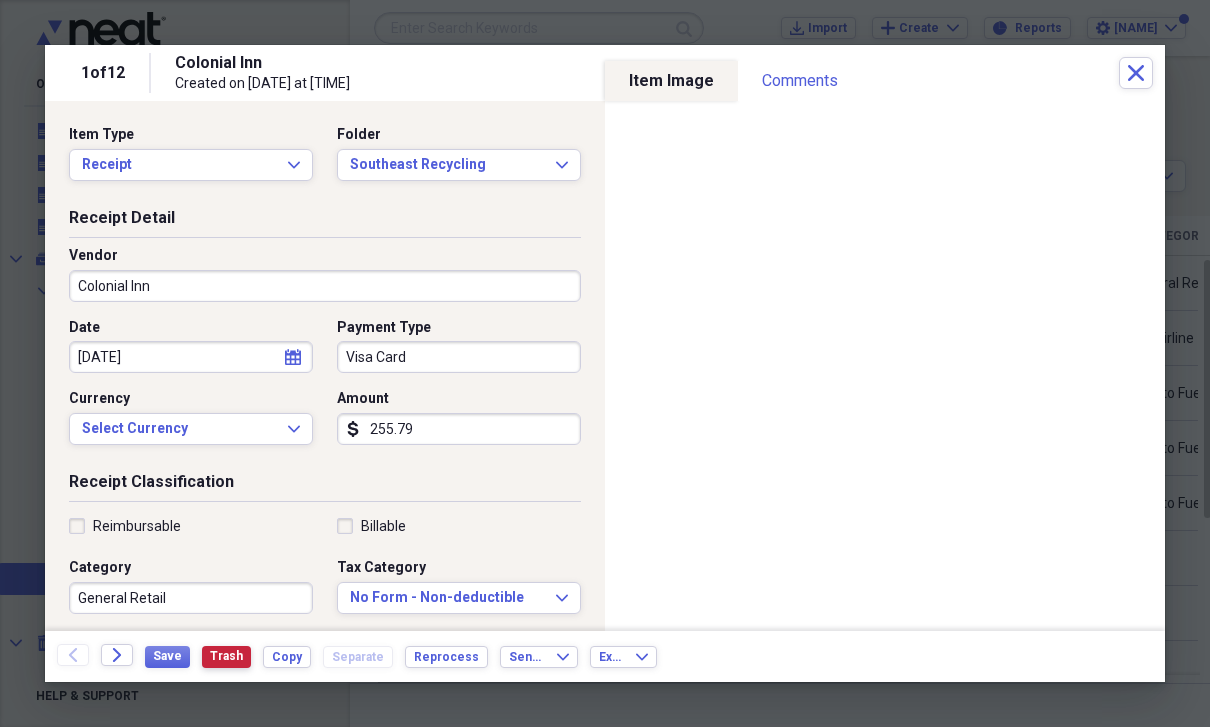 click on "Trash" at bounding box center (226, 656) 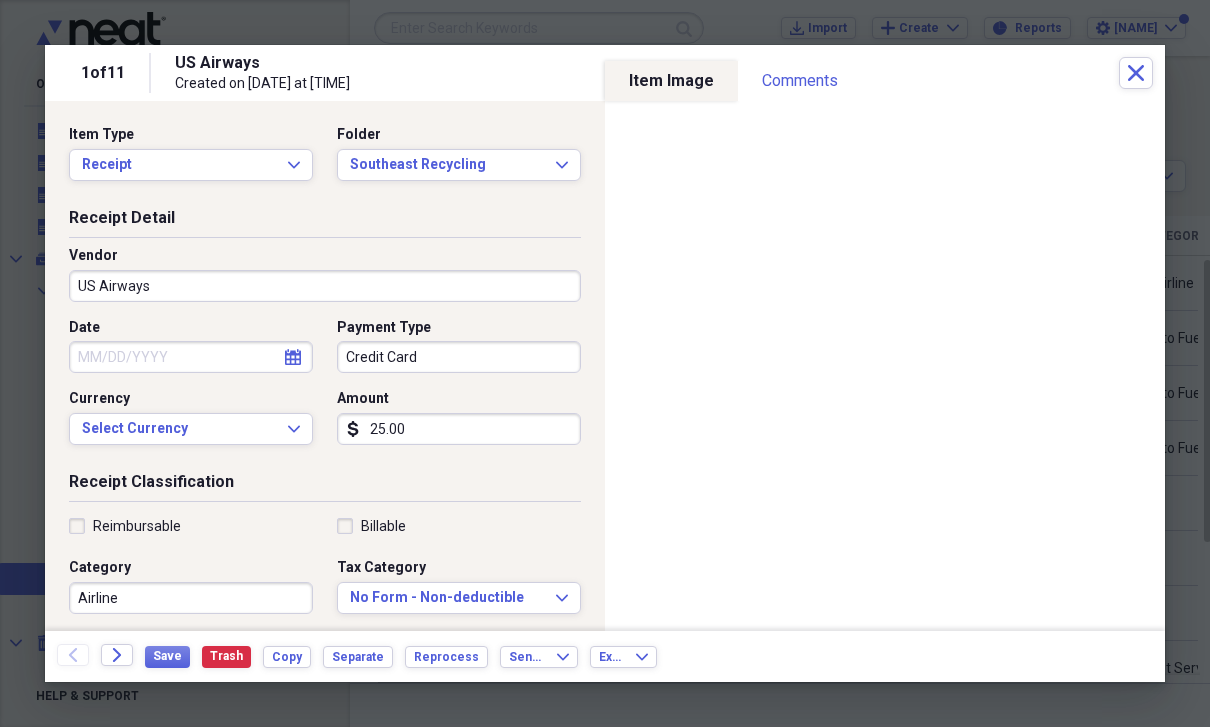 click on "Customer" at bounding box center [191, 640] 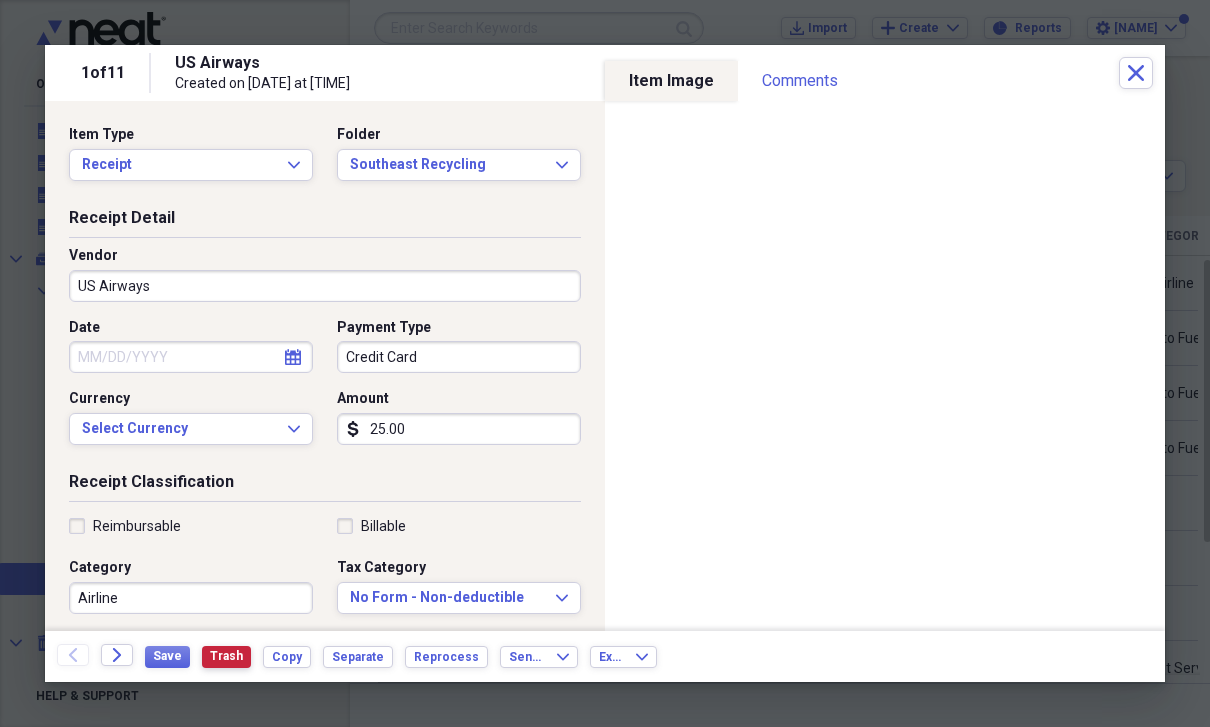 click on "Trash" at bounding box center (226, 656) 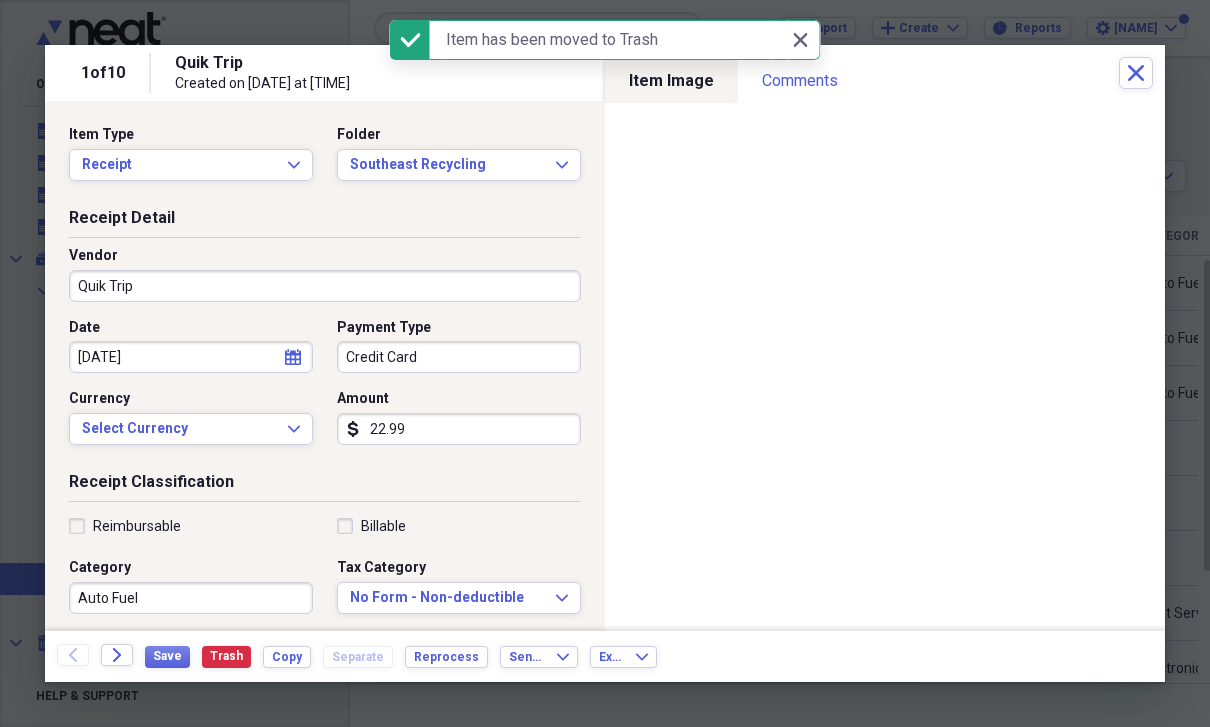 click on "Trash" at bounding box center (226, 656) 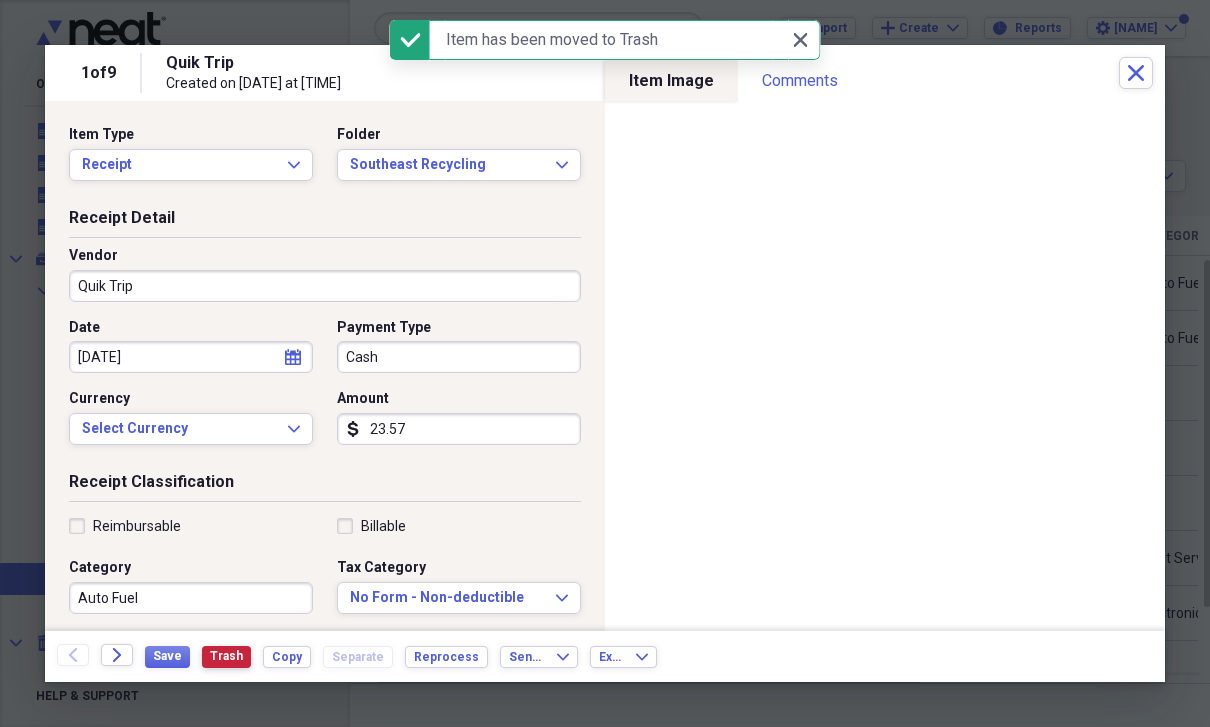 click on "Trash" at bounding box center [226, 657] 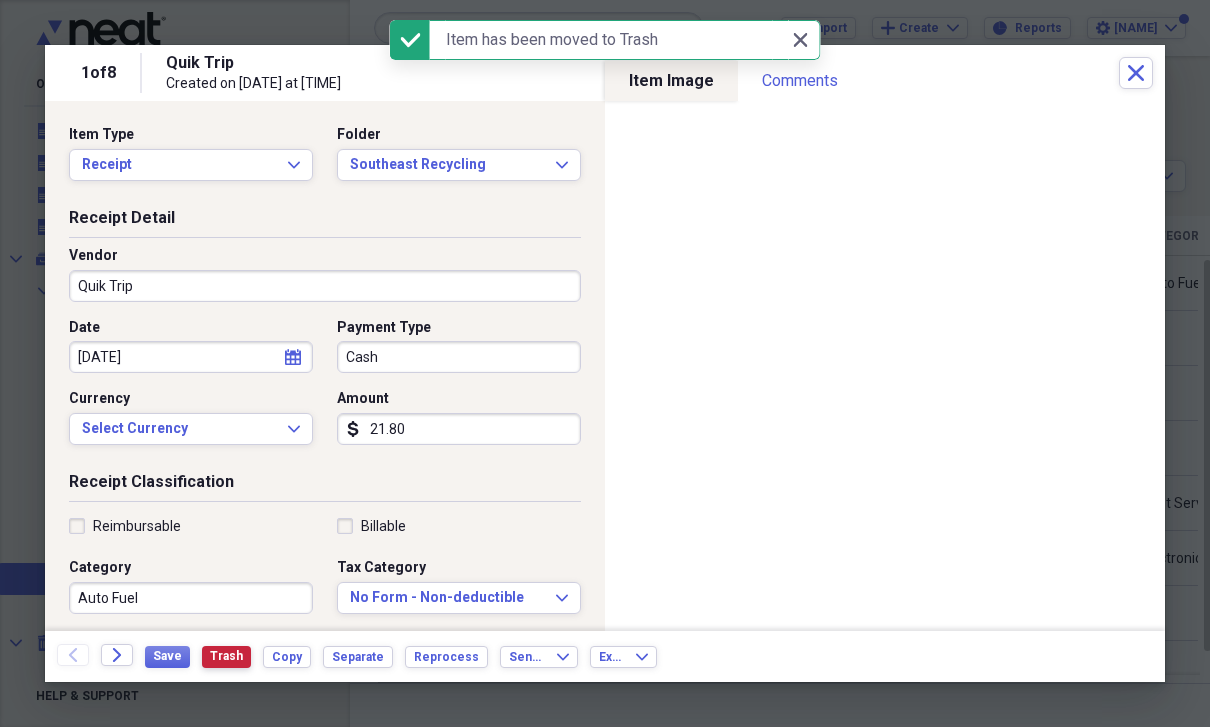 click on "Trash" at bounding box center [226, 656] 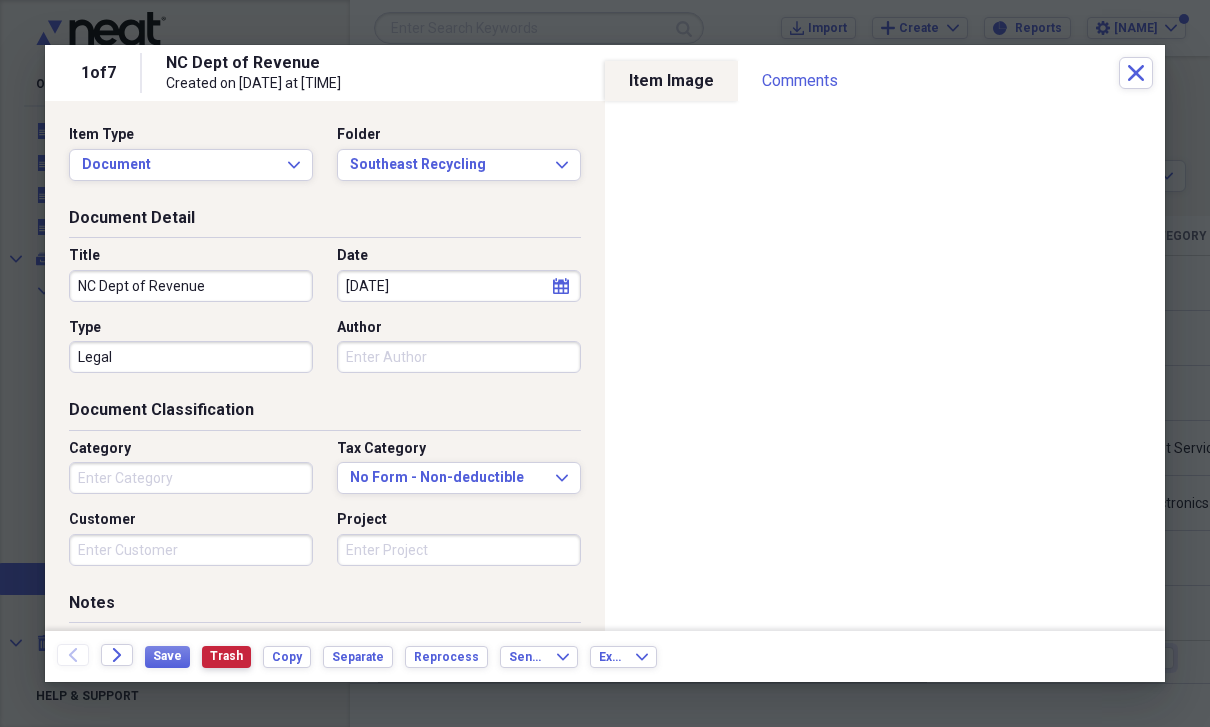 click on "Trash" at bounding box center [226, 656] 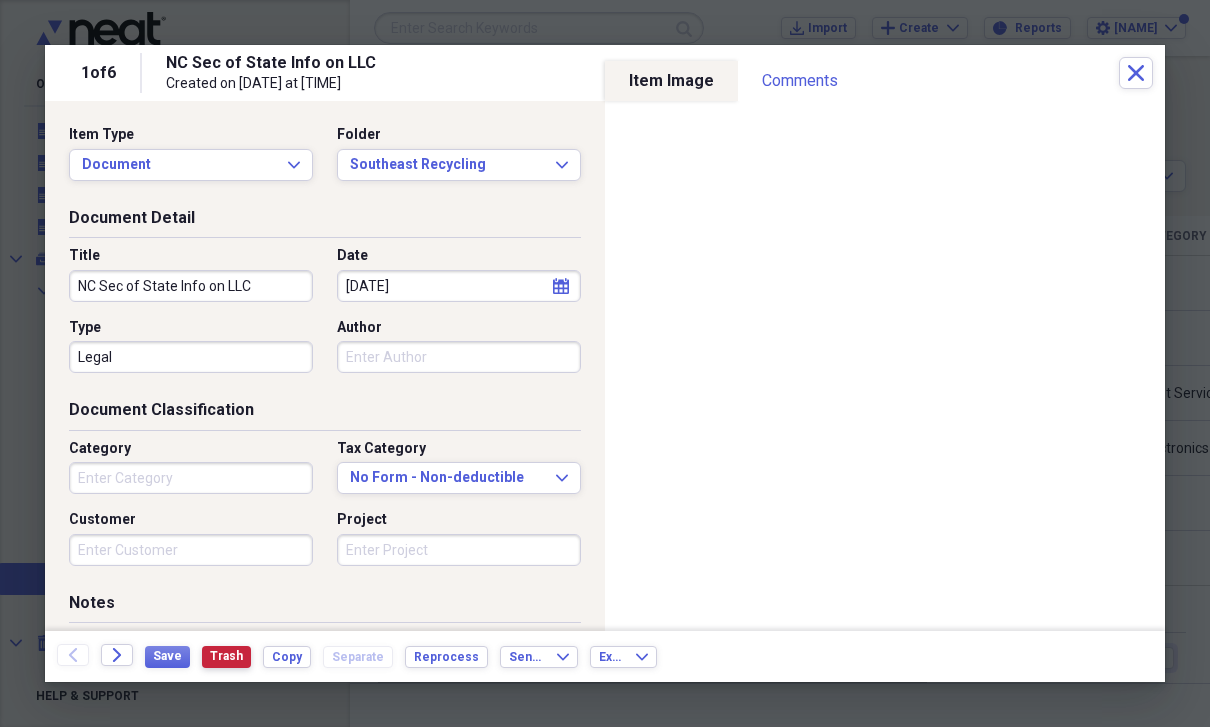 click on "Trash" at bounding box center [226, 656] 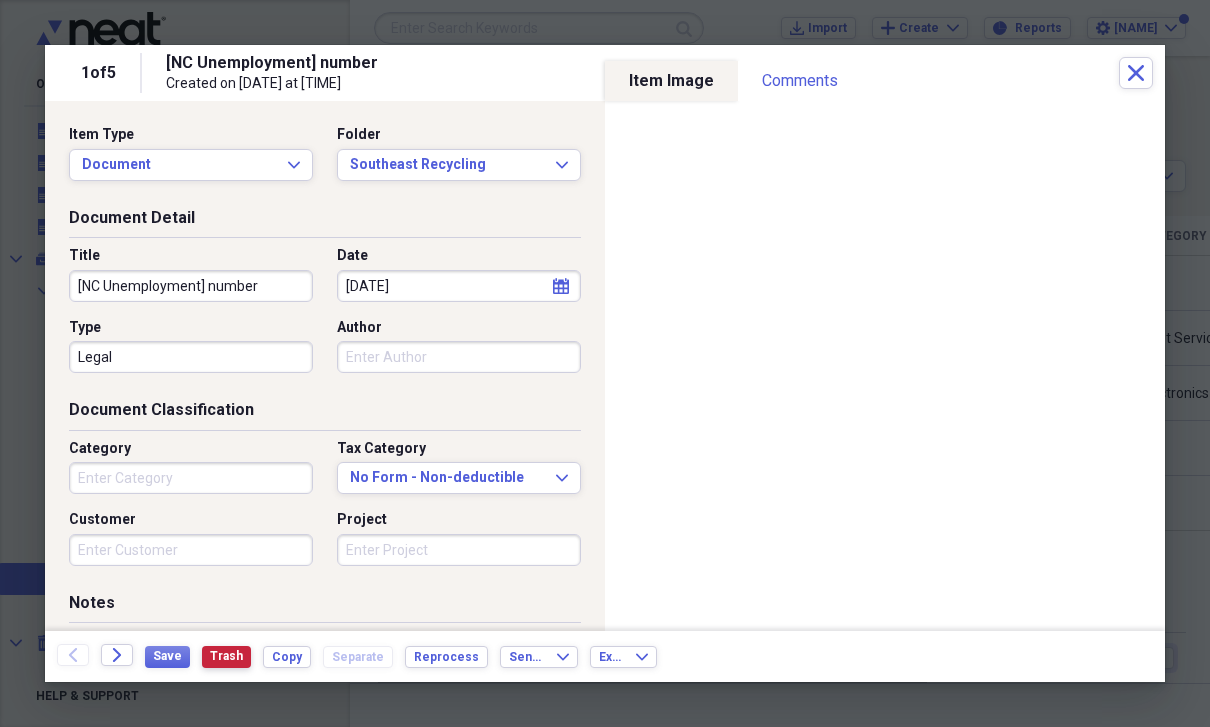 click on "Trash" at bounding box center [226, 656] 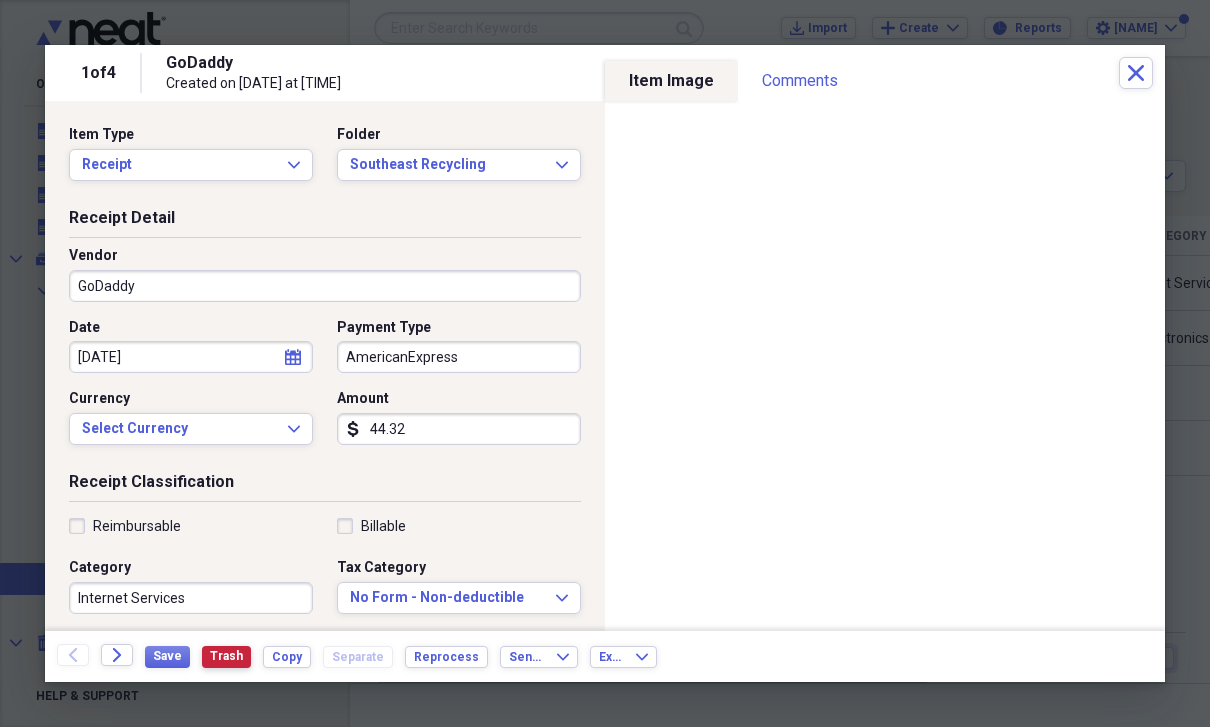 click on "Trash" at bounding box center (226, 656) 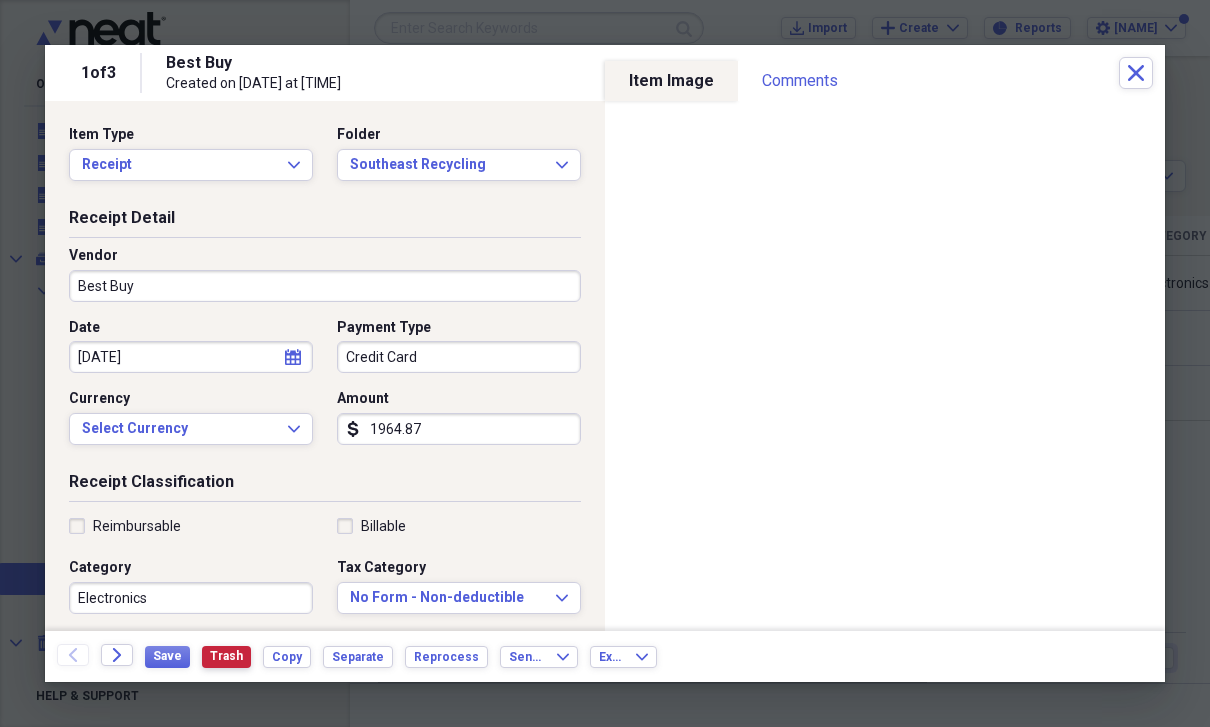 click on "Trash" at bounding box center [226, 656] 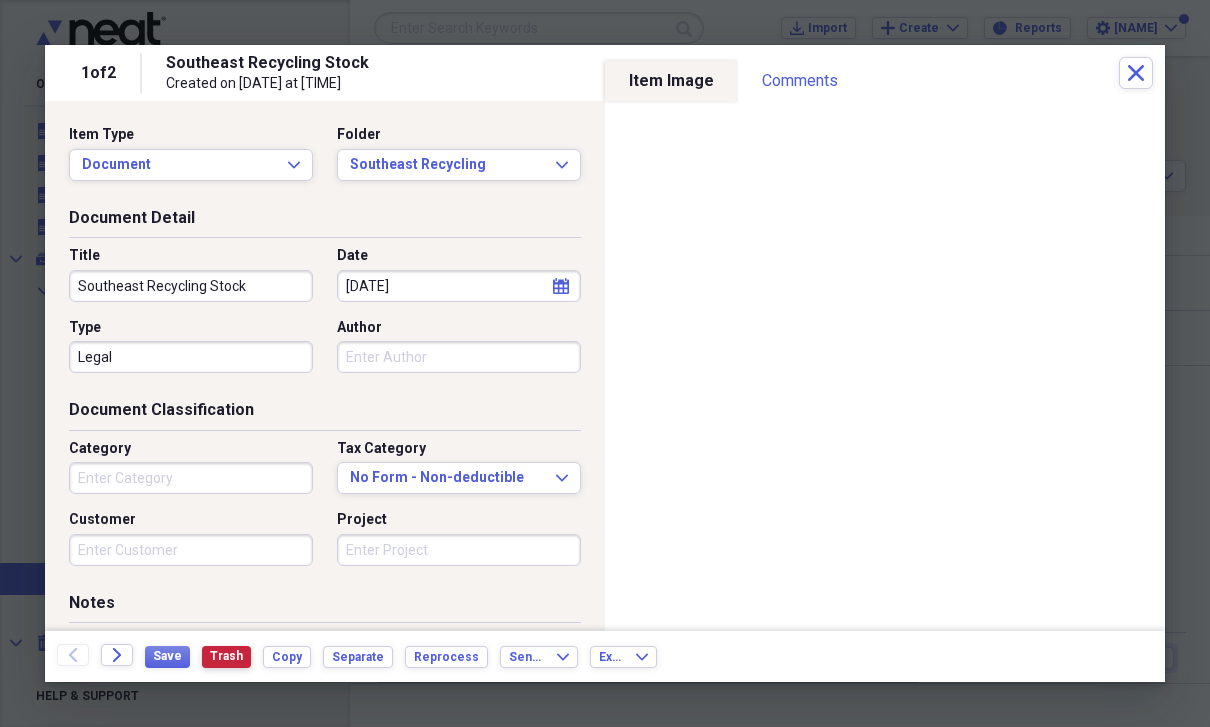 click on "Trash" at bounding box center (226, 656) 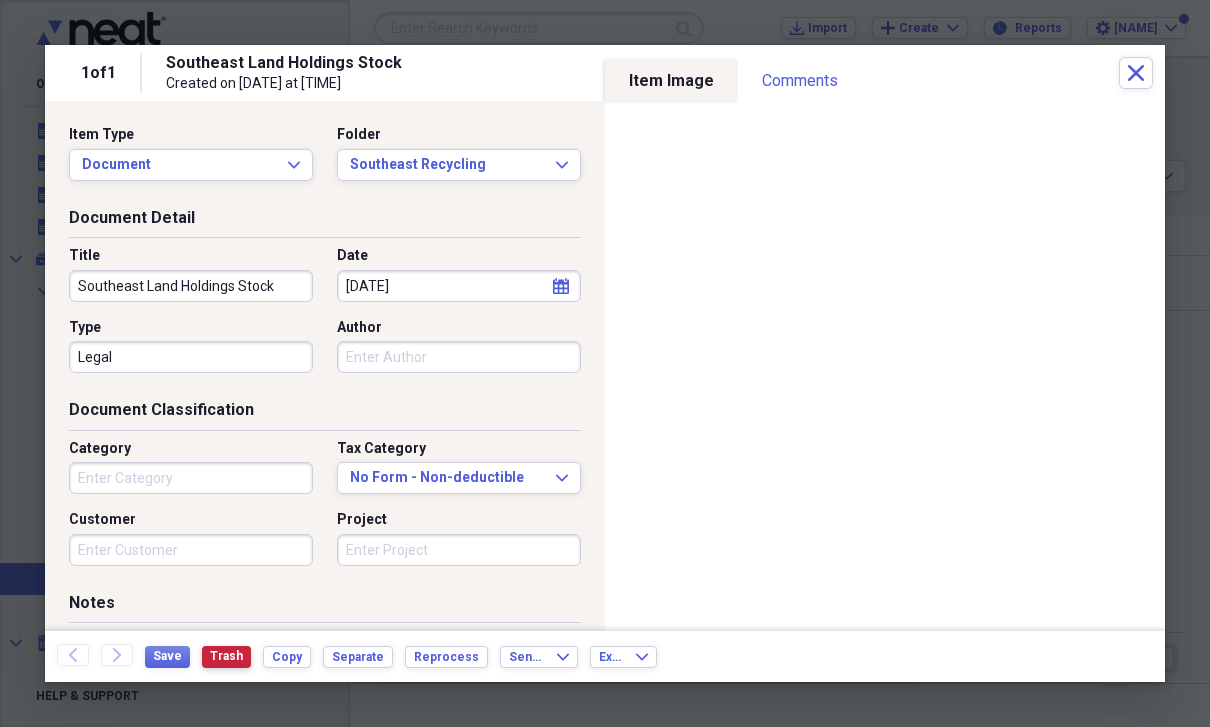click on "Trash" at bounding box center [226, 656] 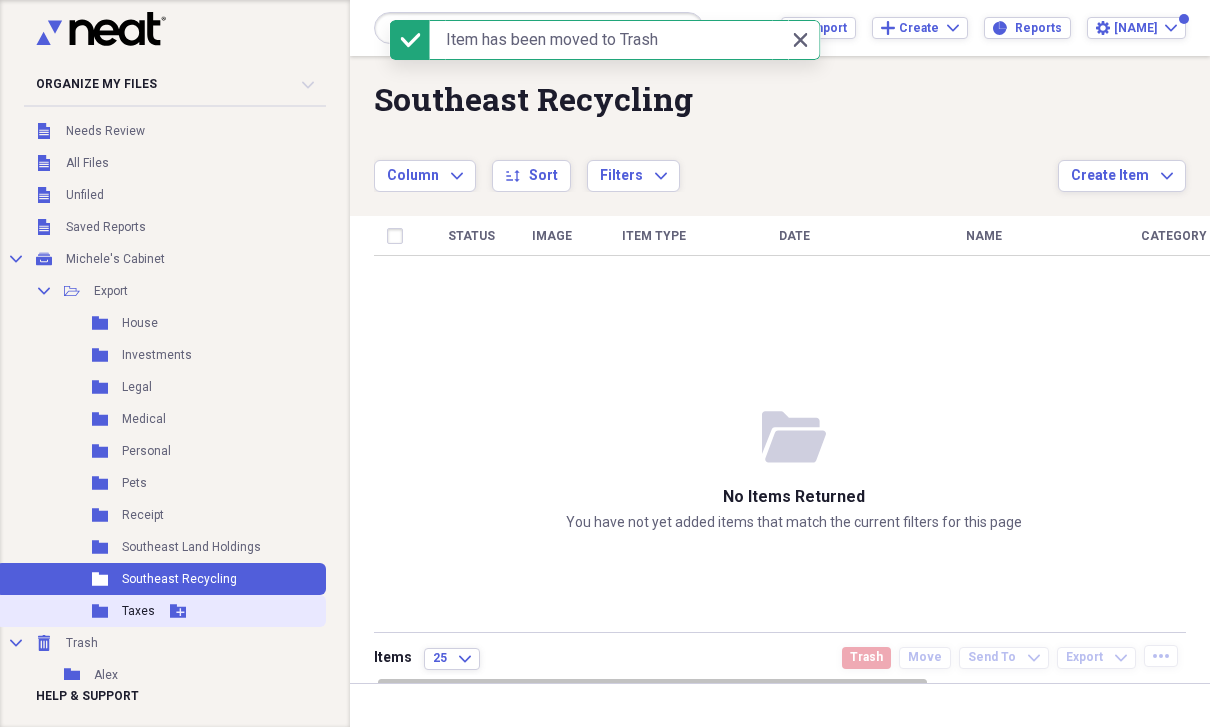 click on "Taxes" at bounding box center (138, 611) 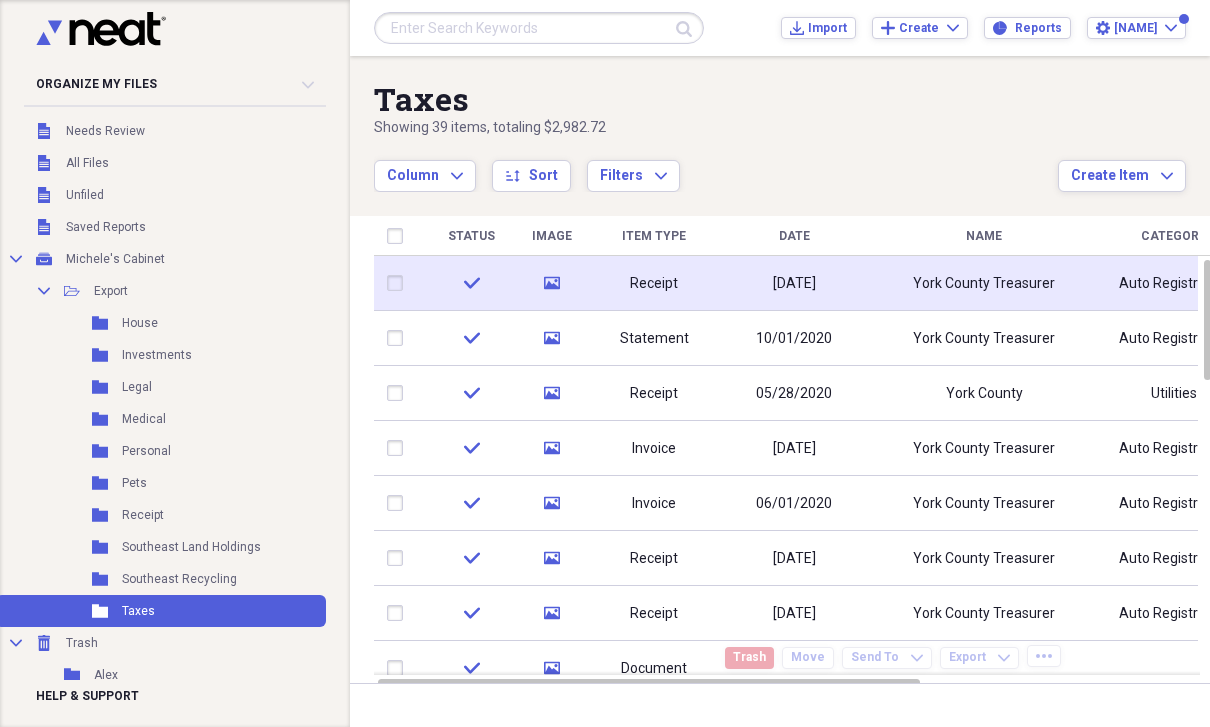 click on "York County Treasurer" at bounding box center [984, 284] 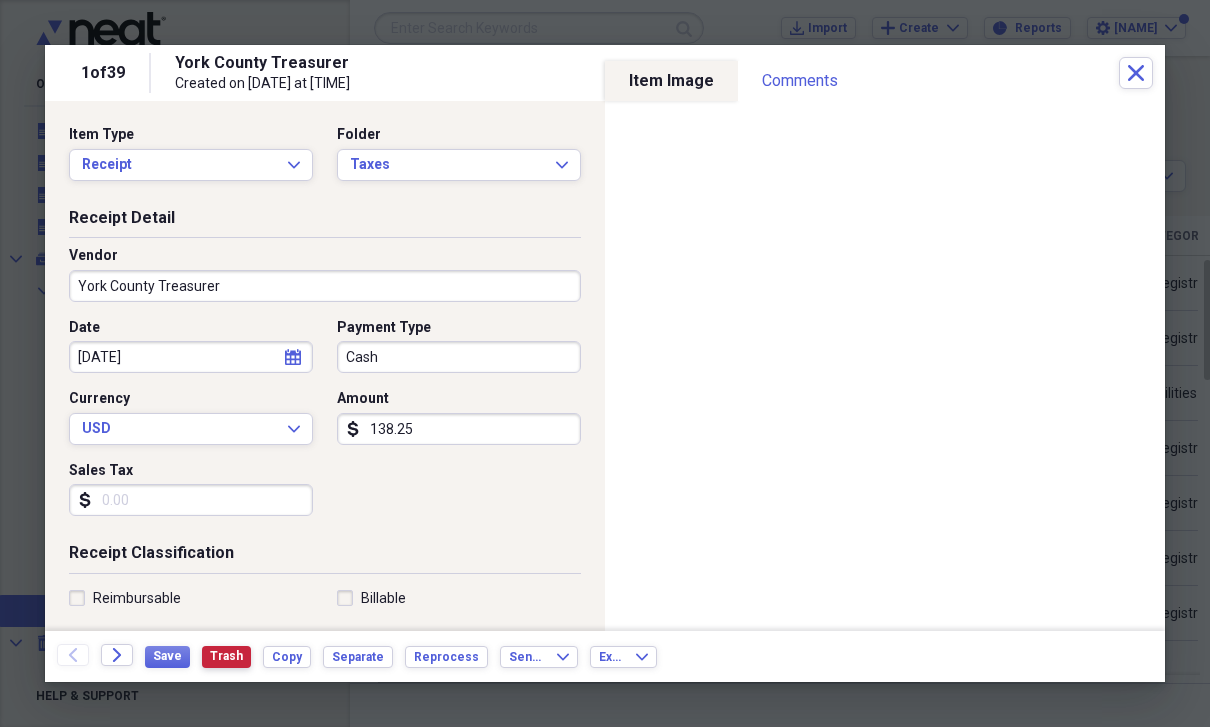 click on "Trash" at bounding box center (226, 656) 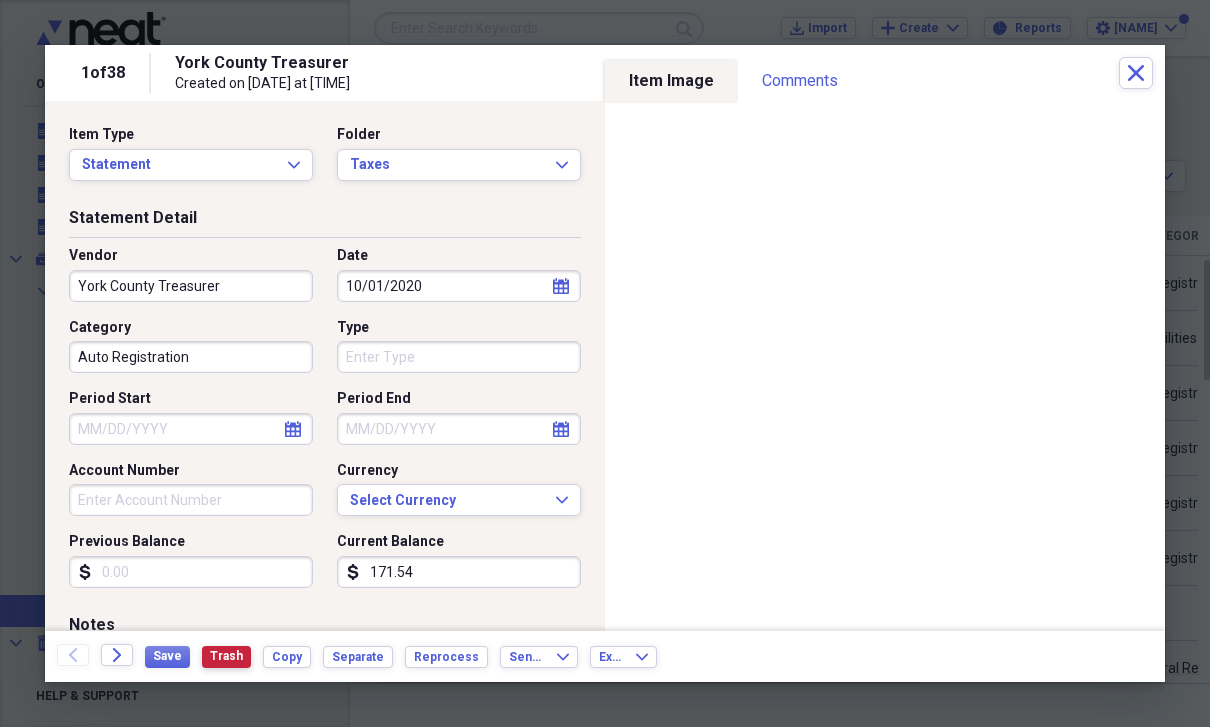 click on "Trash" at bounding box center [226, 656] 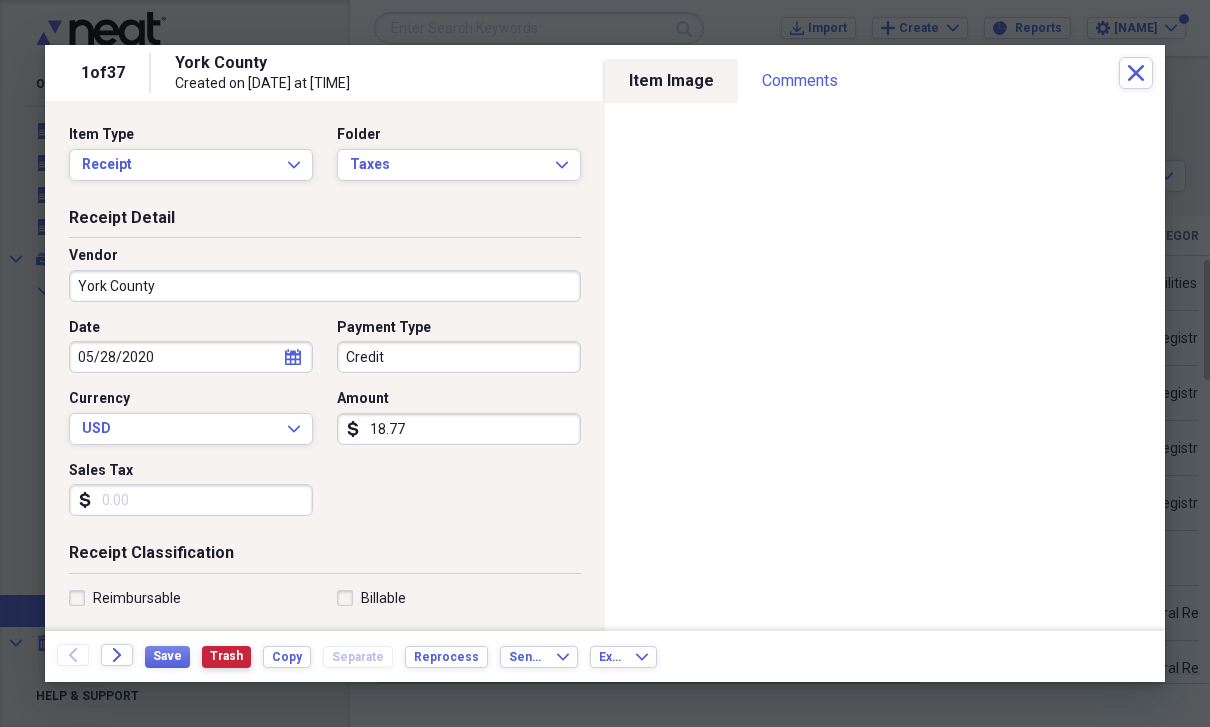 click on "Trash" at bounding box center [226, 656] 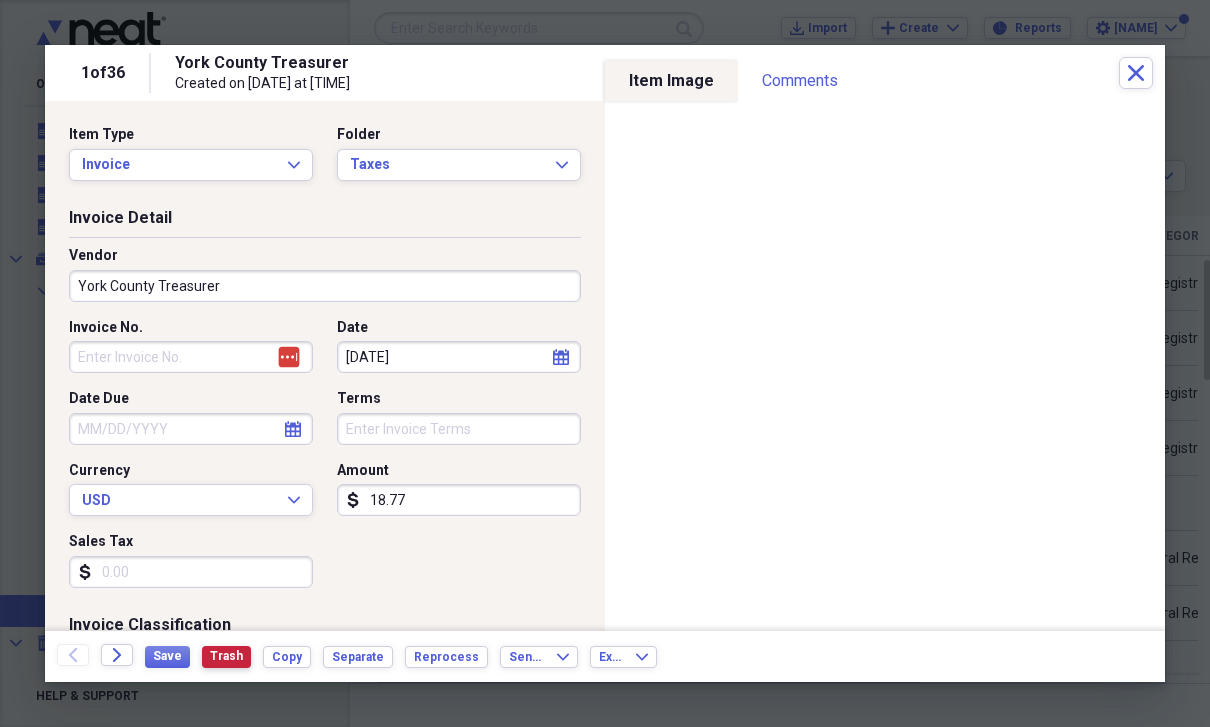 click on "Trash" at bounding box center (226, 656) 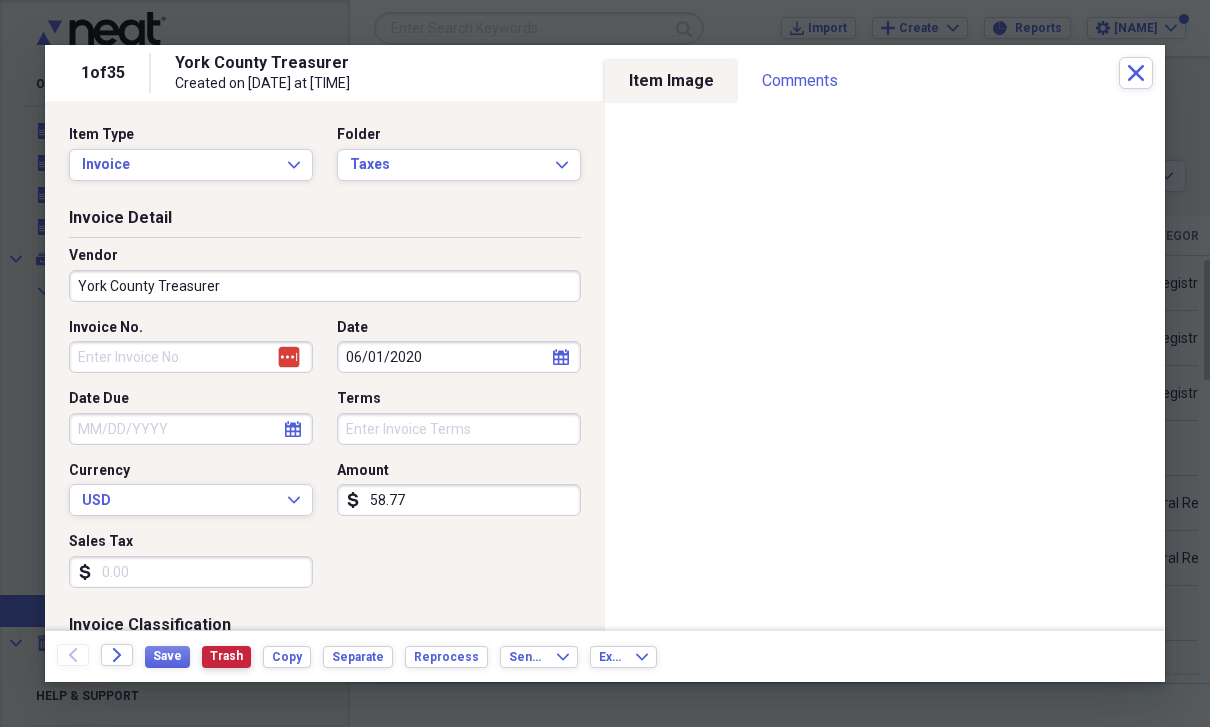 click on "Trash" at bounding box center (226, 656) 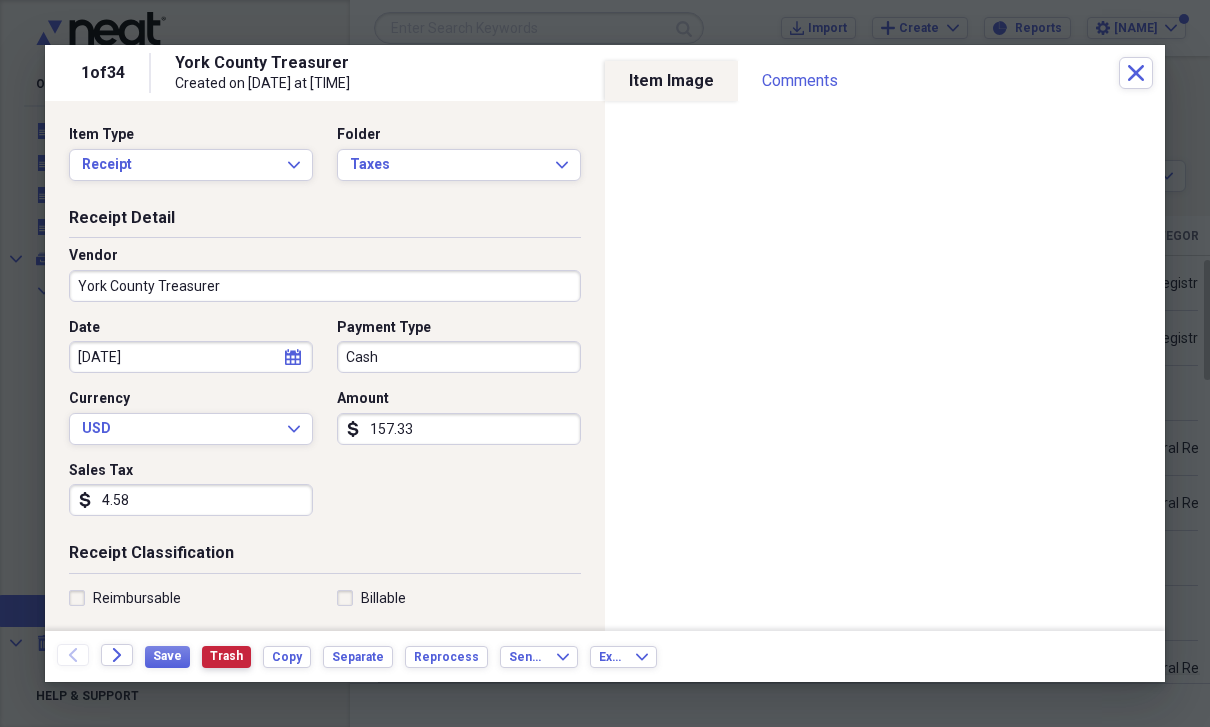 click on "Trash" at bounding box center [226, 656] 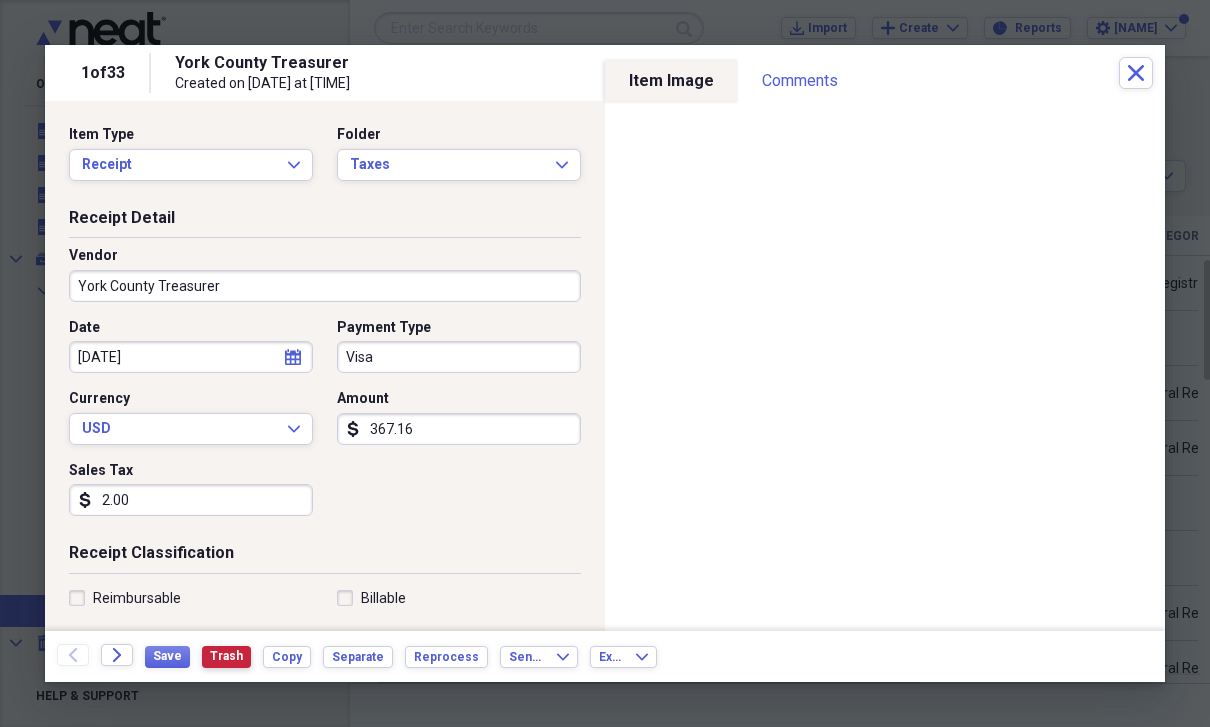click on "Trash" at bounding box center (226, 656) 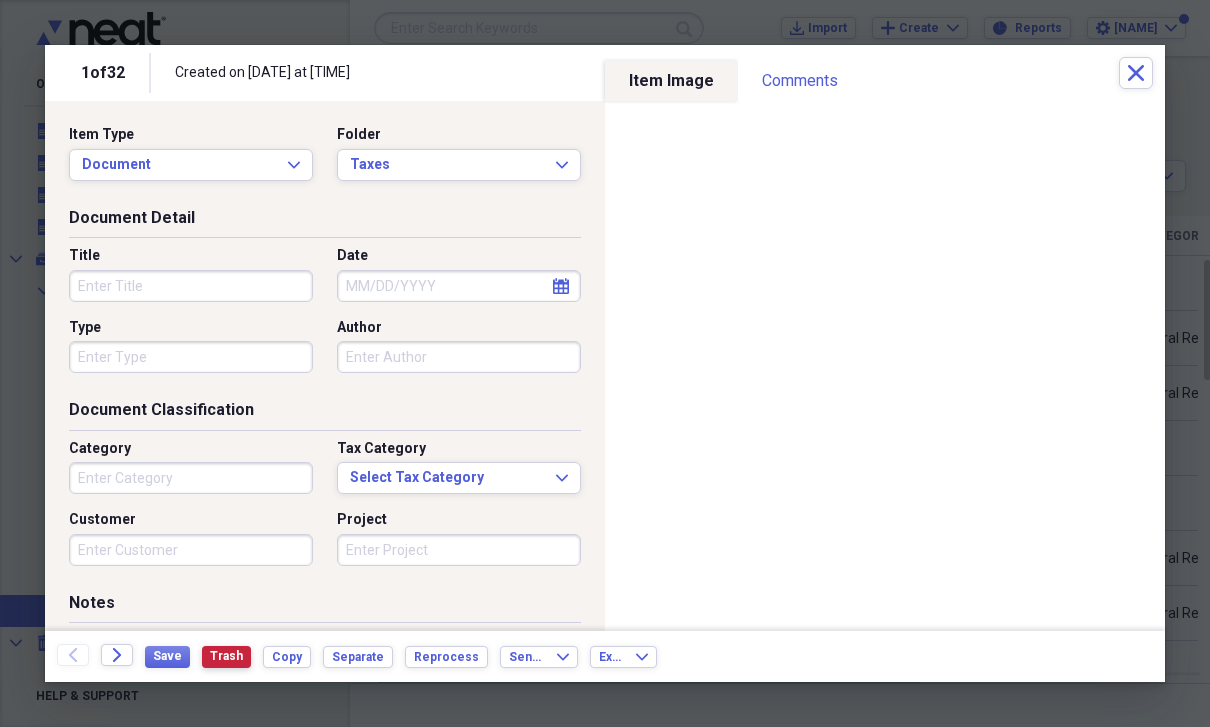 click on "Trash" at bounding box center [226, 656] 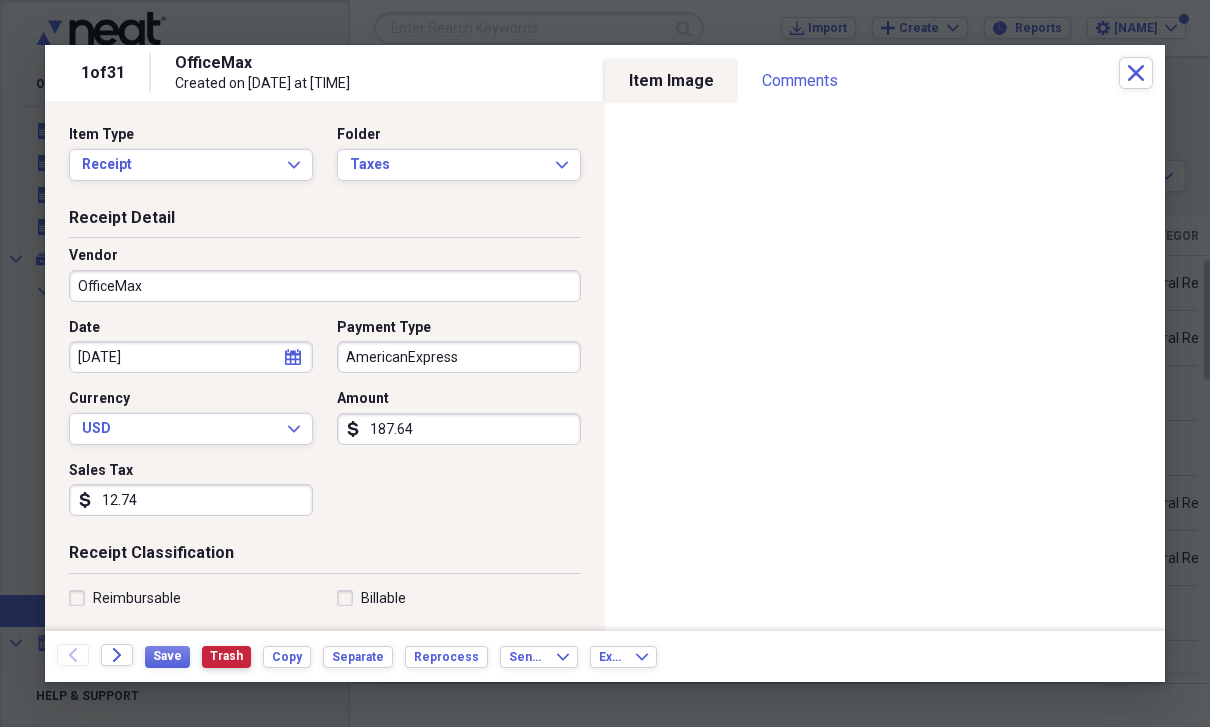 click on "Trash" at bounding box center (226, 656) 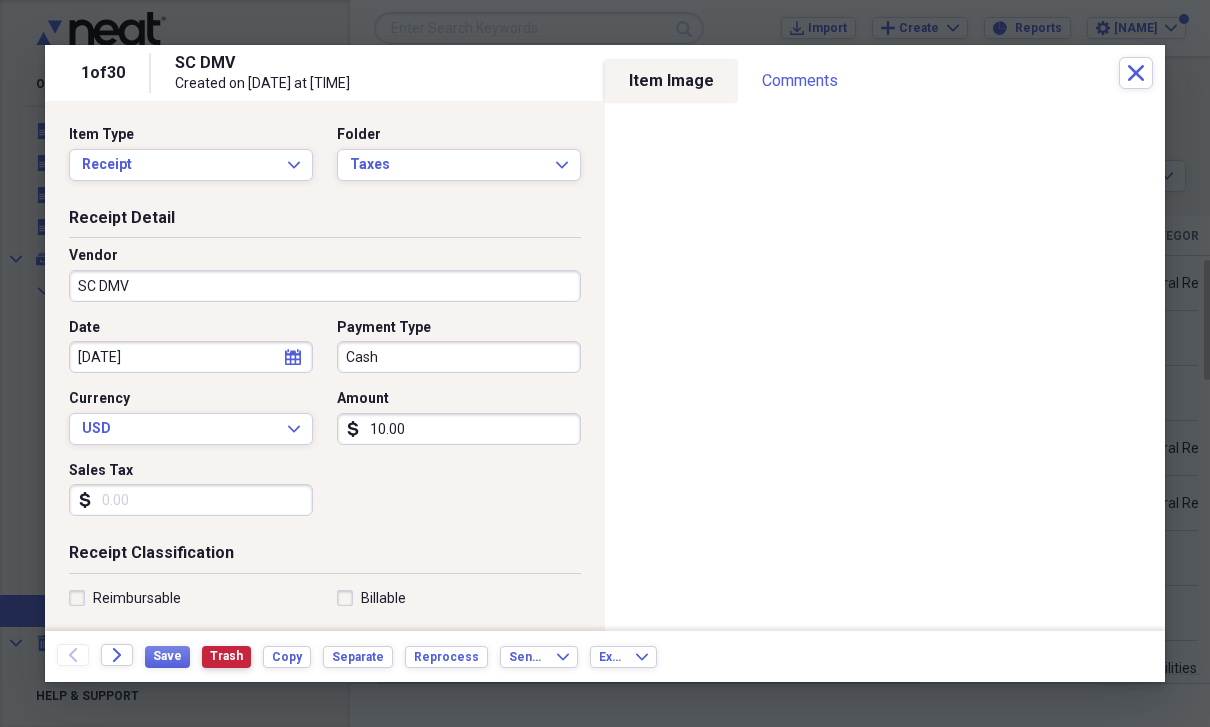 click on "Trash" at bounding box center (226, 656) 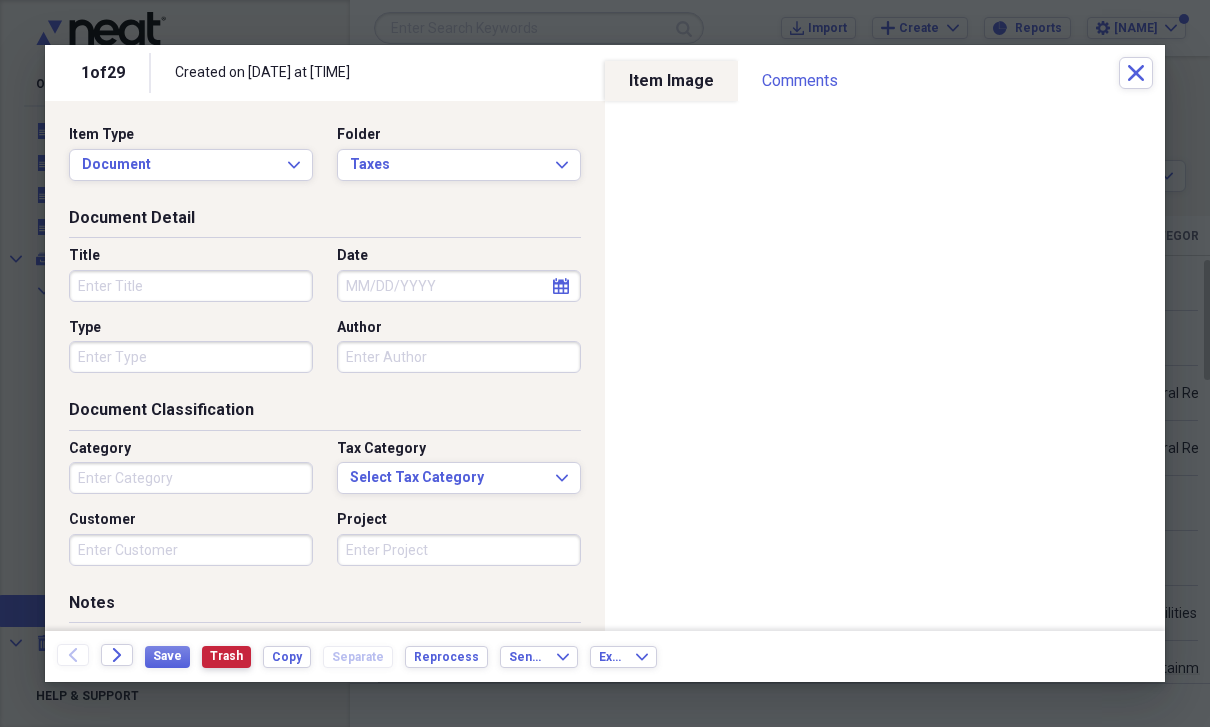 click on "Trash" at bounding box center (226, 656) 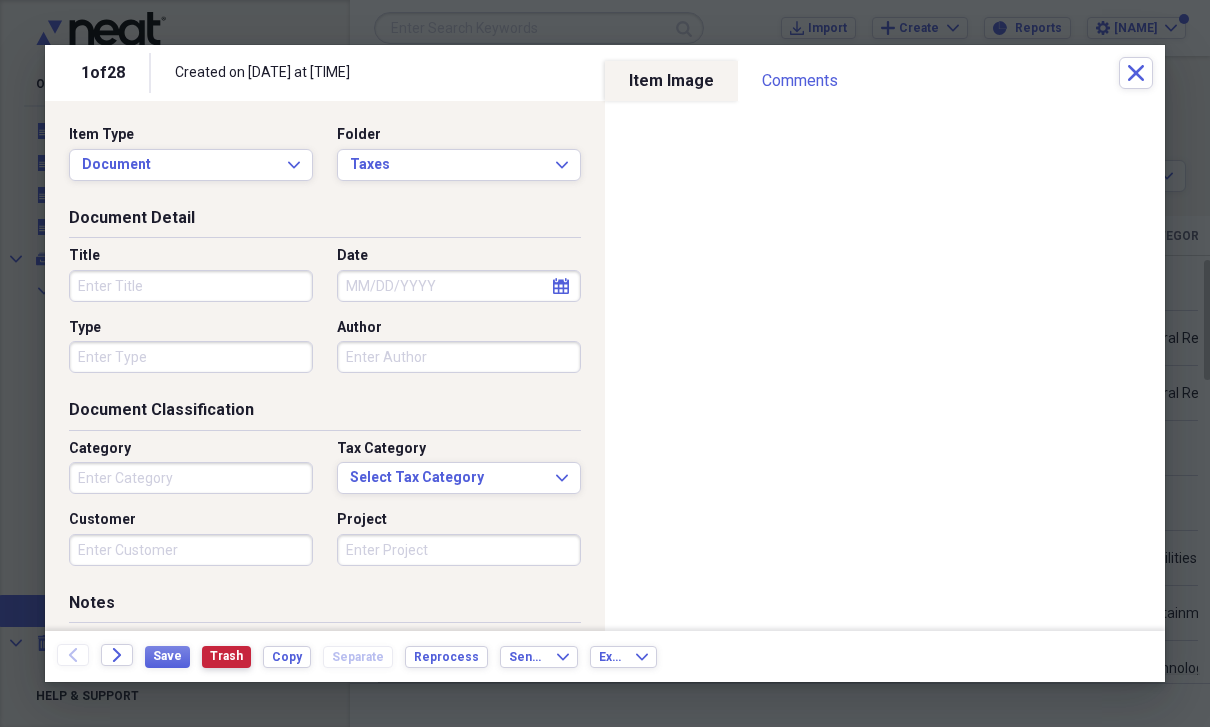 click on "Trash" at bounding box center [226, 656] 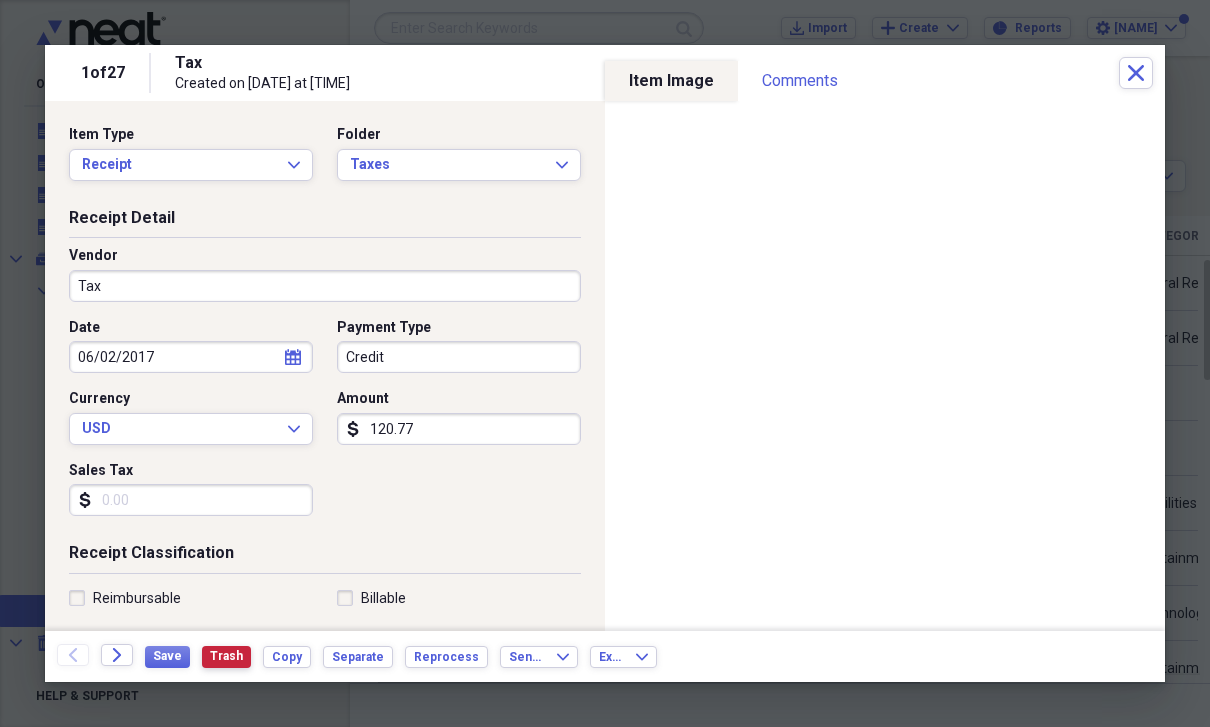 click on "Trash" at bounding box center (226, 656) 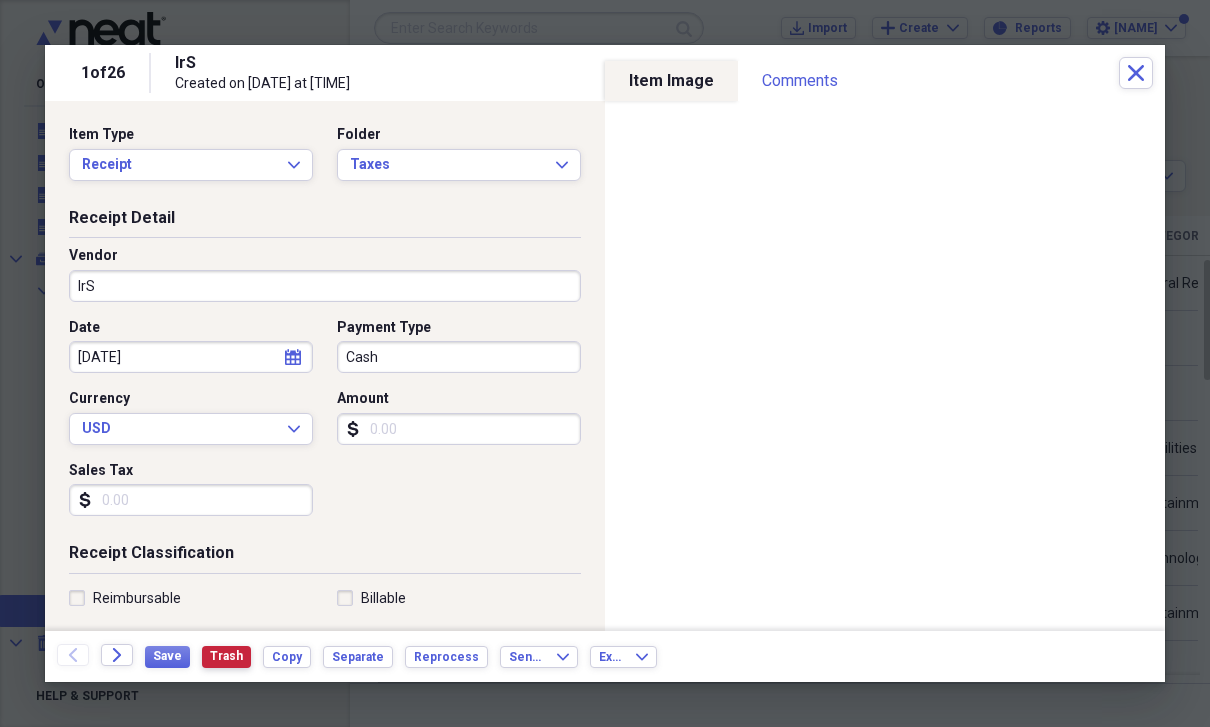 click on "Trash" at bounding box center [226, 656] 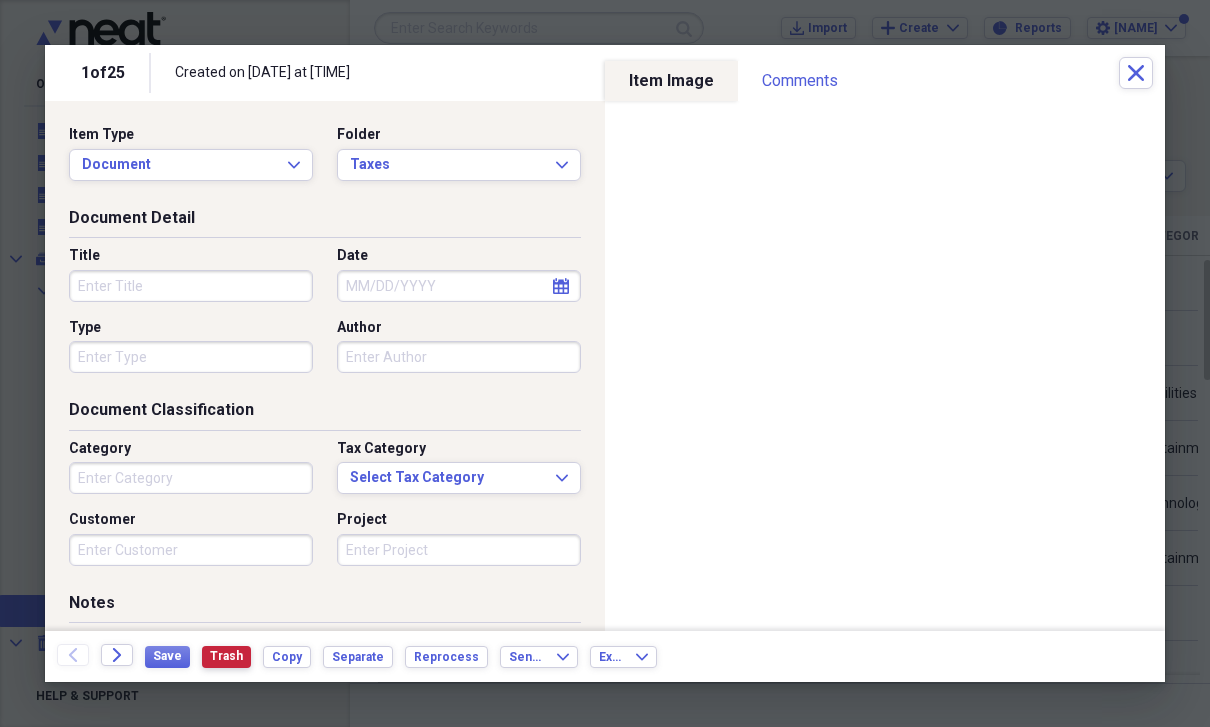 click on "Trash" at bounding box center (226, 656) 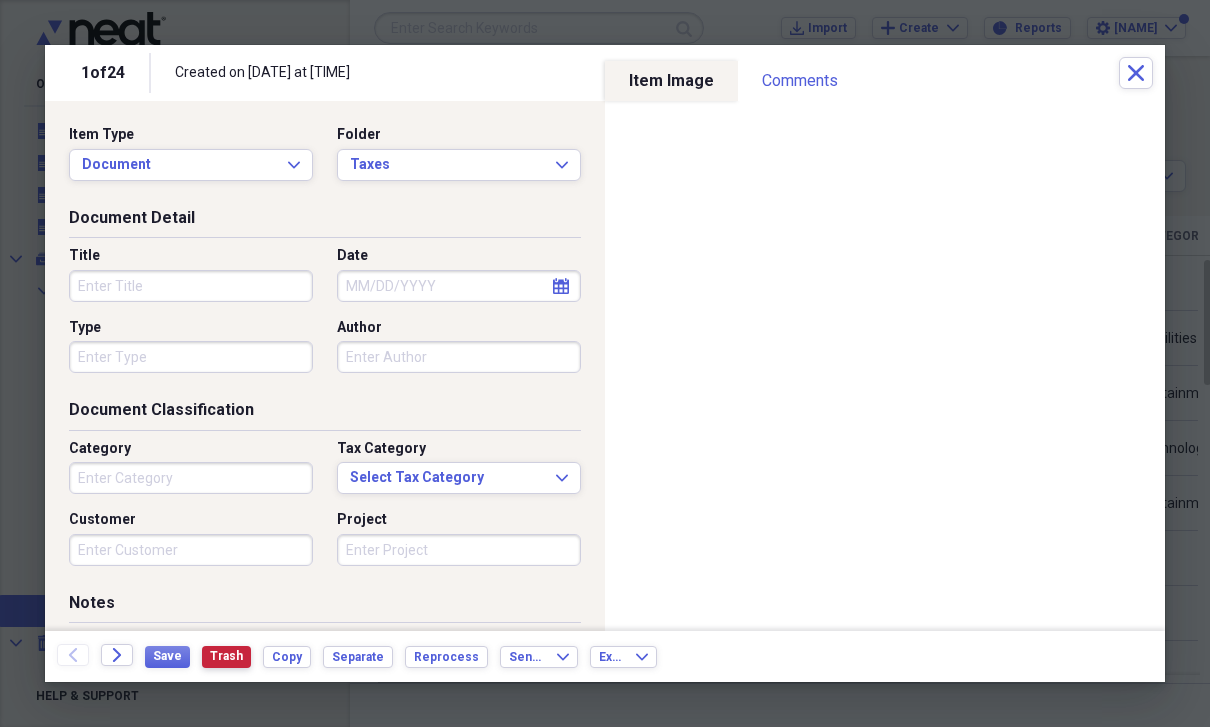 click on "Trash" at bounding box center (226, 656) 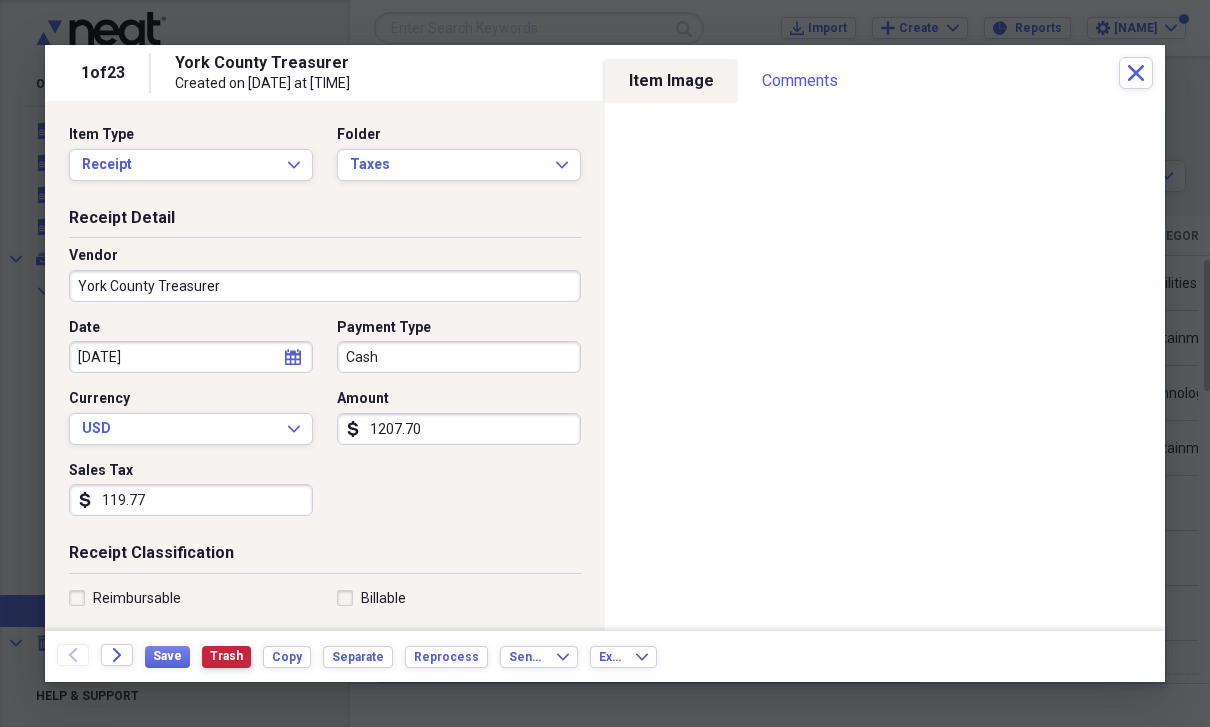 click on "Trash" at bounding box center [226, 656] 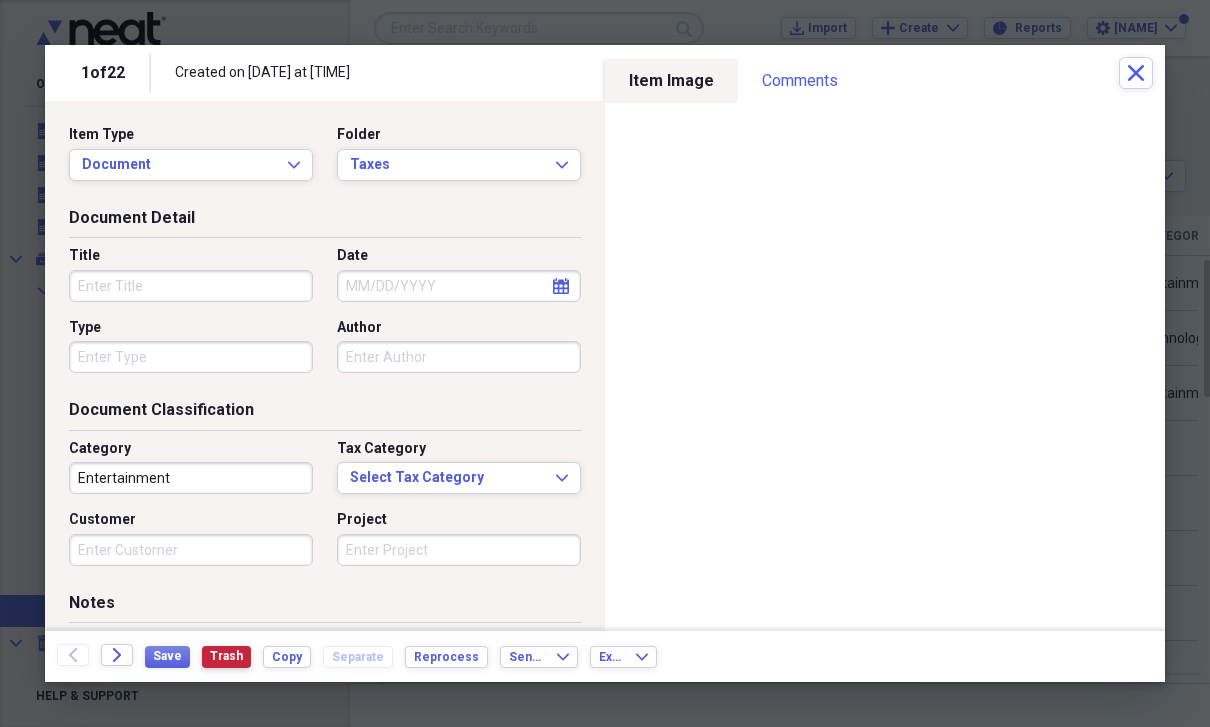 click on "Trash" at bounding box center [226, 656] 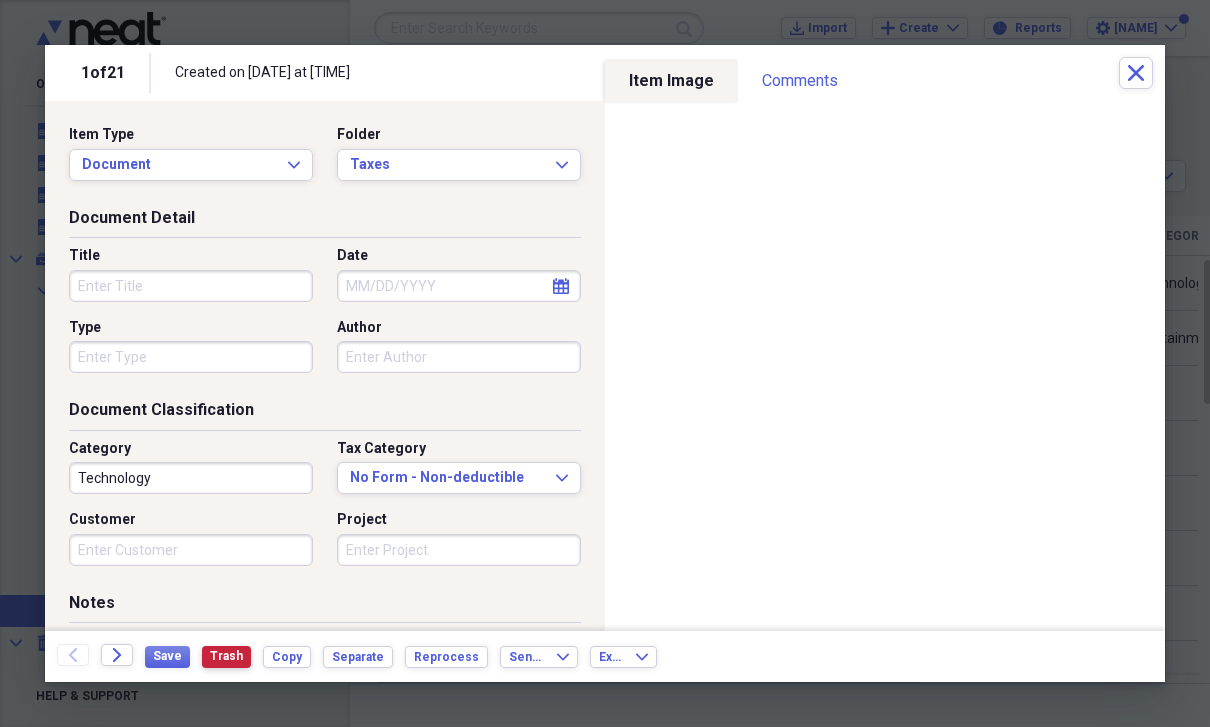 click on "Trash" at bounding box center [226, 657] 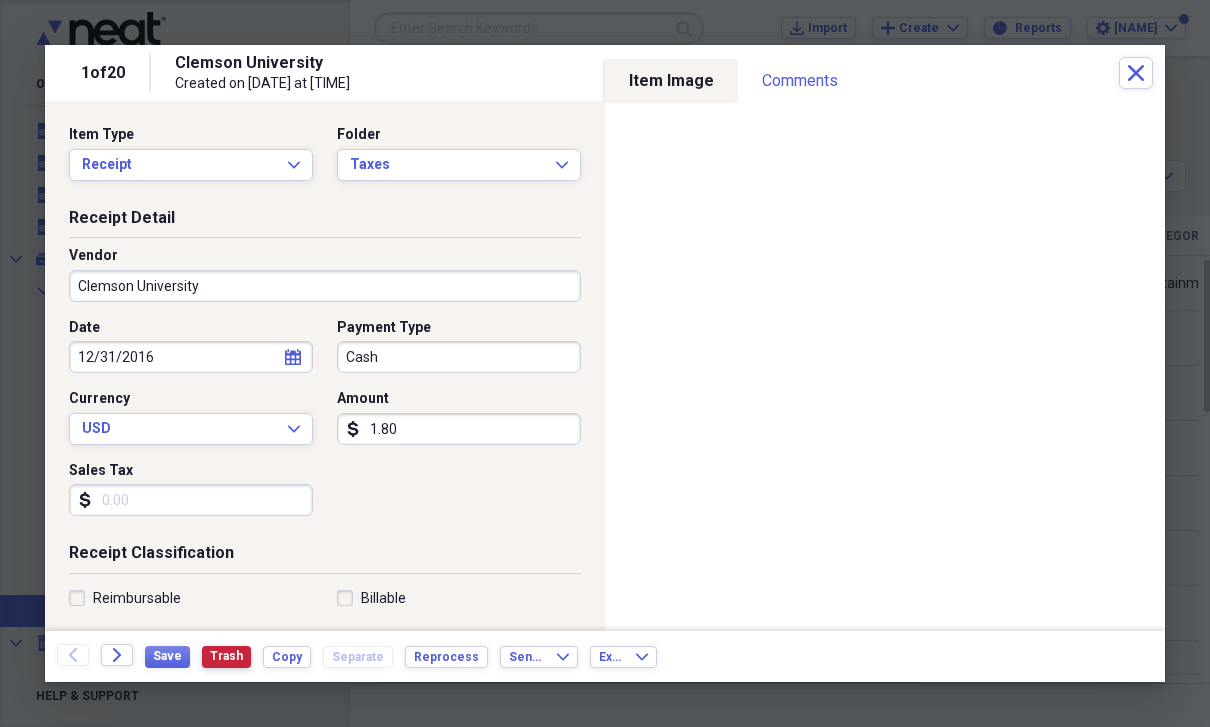 click on "Trash" at bounding box center [226, 656] 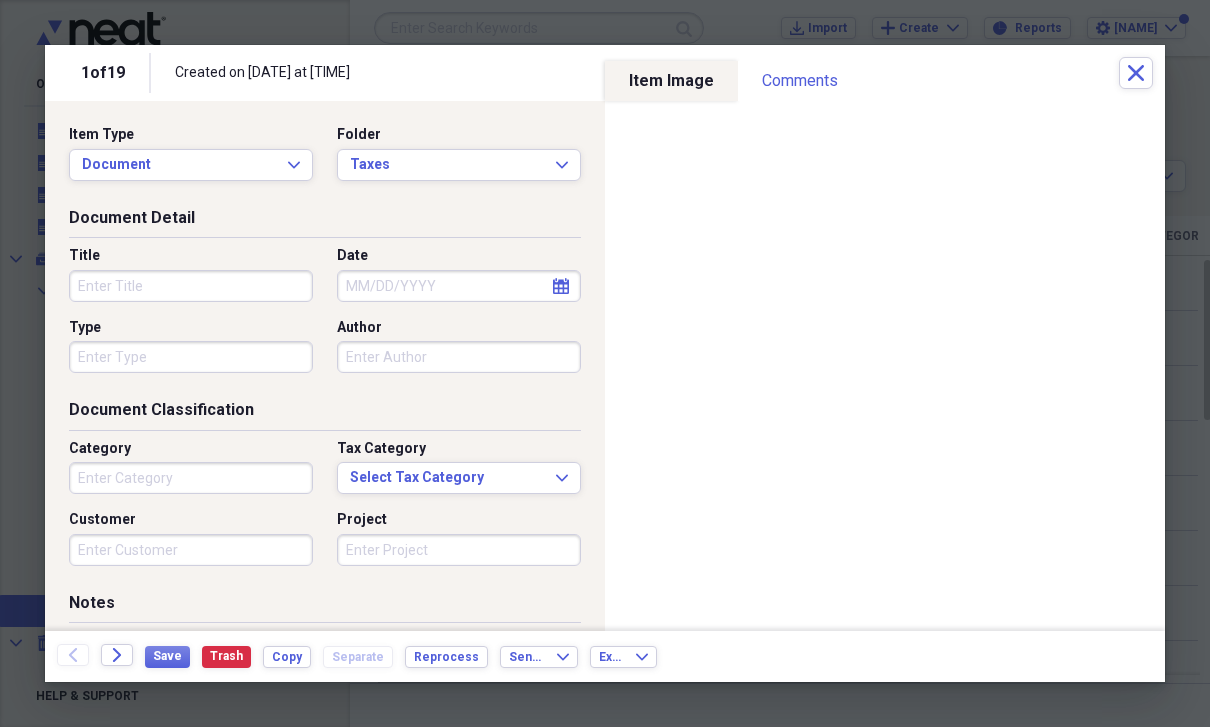 click on "1  of  19 Created on 02/05/2017 at 2:06 pm Close" at bounding box center (605, 73) 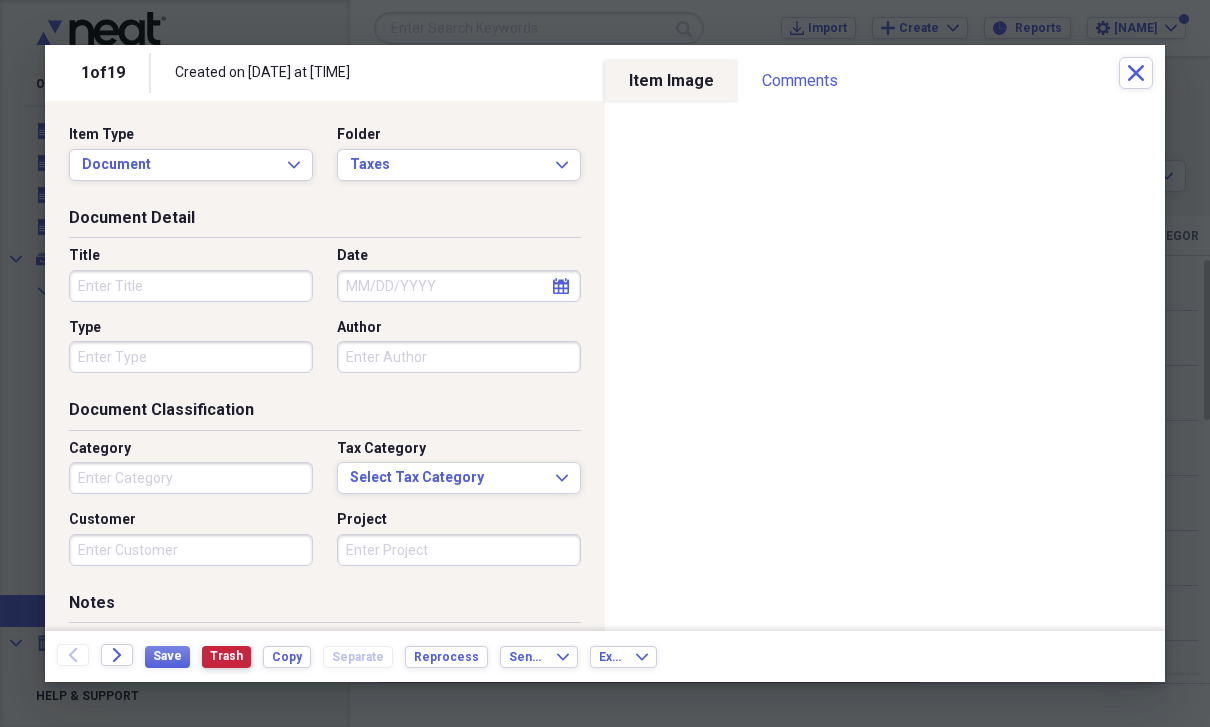 click on "Trash" at bounding box center [226, 656] 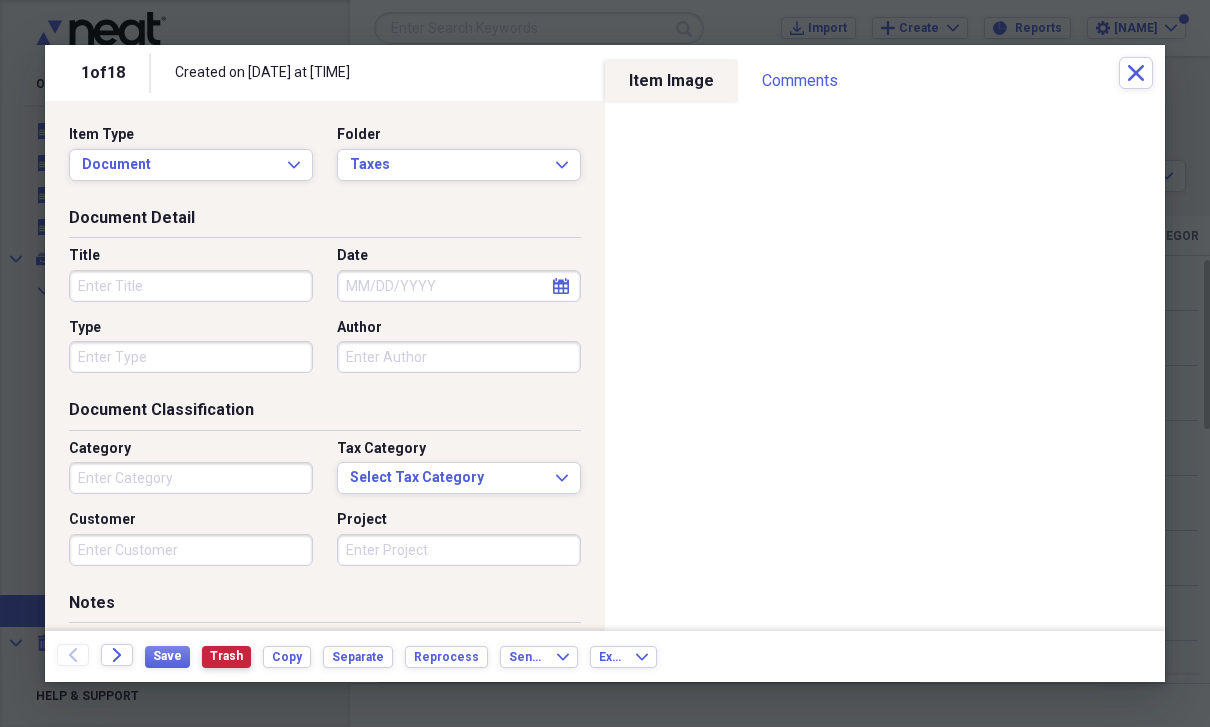 click on "Trash" at bounding box center (226, 656) 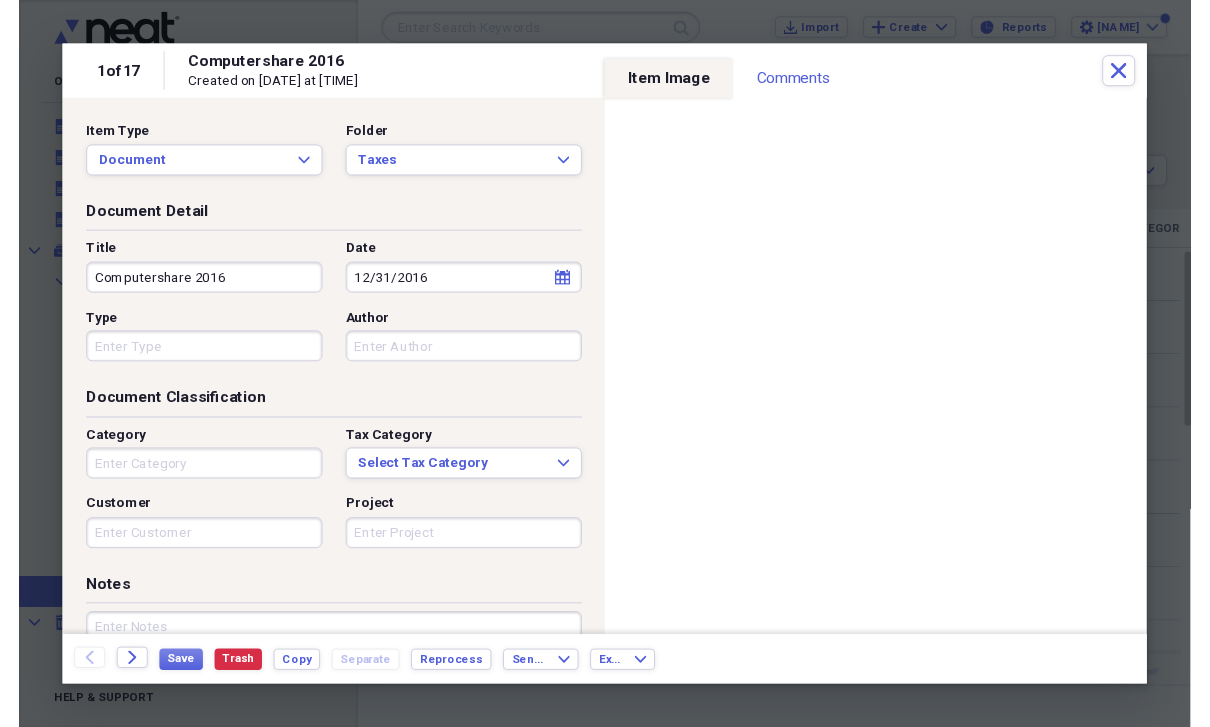 scroll, scrollTop: 24, scrollLeft: 0, axis: vertical 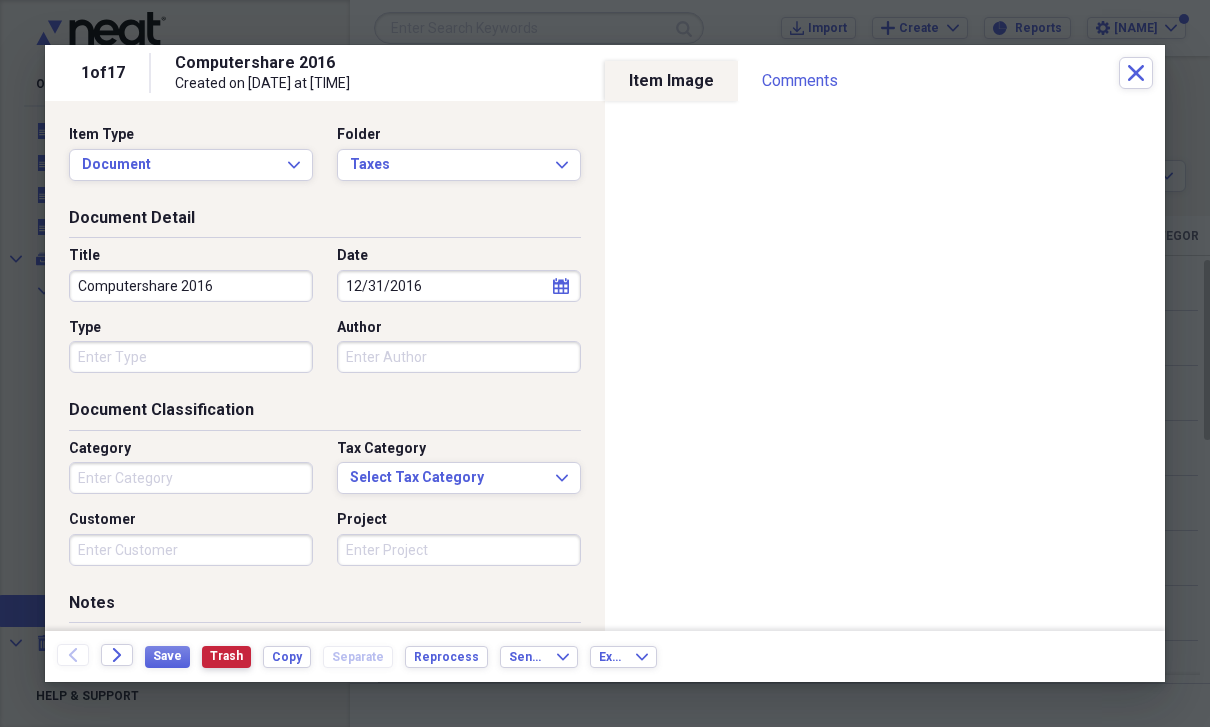 click on "Trash" at bounding box center [226, 656] 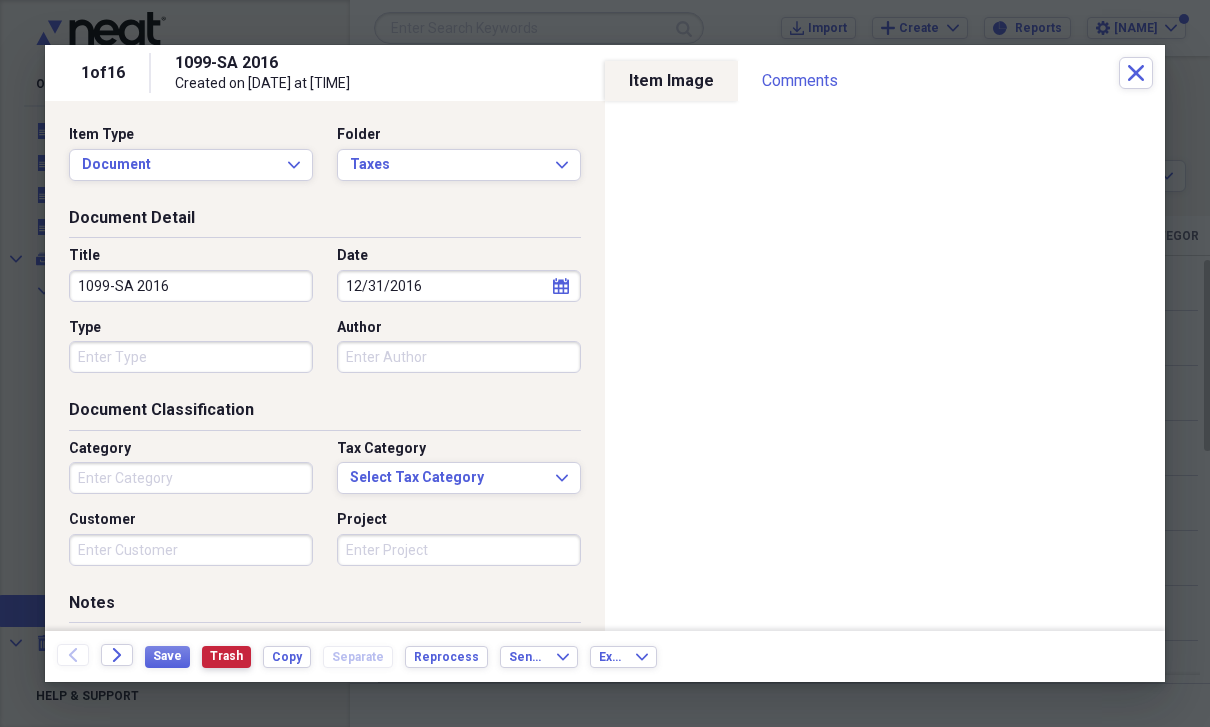 click on "Trash" at bounding box center [226, 656] 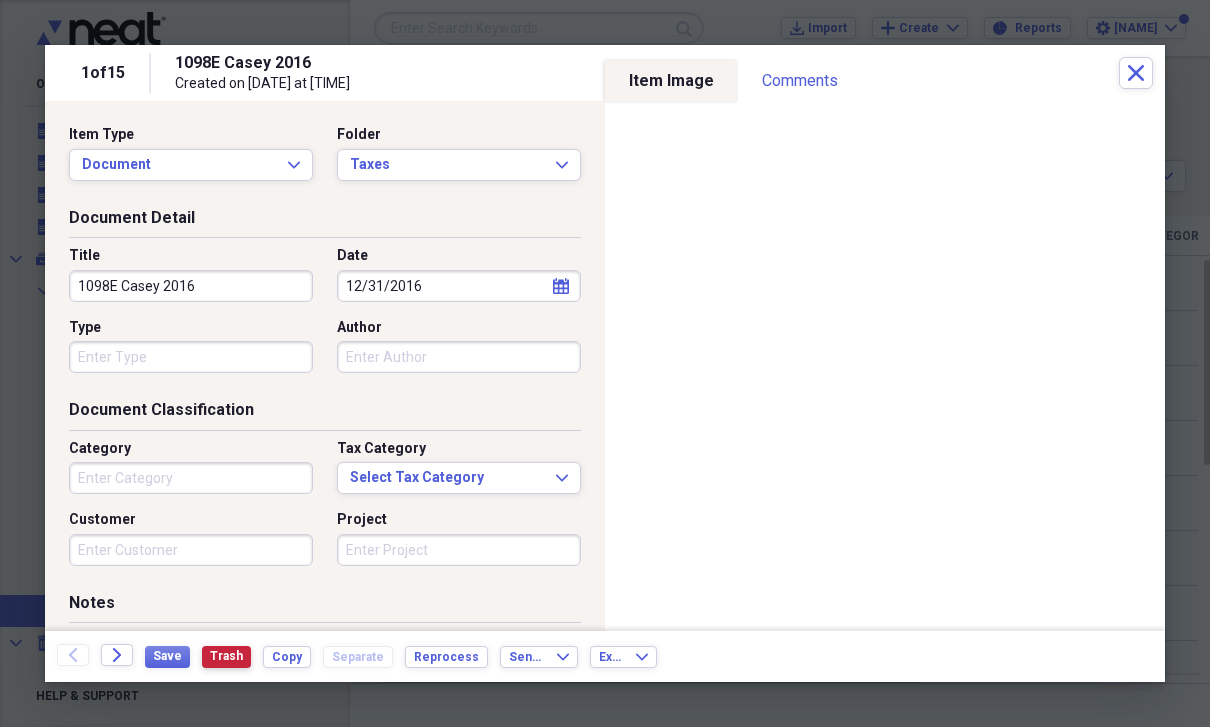 click on "Trash" at bounding box center [226, 656] 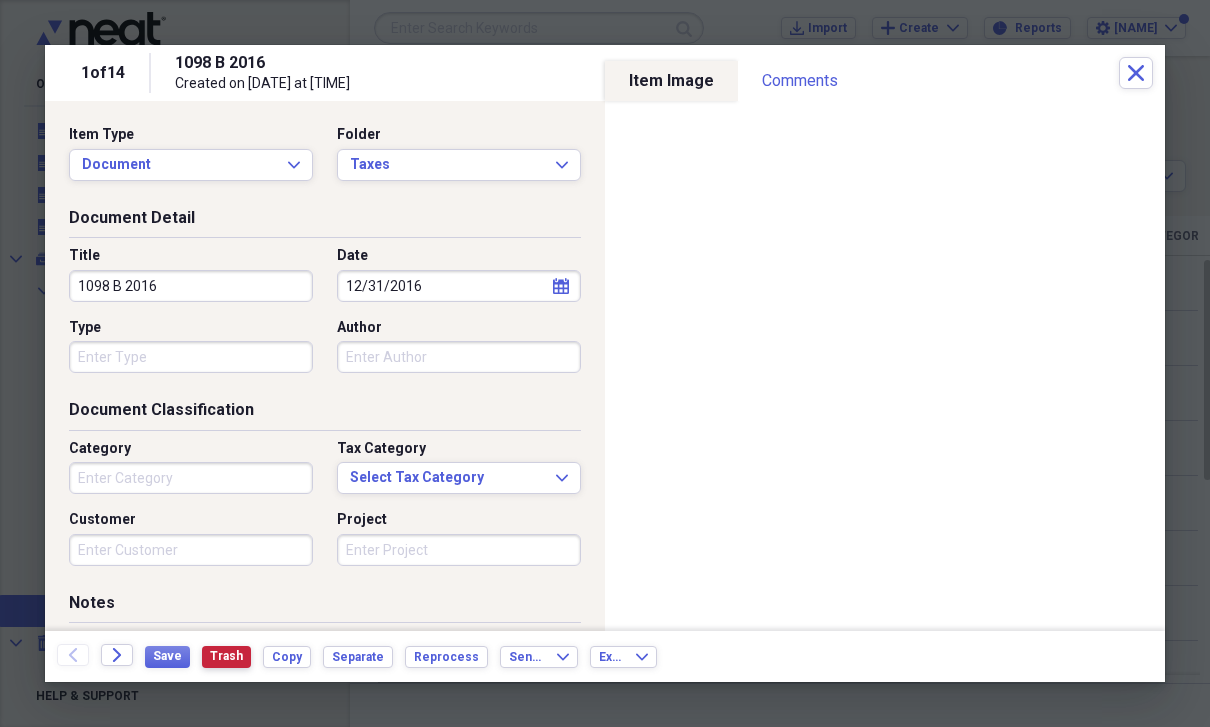click on "Trash" at bounding box center [226, 656] 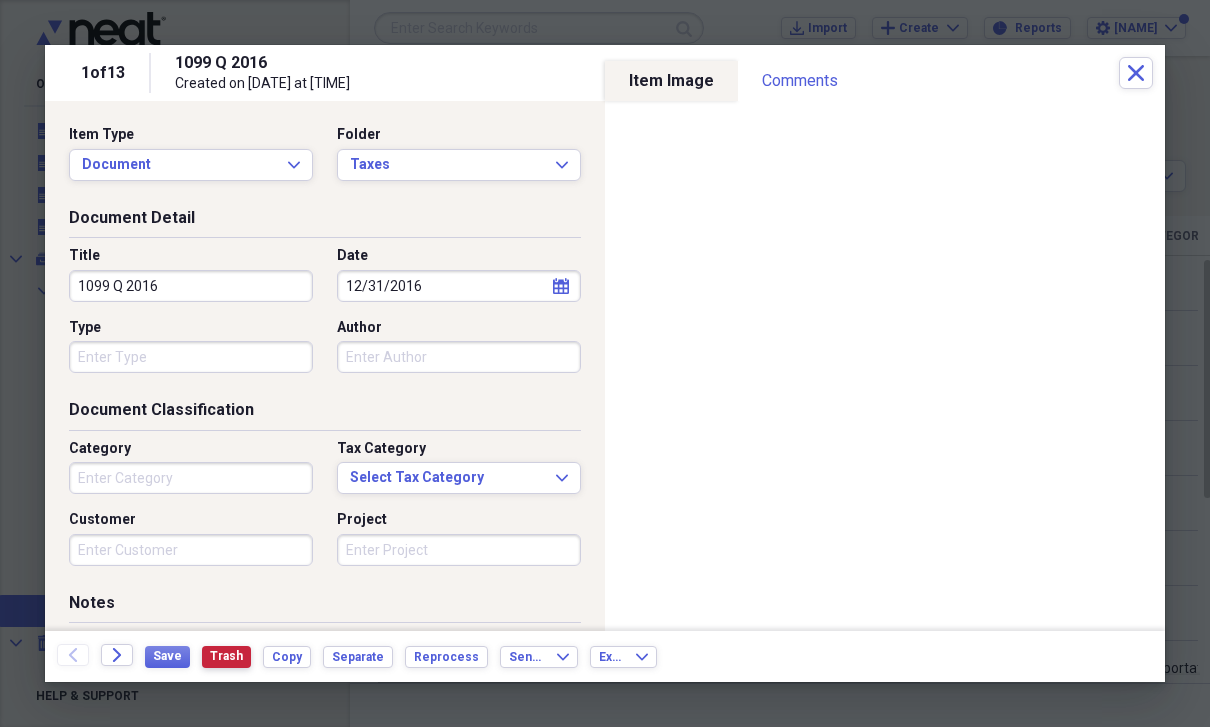 click on "Trash" at bounding box center [226, 656] 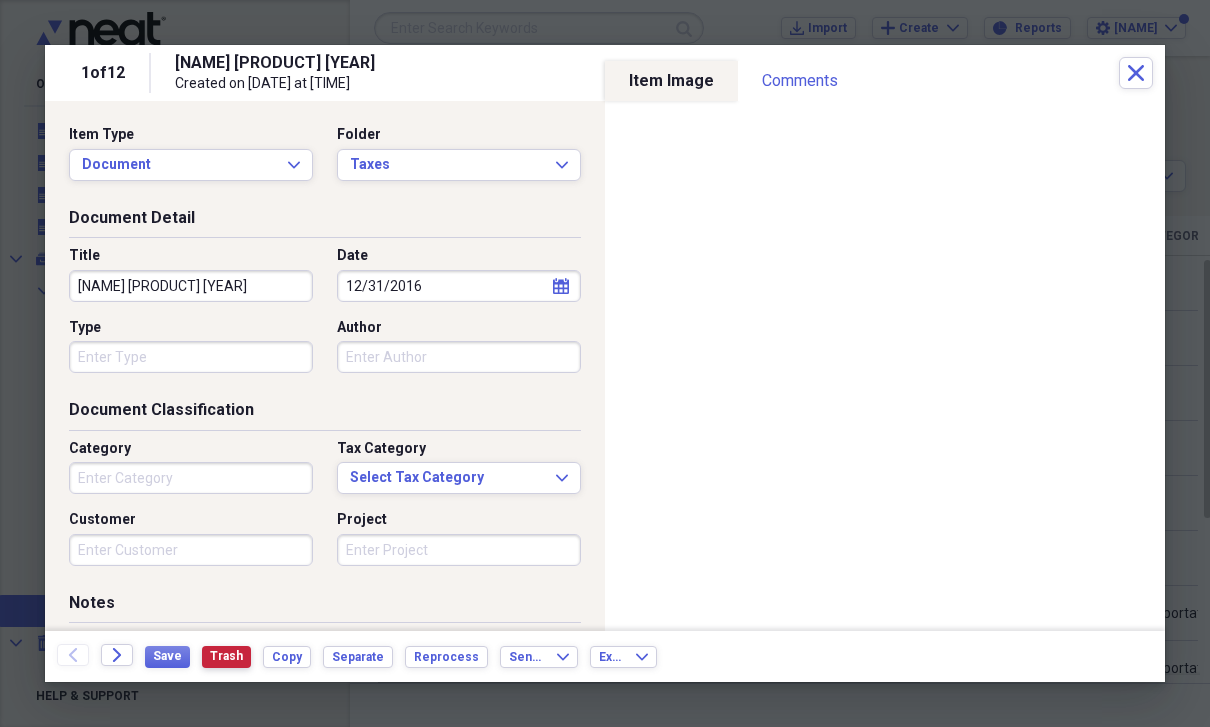 click on "Trash" at bounding box center (226, 656) 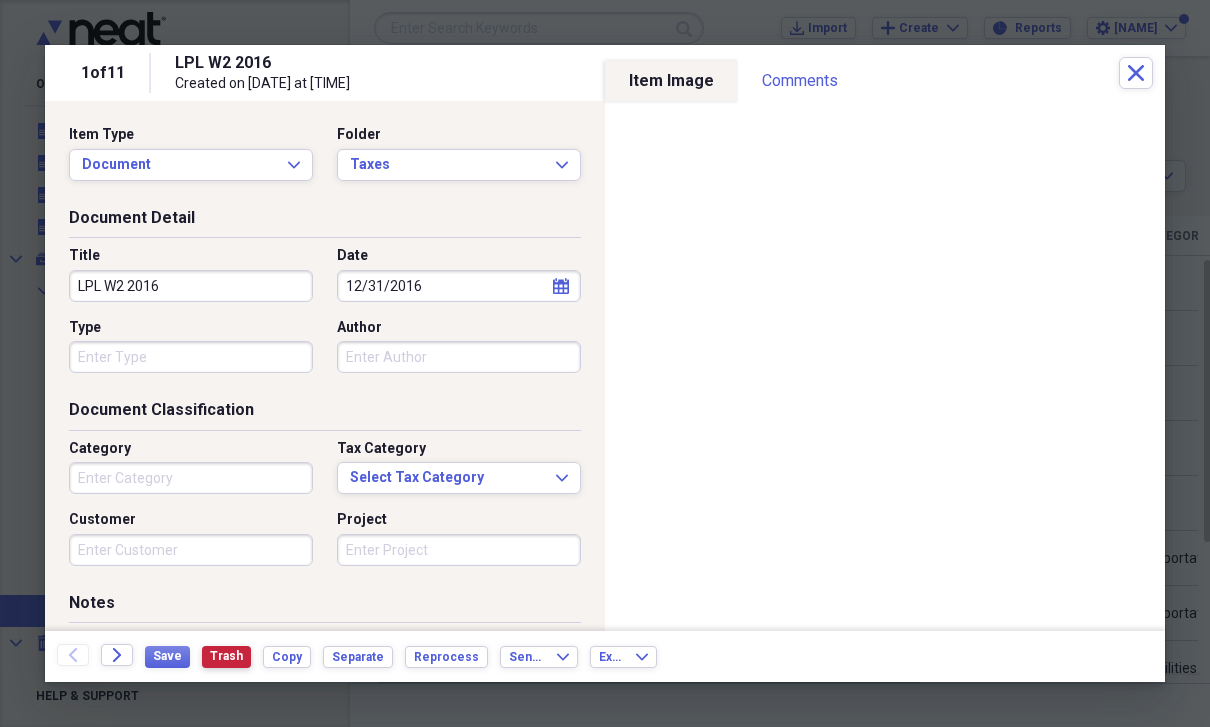 click on "Trash" at bounding box center [226, 656] 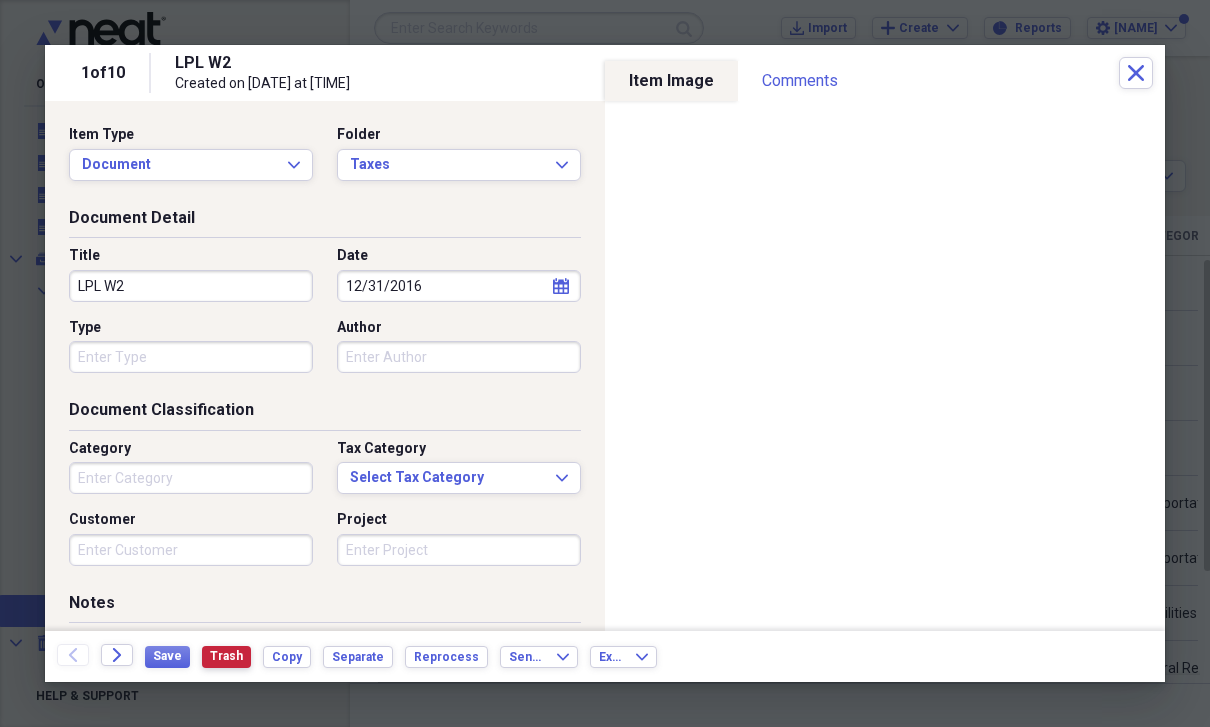 click on "Trash" at bounding box center [226, 656] 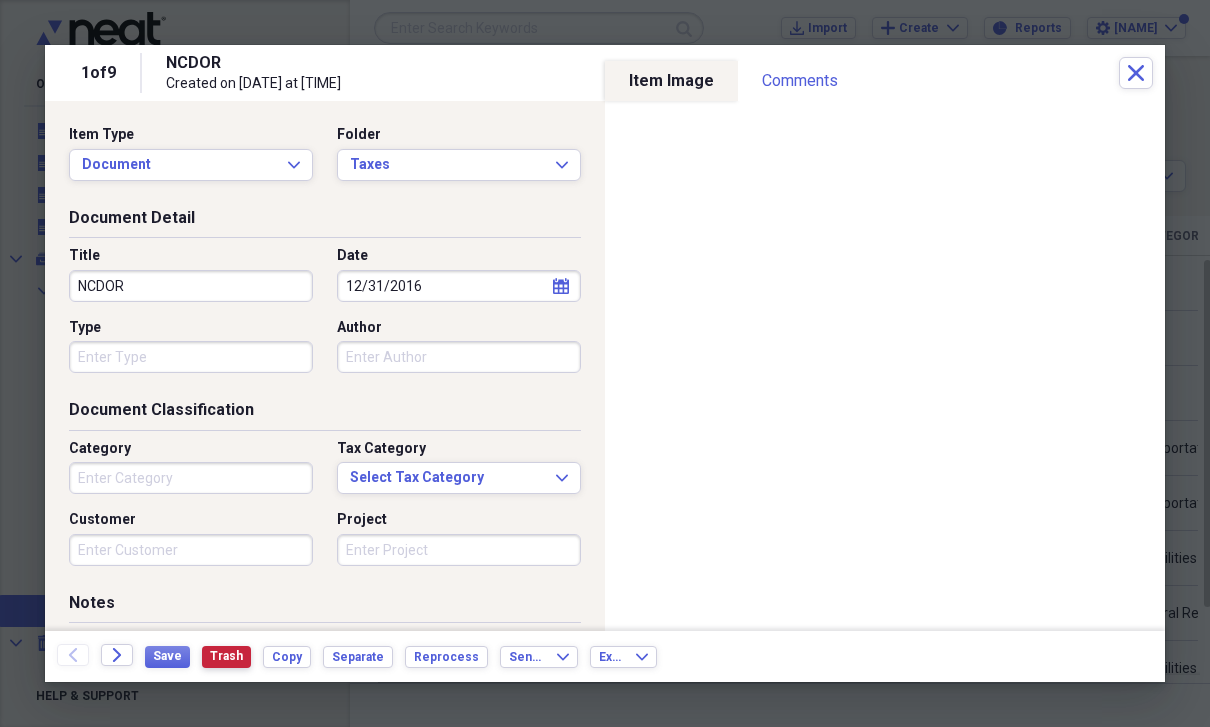 click on "Trash" at bounding box center (226, 656) 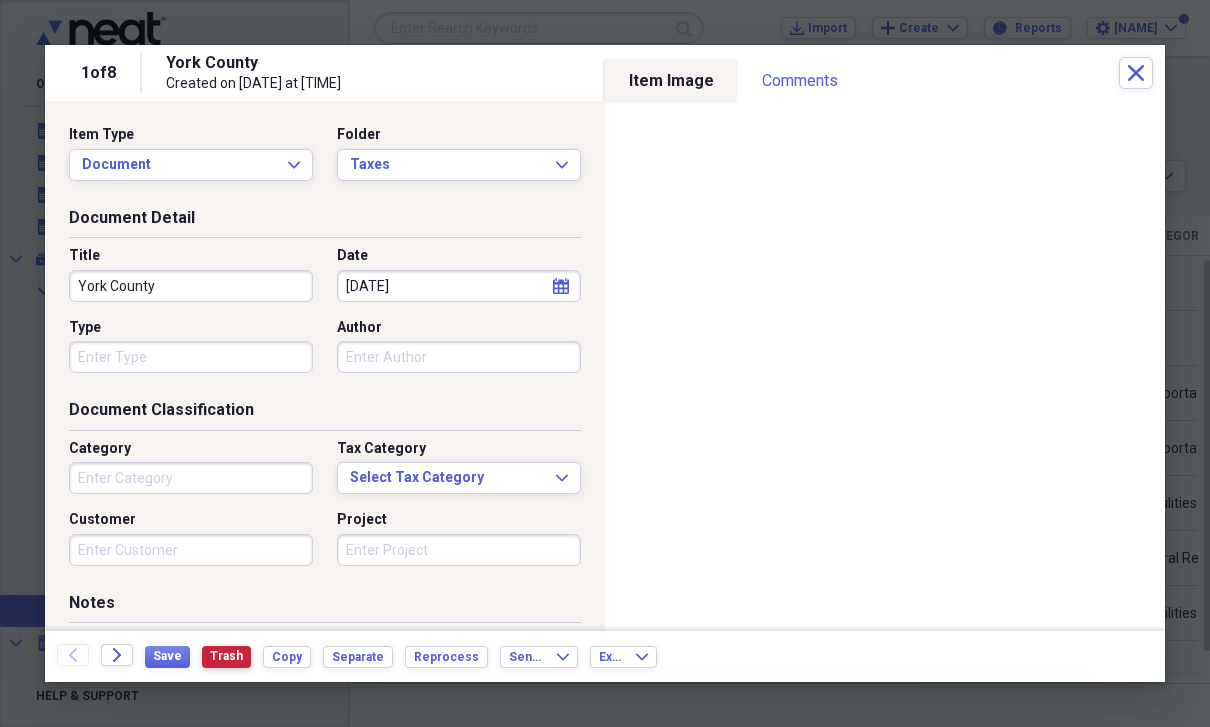 click on "Trash" at bounding box center (226, 656) 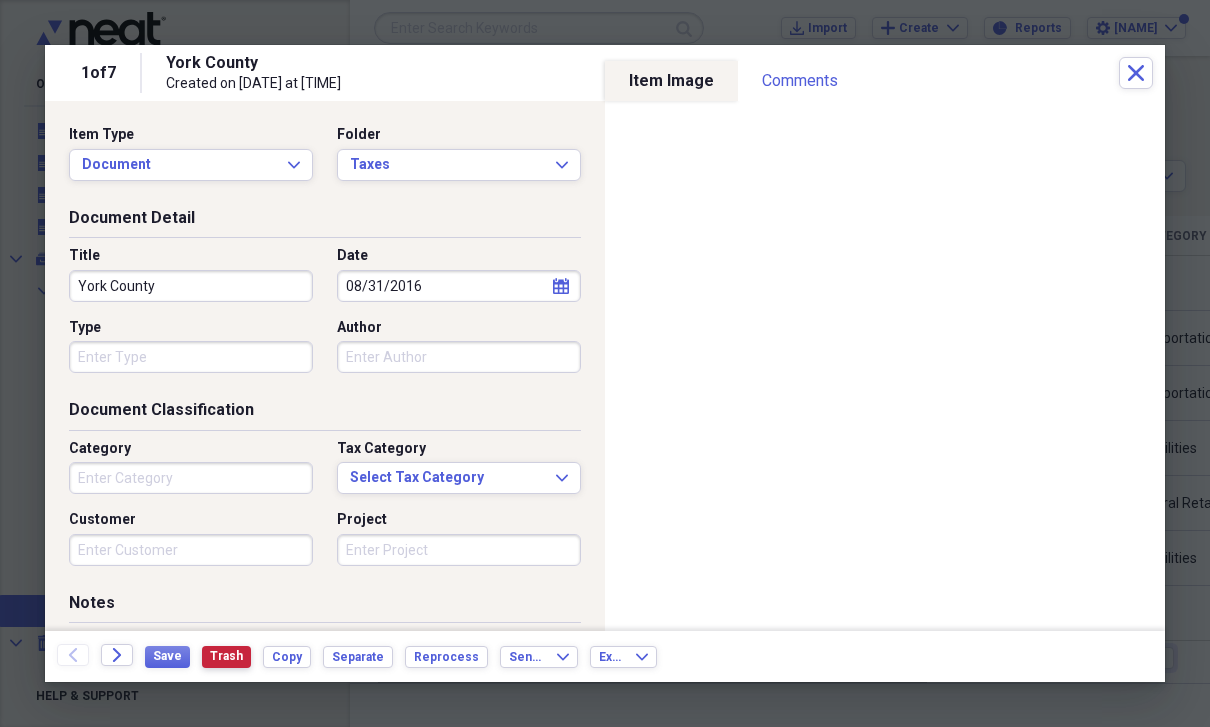 click on "Trash" at bounding box center (226, 656) 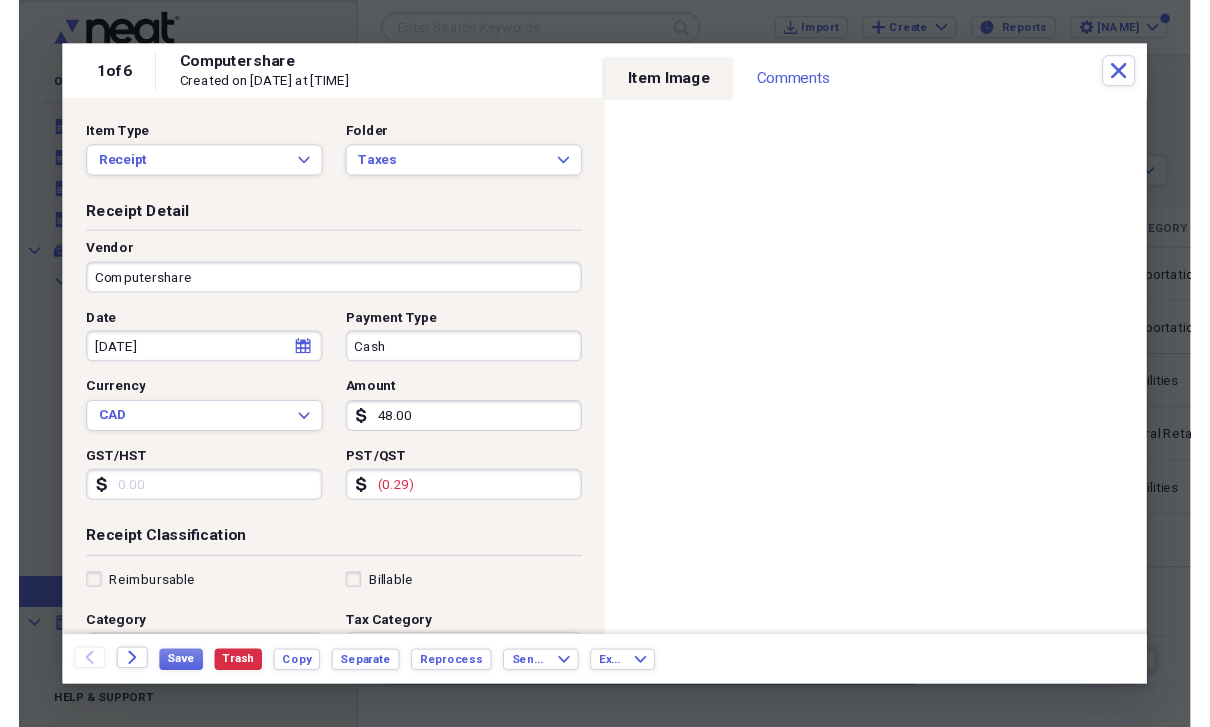 scroll, scrollTop: 24, scrollLeft: 0, axis: vertical 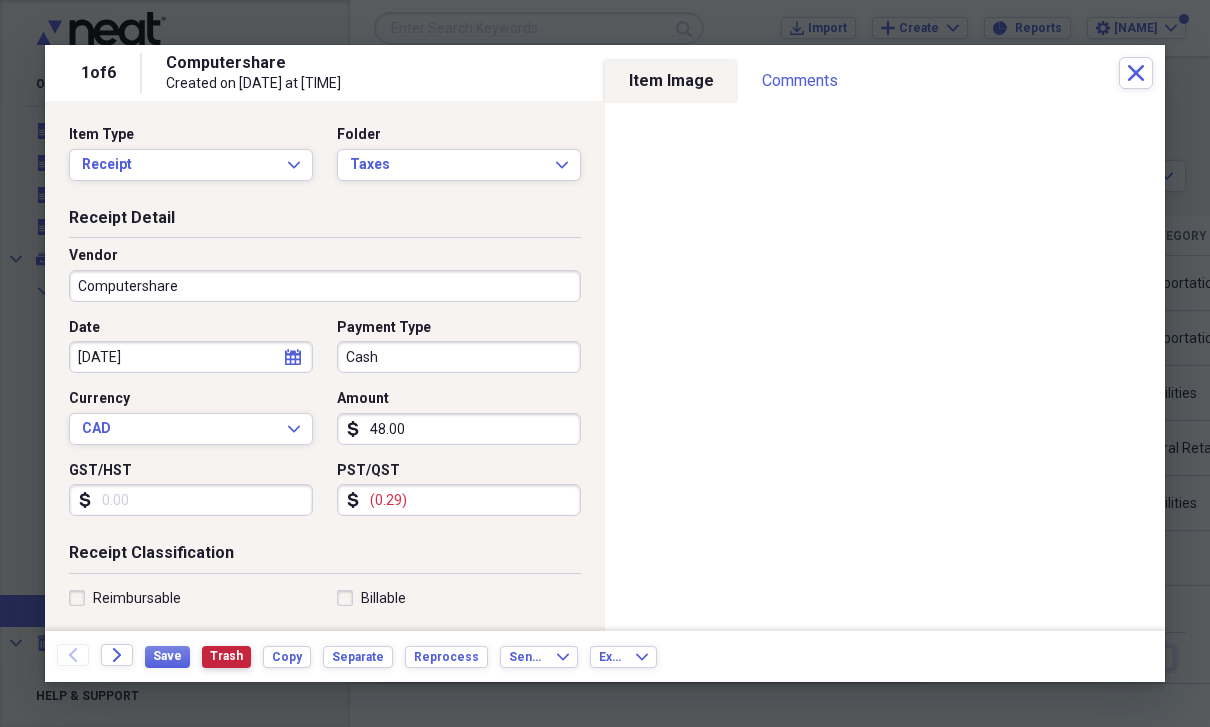click on "Trash" at bounding box center (226, 656) 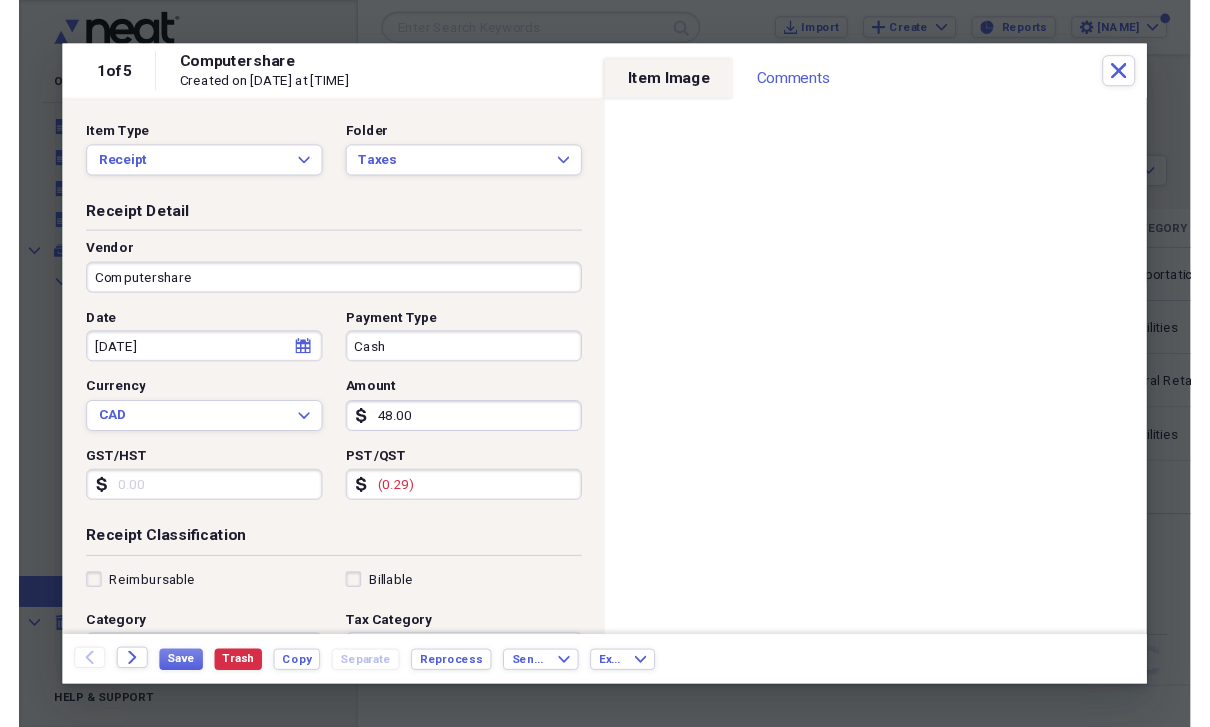scroll, scrollTop: 24, scrollLeft: 0, axis: vertical 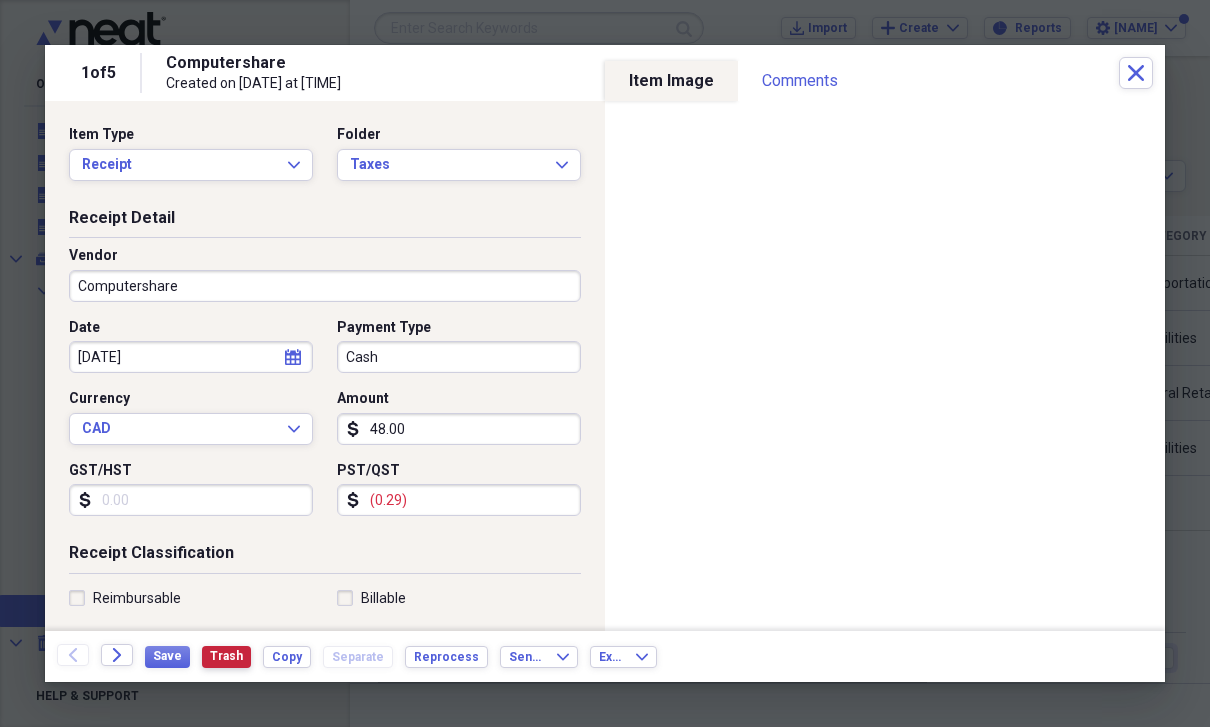 click on "Trash" at bounding box center (226, 656) 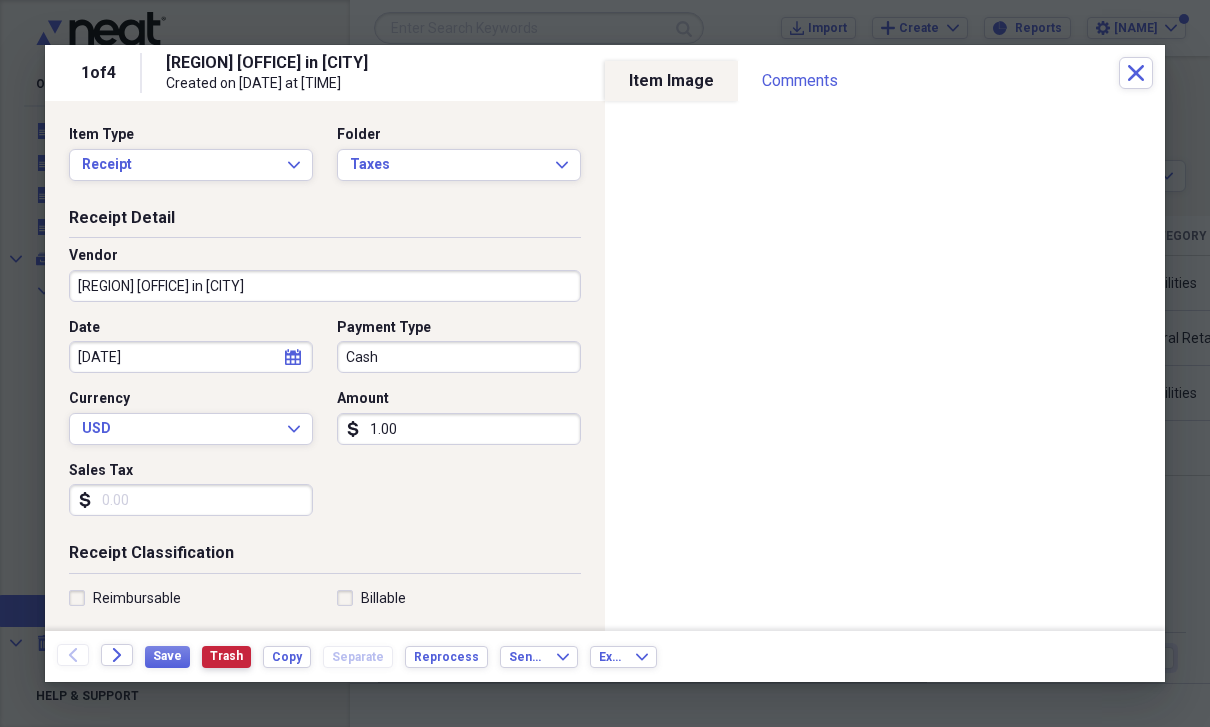 click on "Trash" at bounding box center [226, 656] 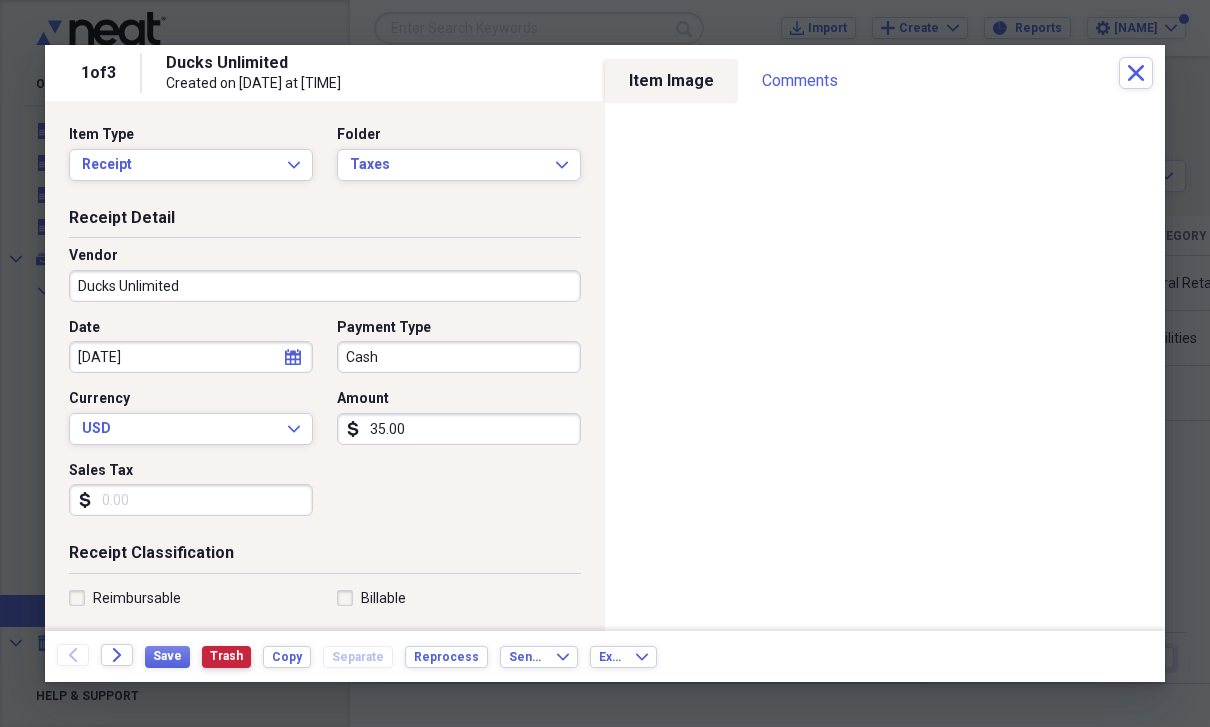 click on "Trash" at bounding box center (226, 656) 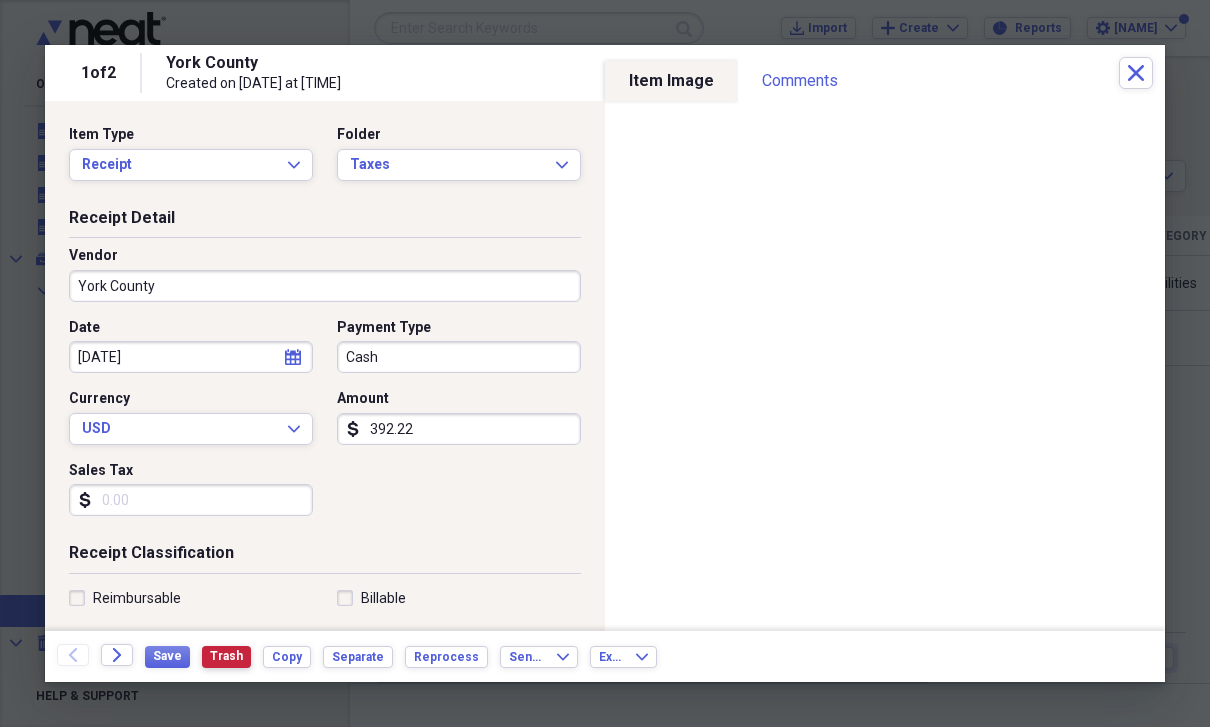 click on "Trash" at bounding box center (226, 656) 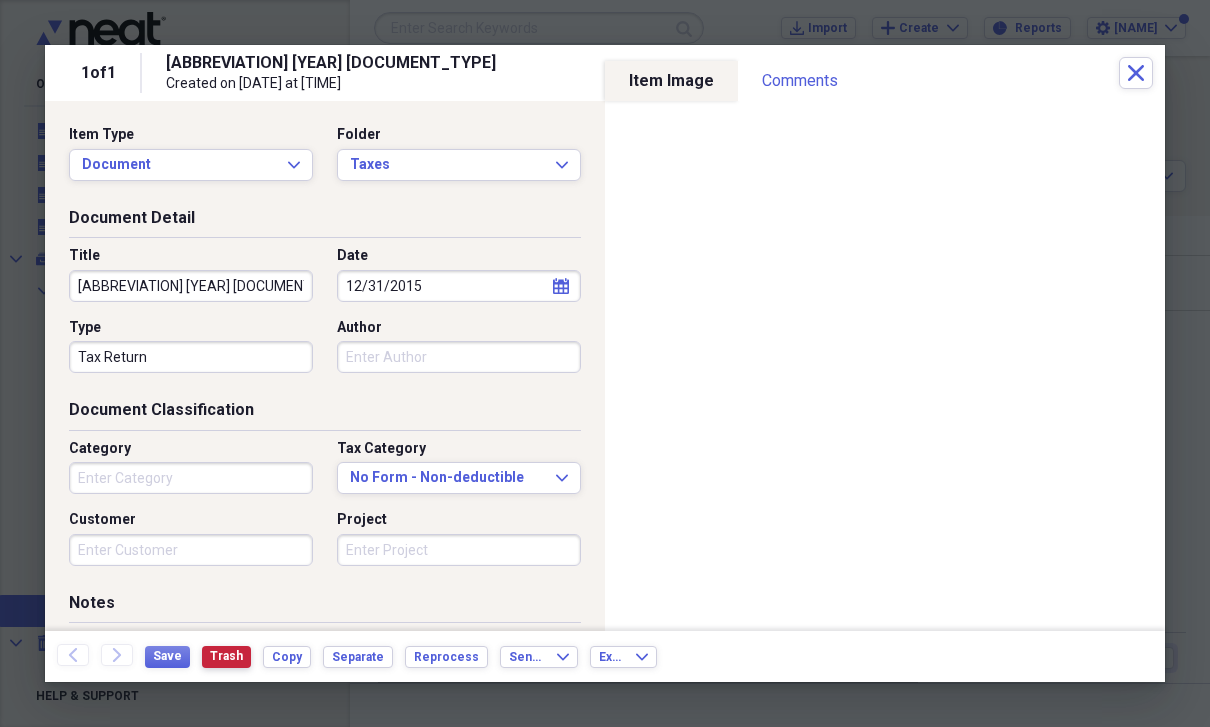 click on "Trash" at bounding box center [226, 656] 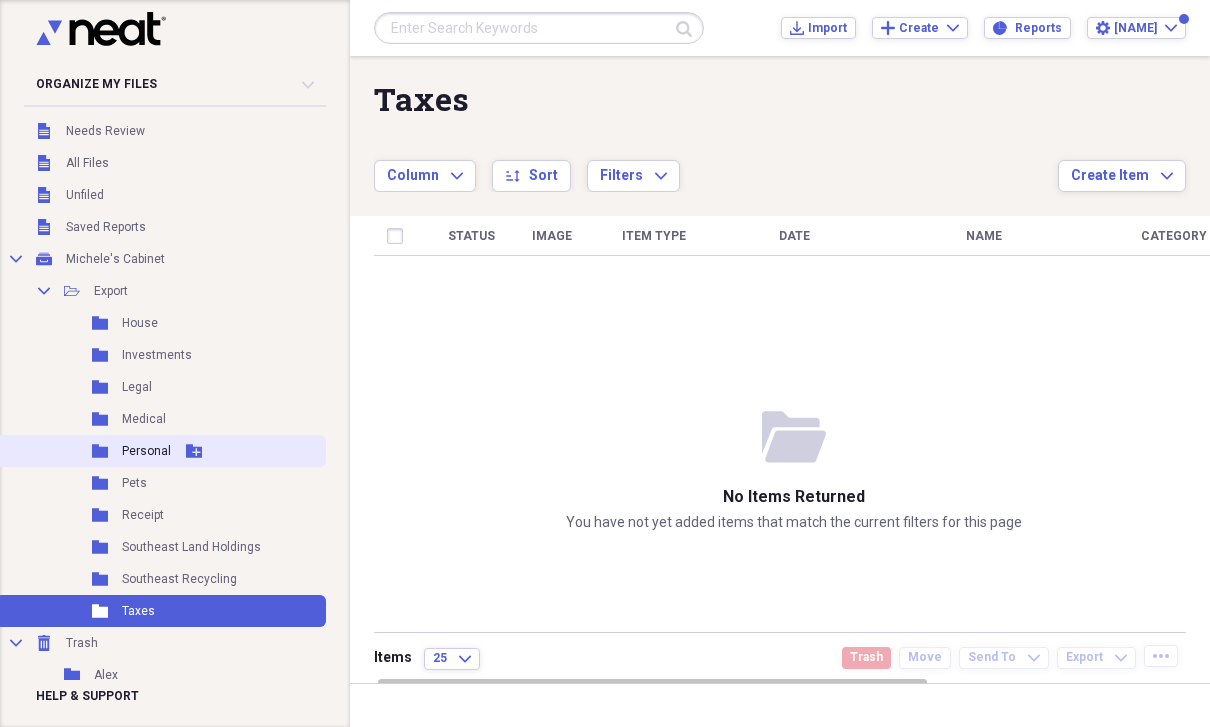 click on "Folder Personal Add Folder" at bounding box center [161, 451] 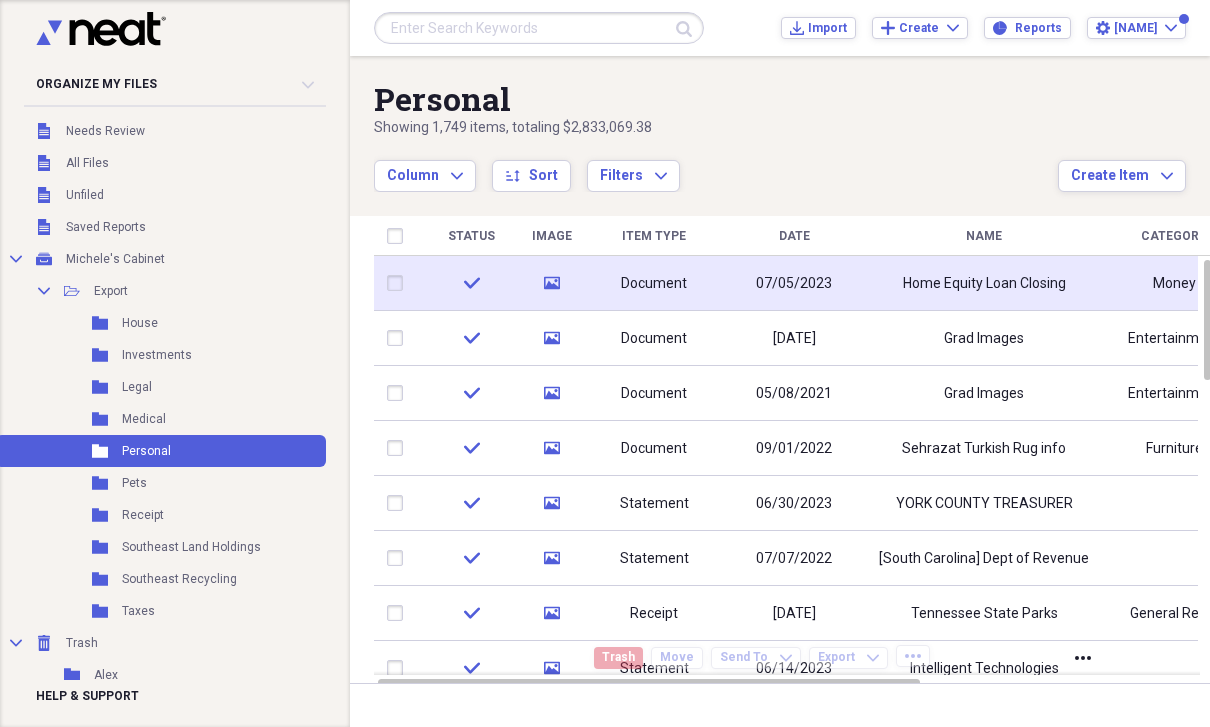 click on "Home Equity Loan Closing" at bounding box center (984, 284) 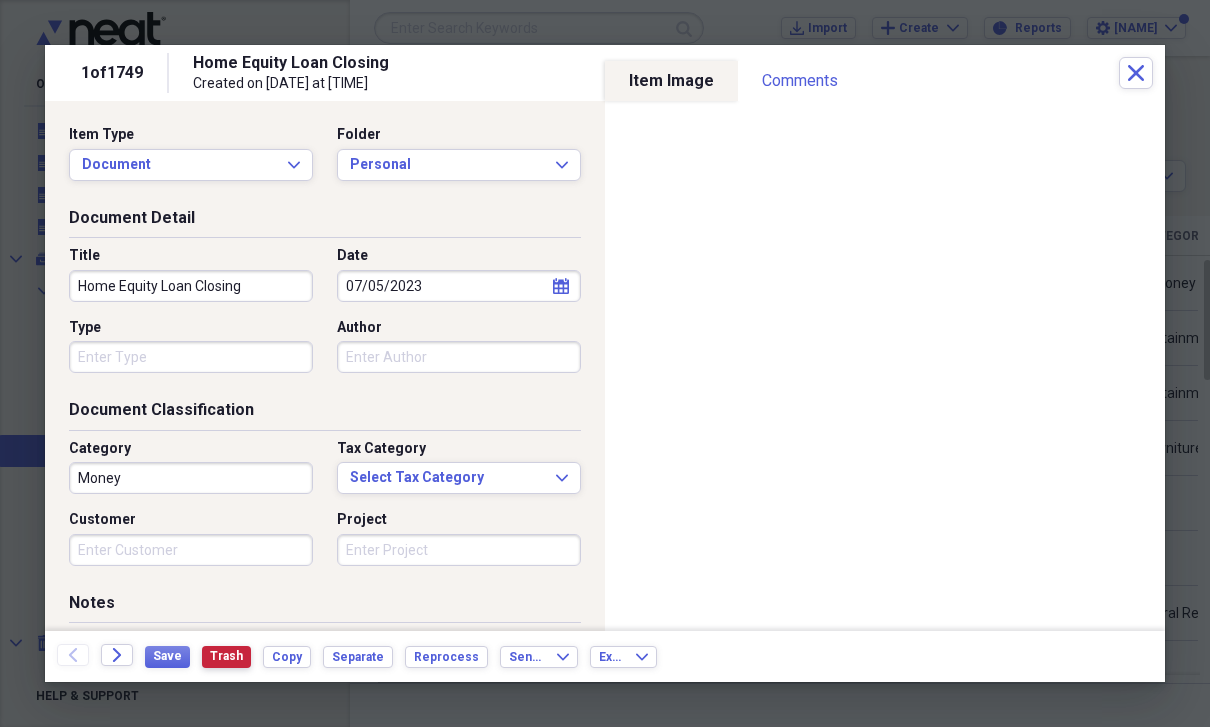 click on "Trash" at bounding box center [226, 656] 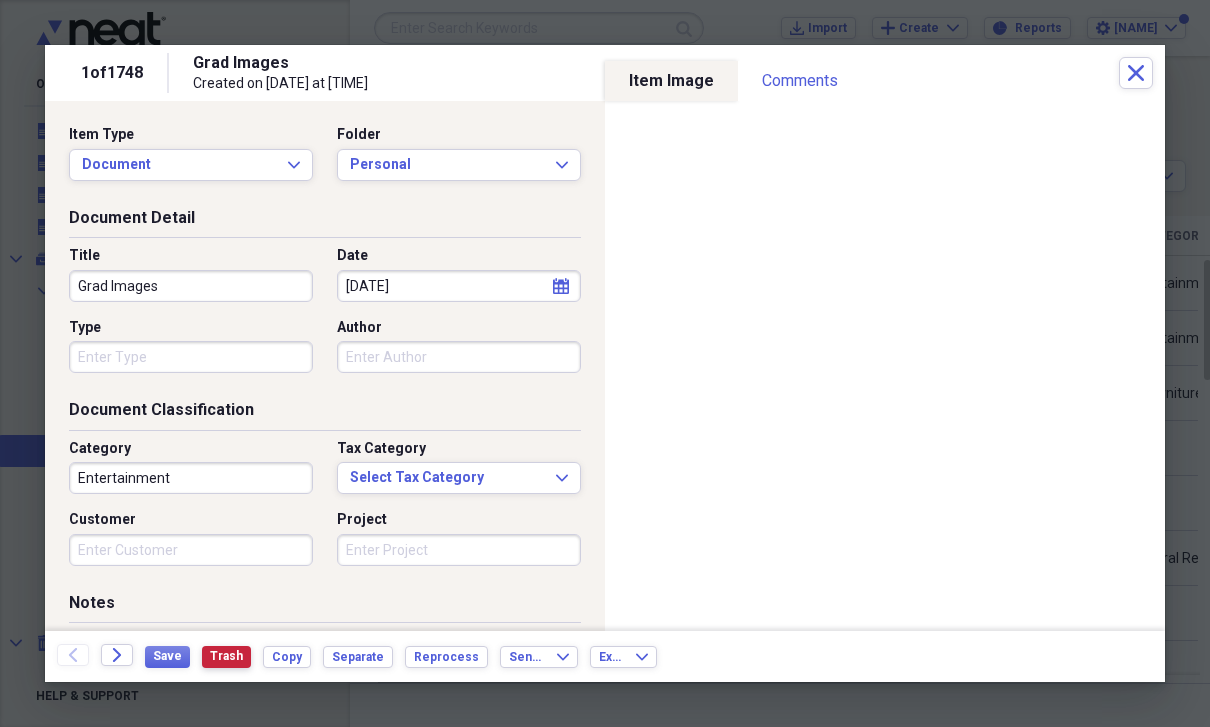 click on "Trash" at bounding box center [226, 656] 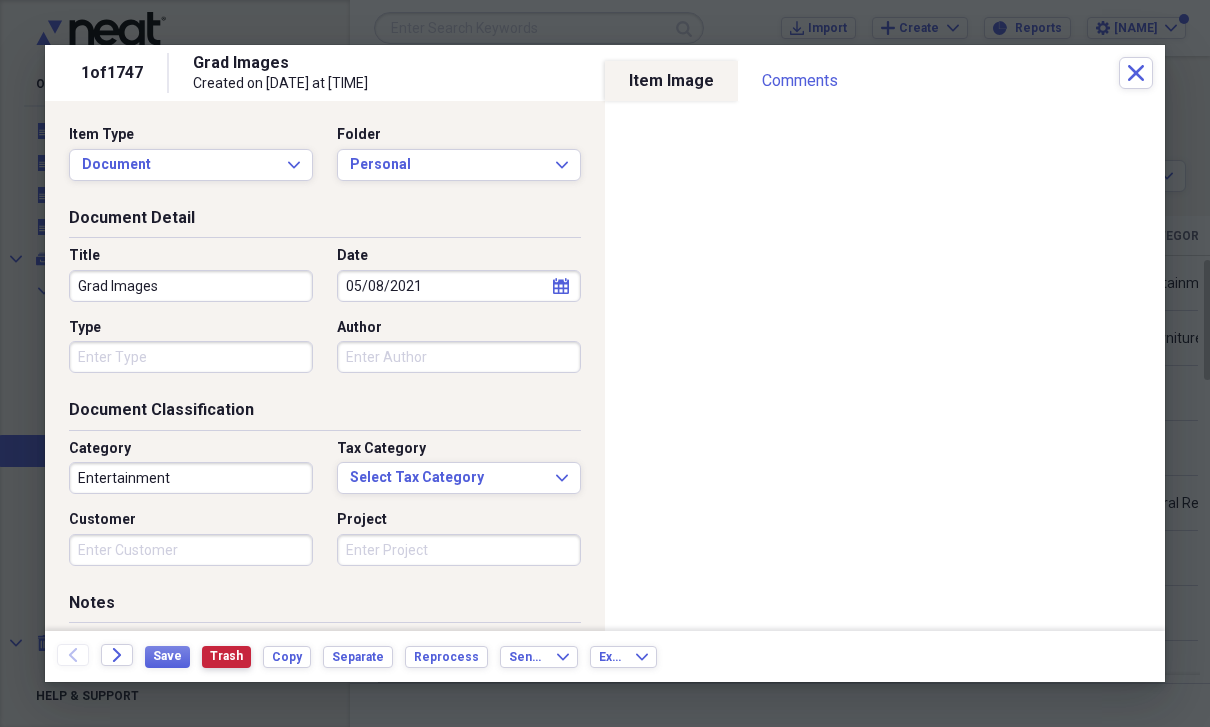 click on "Trash" at bounding box center [226, 656] 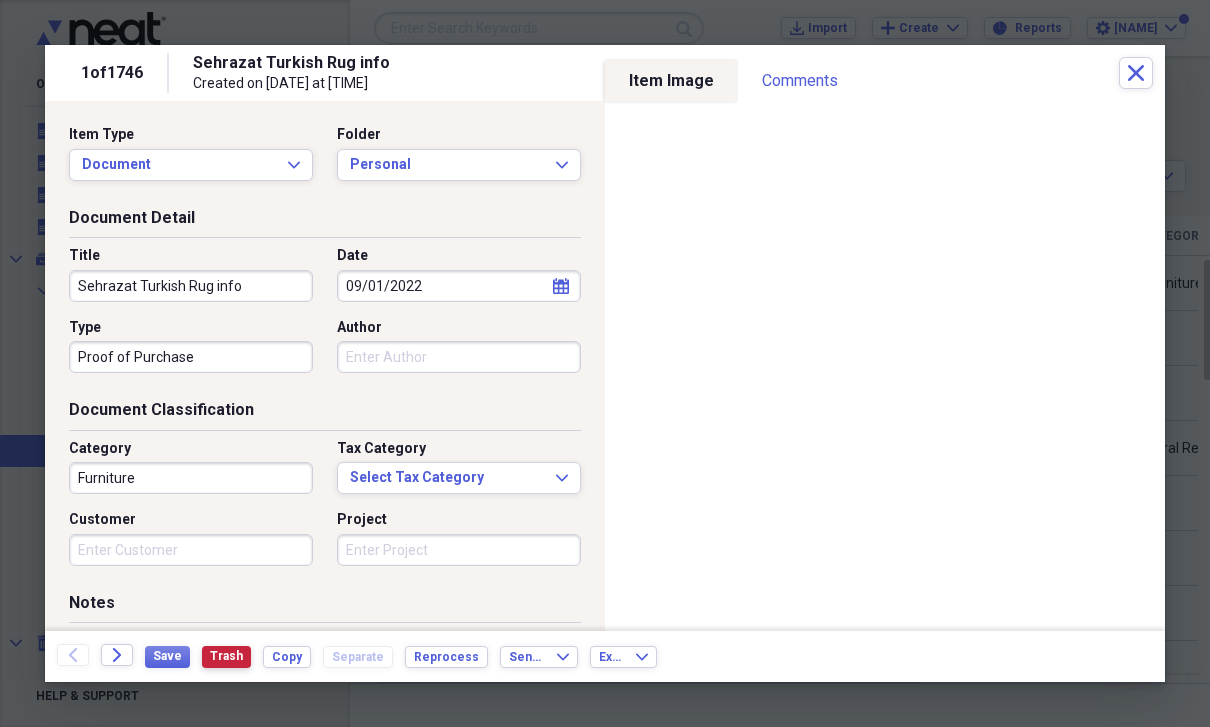 click on "Trash" at bounding box center [226, 656] 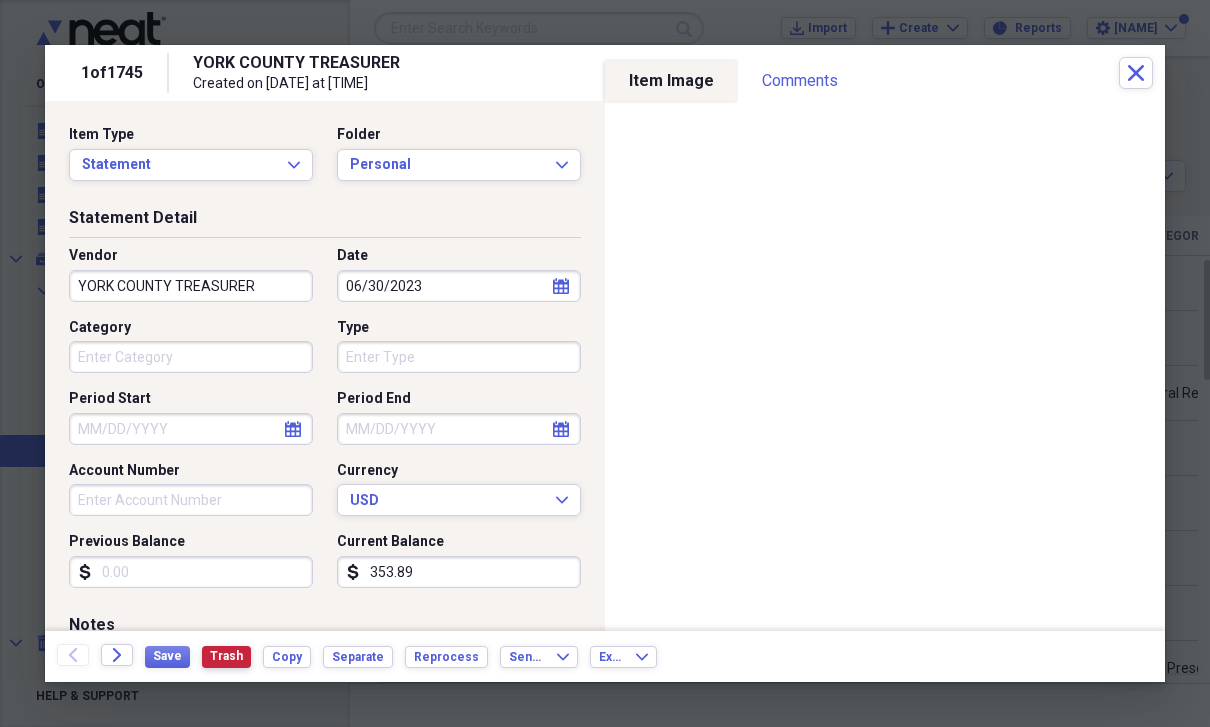 click on "Trash" at bounding box center (226, 656) 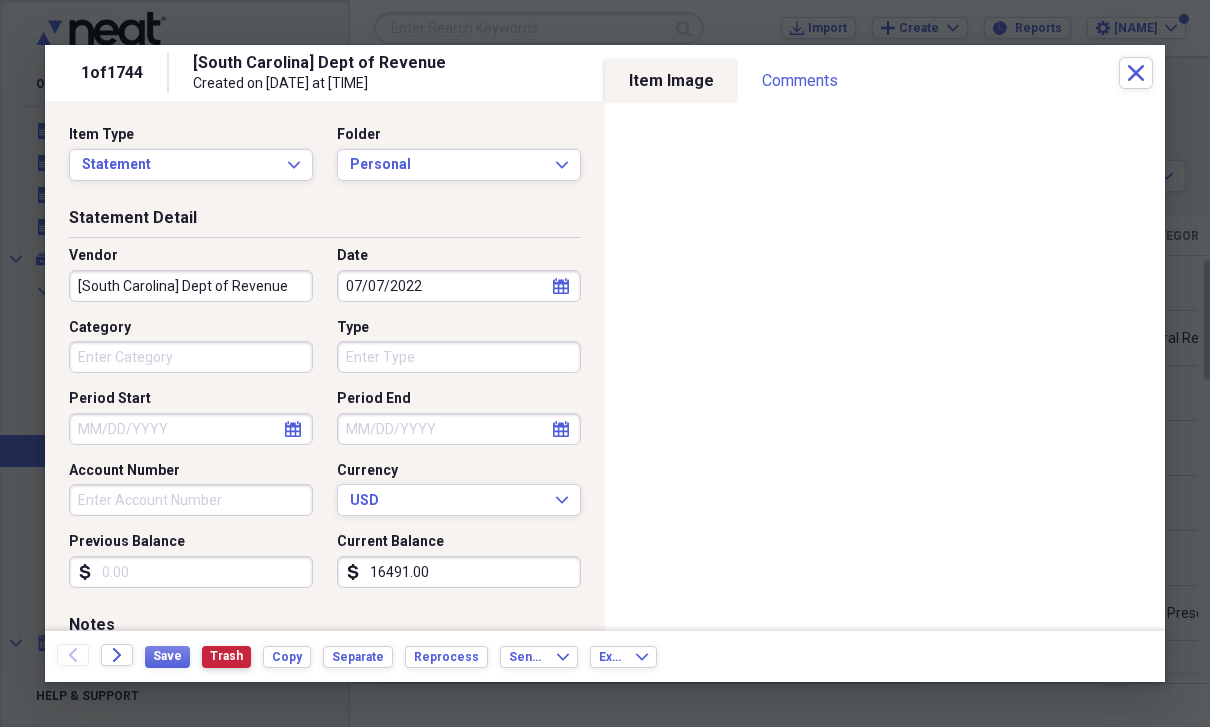 click on "Trash" at bounding box center [226, 656] 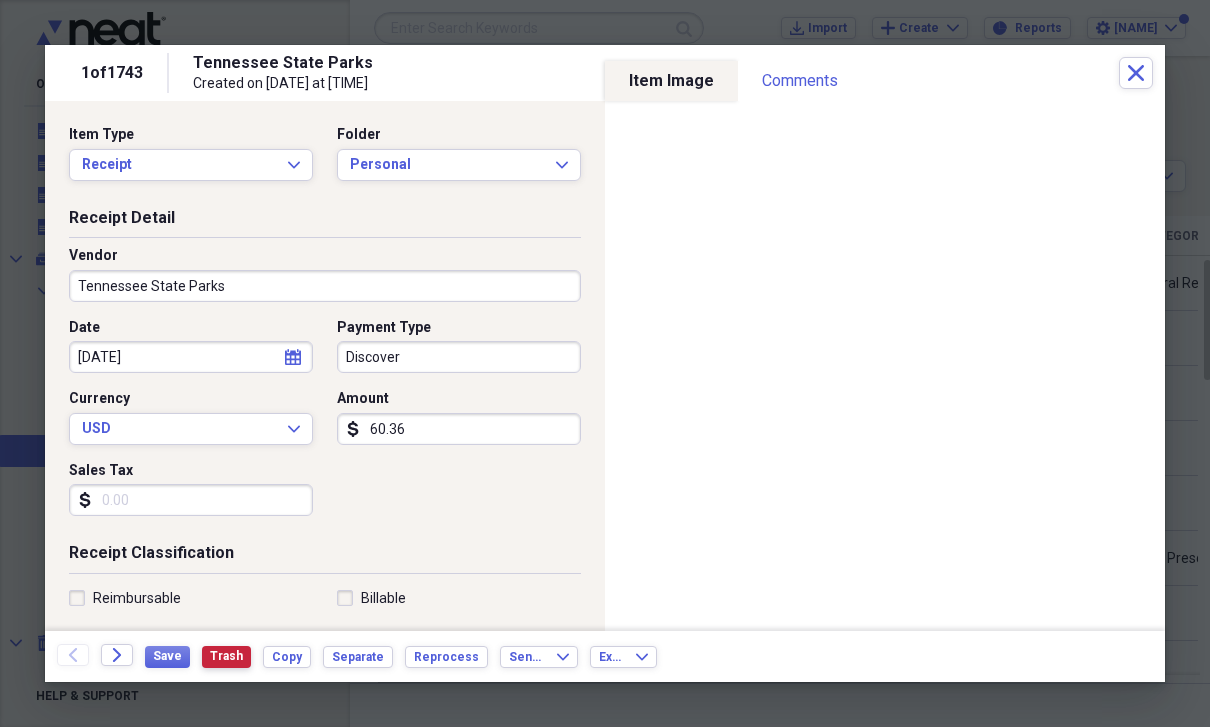 click on "Trash" at bounding box center [226, 656] 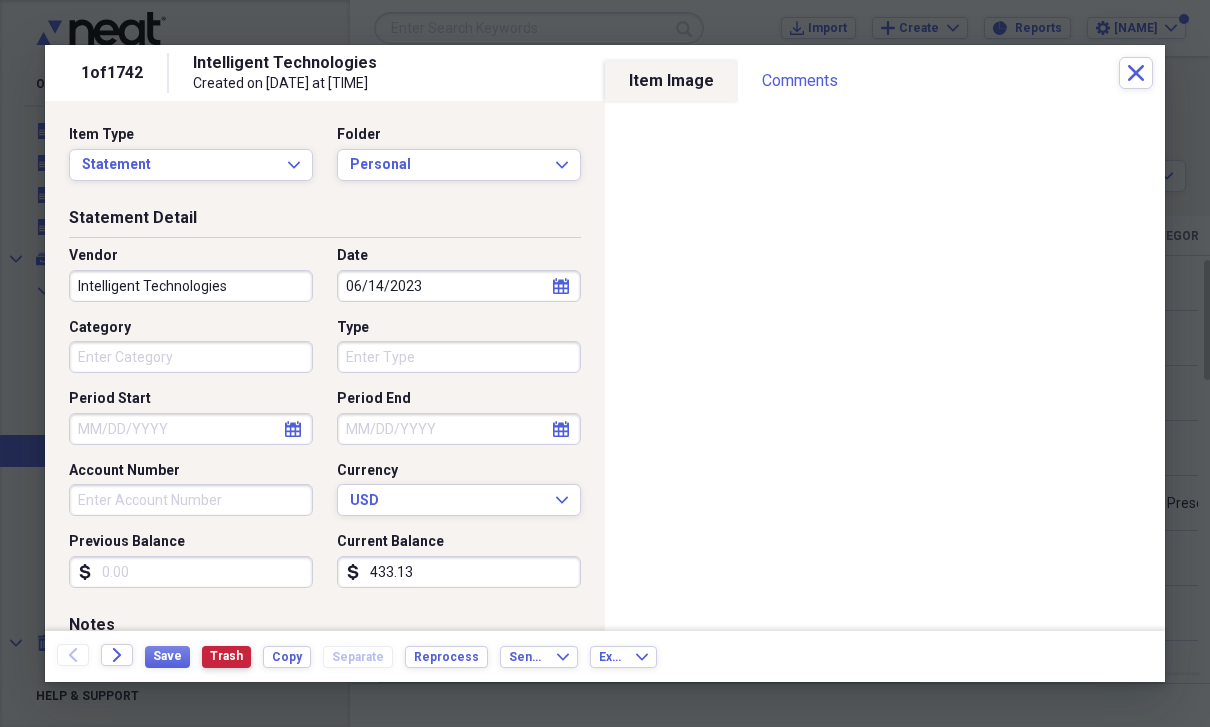click on "Trash" at bounding box center [226, 656] 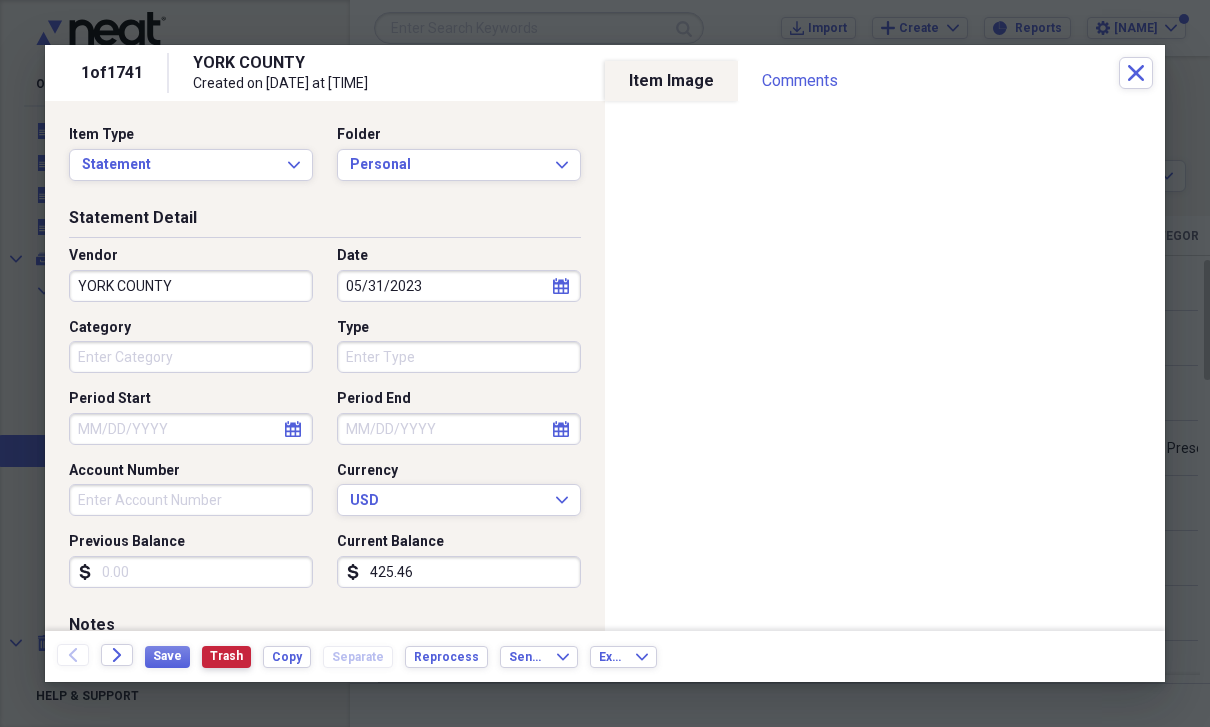 click on "Trash" at bounding box center [226, 656] 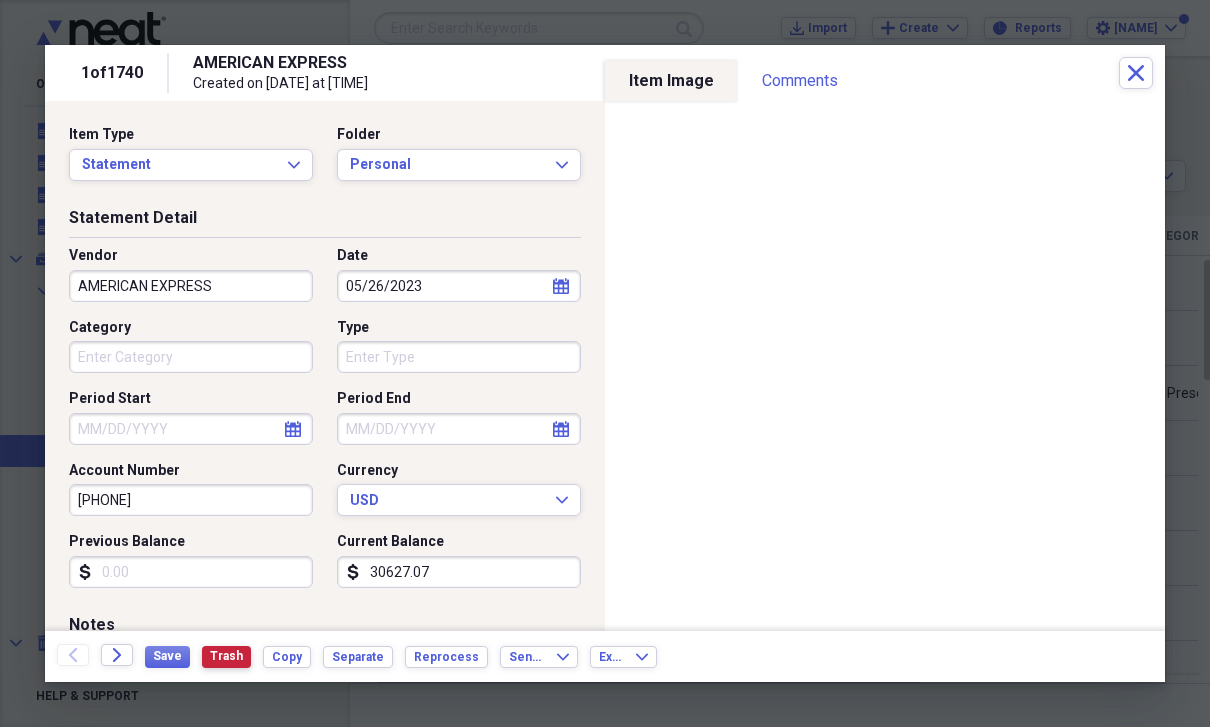 click on "Trash" at bounding box center (226, 656) 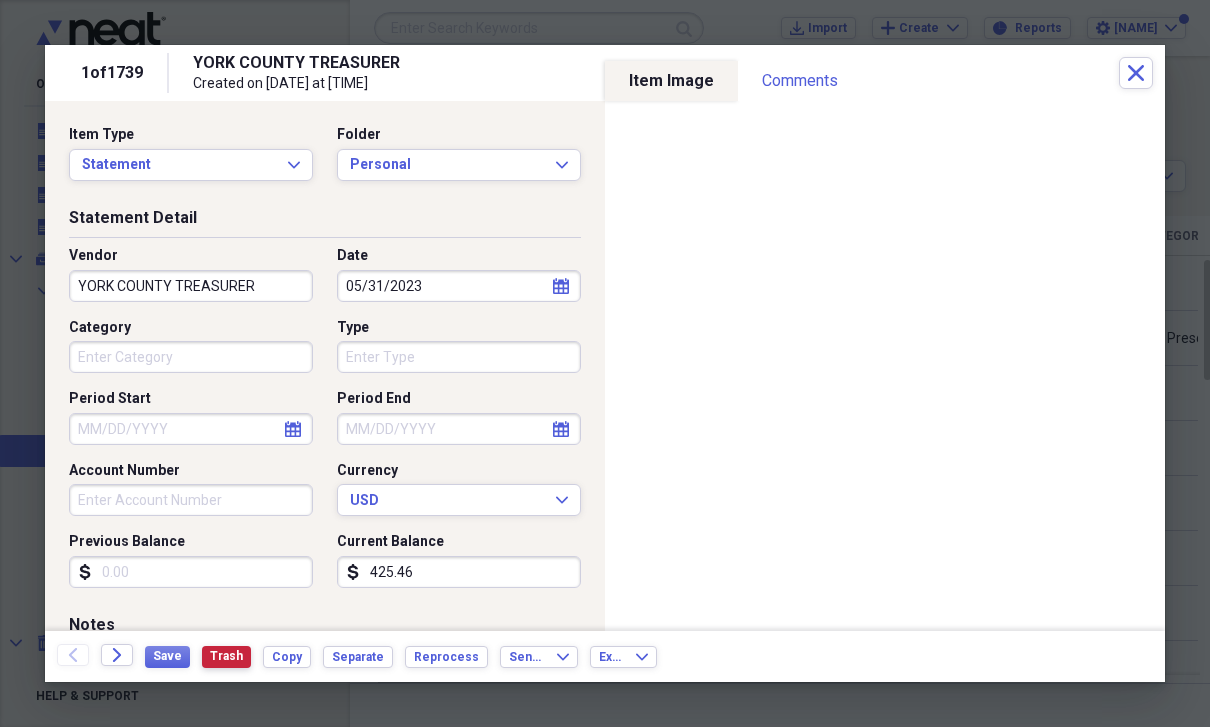 click on "Trash" at bounding box center (226, 656) 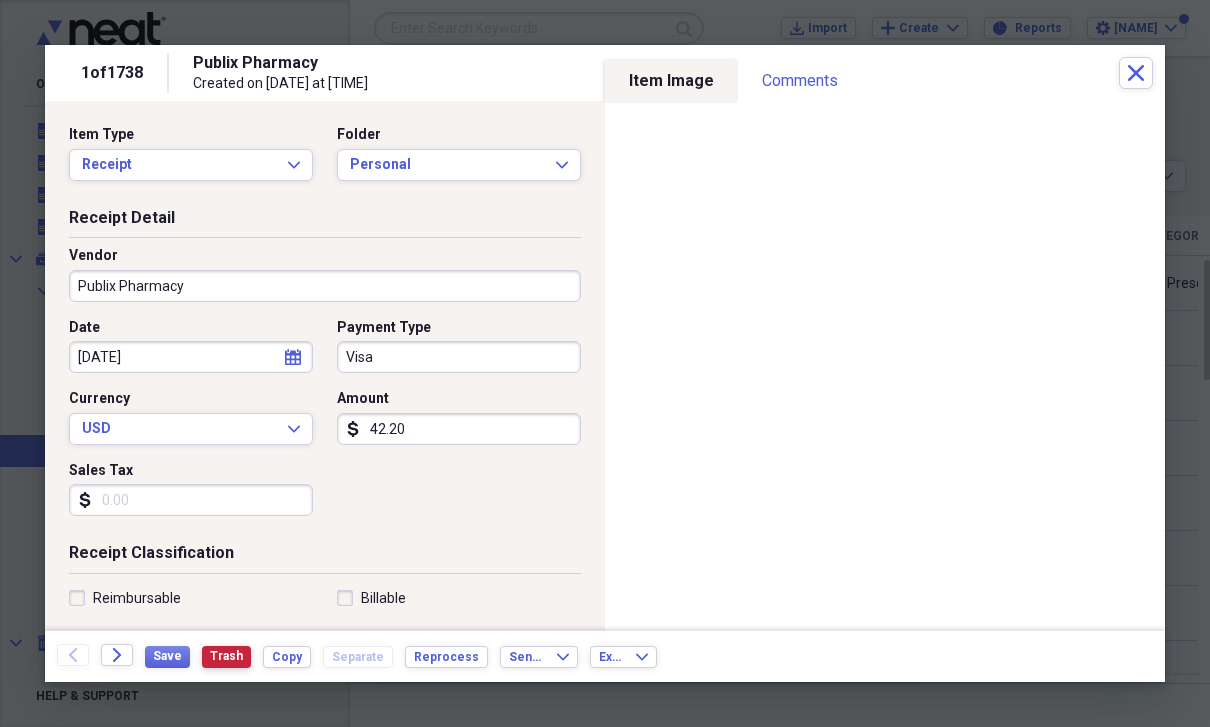 click on "Trash" at bounding box center [226, 656] 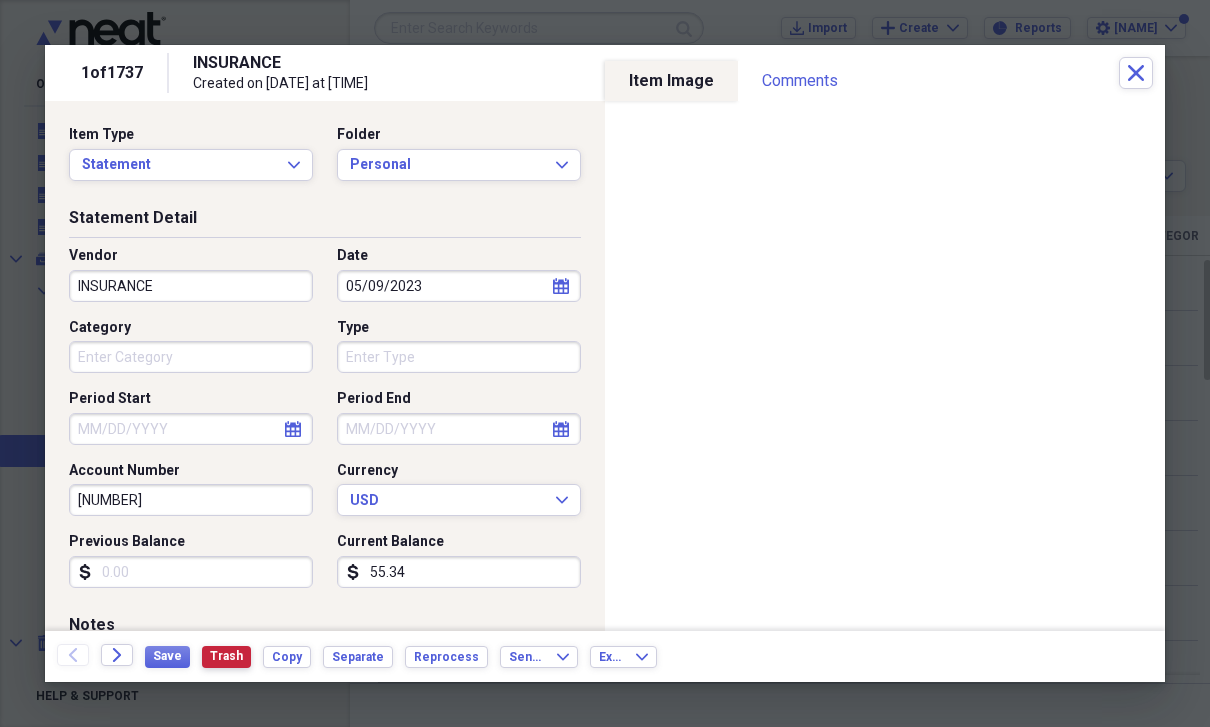 click on "Trash" at bounding box center [226, 656] 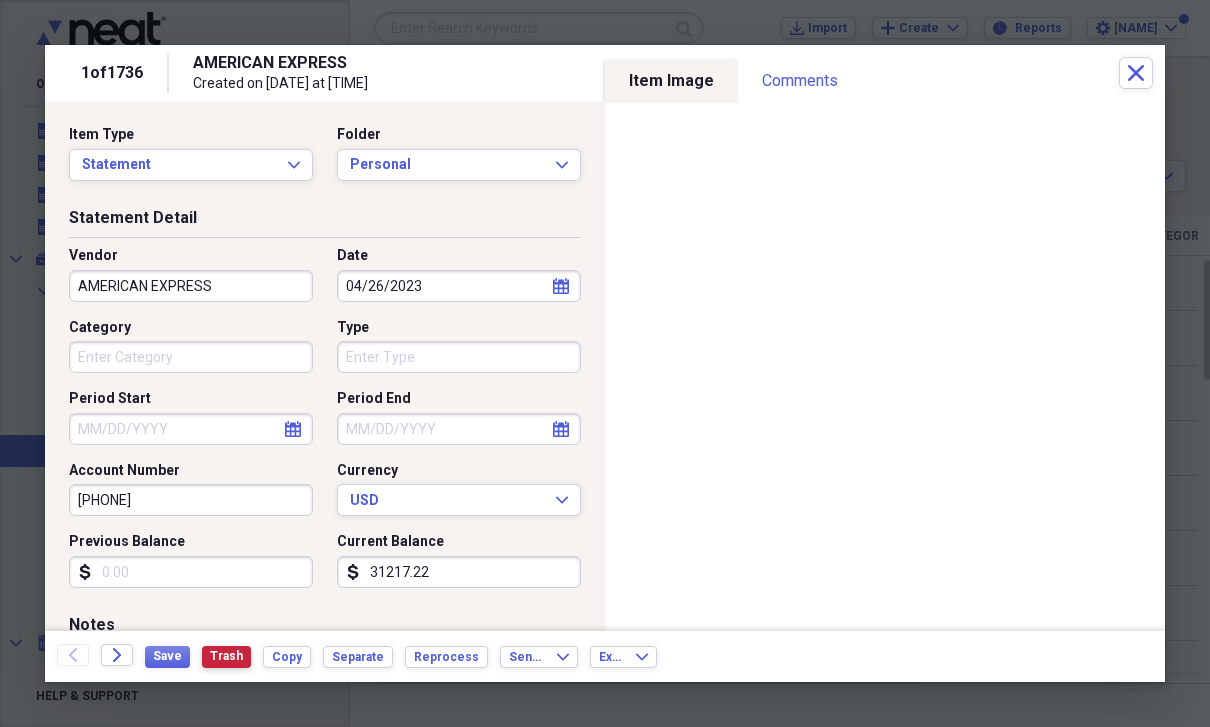 click on "Trash" at bounding box center (226, 656) 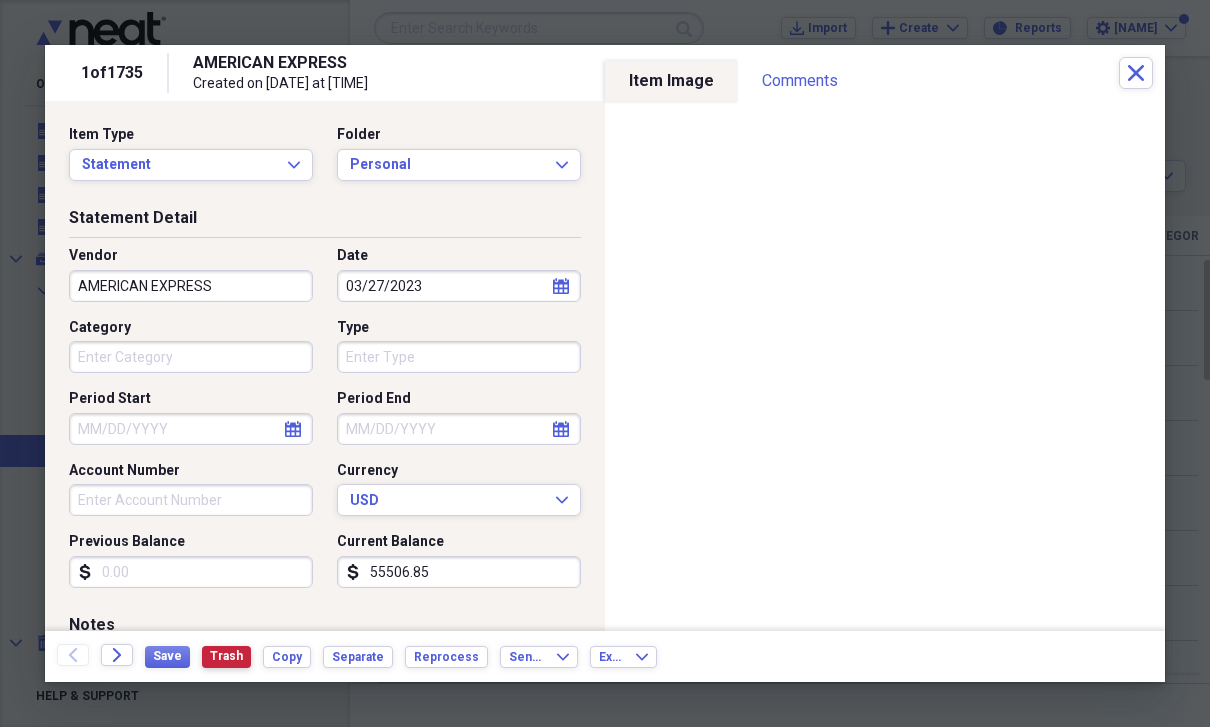 click on "Trash" at bounding box center (226, 656) 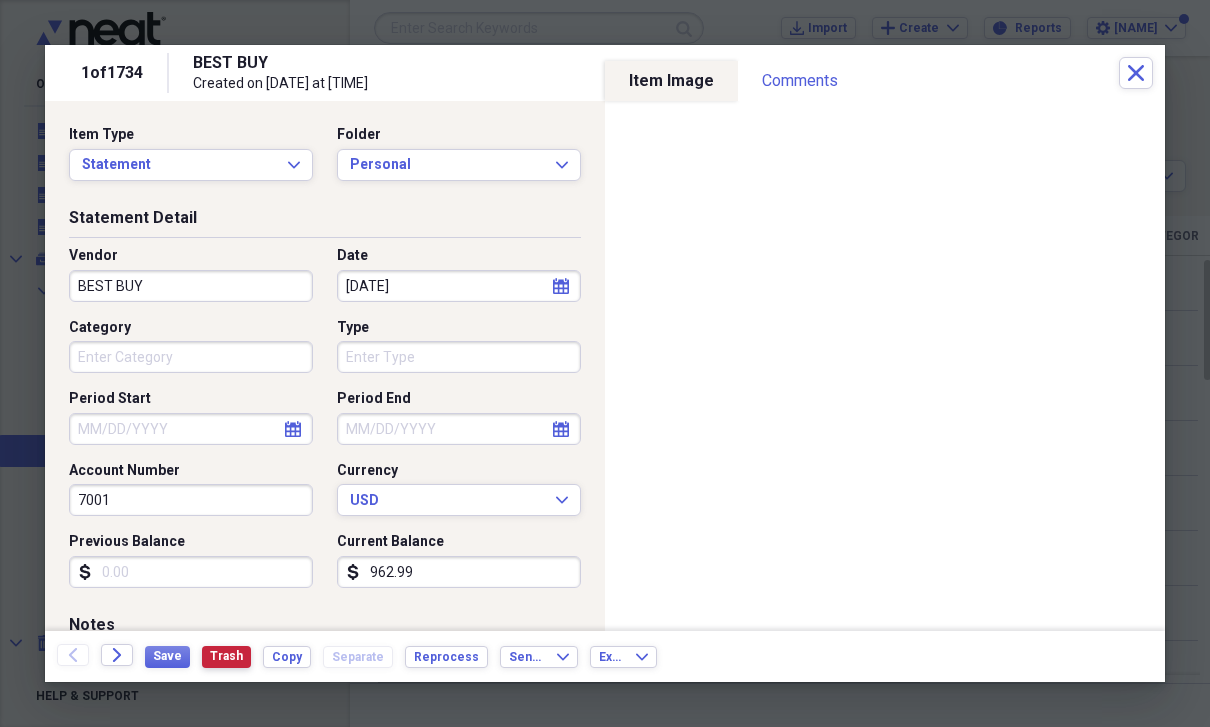 click on "Trash" at bounding box center [226, 656] 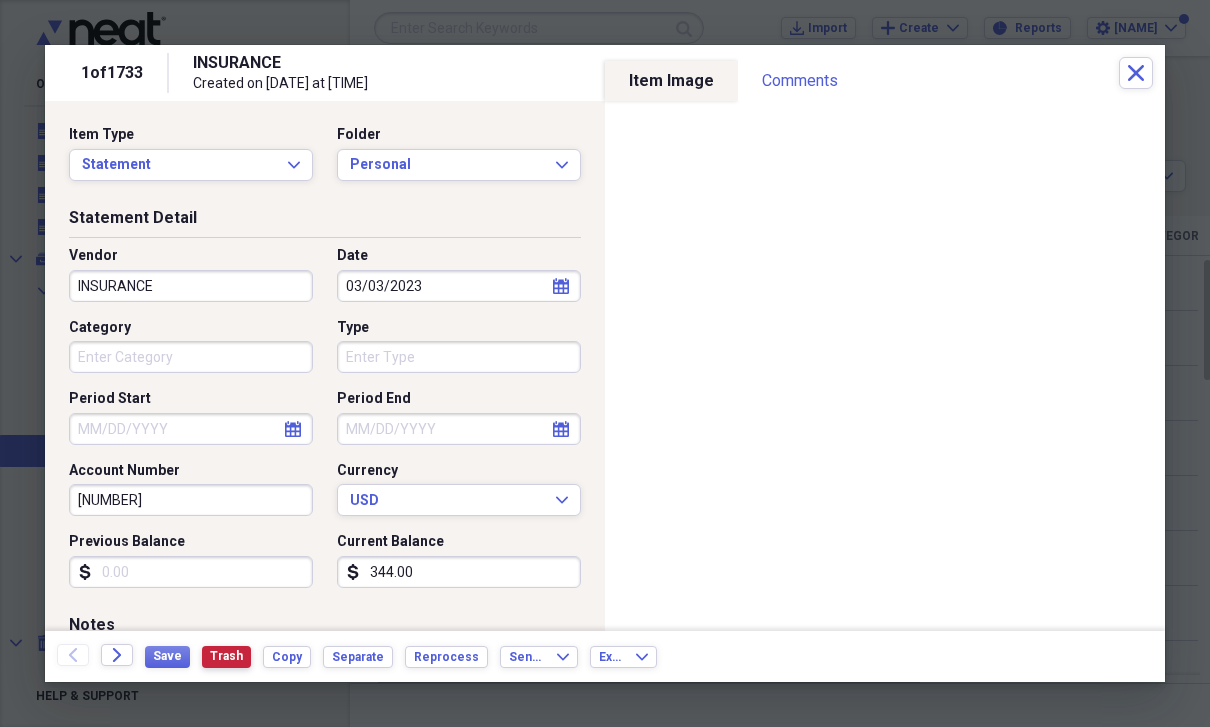 click on "Trash" at bounding box center (226, 656) 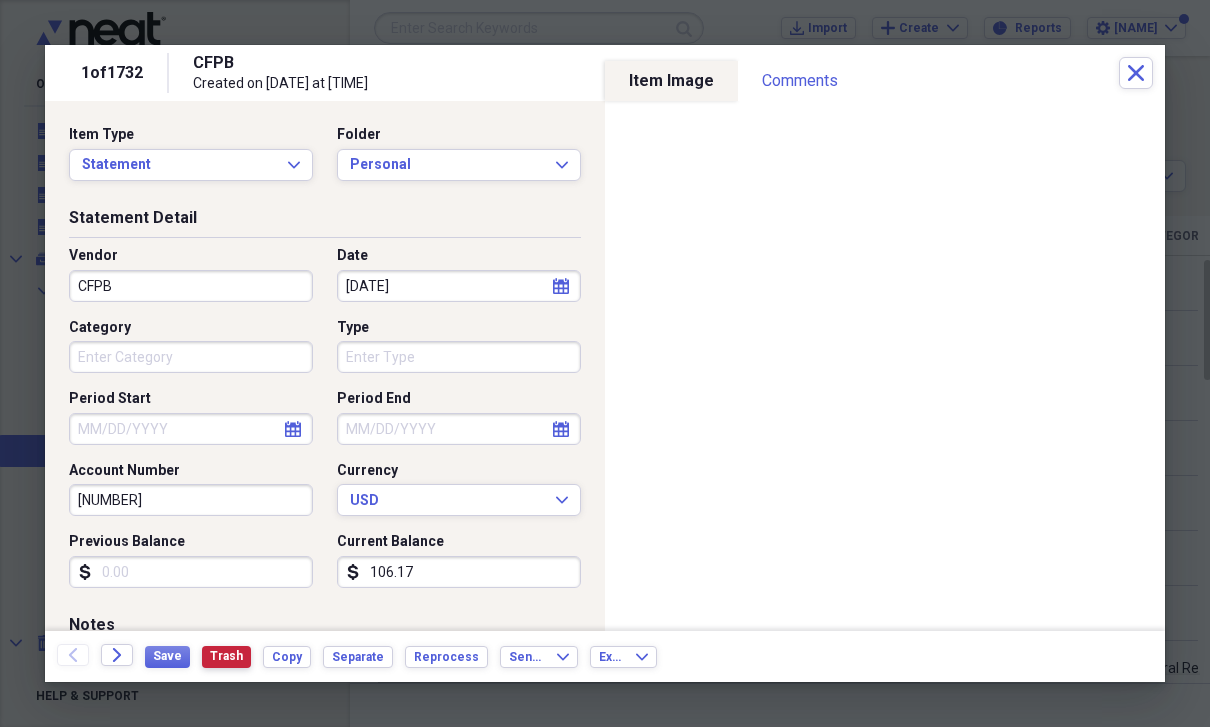 click on "Trash" at bounding box center (226, 657) 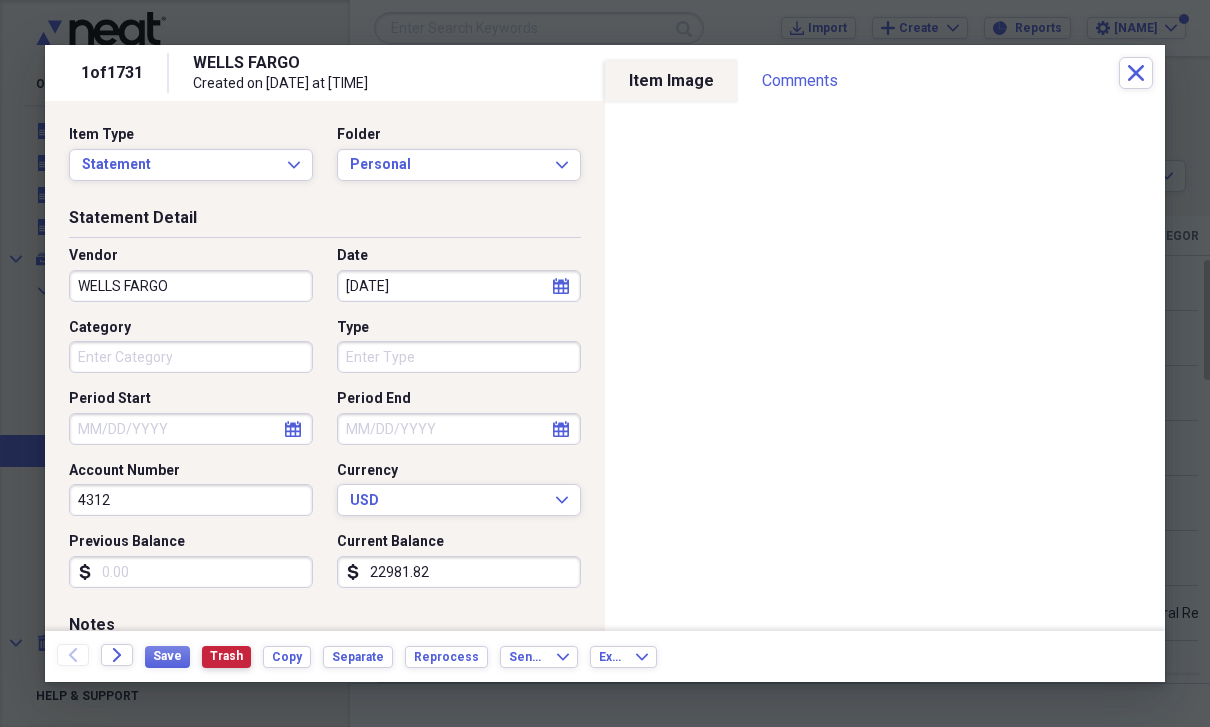 click on "Trash" at bounding box center [226, 656] 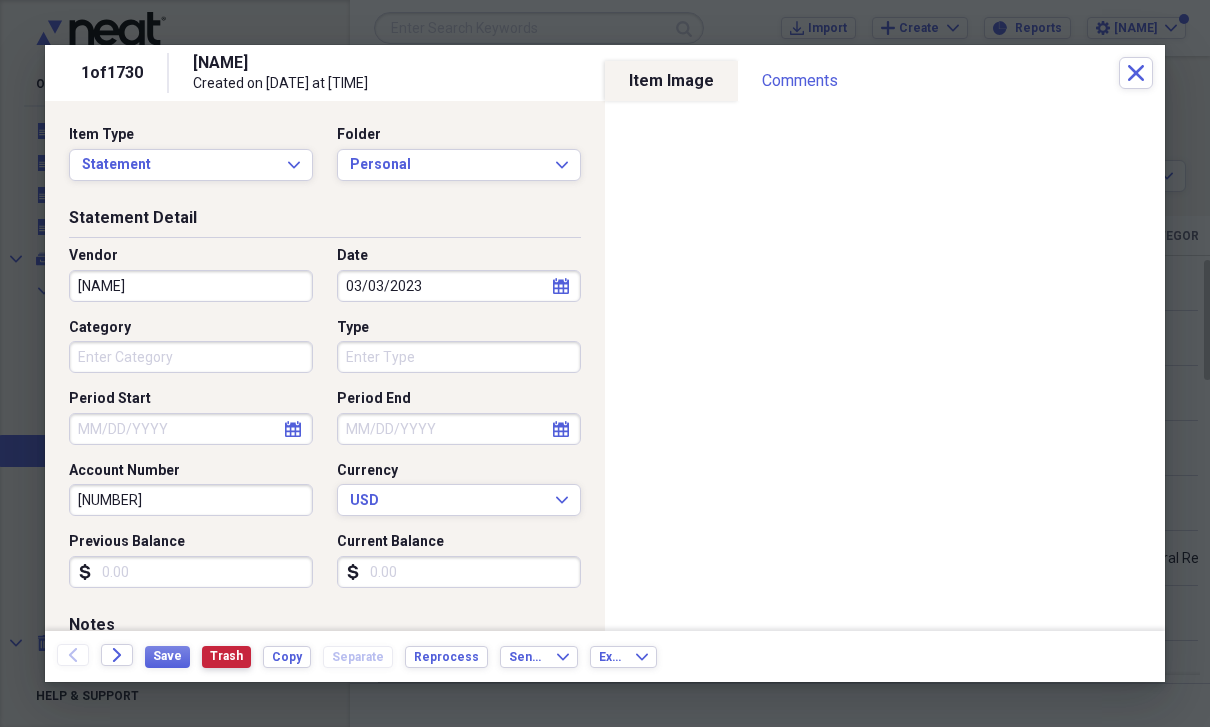 click on "Trash" at bounding box center (226, 656) 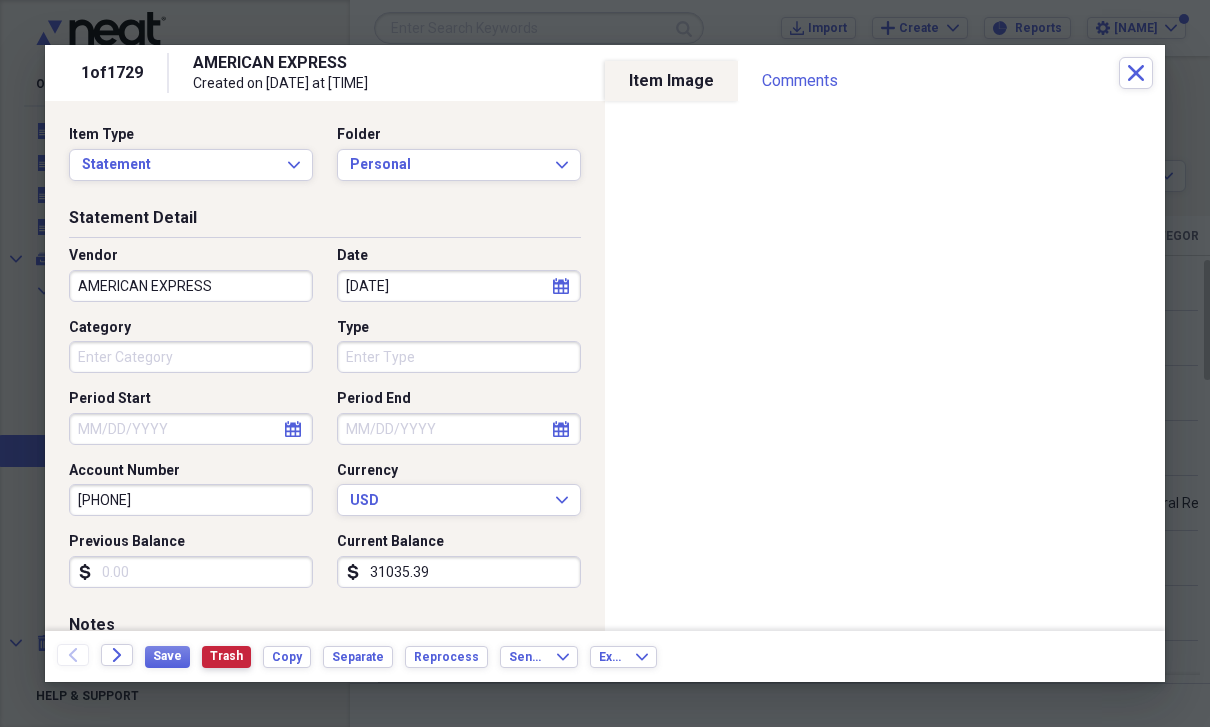 click on "Trash" at bounding box center [226, 656] 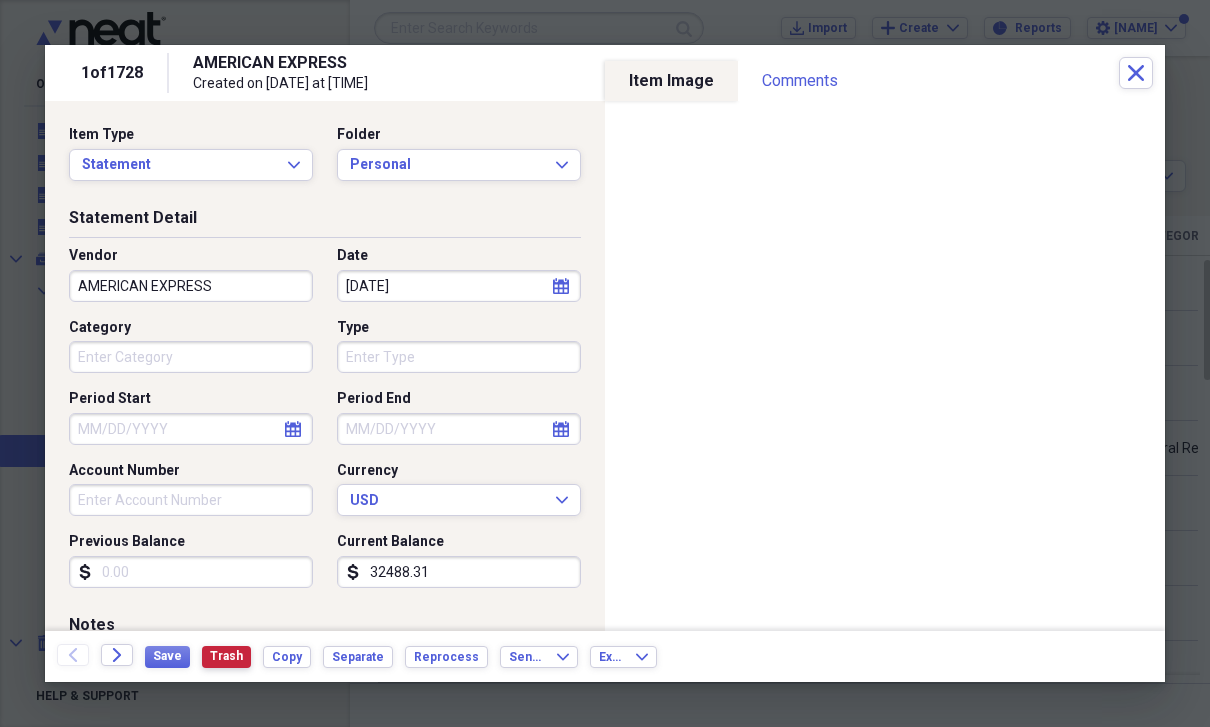 click on "Trash" at bounding box center (226, 656) 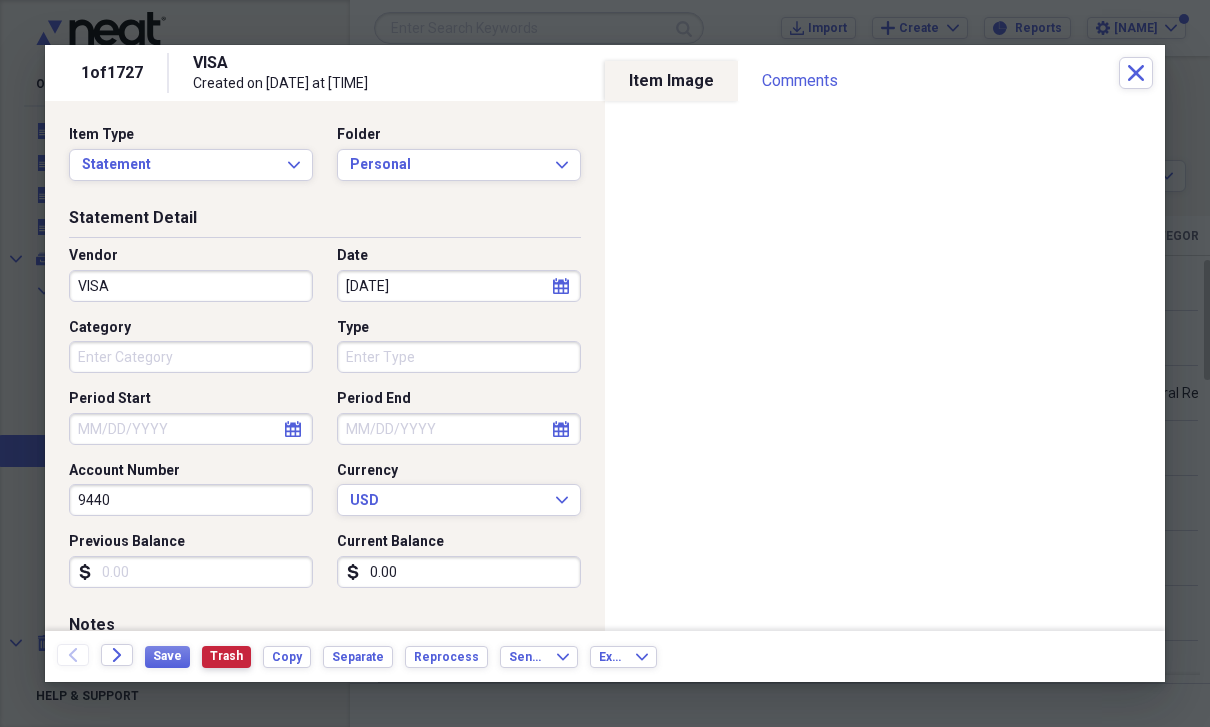 click on "Trash" at bounding box center [226, 656] 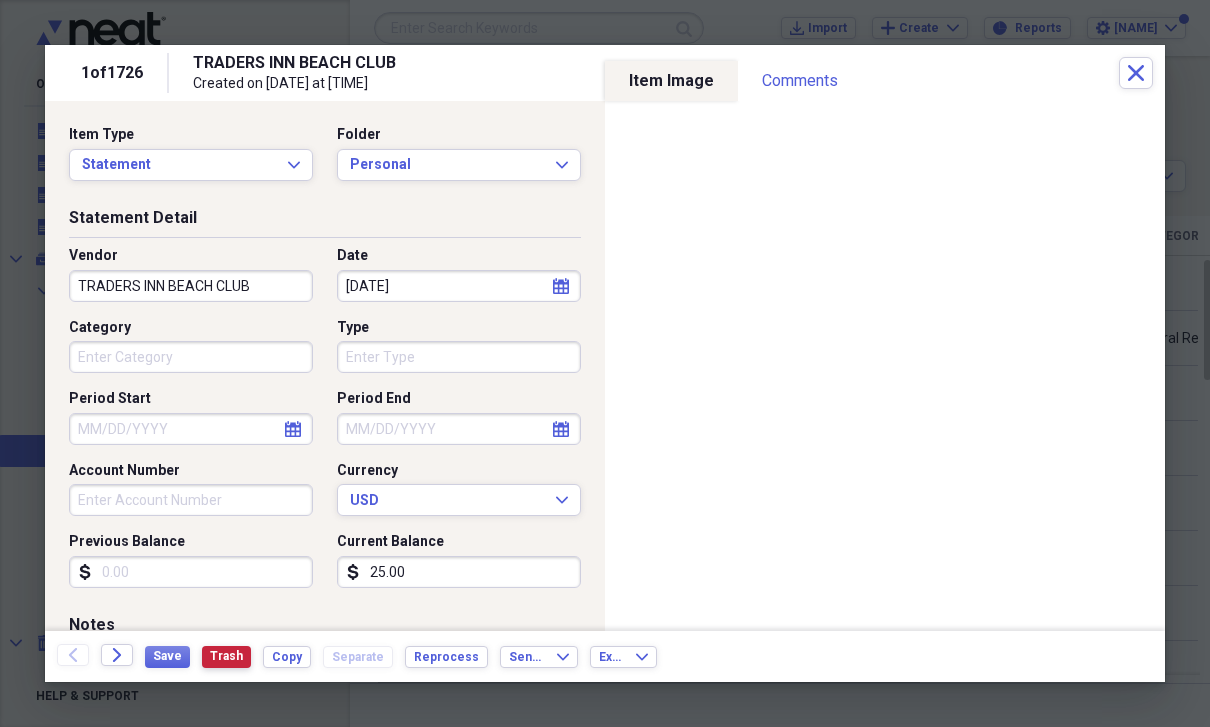 click on "Trash" at bounding box center (226, 656) 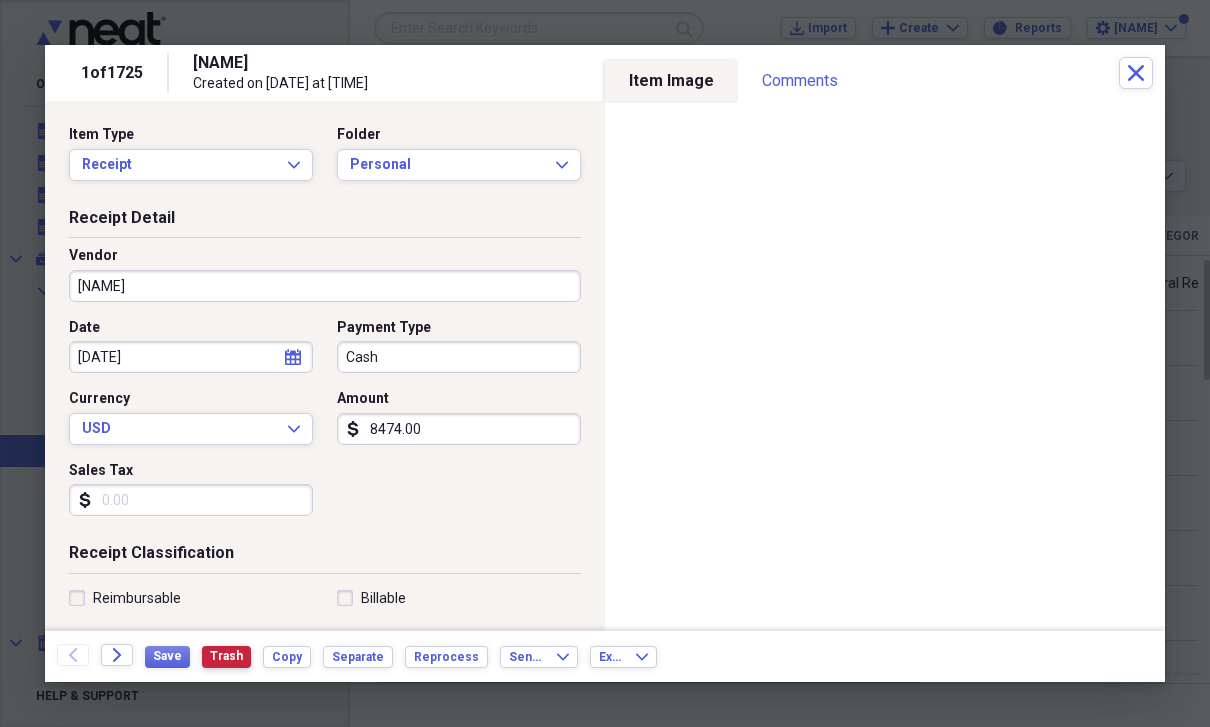 click on "Trash" at bounding box center [226, 656] 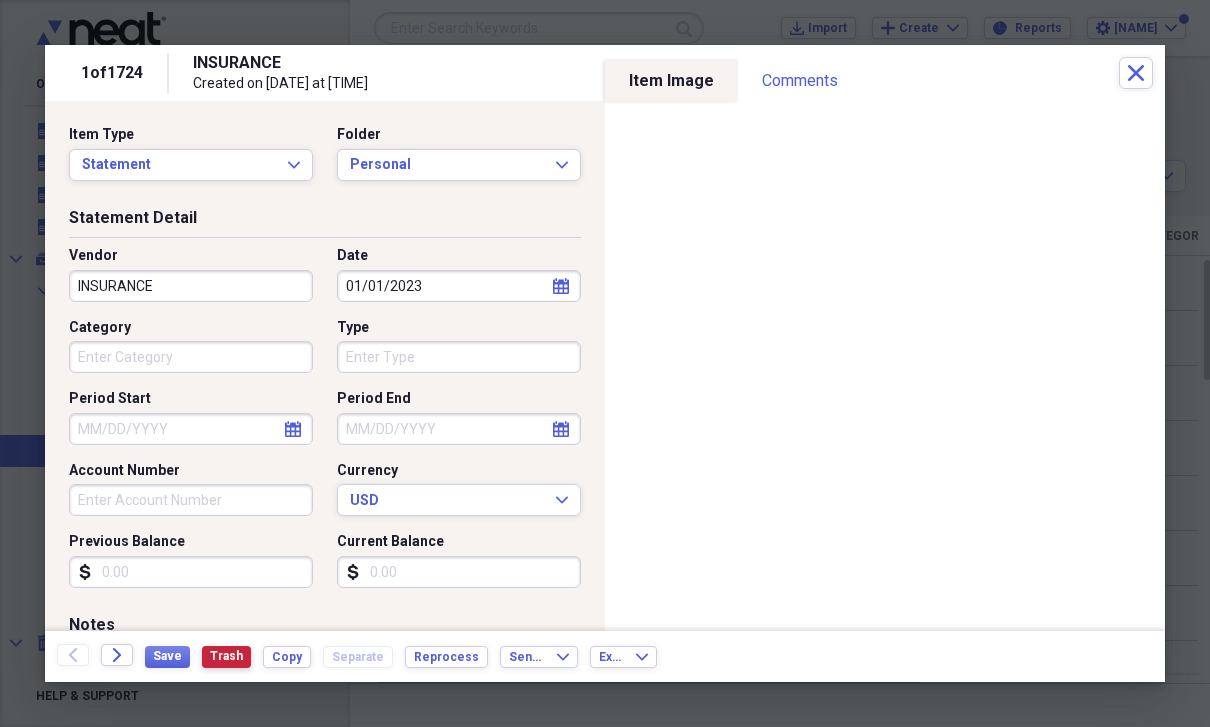 click on "Trash" at bounding box center (226, 656) 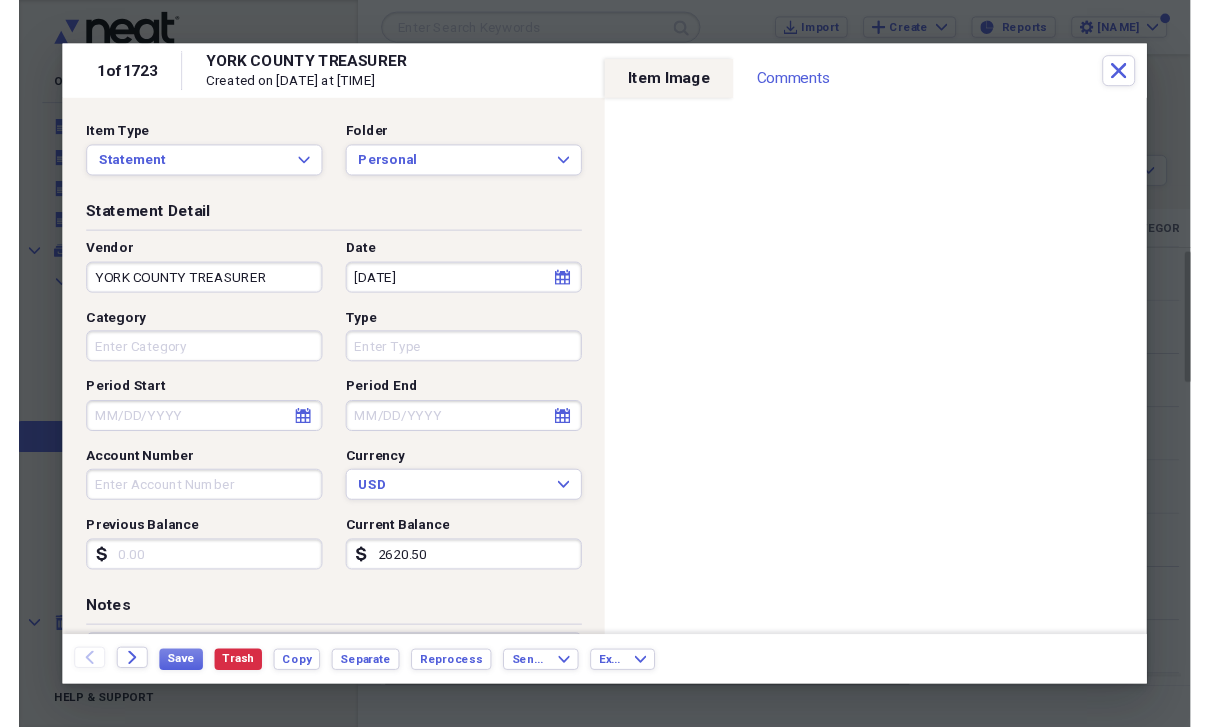 scroll, scrollTop: 24, scrollLeft: 0, axis: vertical 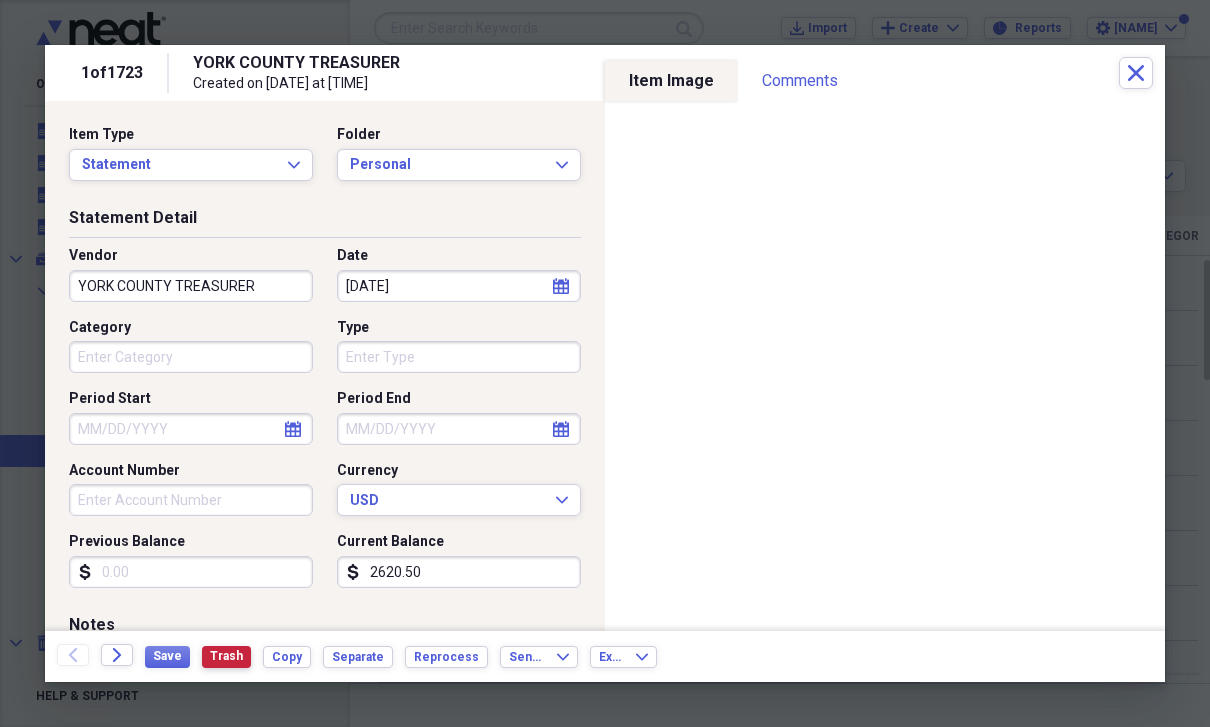 click on "Trash" at bounding box center (226, 656) 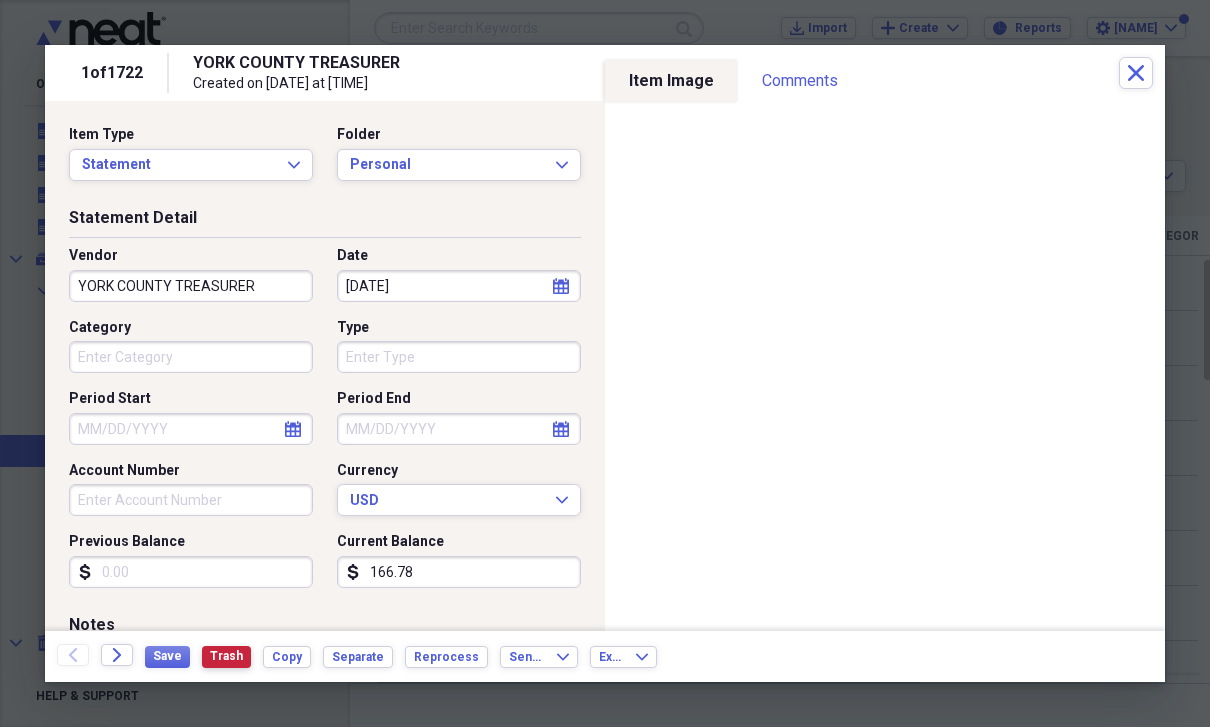 click on "Trash" at bounding box center [226, 656] 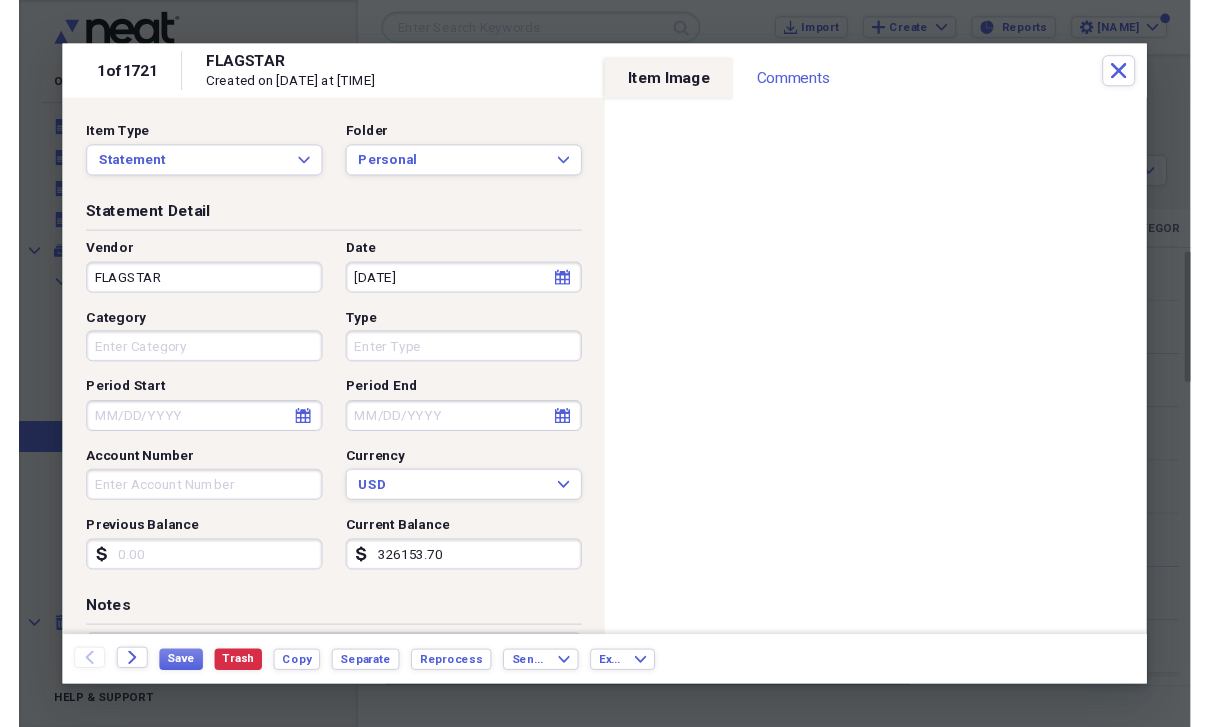 scroll, scrollTop: 24, scrollLeft: 0, axis: vertical 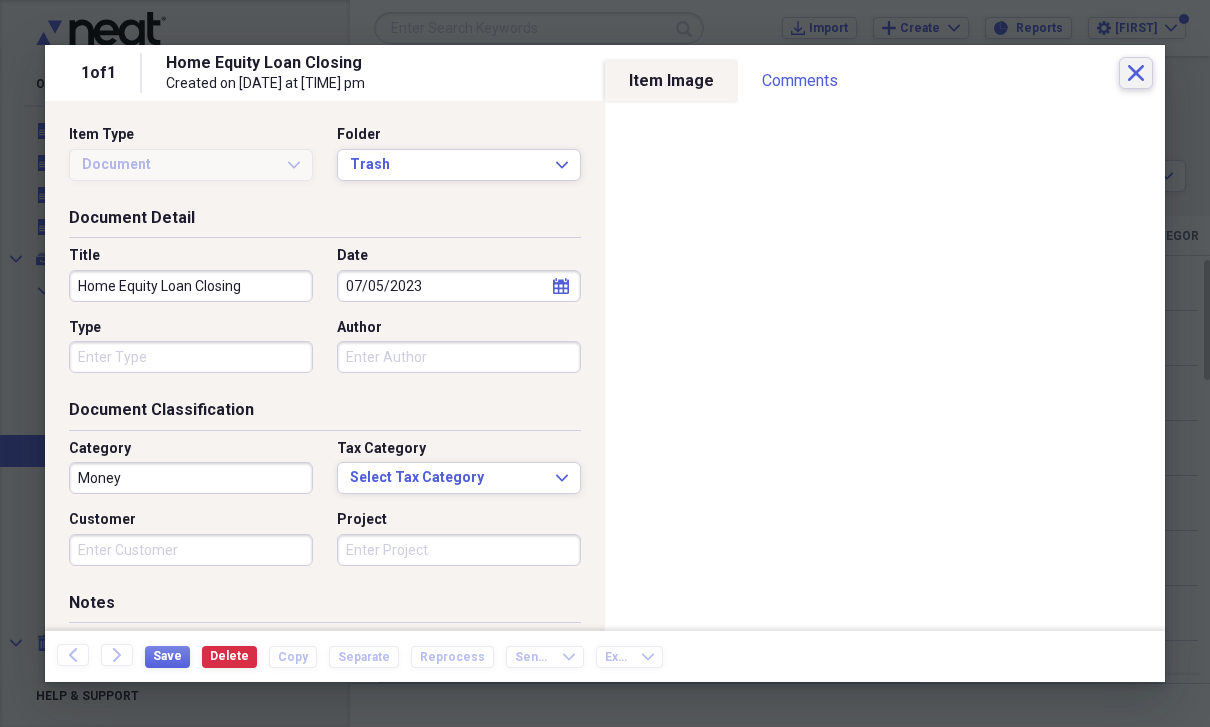 click on "Close" at bounding box center (1136, 73) 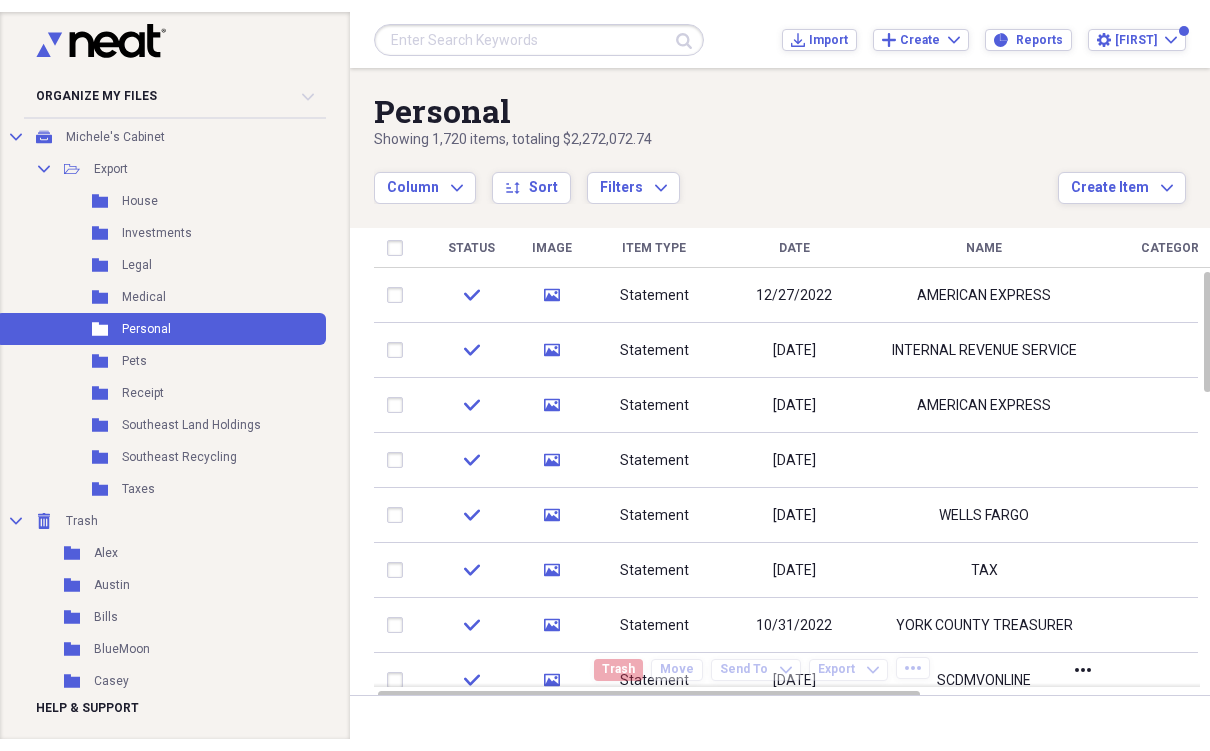 scroll, scrollTop: 109, scrollLeft: 0, axis: vertical 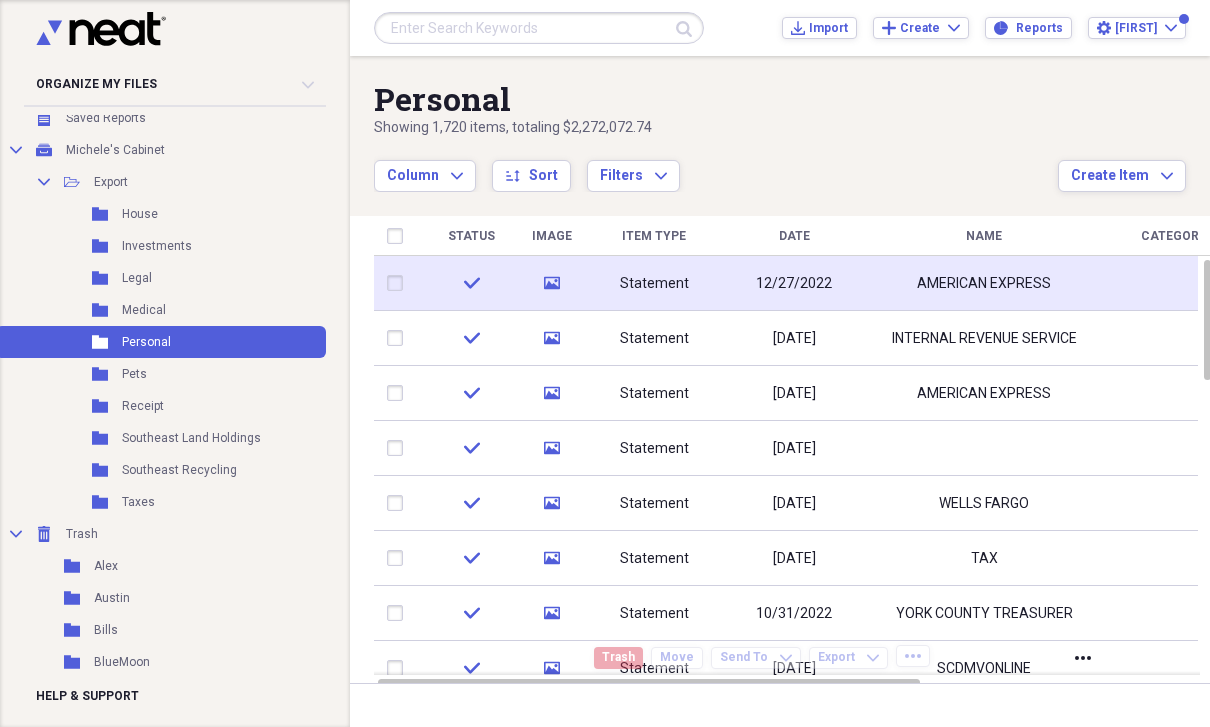 click on "AMERICAN EXPRESS" at bounding box center [984, 284] 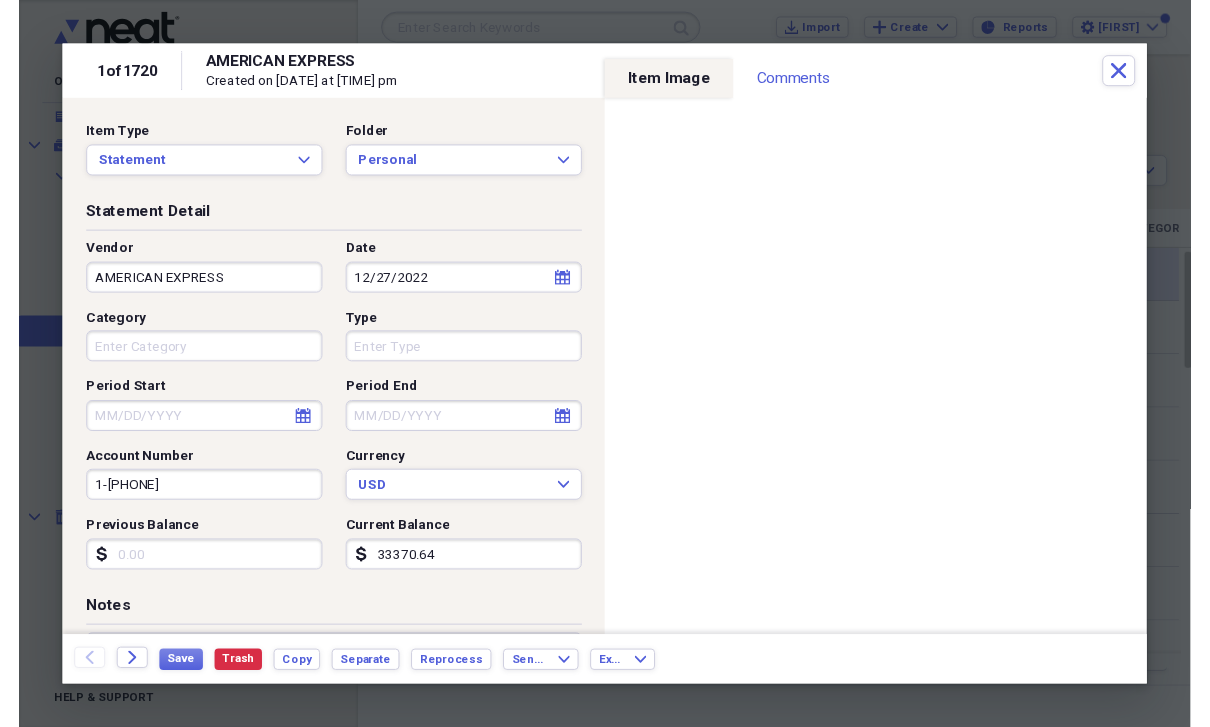 scroll, scrollTop: 24, scrollLeft: 0, axis: vertical 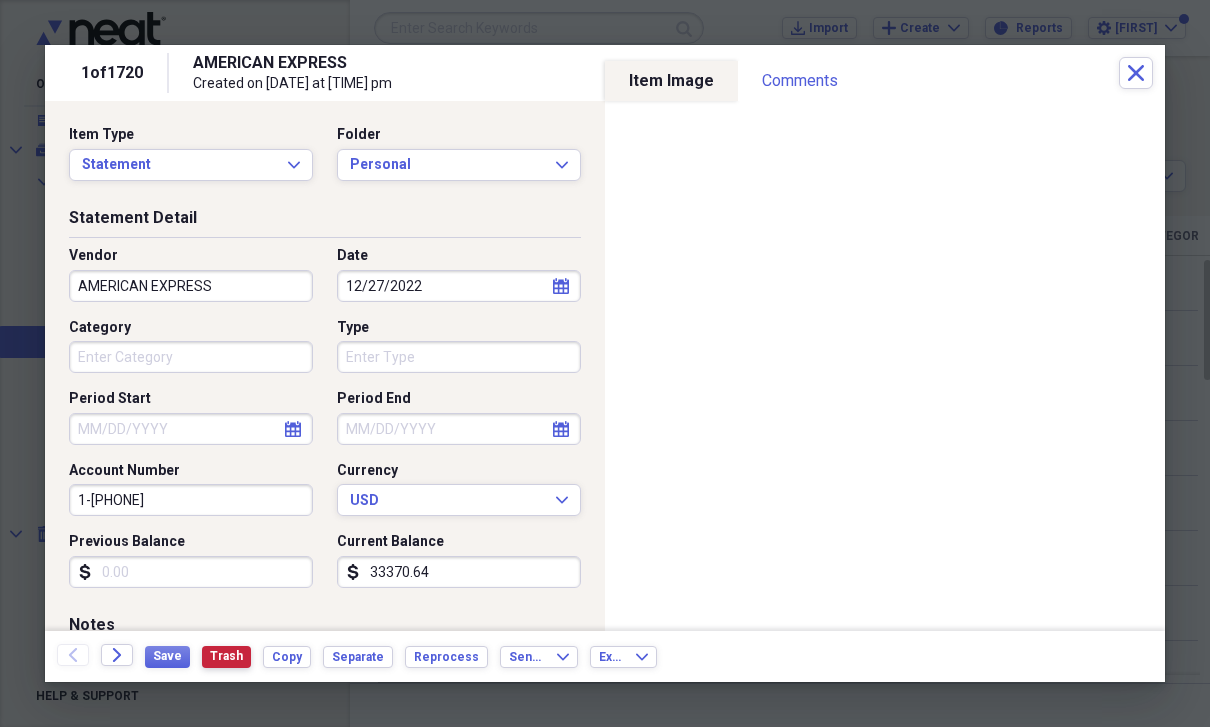 click on "Trash" at bounding box center [226, 656] 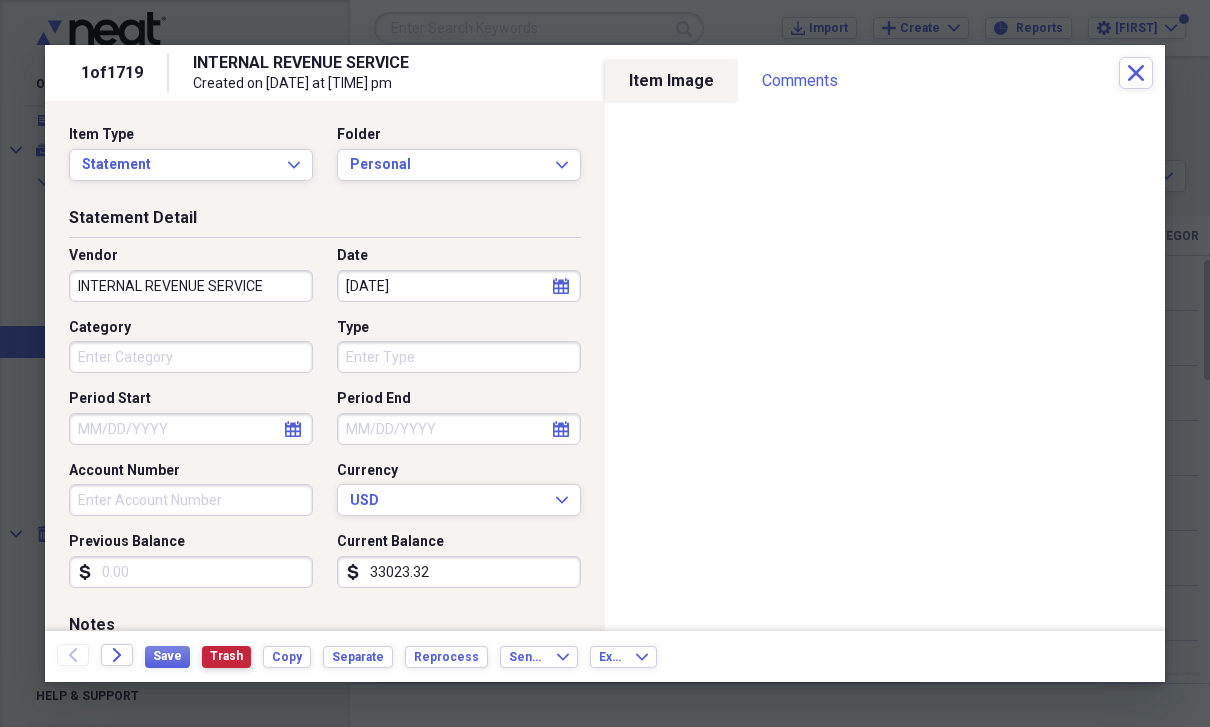 click on "Trash" at bounding box center [226, 656] 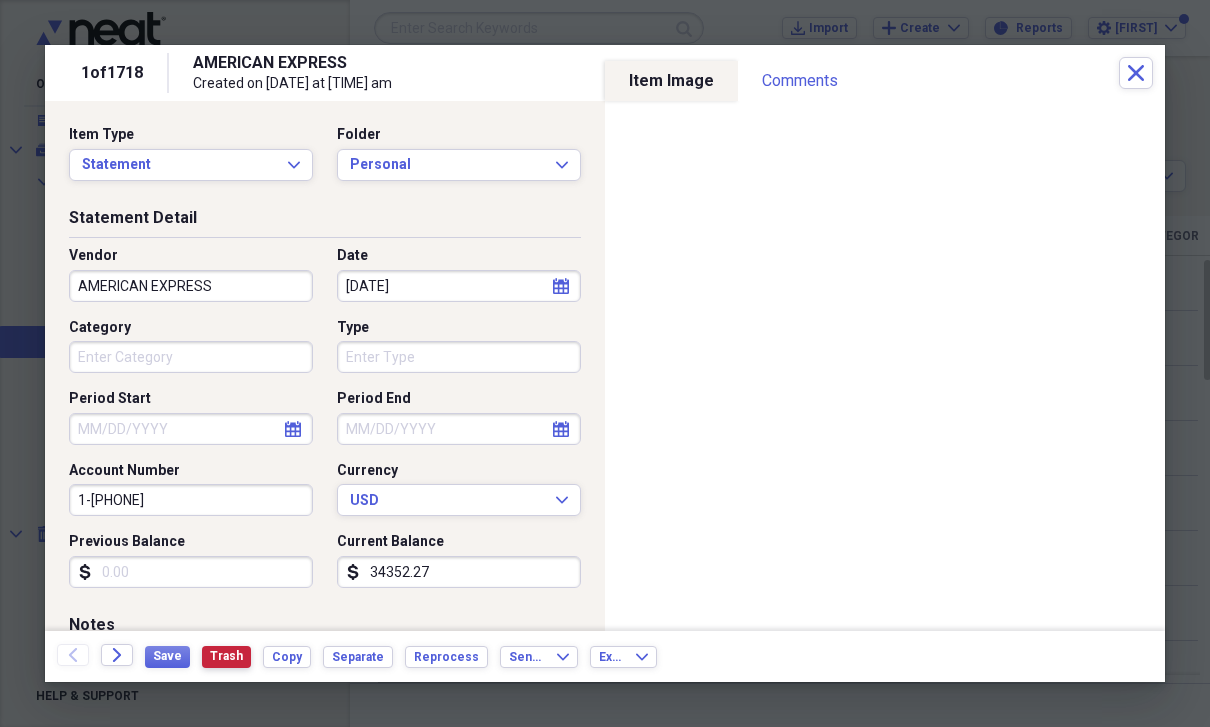 click on "Trash" at bounding box center (226, 656) 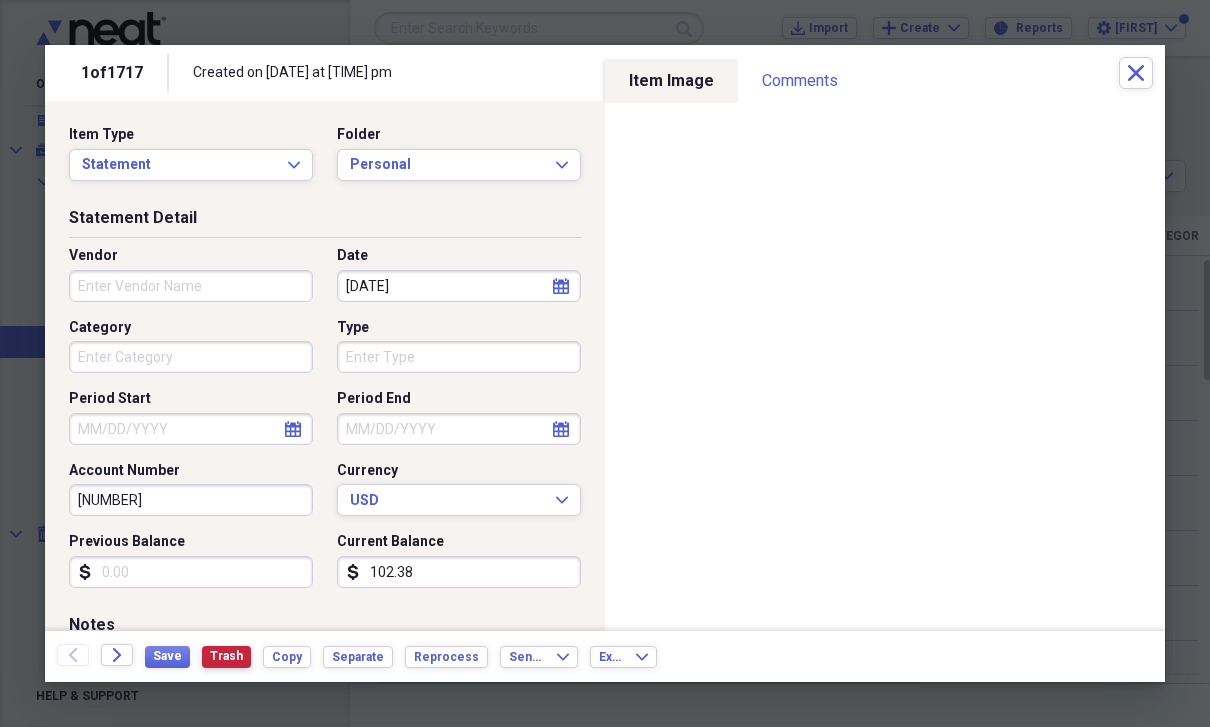 click on "Trash" at bounding box center [226, 656] 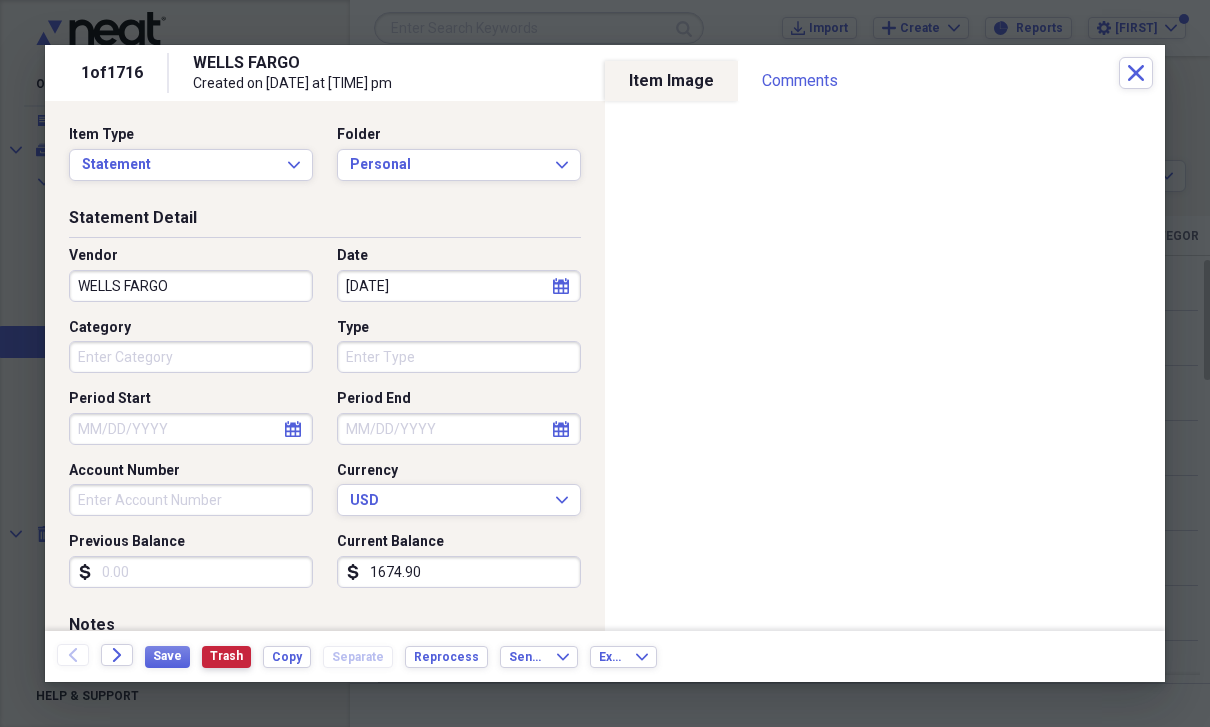 click on "Trash" at bounding box center [226, 656] 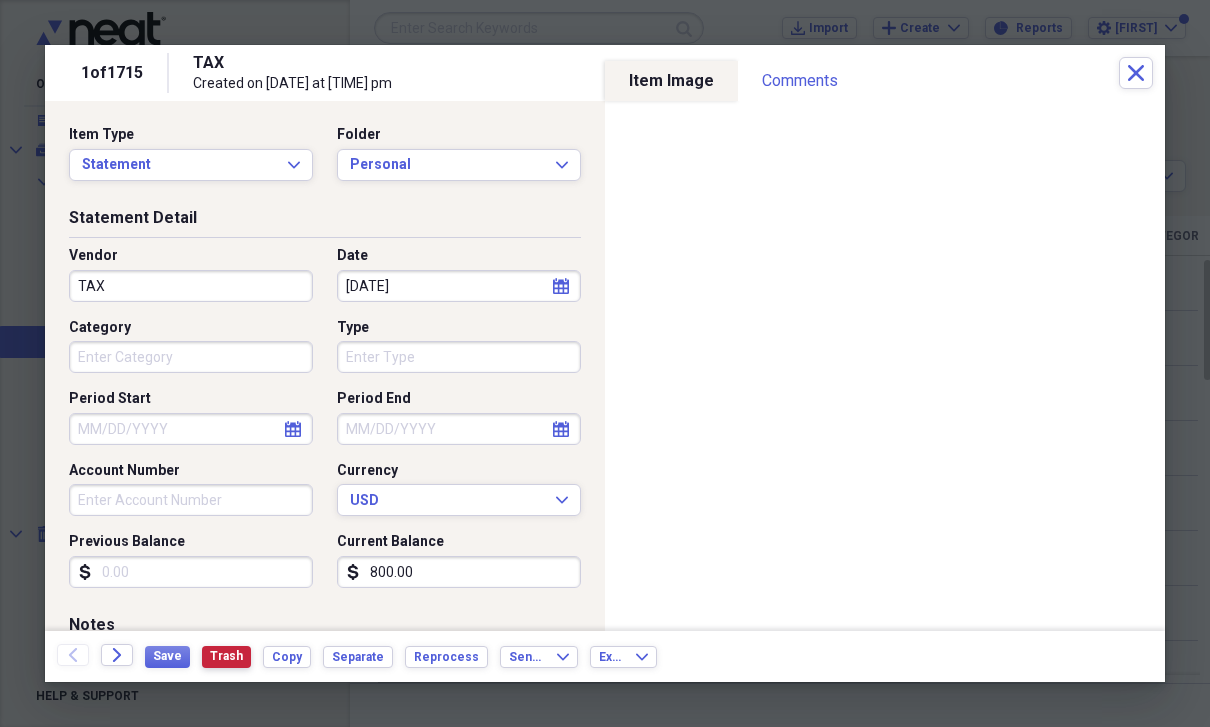 click on "Trash" at bounding box center [226, 656] 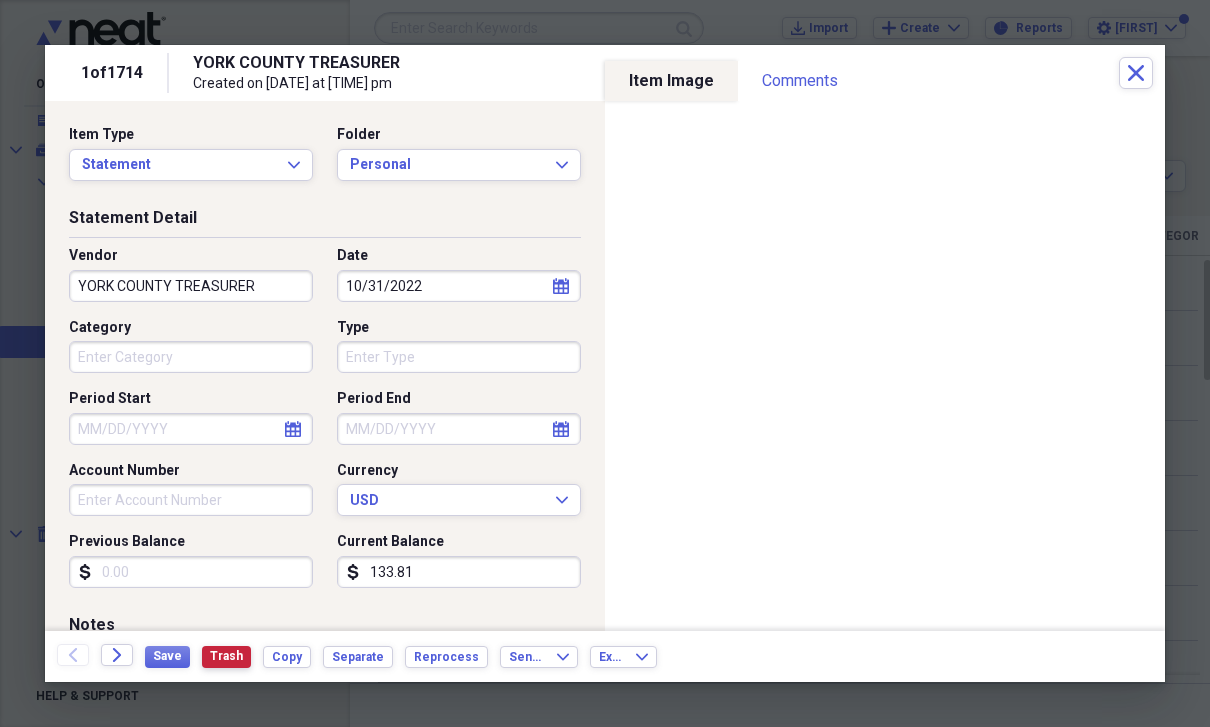 click on "Trash" at bounding box center (226, 656) 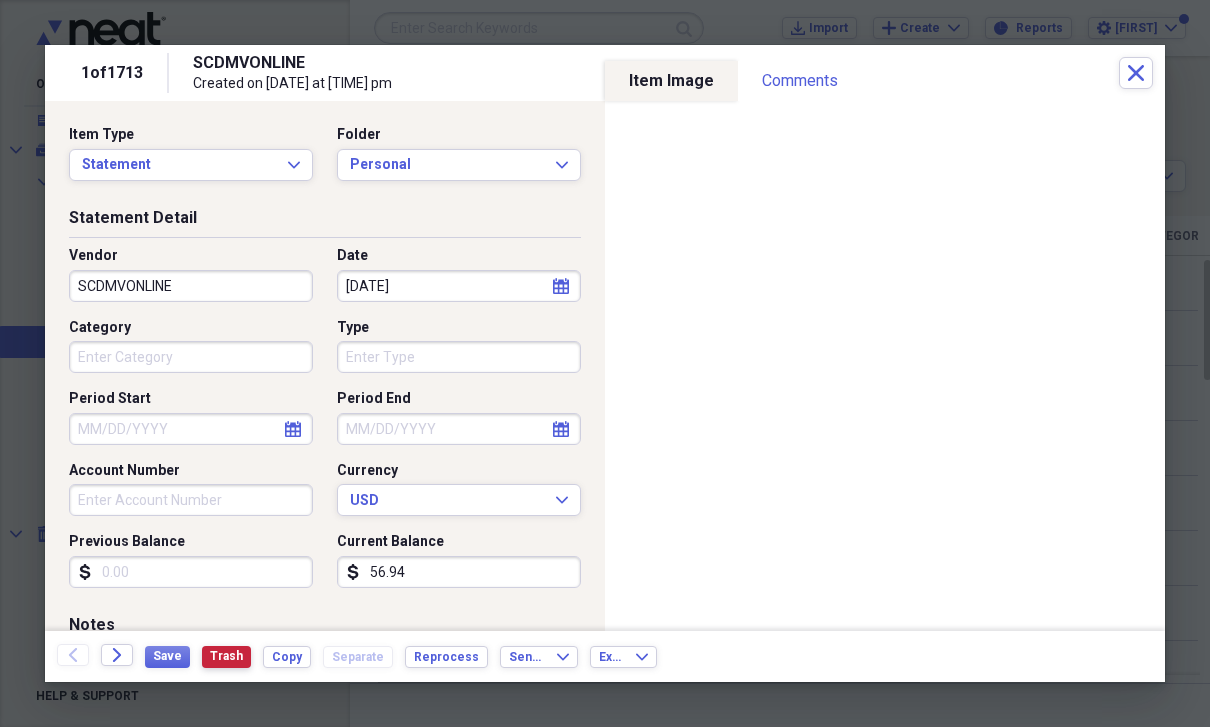 click on "Trash" at bounding box center [226, 656] 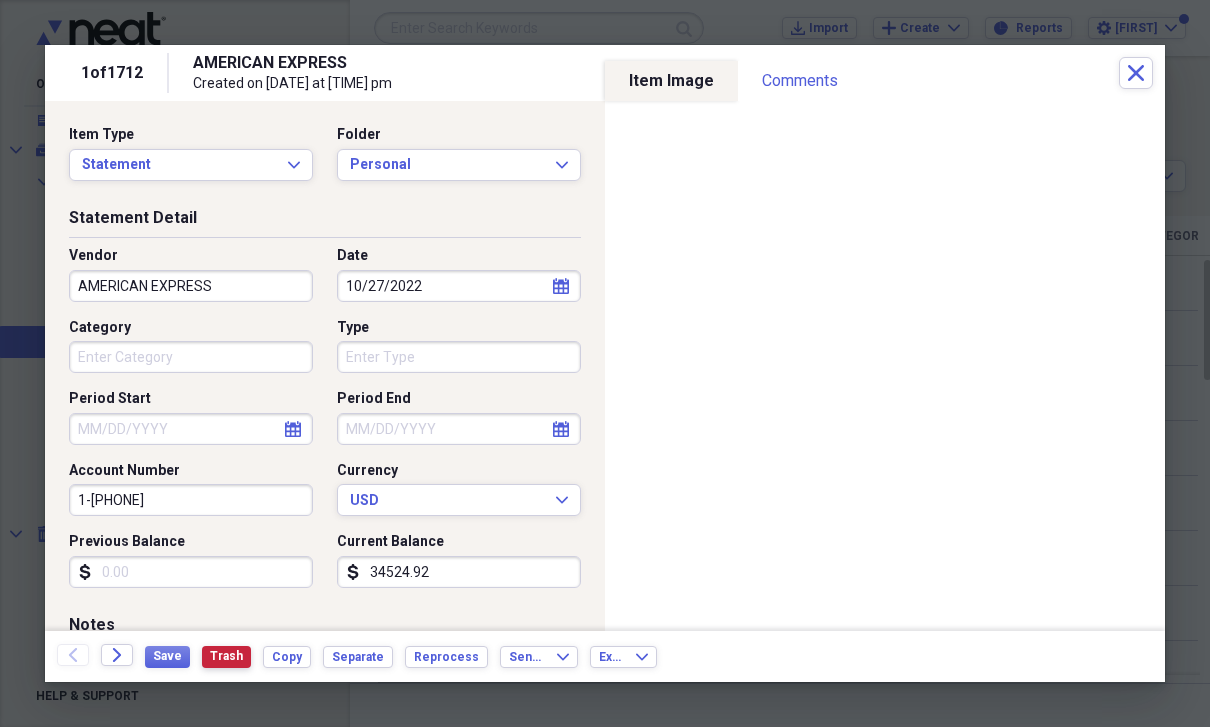 click on "Trash" at bounding box center (226, 656) 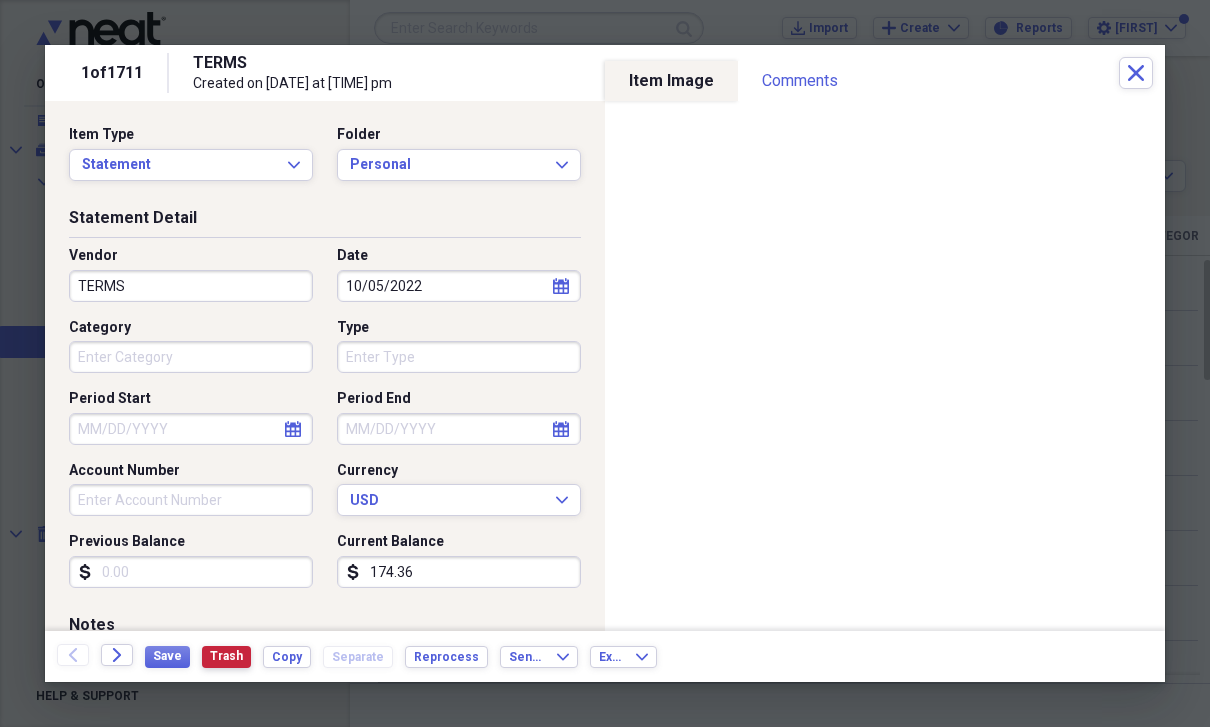 click on "Trash" at bounding box center (226, 656) 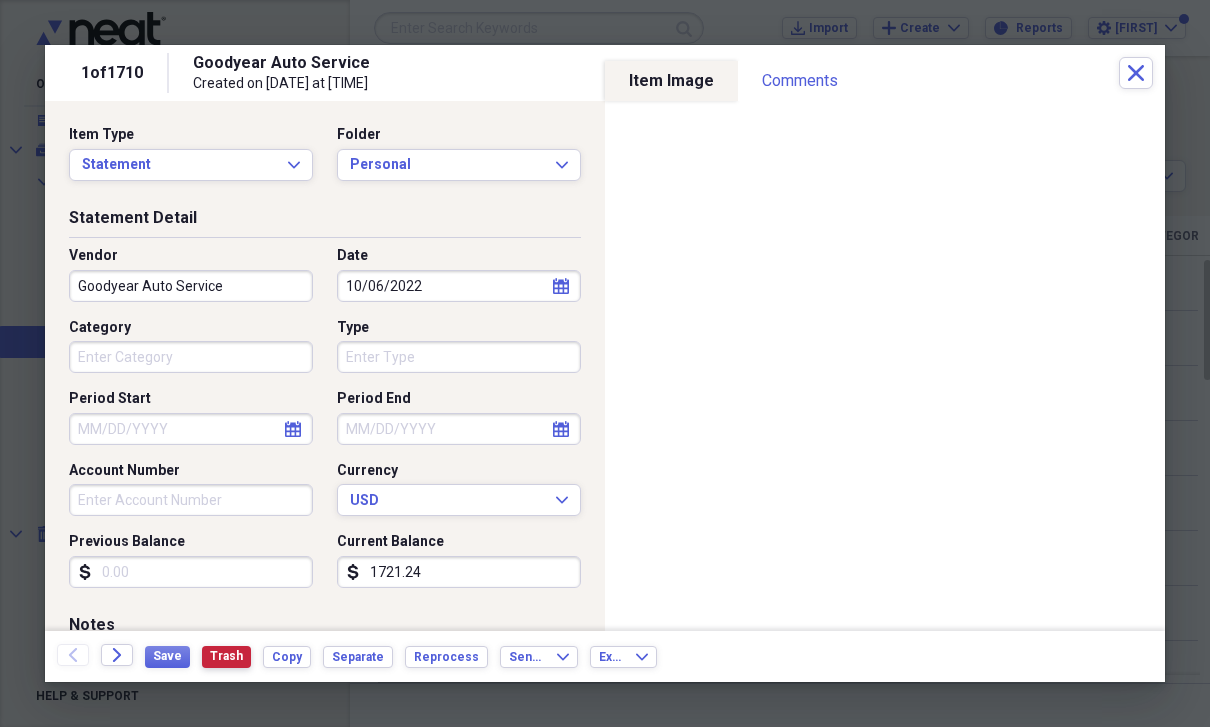 click on "Trash" at bounding box center (226, 656) 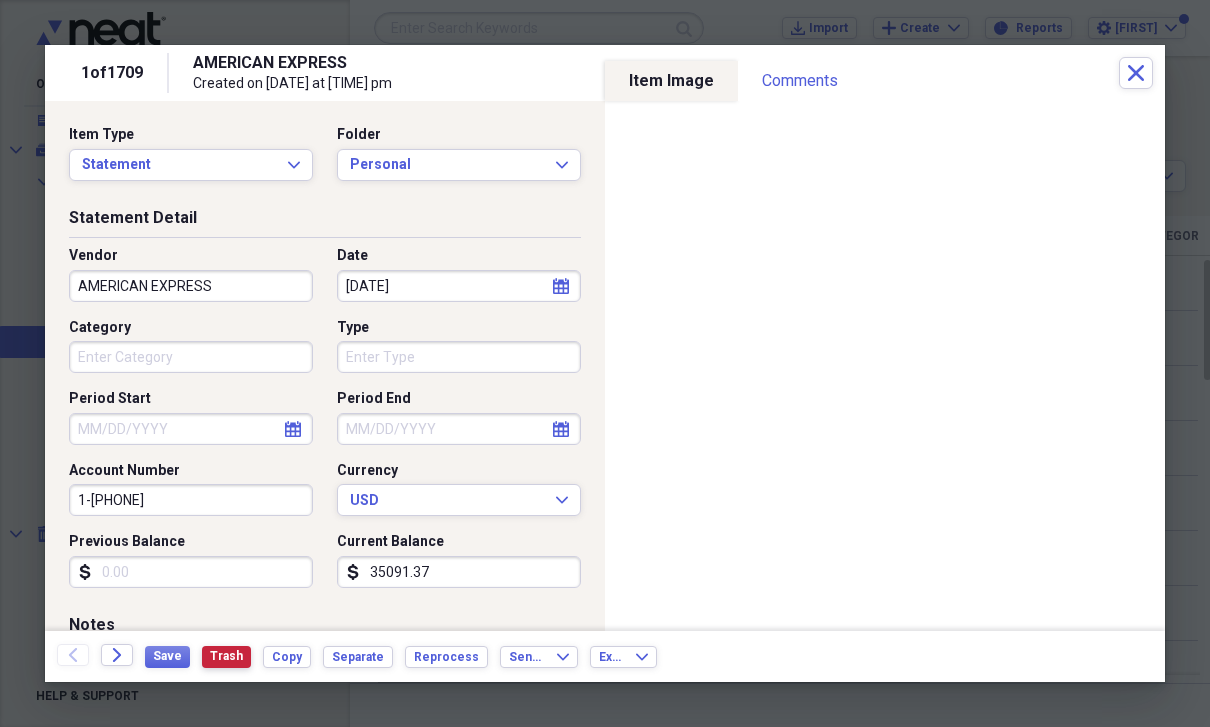 click on "Trash" at bounding box center (226, 656) 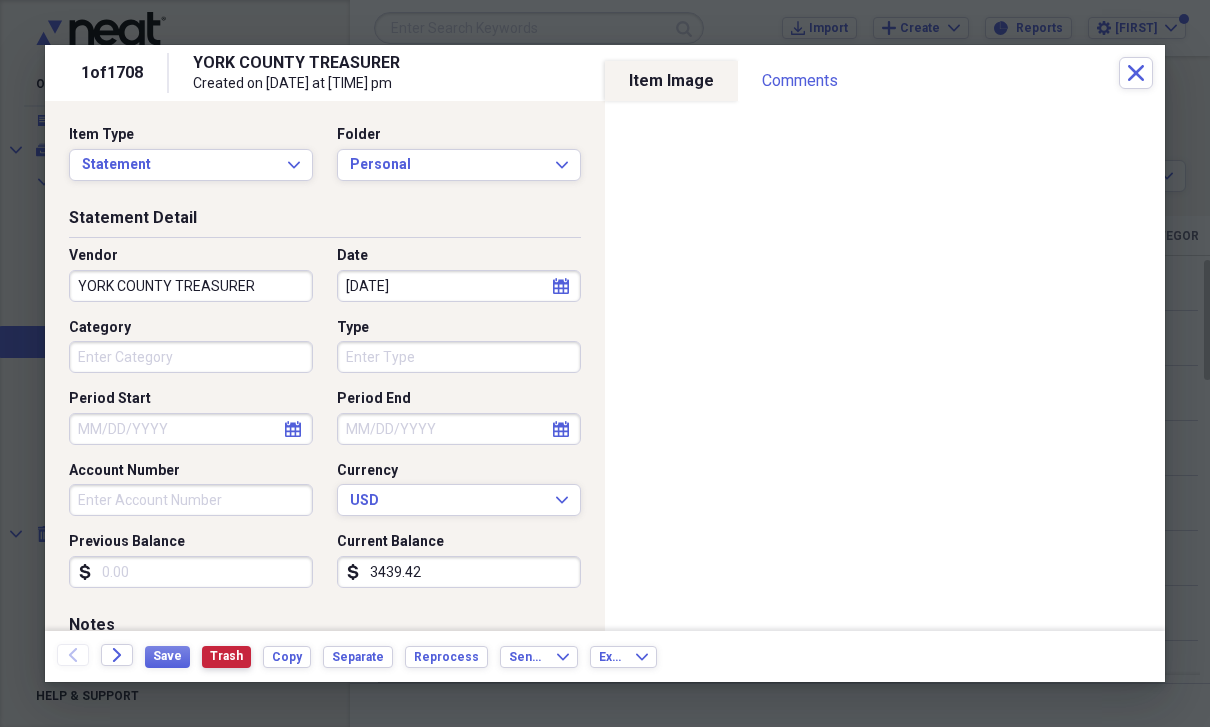 click on "Trash" at bounding box center (226, 656) 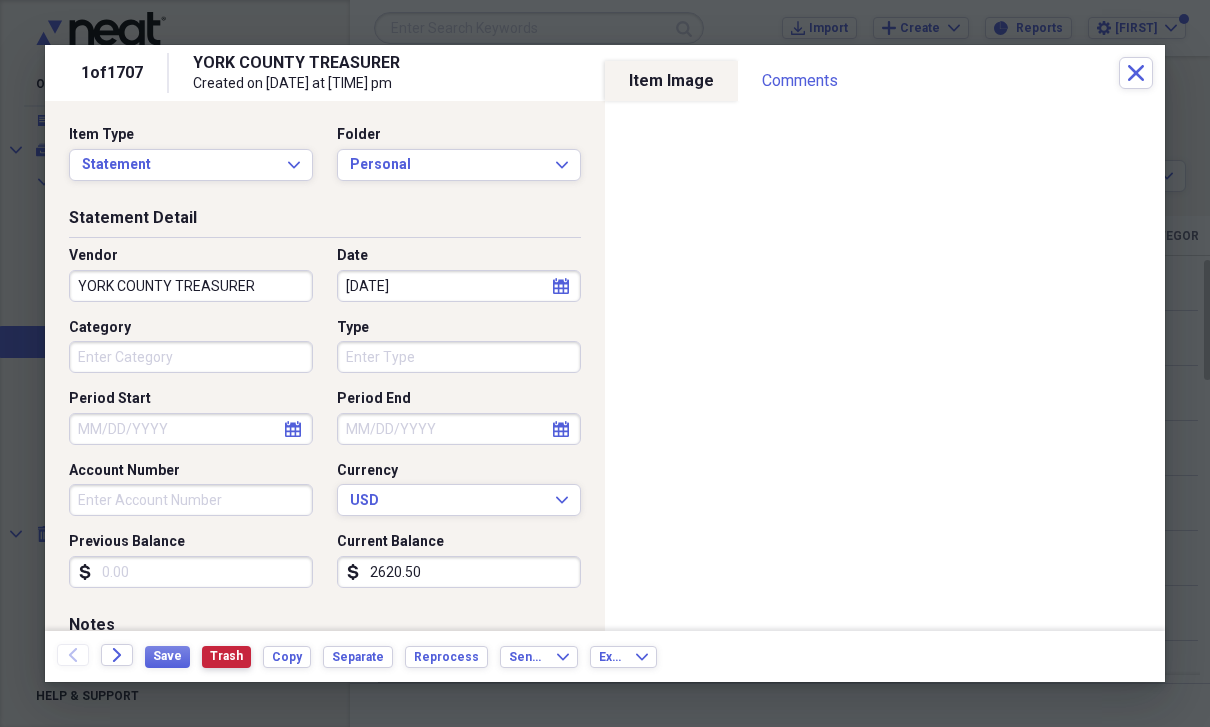 click on "Trash" at bounding box center [226, 656] 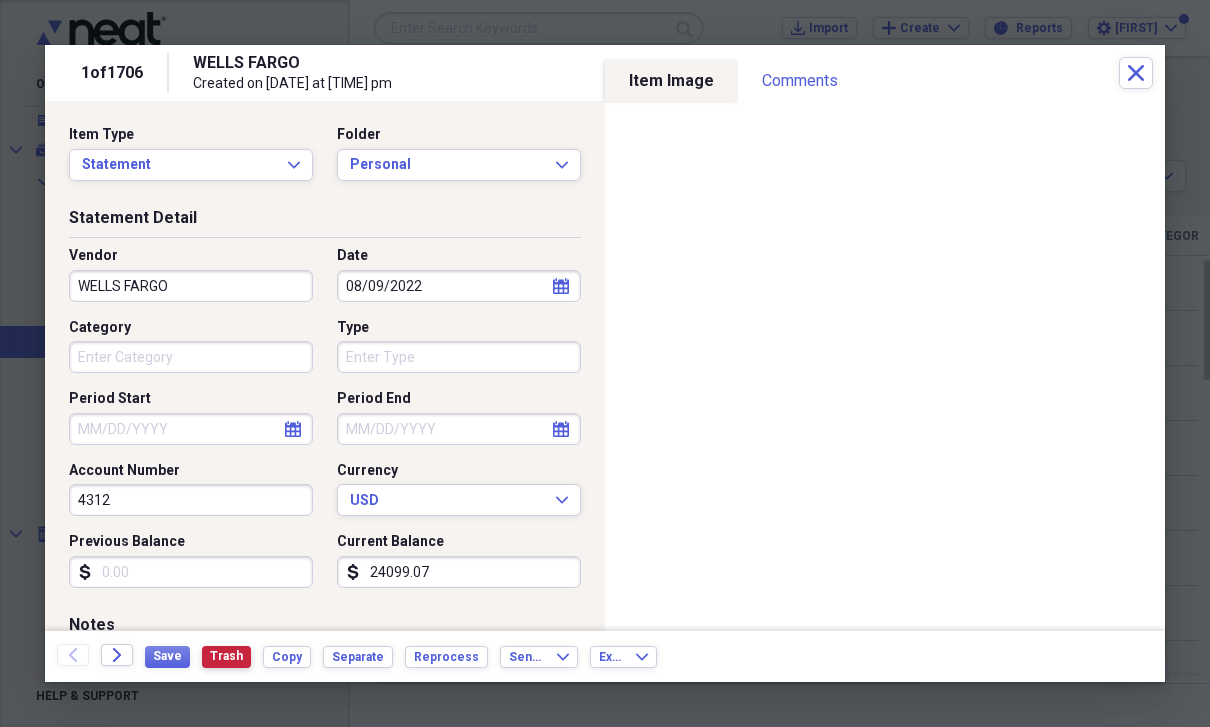 click on "Trash" at bounding box center [226, 656] 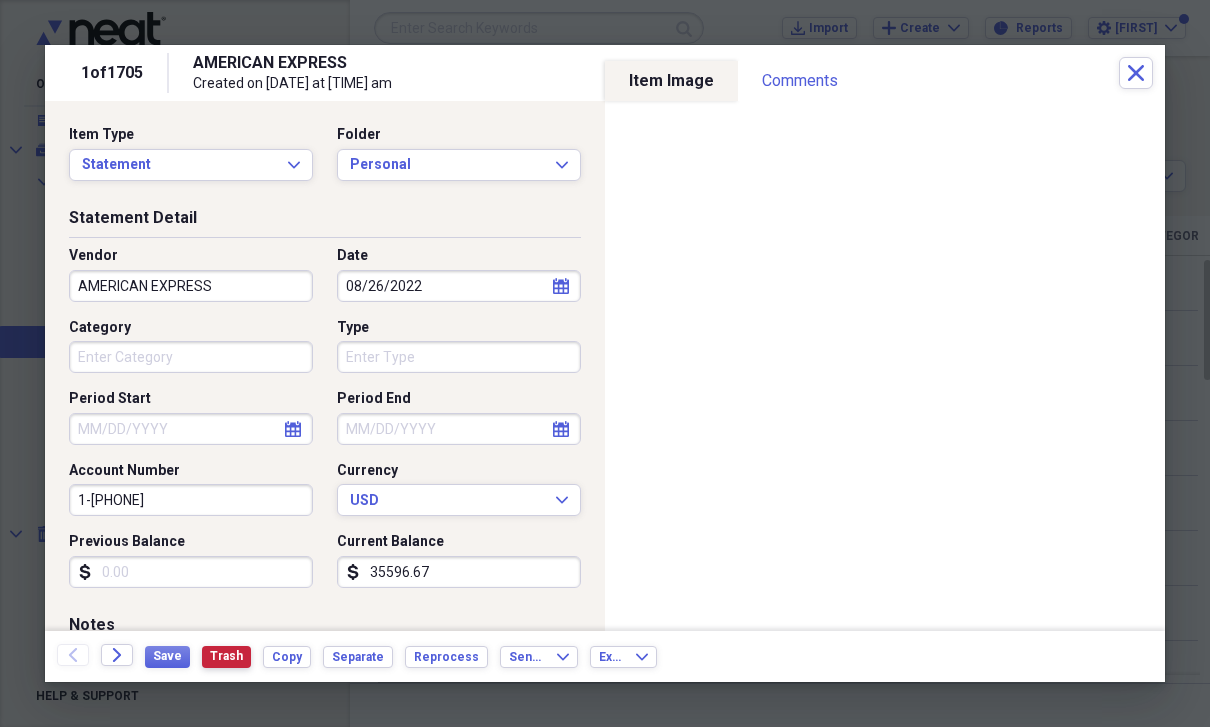 click on "Trash" at bounding box center [226, 656] 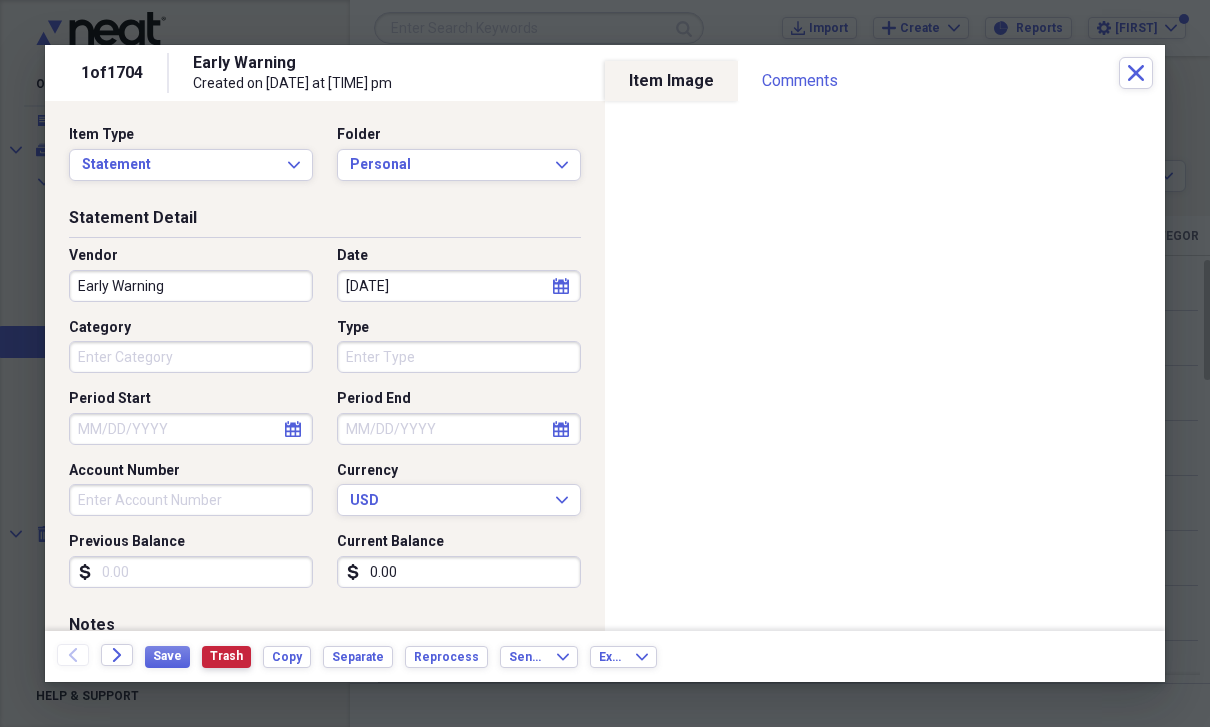 click on "Trash" at bounding box center [226, 656] 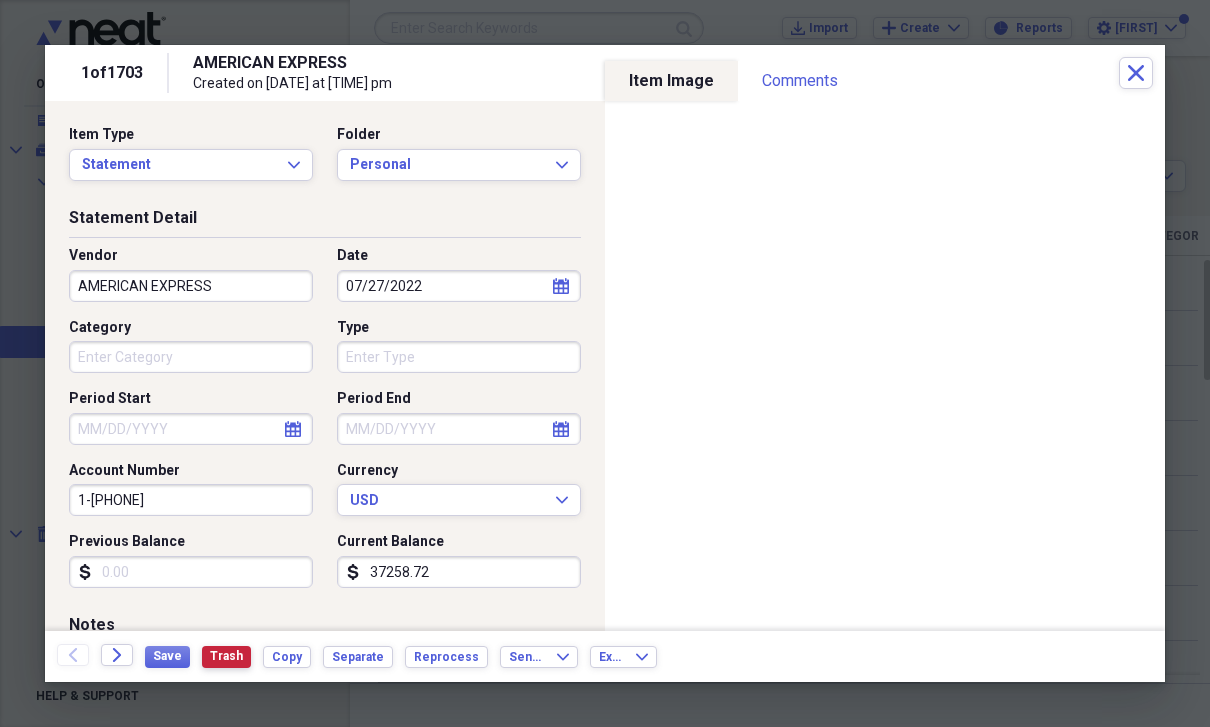 click on "Trash" at bounding box center (226, 656) 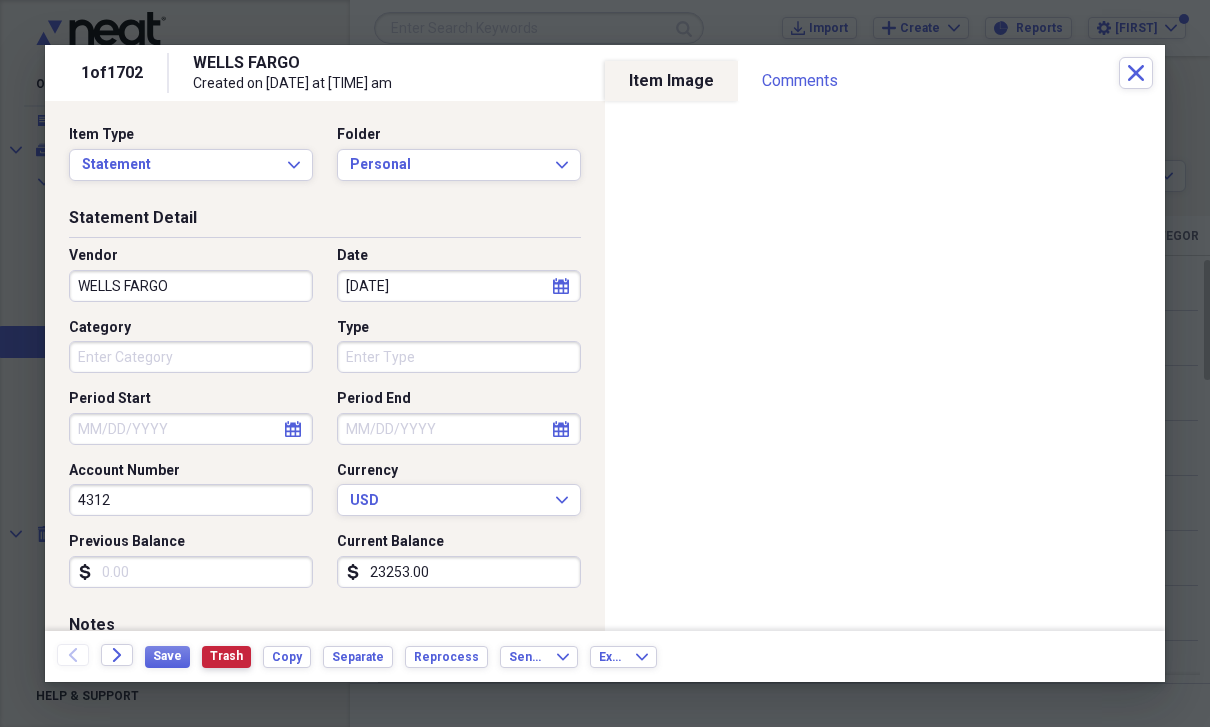 click on "Trash" at bounding box center (226, 656) 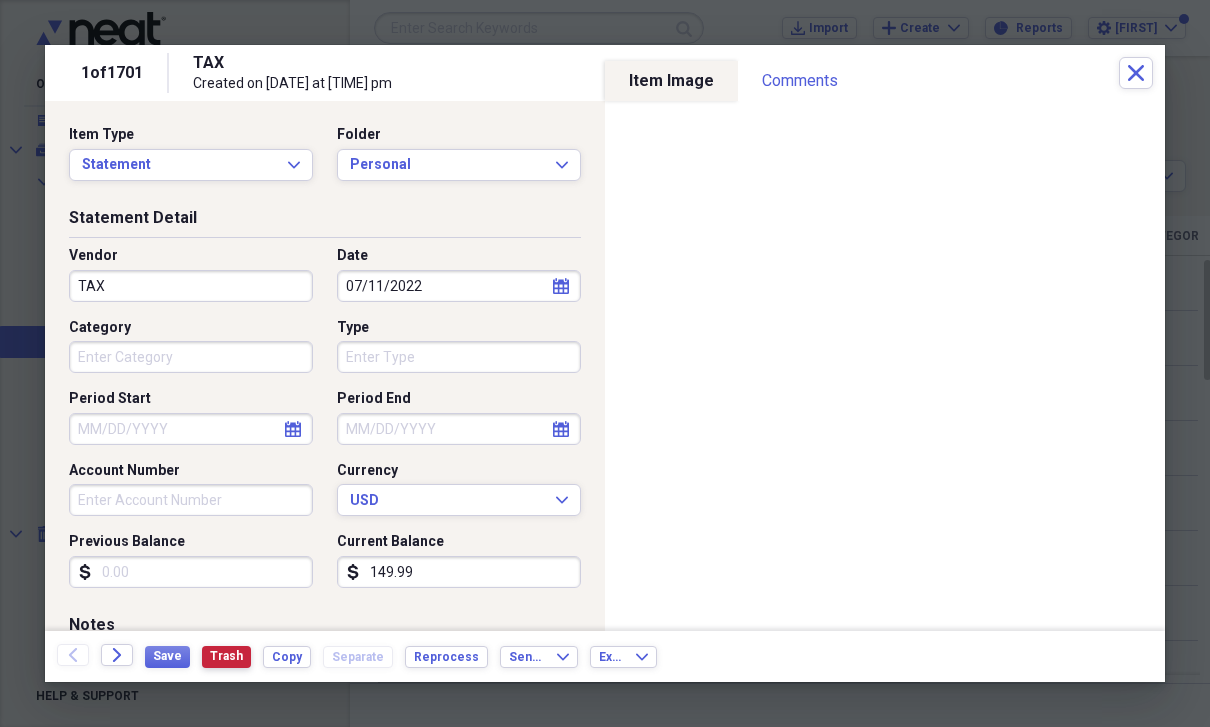 click on "Trash" at bounding box center [226, 656] 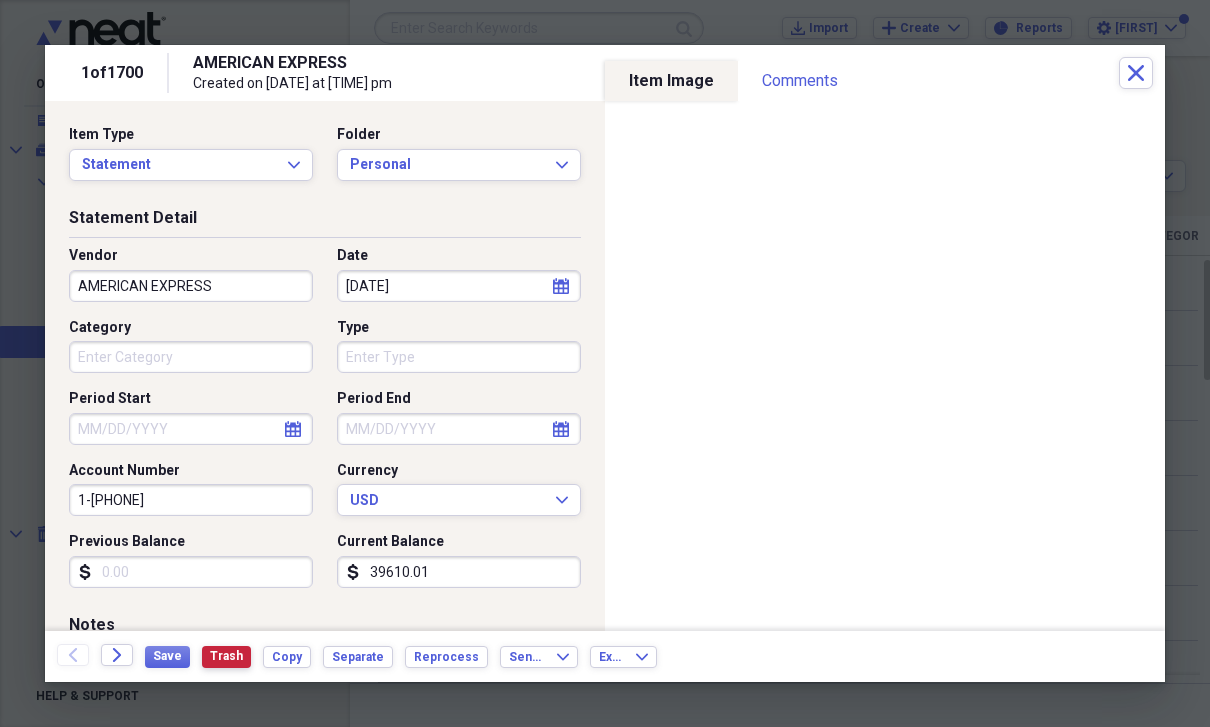 click on "Trash" at bounding box center [226, 656] 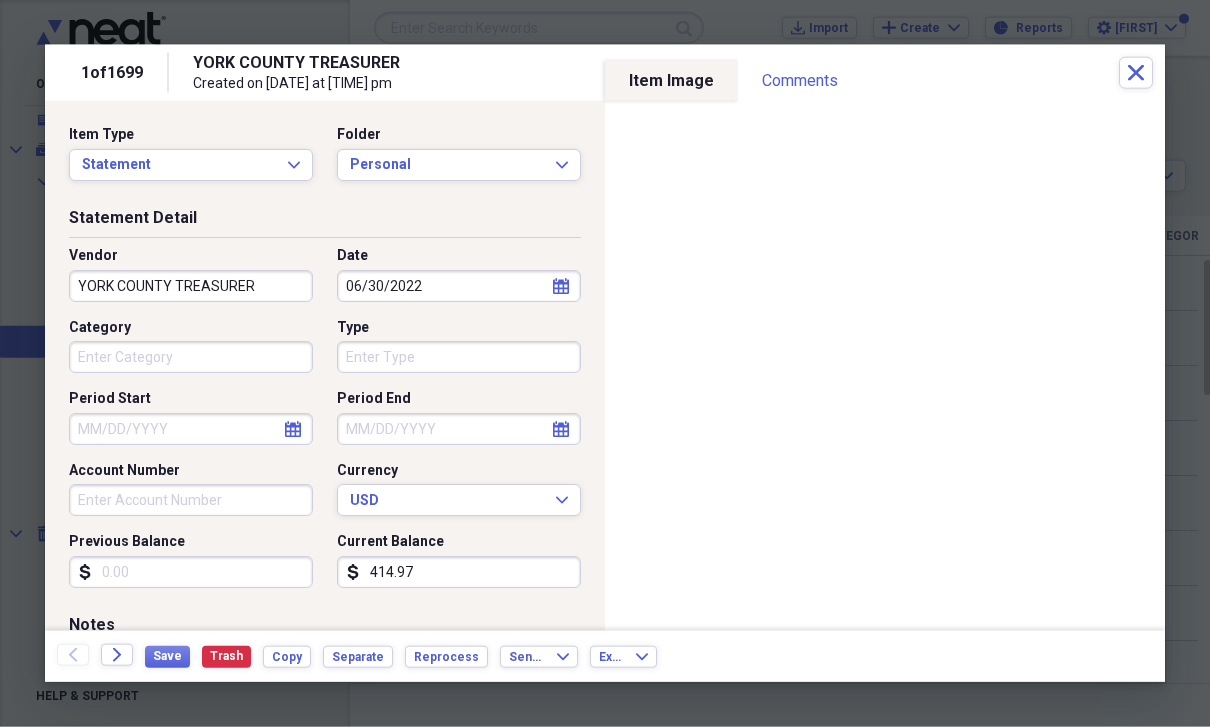 scroll, scrollTop: 24, scrollLeft: 0, axis: vertical 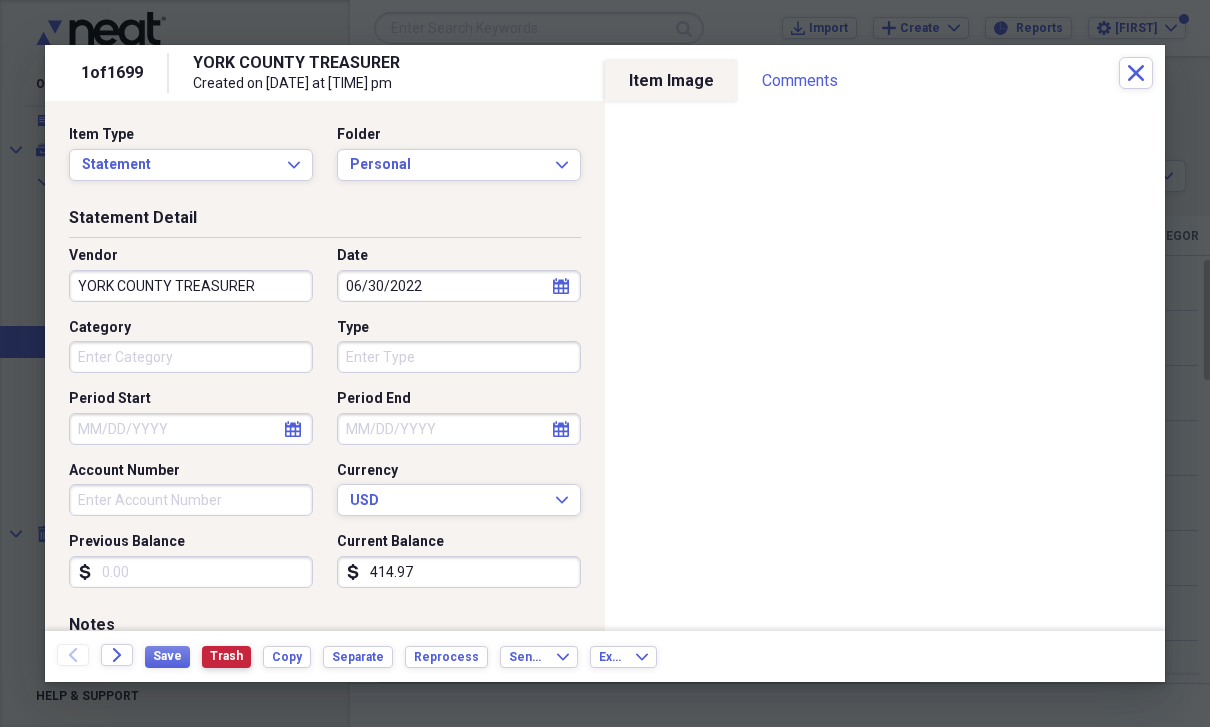 click on "Trash" at bounding box center [226, 656] 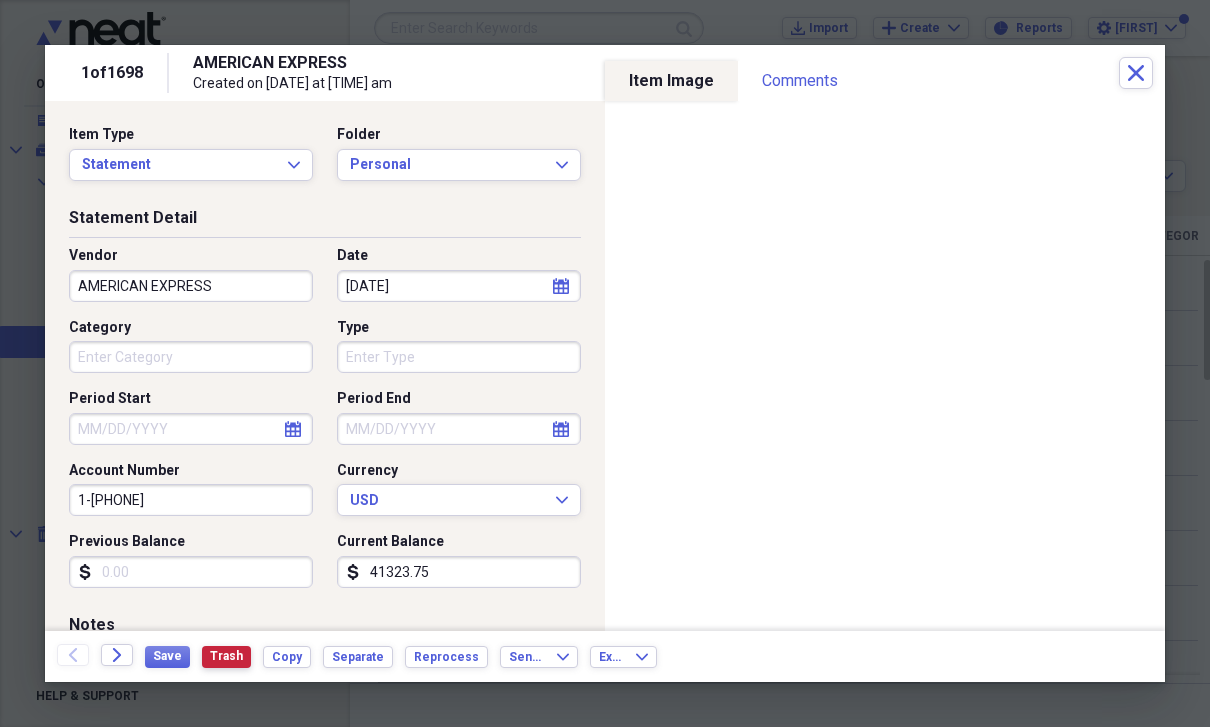 click on "Trash" at bounding box center (226, 656) 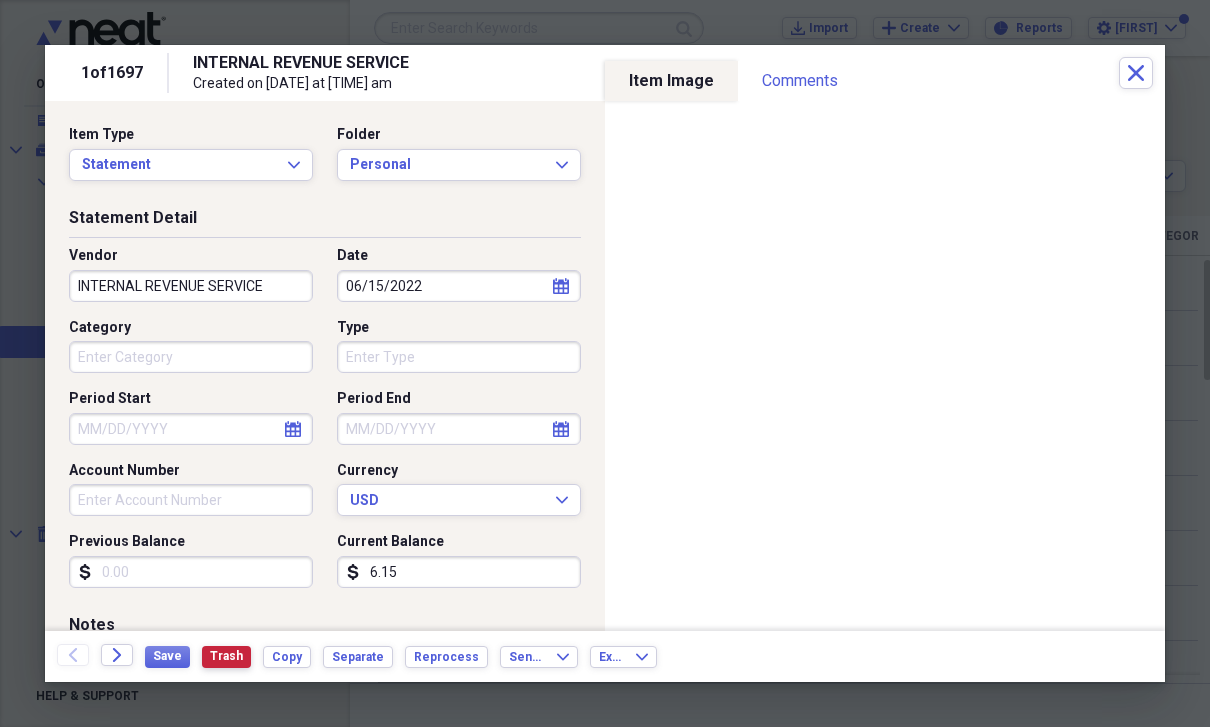click on "Trash" at bounding box center [226, 656] 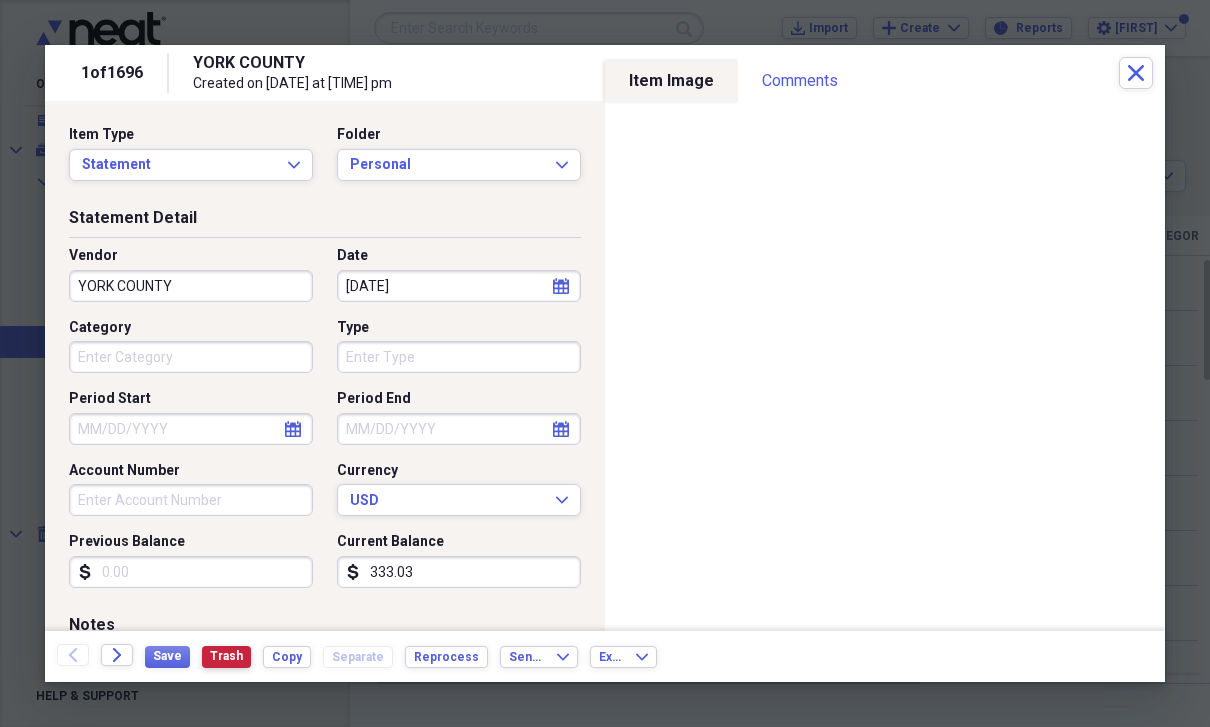 click on "Trash" at bounding box center (226, 656) 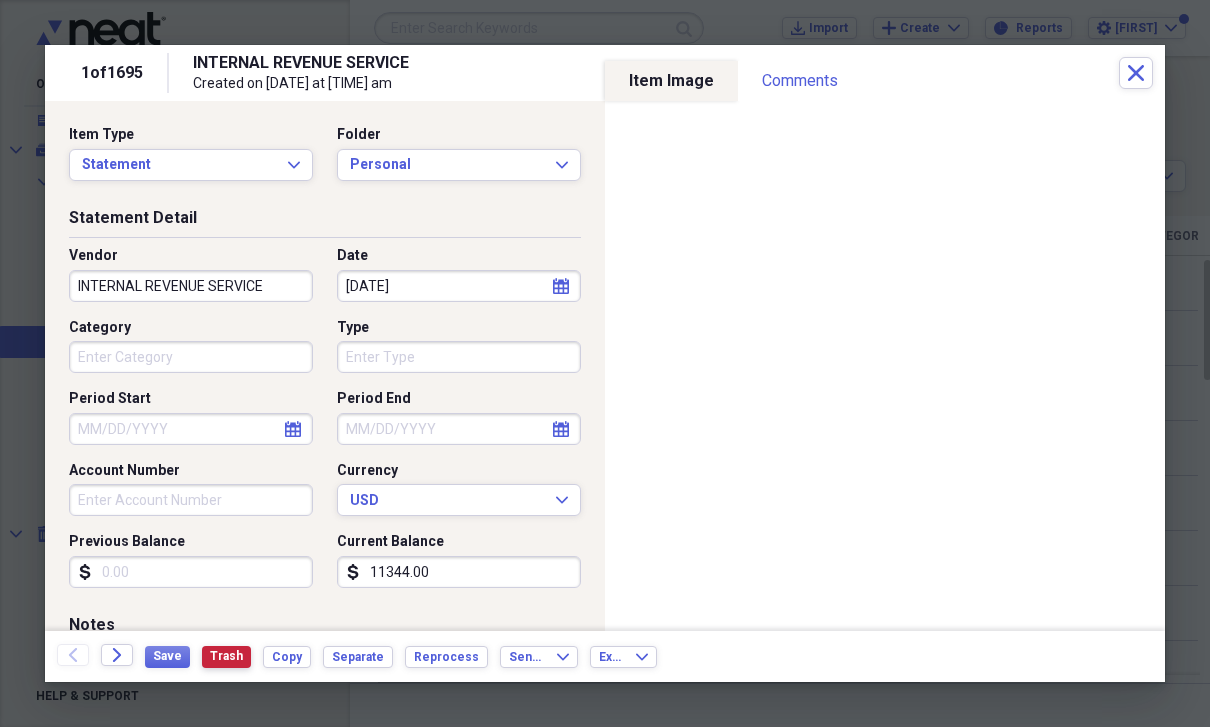 click on "Trash" at bounding box center [226, 656] 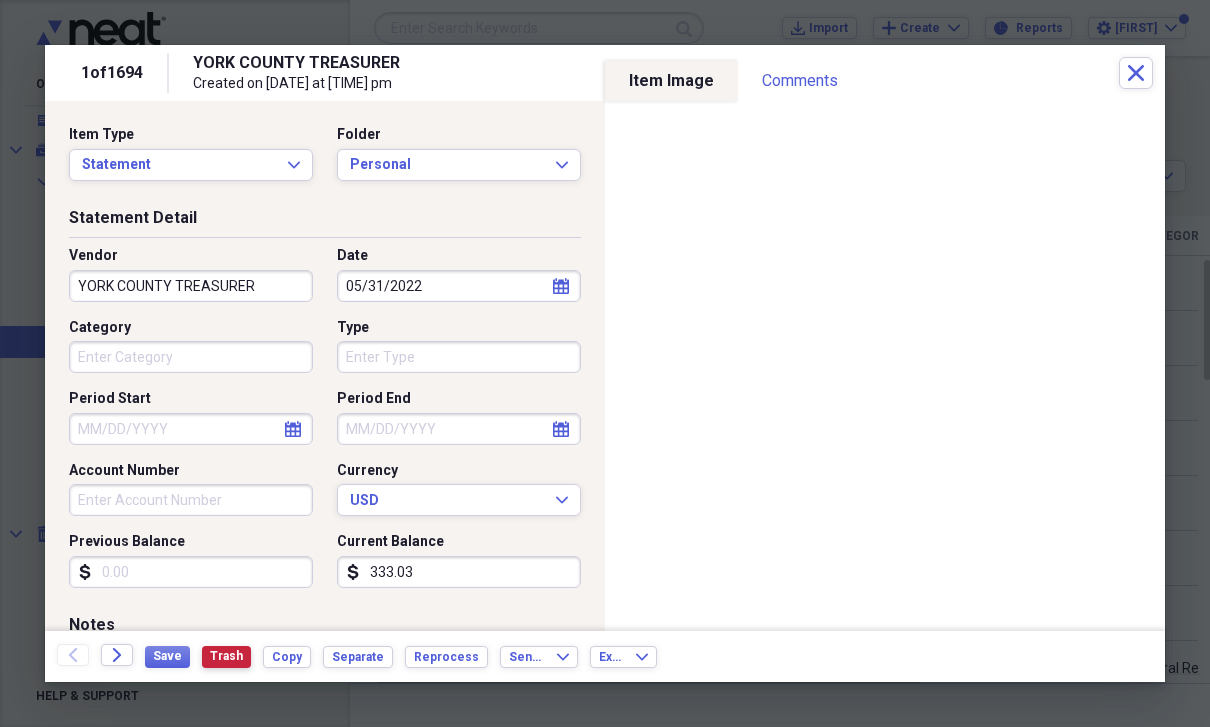 click on "Trash" at bounding box center (226, 656) 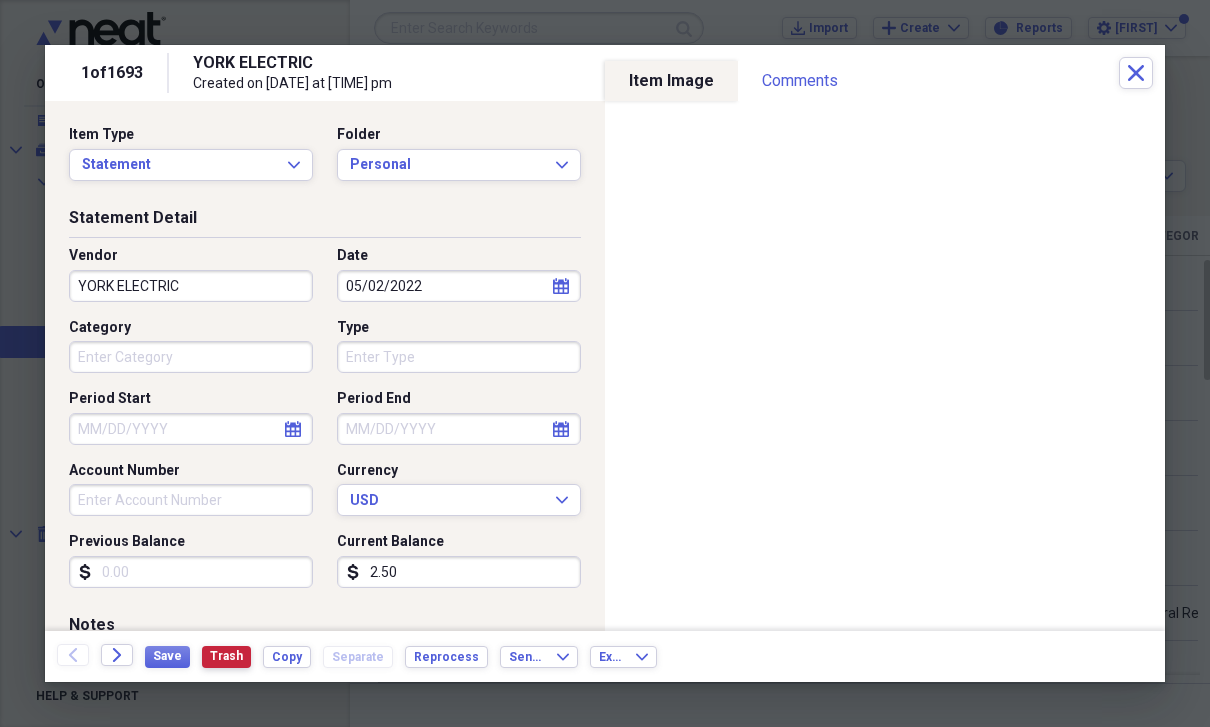 click on "Trash" at bounding box center (226, 656) 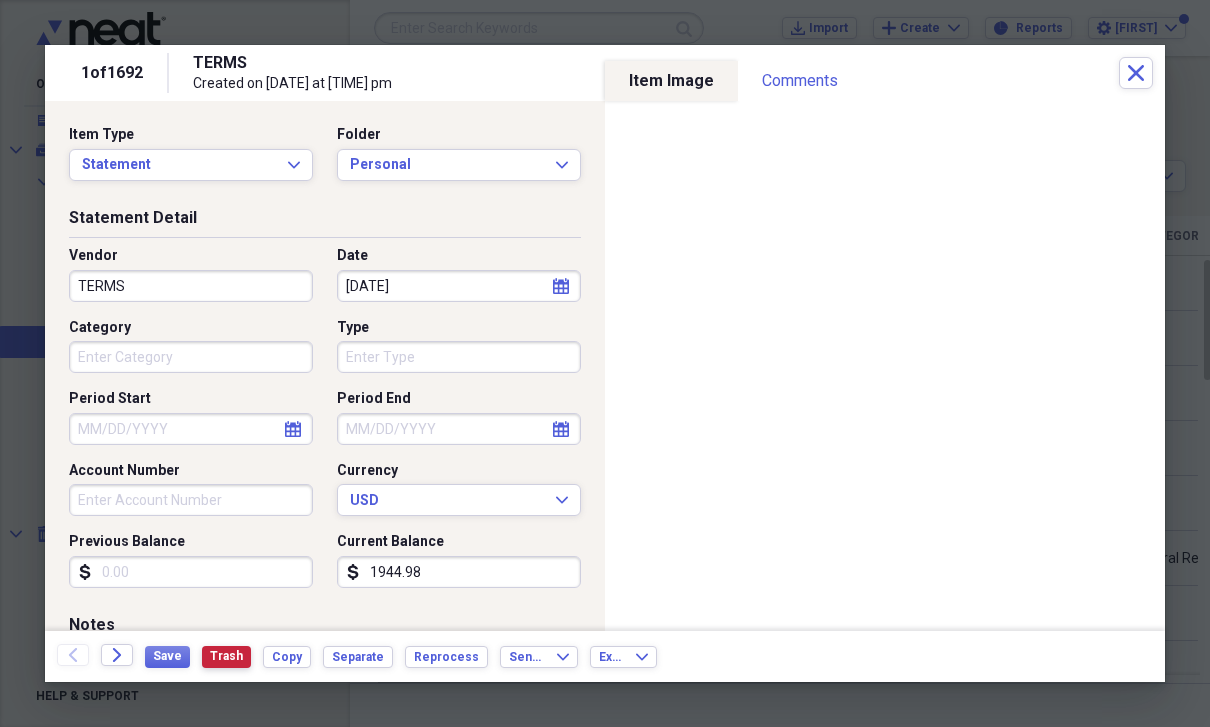 click on "Trash" at bounding box center (226, 656) 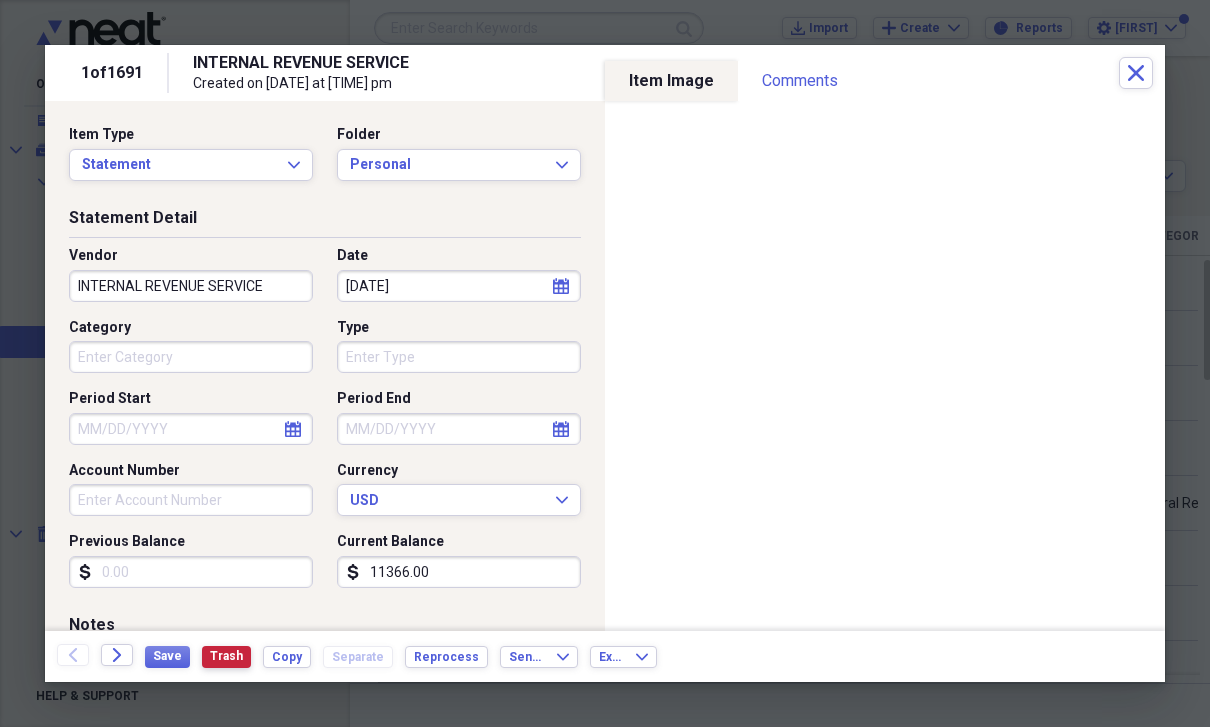 click on "Trash" at bounding box center (226, 656) 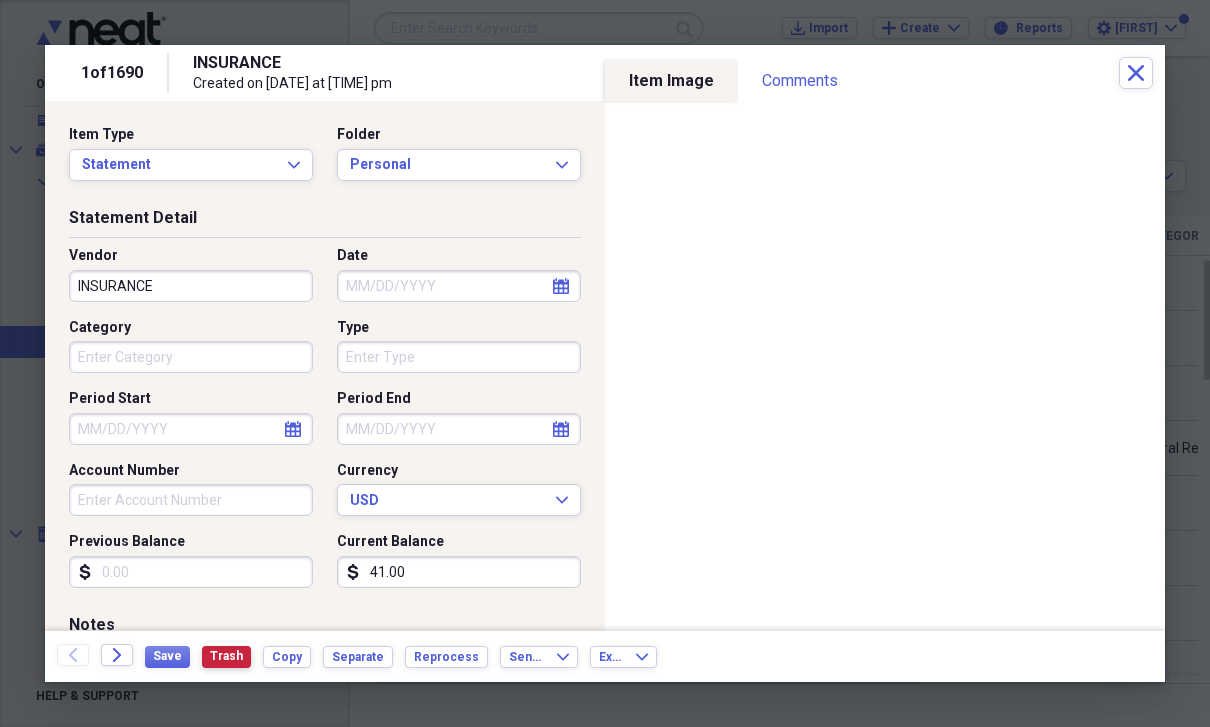 click on "Trash" at bounding box center (226, 656) 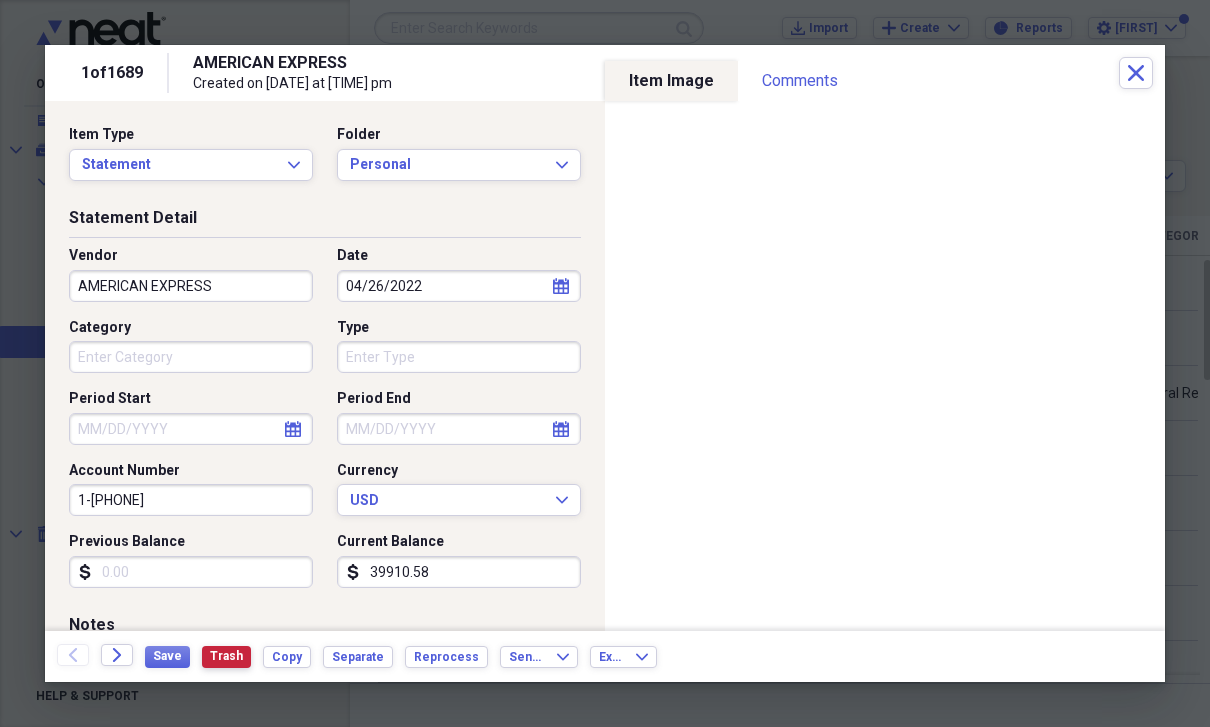 click on "Trash" at bounding box center [226, 656] 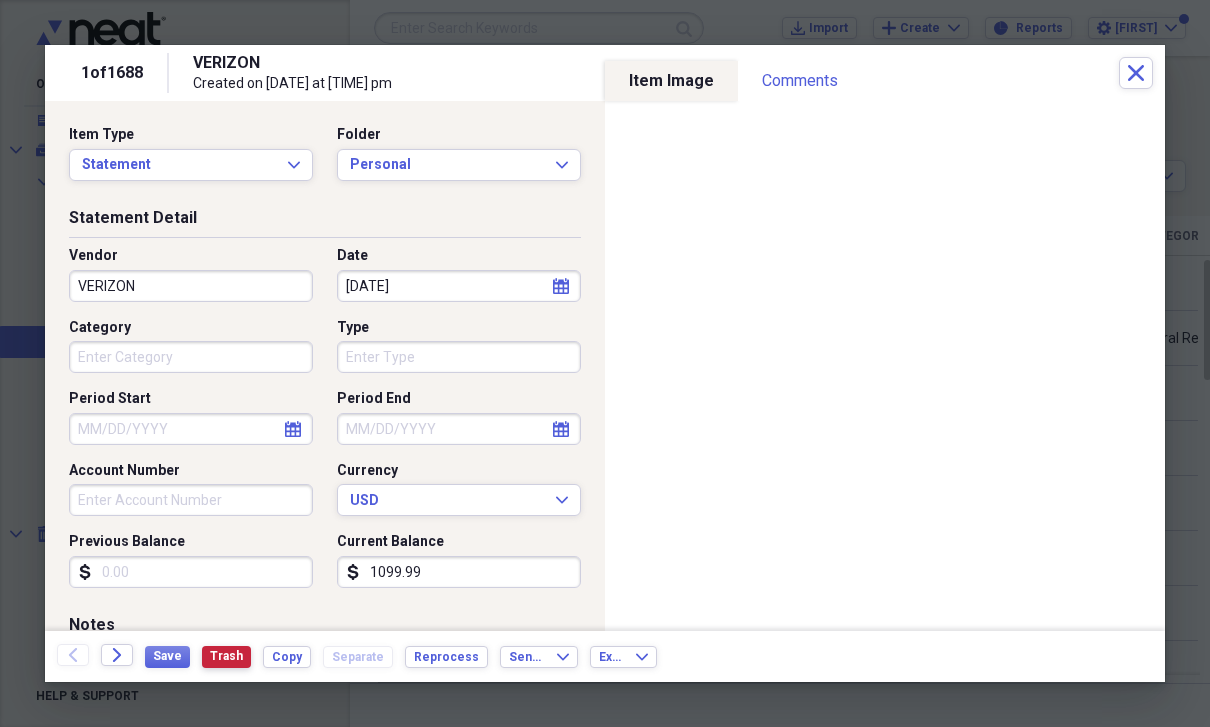 click on "Trash" at bounding box center [226, 656] 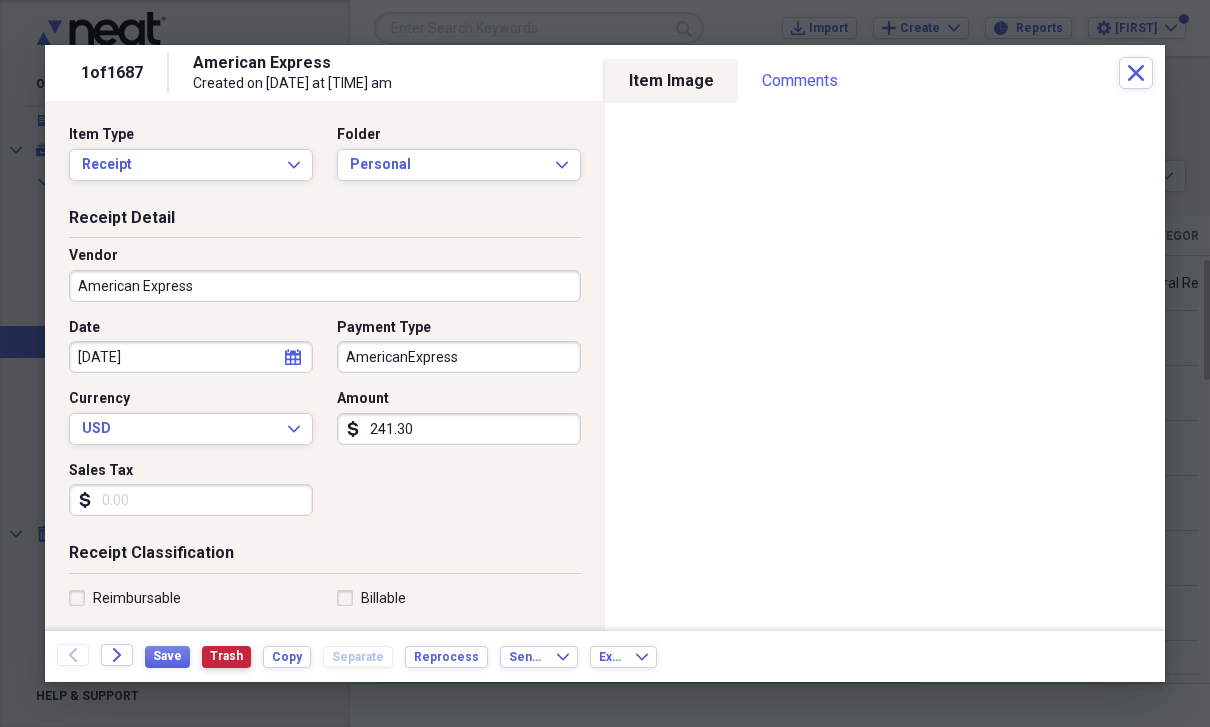 click on "Trash" at bounding box center (226, 656) 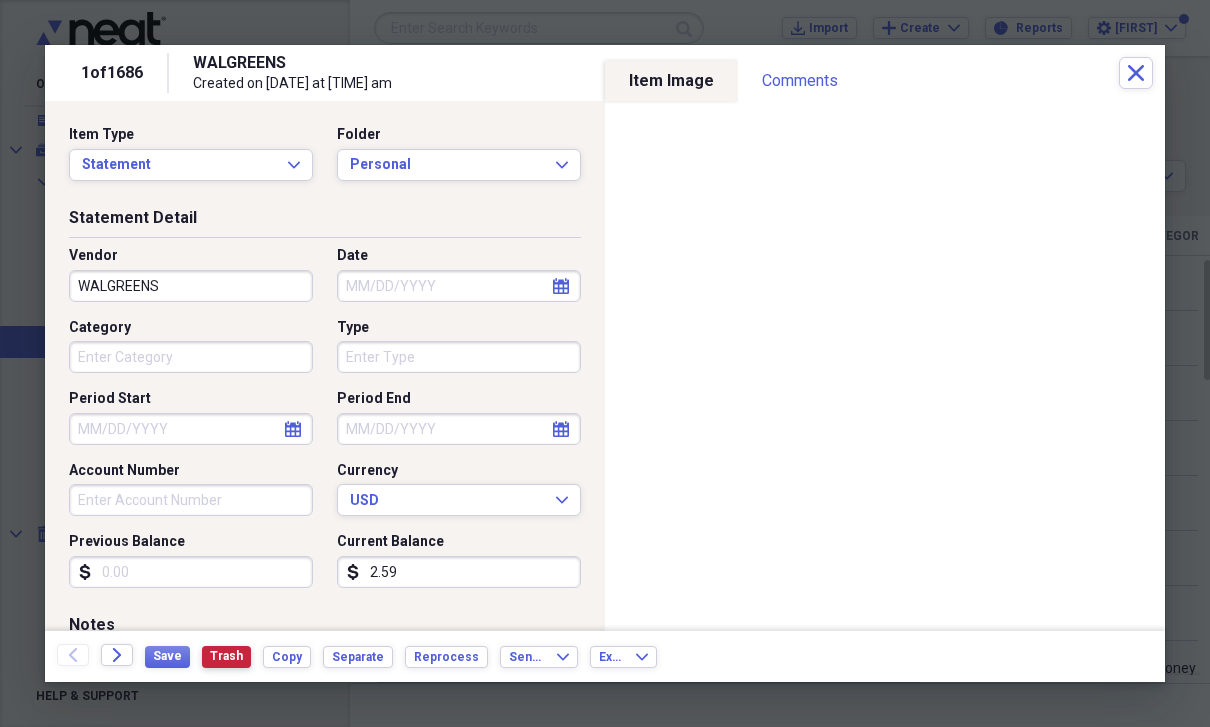 click on "Trash" at bounding box center (226, 656) 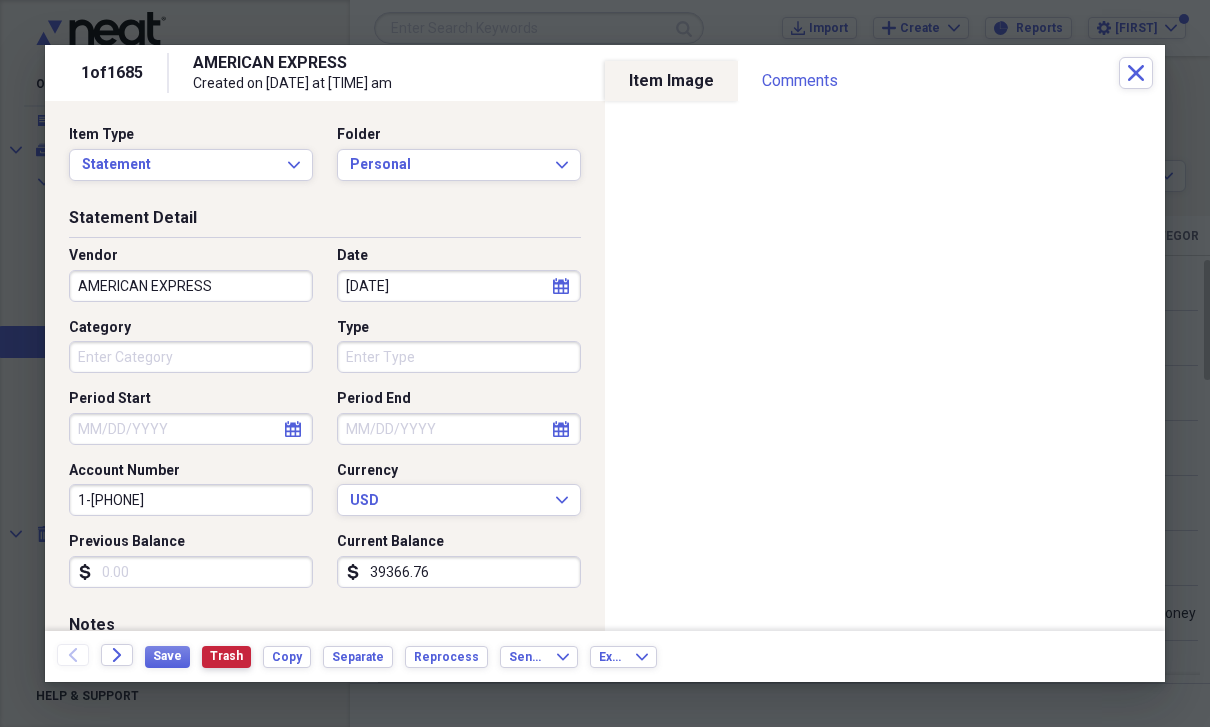 click on "Trash" at bounding box center (226, 656) 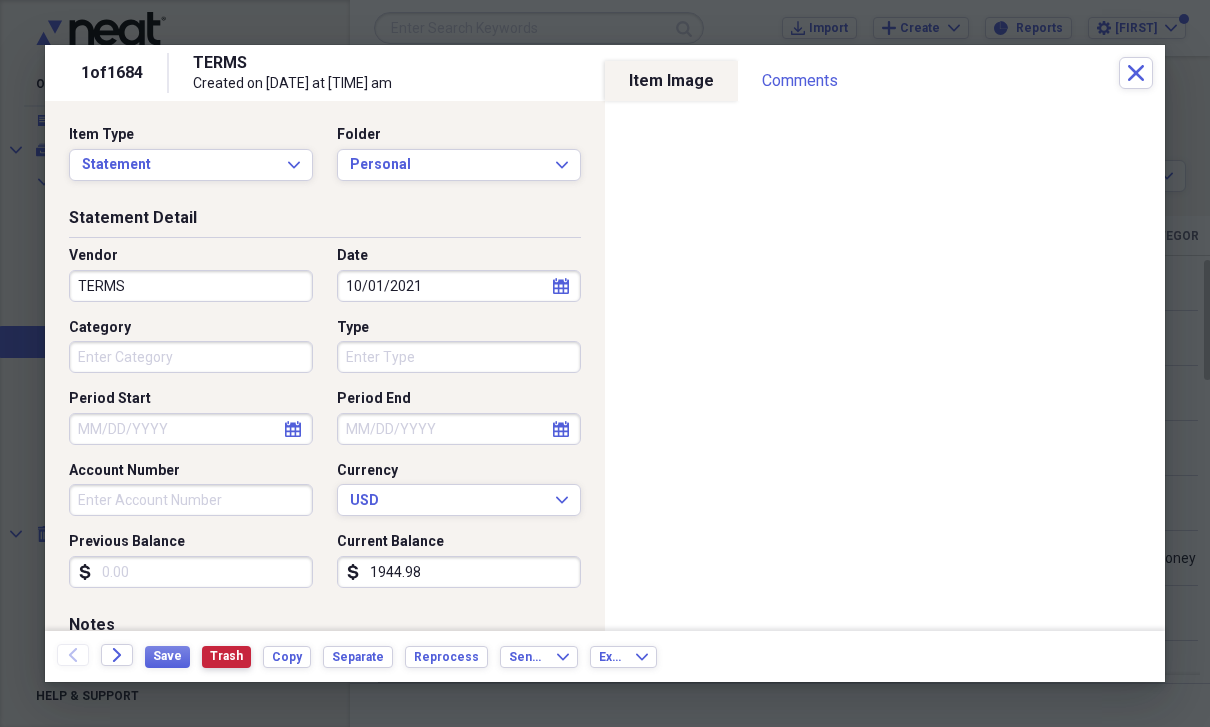 click on "Trash" at bounding box center (226, 656) 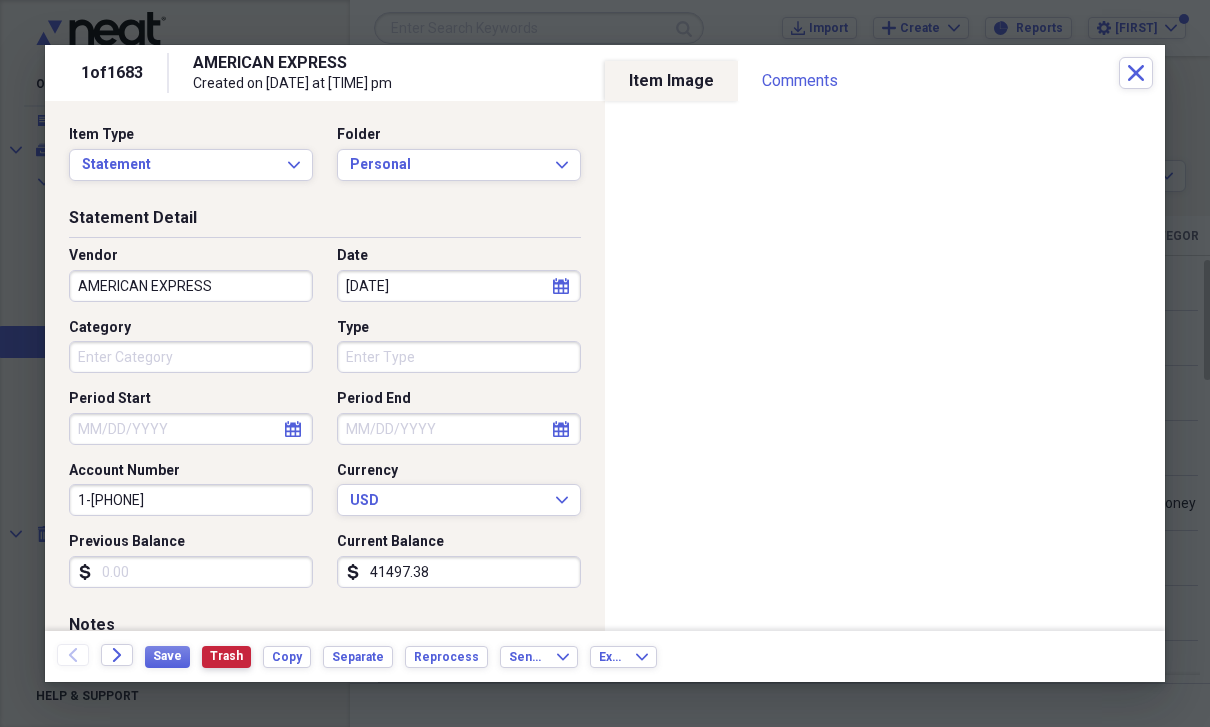 click on "Trash" at bounding box center (226, 656) 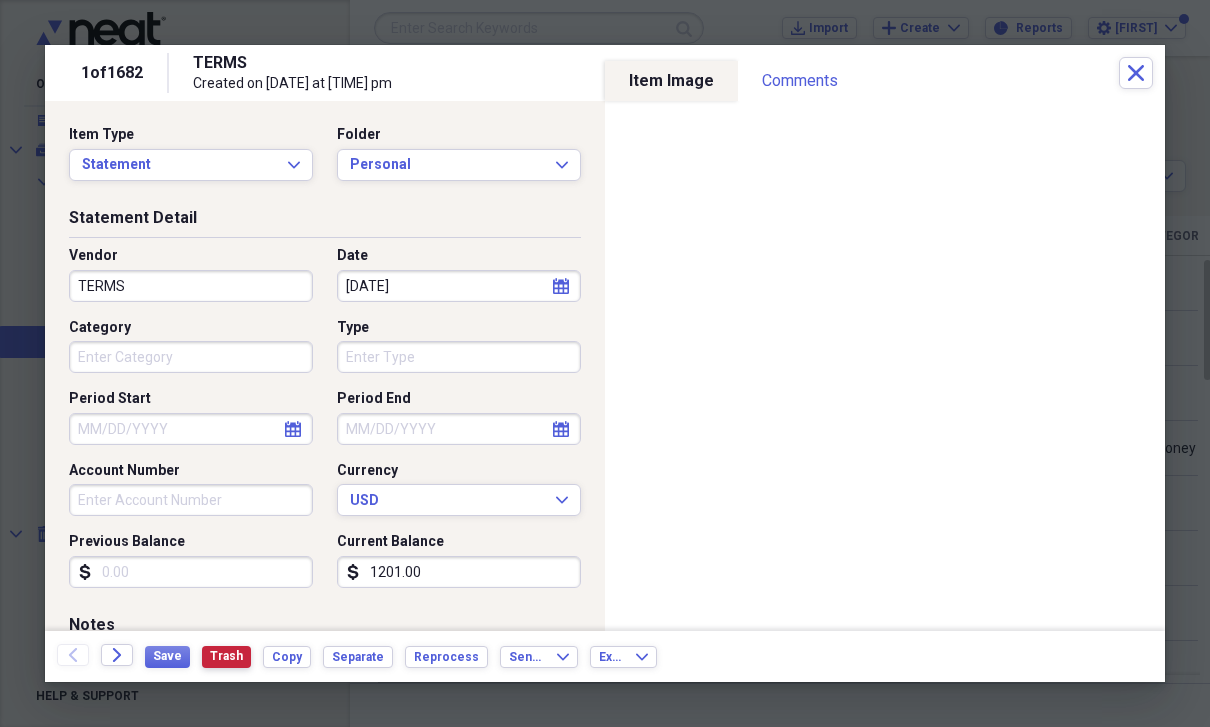 click on "Trash" at bounding box center [226, 656] 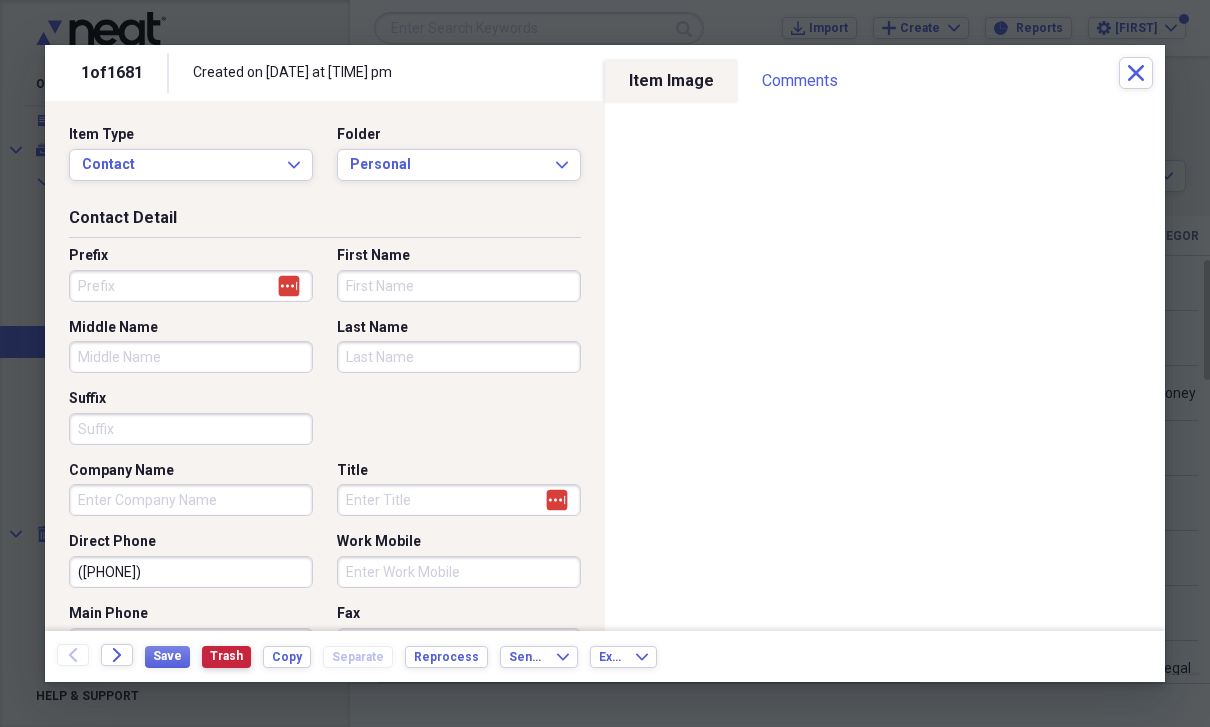 click on "Trash" at bounding box center [226, 656] 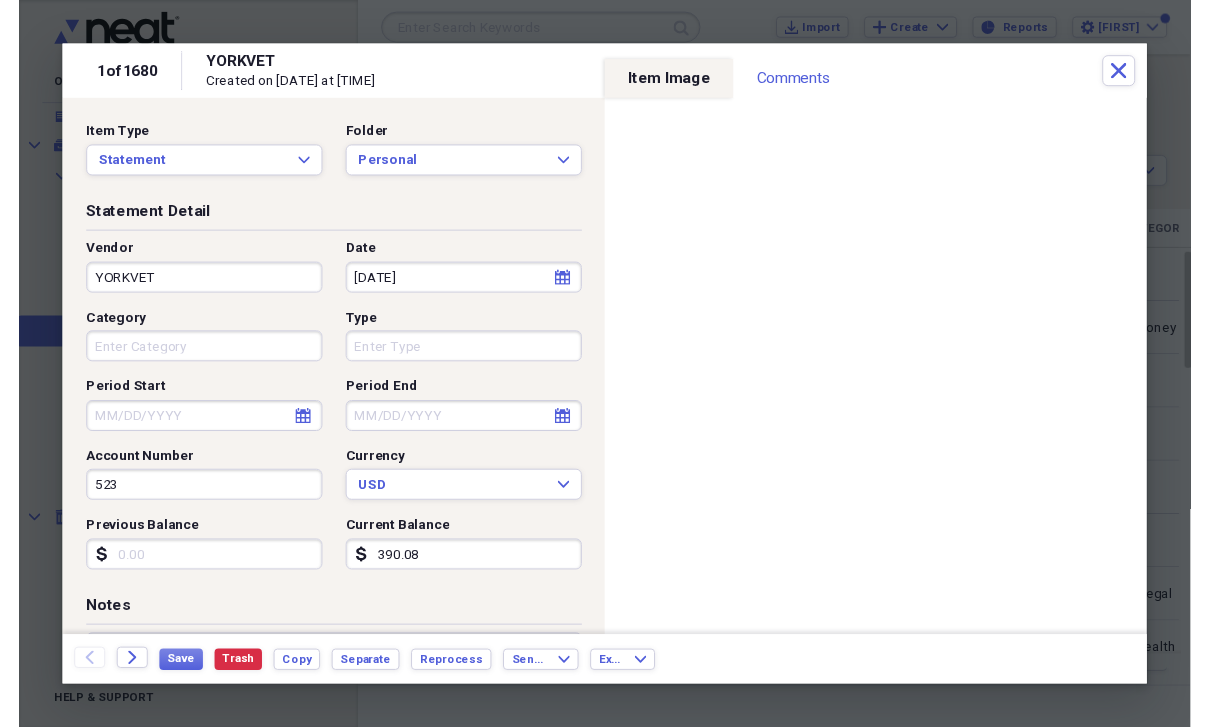 scroll, scrollTop: 24, scrollLeft: 0, axis: vertical 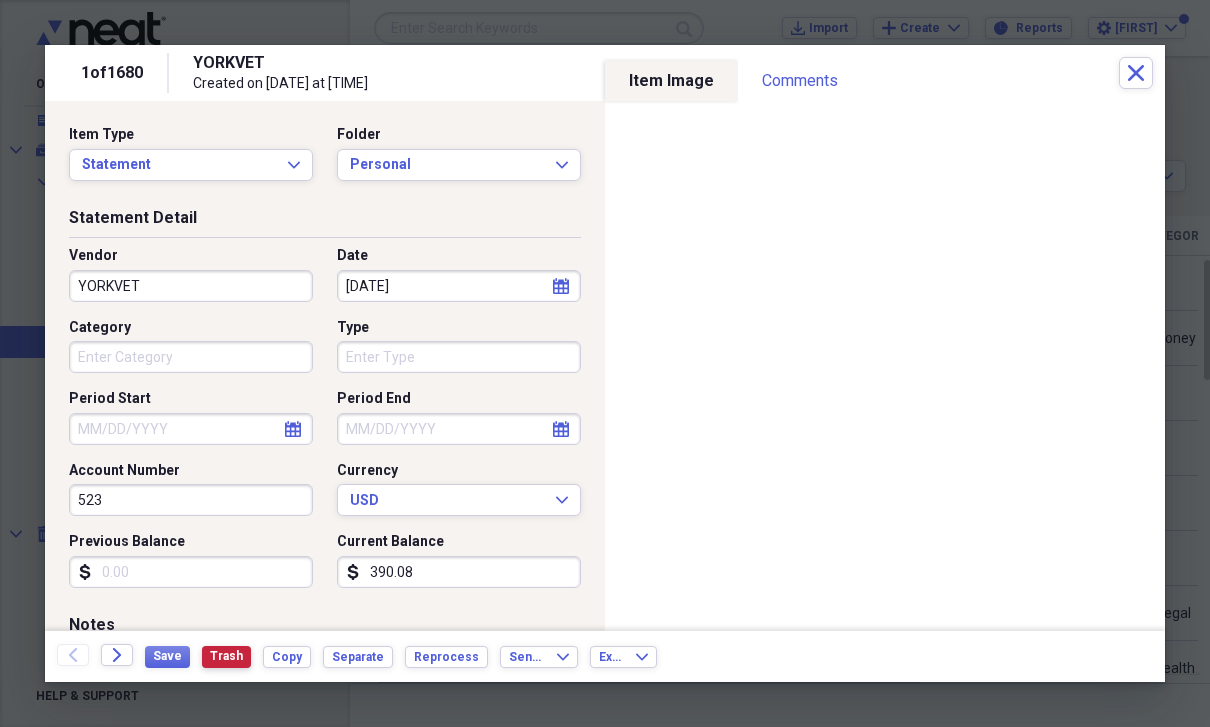 click on "Trash" at bounding box center [226, 656] 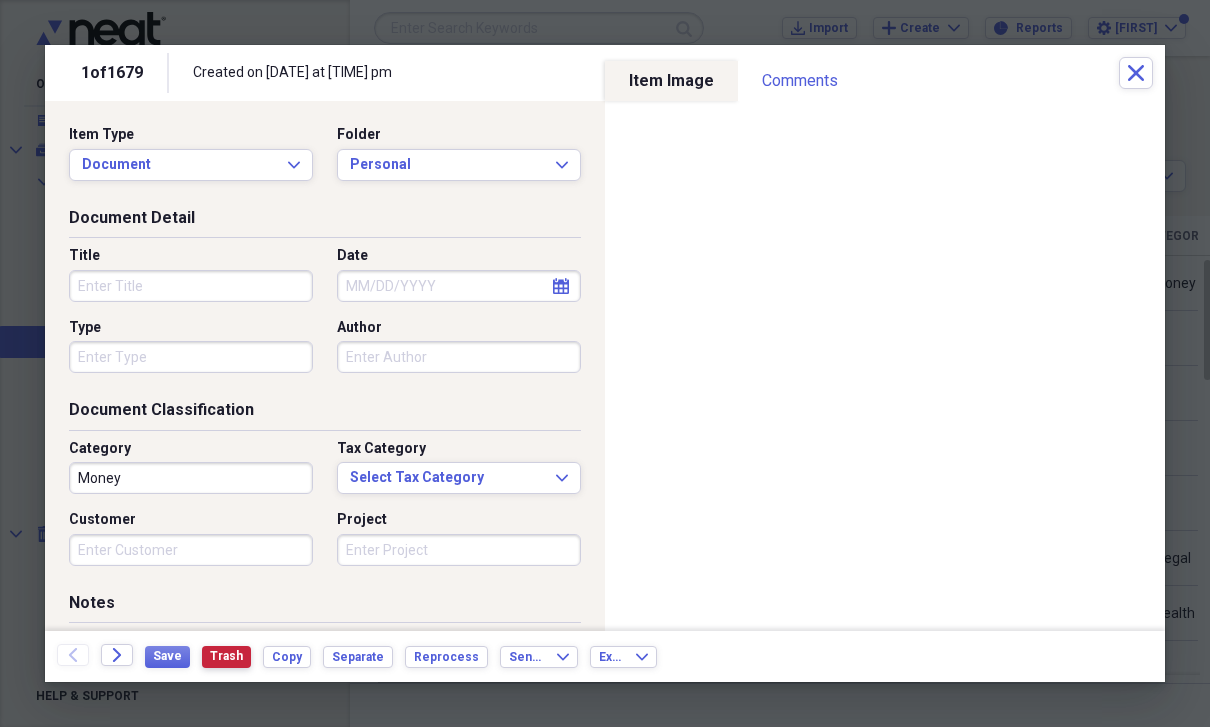 click on "Trash" at bounding box center (226, 656) 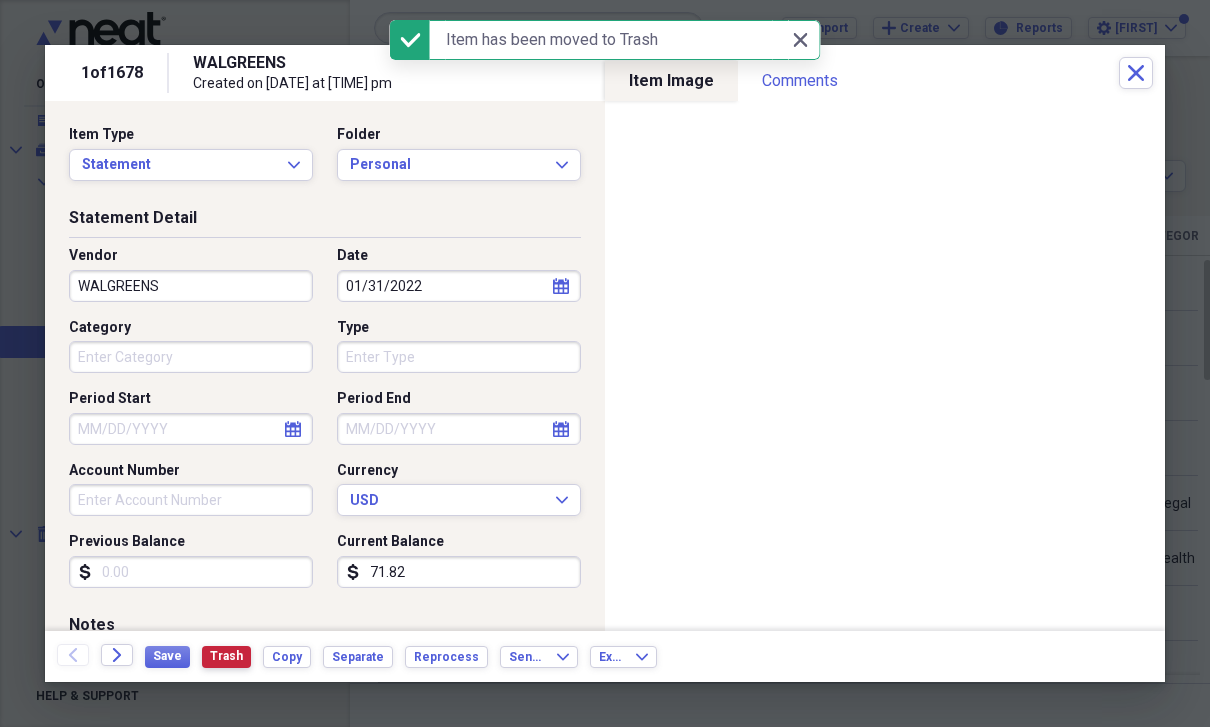 click on "Trash" at bounding box center (226, 656) 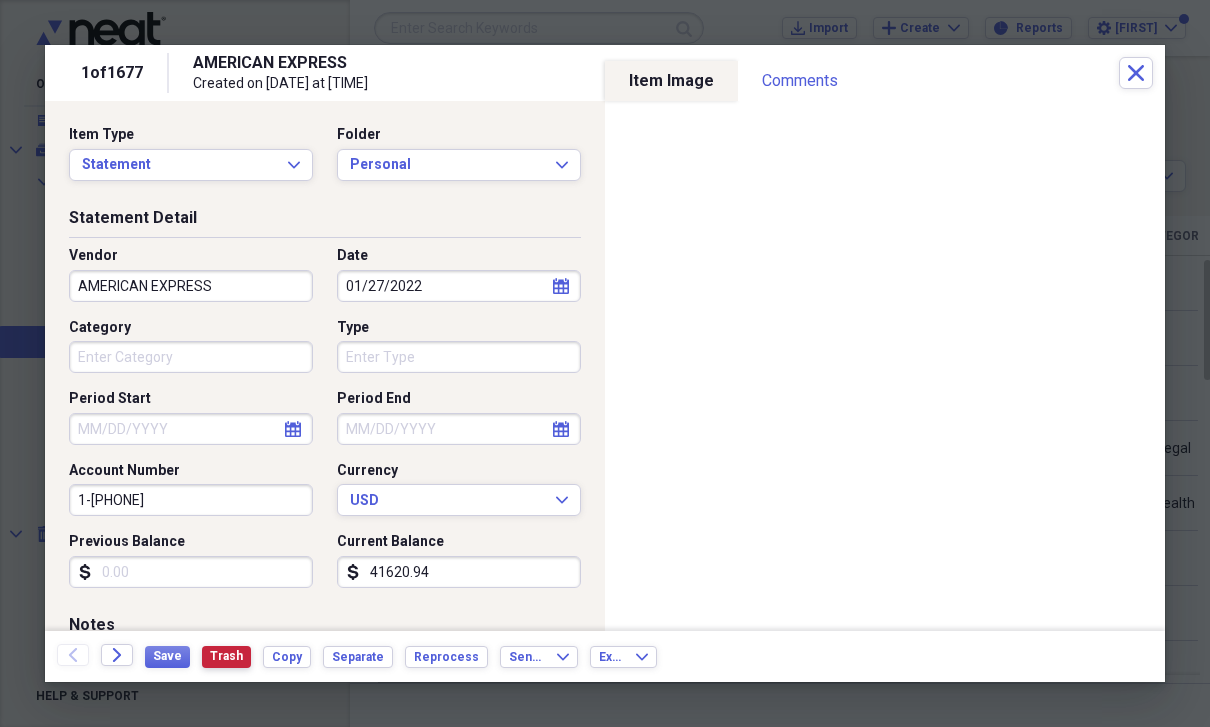 click on "Trash" at bounding box center [226, 657] 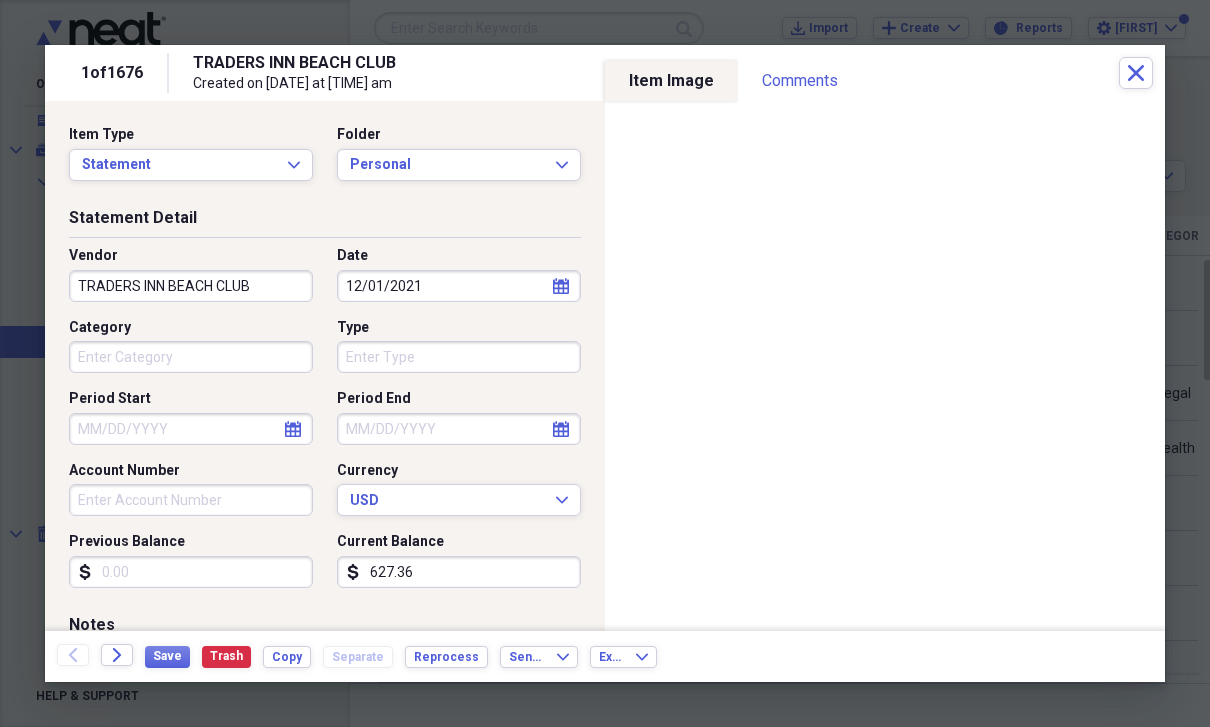 click on "Back Forward Save Trash Copy Separate Reprocess Send To Expand Export Expand" at bounding box center (605, 656) 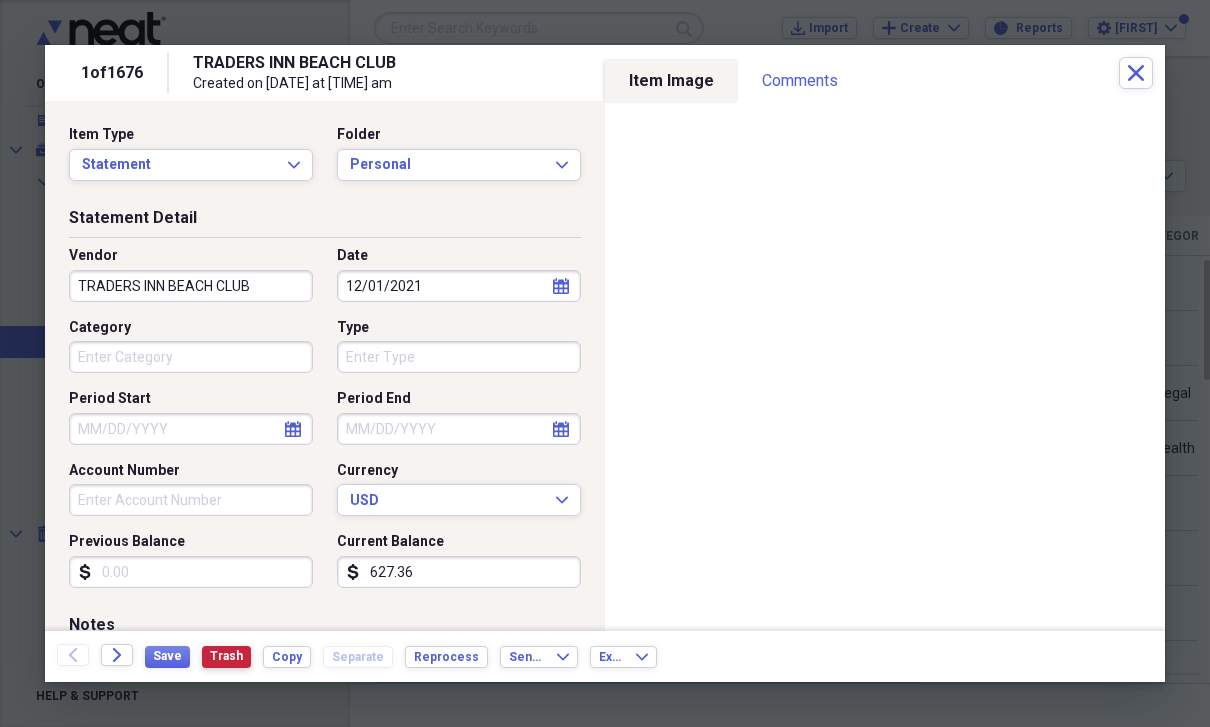 click on "Trash" at bounding box center (226, 656) 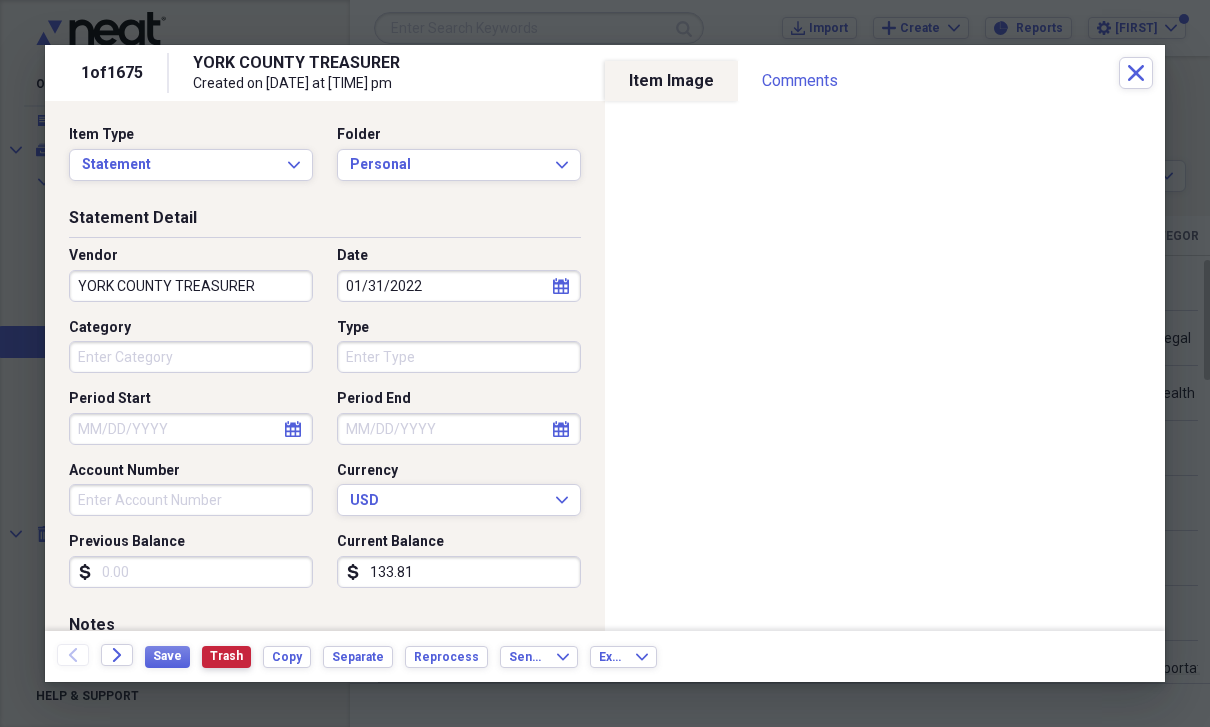 click on "Trash" at bounding box center [226, 657] 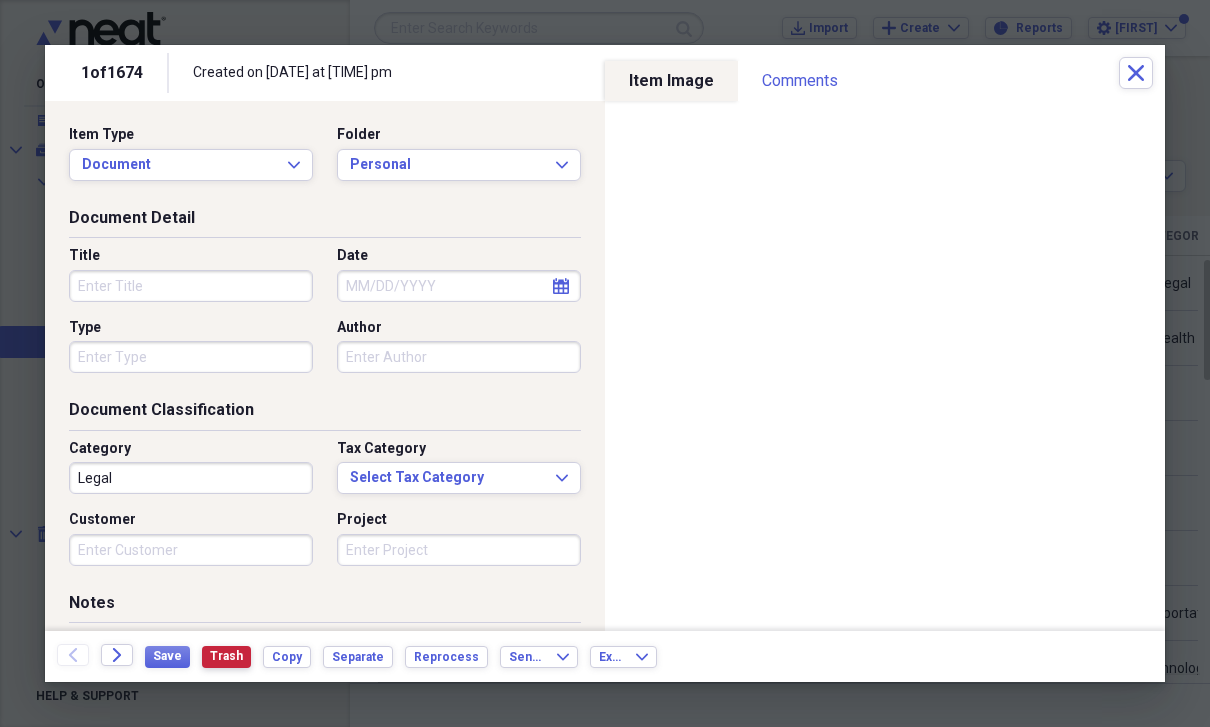 click on "Trash" at bounding box center [226, 657] 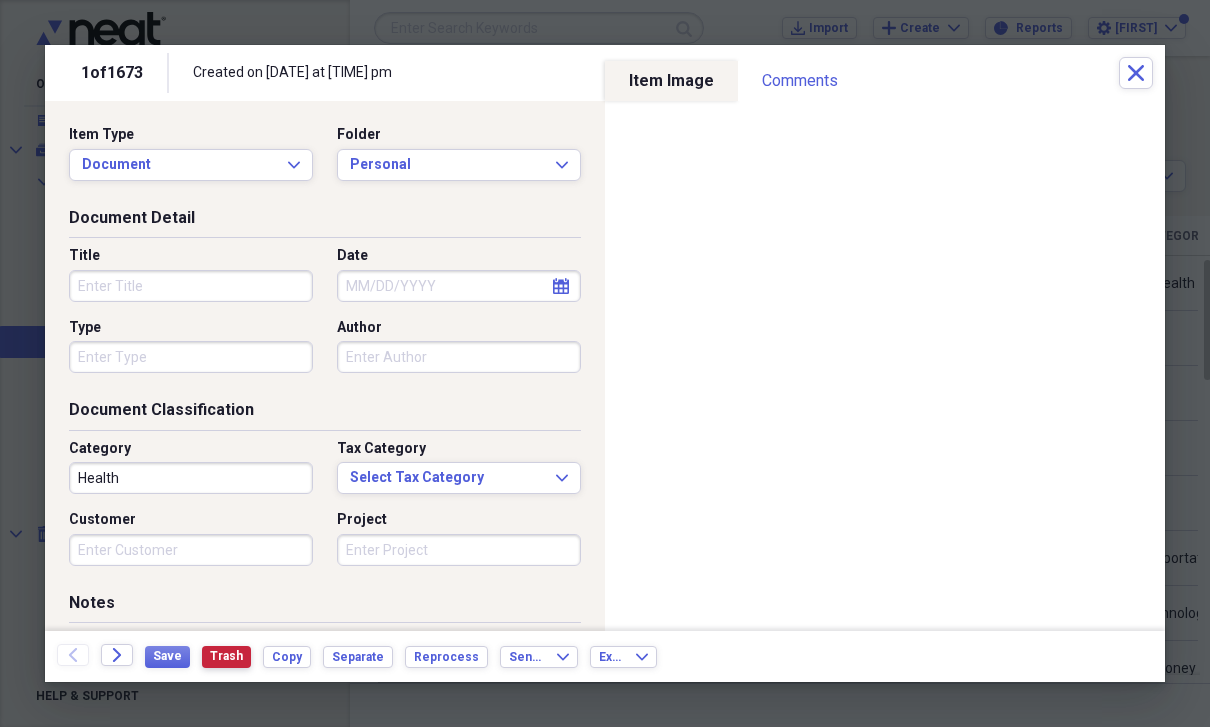 click on "Trash" at bounding box center (226, 656) 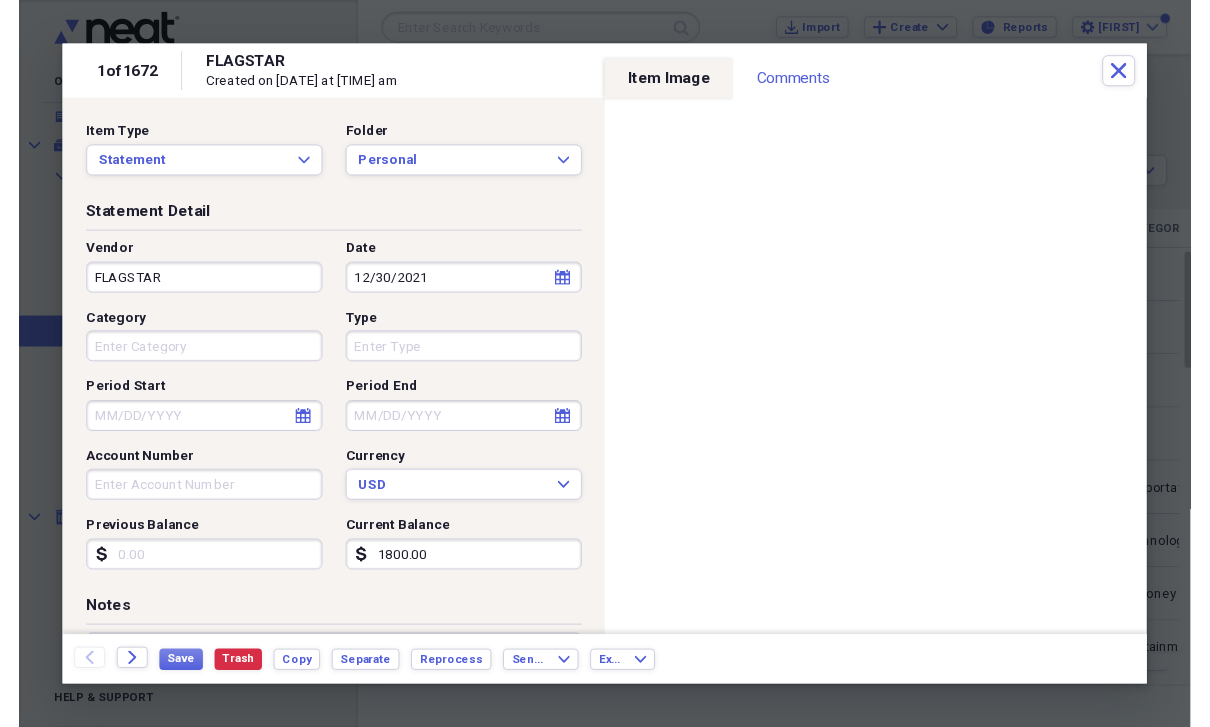 scroll, scrollTop: 24, scrollLeft: 0, axis: vertical 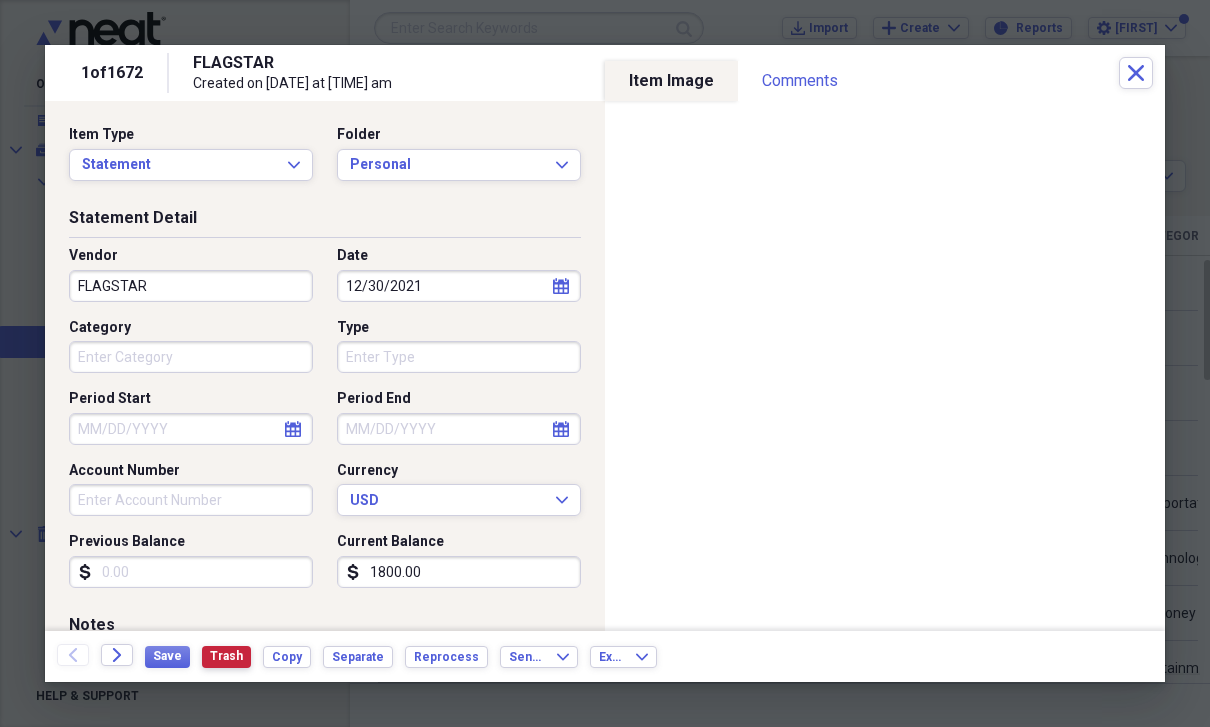 click on "Trash" at bounding box center (226, 657) 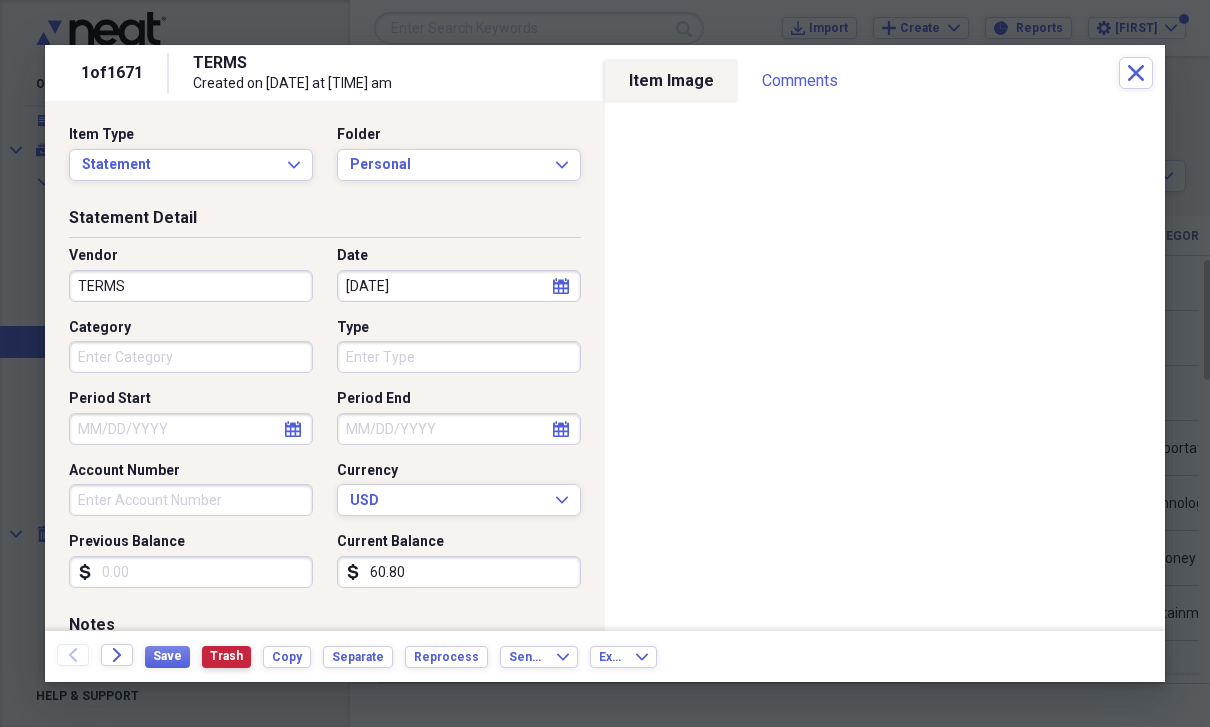 click on "Trash" at bounding box center (226, 657) 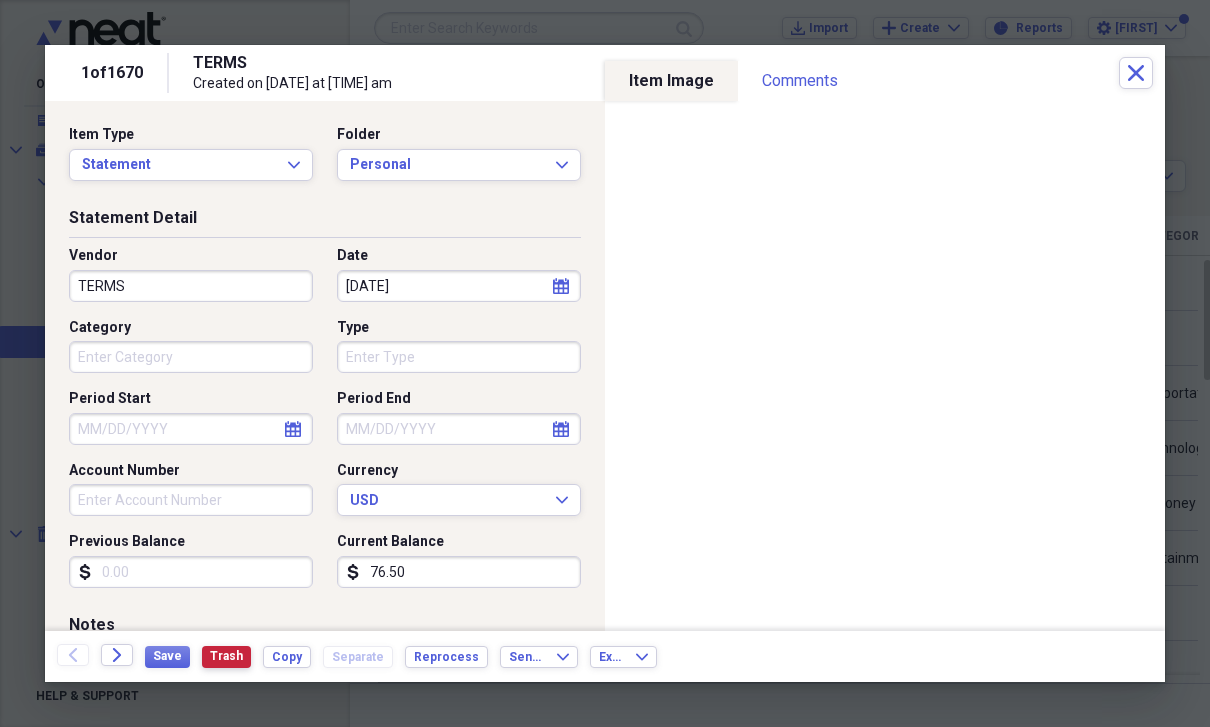 click on "Trash" at bounding box center (226, 656) 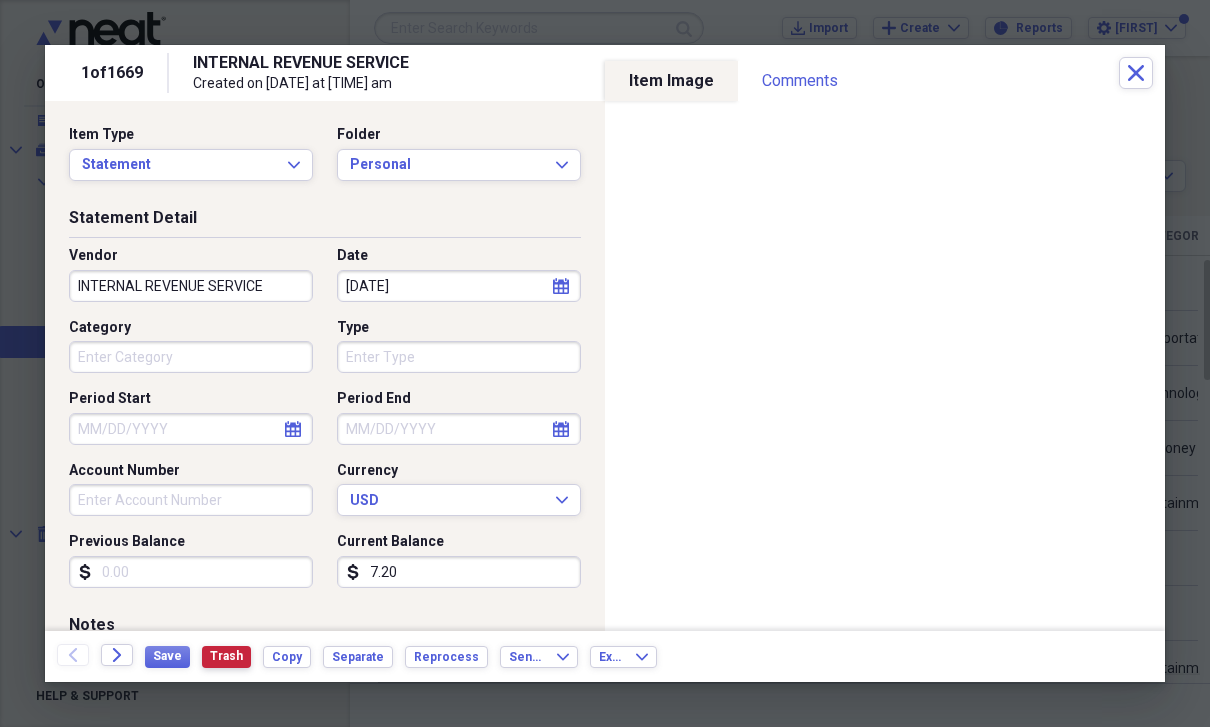 click on "Trash" at bounding box center (226, 657) 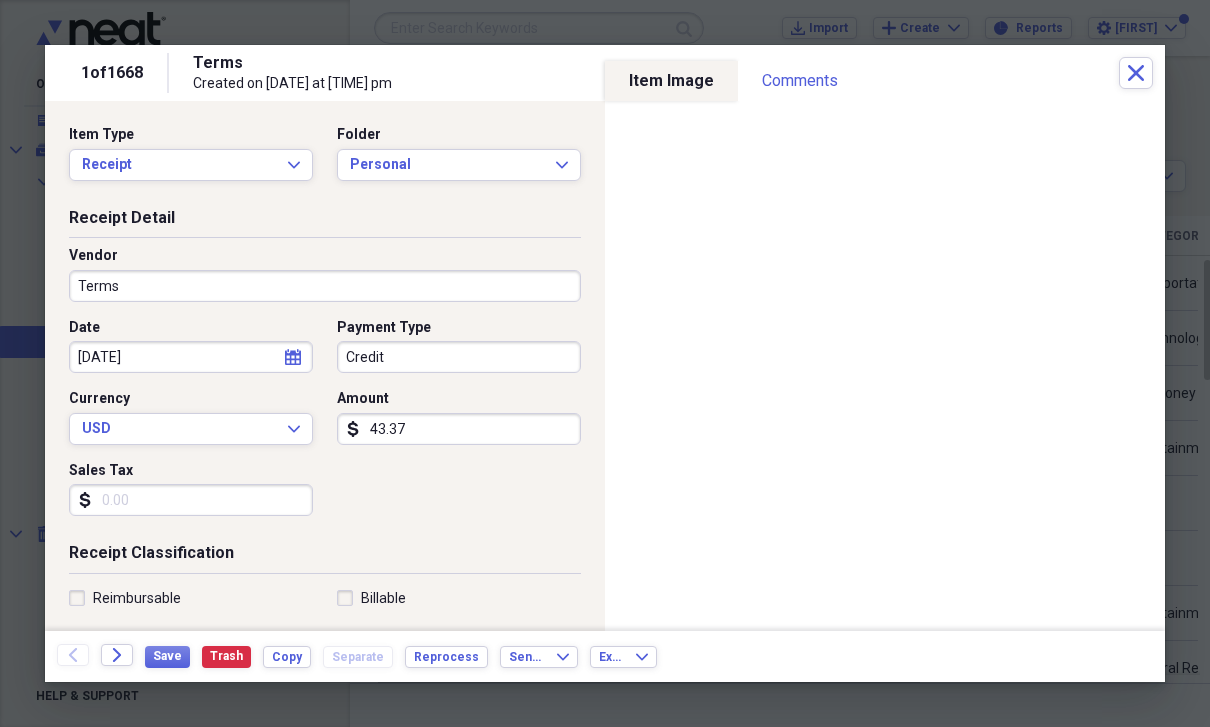 click on "Save Trash Copy Separate Reprocess" at bounding box center [322, 656] 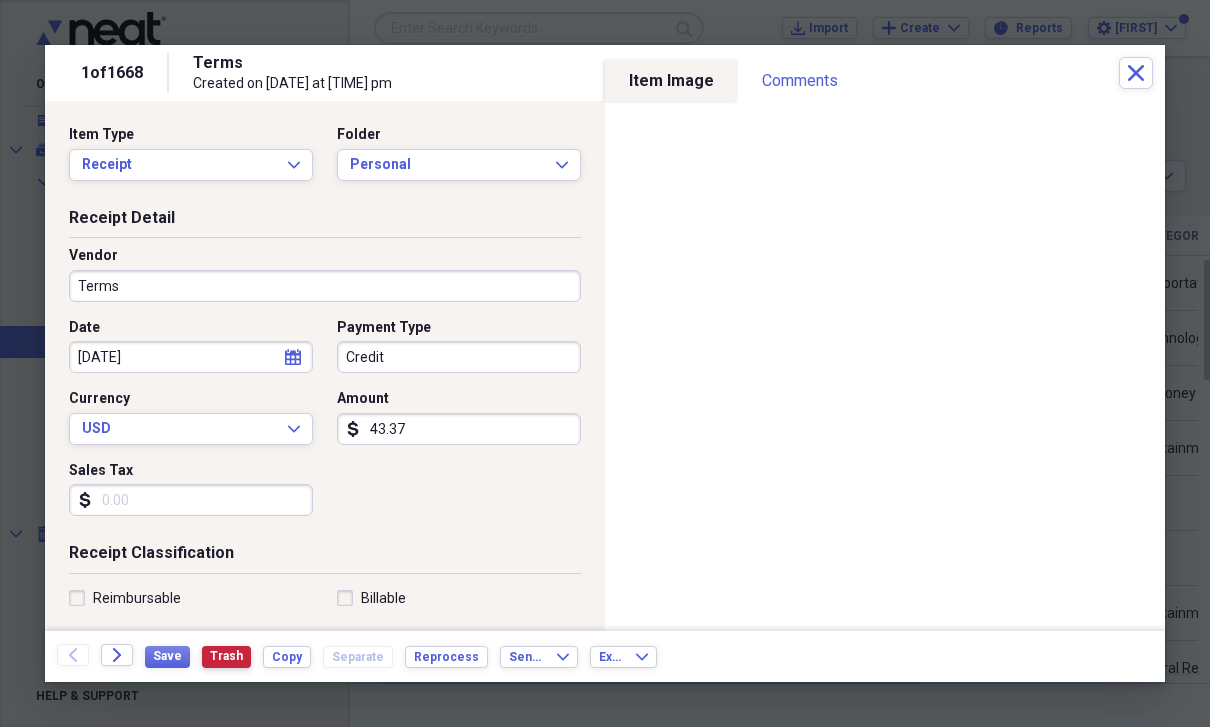 click on "Trash" at bounding box center (226, 657) 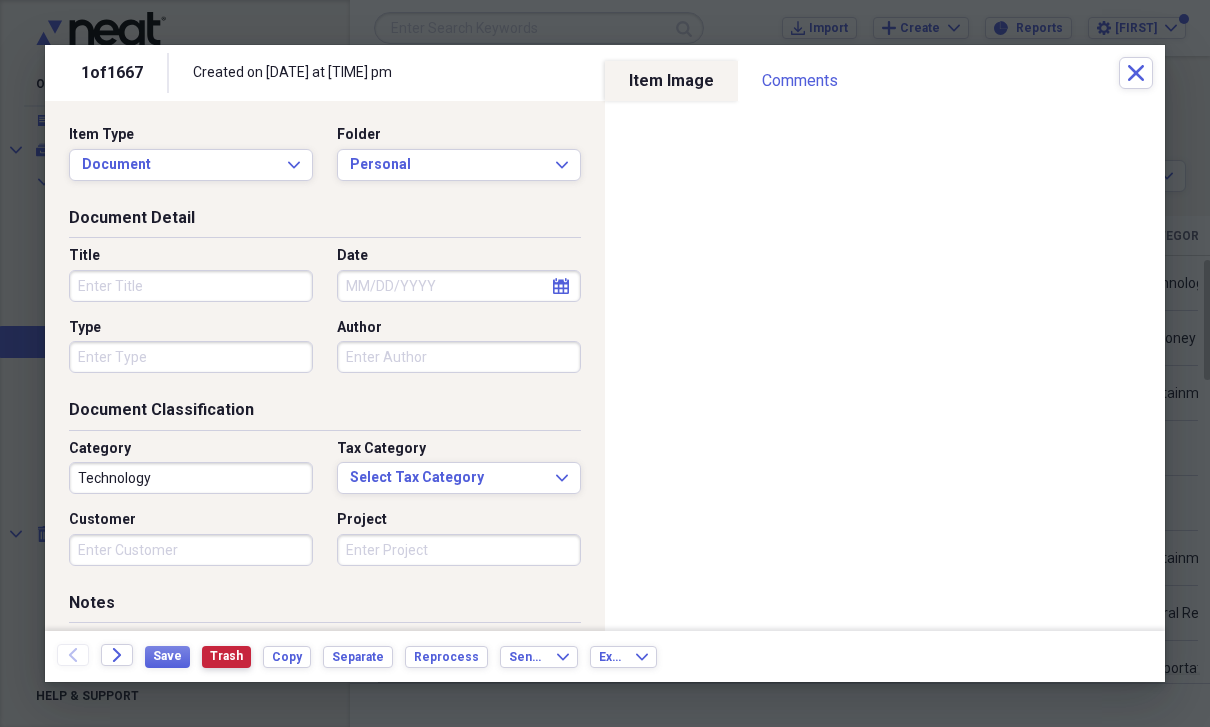 click on "Trash" at bounding box center (226, 656) 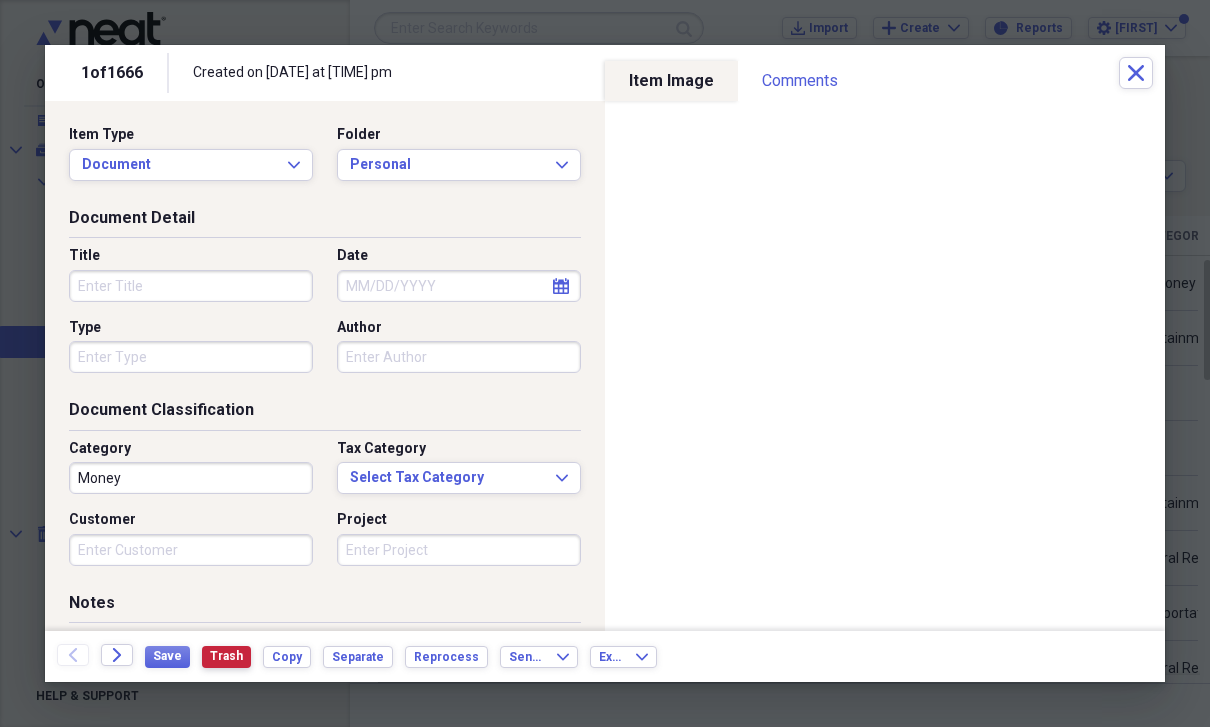 click on "Trash" at bounding box center [226, 656] 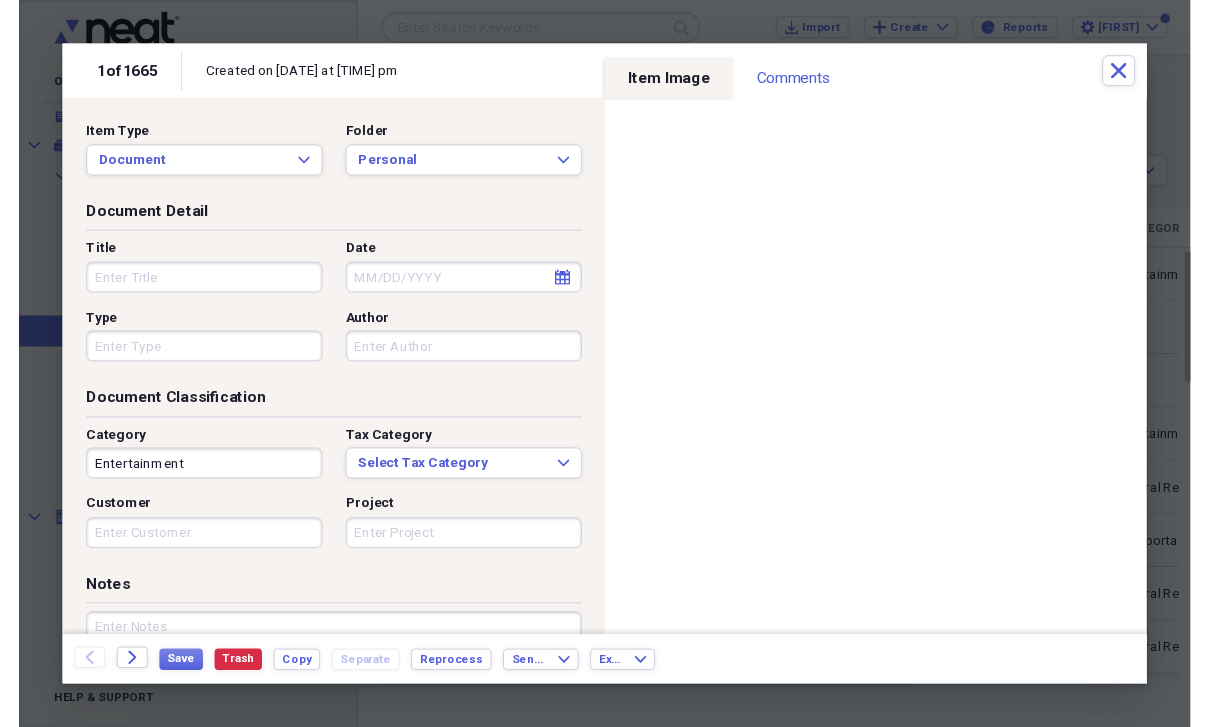 scroll, scrollTop: 24, scrollLeft: 0, axis: vertical 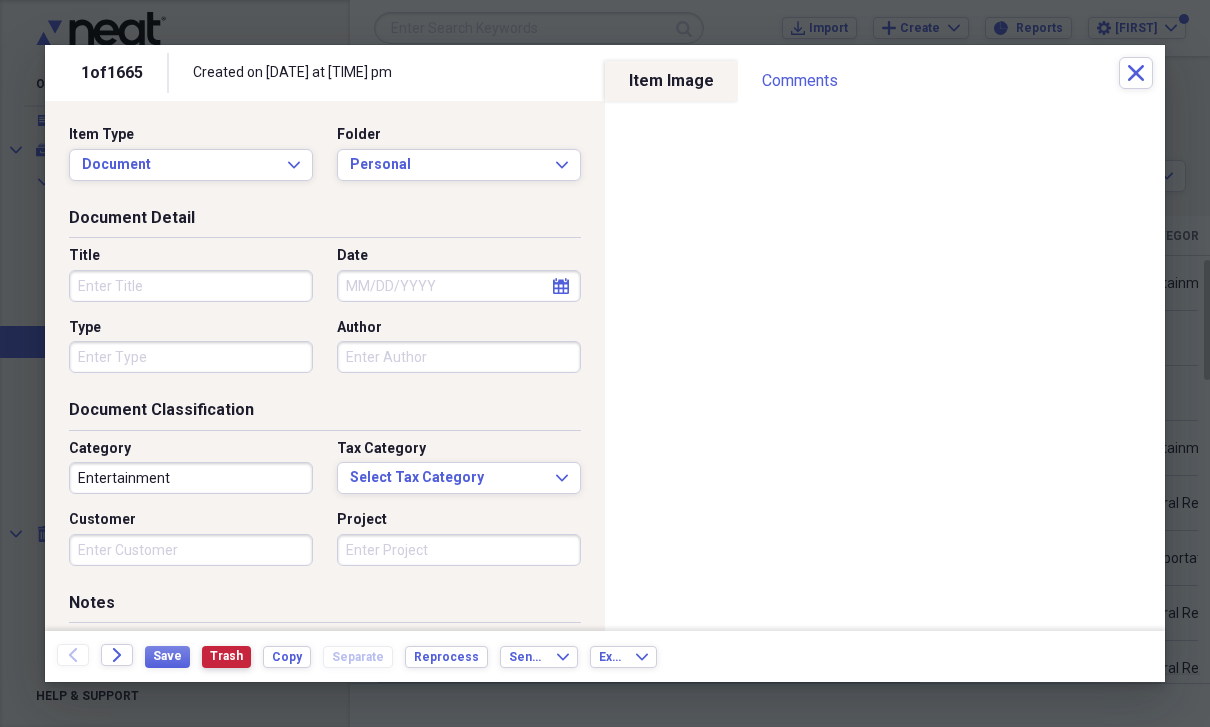 click on "Trash" at bounding box center (226, 656) 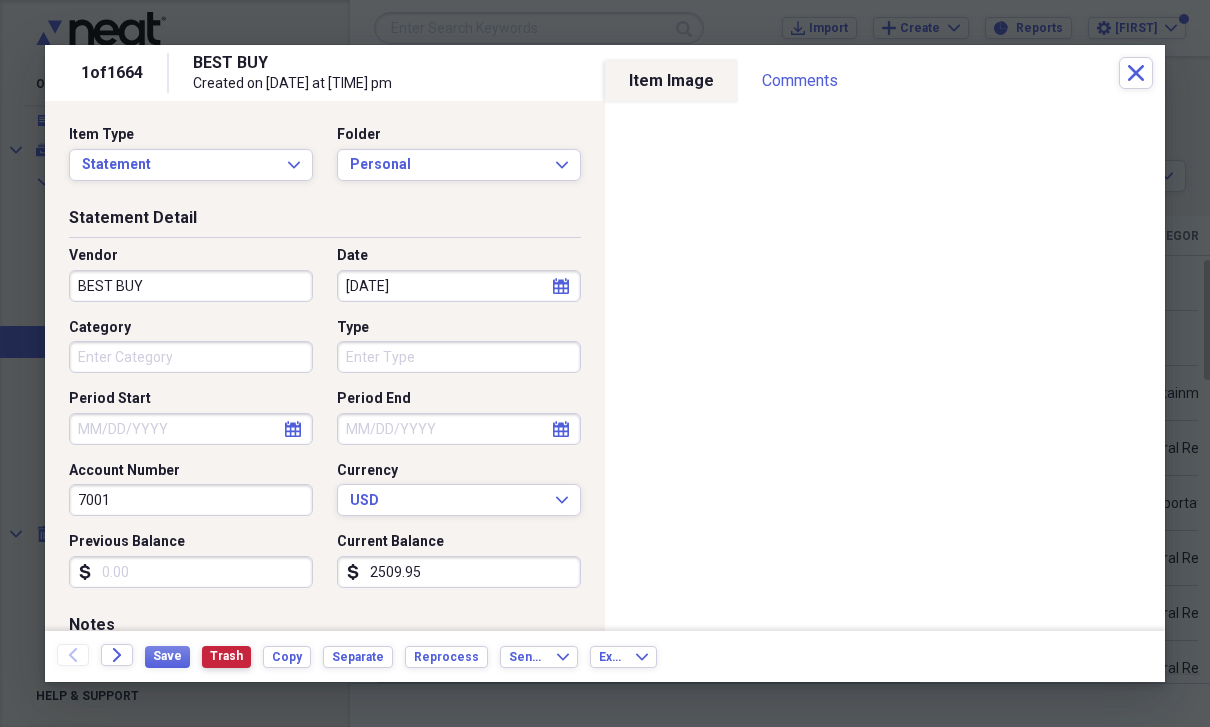 click on "Trash" at bounding box center (226, 656) 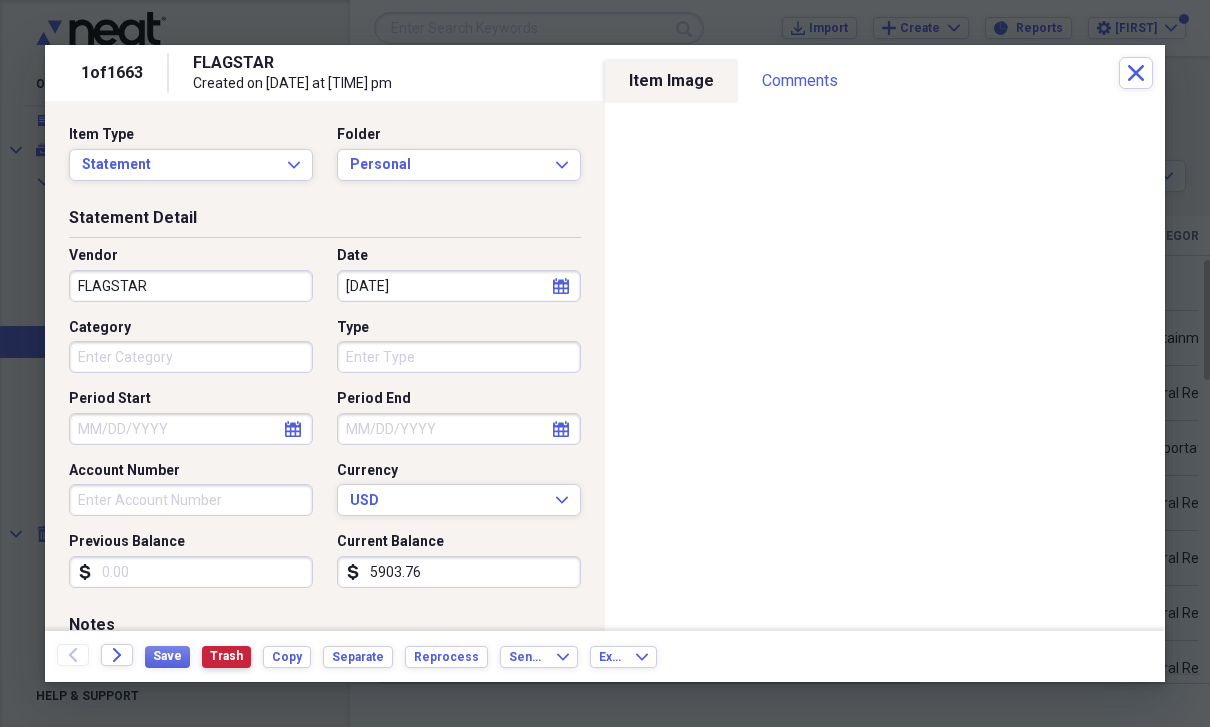 click on "Trash" at bounding box center (226, 656) 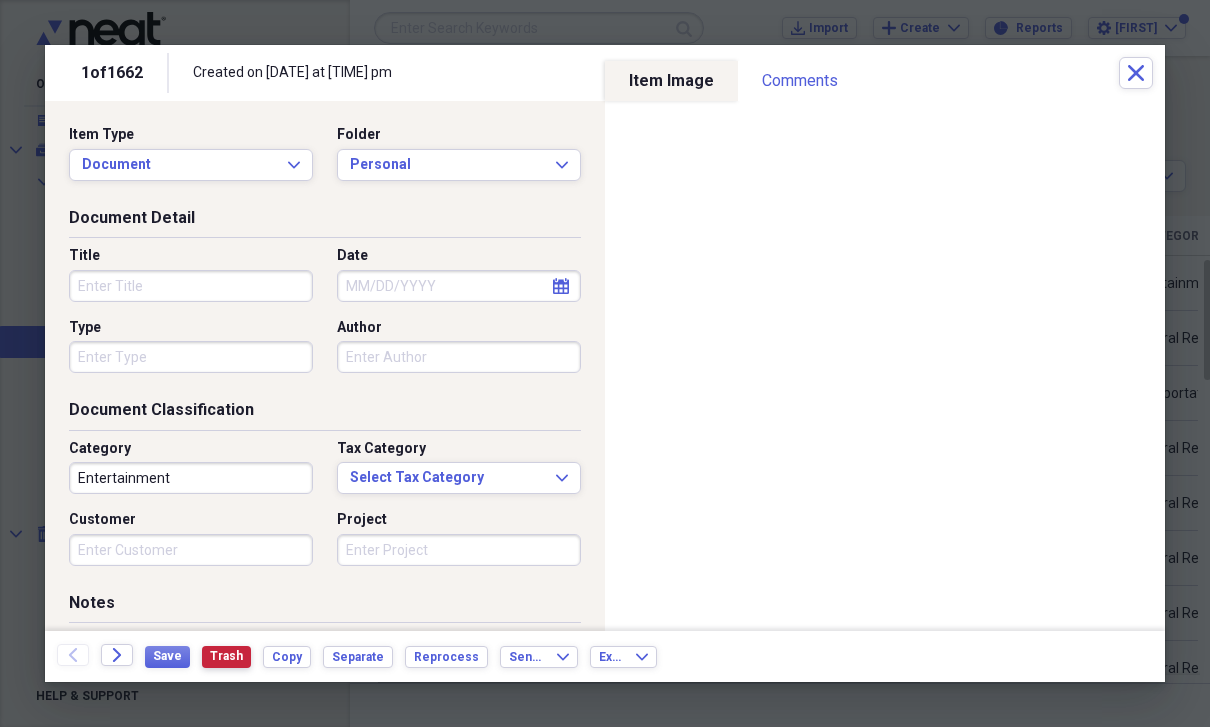 click on "Trash" at bounding box center [226, 657] 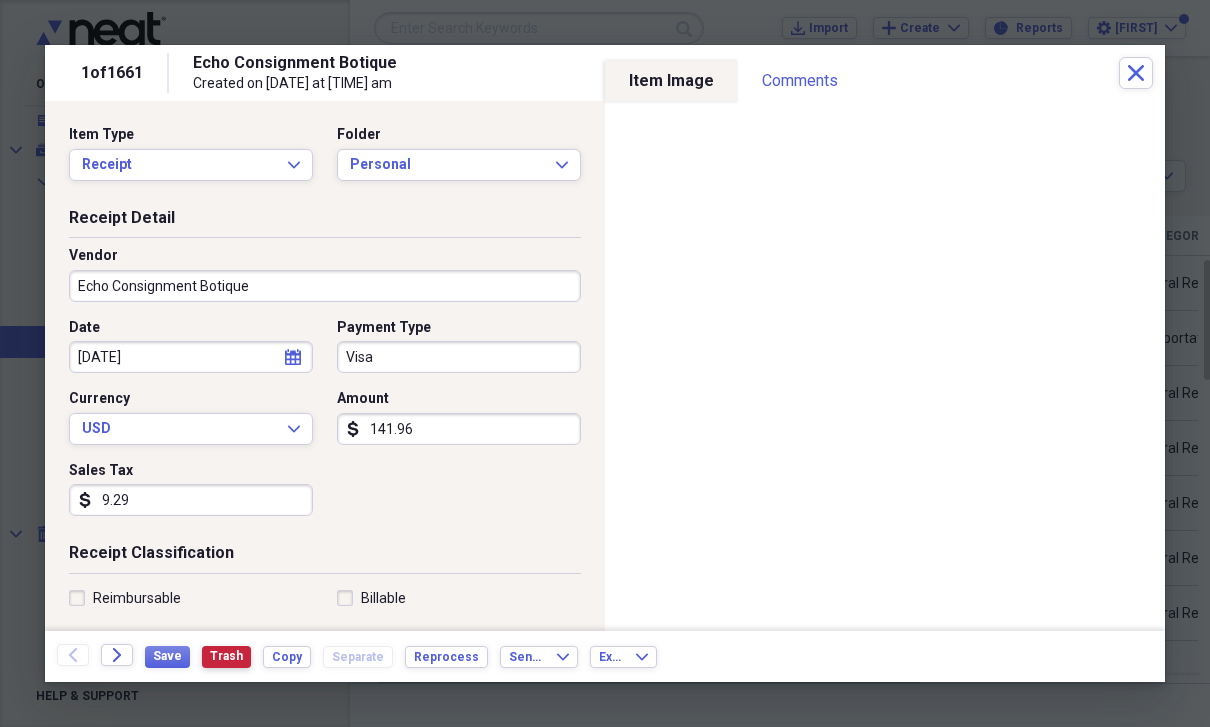 click on "Trash" at bounding box center [226, 656] 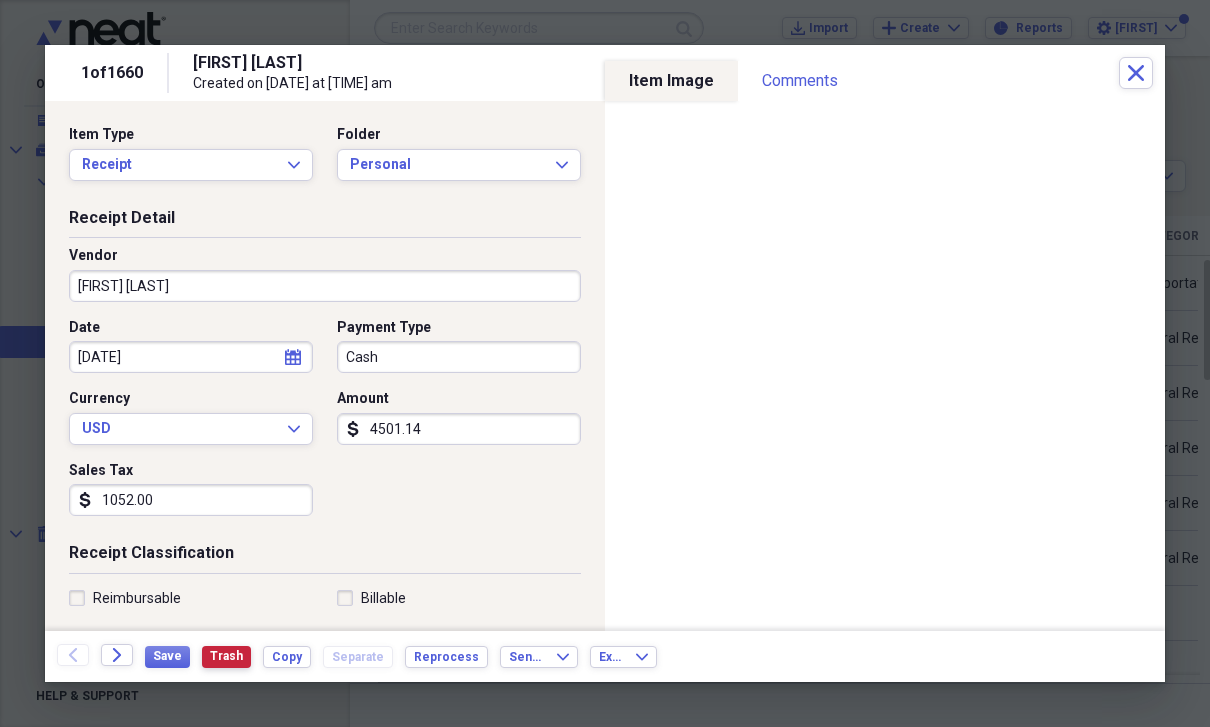 click on "Trash" at bounding box center [226, 656] 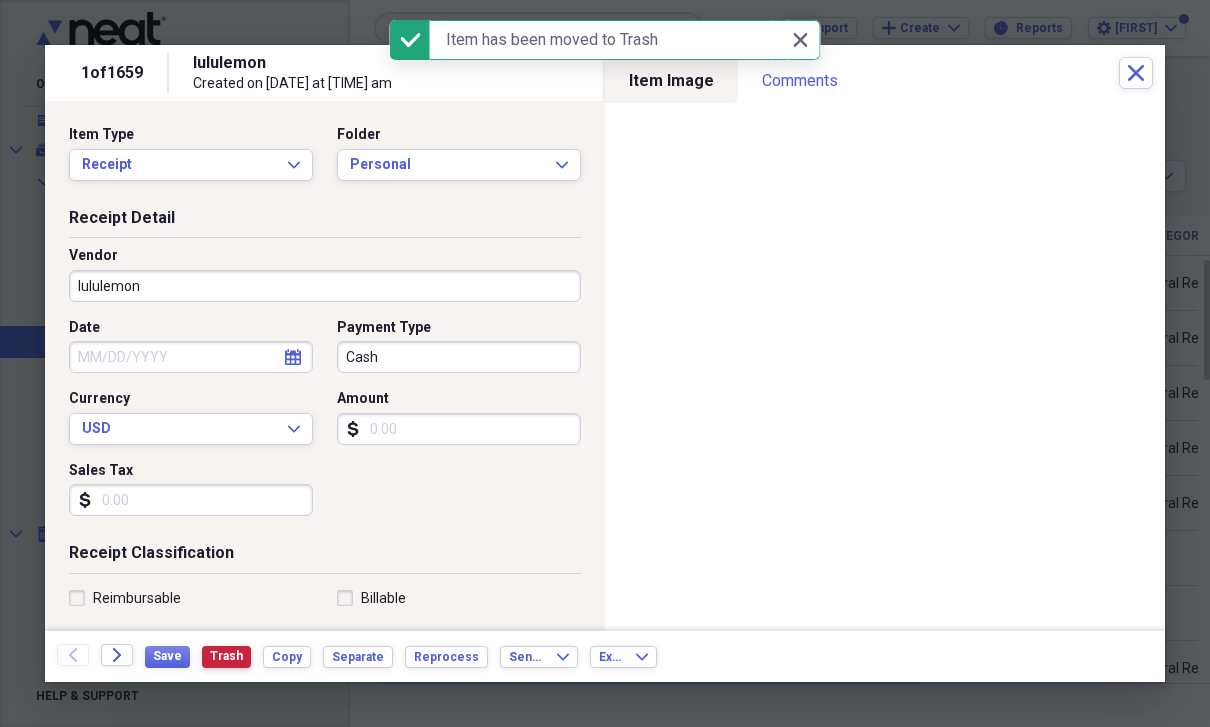click on "Trash" at bounding box center [226, 656] 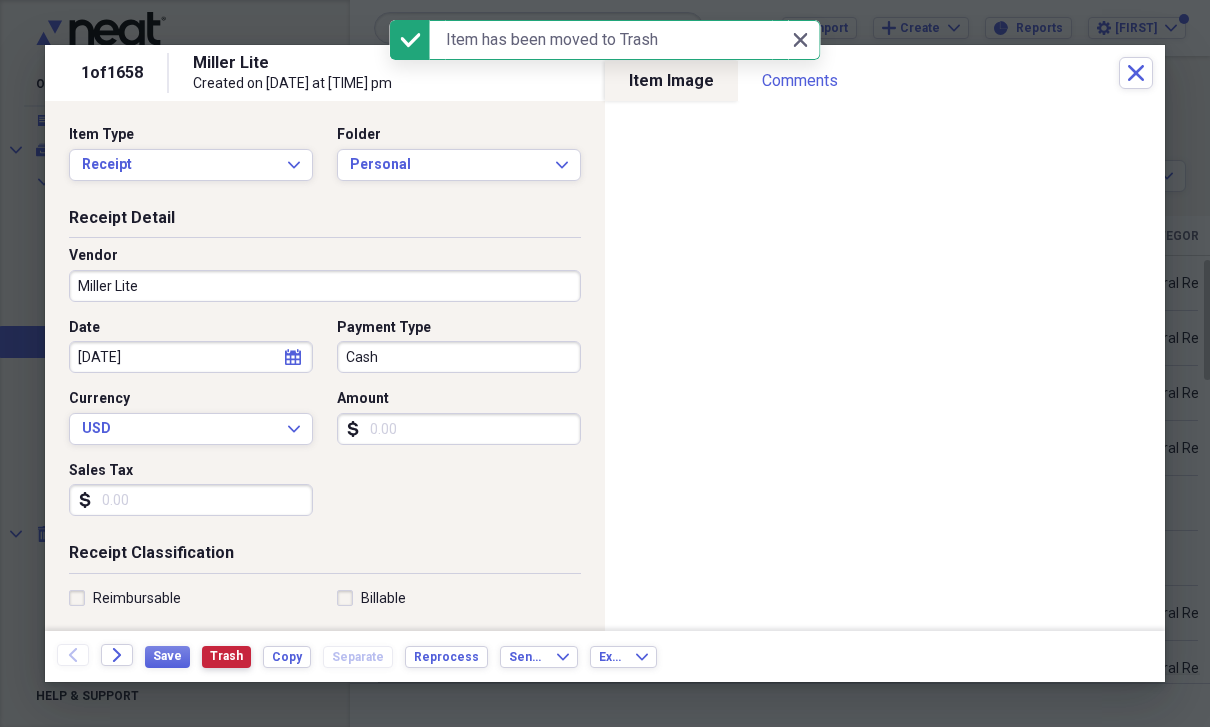 click on "Trash" at bounding box center [226, 656] 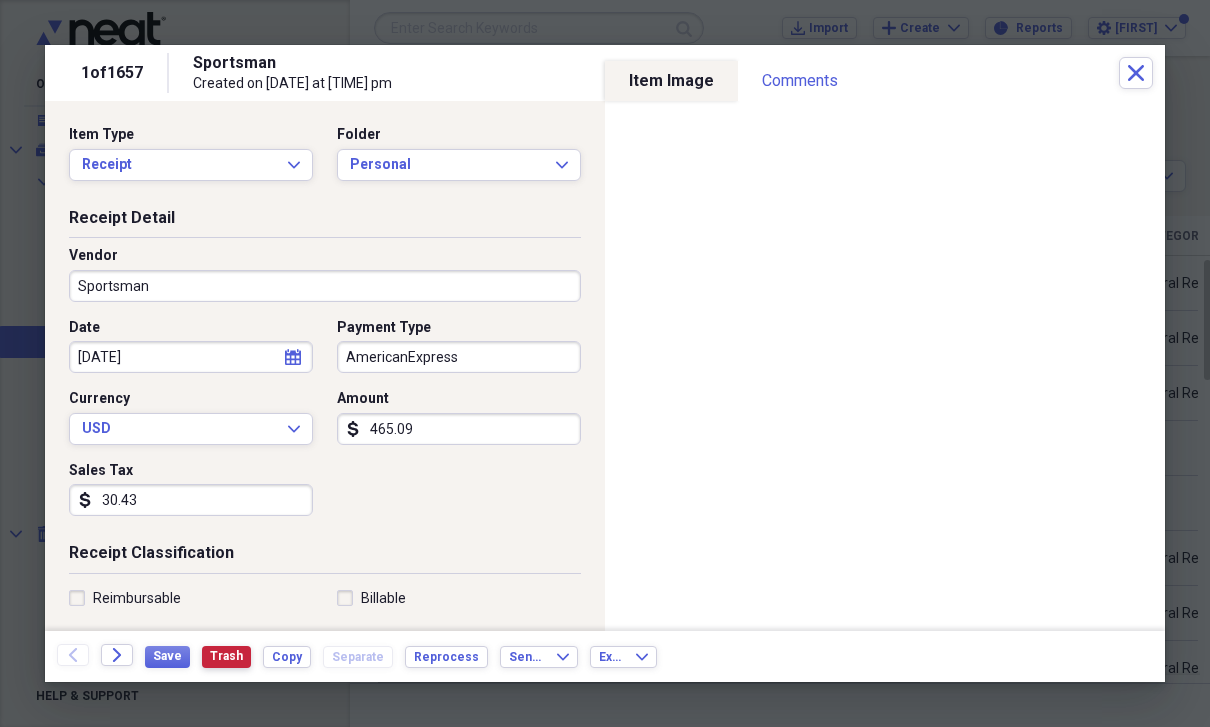 click on "Trash" at bounding box center [226, 657] 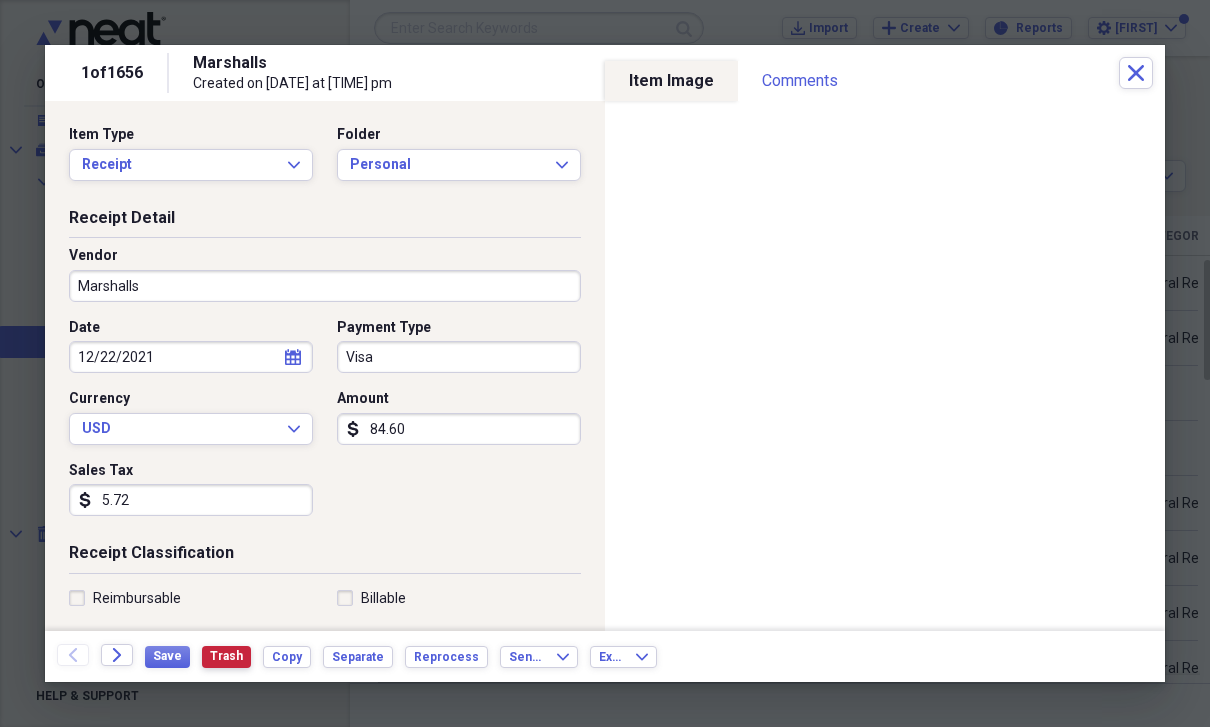 click on "Trash" at bounding box center (226, 656) 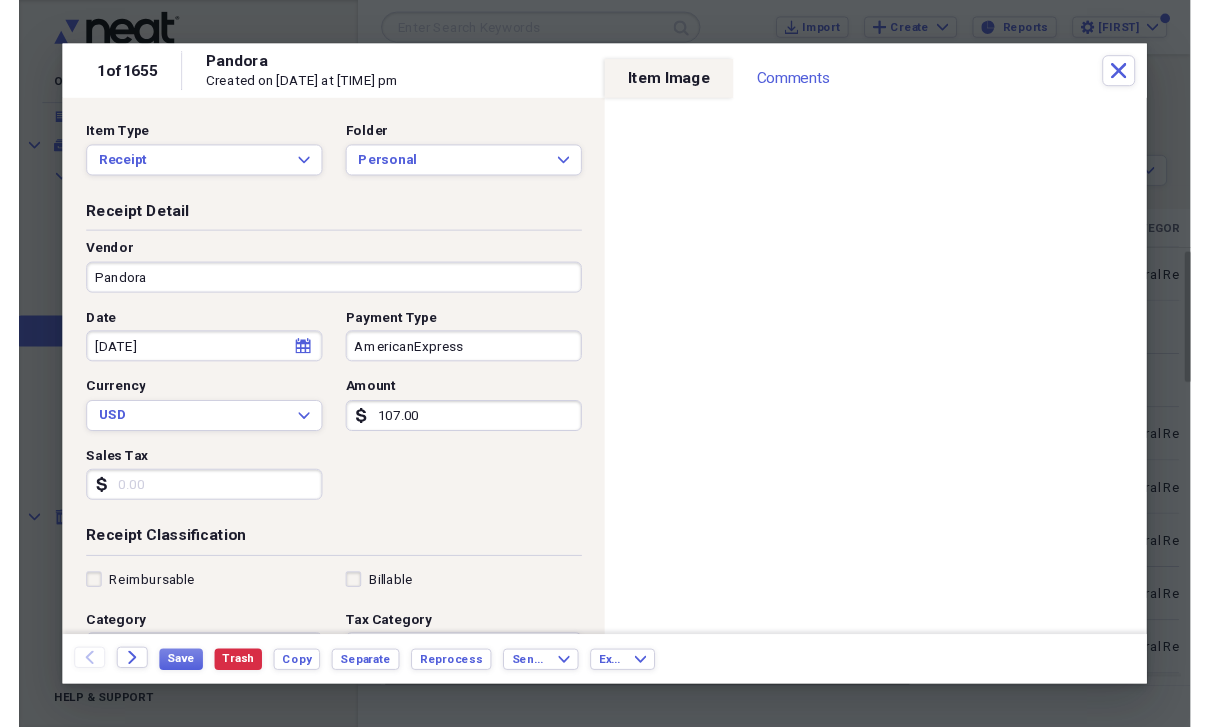 scroll, scrollTop: 24, scrollLeft: 0, axis: vertical 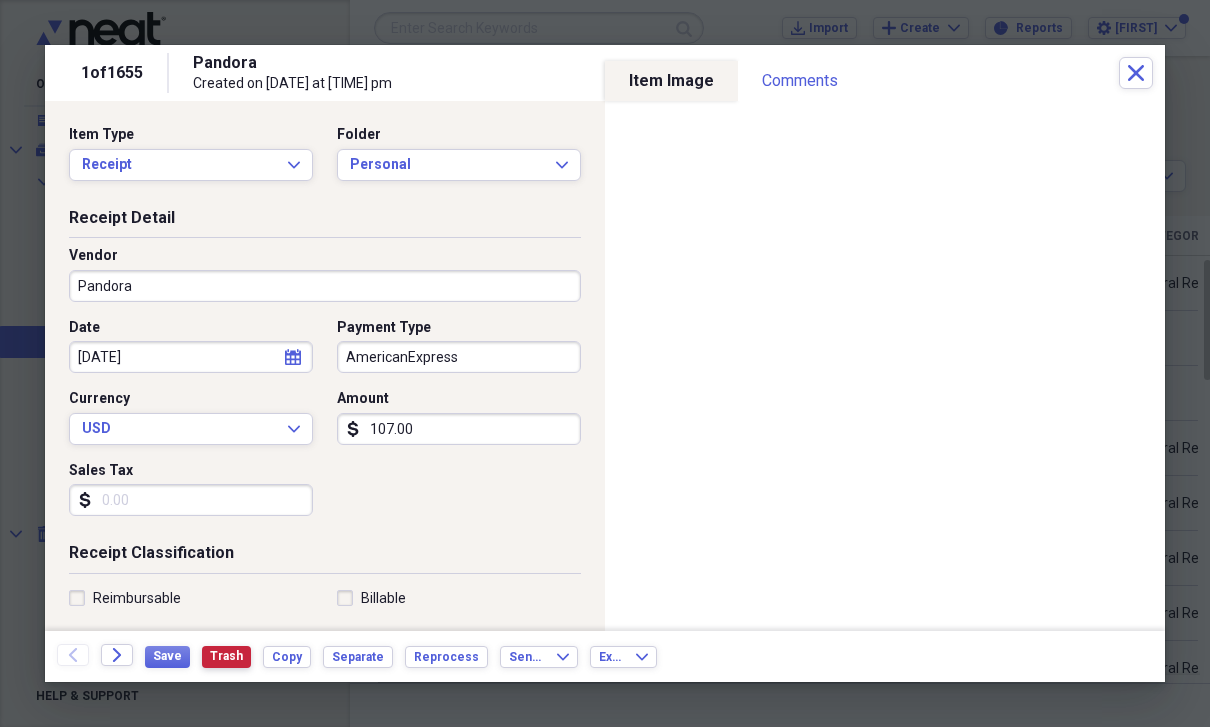 click on "Trash" at bounding box center [226, 656] 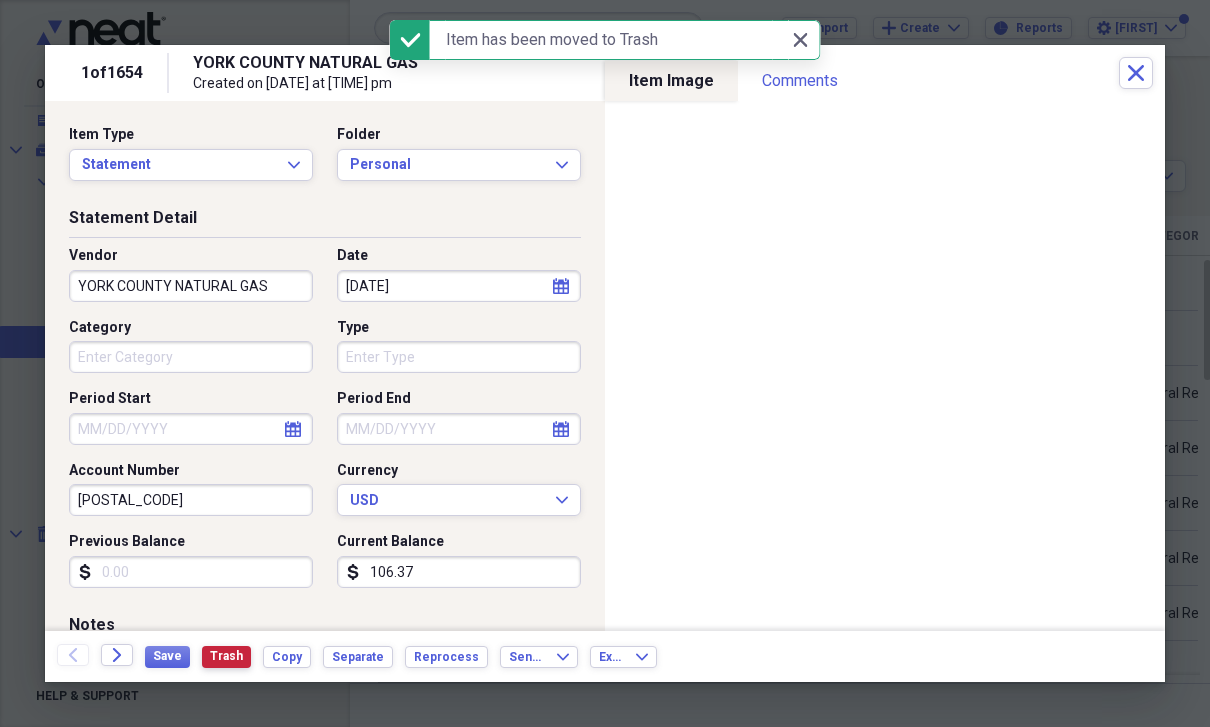 click on "Trash" at bounding box center [226, 656] 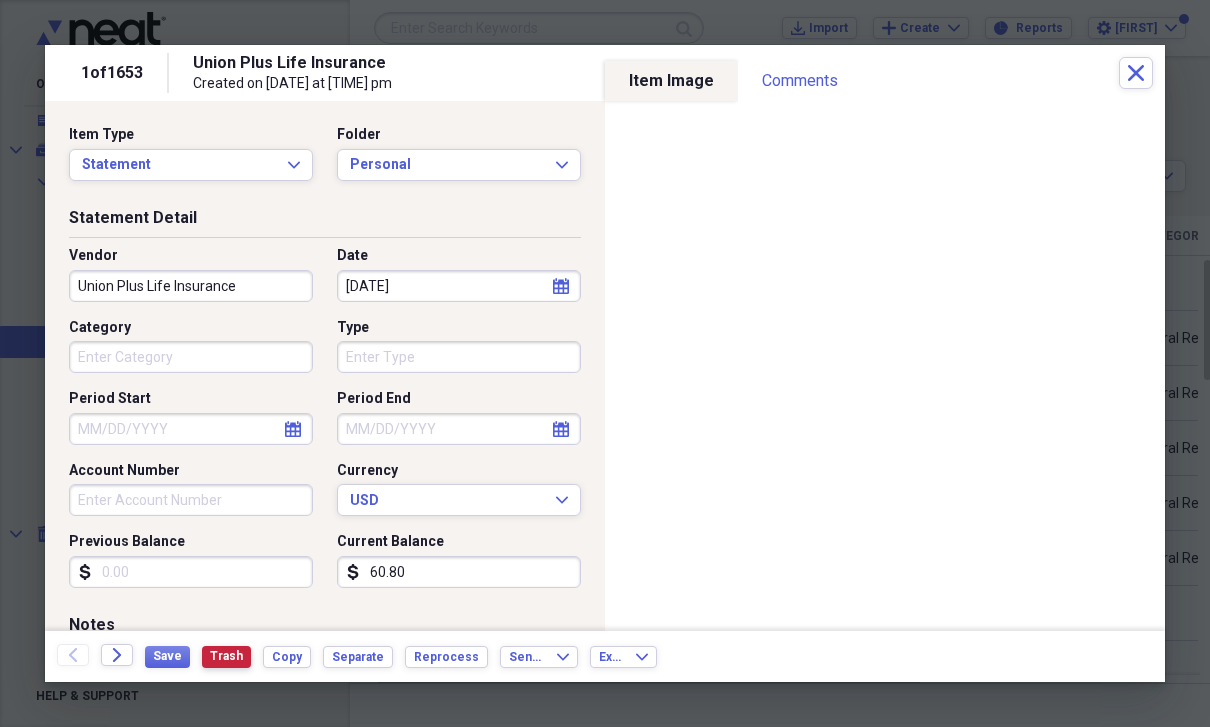 click on "Trash" at bounding box center (226, 656) 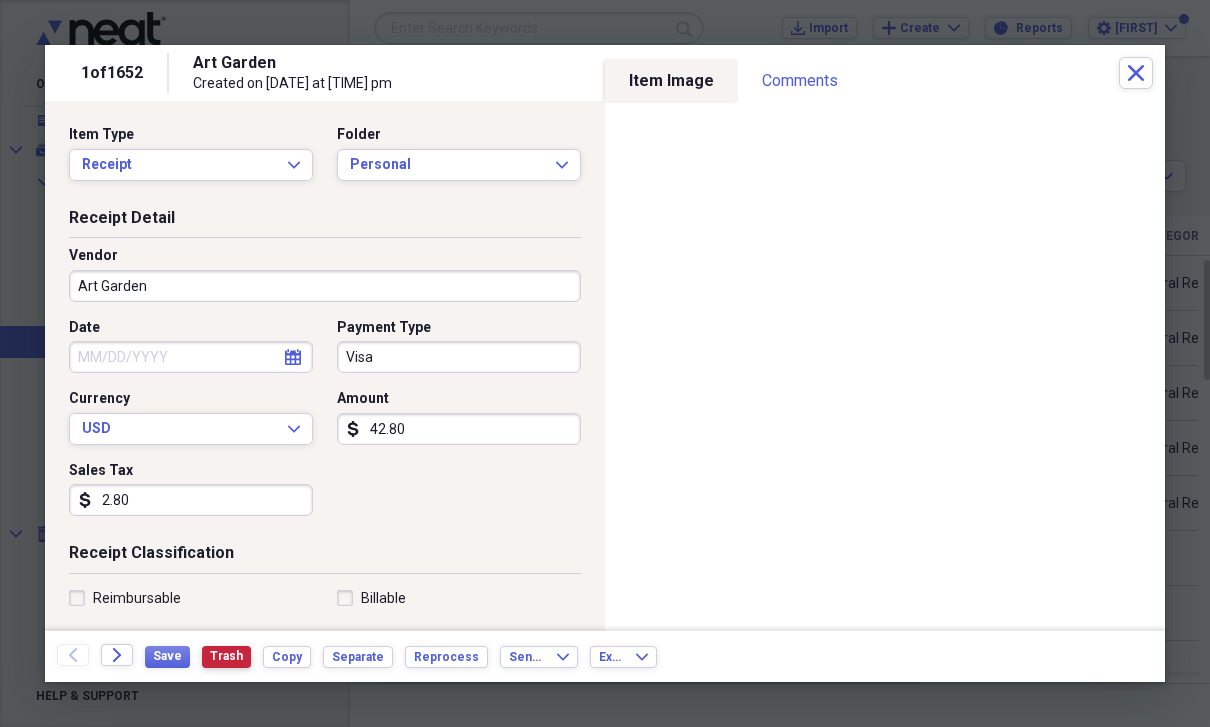 click on "Trash" at bounding box center (226, 656) 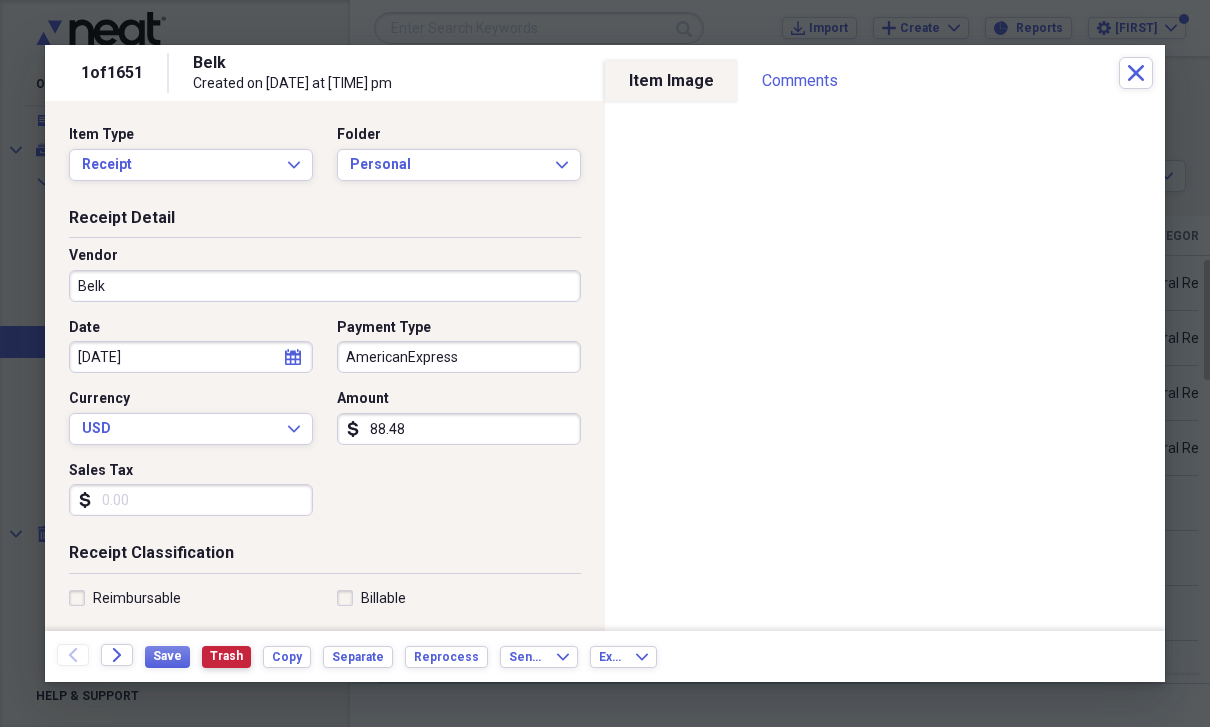 click on "Trash" at bounding box center [226, 656] 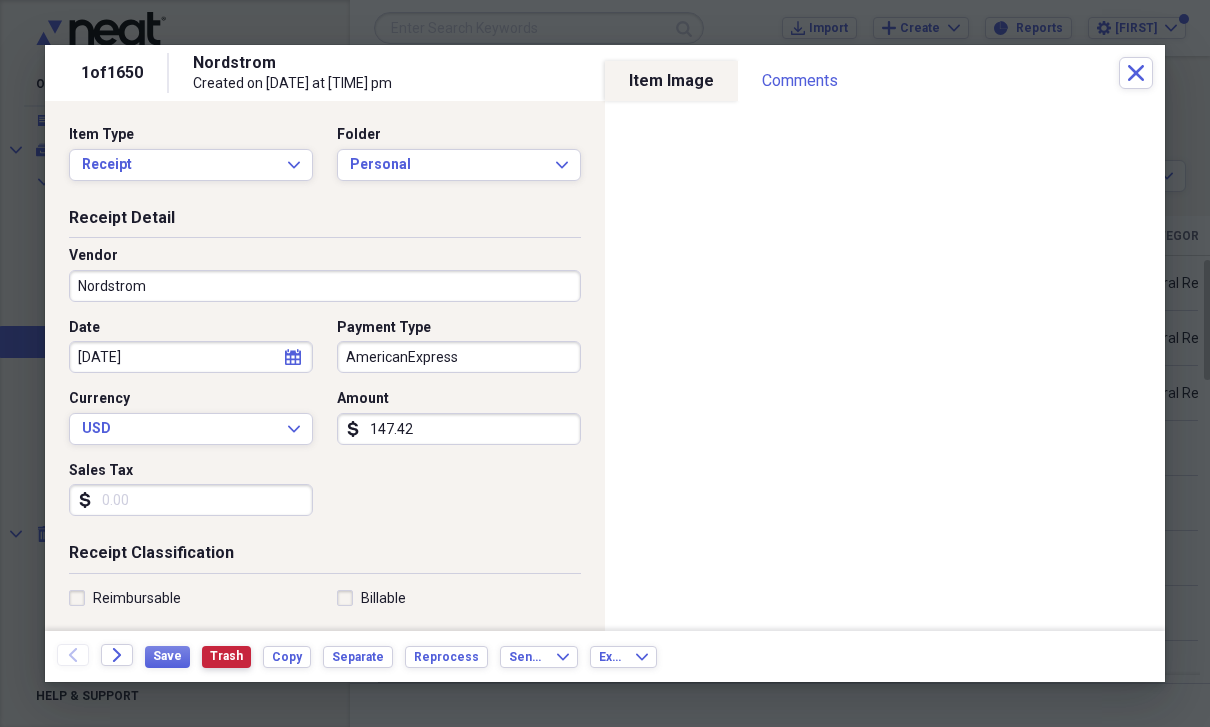 click on "Trash" at bounding box center (226, 656) 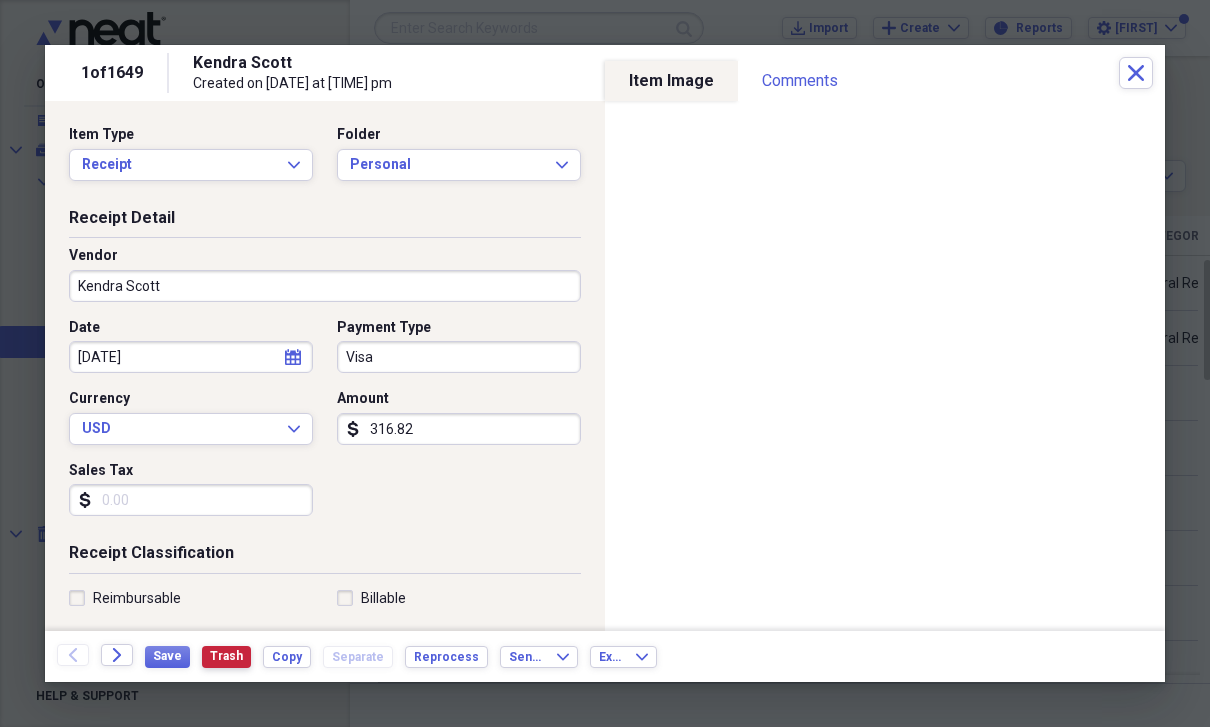 click on "Trash" at bounding box center [226, 656] 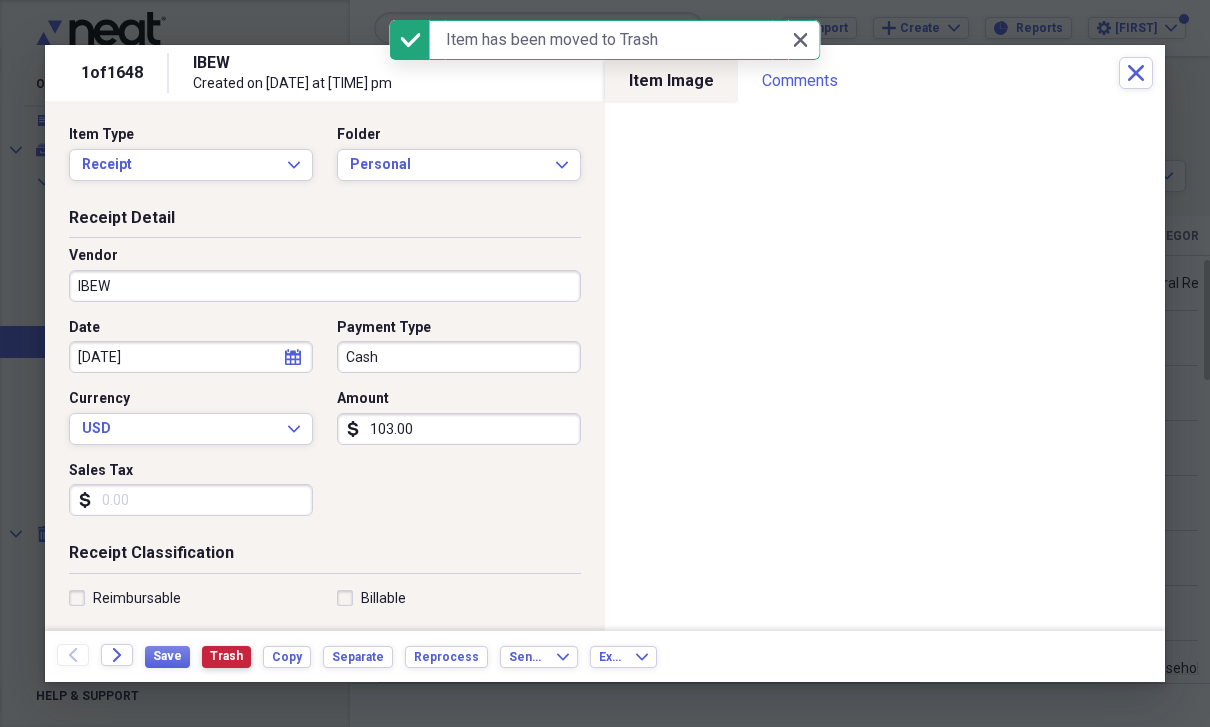 click on "Trash" at bounding box center [226, 656] 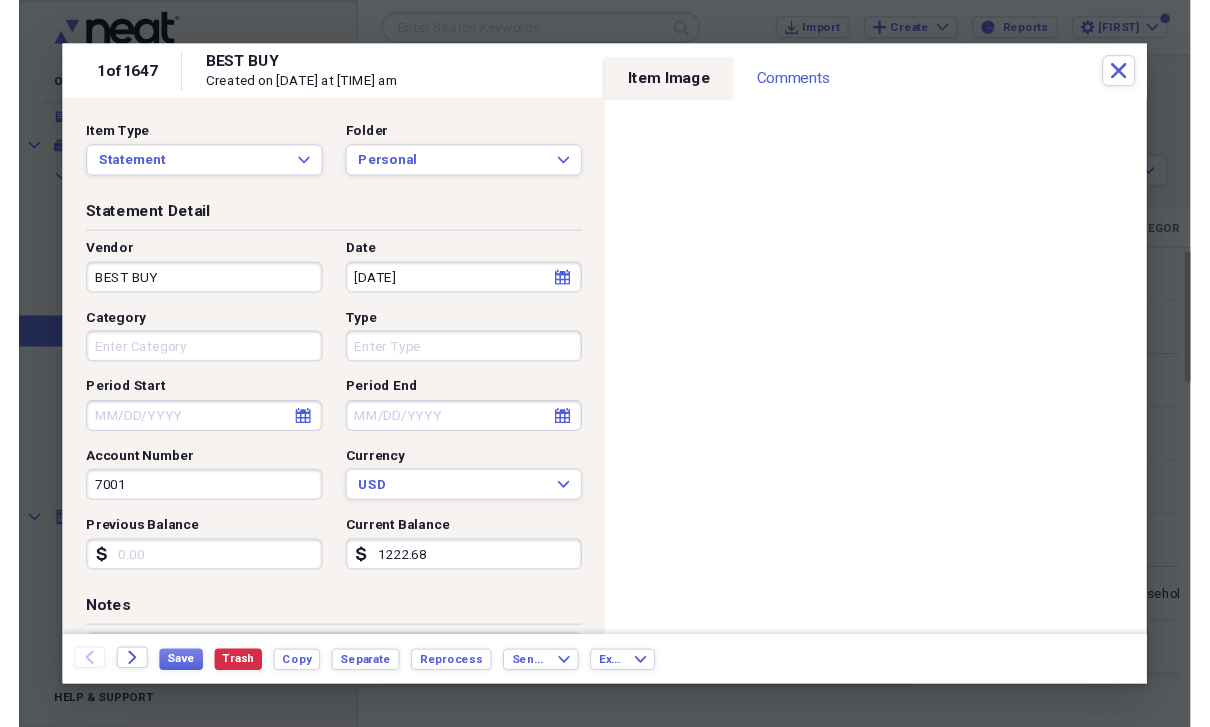 scroll, scrollTop: 24, scrollLeft: 0, axis: vertical 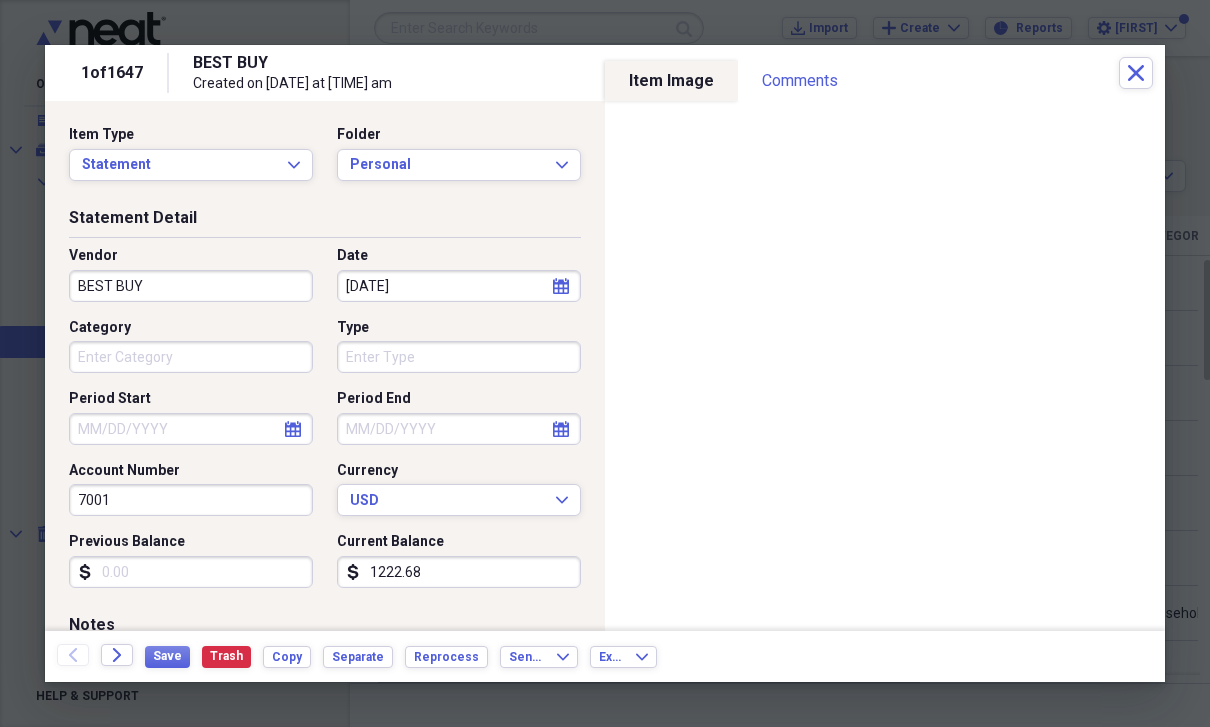 click on "Back Forward Save Trash Copy Separate Reprocess Send To Expand Export Expand" at bounding box center (605, 656) 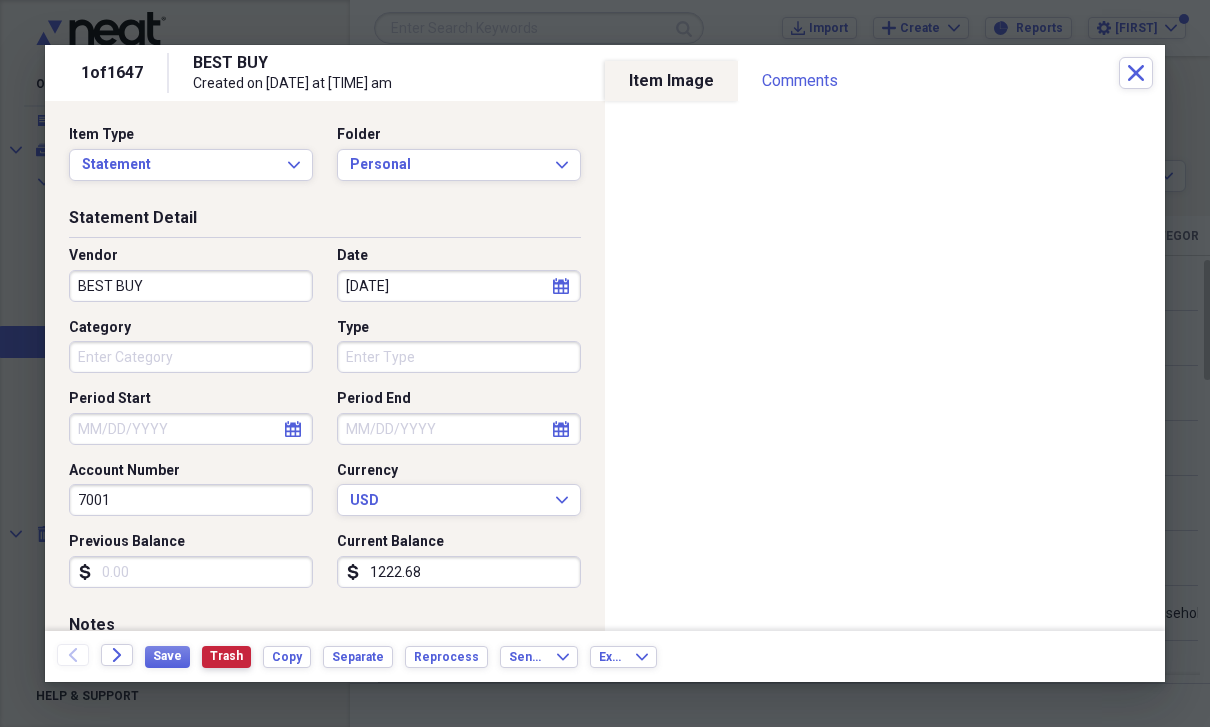 click on "Trash" at bounding box center [226, 656] 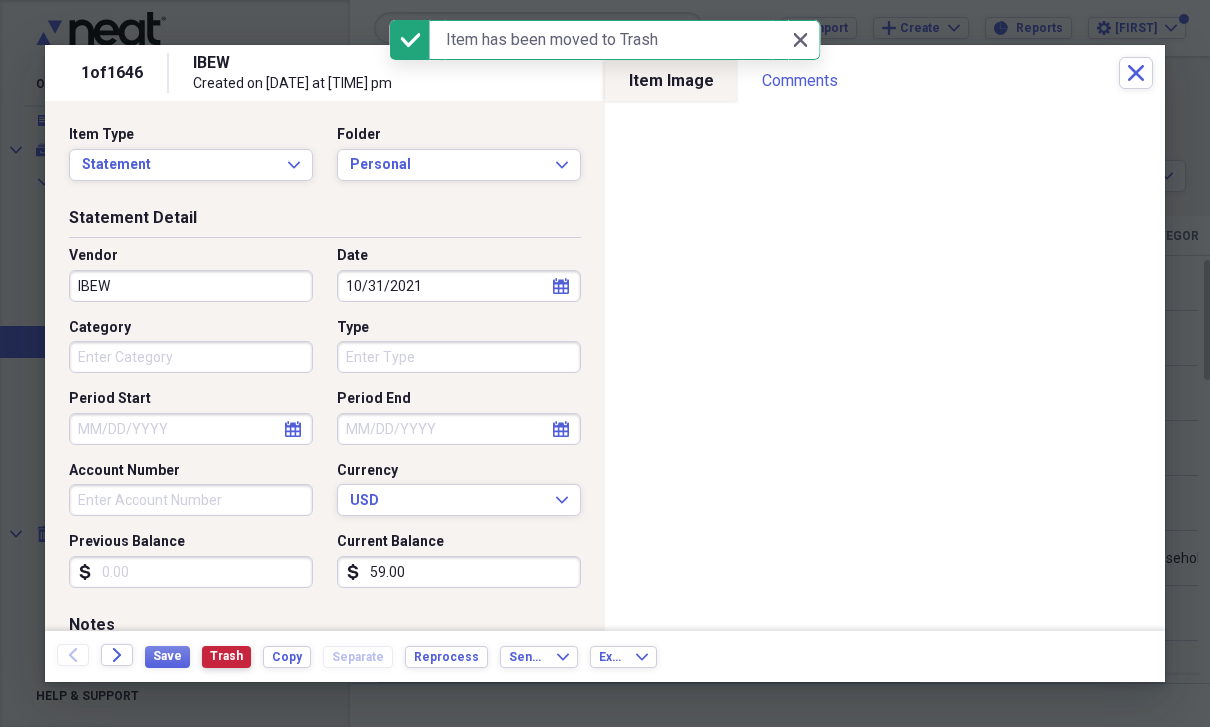 click on "Trash" at bounding box center (226, 656) 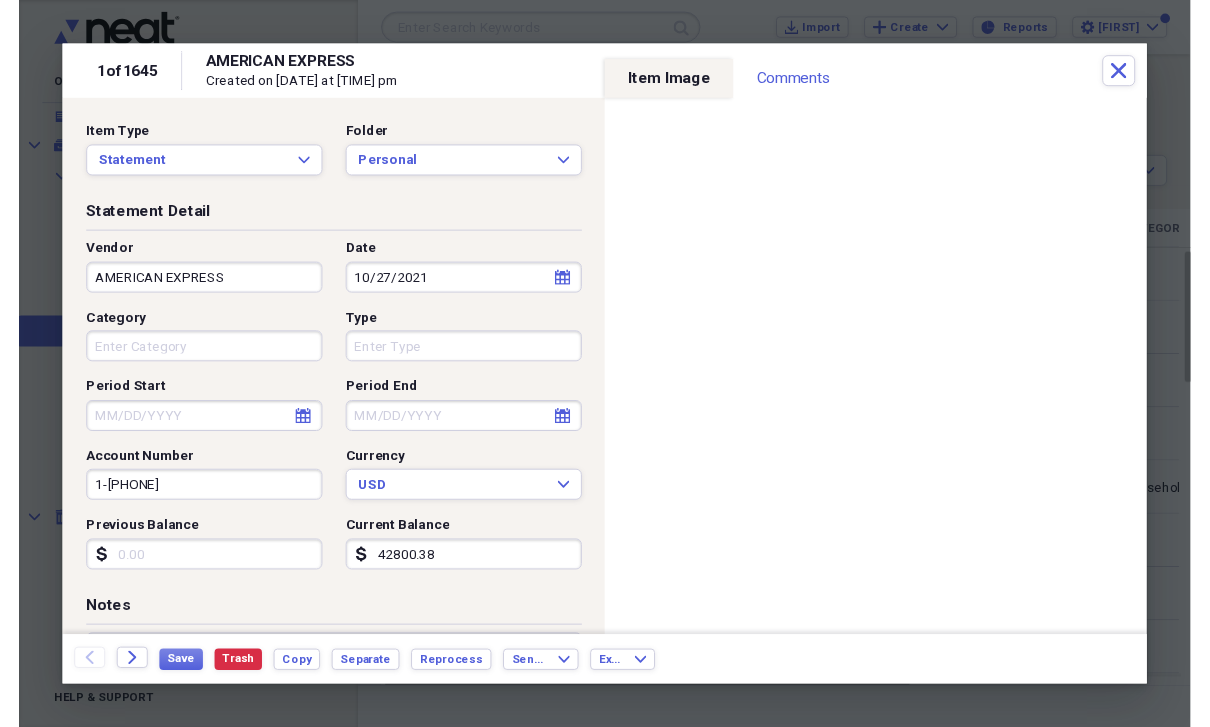 scroll, scrollTop: 24, scrollLeft: 0, axis: vertical 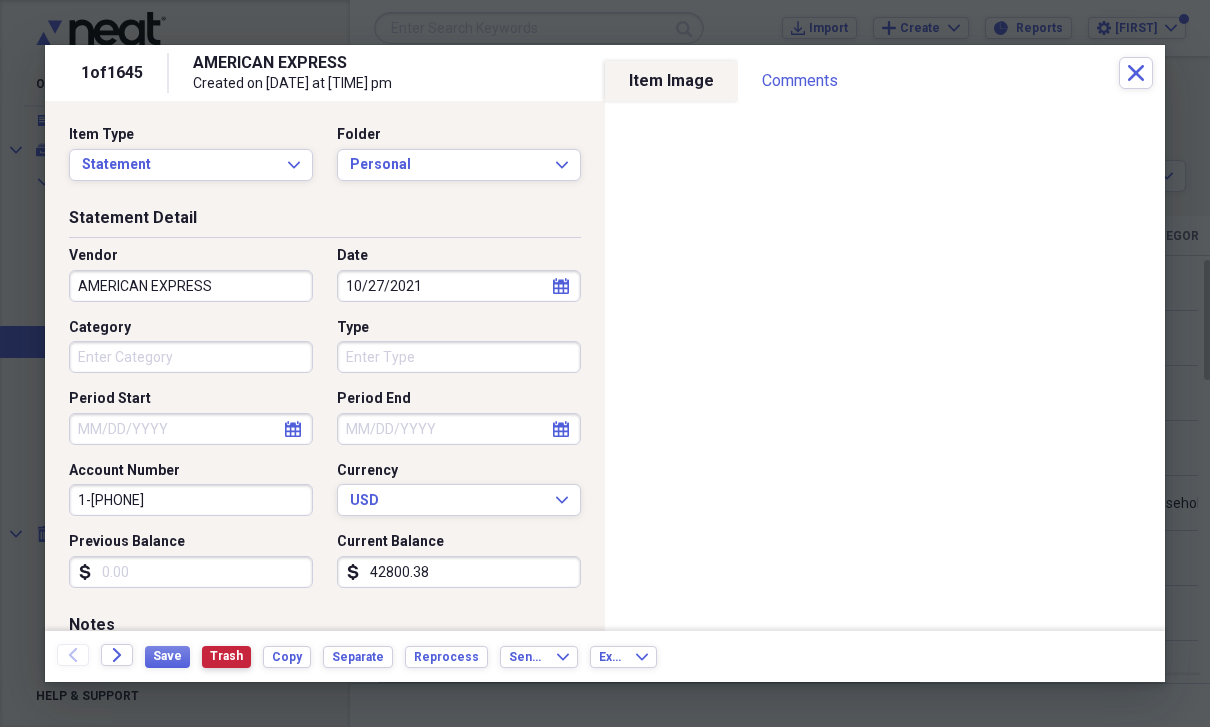 click on "Trash" at bounding box center (226, 657) 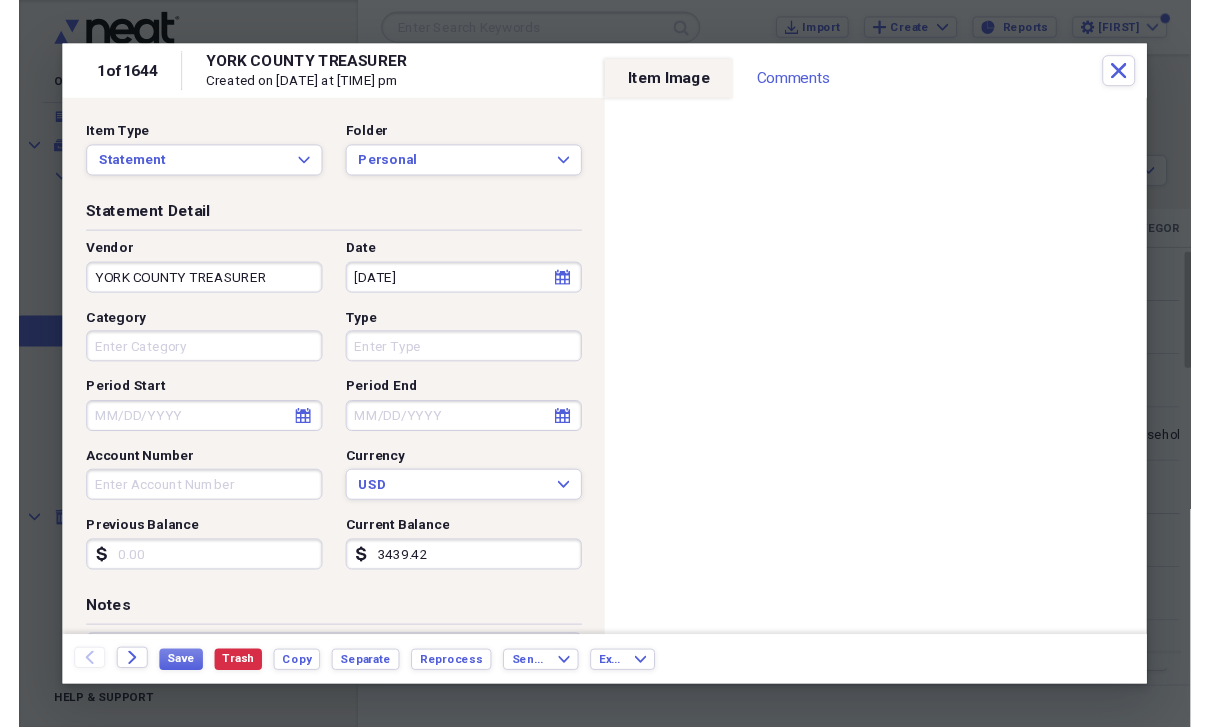 scroll, scrollTop: 24, scrollLeft: 0, axis: vertical 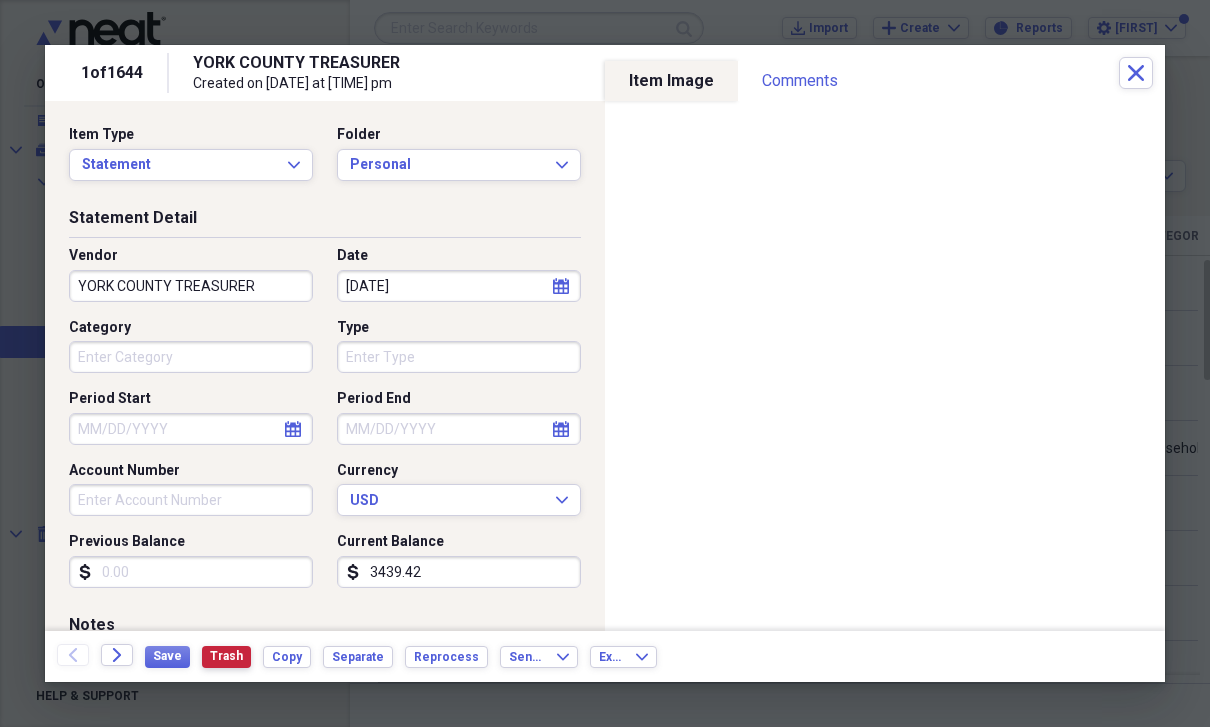 click on "Trash" at bounding box center (226, 656) 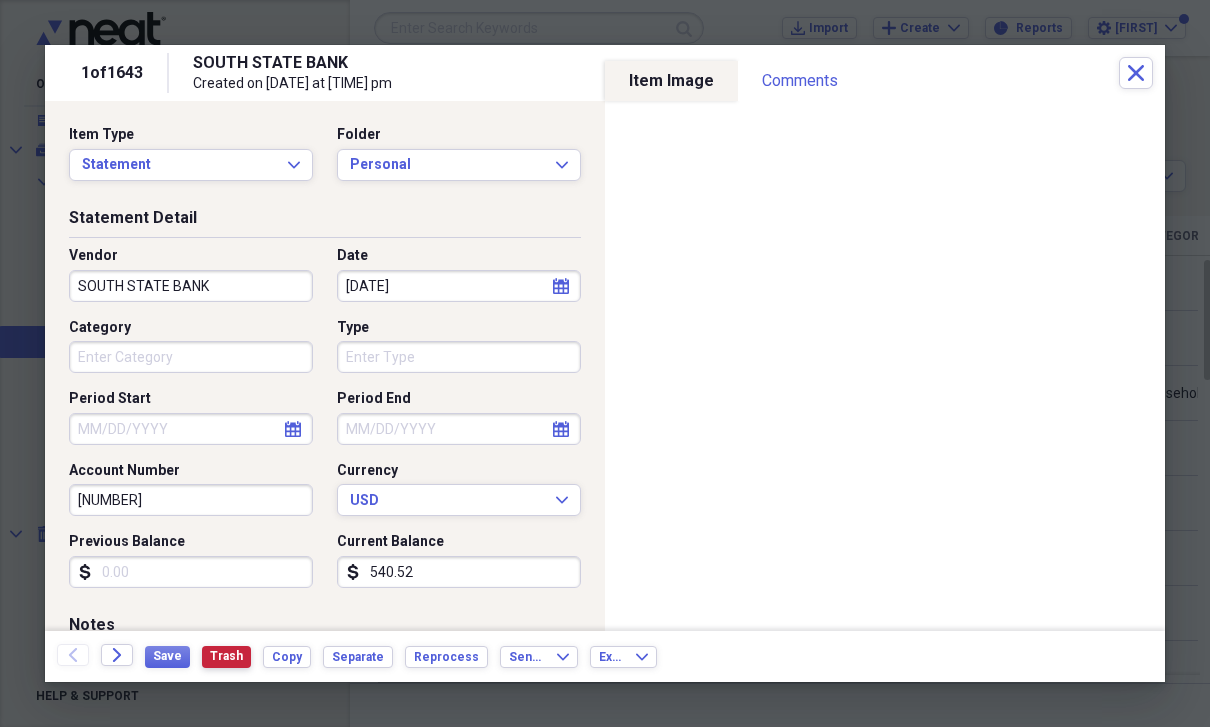 click on "Trash" at bounding box center (226, 656) 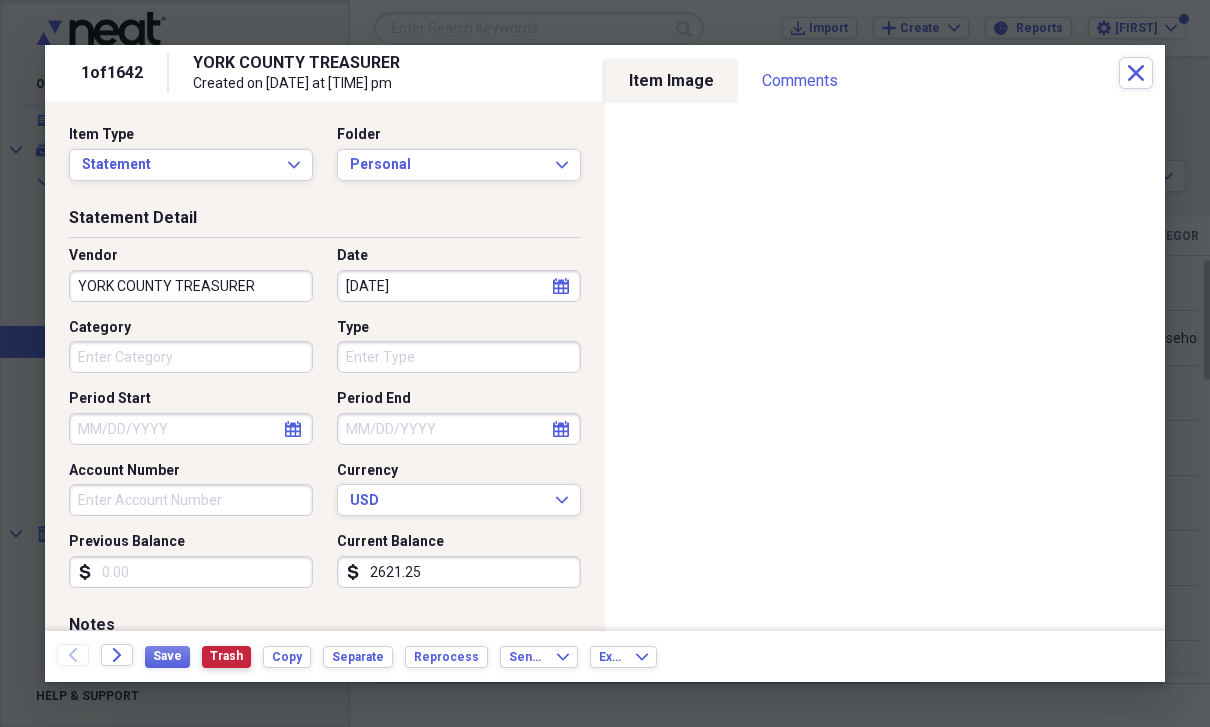 click on "Trash" at bounding box center (226, 657) 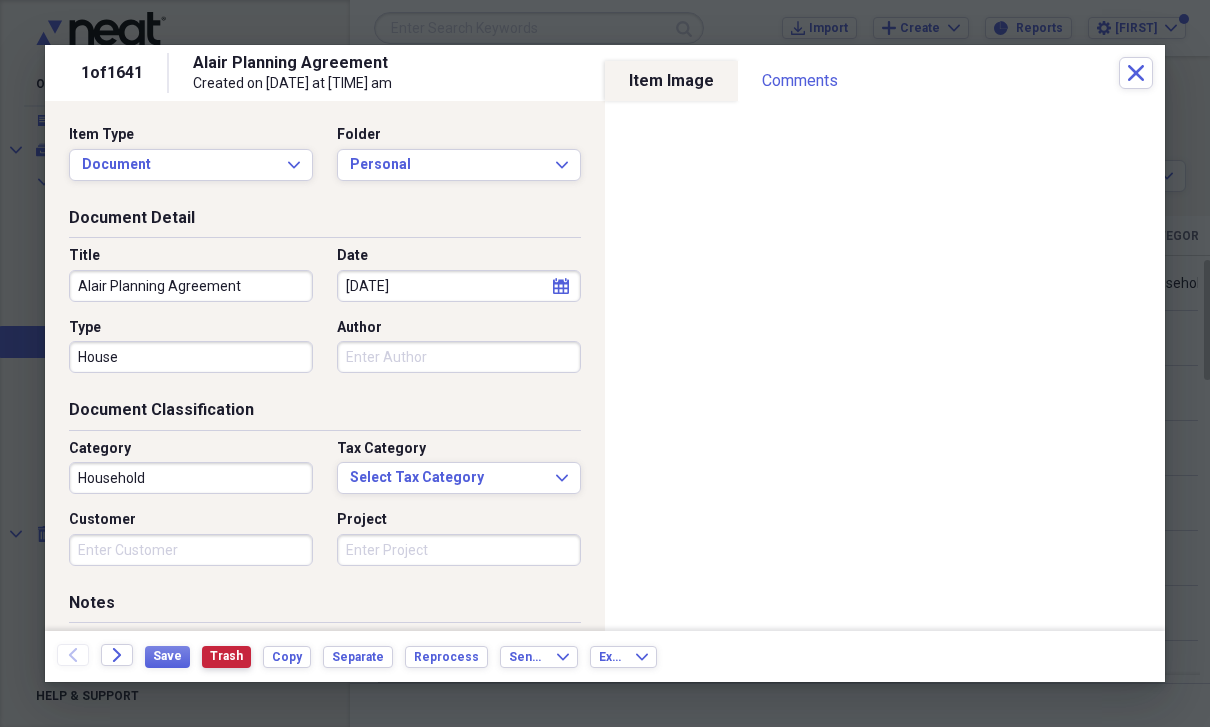 click on "Trash" at bounding box center (226, 657) 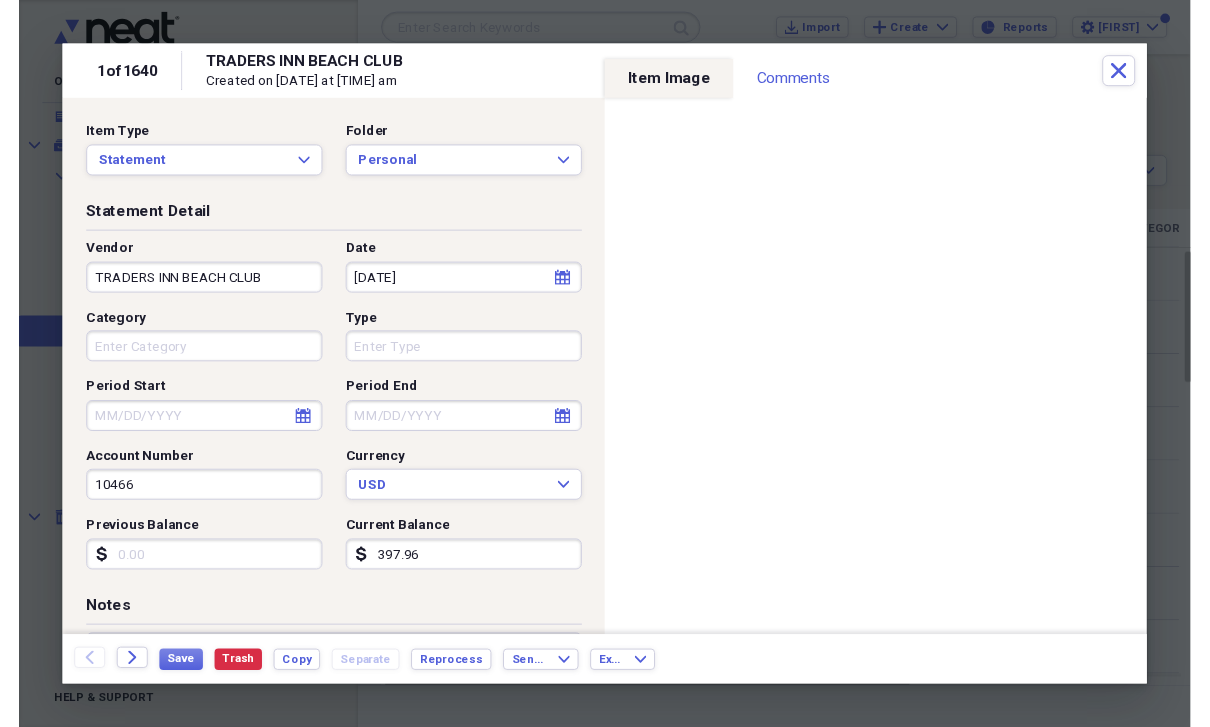 scroll, scrollTop: 24, scrollLeft: 0, axis: vertical 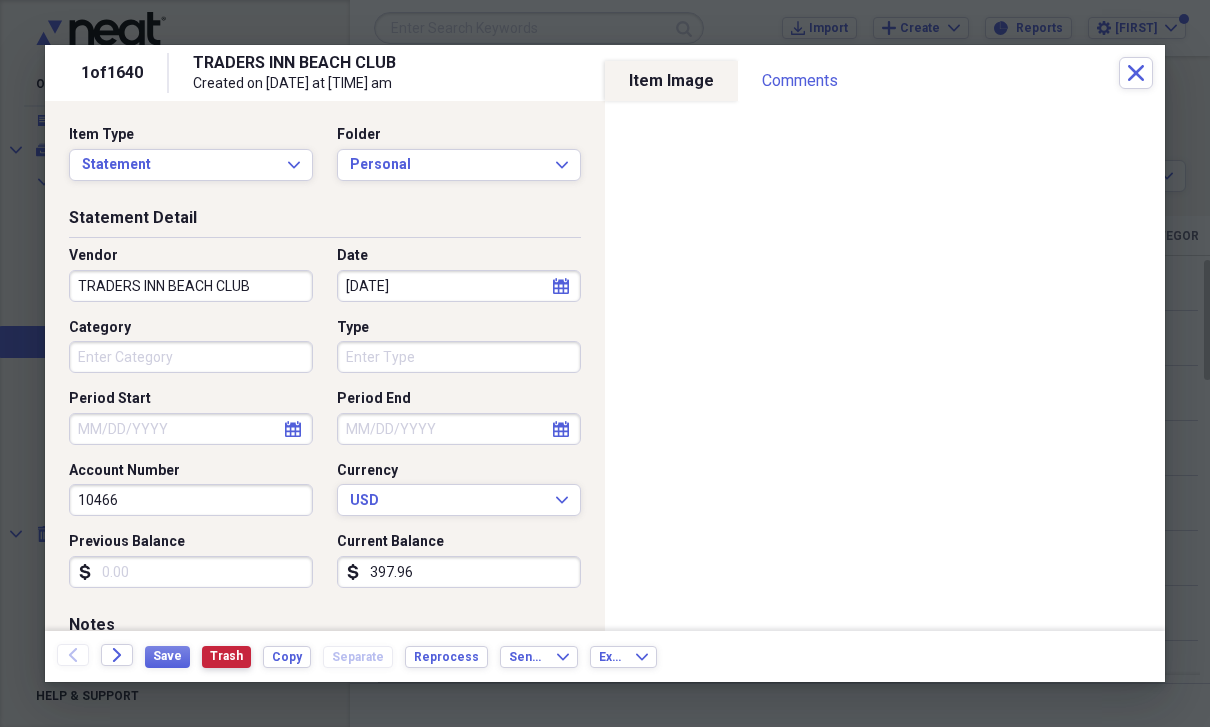 click on "Trash" at bounding box center (226, 656) 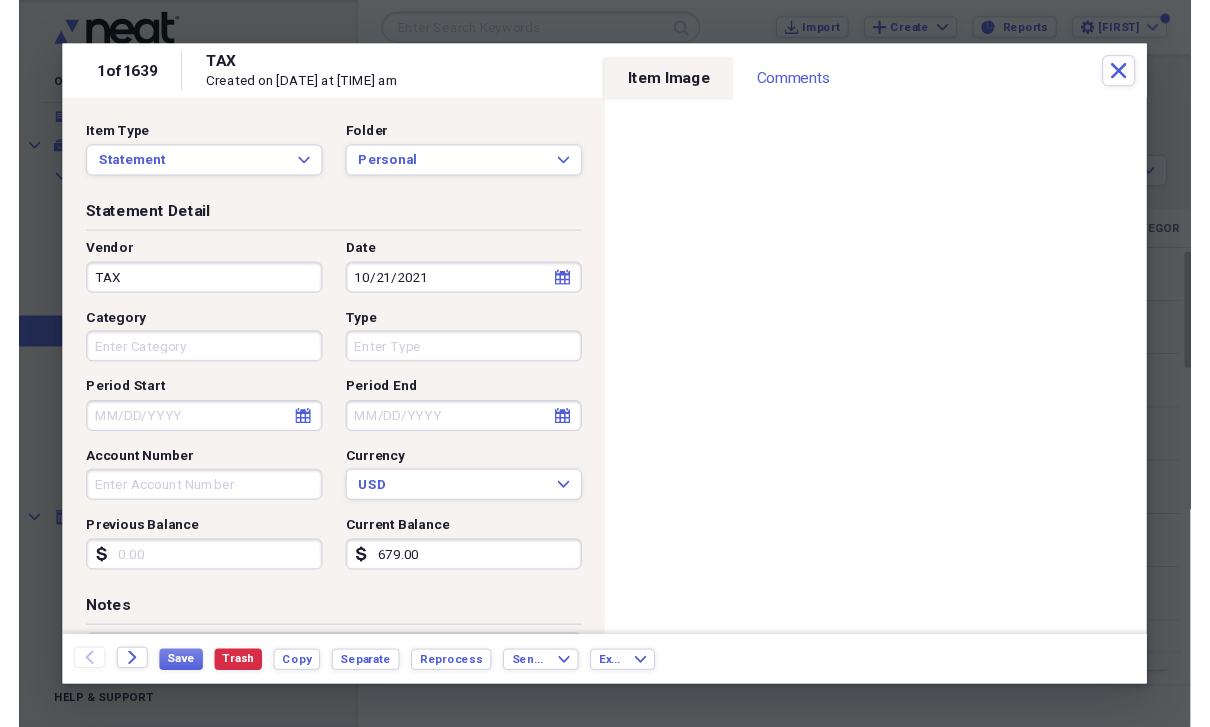 scroll, scrollTop: 24, scrollLeft: 0, axis: vertical 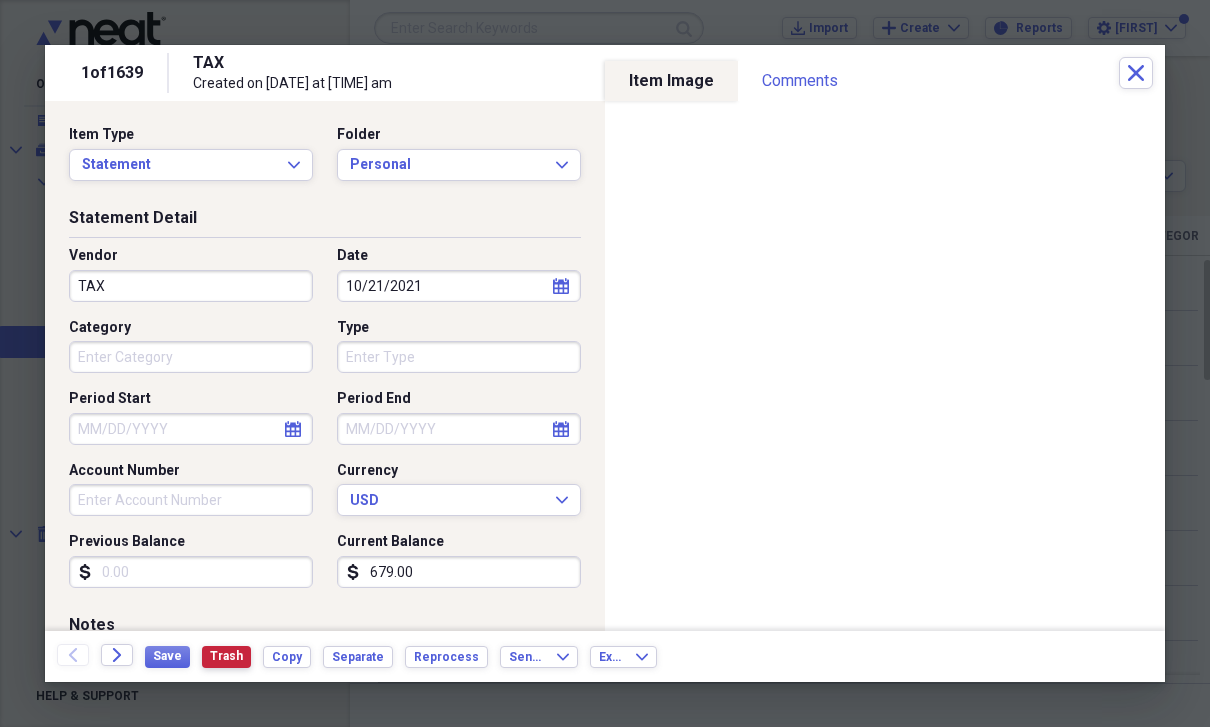 click on "Trash" at bounding box center (226, 657) 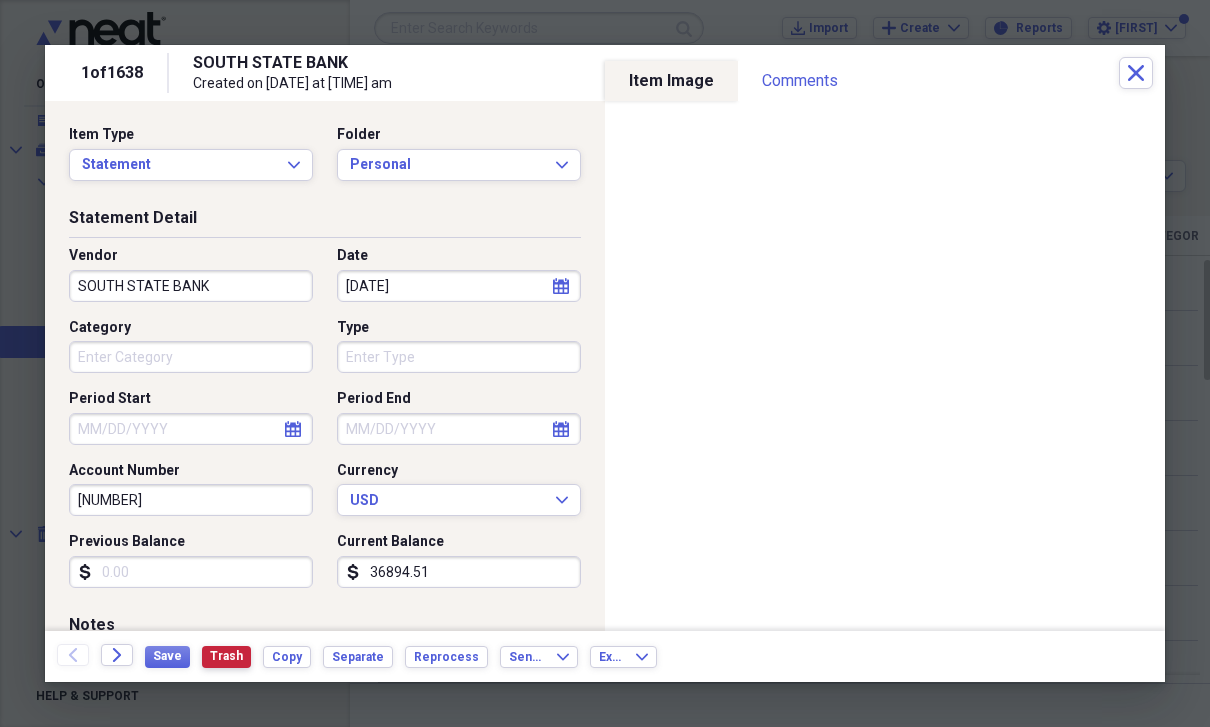 click on "Trash" at bounding box center [226, 656] 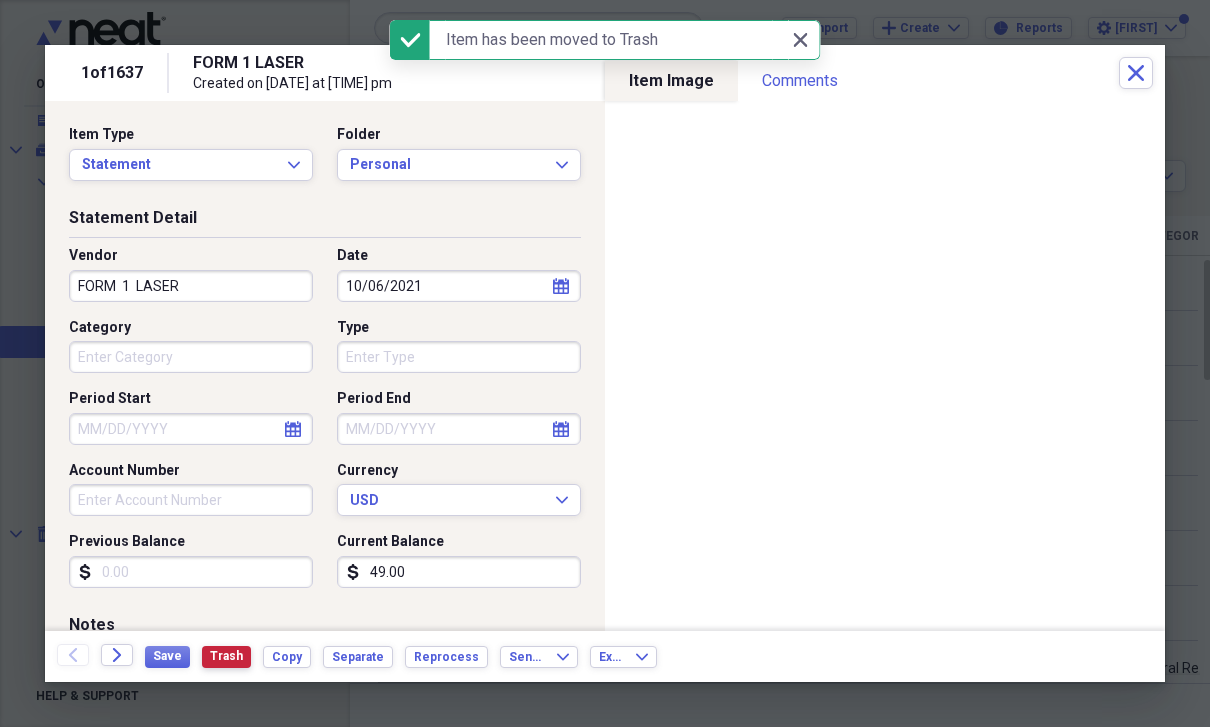 click on "Trash" at bounding box center (226, 656) 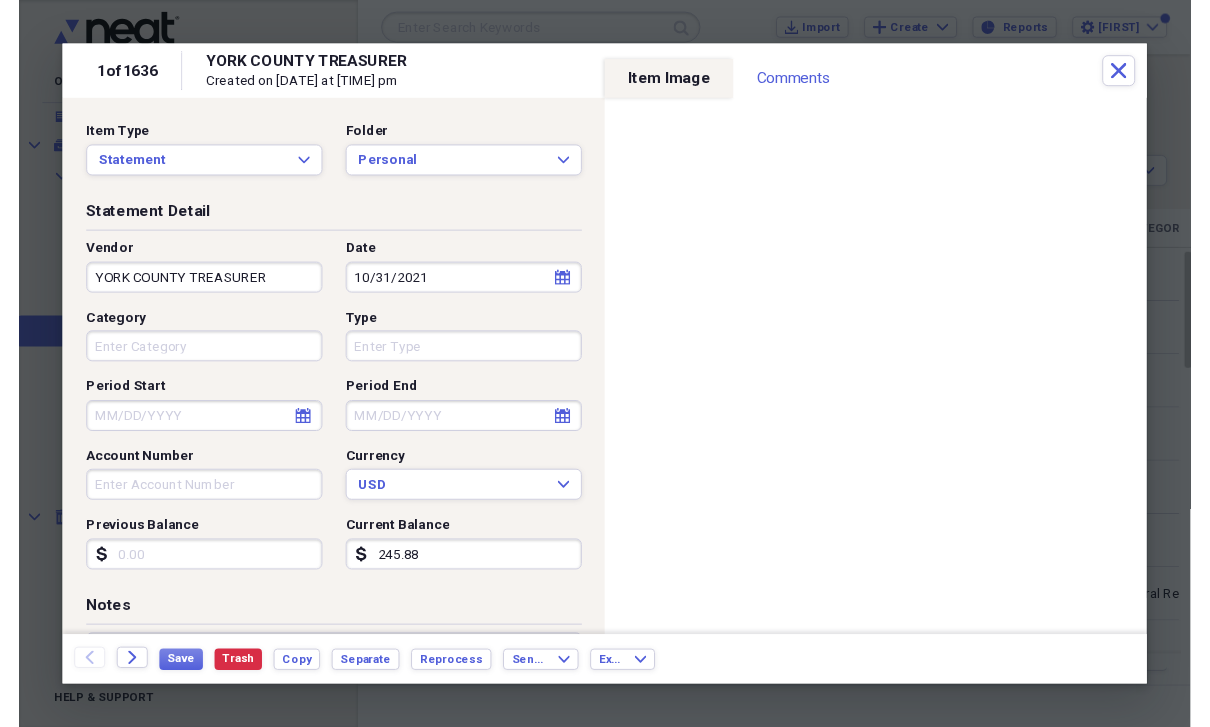 scroll, scrollTop: 24, scrollLeft: 0, axis: vertical 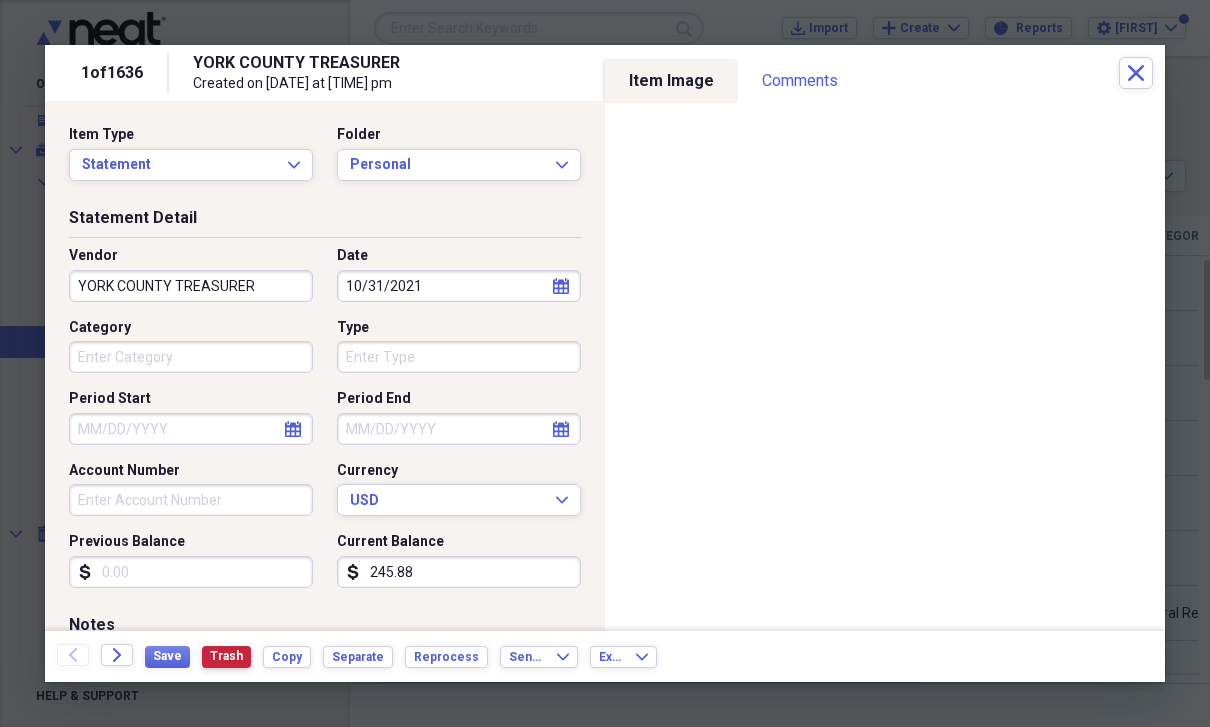 click on "Trash" at bounding box center (226, 656) 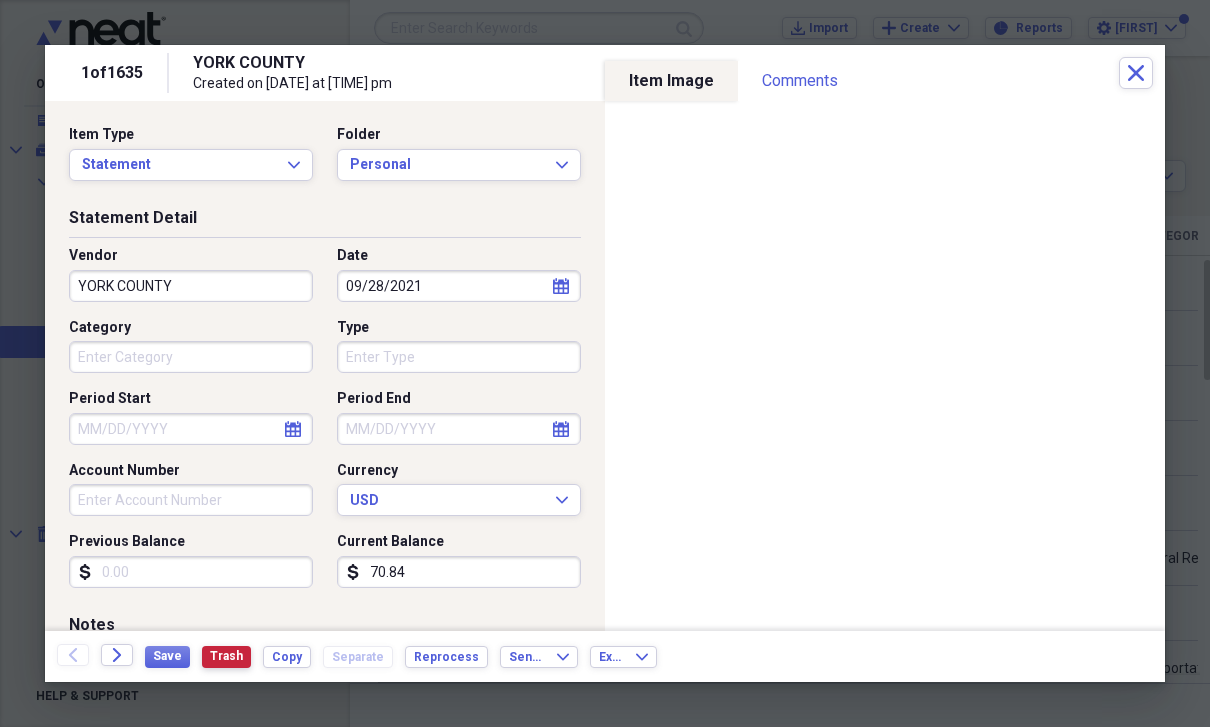 click on "Trash" at bounding box center (226, 657) 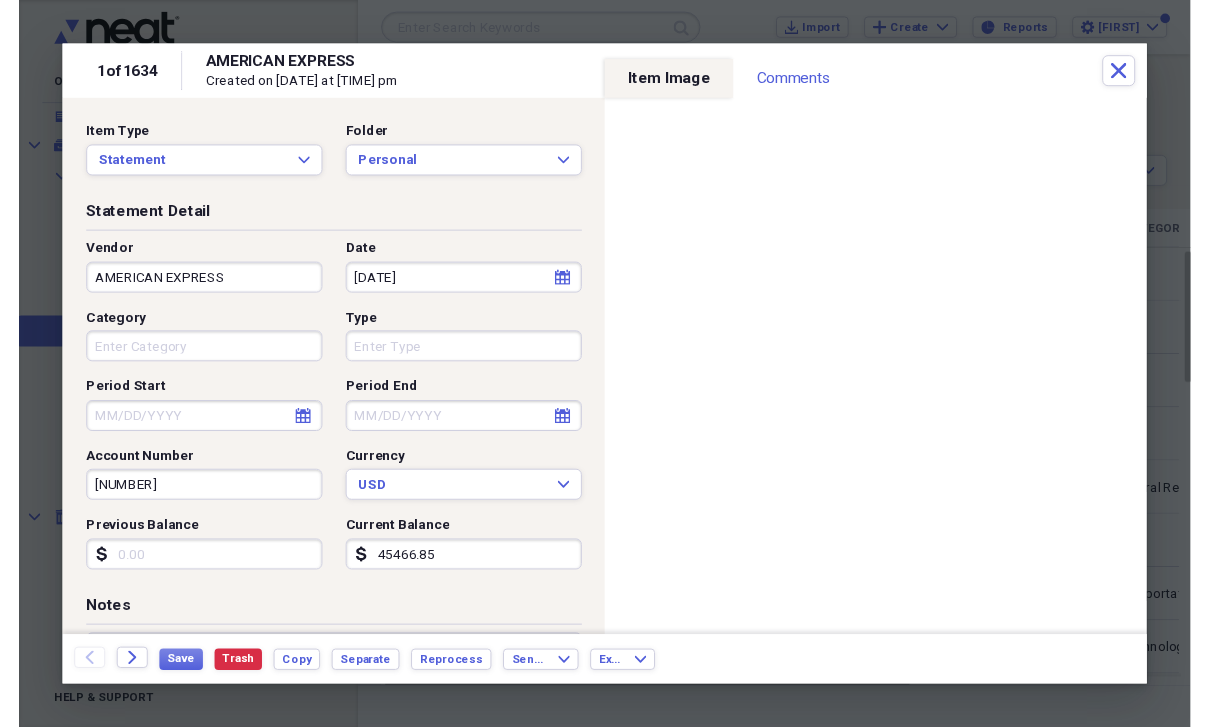 scroll, scrollTop: 24, scrollLeft: 0, axis: vertical 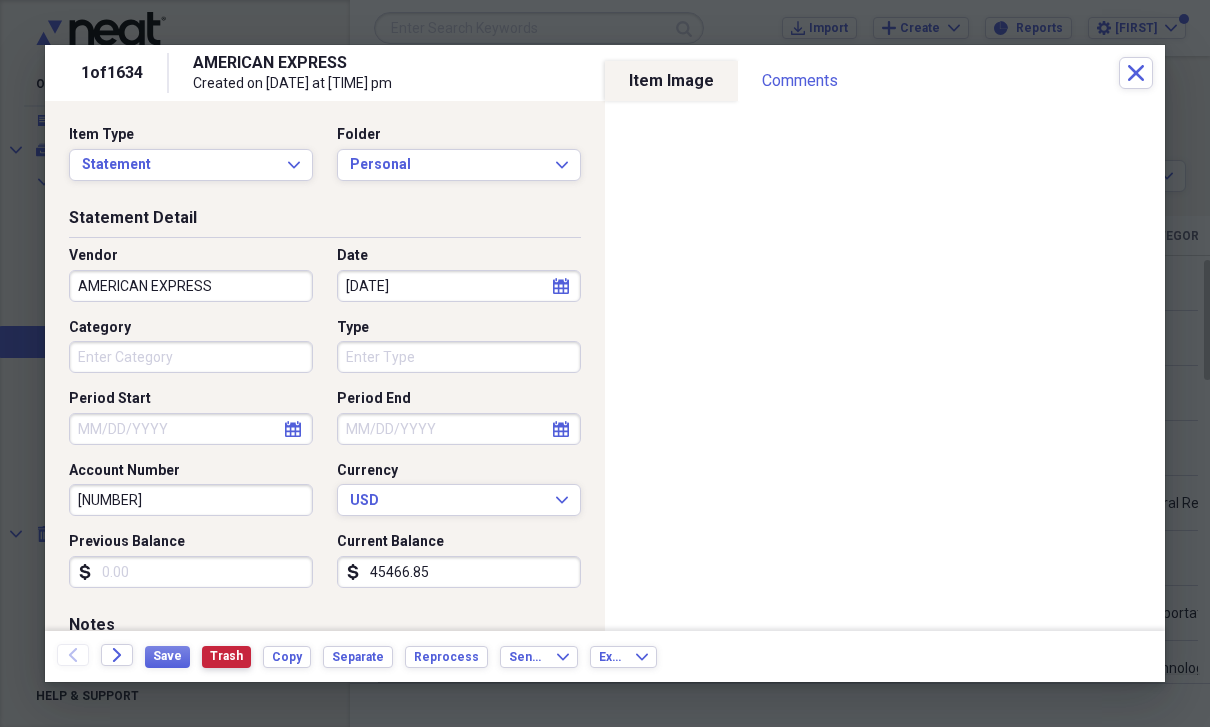 click on "Trash" at bounding box center [226, 656] 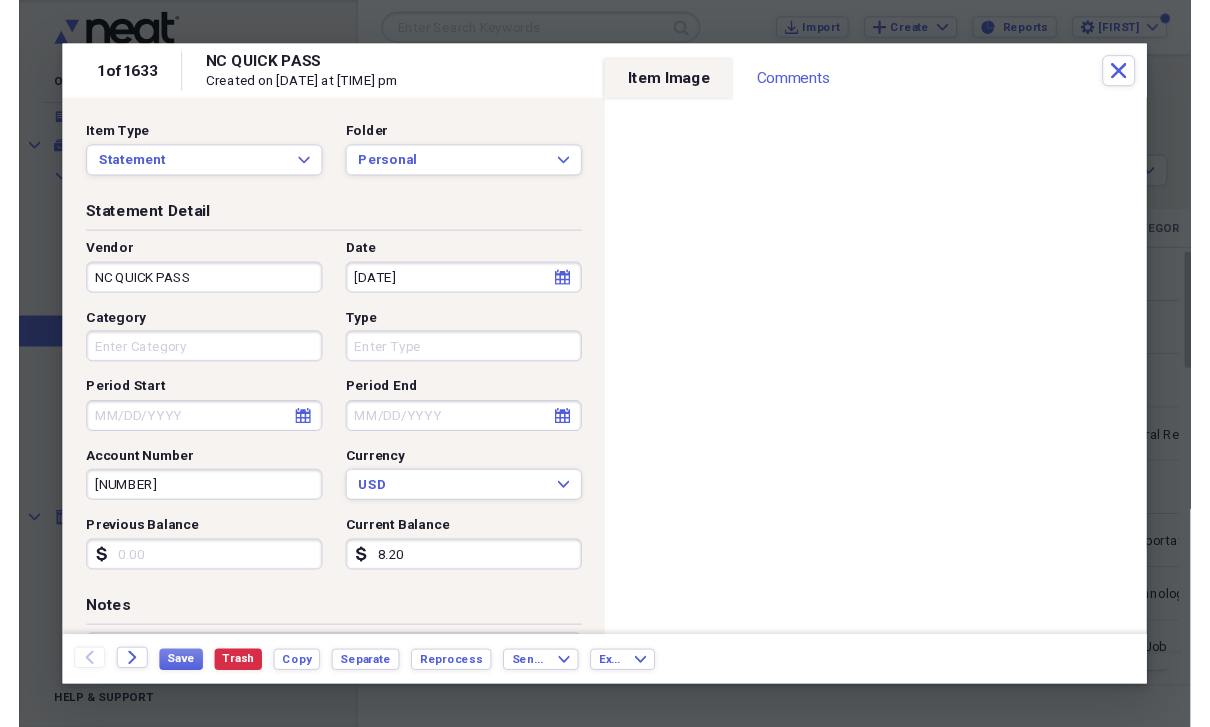 scroll, scrollTop: 24, scrollLeft: 0, axis: vertical 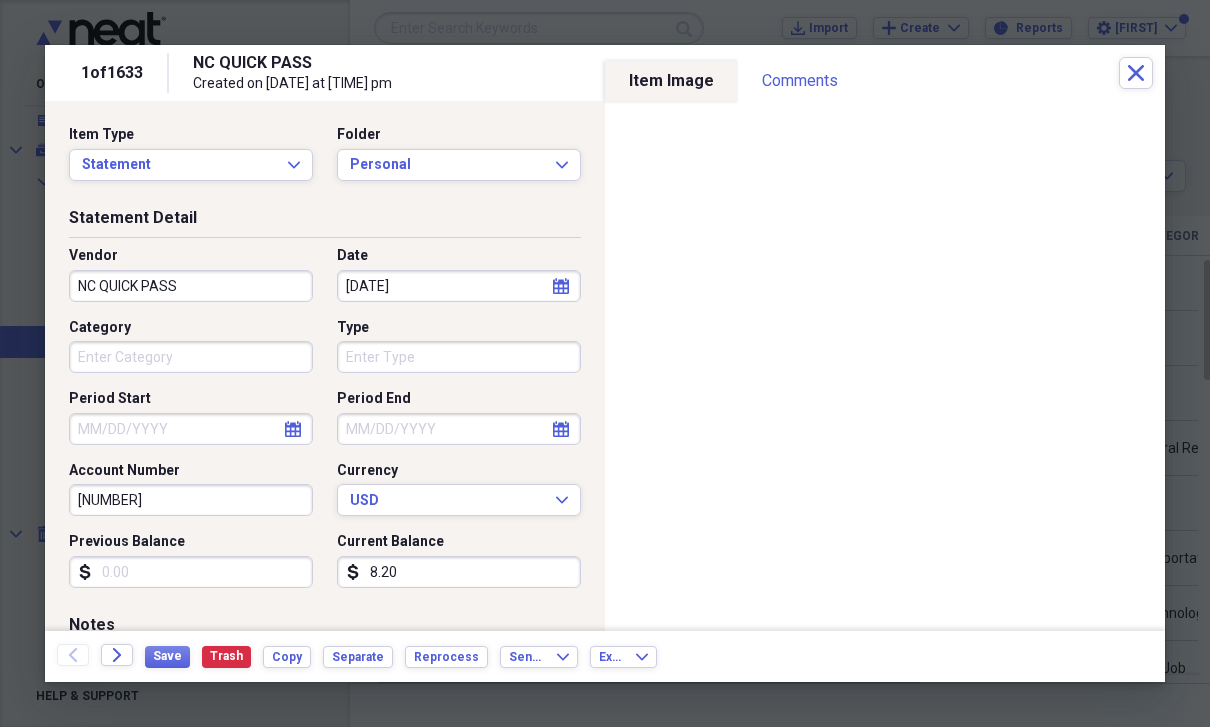 click on "Save Trash Copy Separate Reprocess" at bounding box center (322, 656) 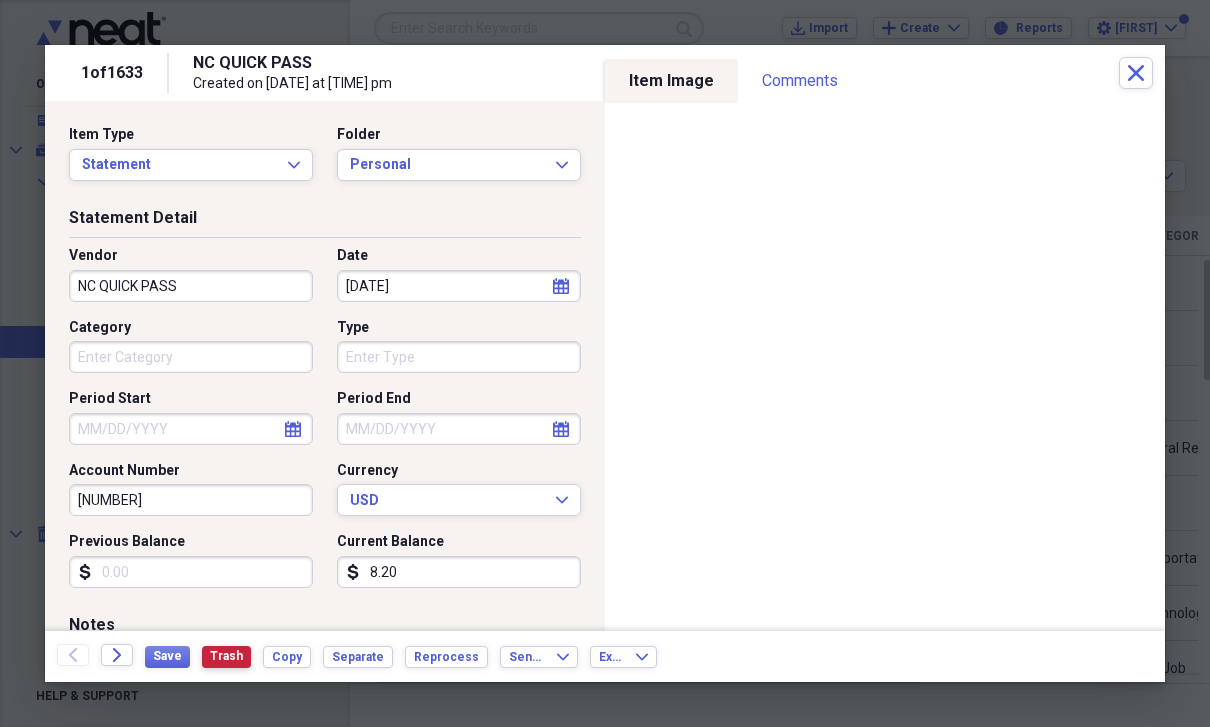 click on "Trash" at bounding box center (226, 656) 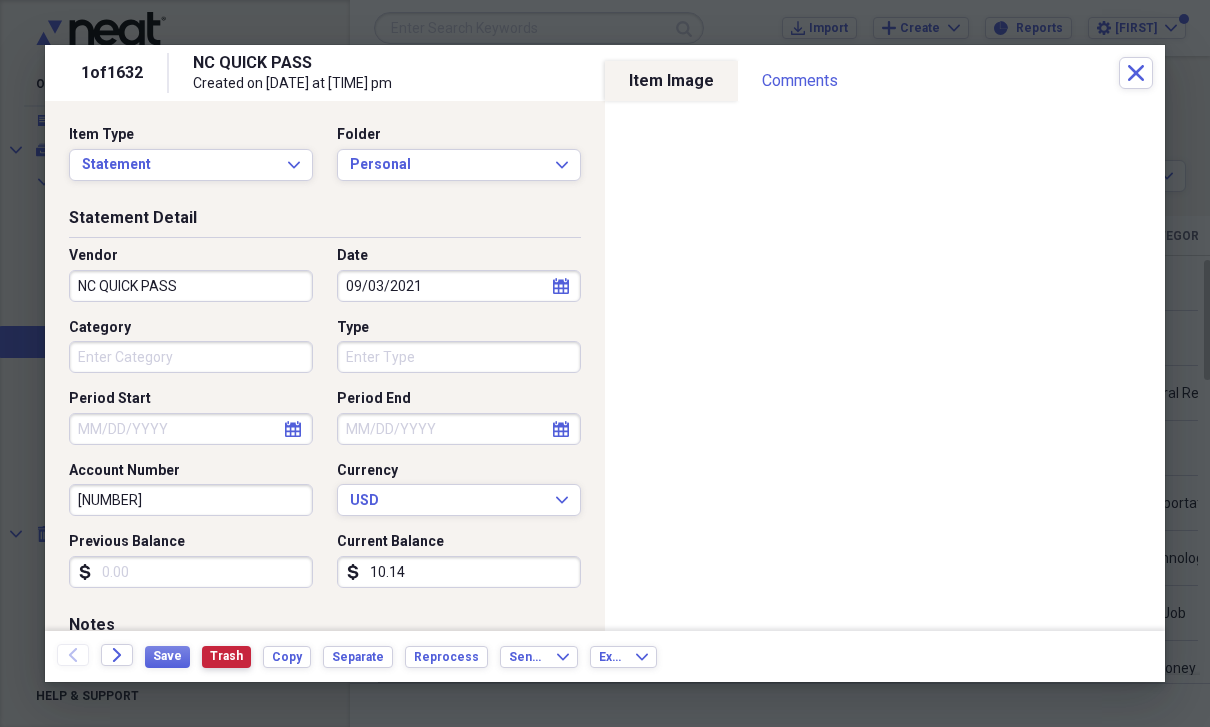 click on "Trash" at bounding box center [226, 656] 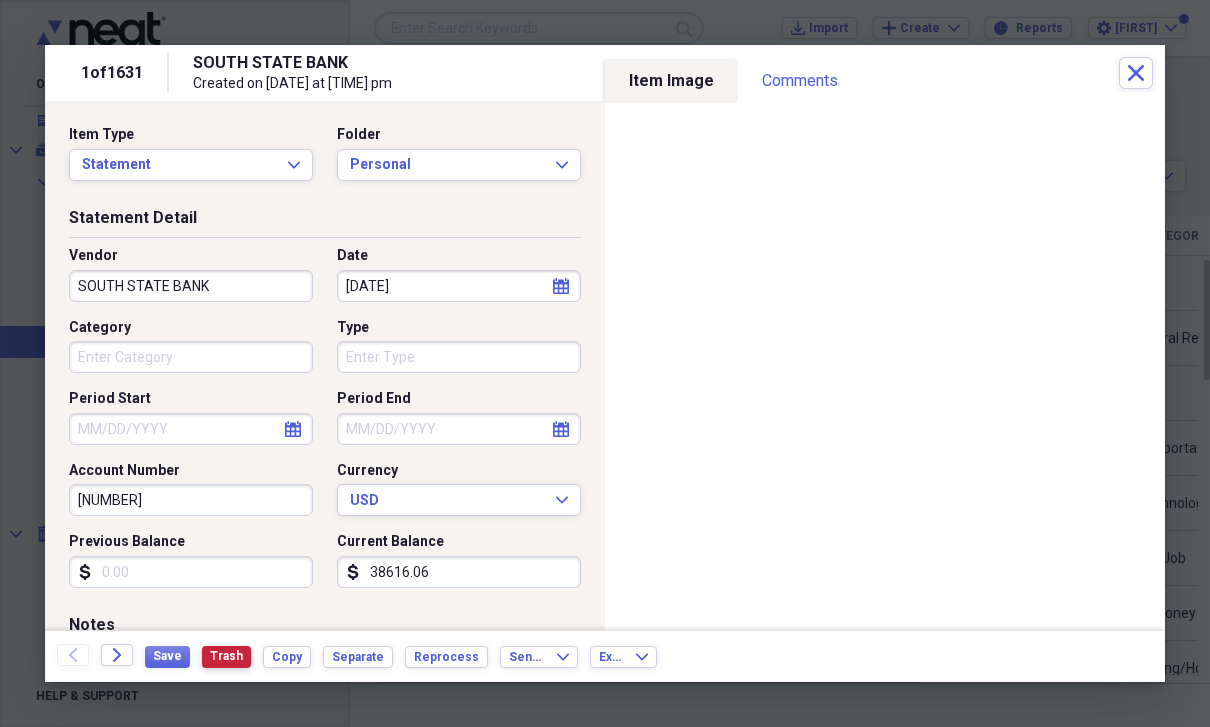 click on "Trash" at bounding box center [226, 656] 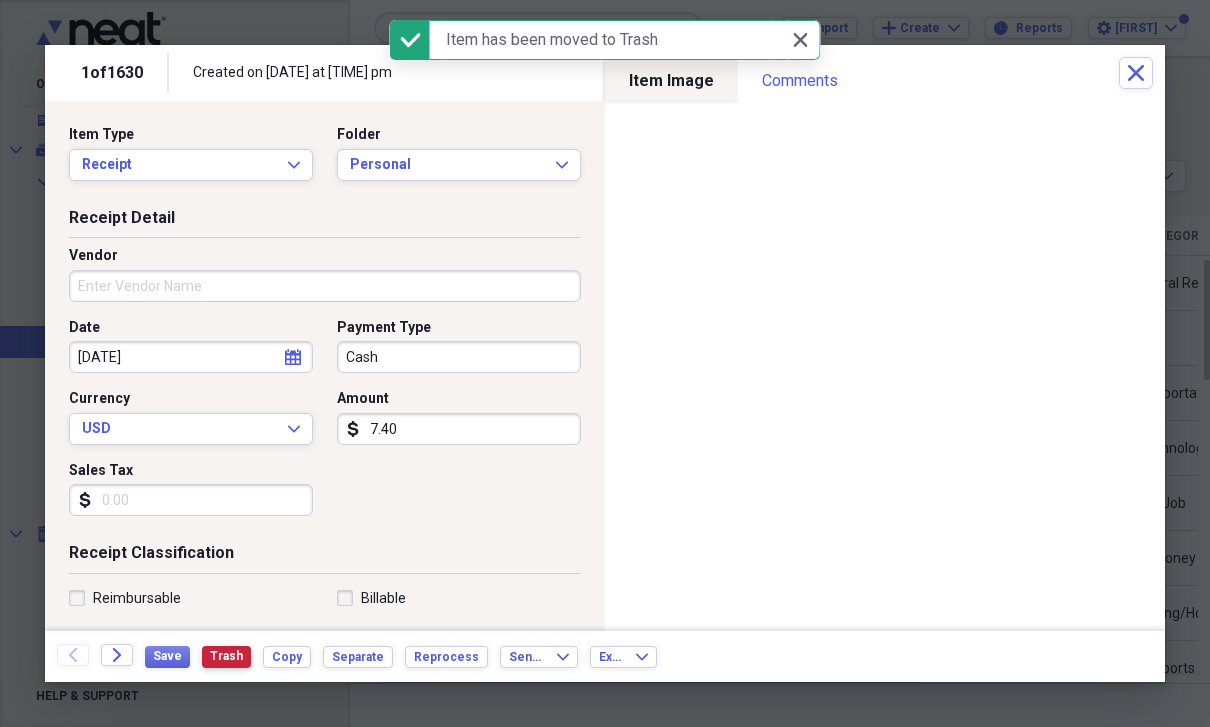 click on "Trash" at bounding box center [226, 657] 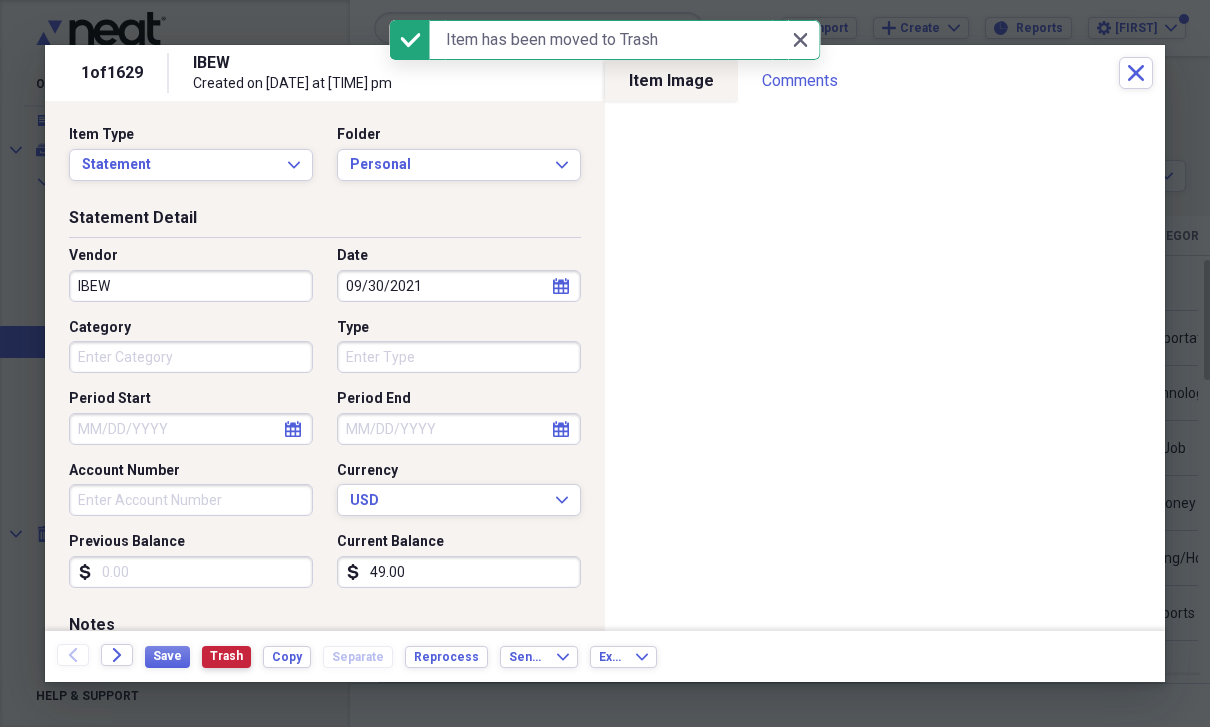 click on "Trash" at bounding box center [226, 657] 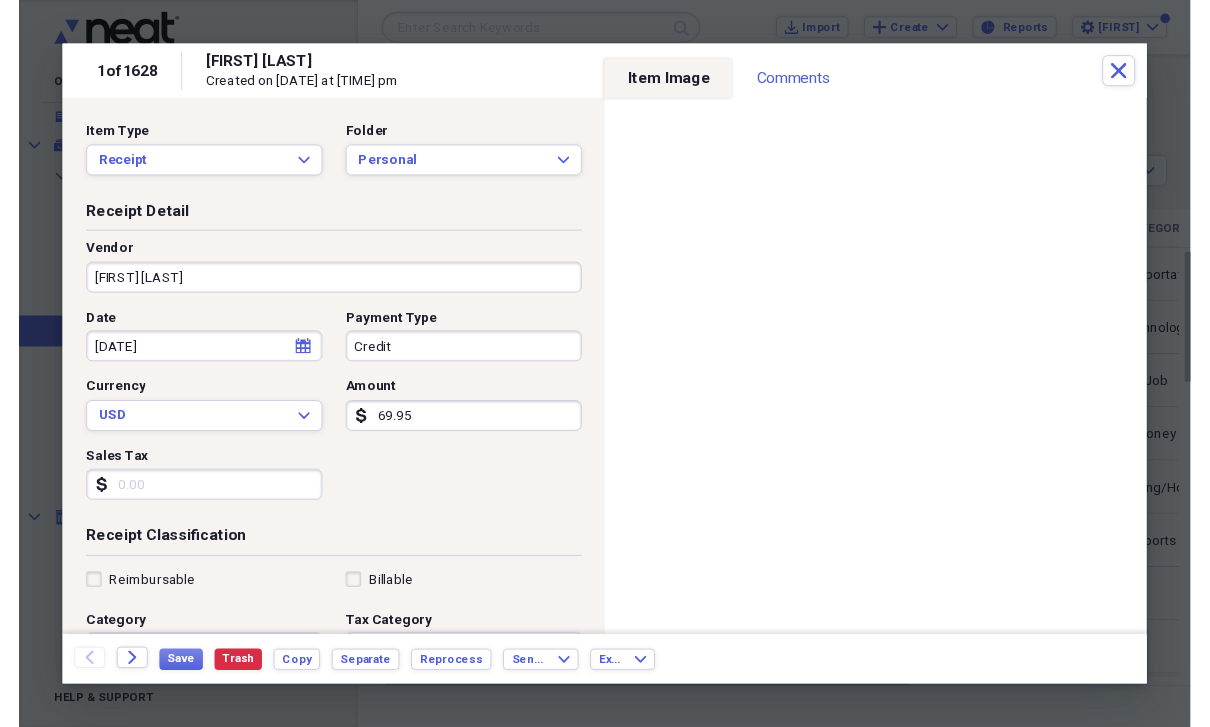 scroll, scrollTop: 24, scrollLeft: 0, axis: vertical 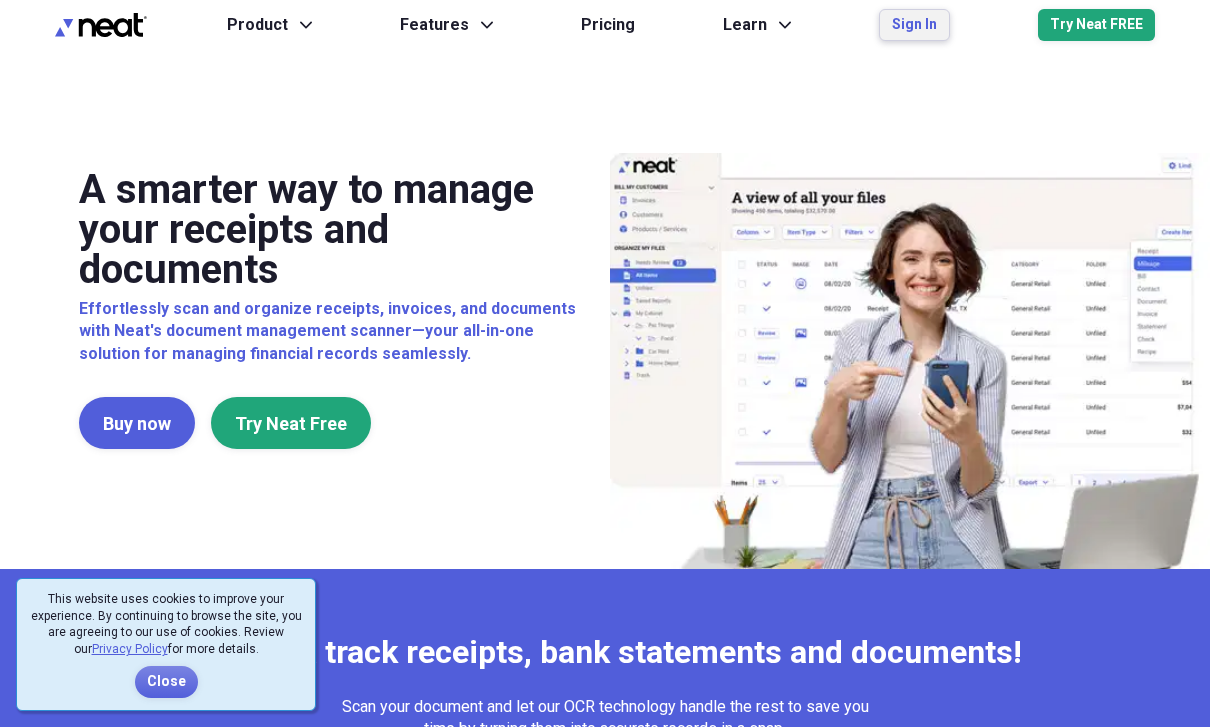 click on "Sign In" at bounding box center [914, 25] 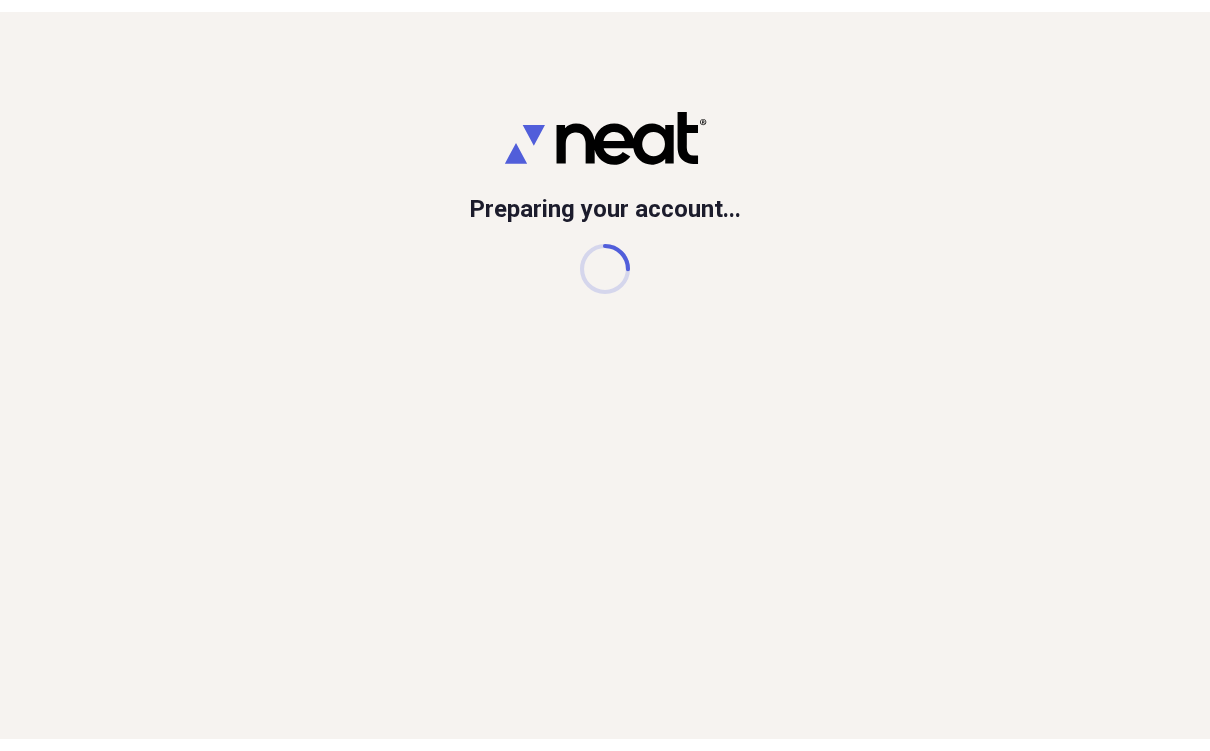 scroll, scrollTop: 0, scrollLeft: 0, axis: both 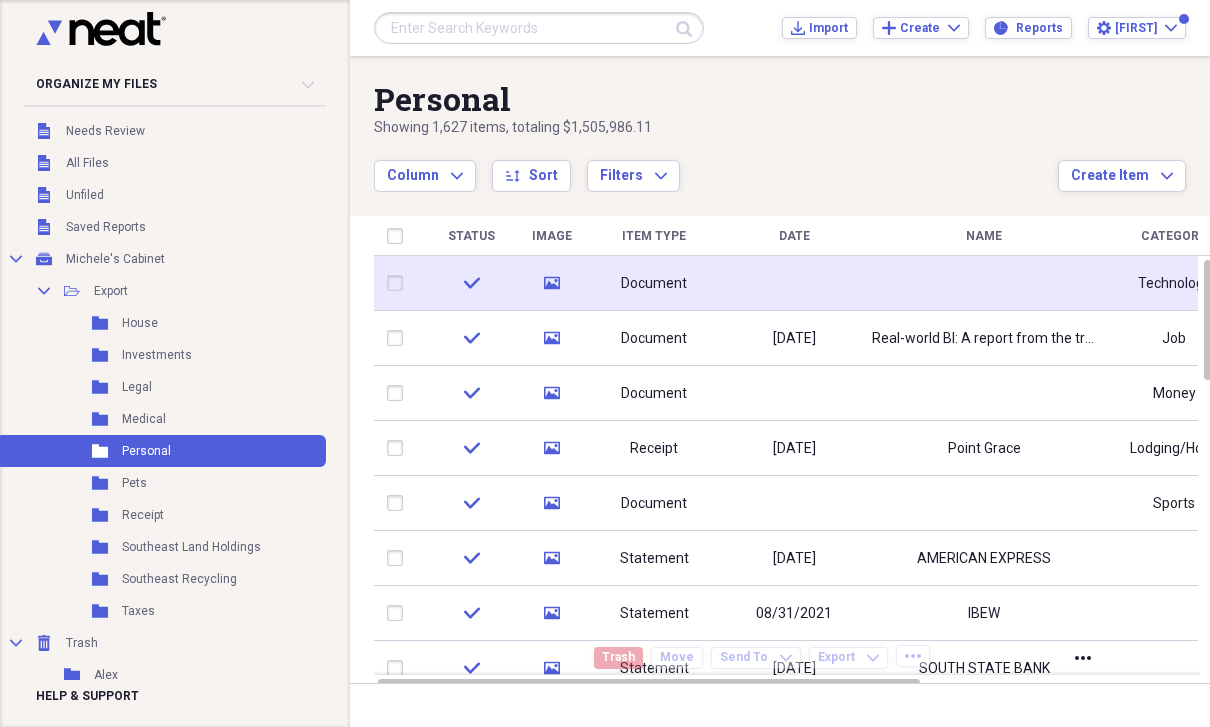 click at bounding box center (984, 283) 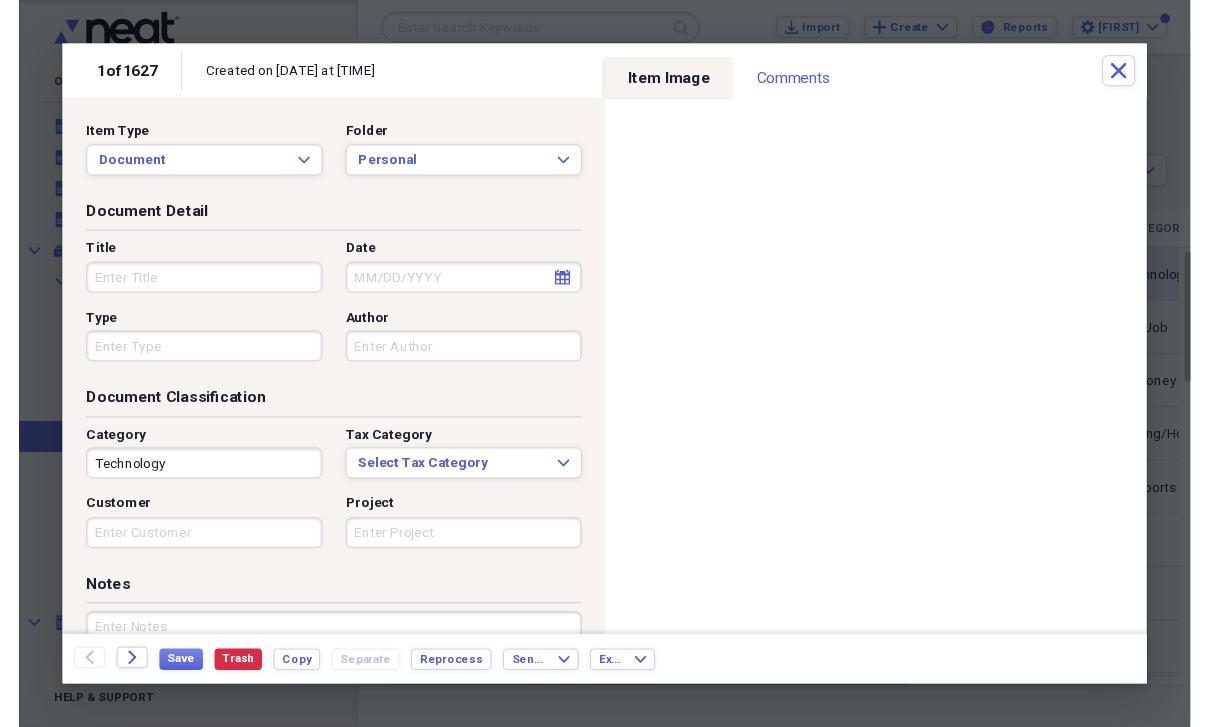 scroll, scrollTop: 24, scrollLeft: 0, axis: vertical 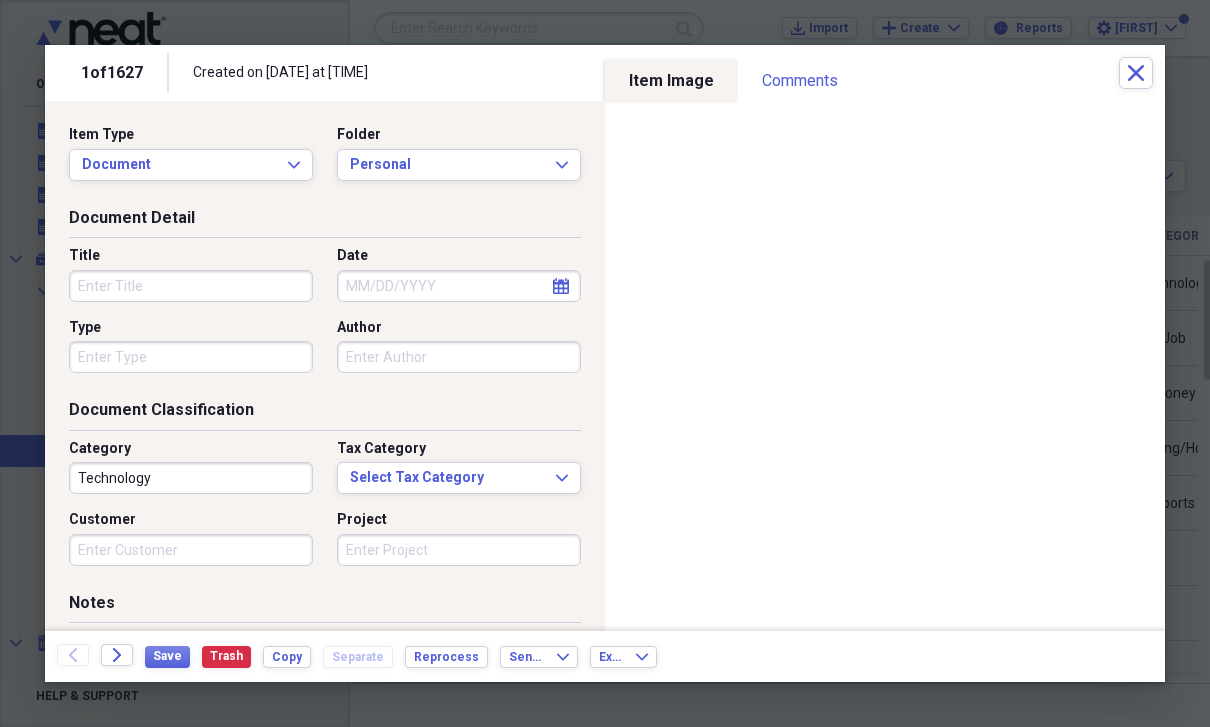 click at bounding box center [325, 696] 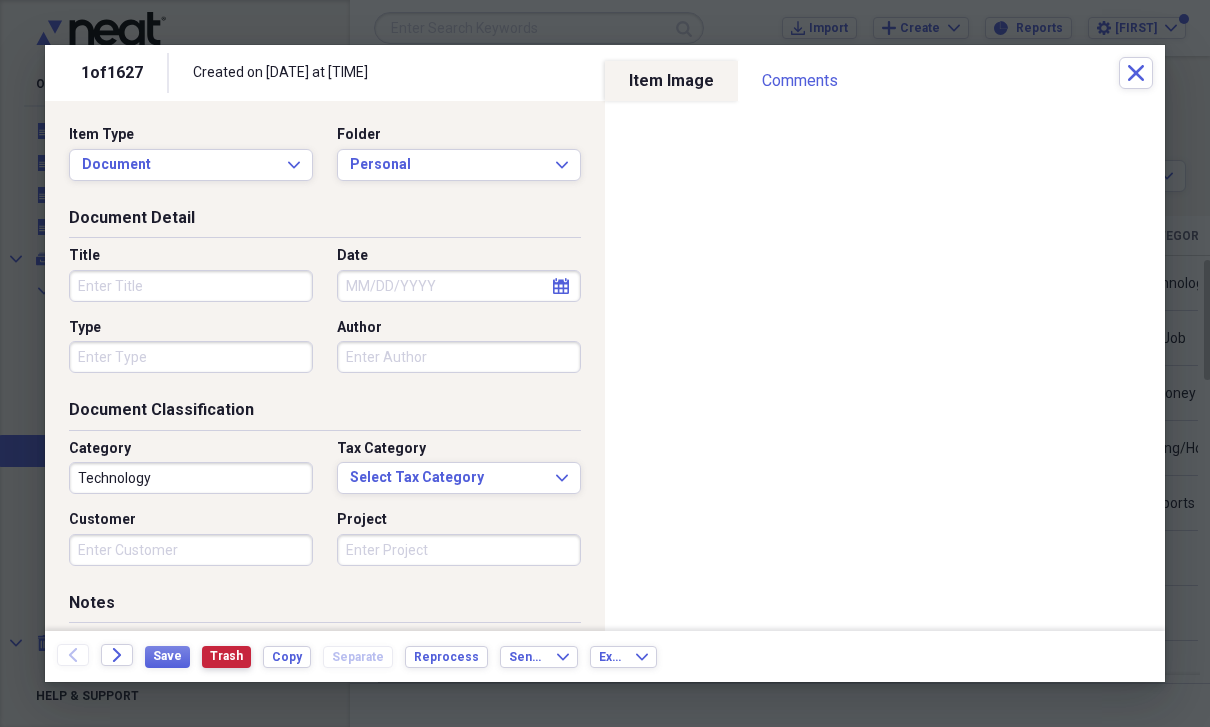 click on "Trash" at bounding box center (226, 656) 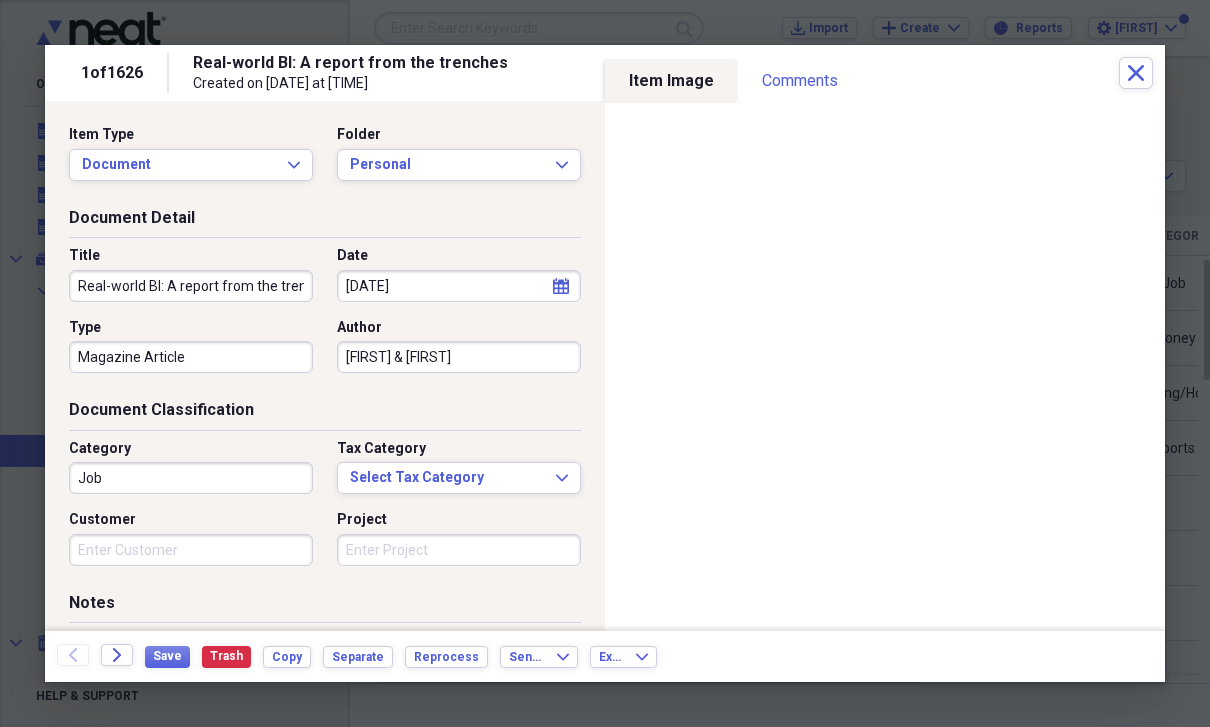 click at bounding box center [325, 696] 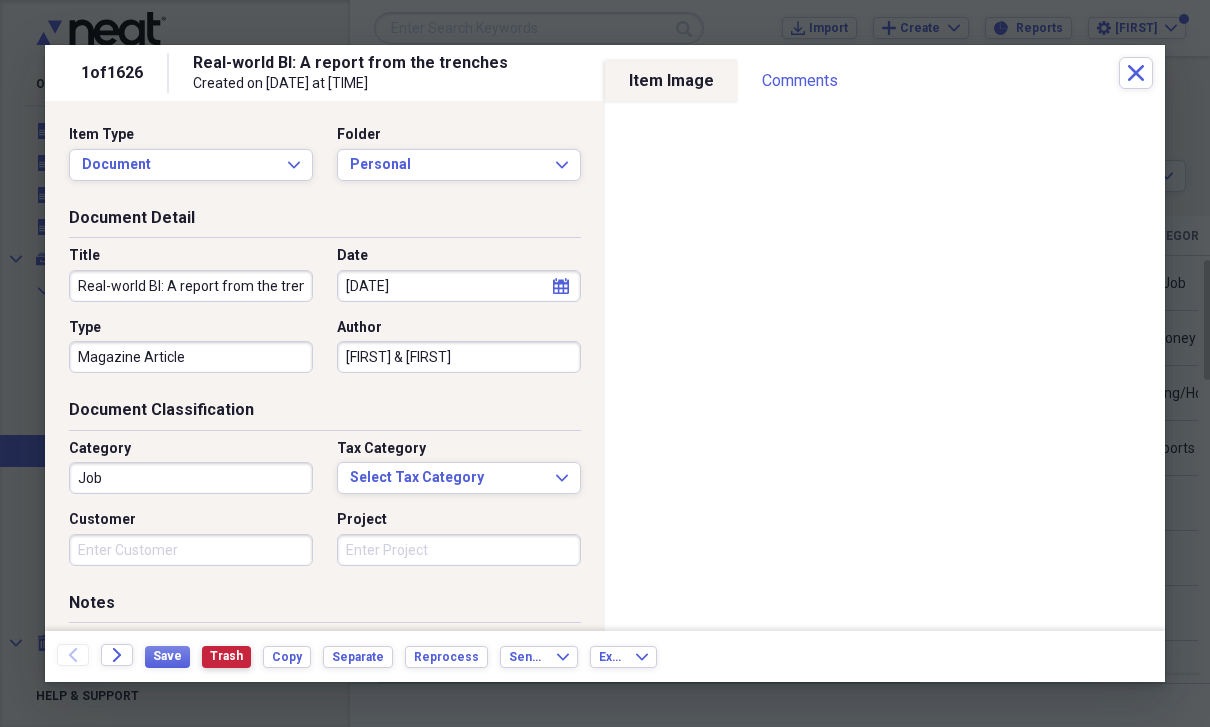 click on "Trash" at bounding box center [226, 656] 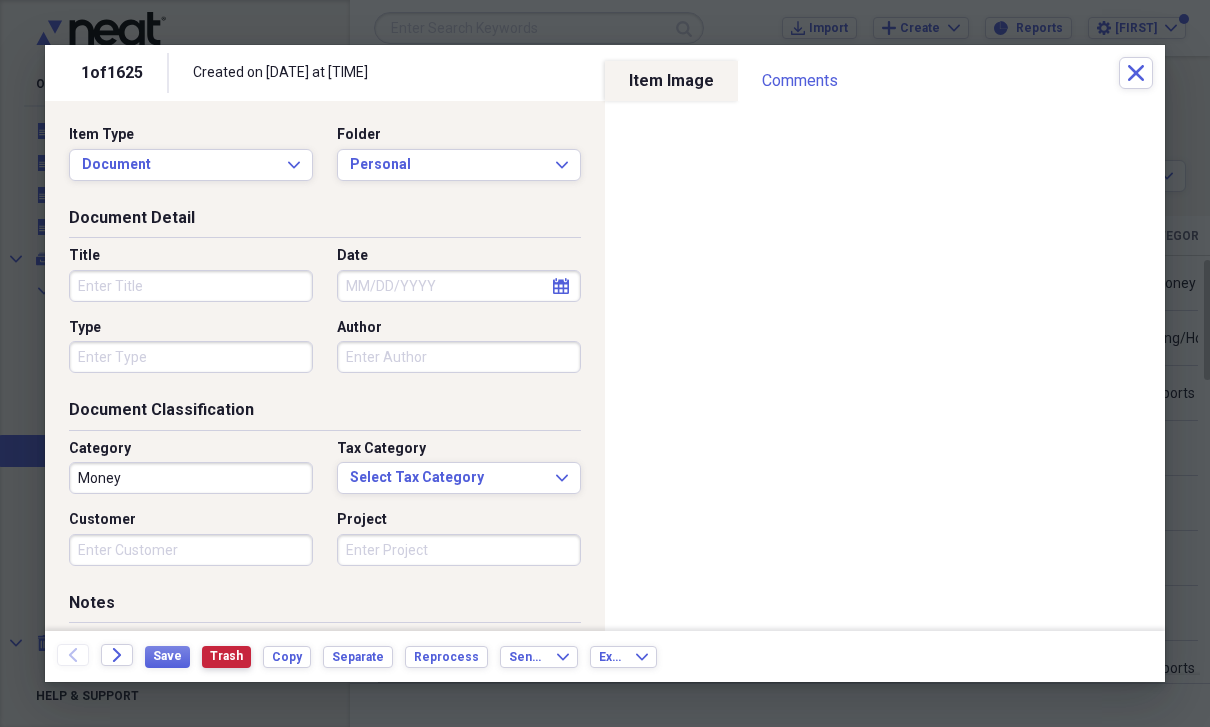 click on "Trash" at bounding box center [226, 656] 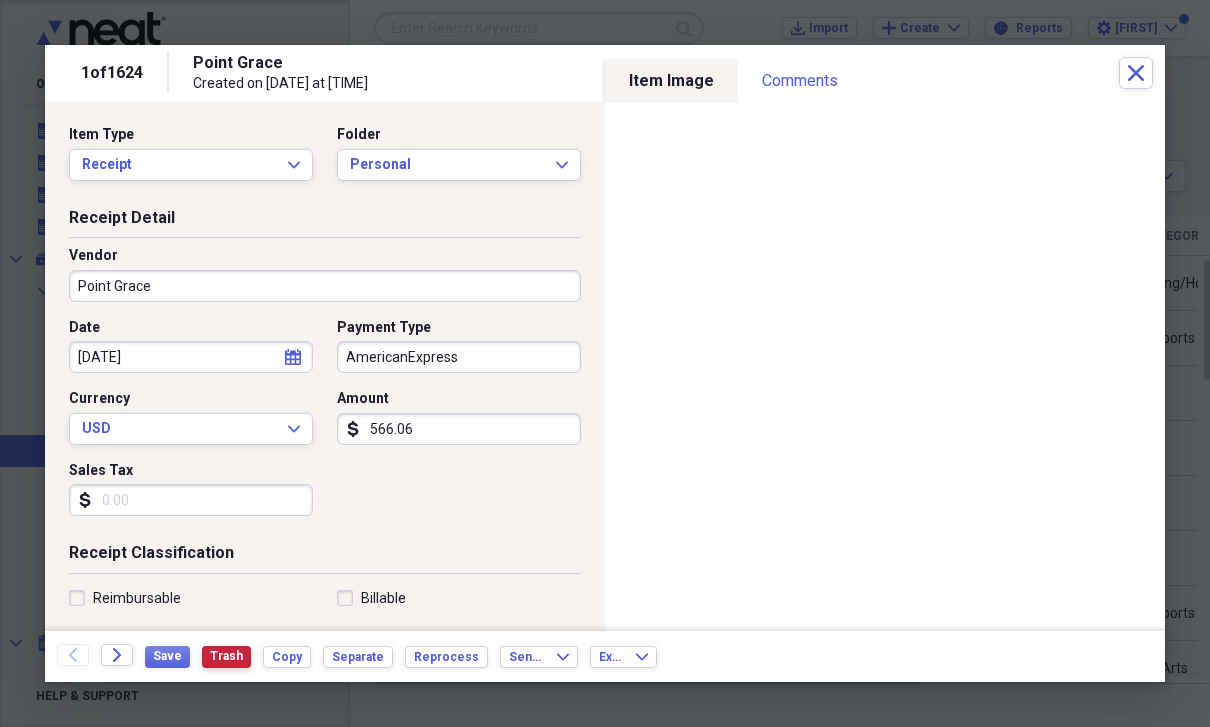 click on "Trash" at bounding box center [226, 656] 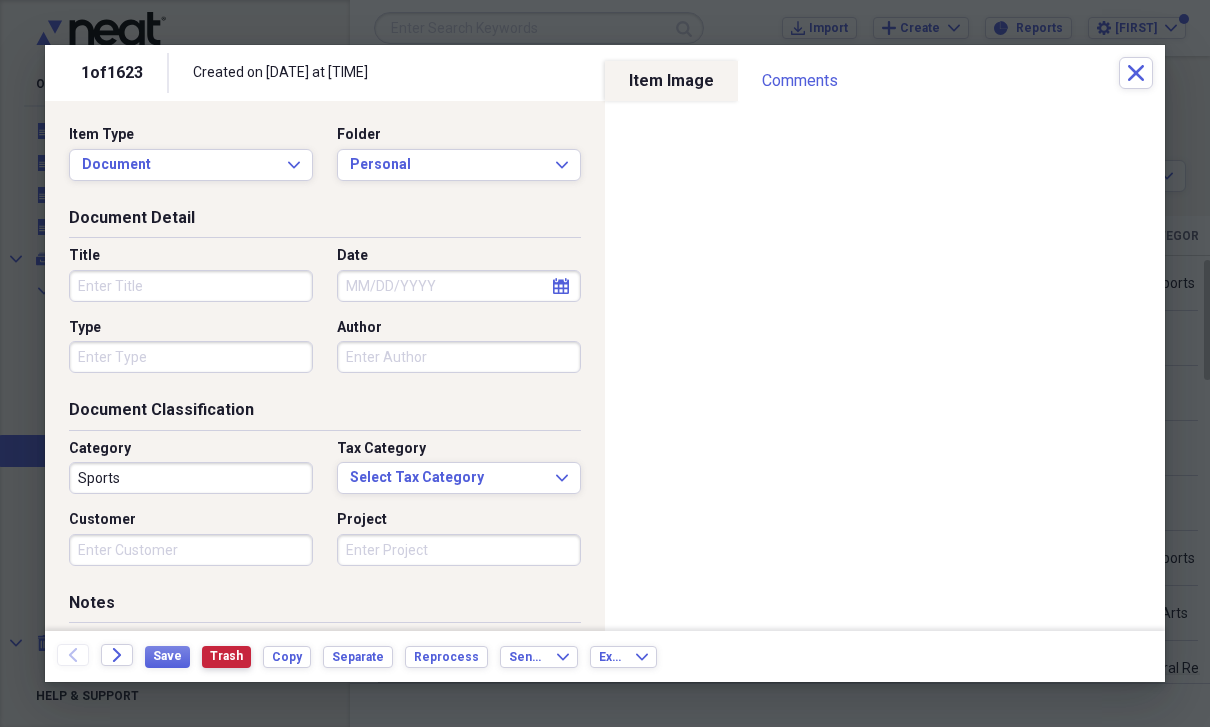 click on "Trash" at bounding box center (226, 656) 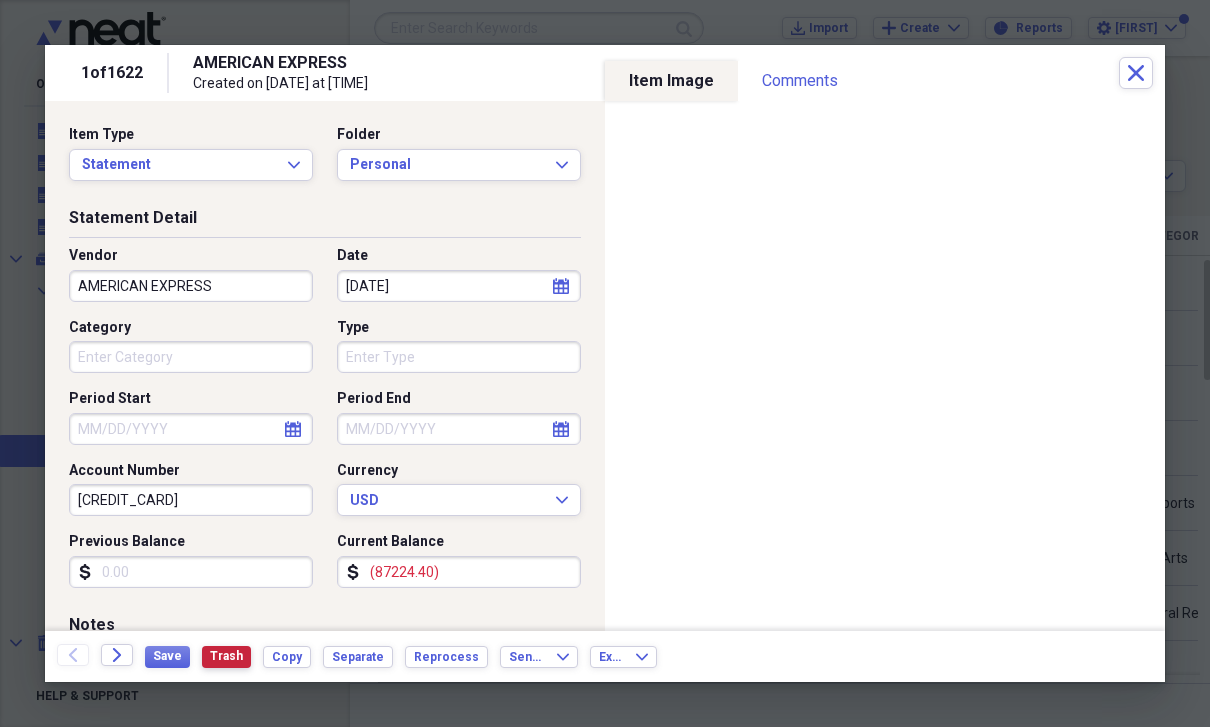 click on "Trash" at bounding box center (226, 656) 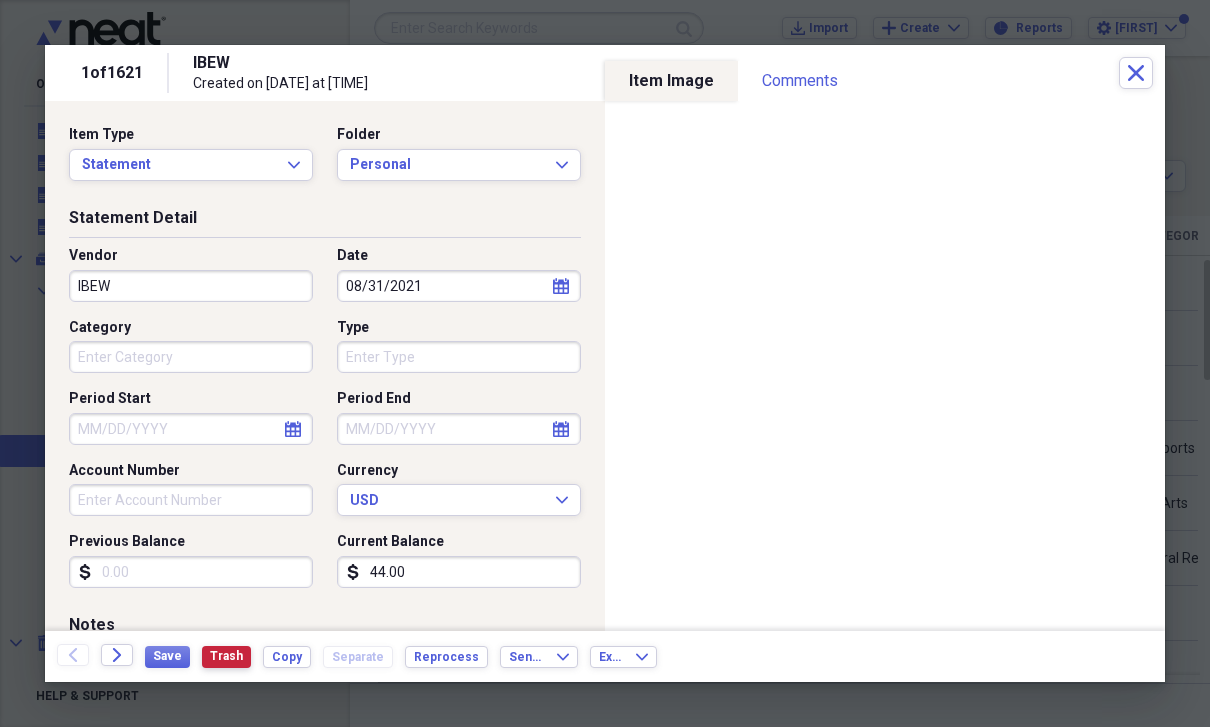 click on "Trash" at bounding box center [226, 656] 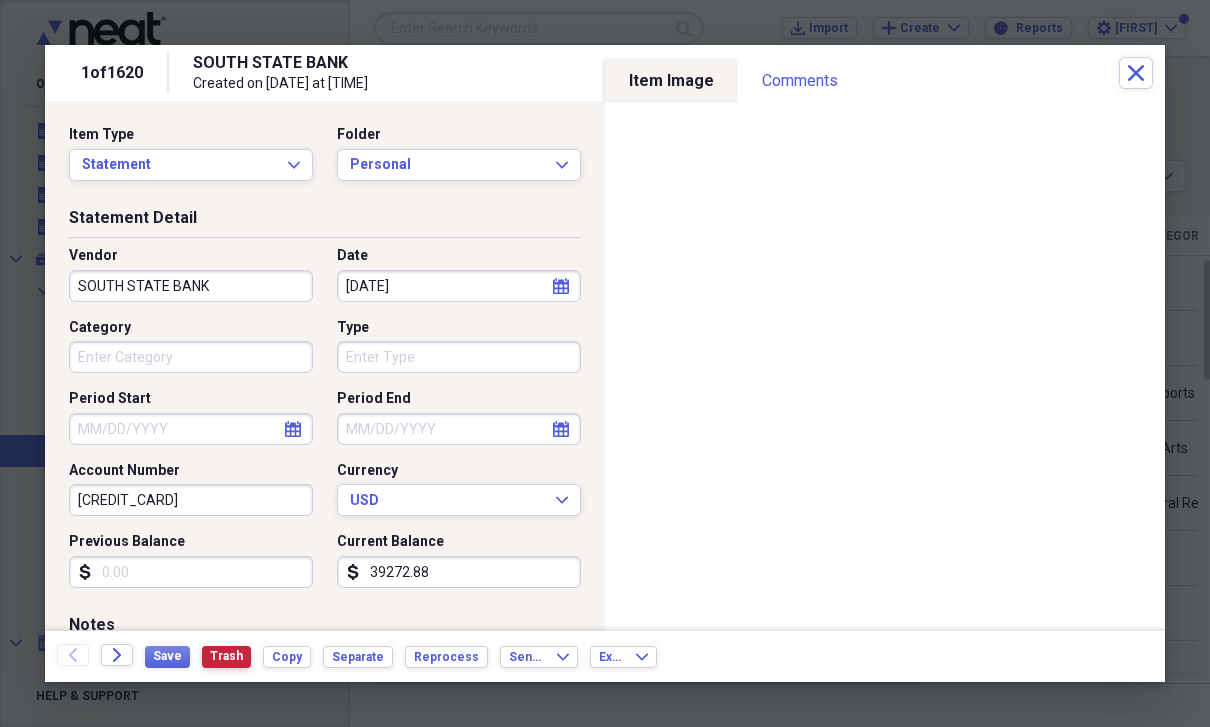 click on "Trash" at bounding box center [226, 656] 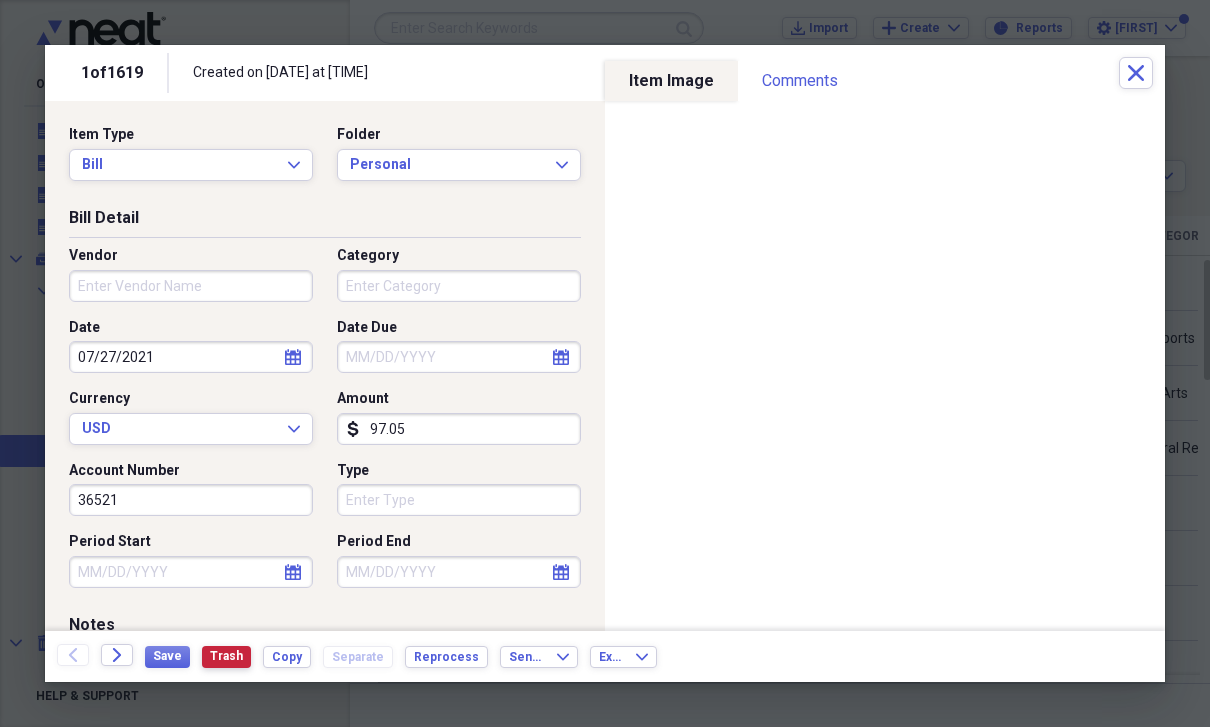 click on "Trash" at bounding box center [226, 657] 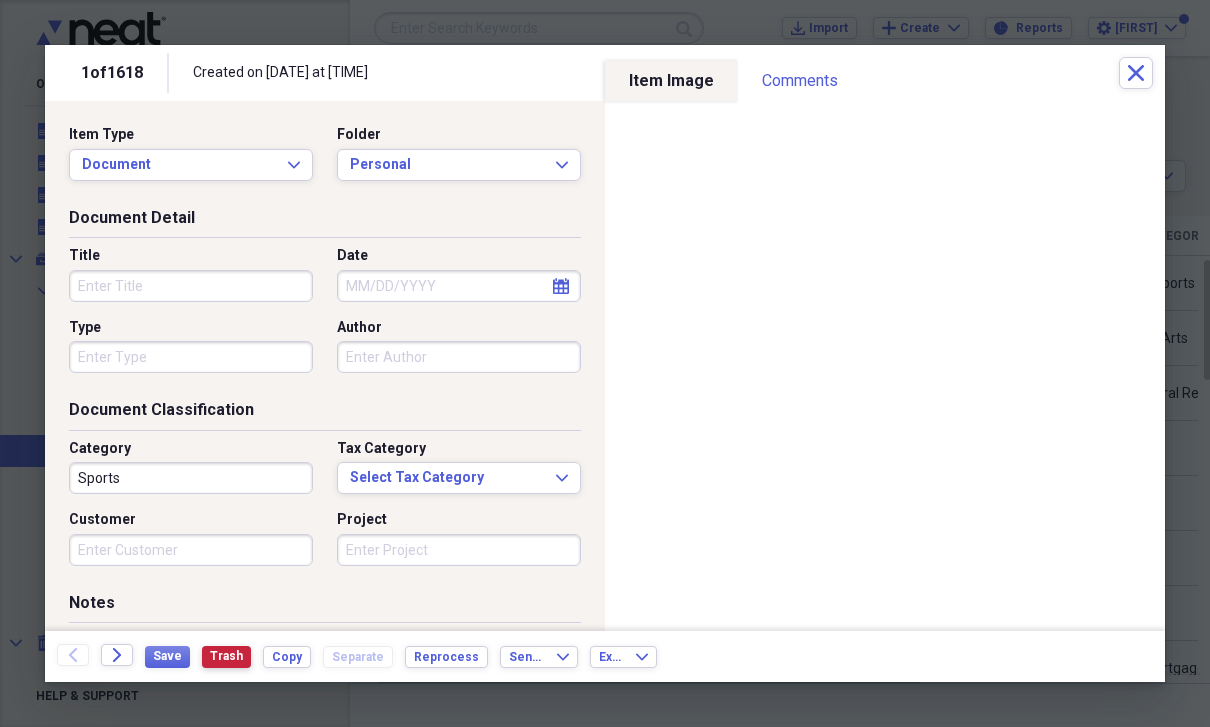 click on "Trash" at bounding box center [226, 656] 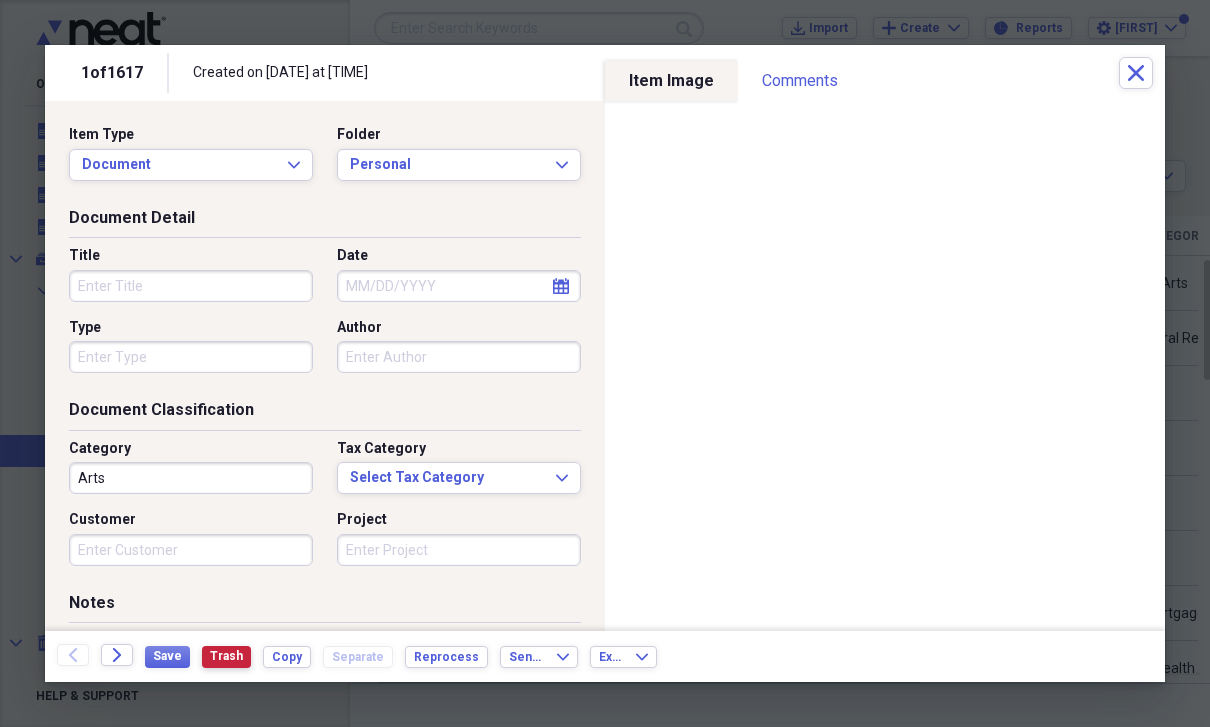 click on "Trash" at bounding box center [226, 657] 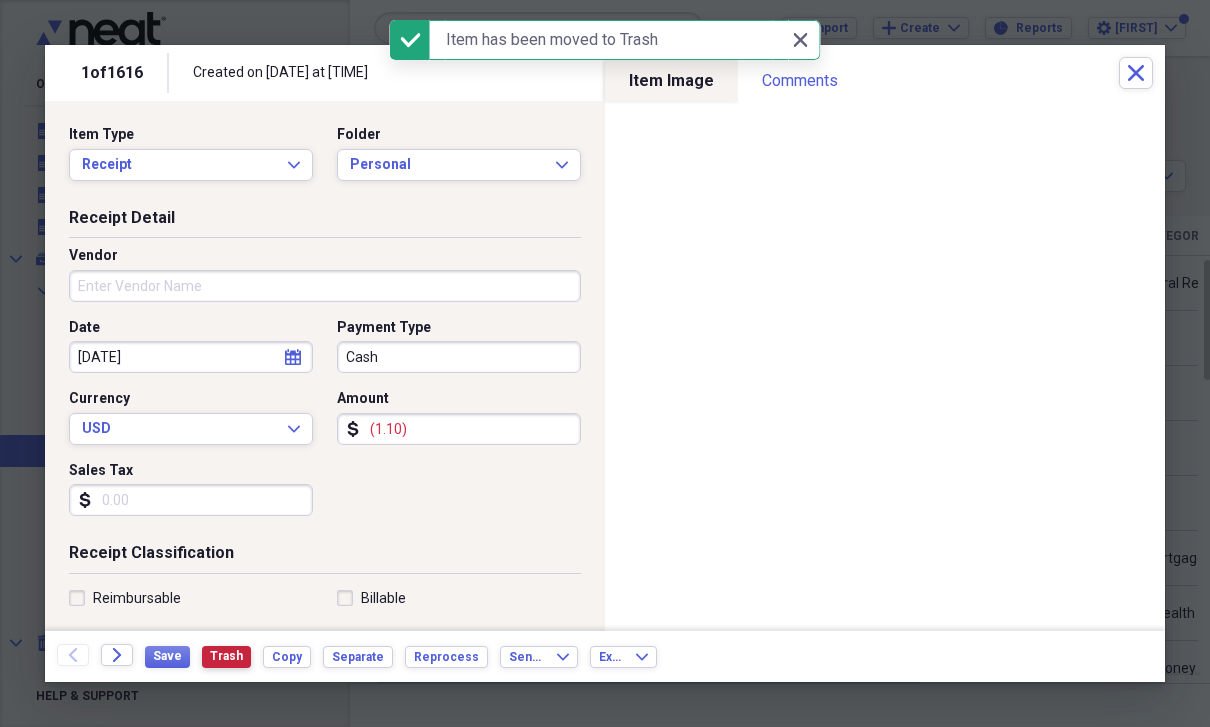 click on "Trash" at bounding box center [226, 656] 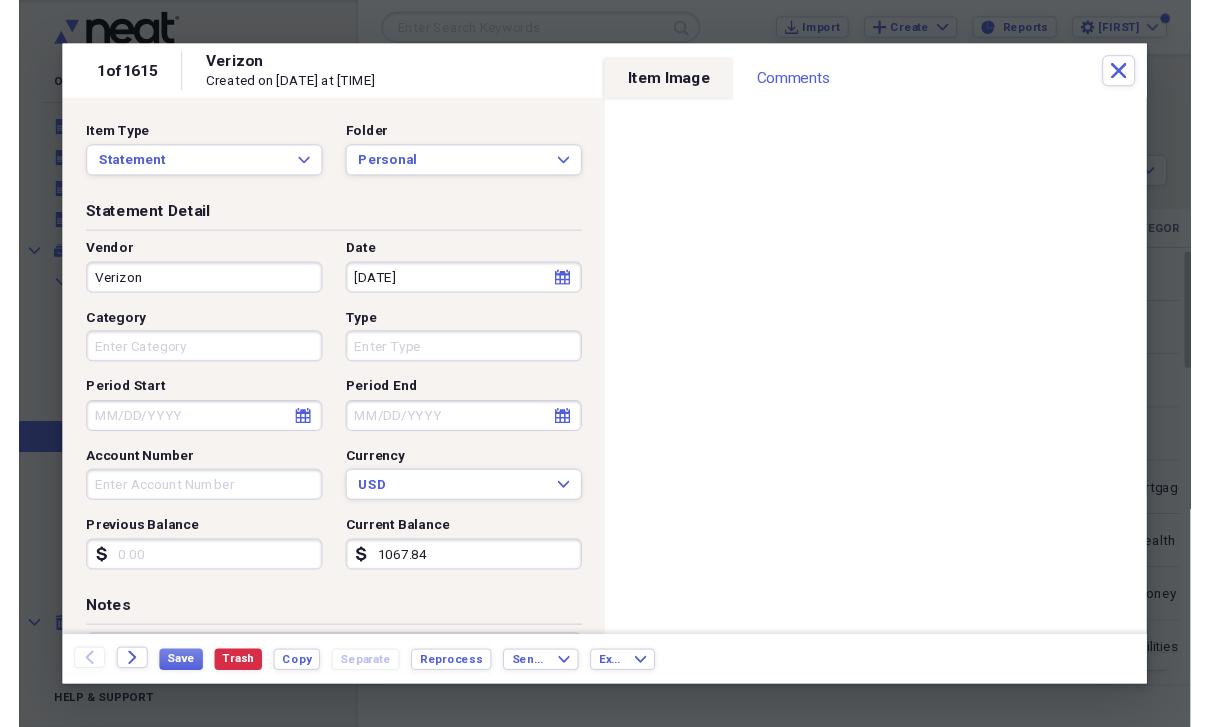 scroll, scrollTop: 24, scrollLeft: 0, axis: vertical 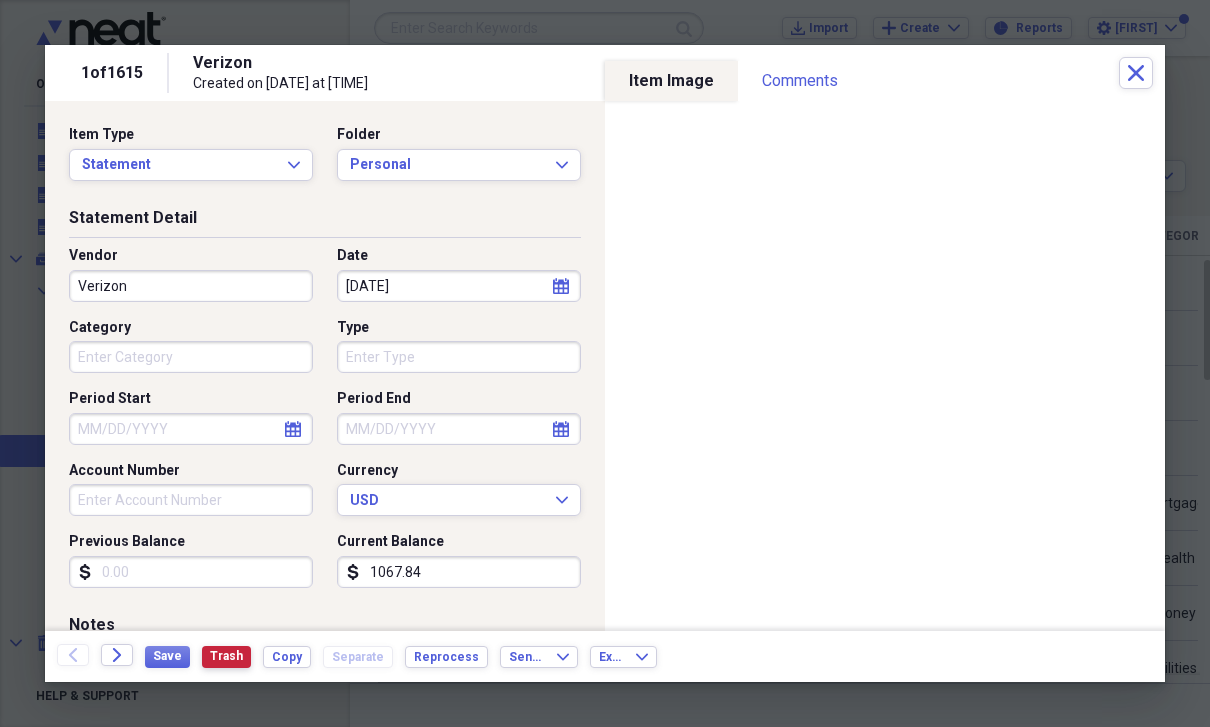click on "Trash" at bounding box center [226, 656] 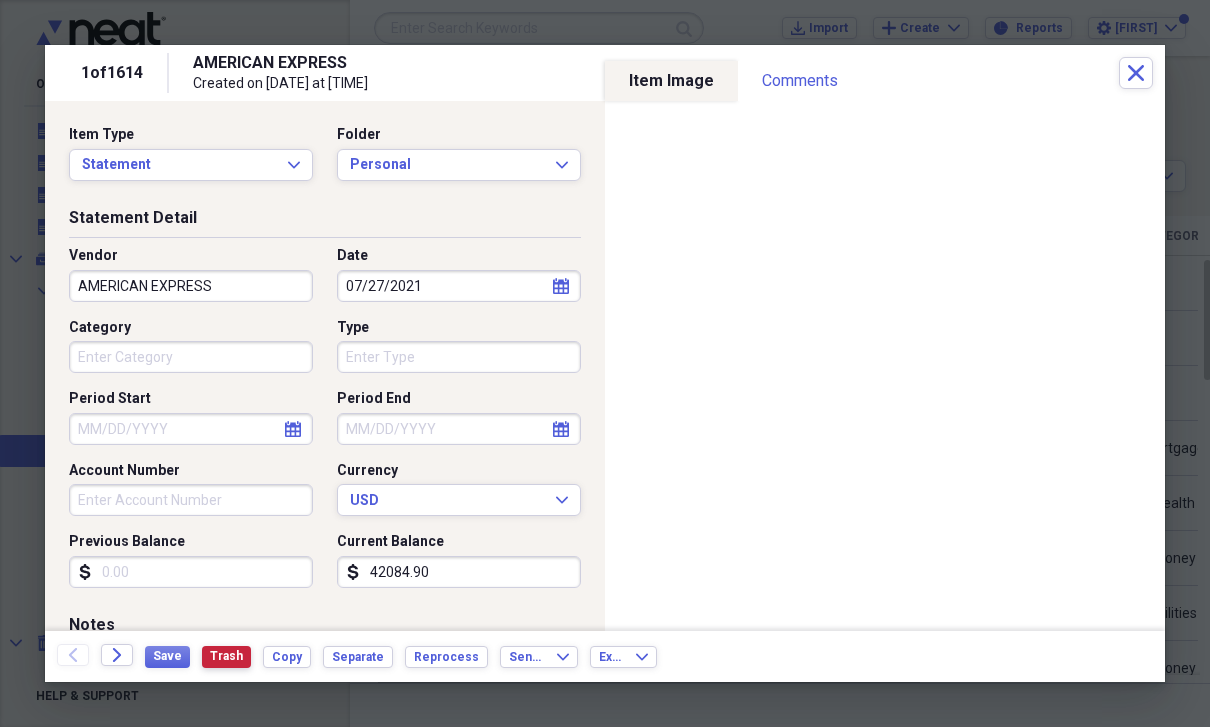 click on "Trash" at bounding box center [226, 656] 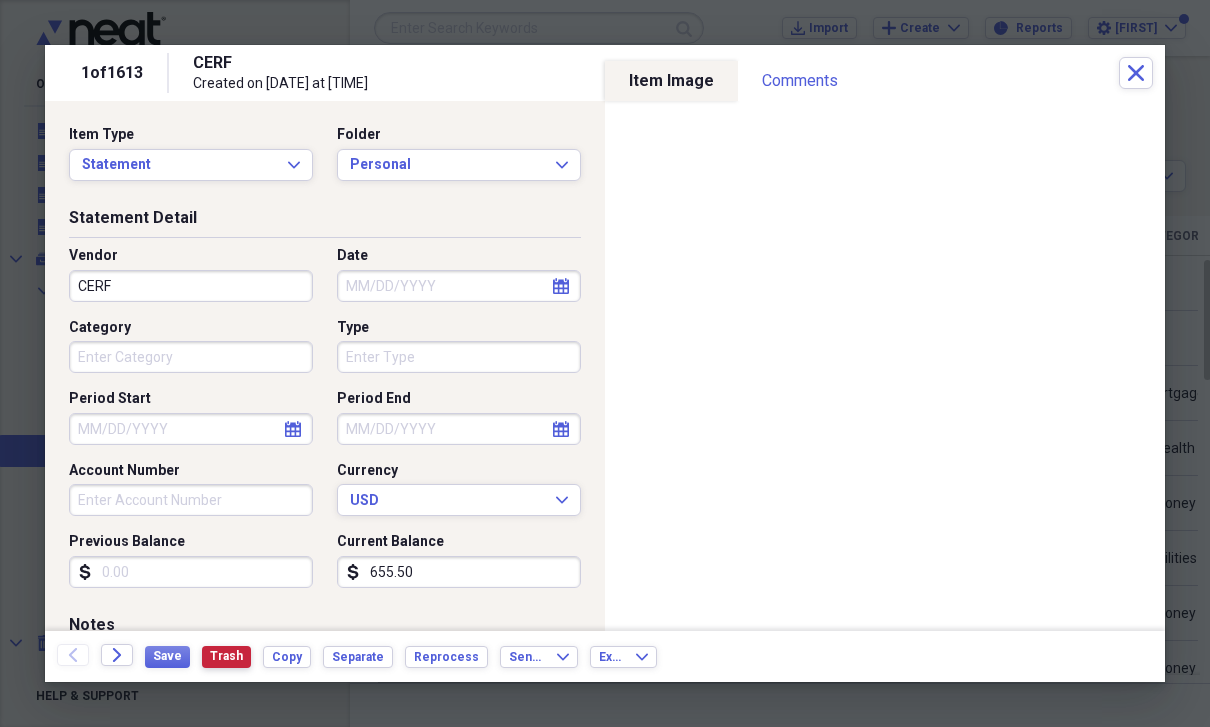 click on "Trash" at bounding box center [226, 656] 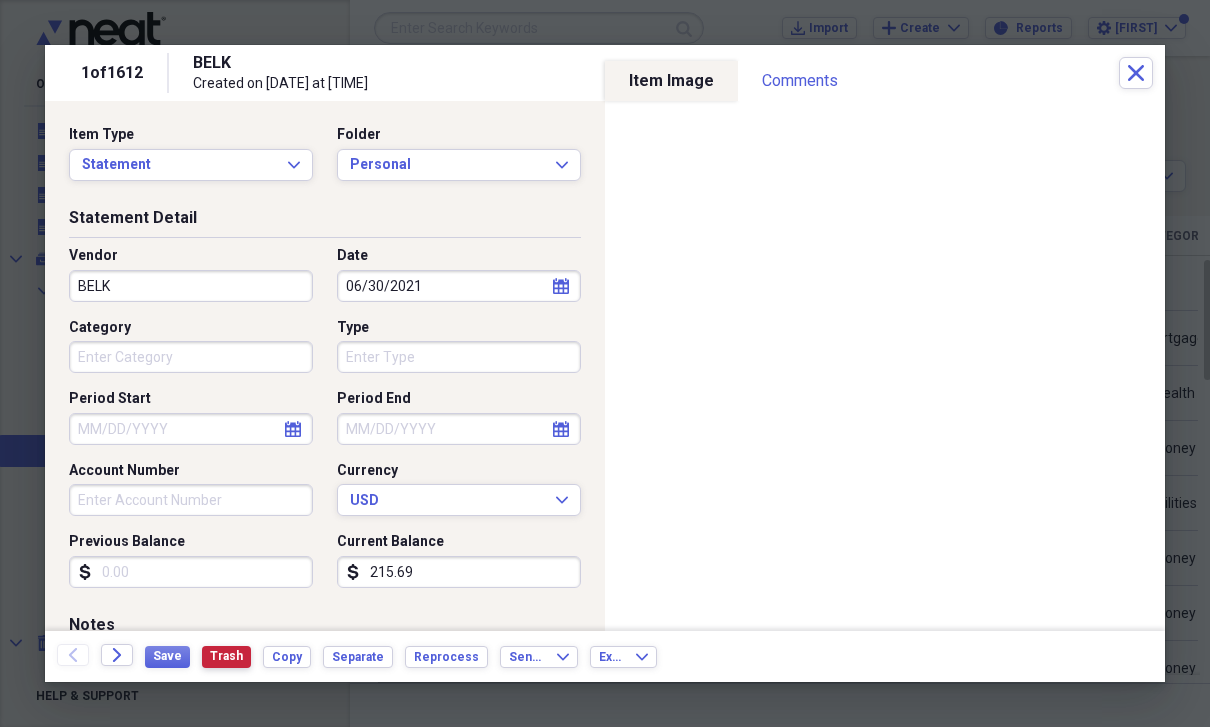 click on "Trash" at bounding box center [226, 656] 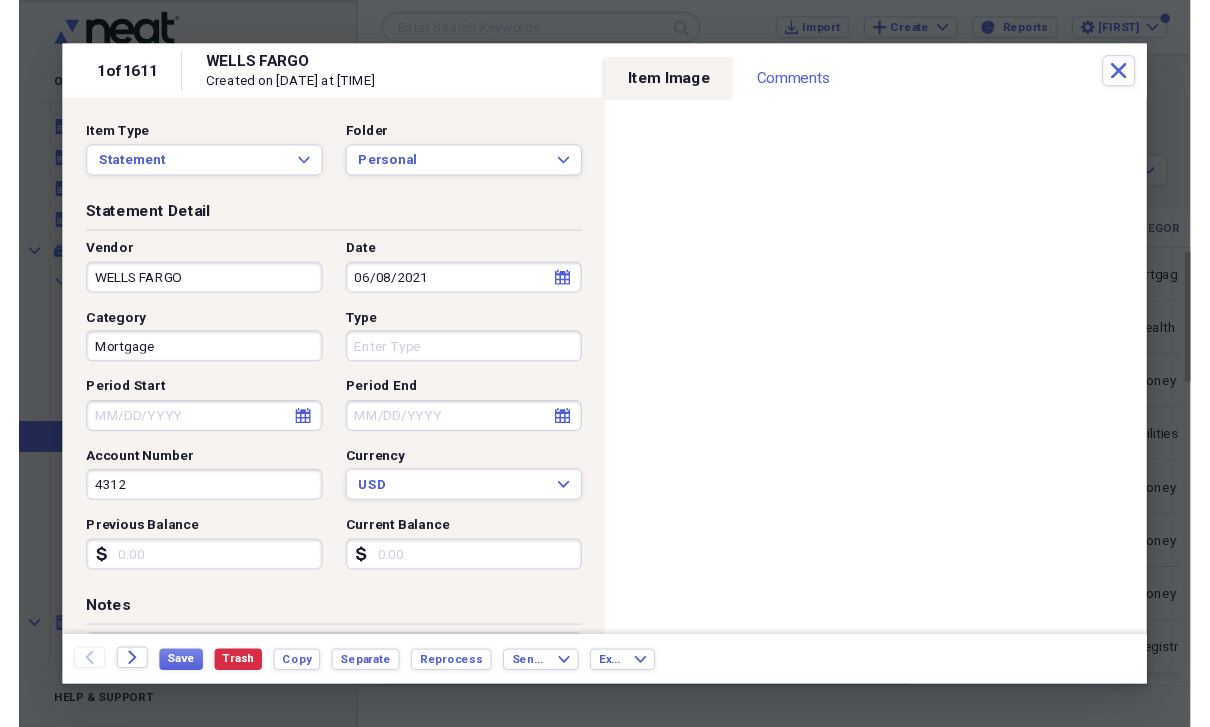 scroll, scrollTop: 24, scrollLeft: 0, axis: vertical 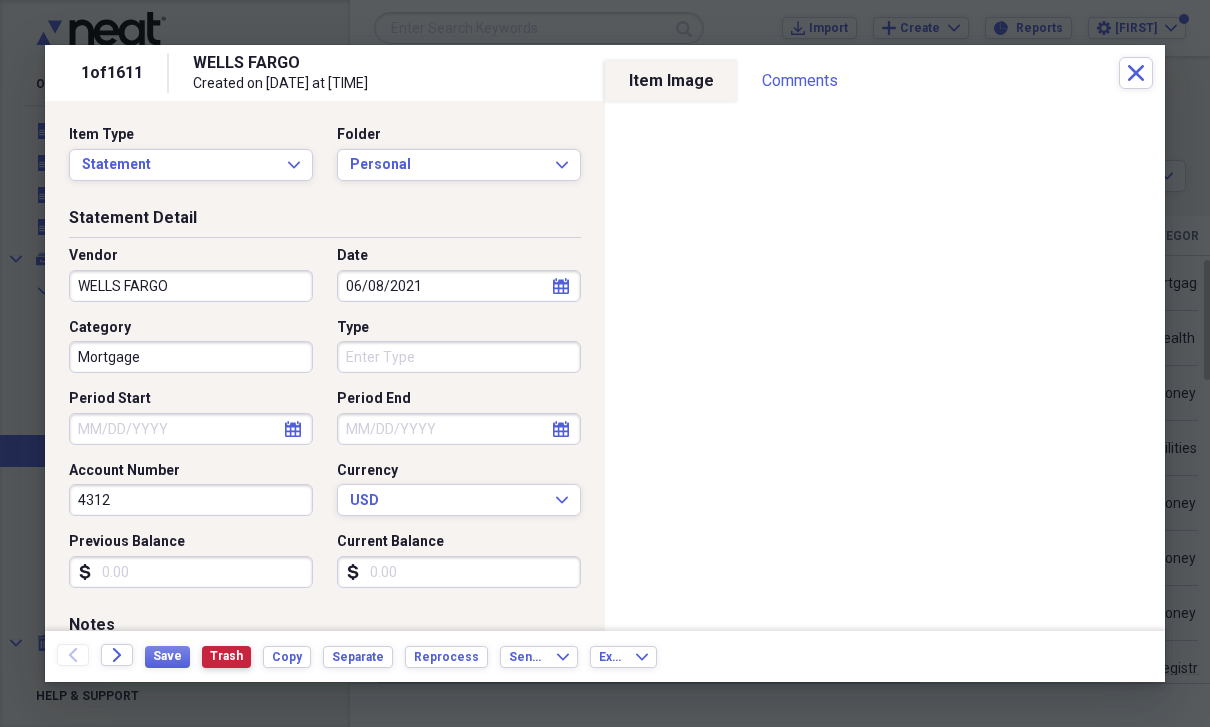 click on "Trash" at bounding box center [226, 656] 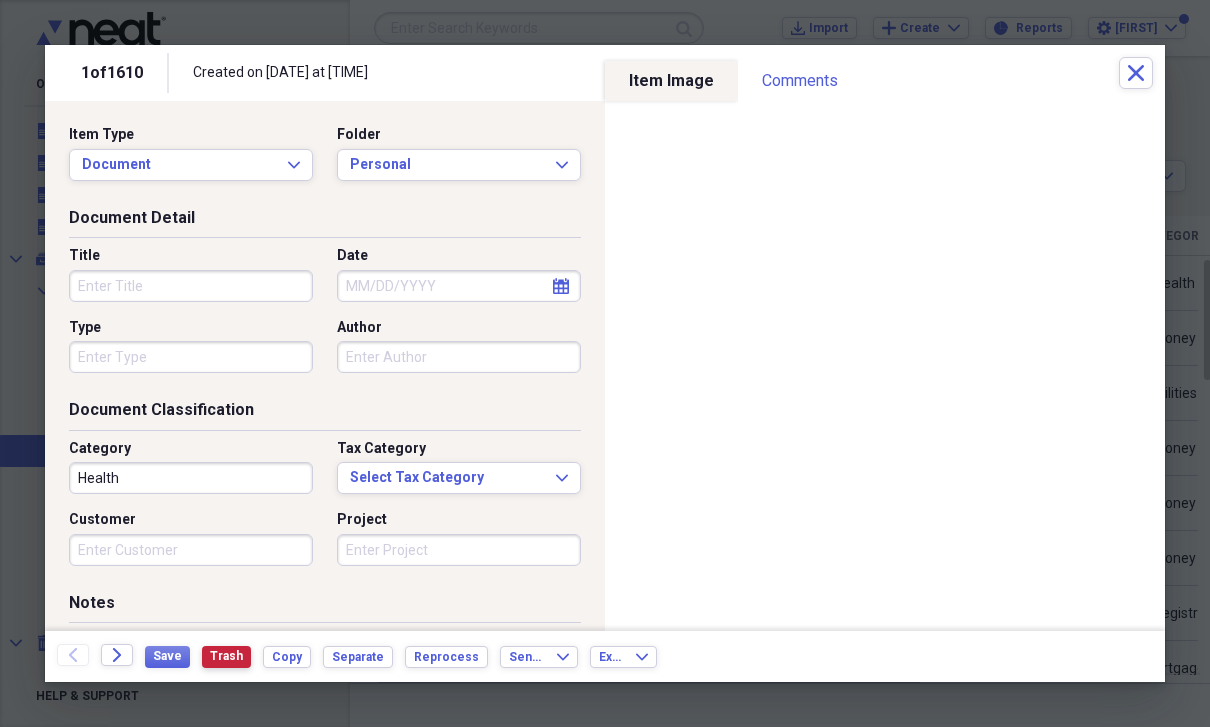 click on "Trash" at bounding box center [226, 656] 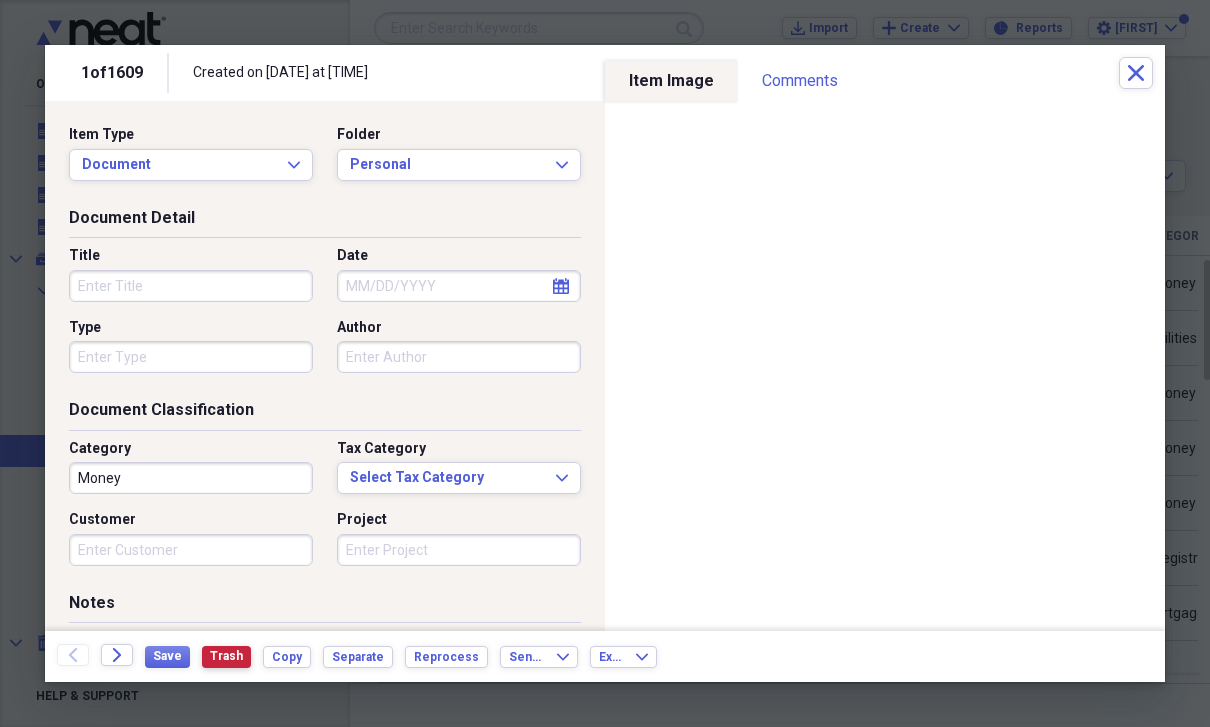 click on "Trash" at bounding box center (226, 656) 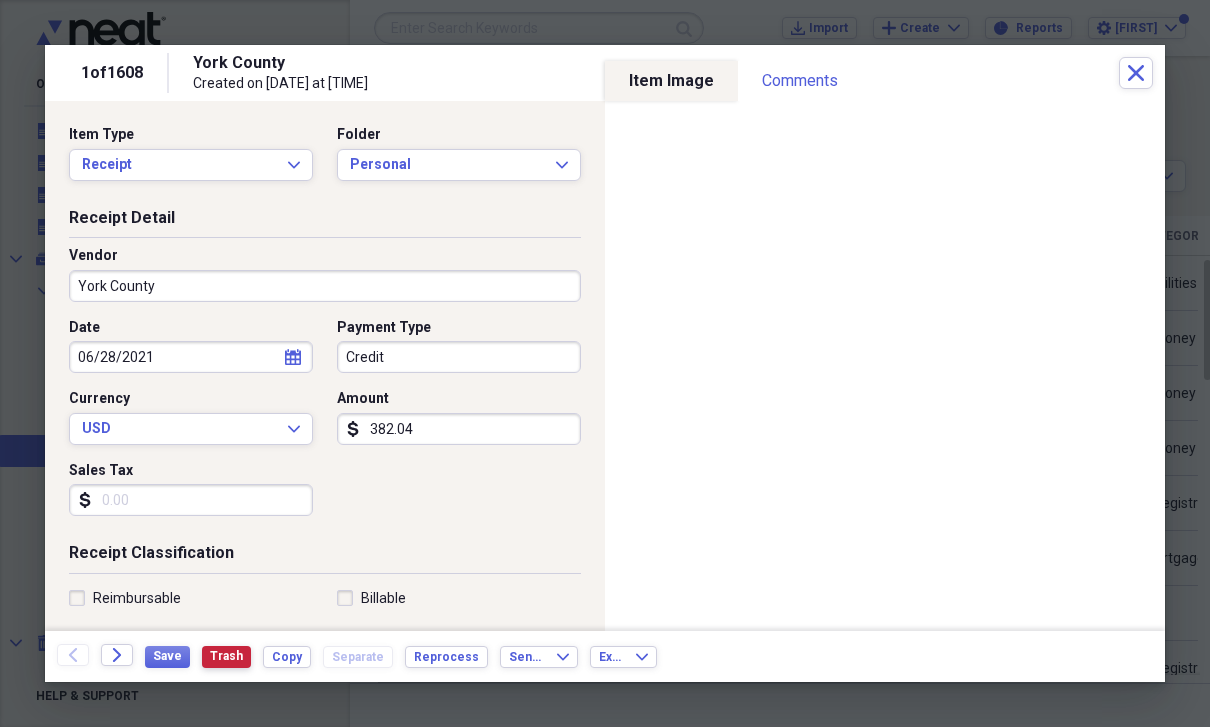 click on "Trash" at bounding box center [226, 656] 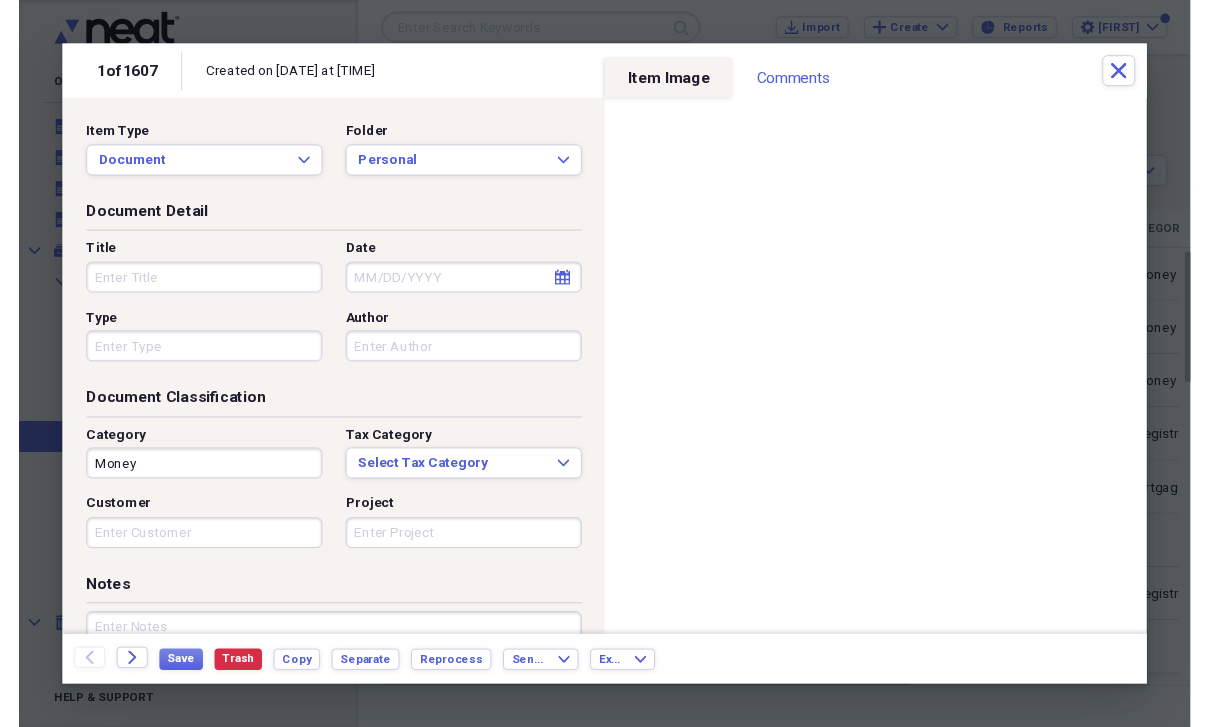 scroll, scrollTop: 24, scrollLeft: 0, axis: vertical 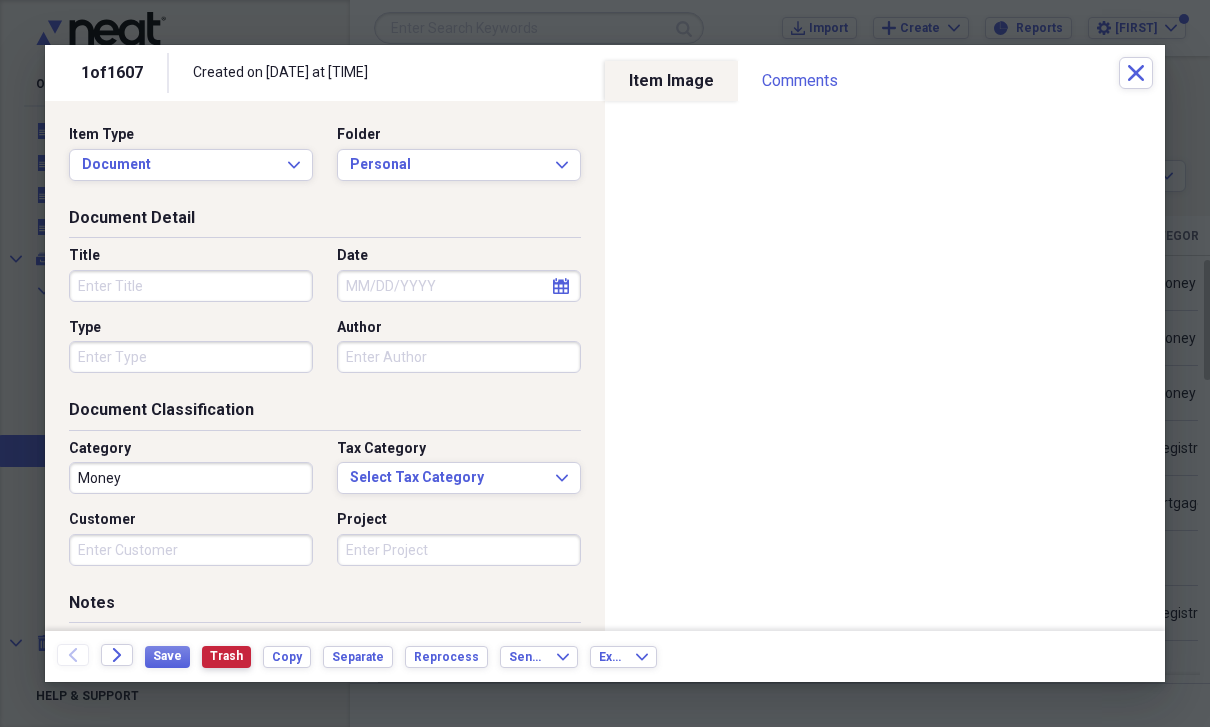 click on "Trash" at bounding box center (226, 656) 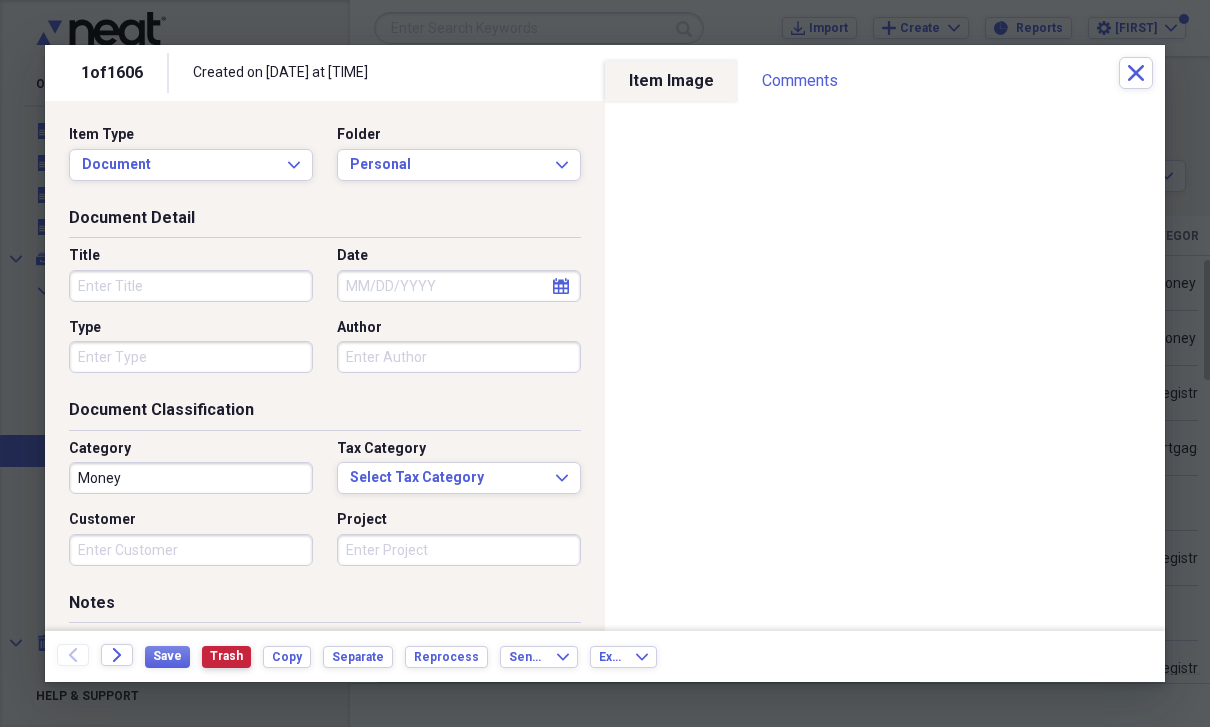 click on "Trash" at bounding box center (226, 656) 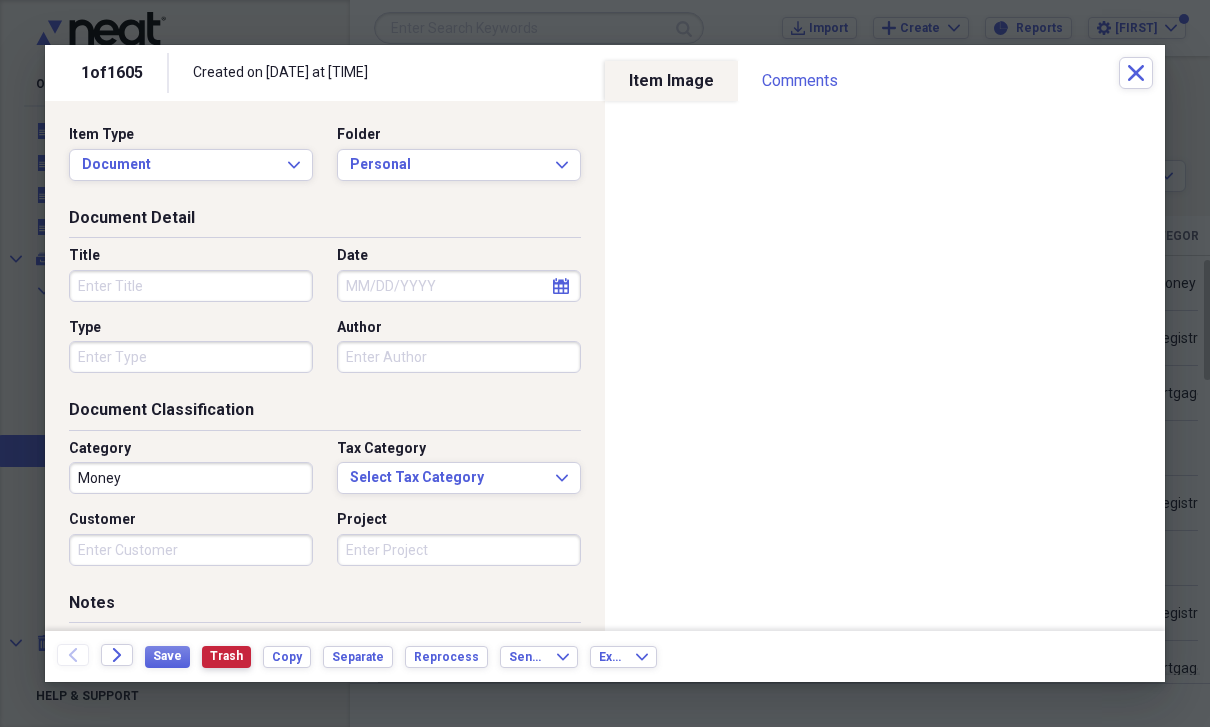 click on "Trash" at bounding box center (226, 656) 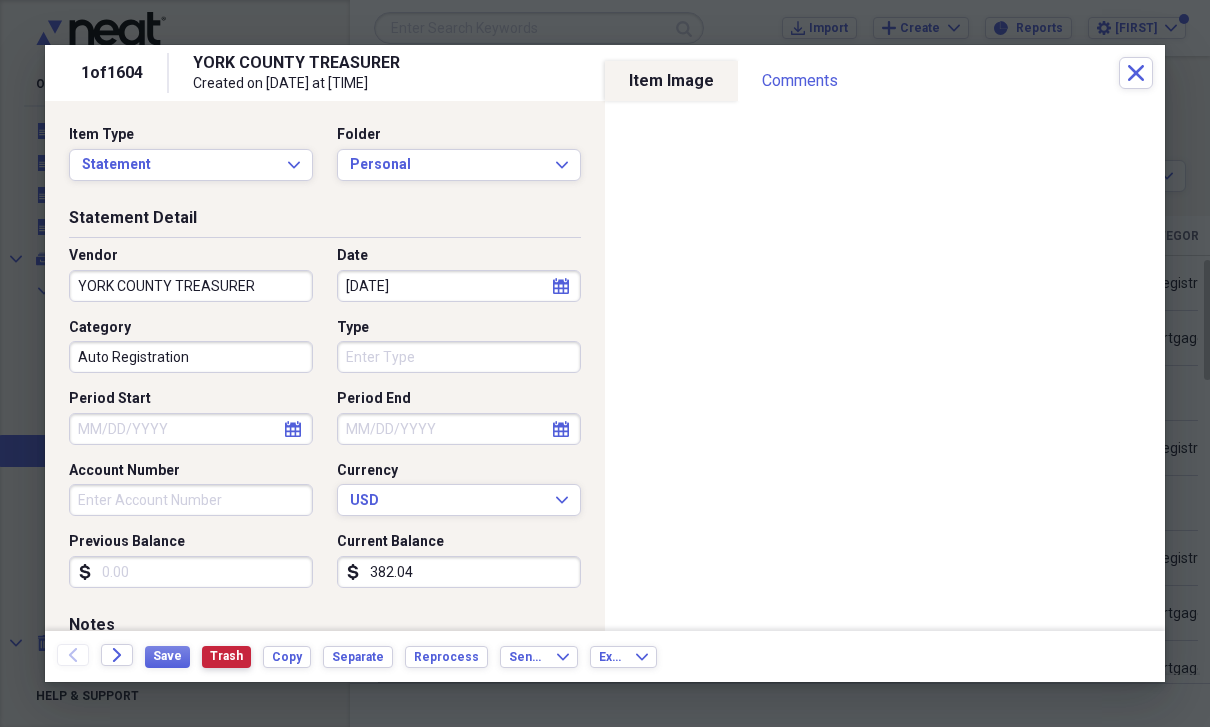 click on "Trash" at bounding box center [226, 656] 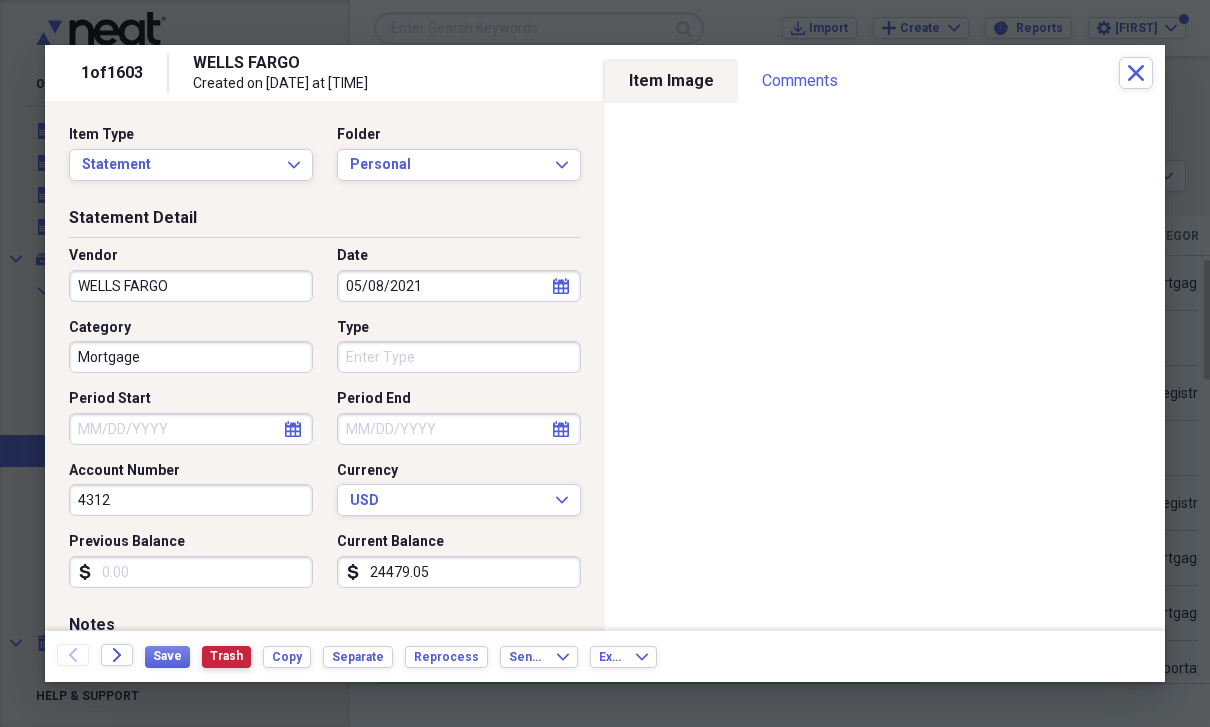 click on "Trash" at bounding box center [226, 656] 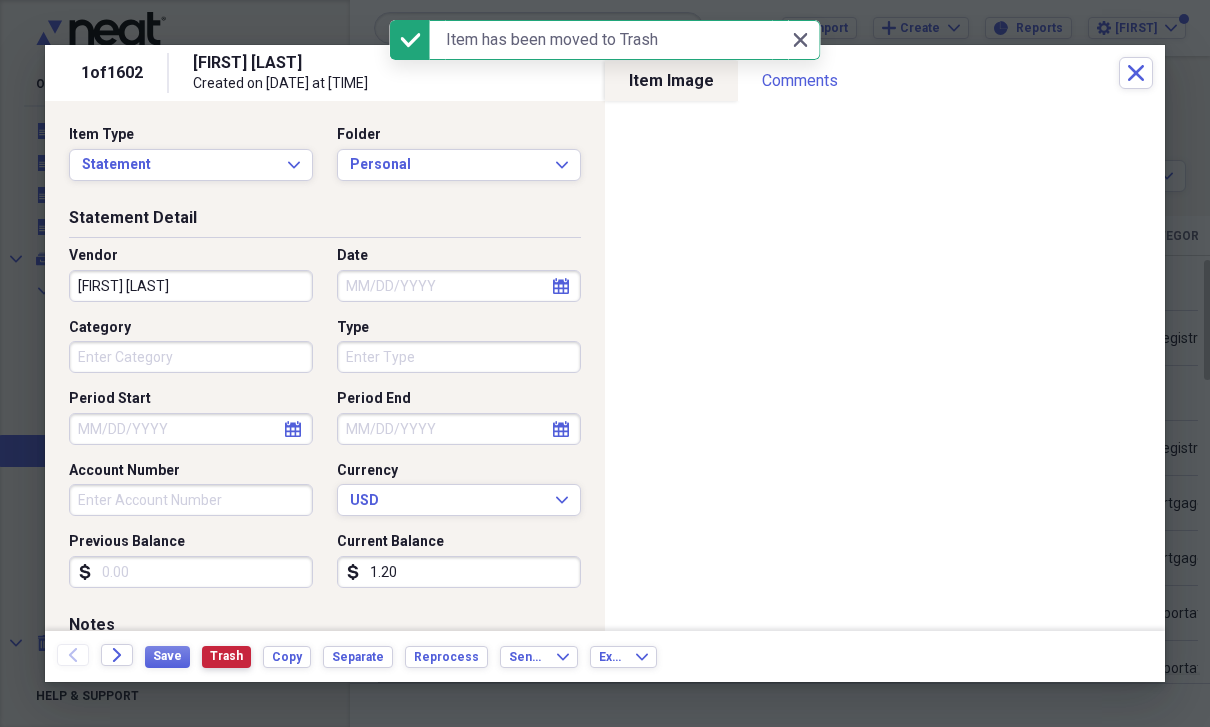 click on "Trash" at bounding box center [226, 657] 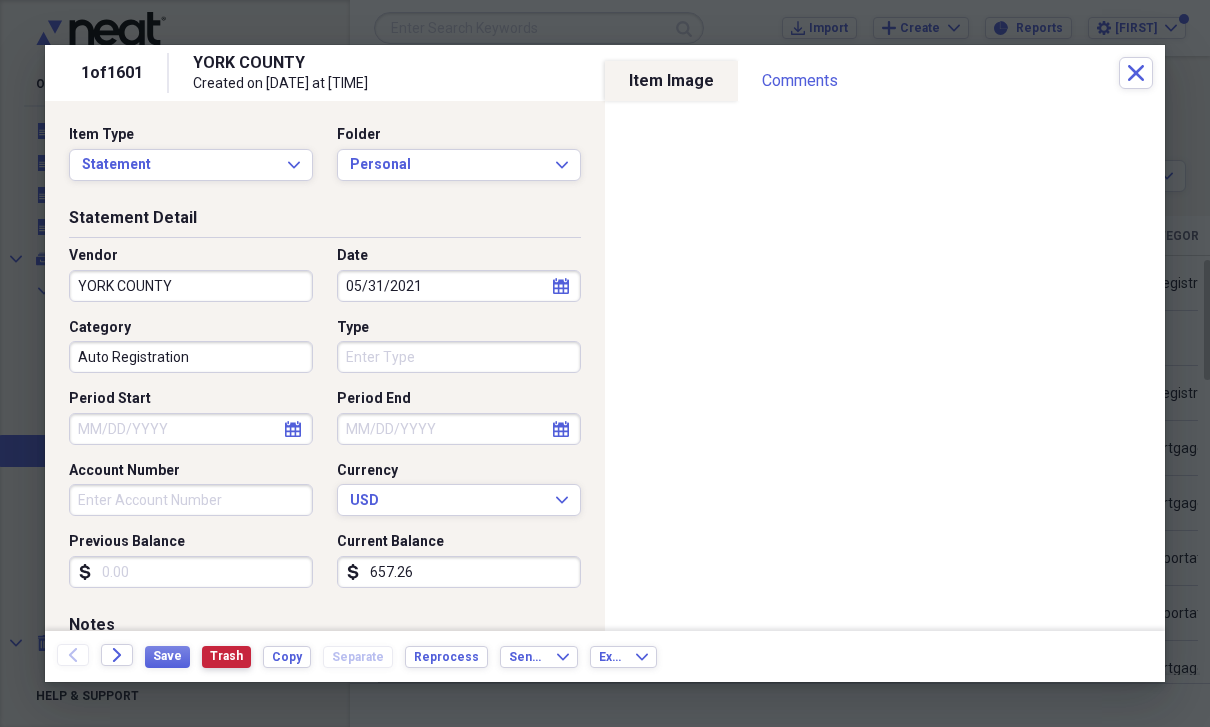 click on "Trash" at bounding box center (226, 656) 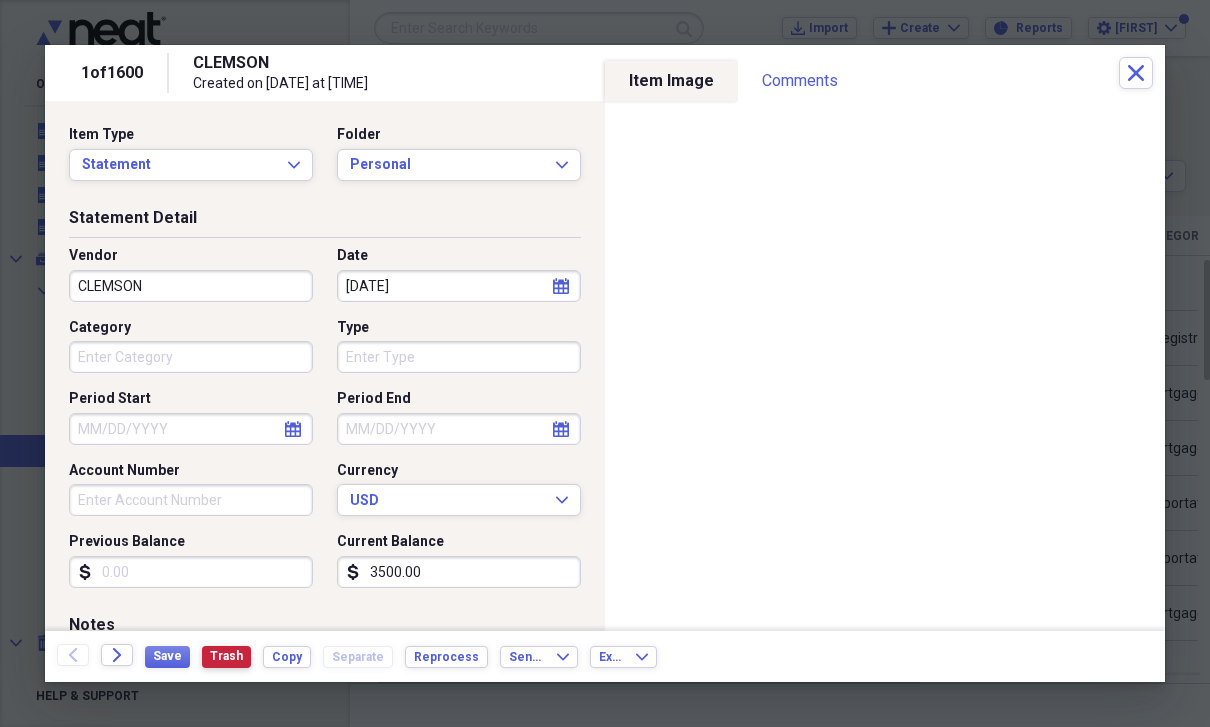 click on "Trash" at bounding box center (226, 656) 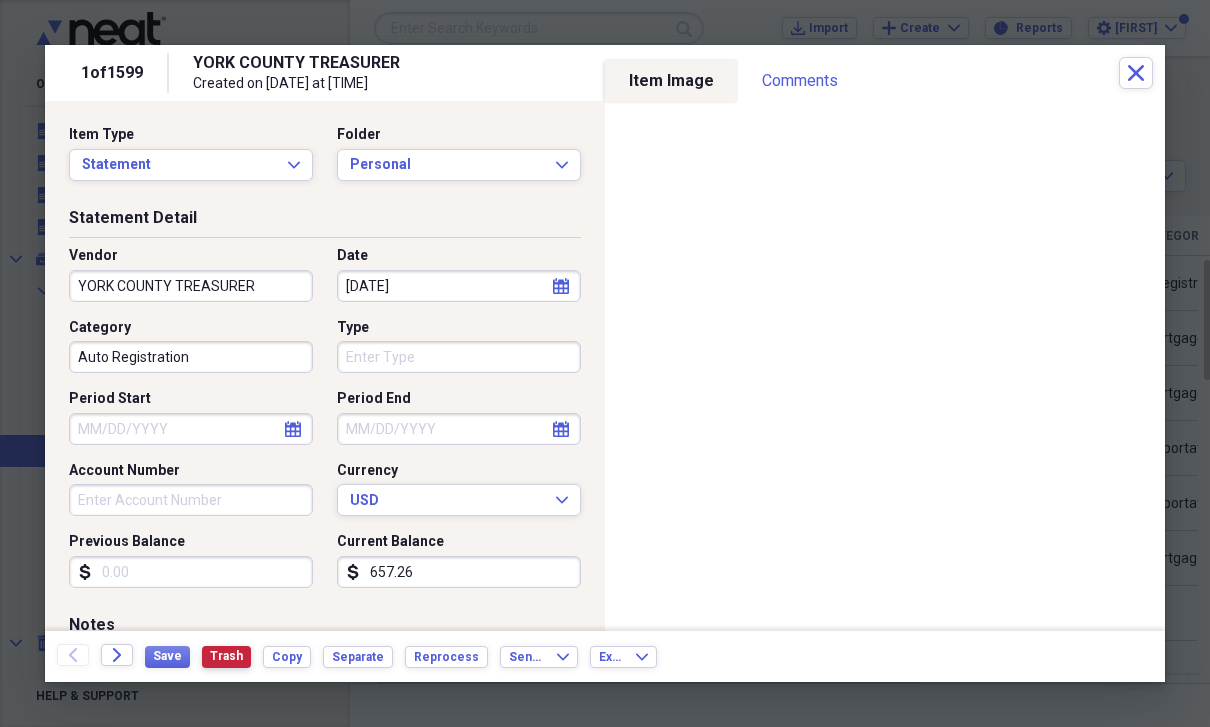 click on "Trash" at bounding box center (226, 656) 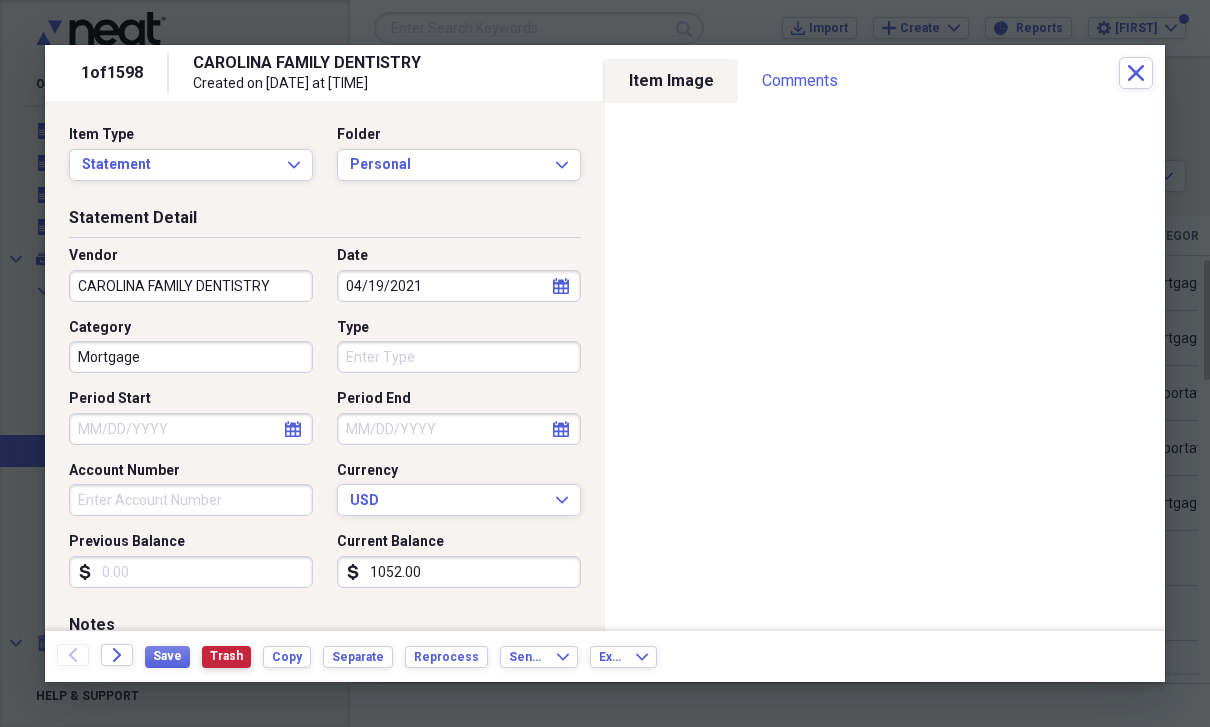 click on "Trash" at bounding box center [226, 656] 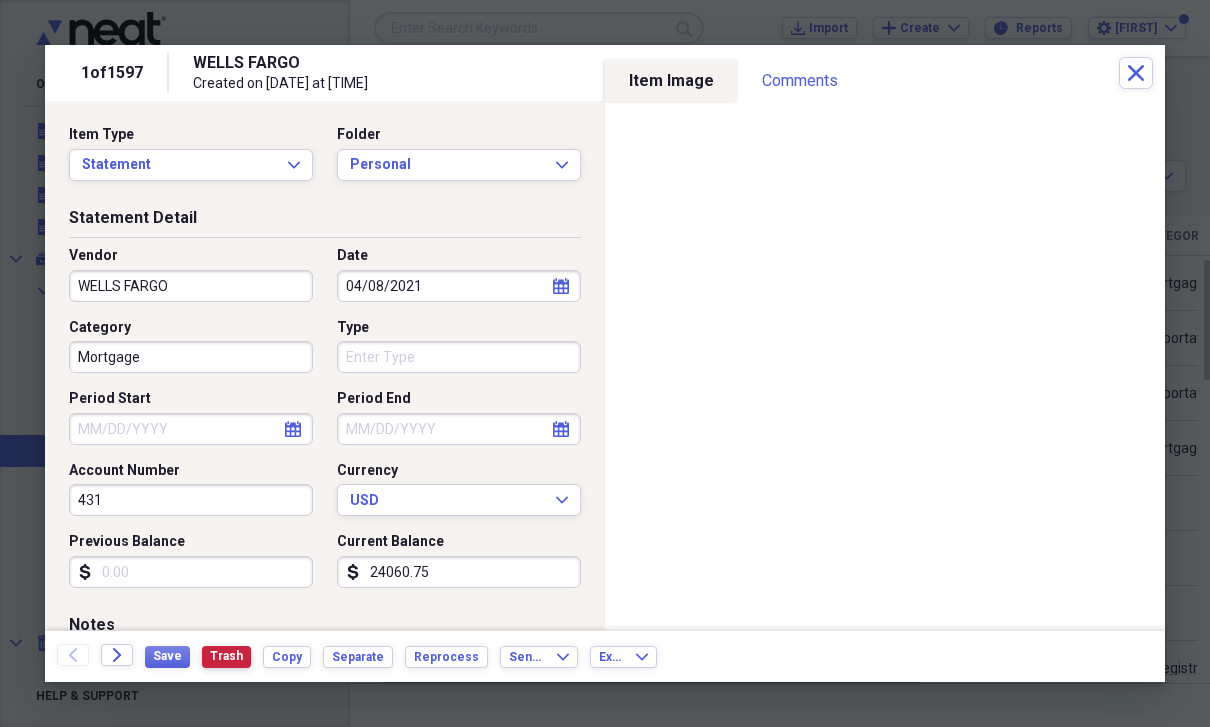 click on "Trash" at bounding box center (226, 656) 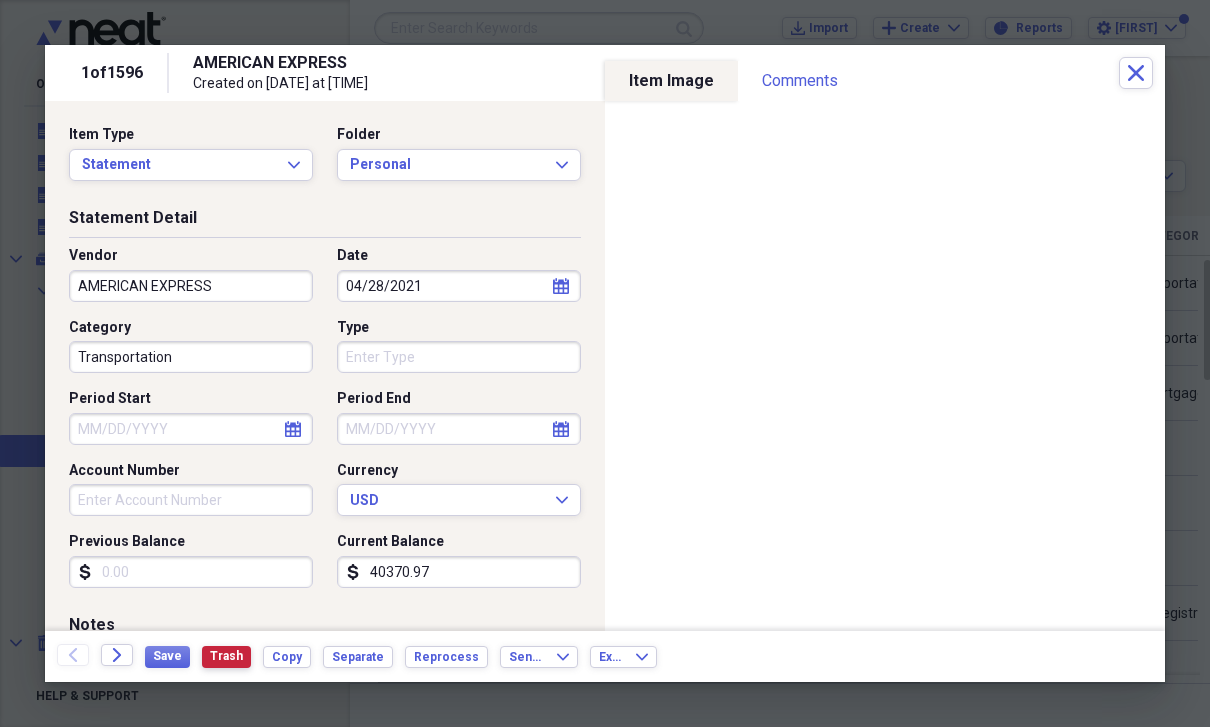 click on "Trash" at bounding box center [226, 656] 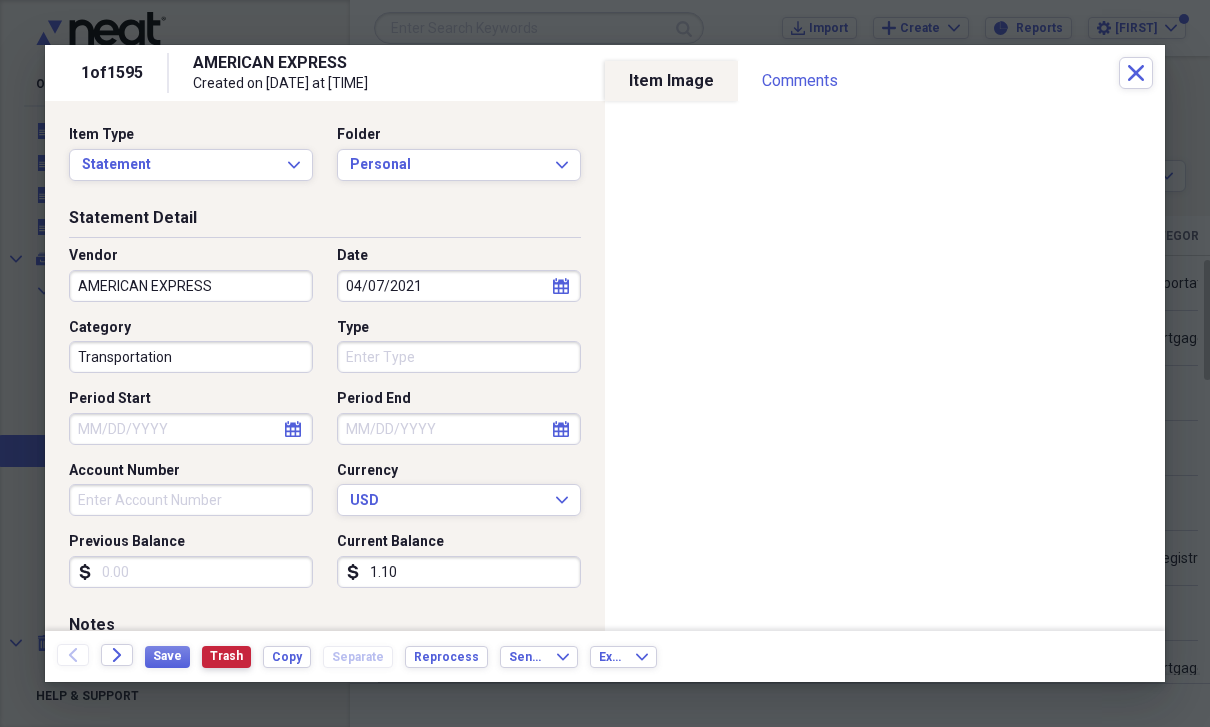 click on "Trash" at bounding box center (226, 656) 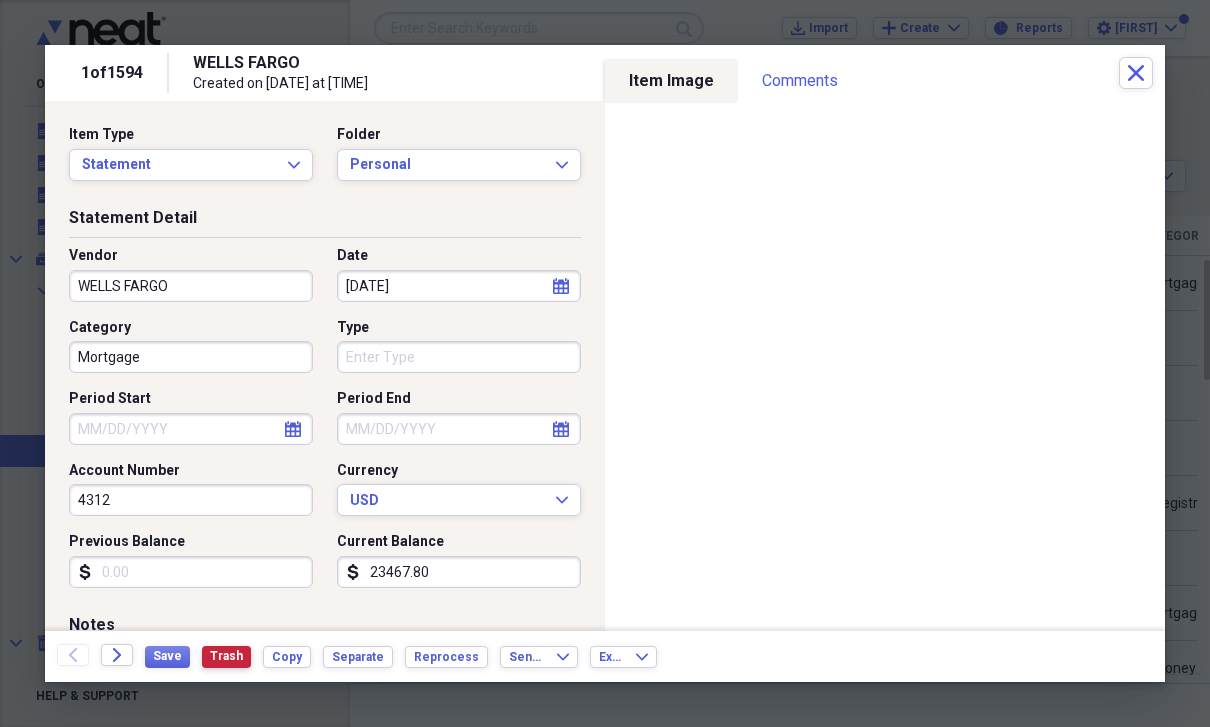 click on "Trash" at bounding box center [226, 656] 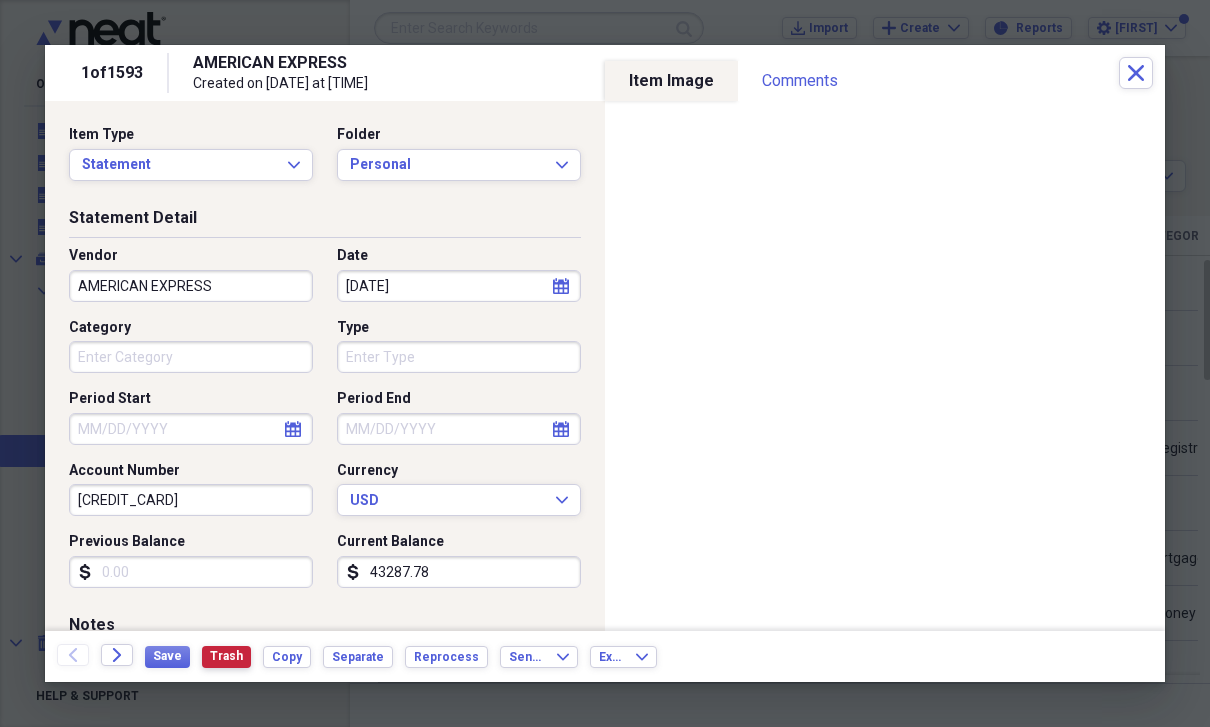 click on "Trash" at bounding box center [226, 656] 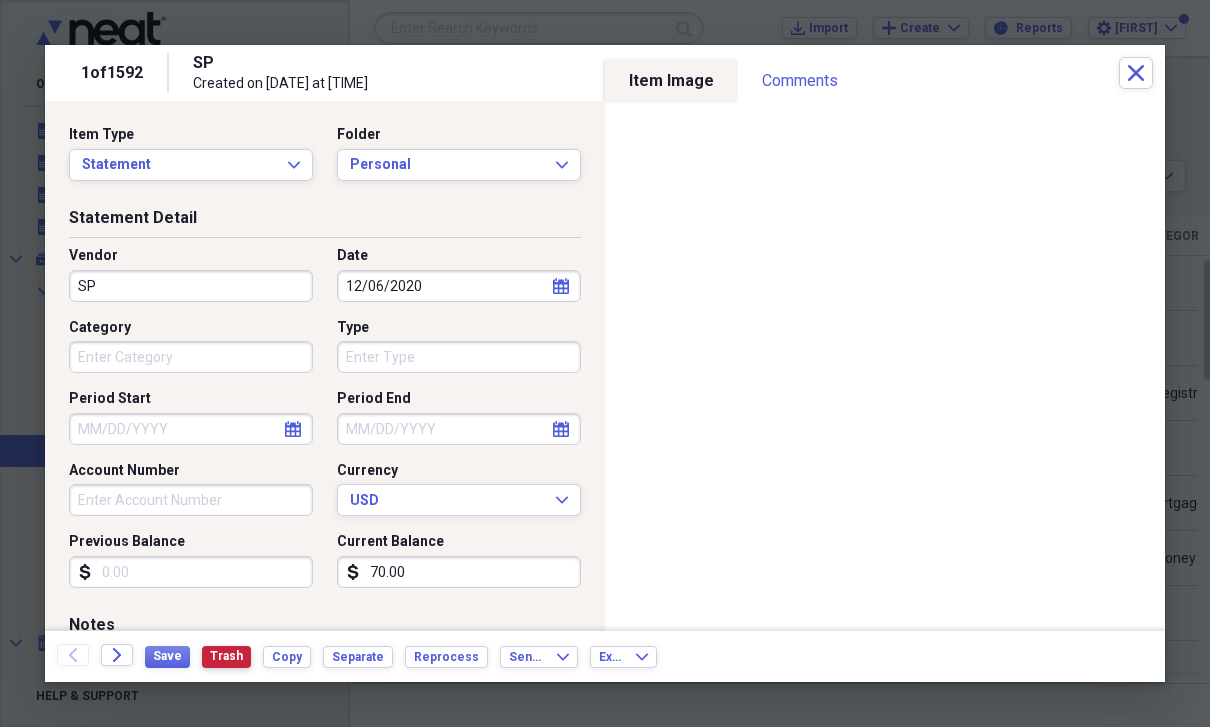 click on "Trash" at bounding box center (226, 656) 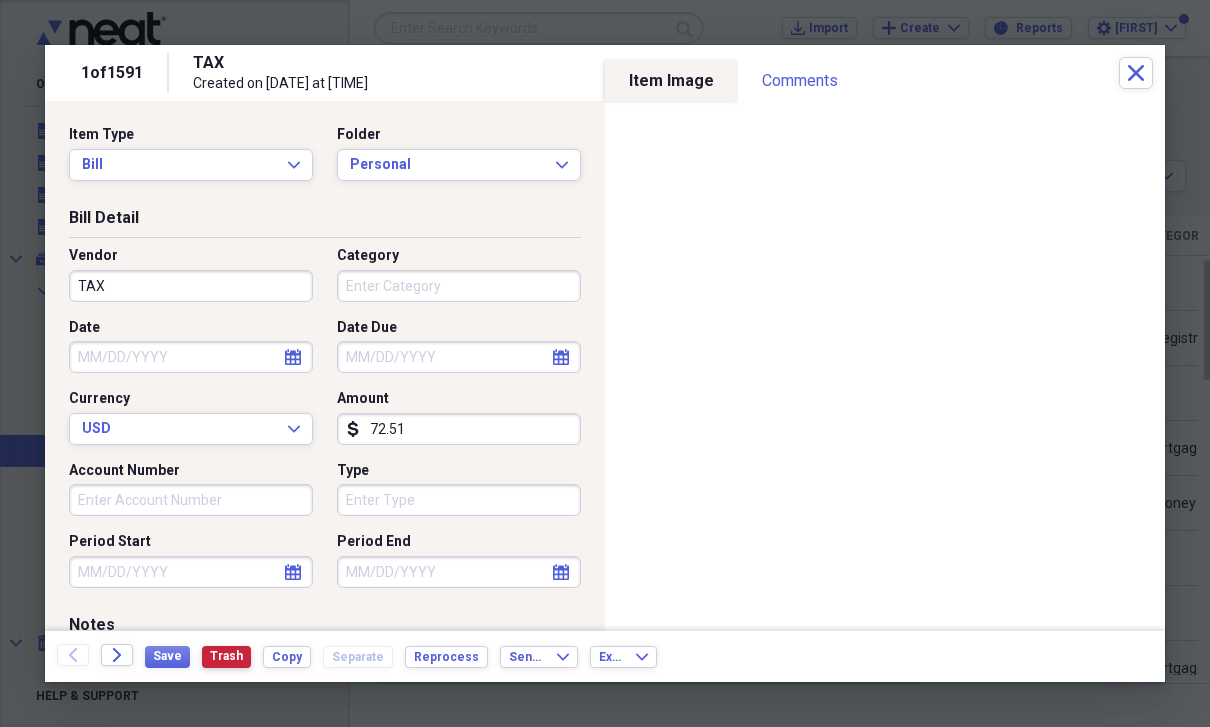 click on "Trash" at bounding box center (226, 656) 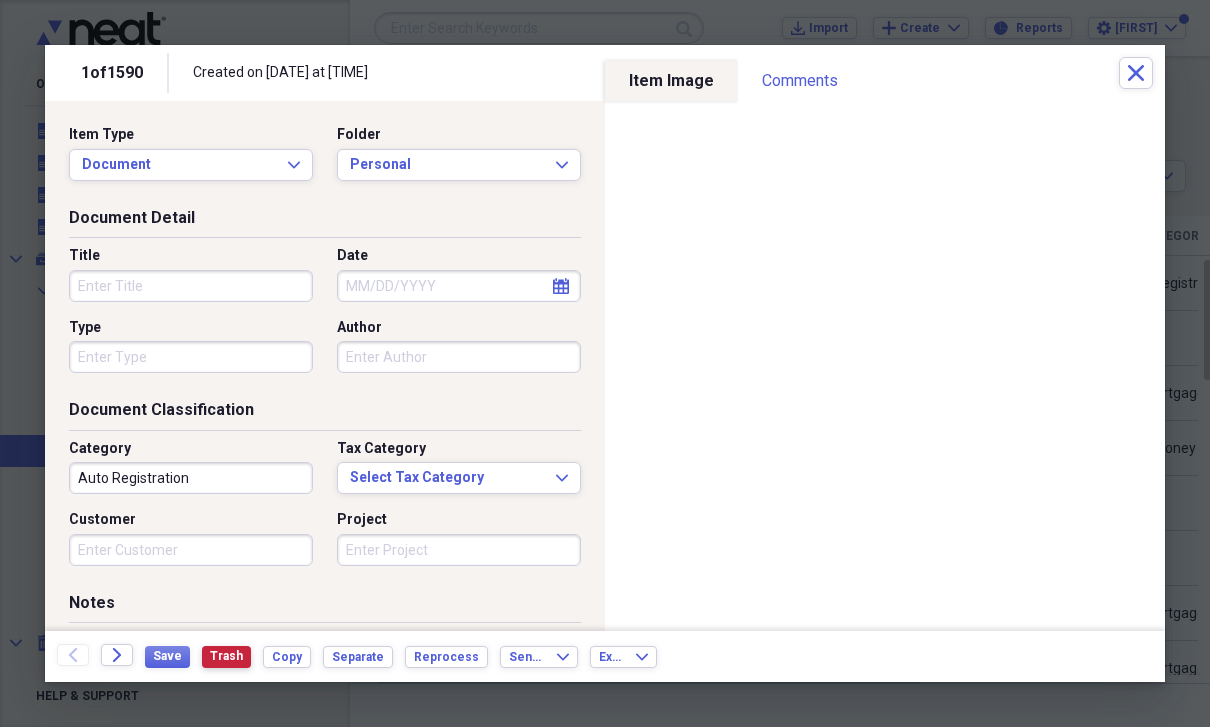 click on "Trash" at bounding box center [226, 656] 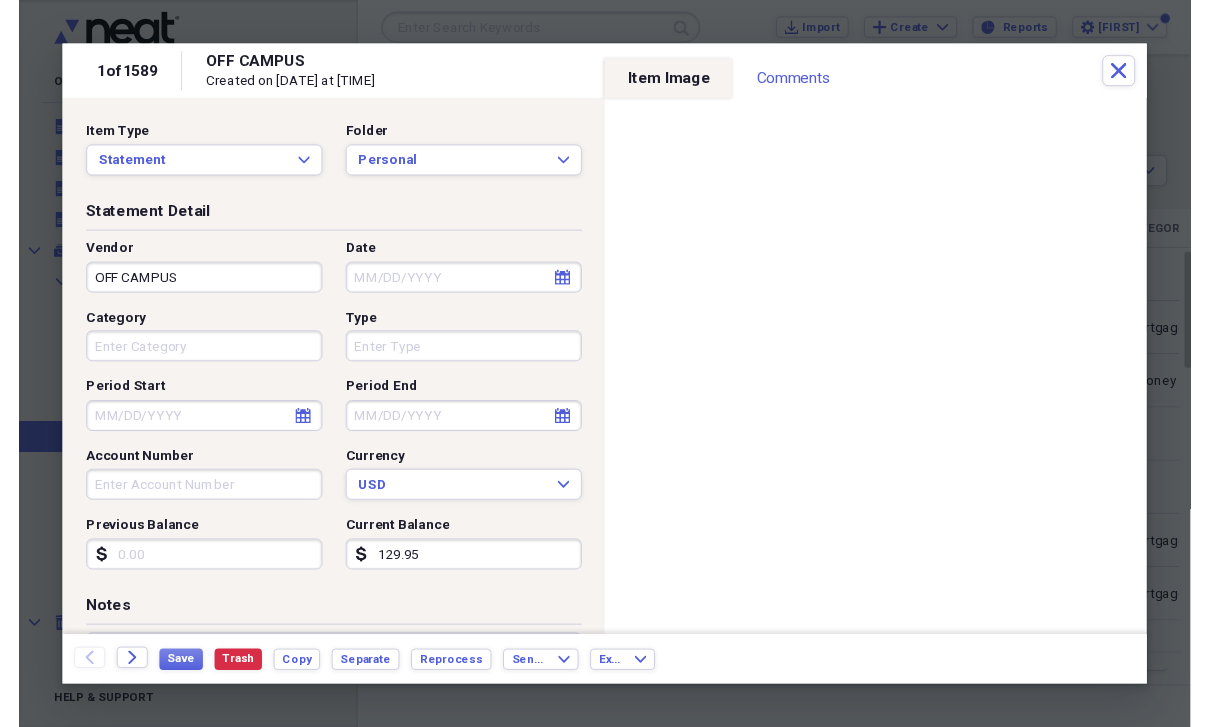scroll, scrollTop: 24, scrollLeft: 0, axis: vertical 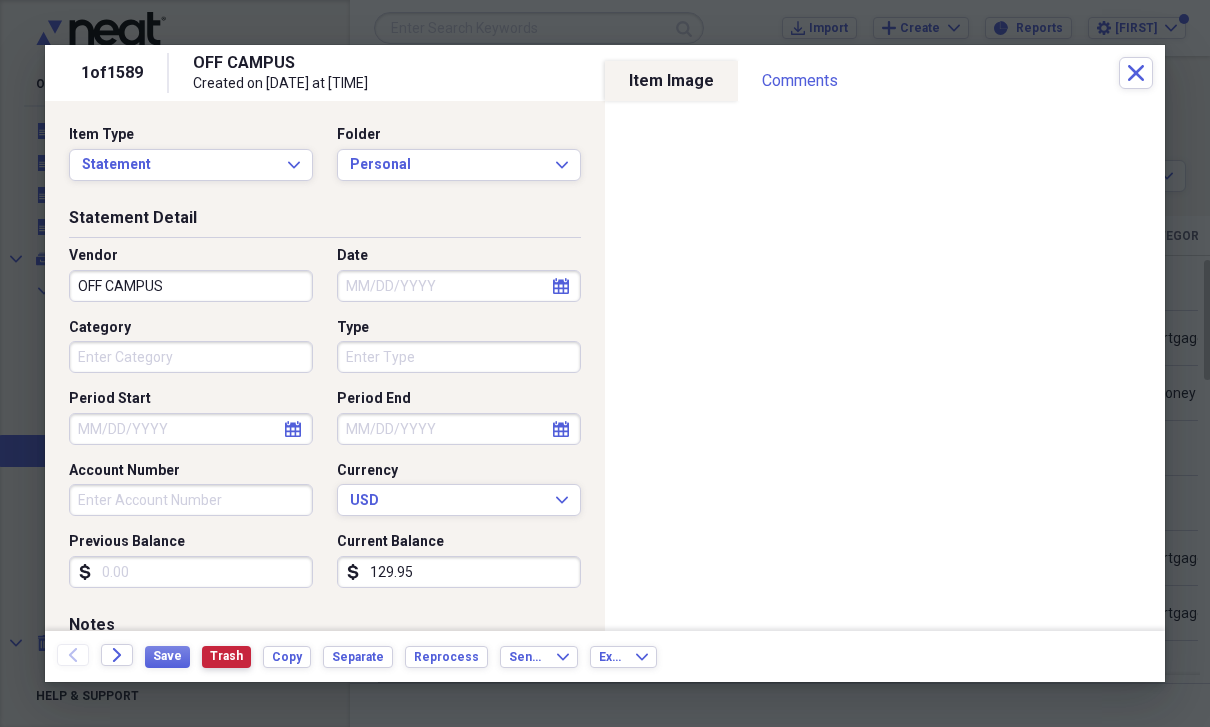 click on "Trash" at bounding box center [226, 656] 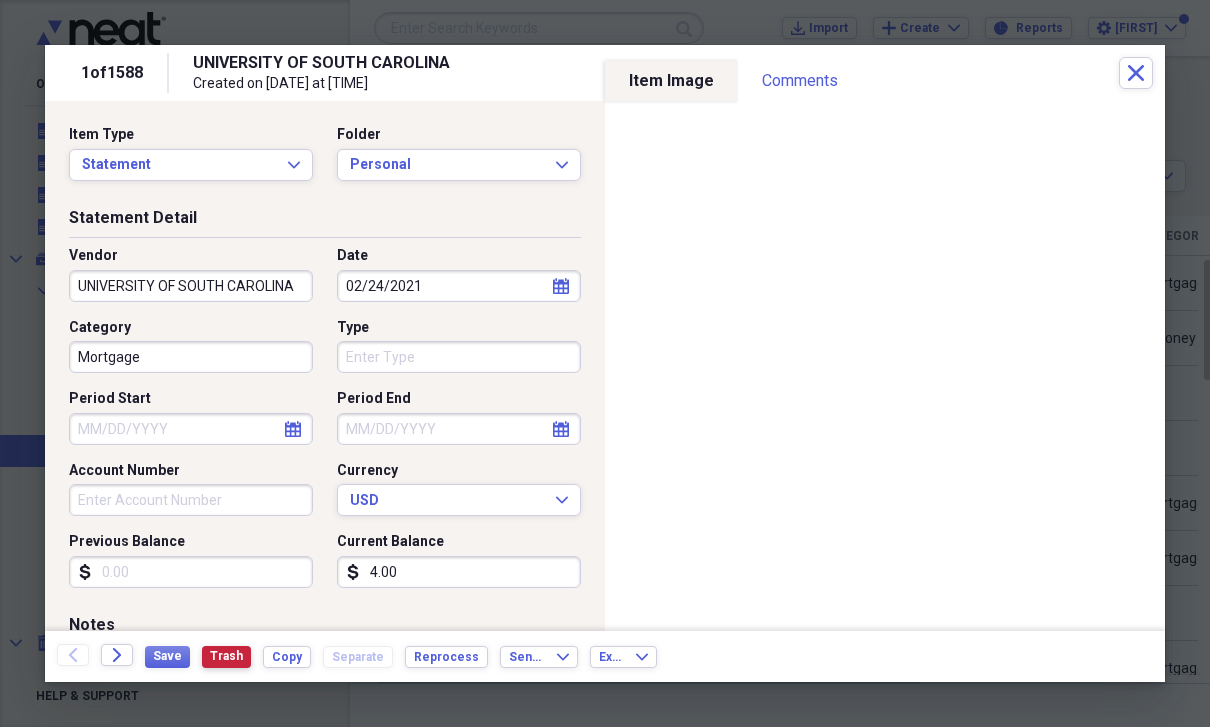 click on "Trash" at bounding box center (226, 656) 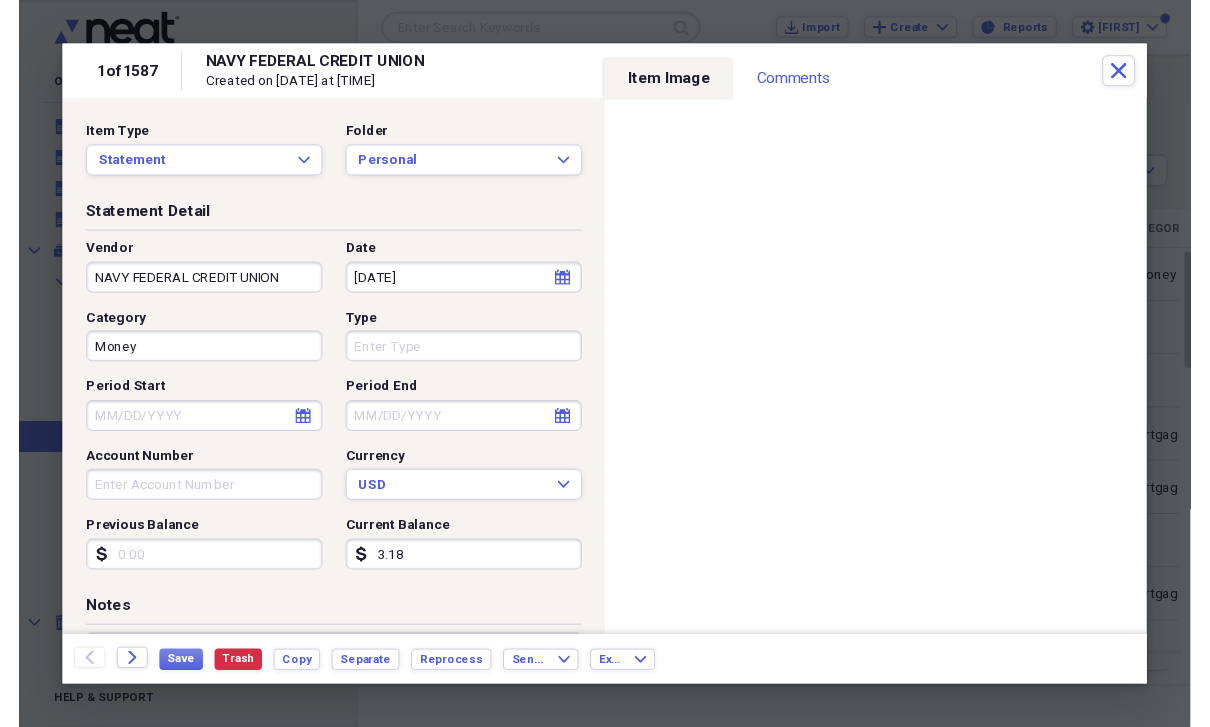 scroll, scrollTop: 24, scrollLeft: 0, axis: vertical 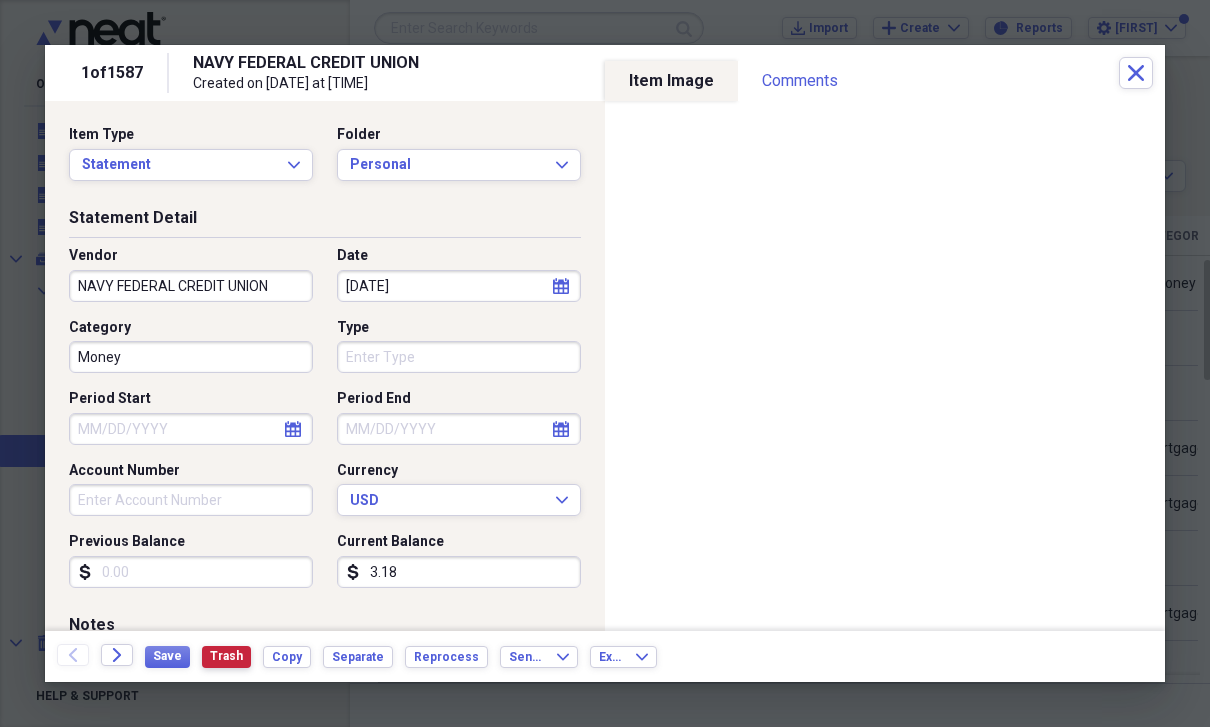 click on "Trash" at bounding box center [226, 656] 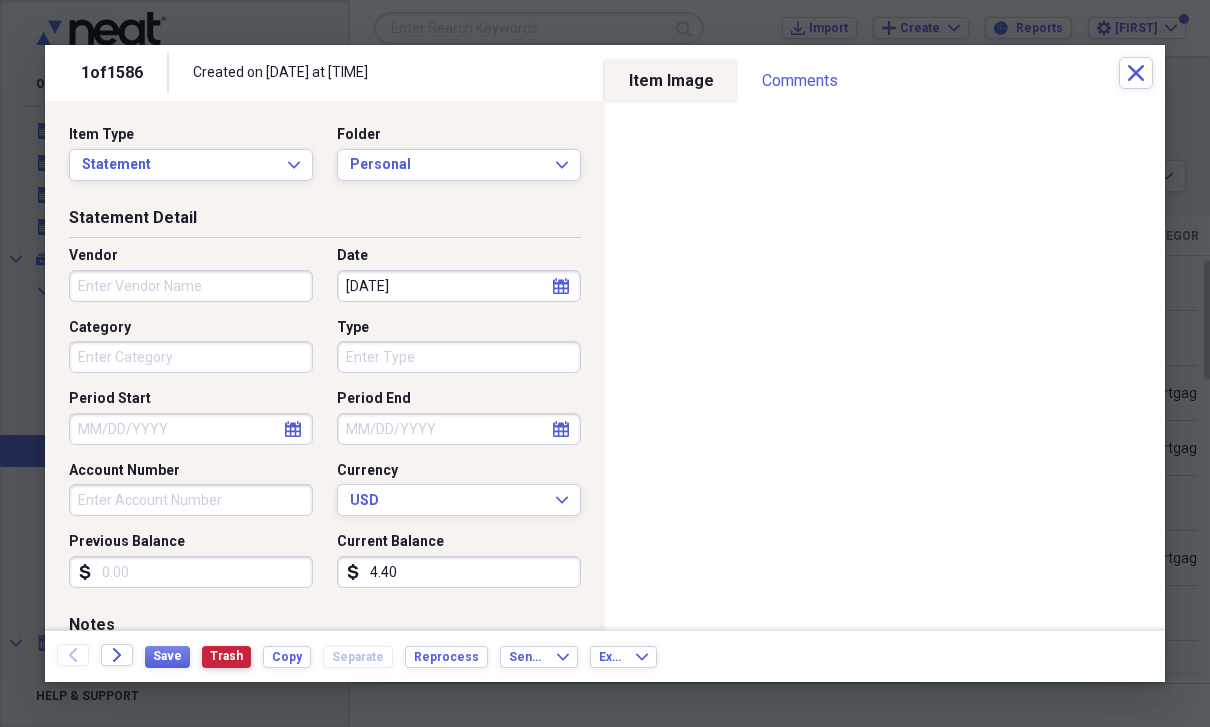 click on "Trash" at bounding box center (226, 656) 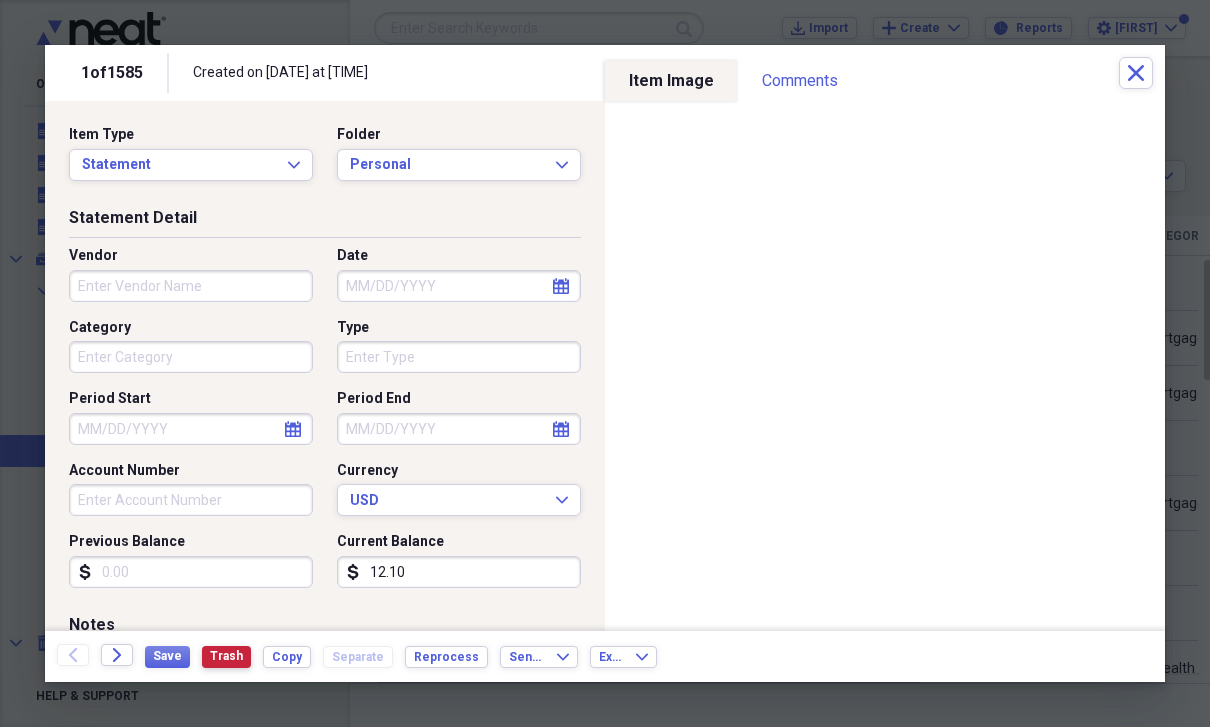 click on "Trash" at bounding box center [226, 656] 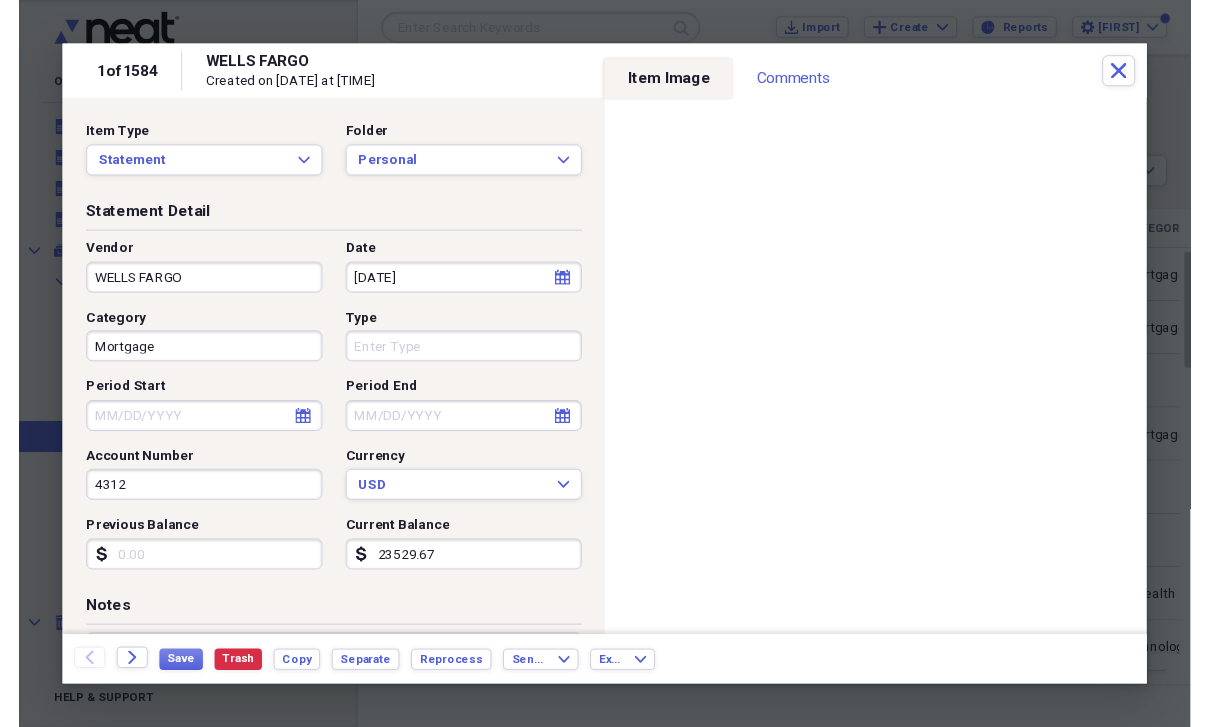 scroll, scrollTop: 24, scrollLeft: 0, axis: vertical 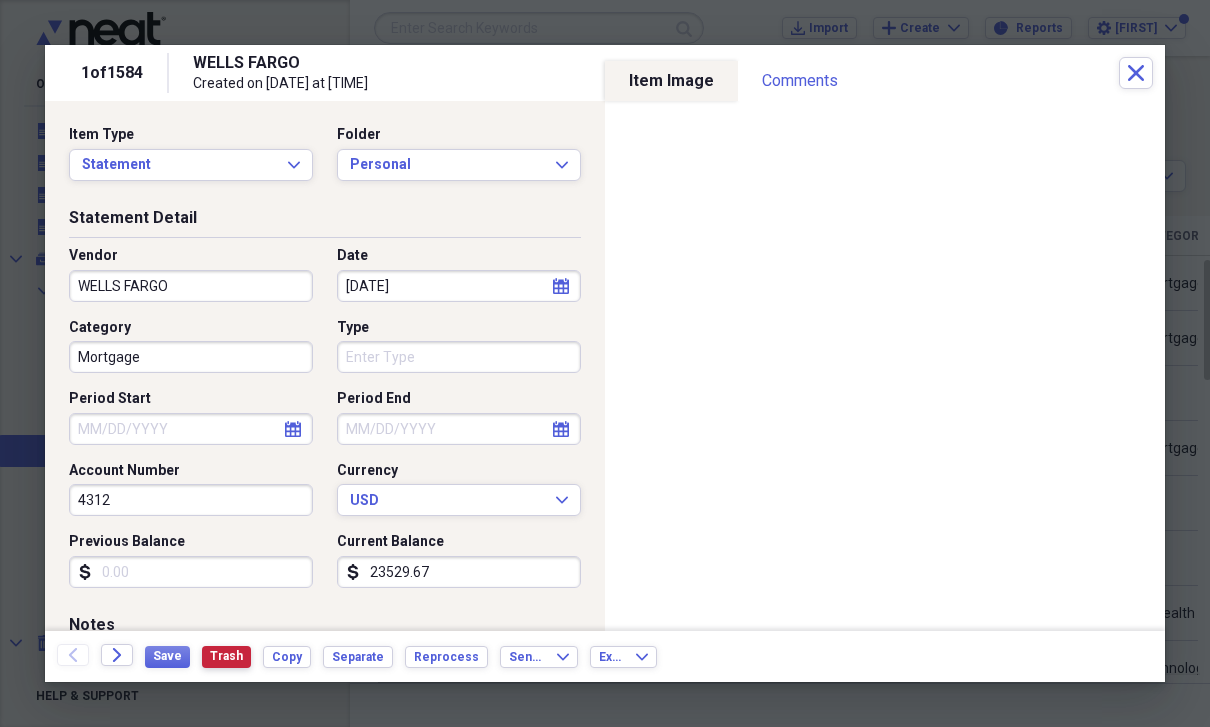 click on "Trash" at bounding box center [226, 656] 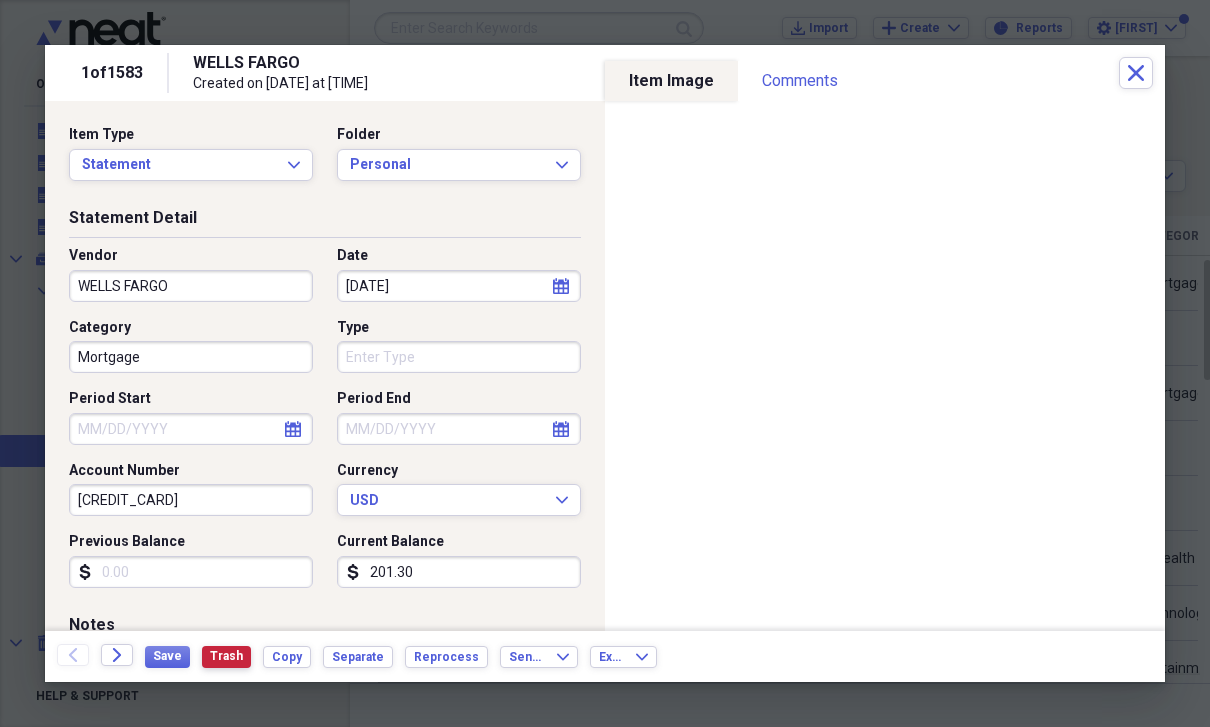 click on "Trash" at bounding box center (226, 657) 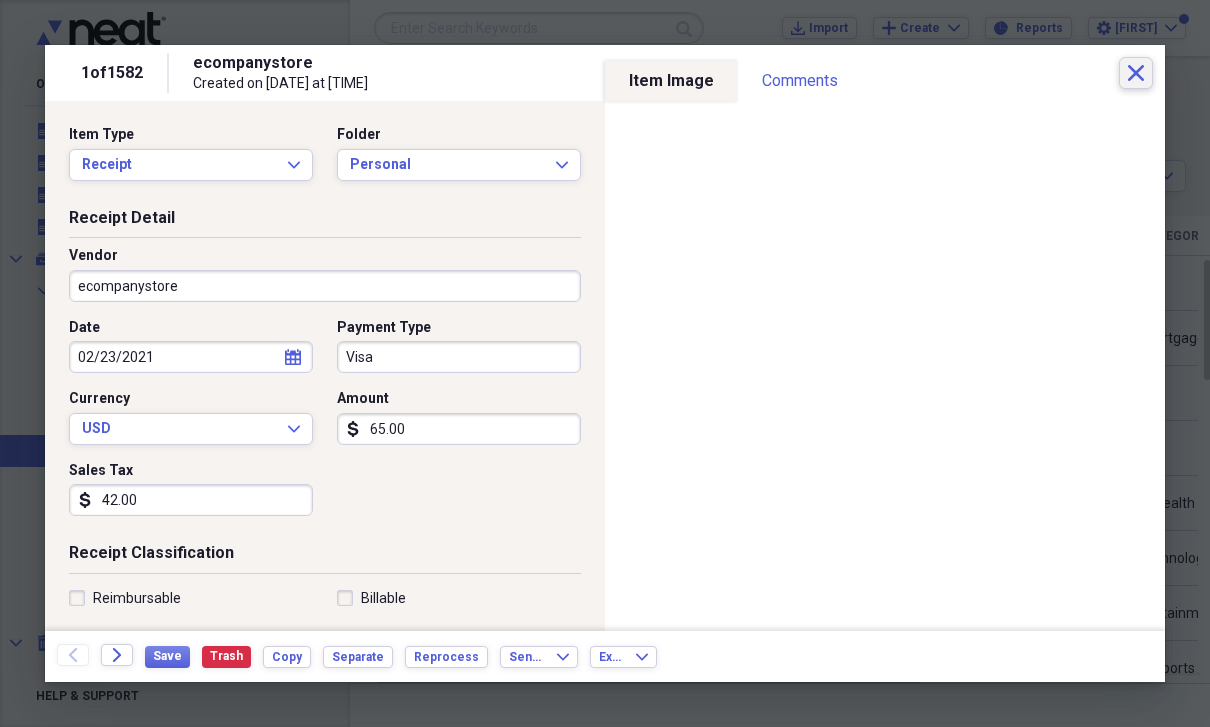 click on "Close" at bounding box center (1136, 73) 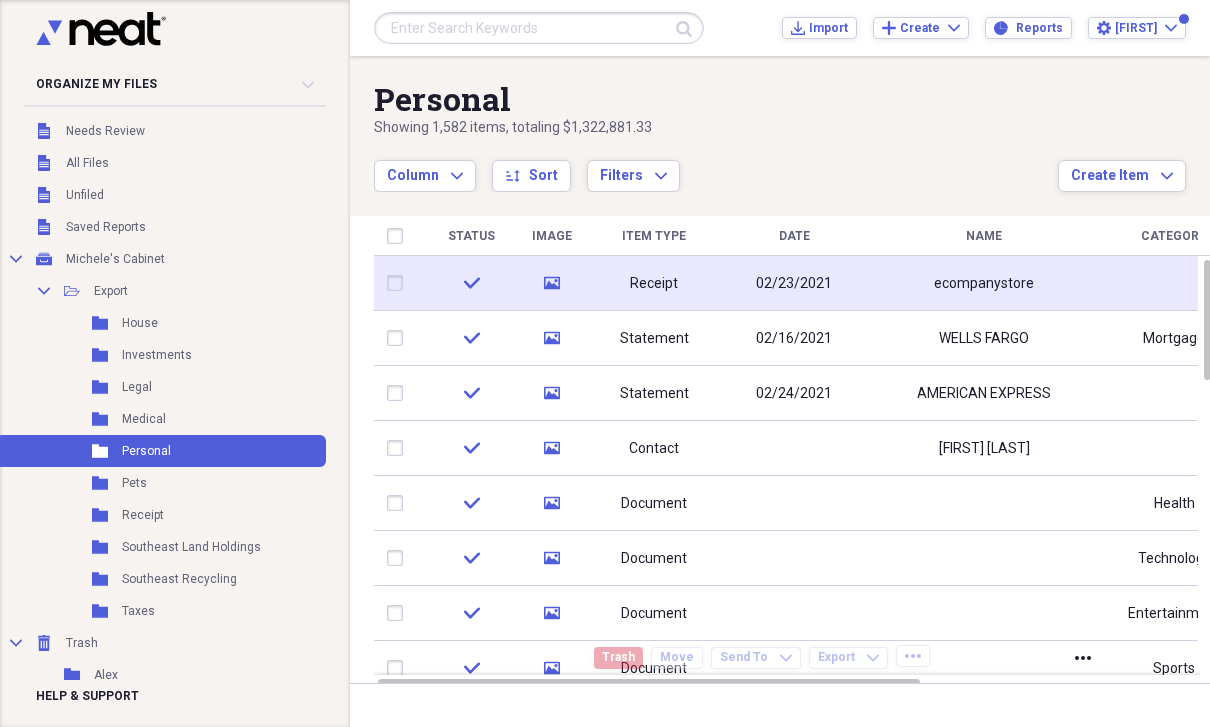 click on "ecompanystore" at bounding box center [984, 284] 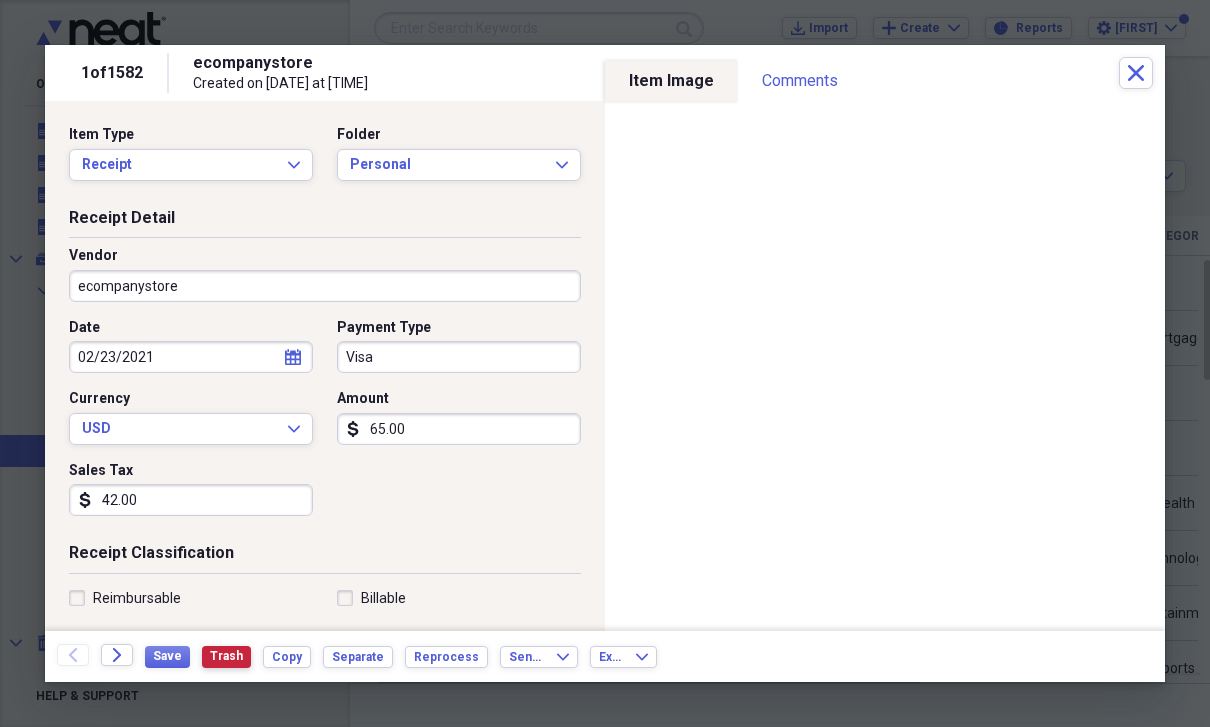 click on "Trash" at bounding box center (226, 656) 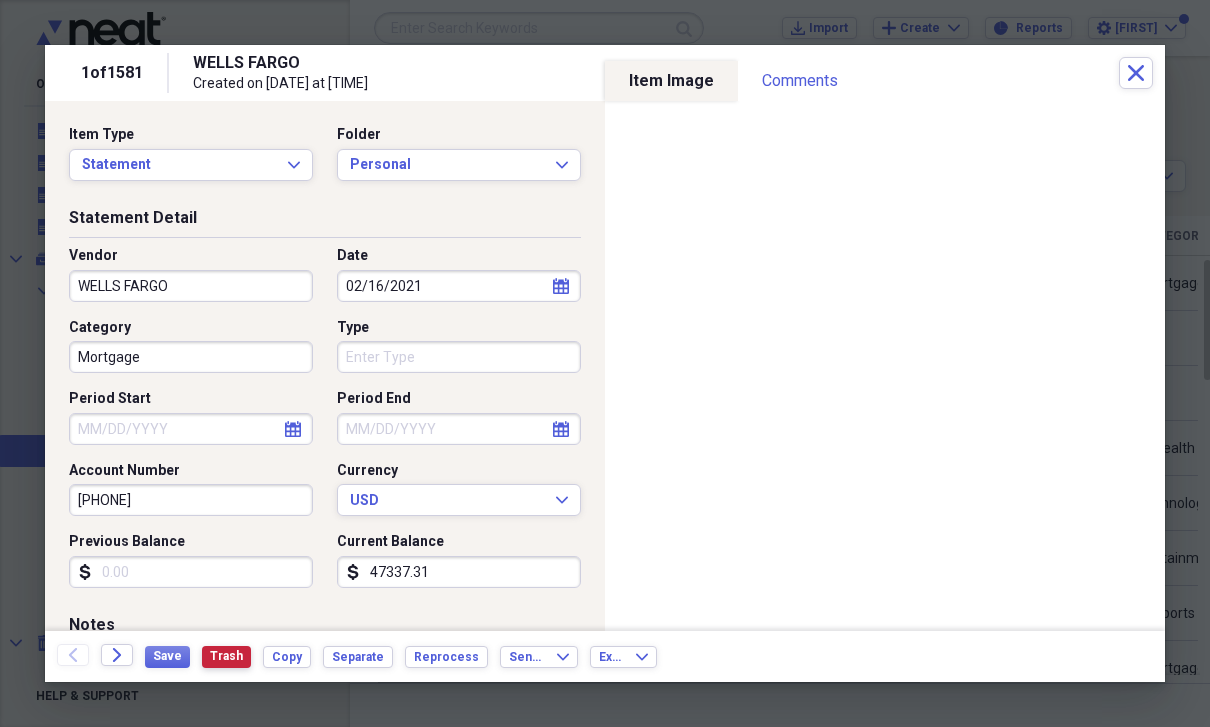 click on "Trash" at bounding box center [226, 656] 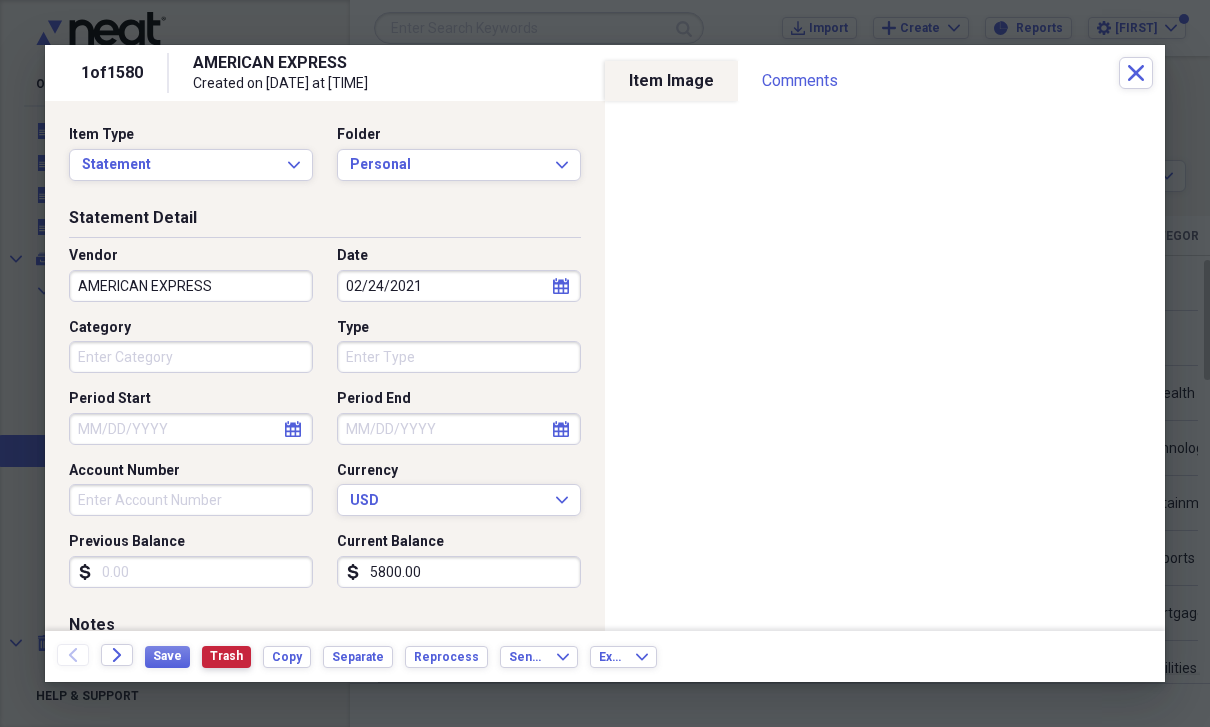 click on "Trash" at bounding box center (226, 656) 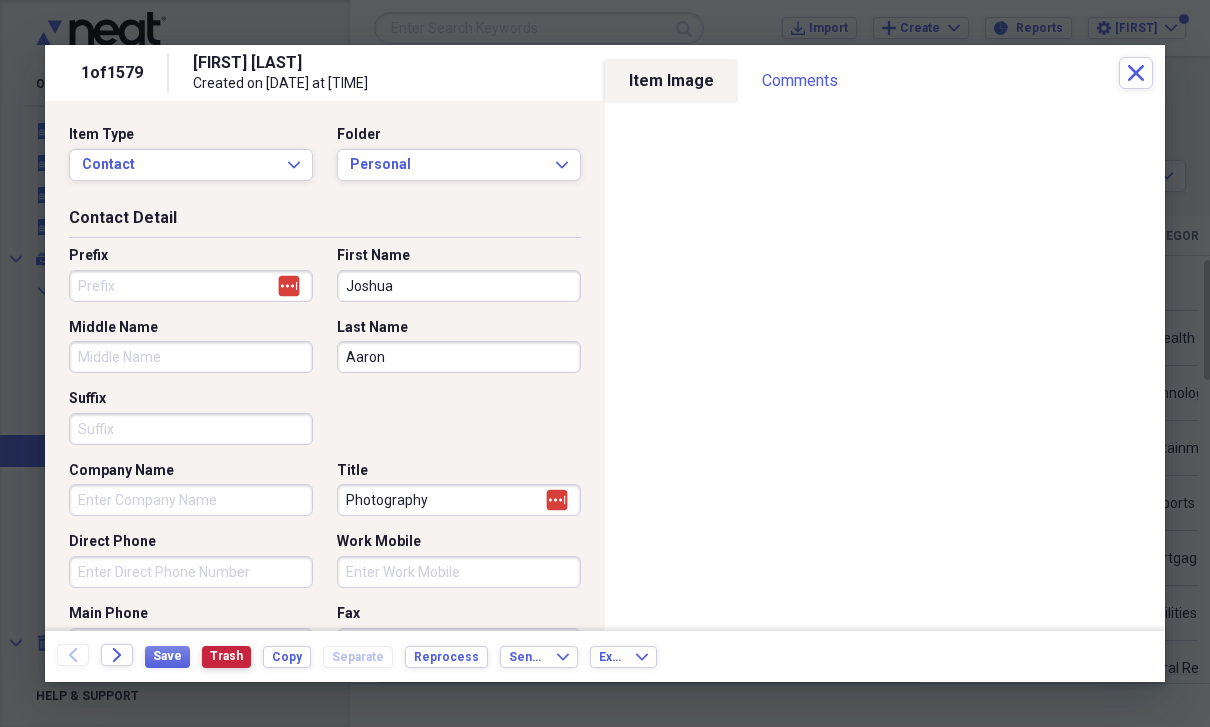 click on "Trash" at bounding box center (226, 656) 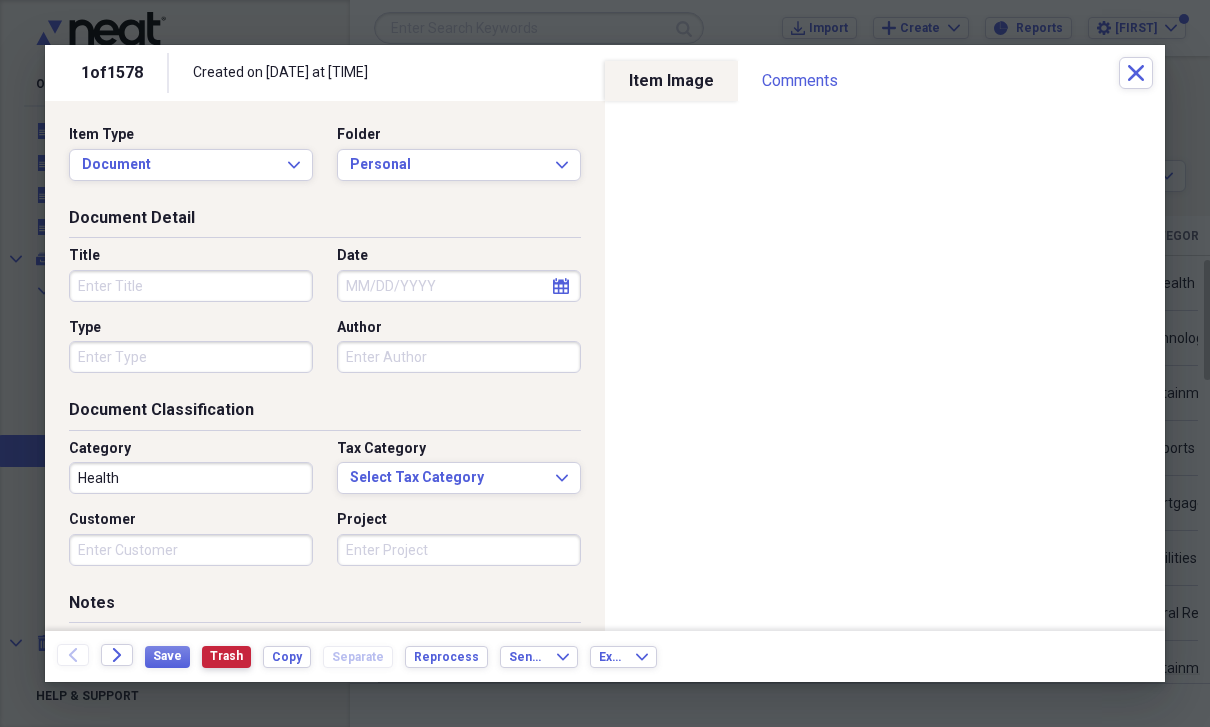 click on "Trash" at bounding box center (226, 656) 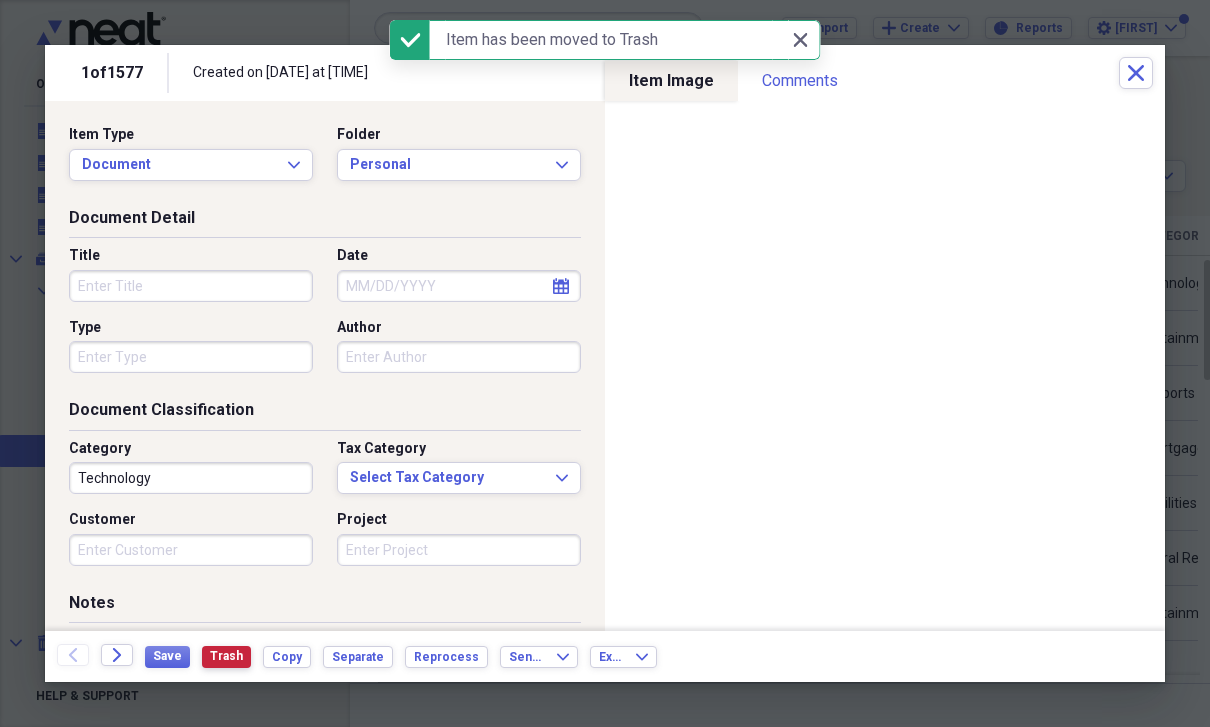 click on "Trash" at bounding box center [226, 656] 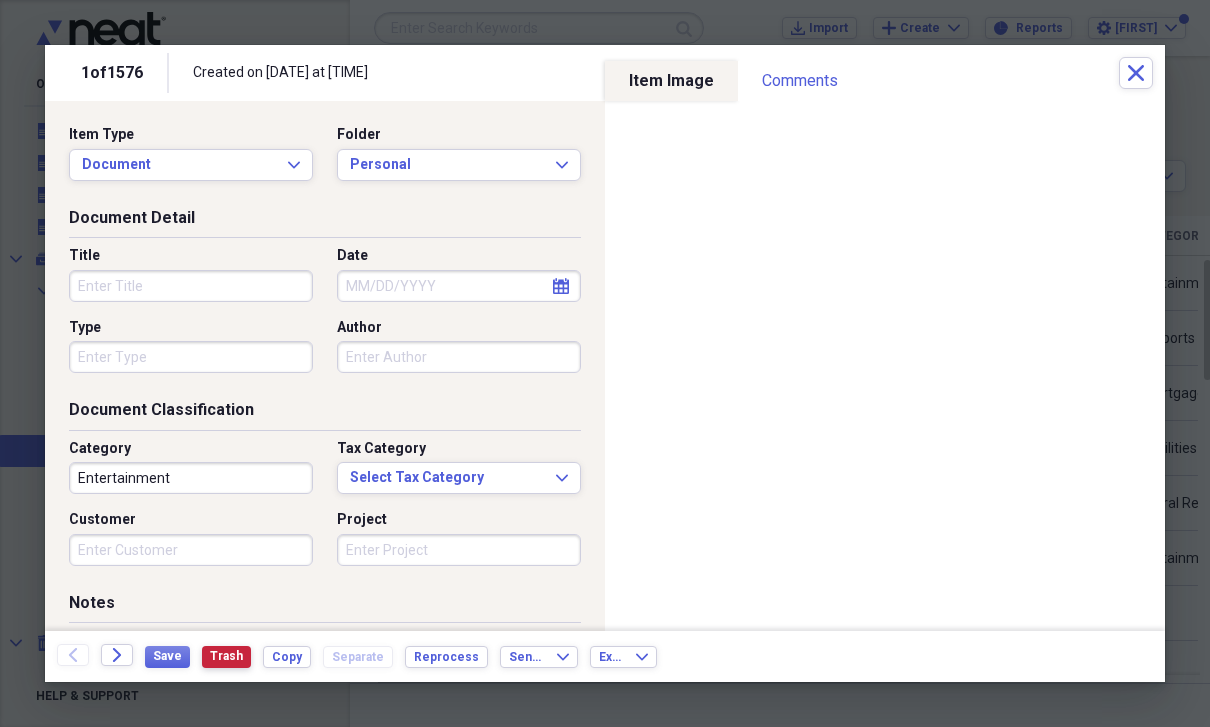 click on "Trash" at bounding box center [226, 656] 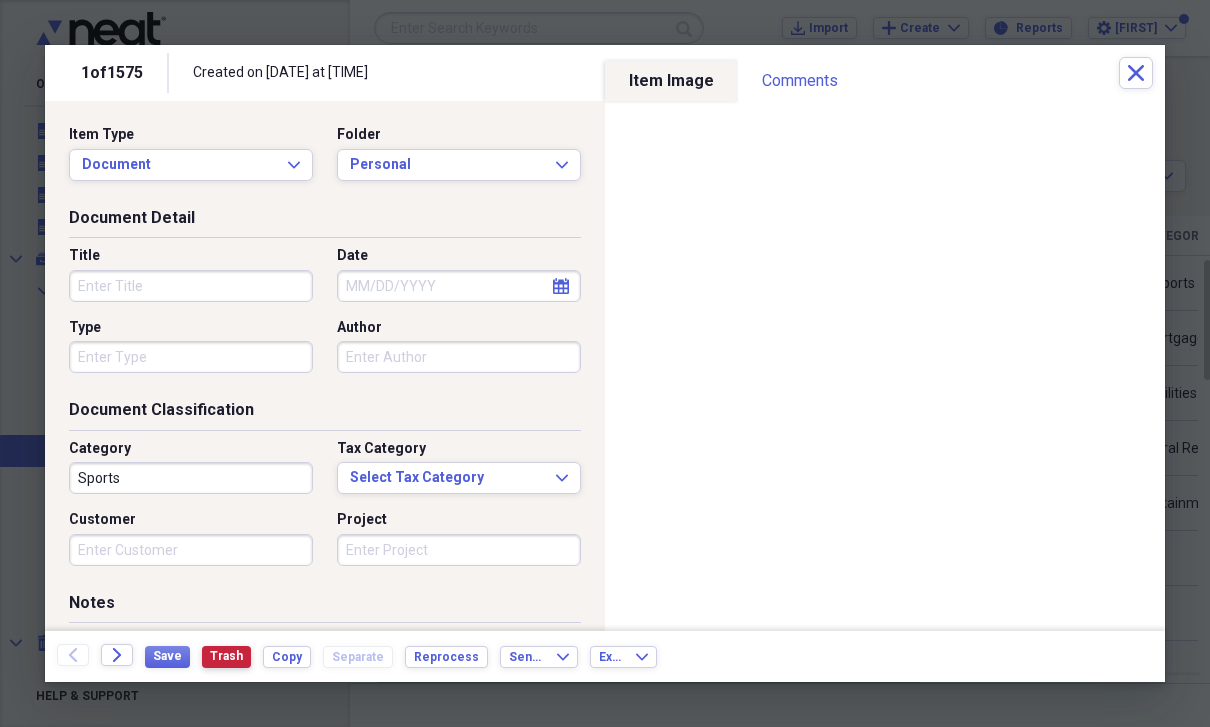 click on "Trash" at bounding box center (226, 656) 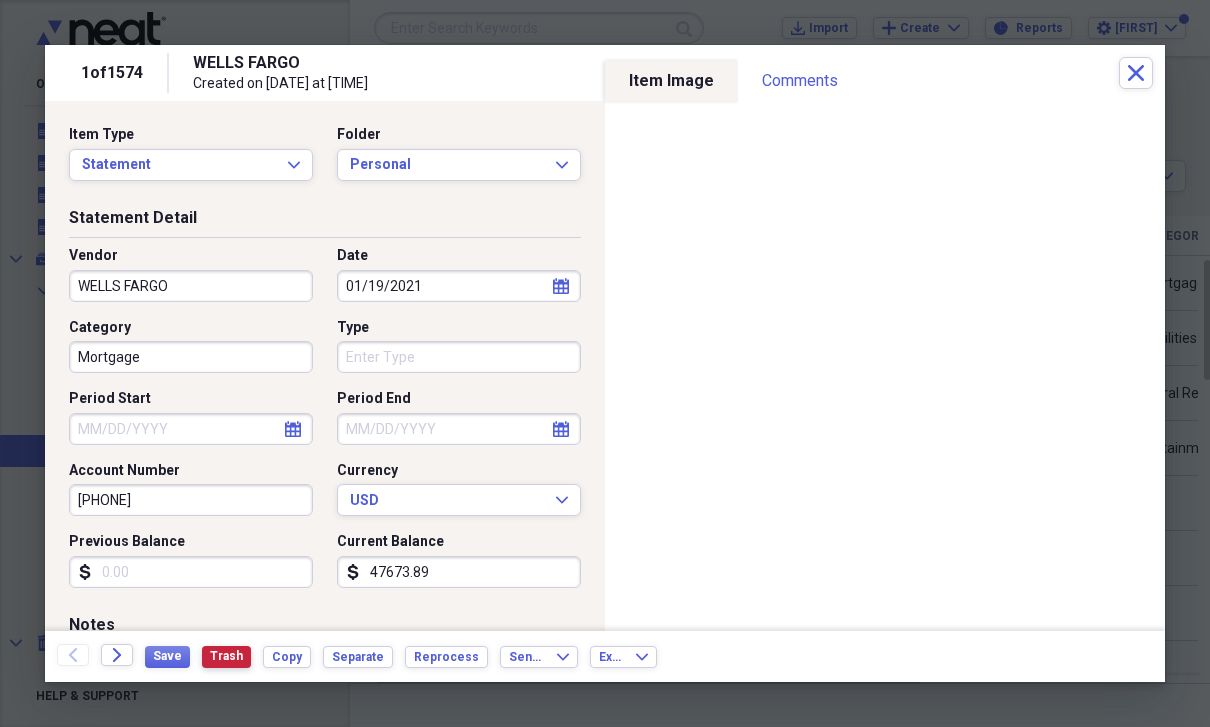 click on "Trash" at bounding box center (226, 656) 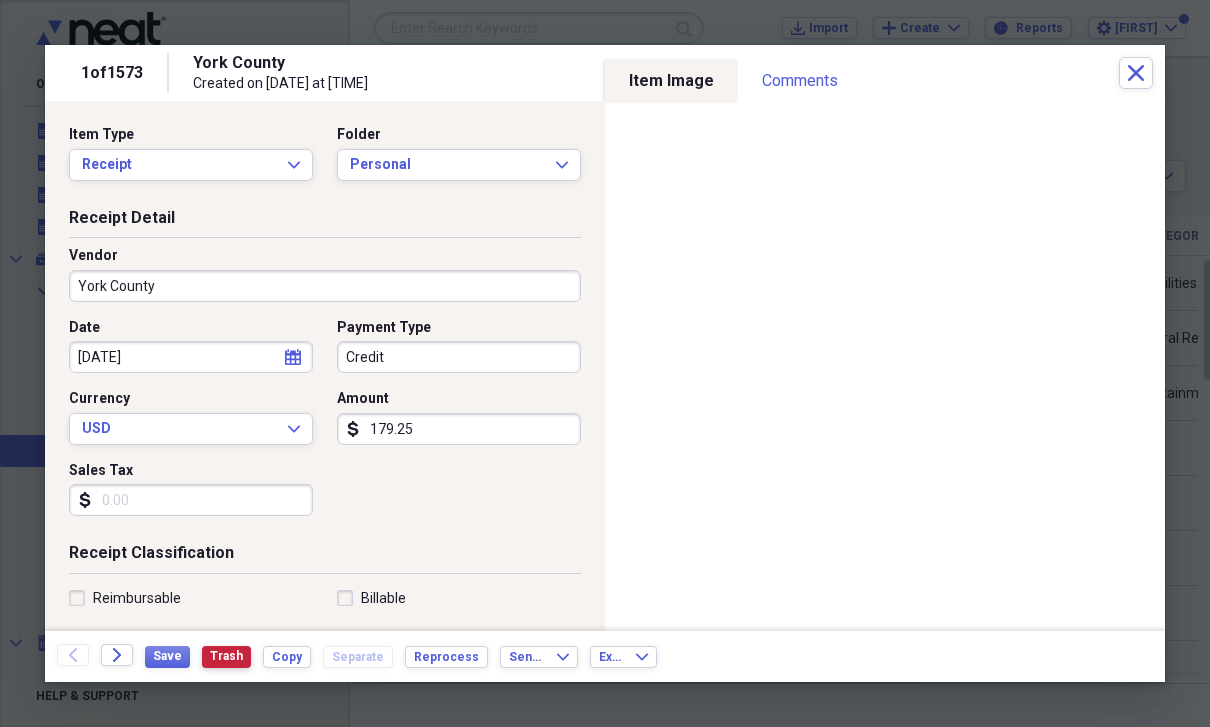 click on "Trash" at bounding box center [226, 656] 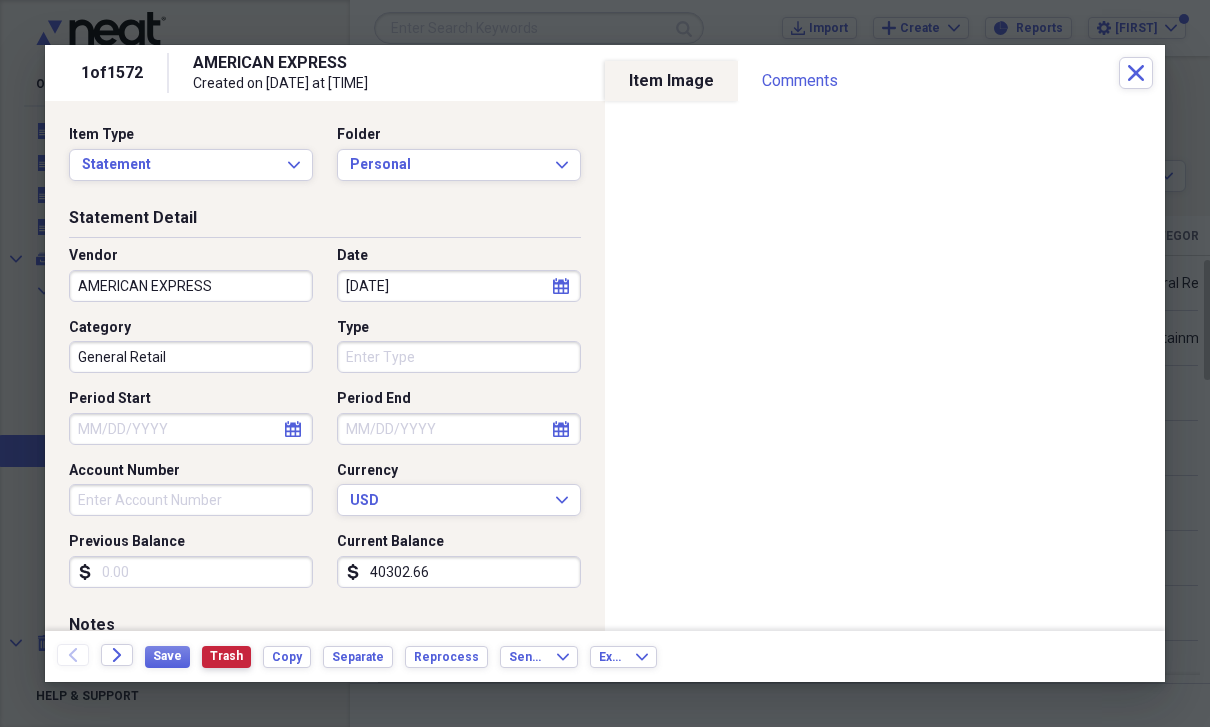 click on "Trash" at bounding box center [226, 657] 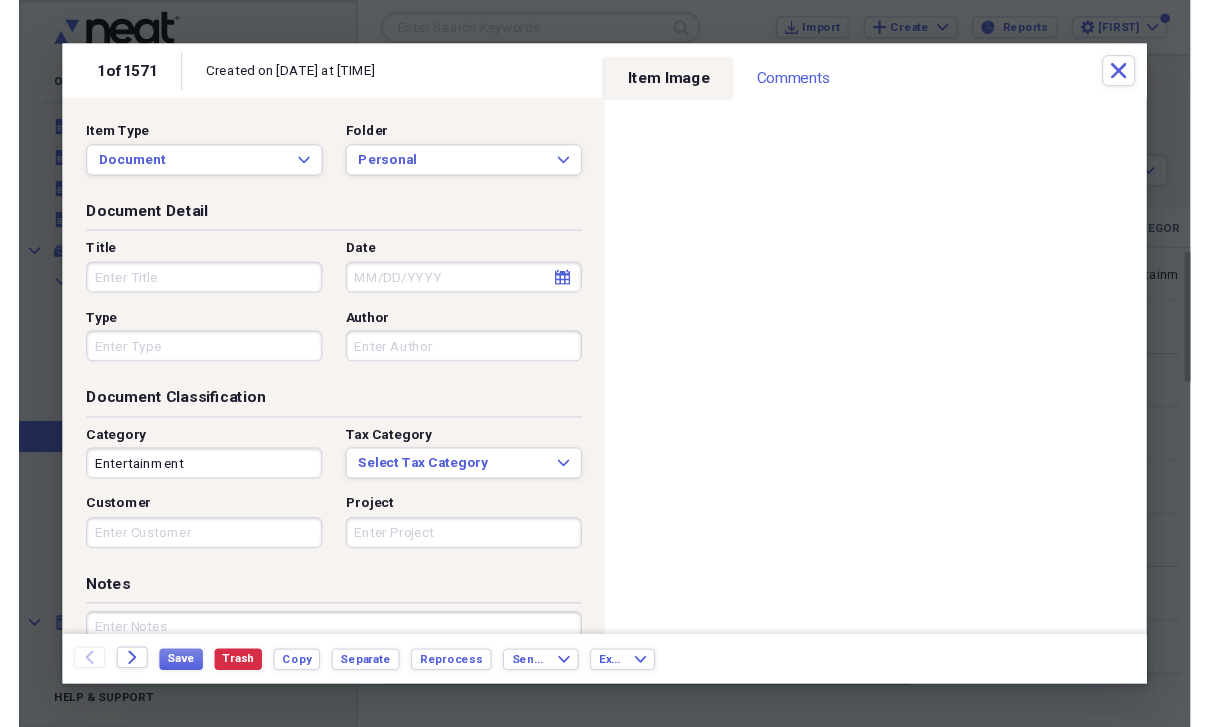 scroll, scrollTop: 24, scrollLeft: 0, axis: vertical 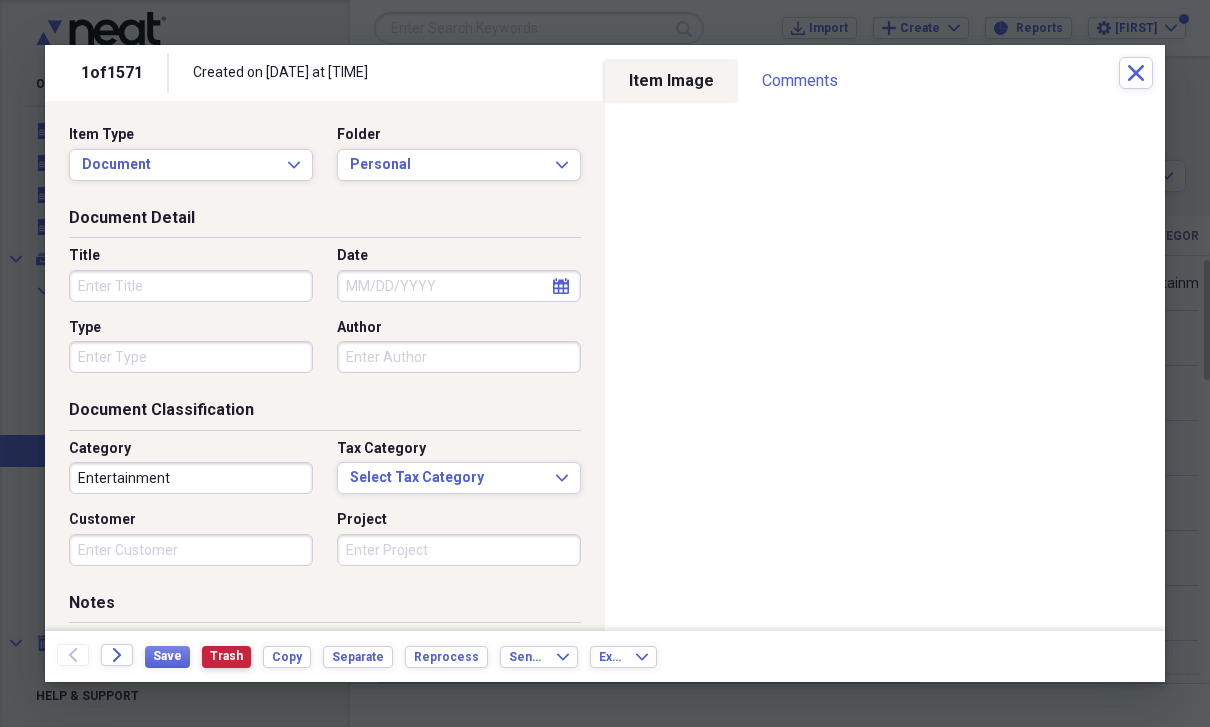 click on "Trash" at bounding box center [226, 656] 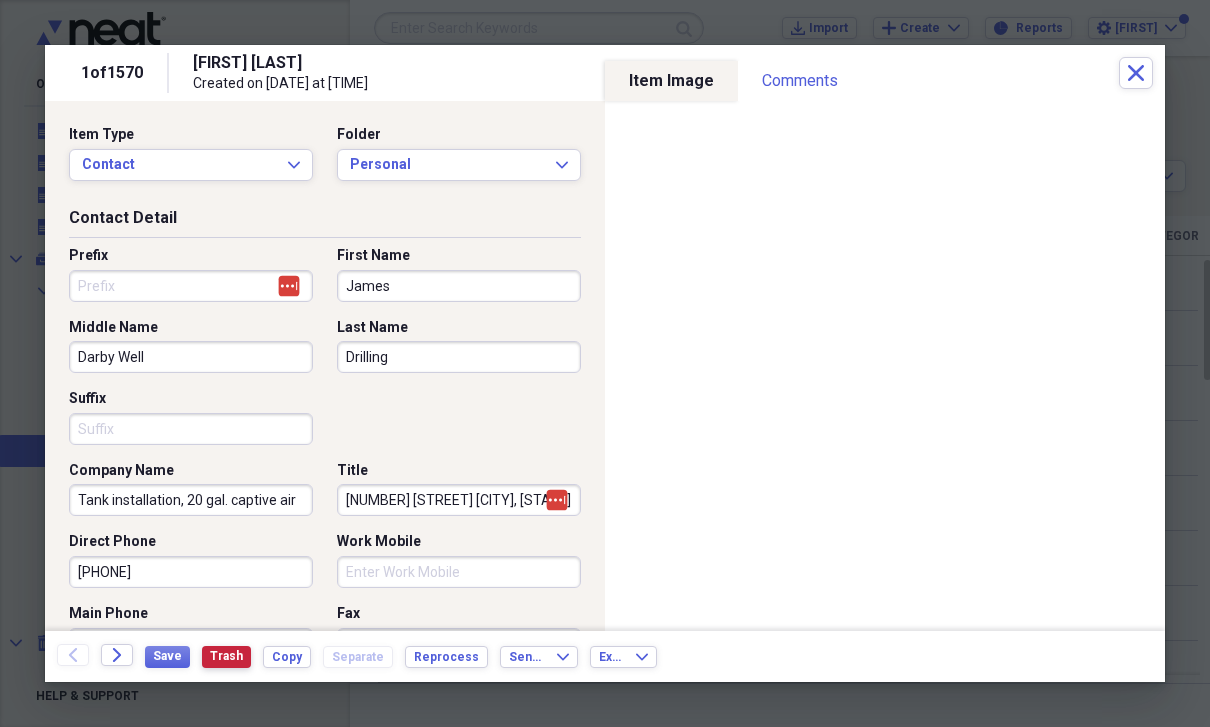 click on "Trash" at bounding box center [226, 656] 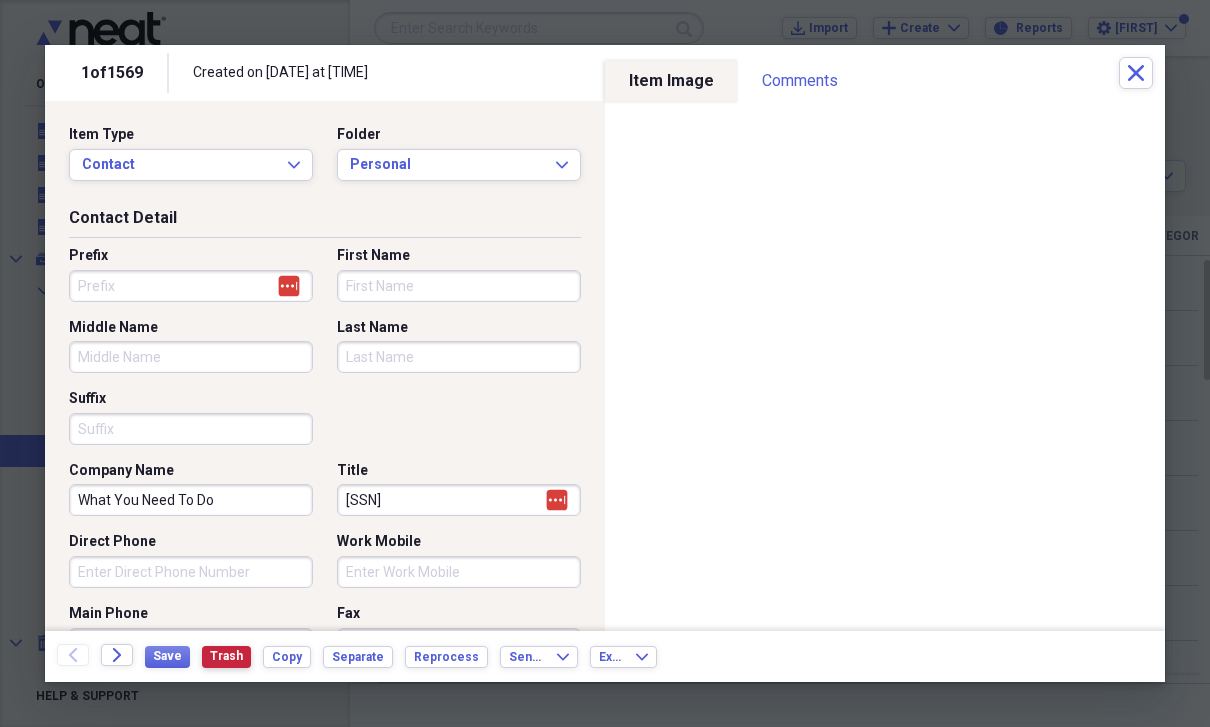 click on "Trash" at bounding box center (226, 656) 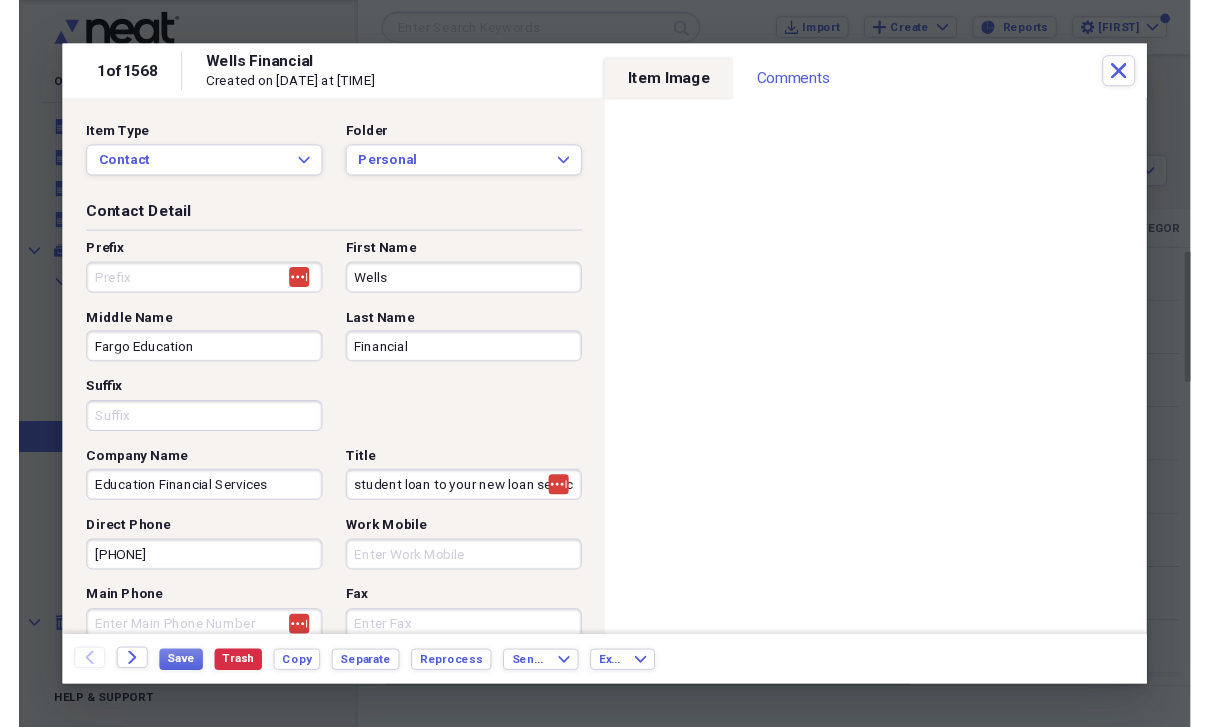scroll, scrollTop: 24, scrollLeft: 0, axis: vertical 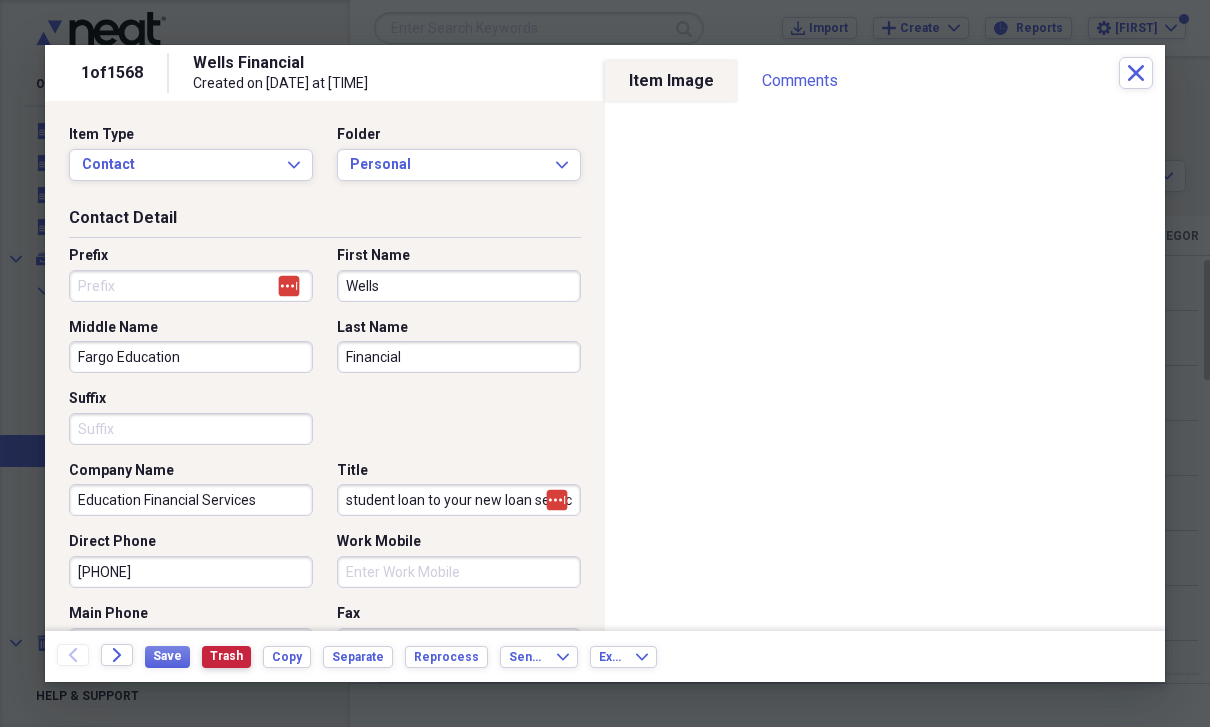 click on "Trash" at bounding box center (226, 656) 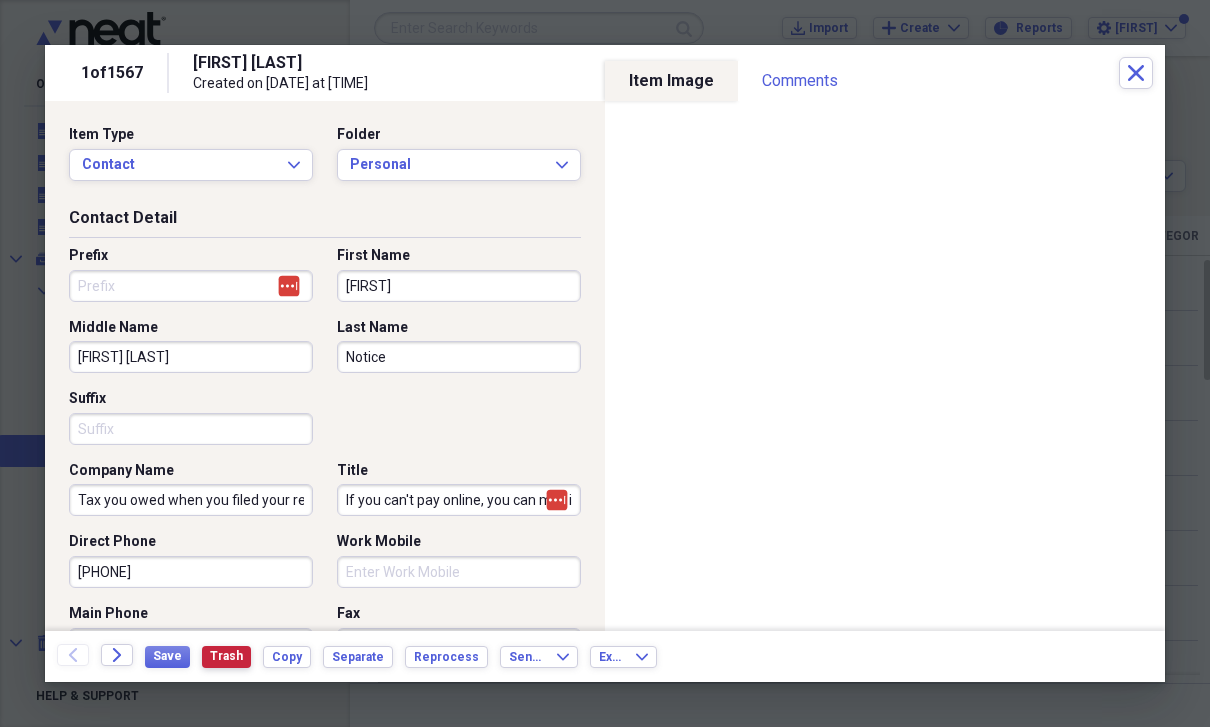 click on "Trash" at bounding box center [226, 656] 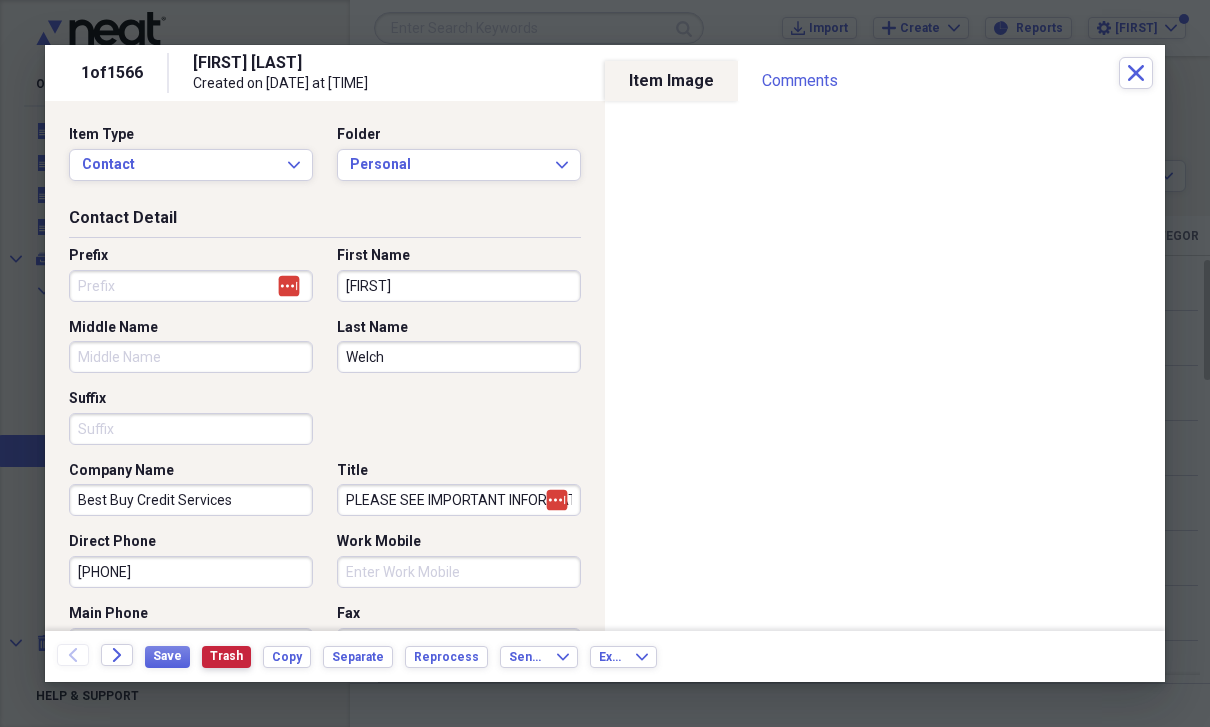 click on "Trash" at bounding box center (226, 656) 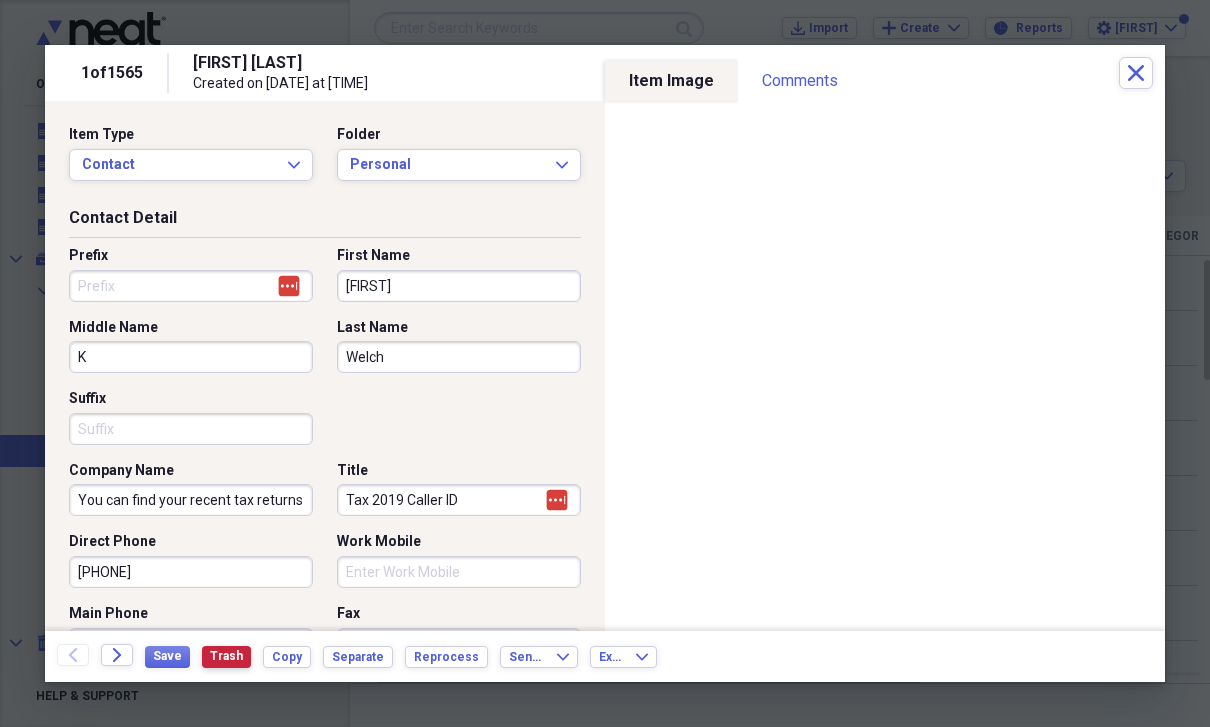 click on "Trash" at bounding box center (226, 656) 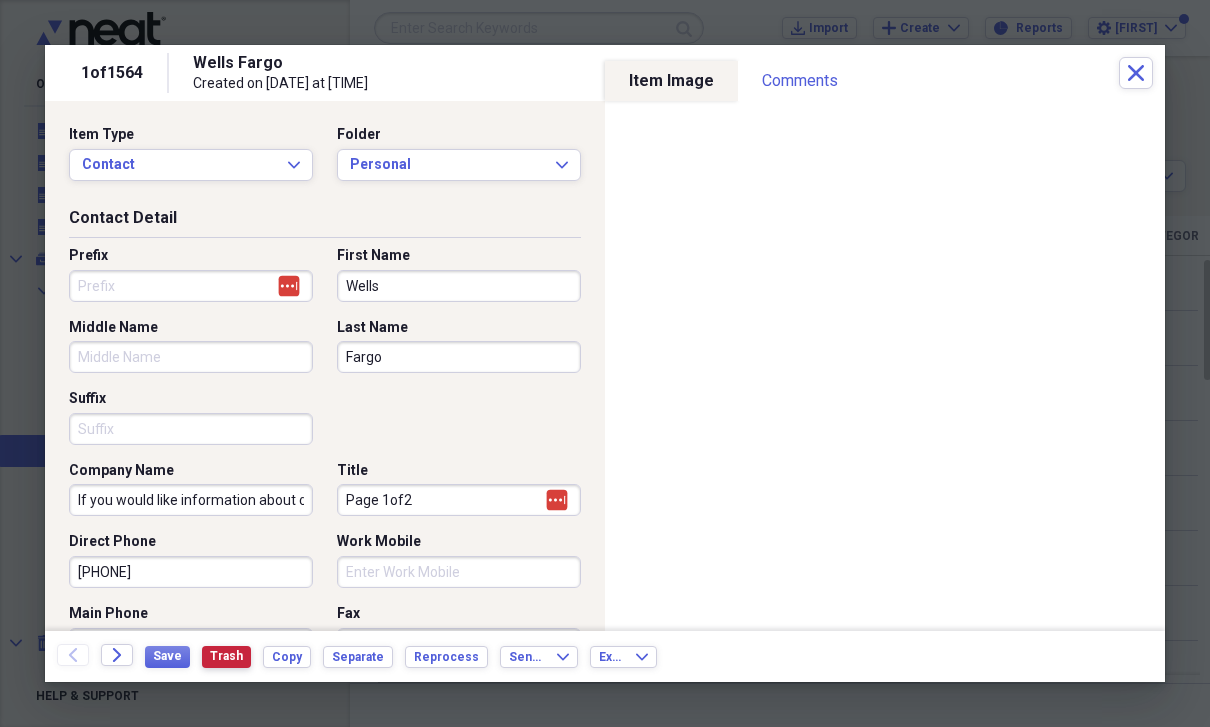 click on "Trash" at bounding box center [226, 656] 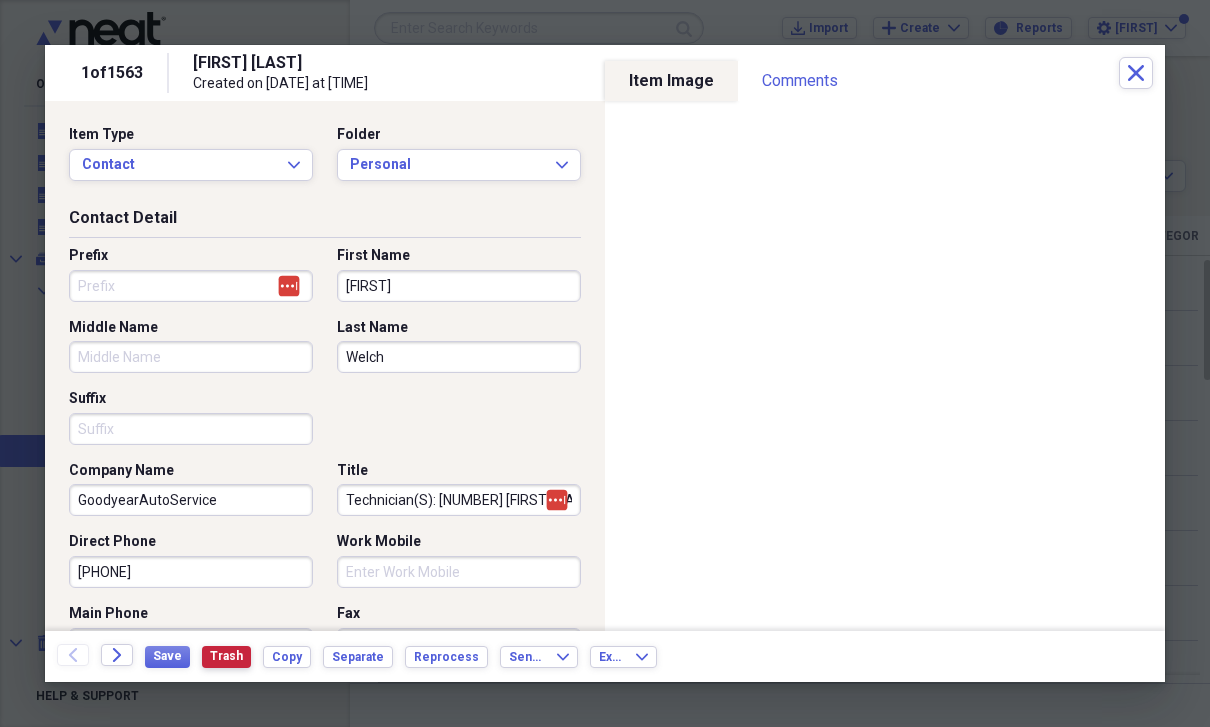 click on "Trash" at bounding box center [226, 656] 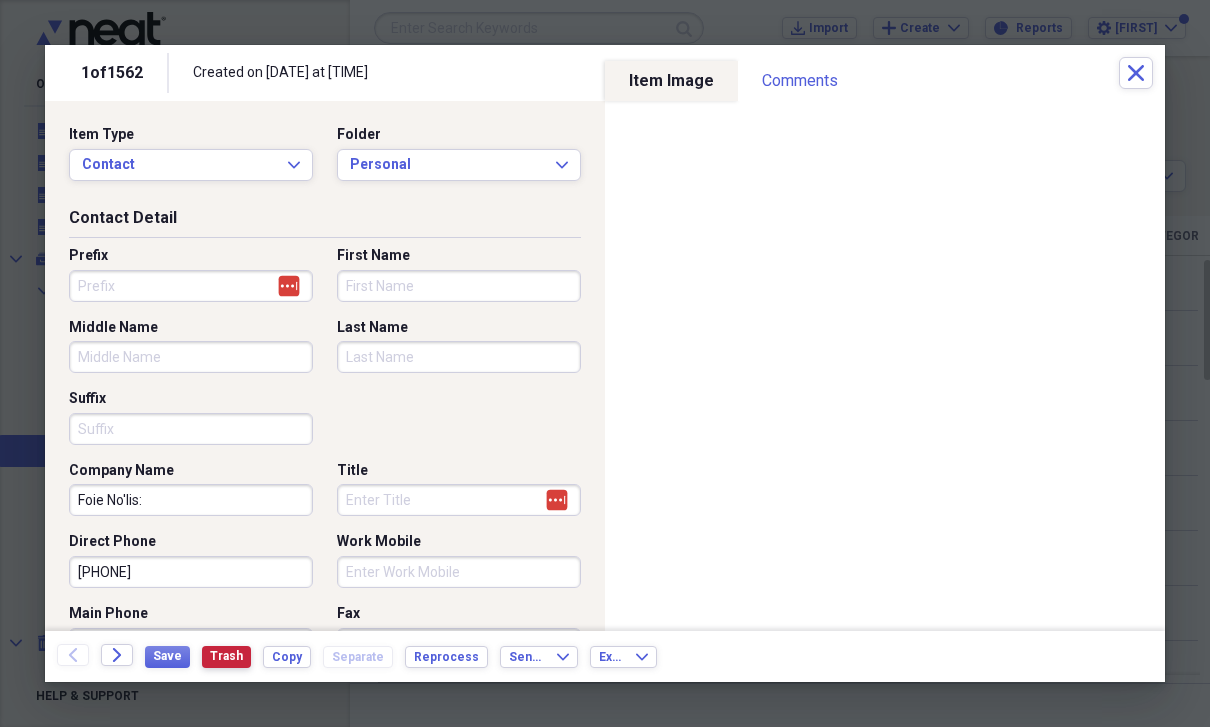 click on "Trash" at bounding box center (226, 656) 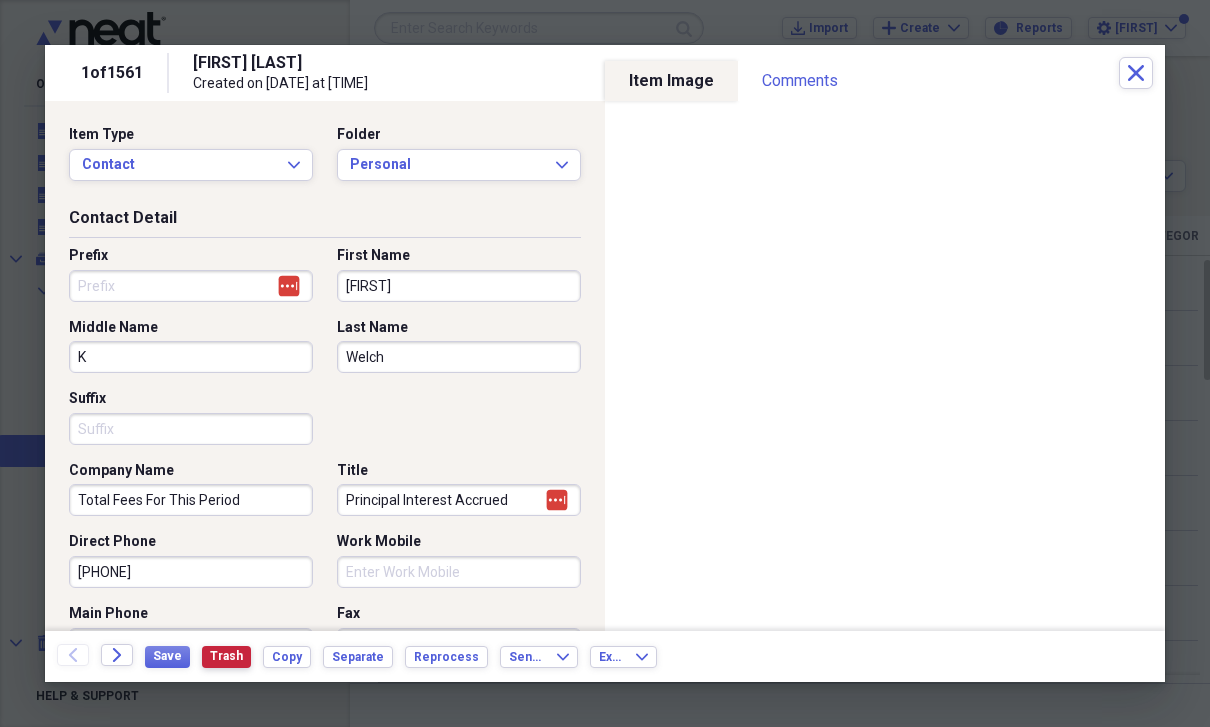 click on "Trash" at bounding box center [226, 656] 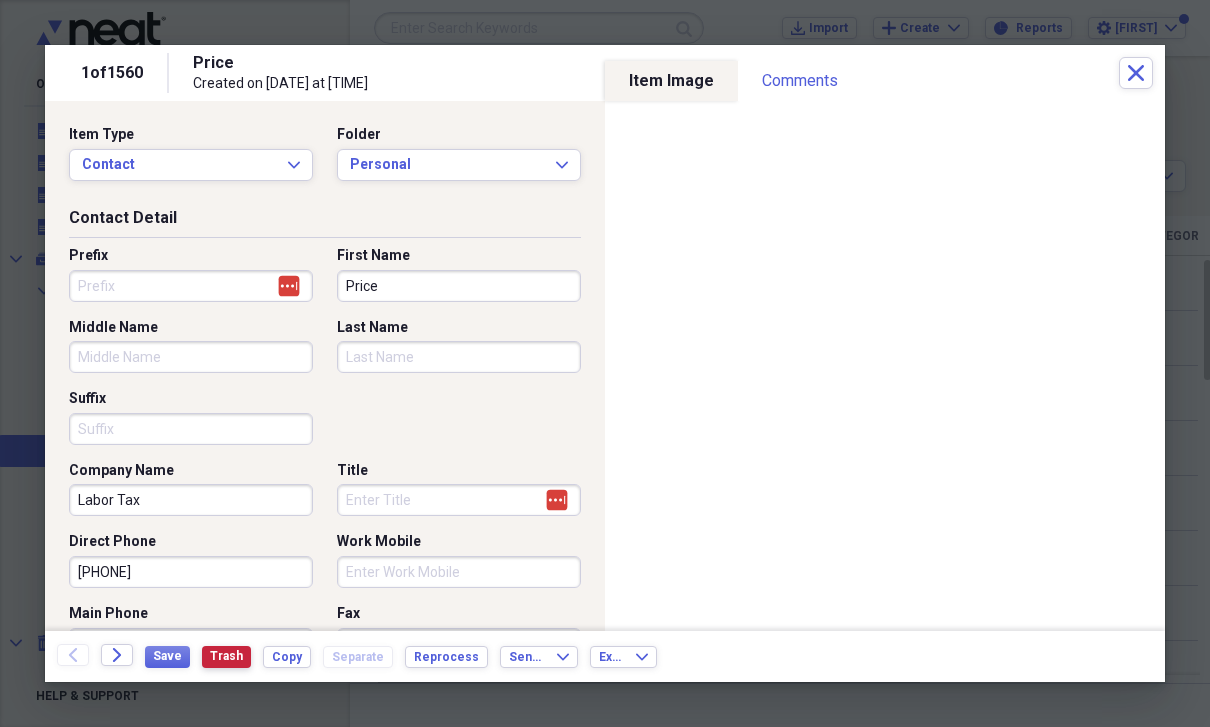 click on "Trash" at bounding box center [226, 656] 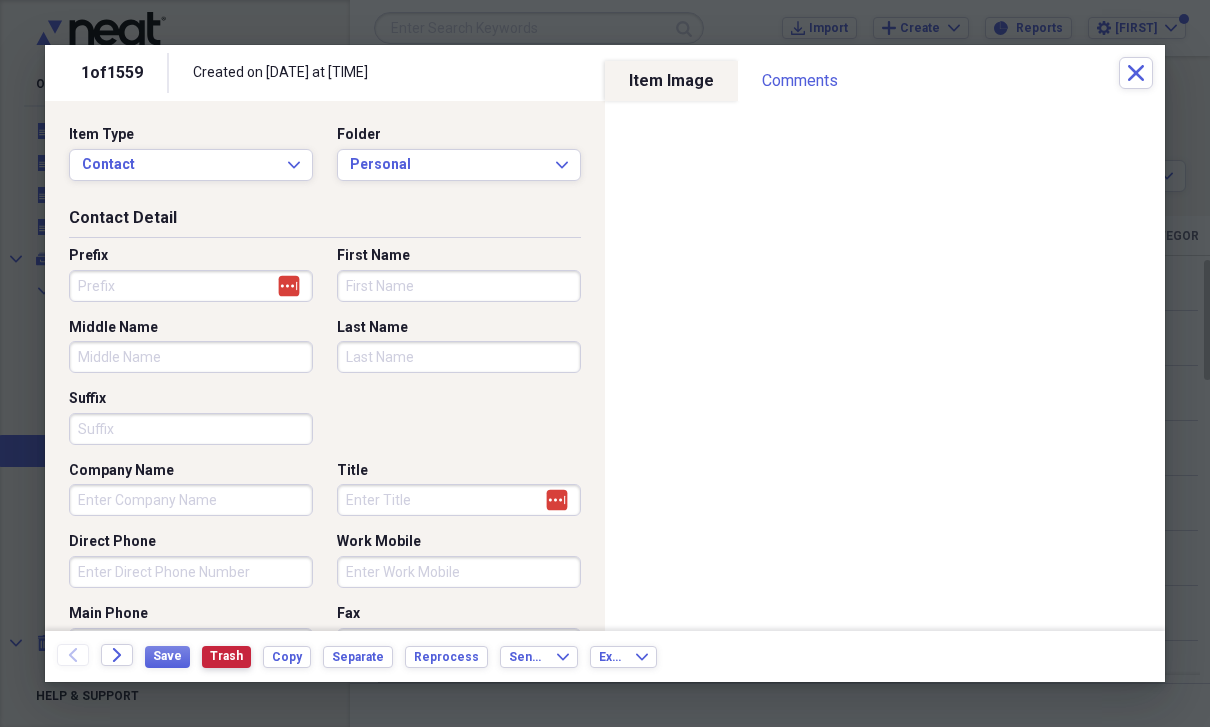 click on "Trash" at bounding box center (226, 656) 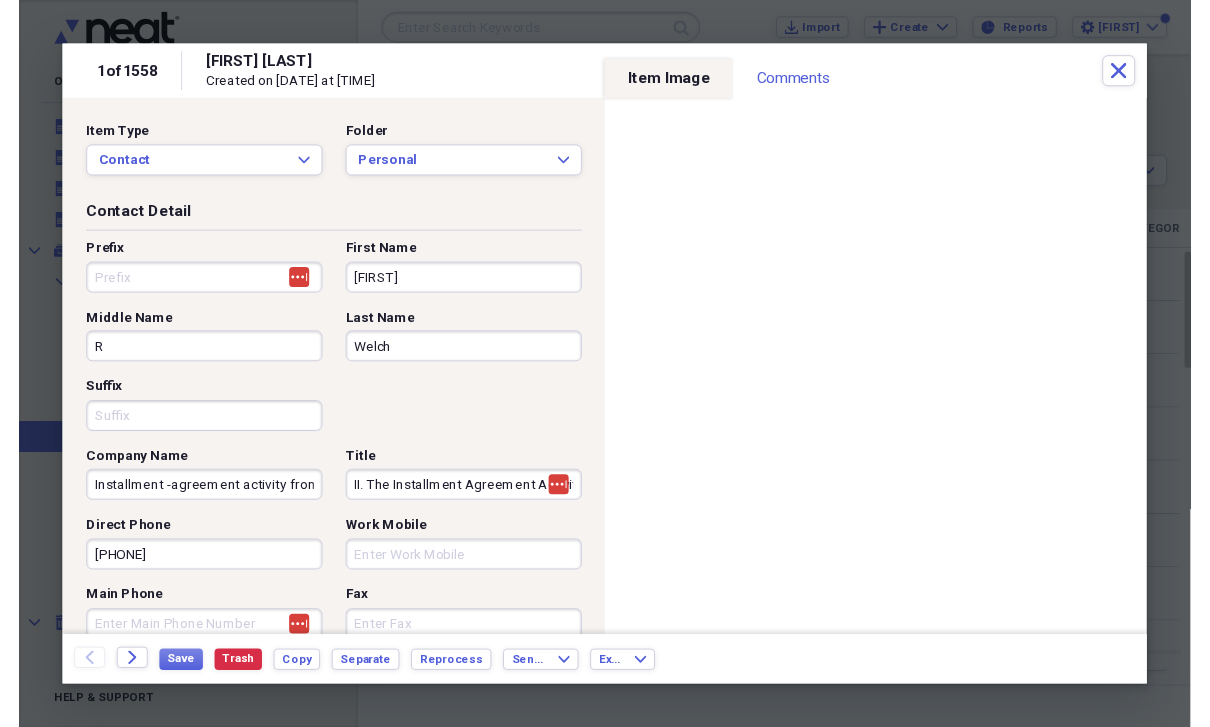 scroll, scrollTop: 24, scrollLeft: 0, axis: vertical 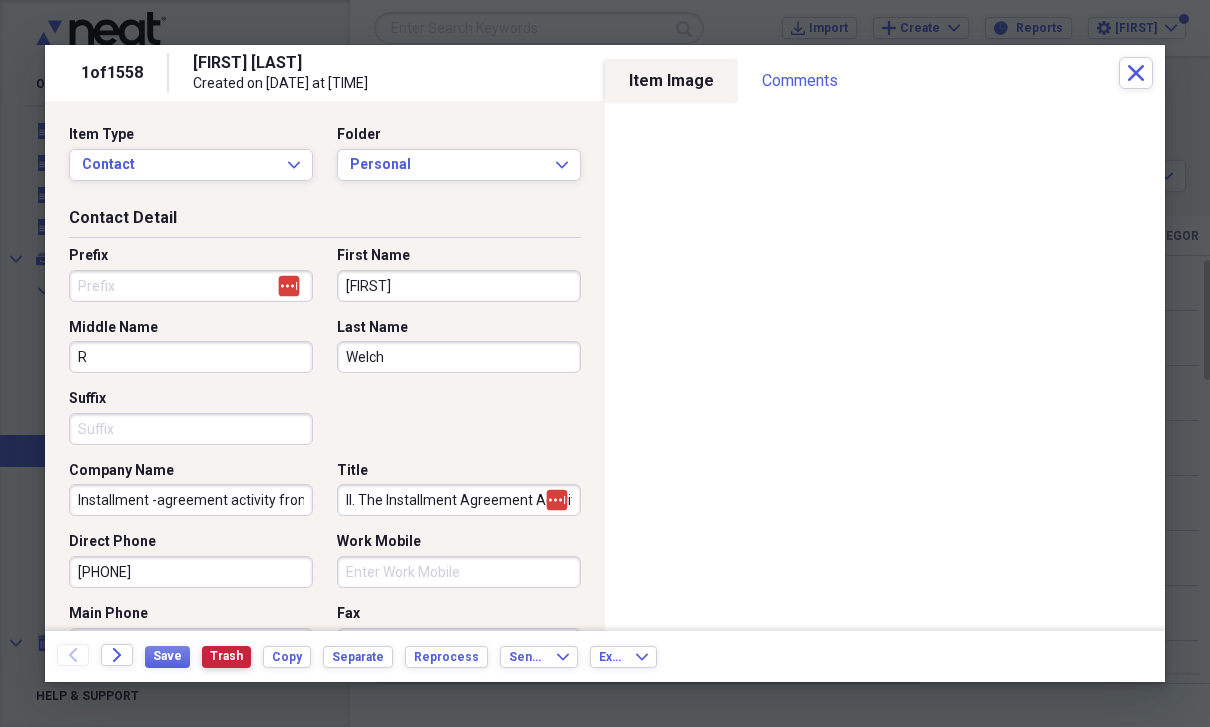 click on "Trash" at bounding box center (226, 656) 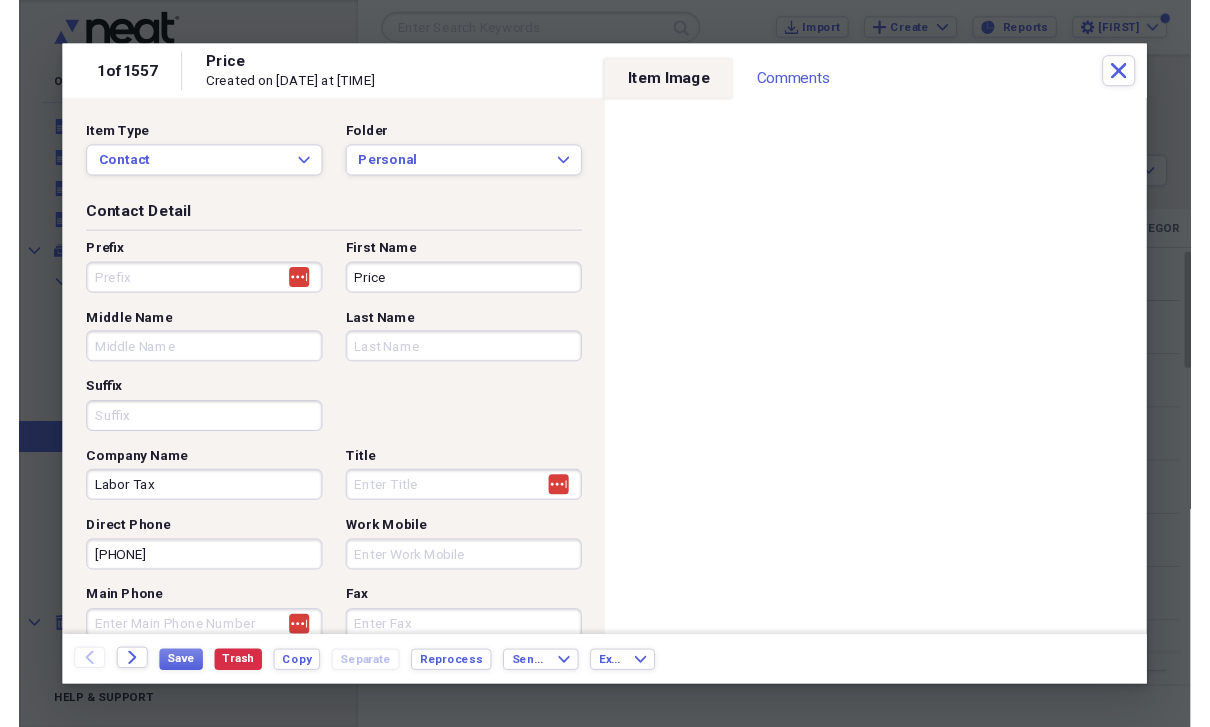 scroll, scrollTop: 24, scrollLeft: 0, axis: vertical 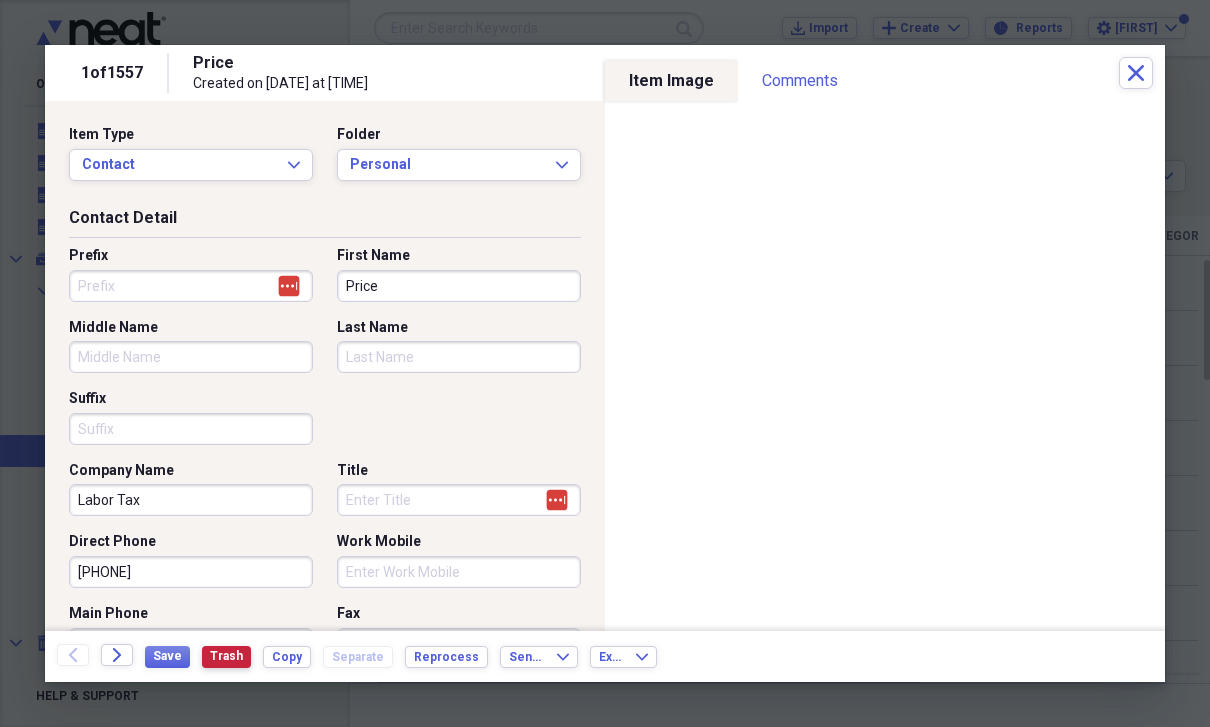 click on "Trash" at bounding box center [226, 656] 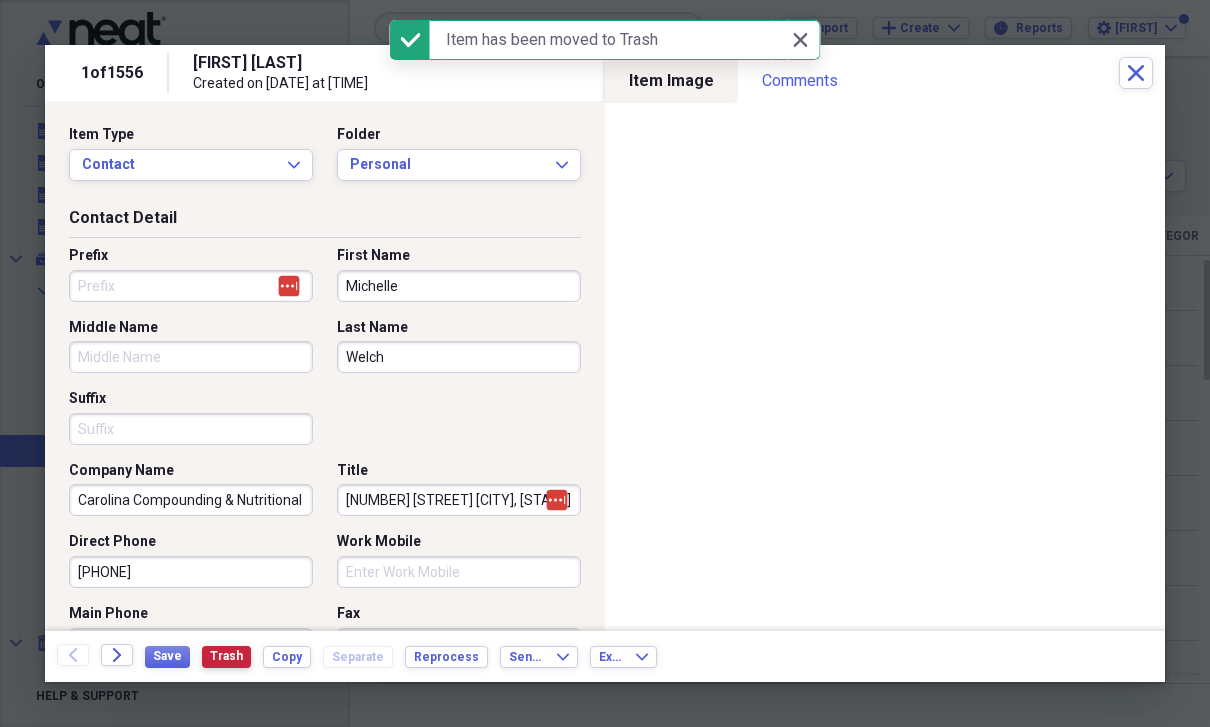 click on "Trash" at bounding box center (226, 656) 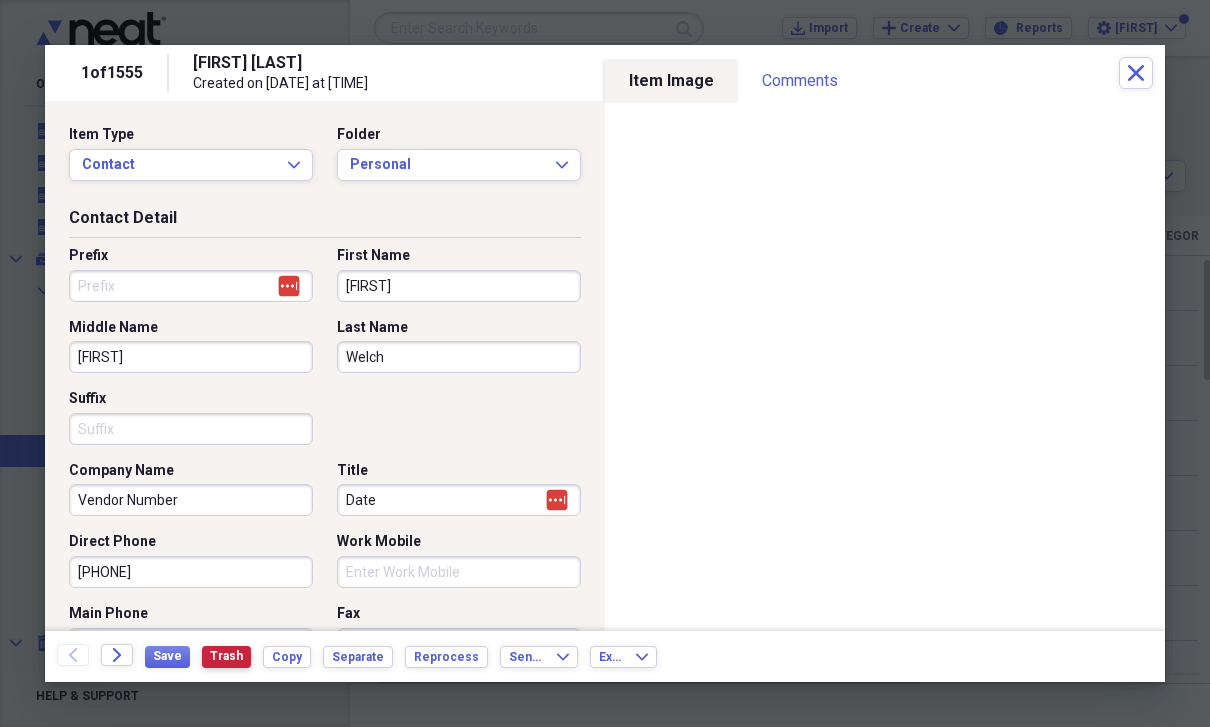 click on "Trash" at bounding box center [226, 656] 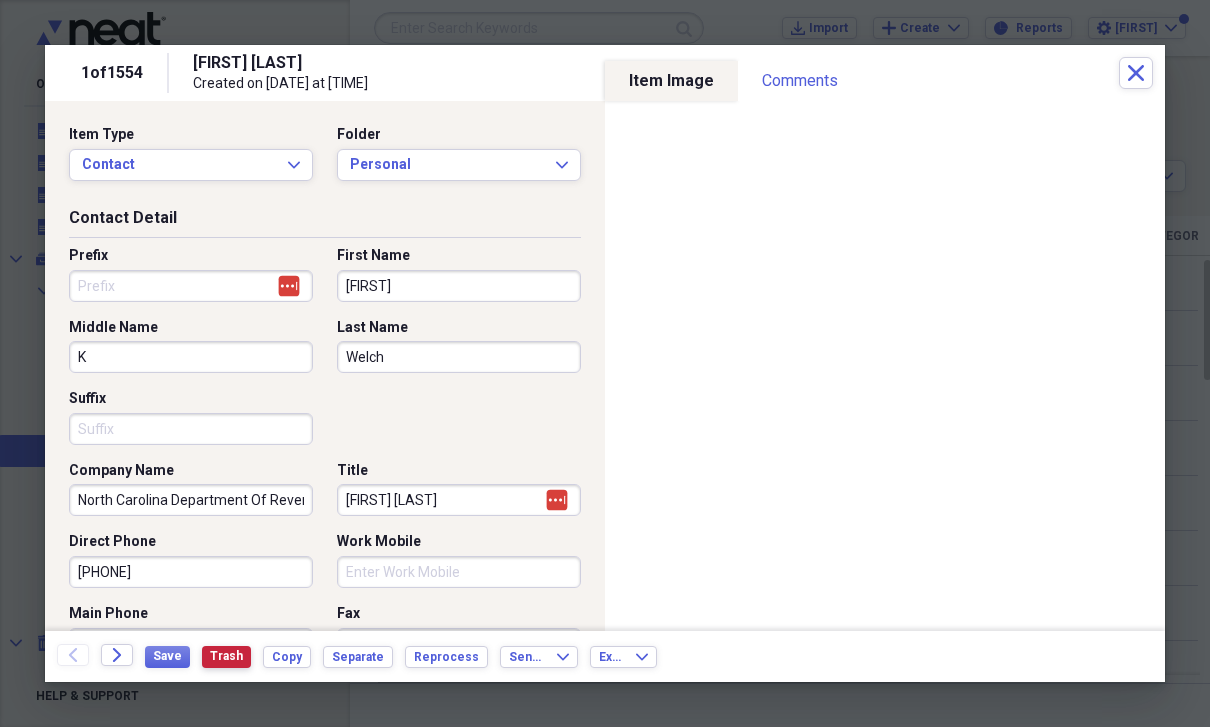 click on "Trash" at bounding box center (226, 656) 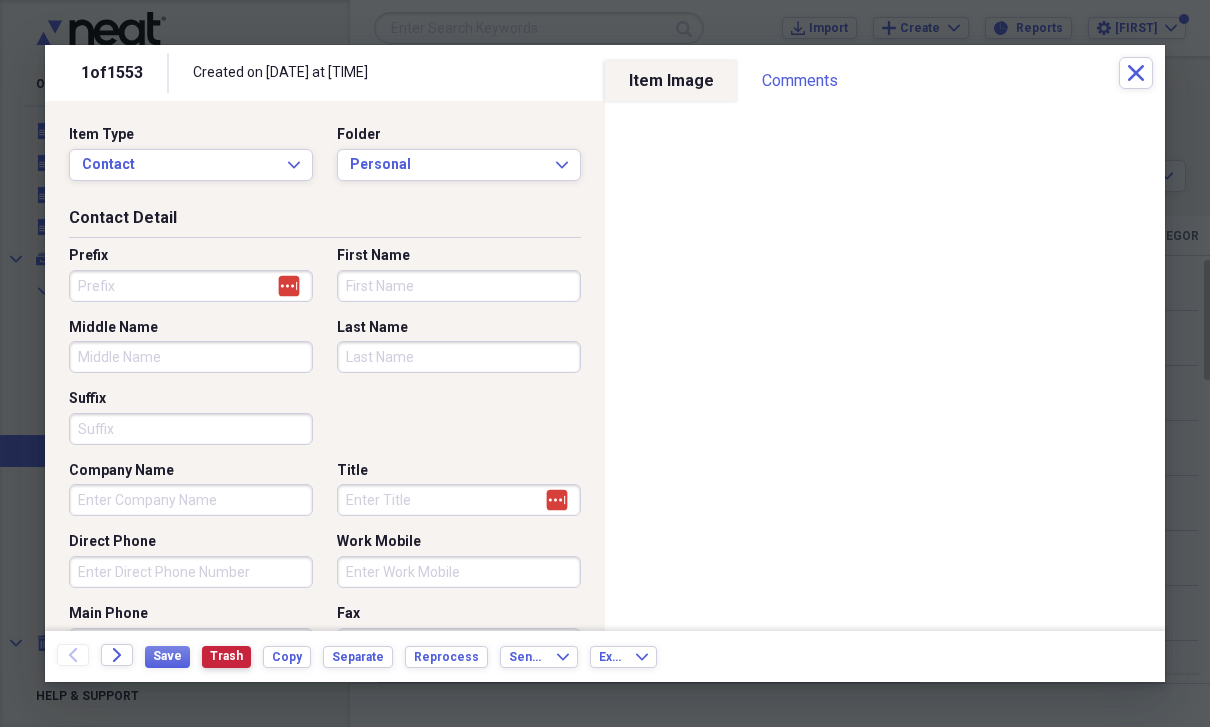 click on "Trash" at bounding box center (226, 656) 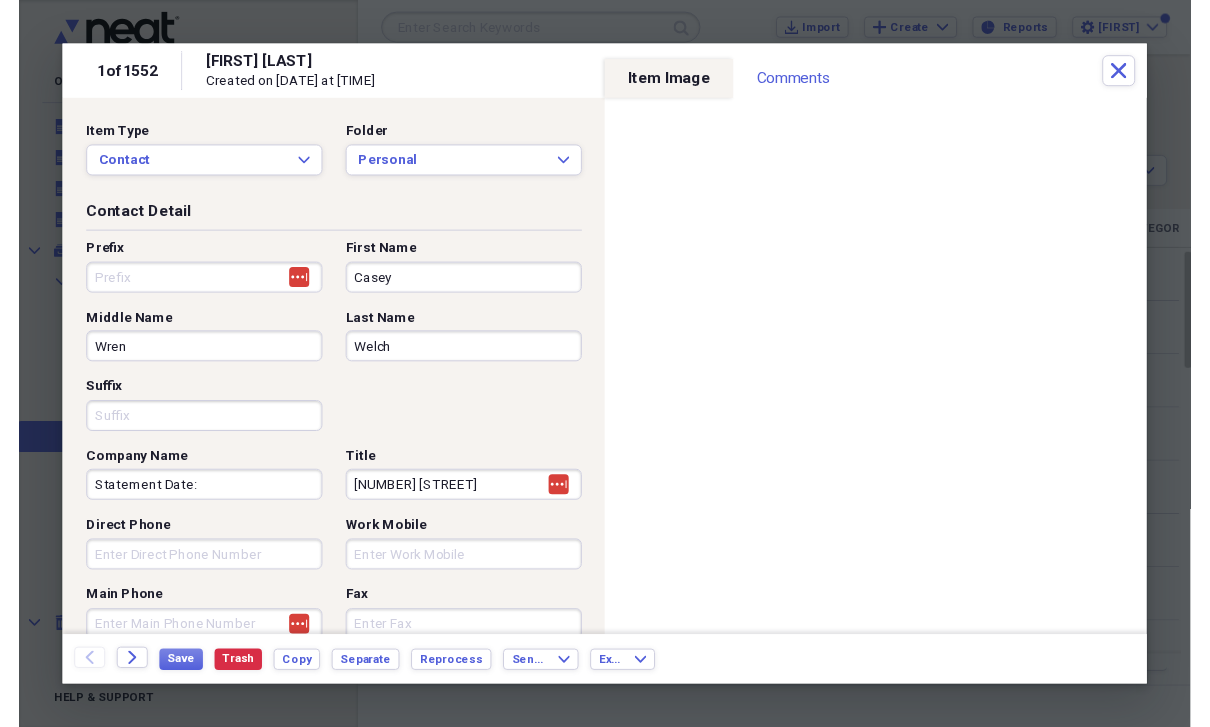 scroll, scrollTop: 24, scrollLeft: 0, axis: vertical 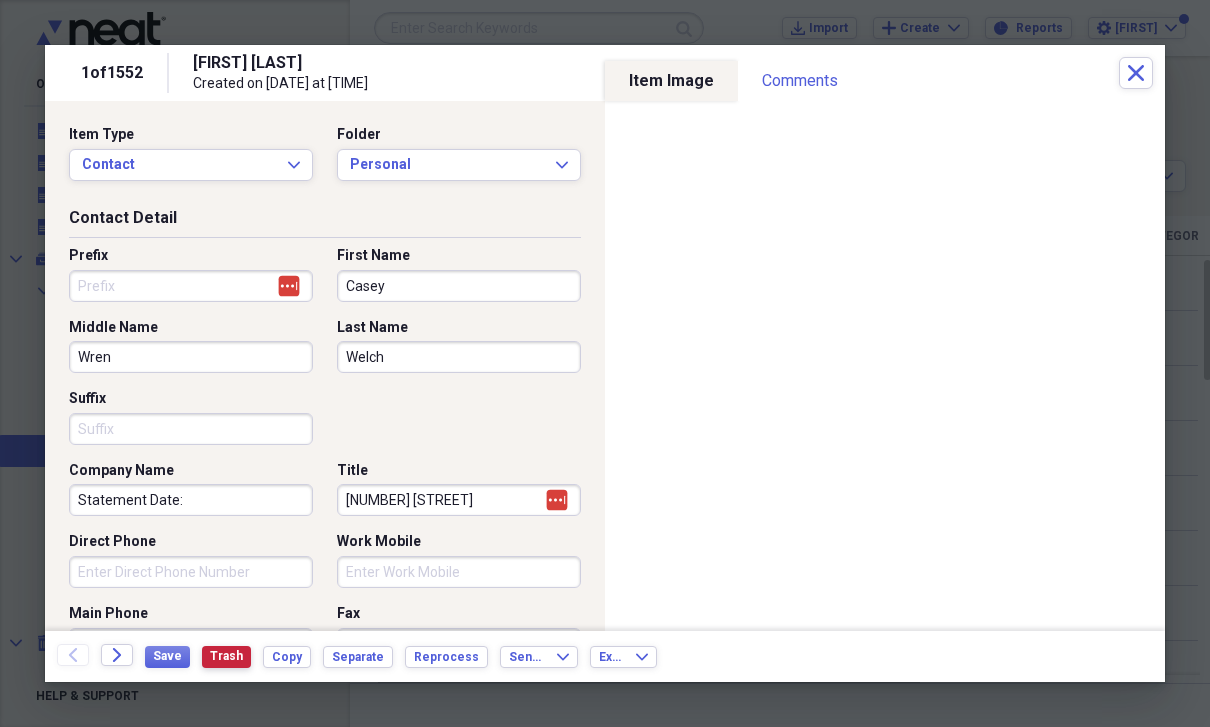click on "Trash" at bounding box center [226, 656] 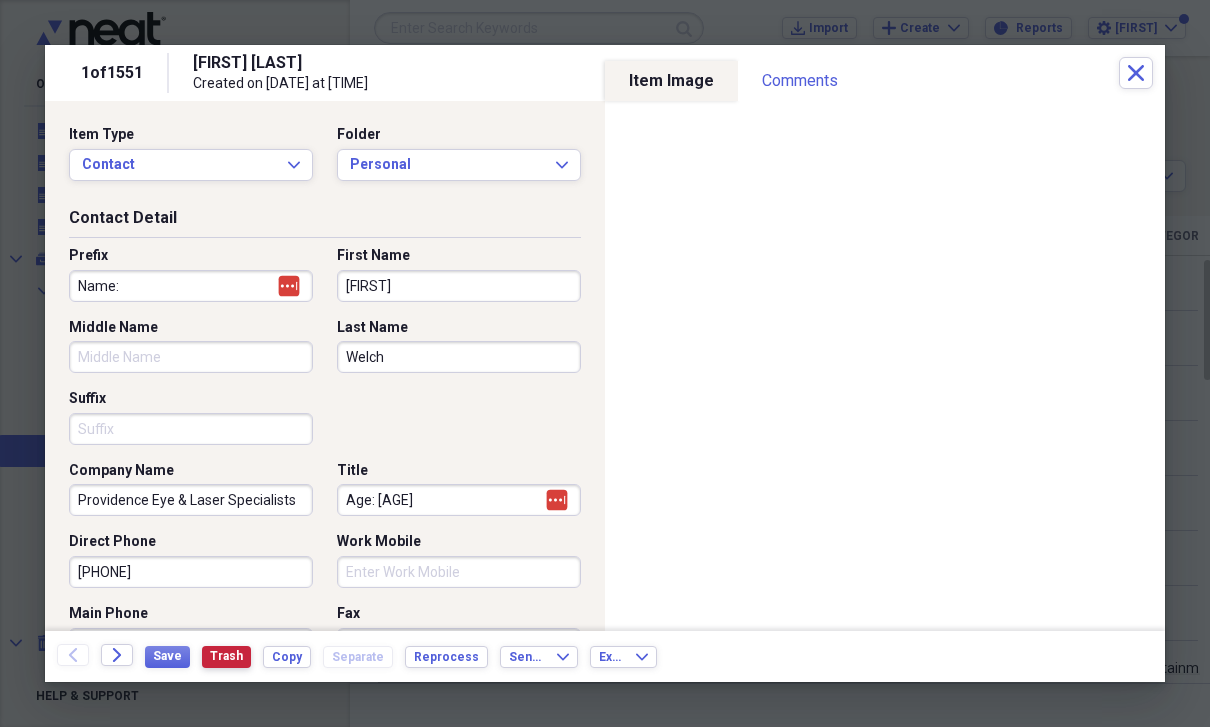click on "Trash" at bounding box center (226, 656) 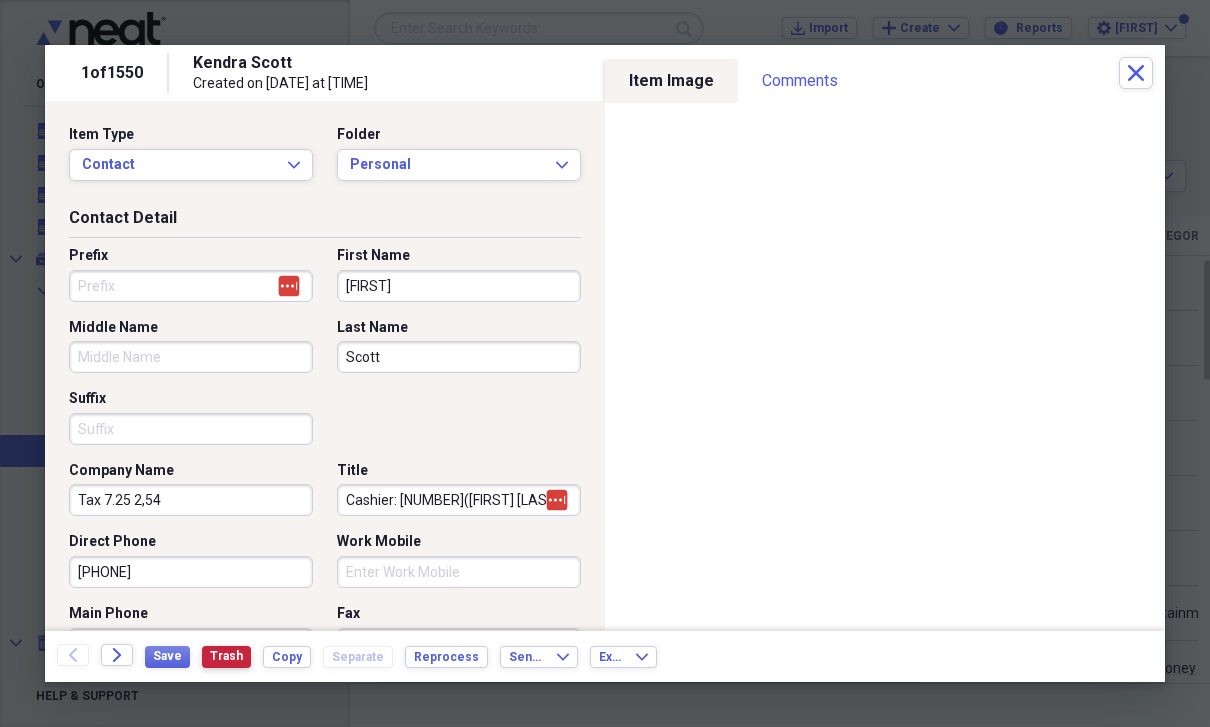 click on "Trash" at bounding box center [226, 656] 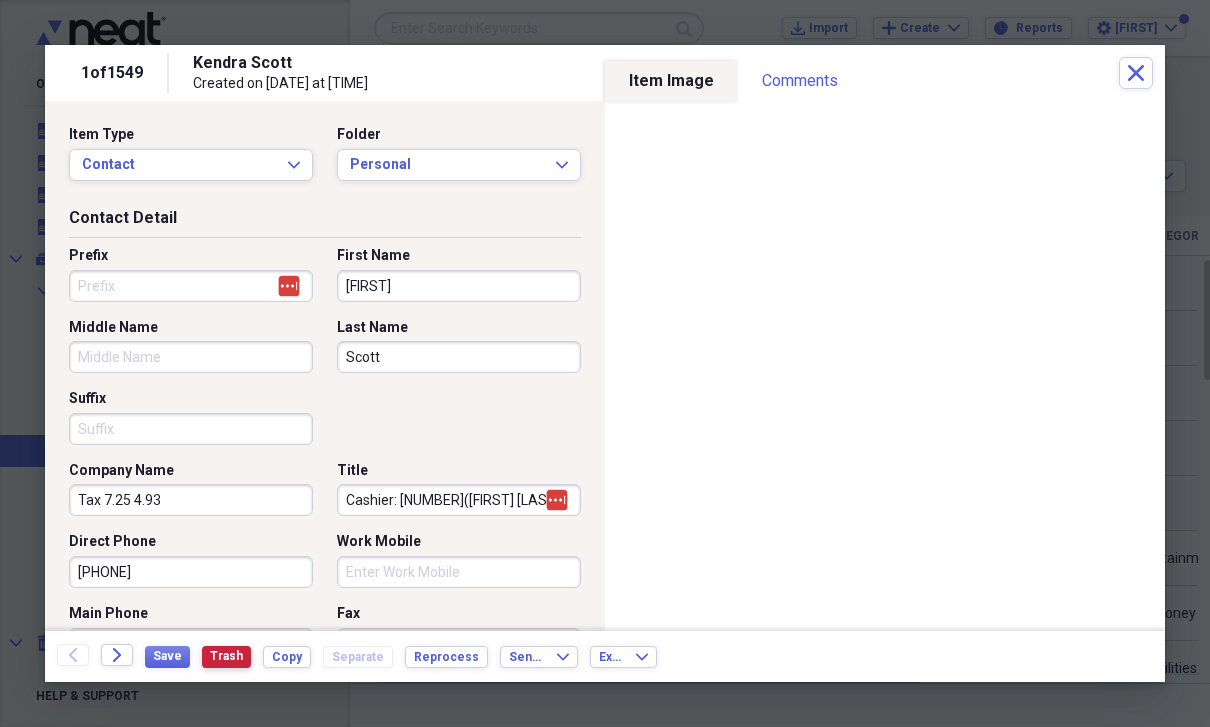 click on "Trash" at bounding box center (226, 656) 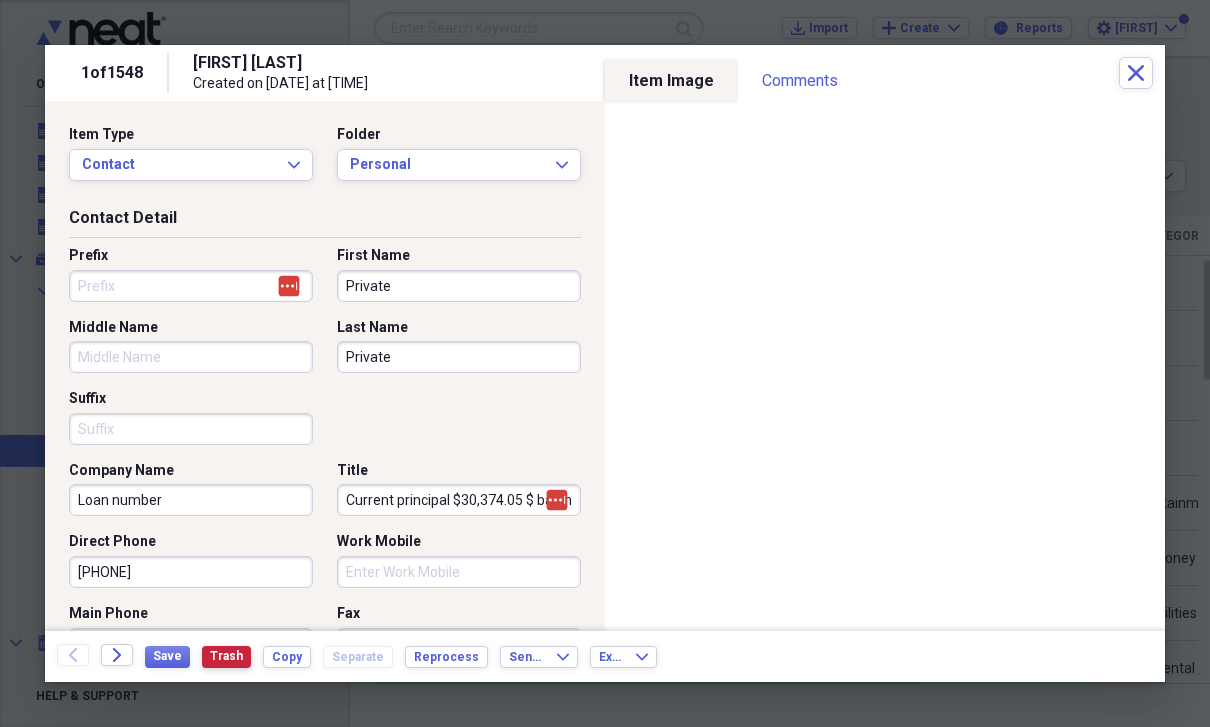 click on "Trash" at bounding box center (226, 656) 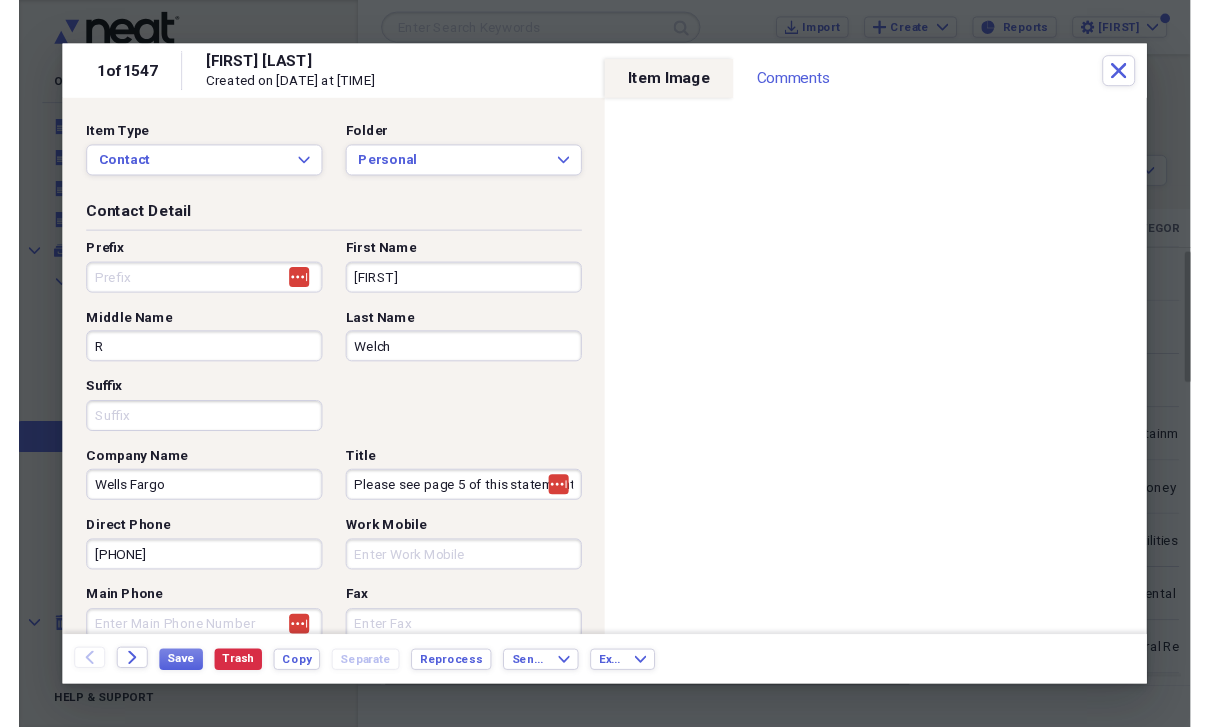 scroll, scrollTop: 24, scrollLeft: 0, axis: vertical 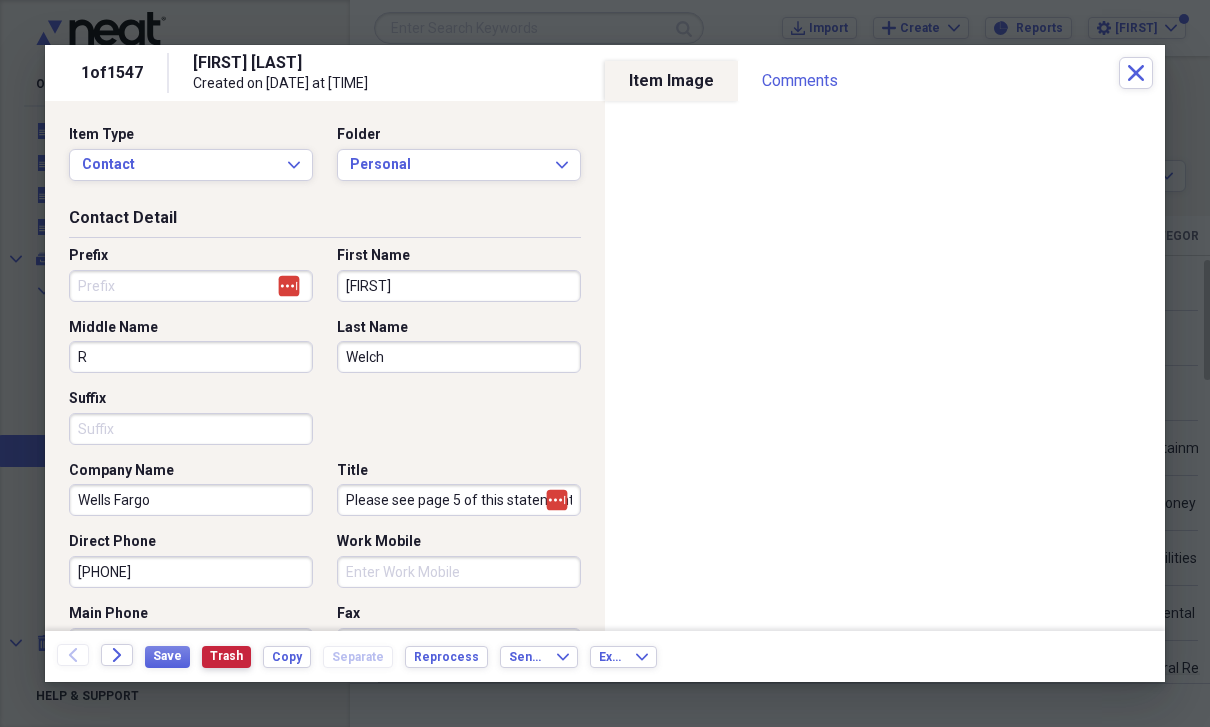 click on "Trash" at bounding box center (226, 656) 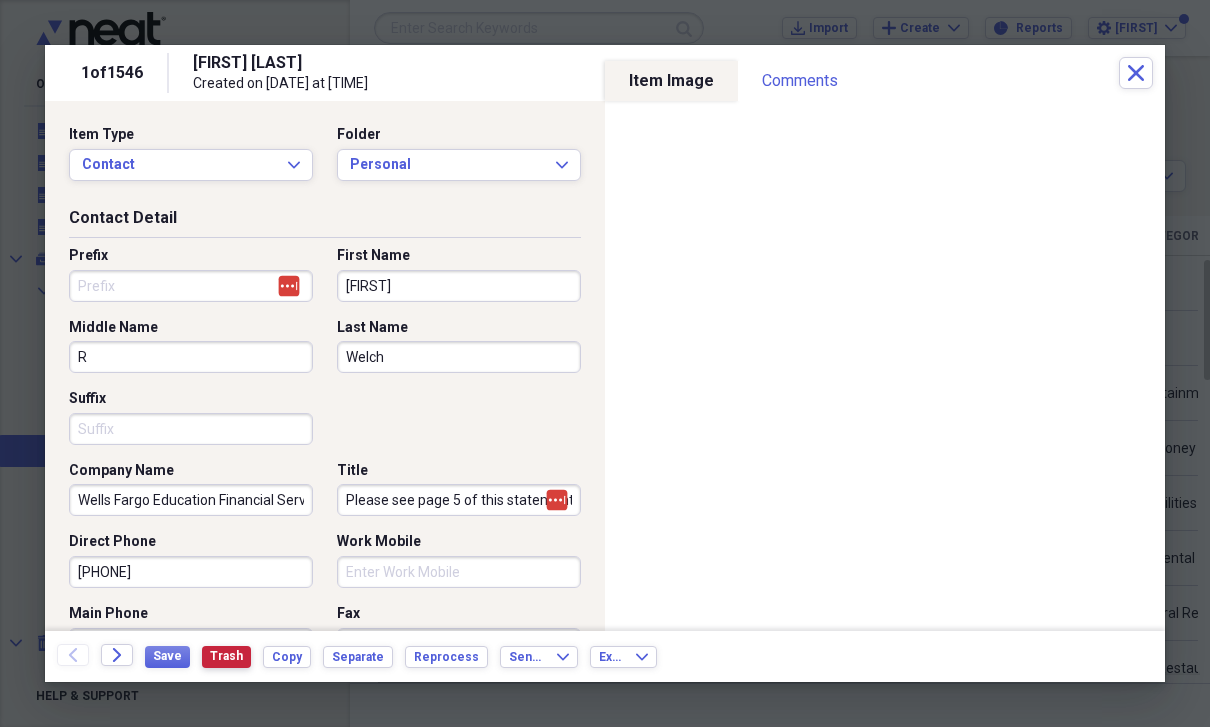 click on "Trash" at bounding box center [226, 656] 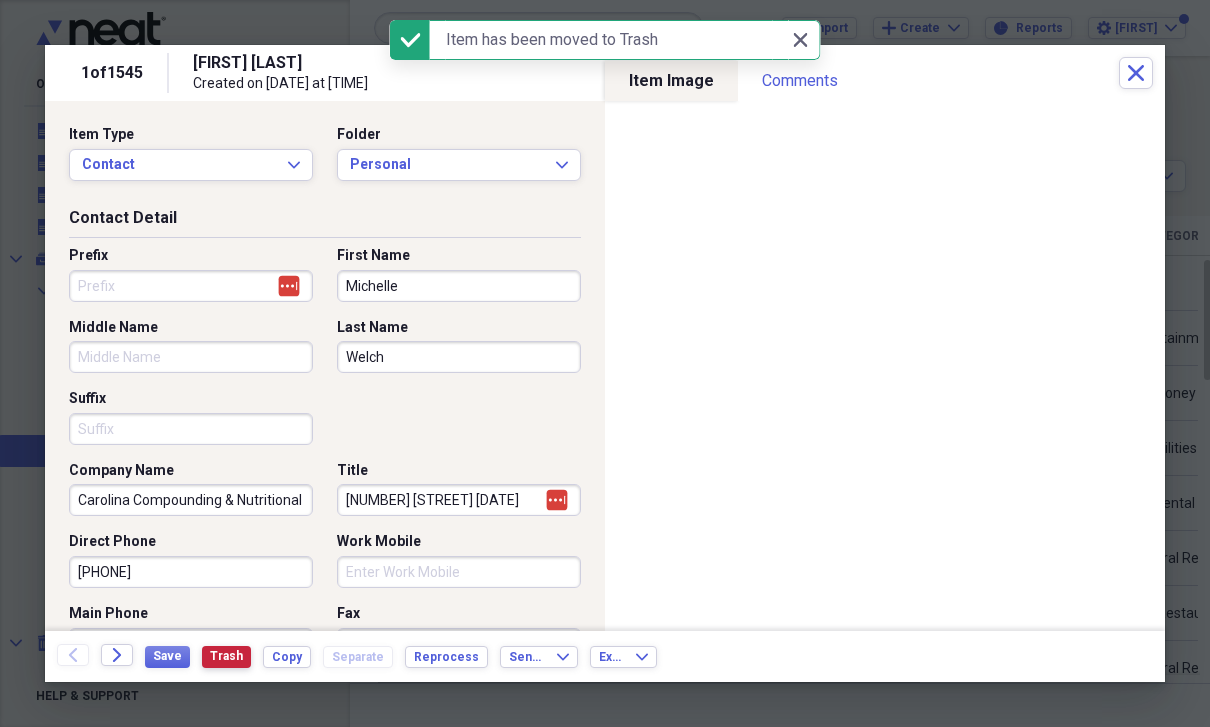 click on "Trash" at bounding box center [226, 656] 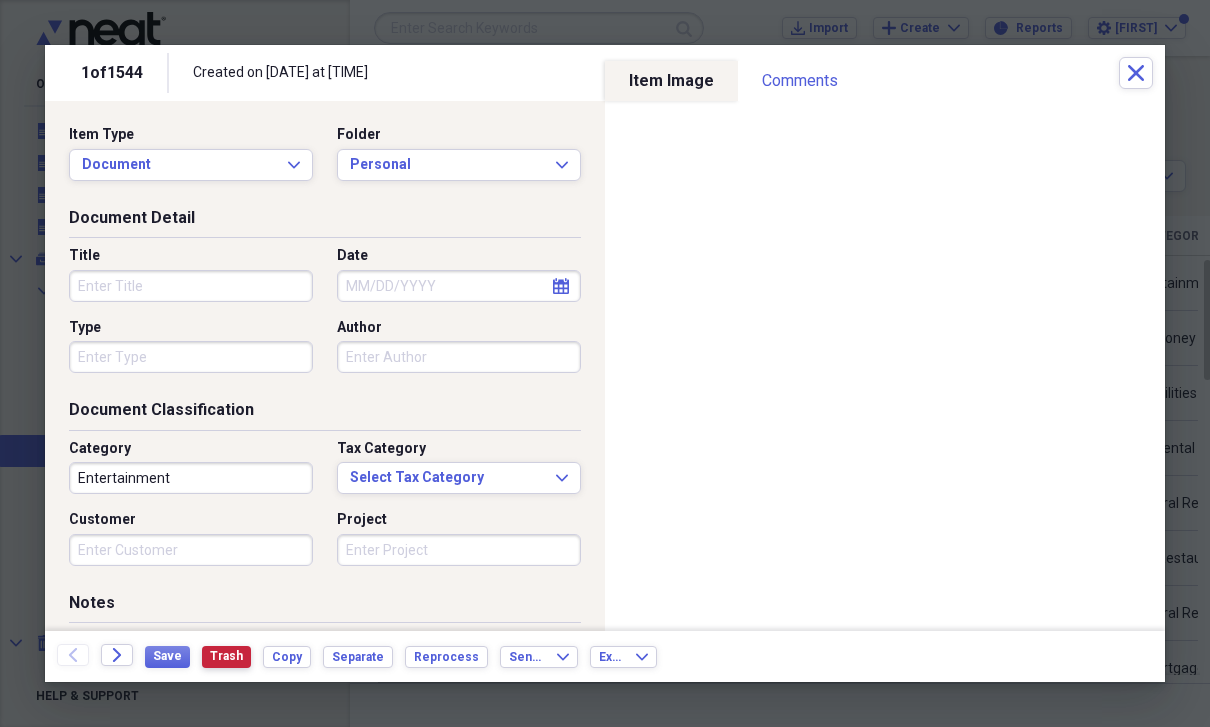 click on "Trash" at bounding box center [226, 656] 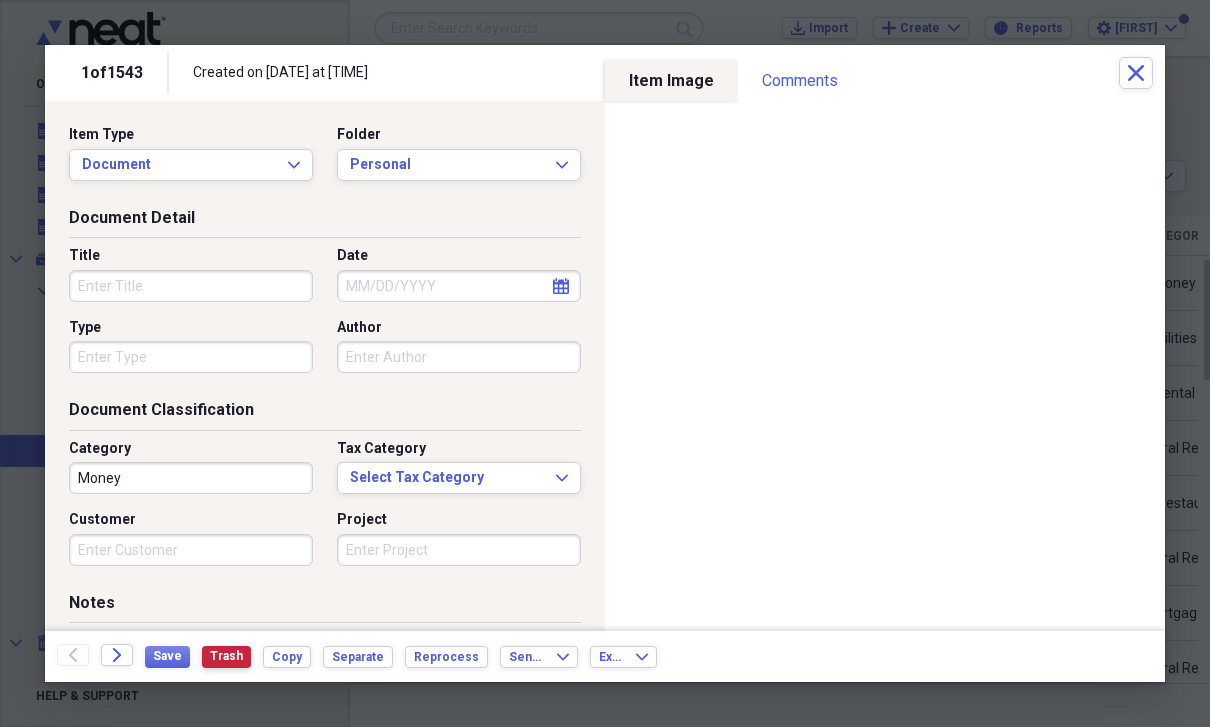 click on "Trash" at bounding box center [226, 656] 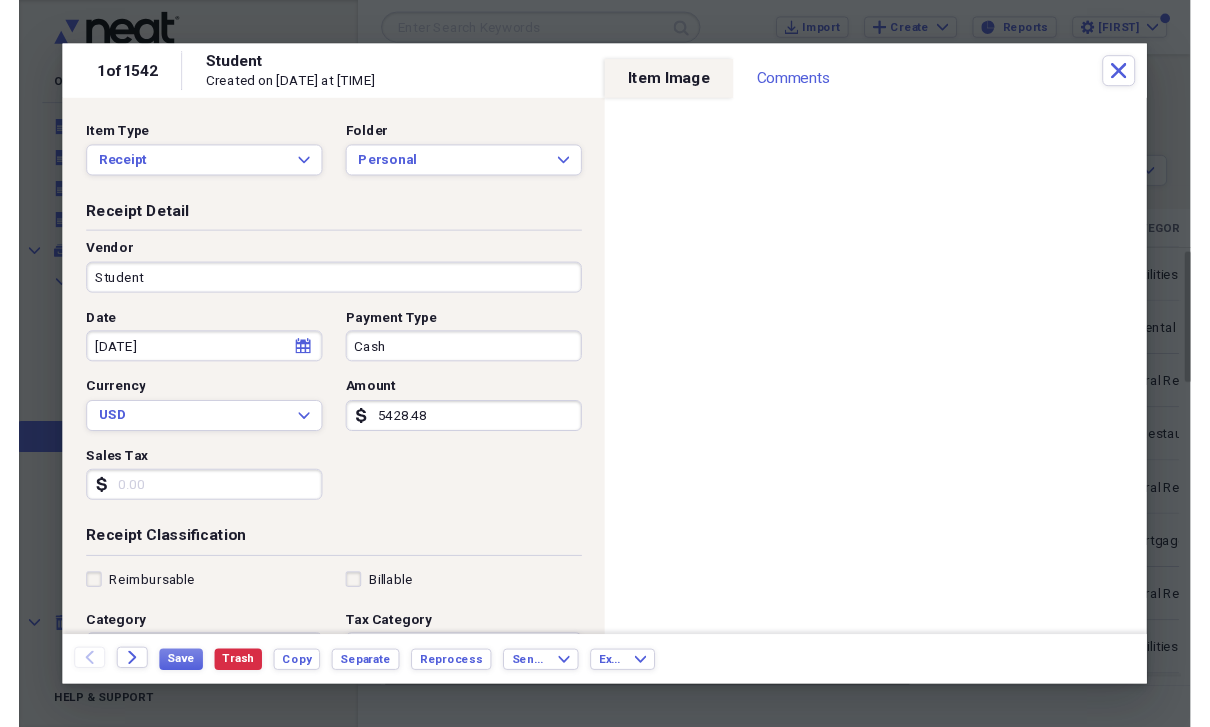scroll, scrollTop: 24, scrollLeft: 0, axis: vertical 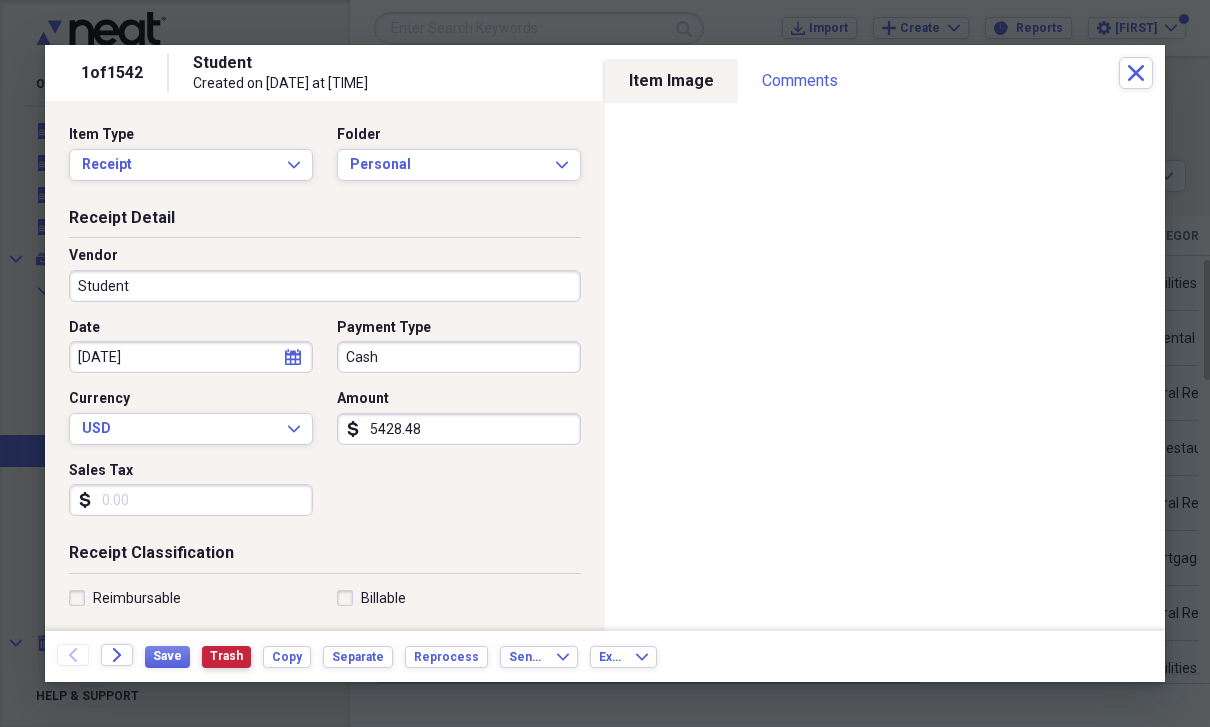 click on "Trash" at bounding box center (226, 656) 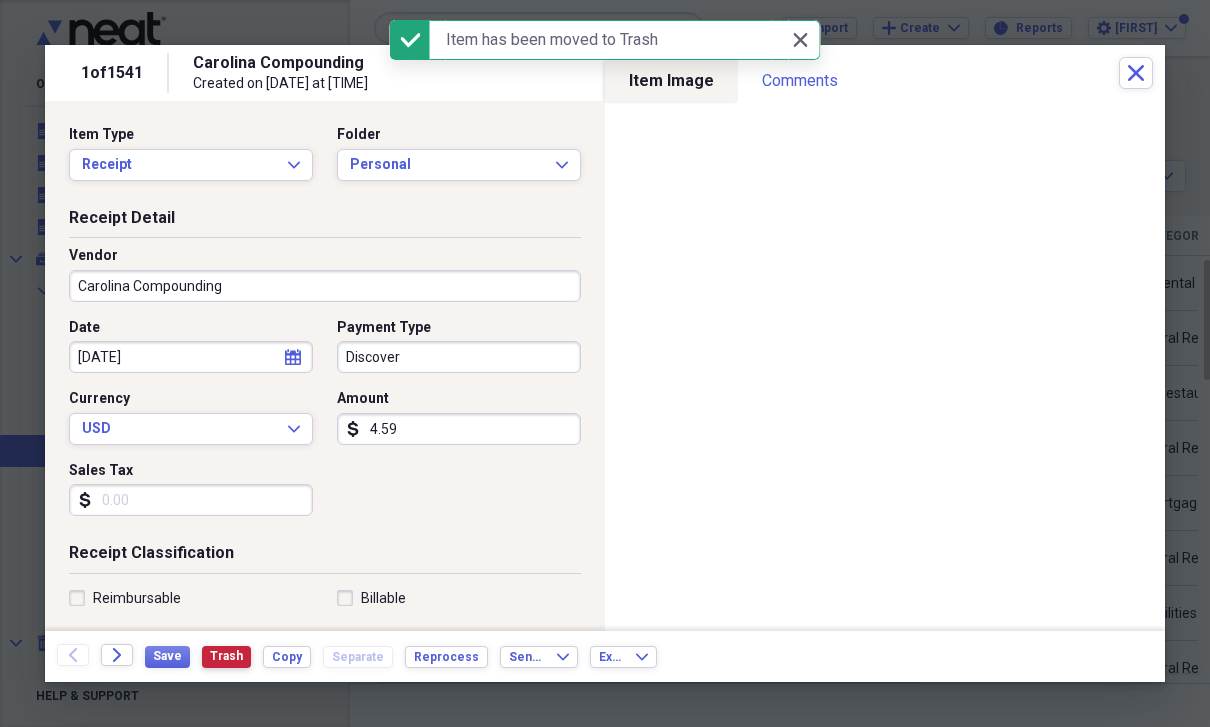 click on "Trash" at bounding box center (226, 656) 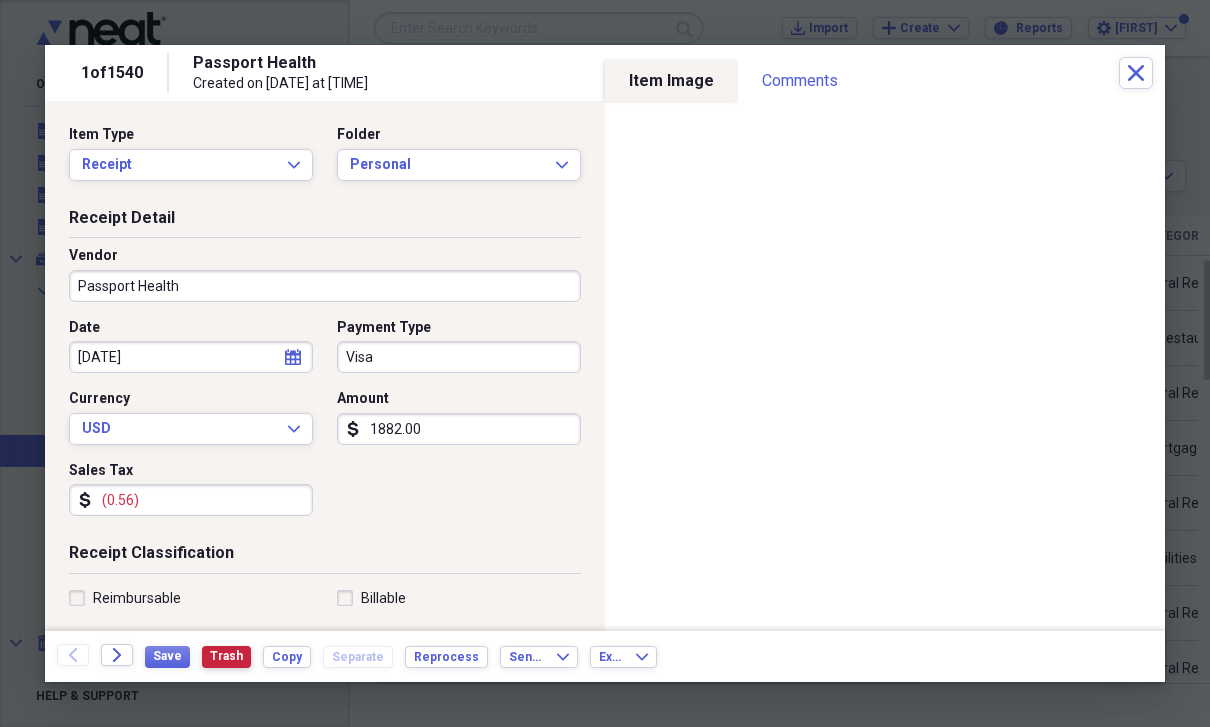 click on "Trash" at bounding box center (226, 656) 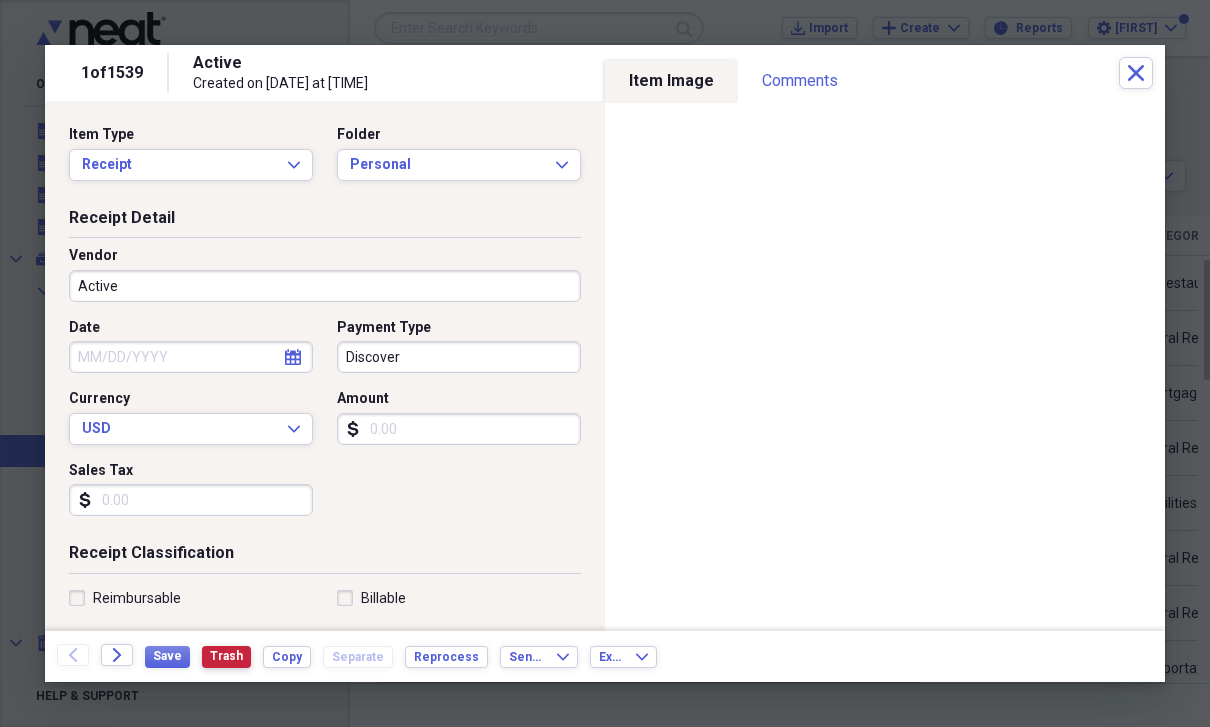 click on "Trash" at bounding box center [226, 656] 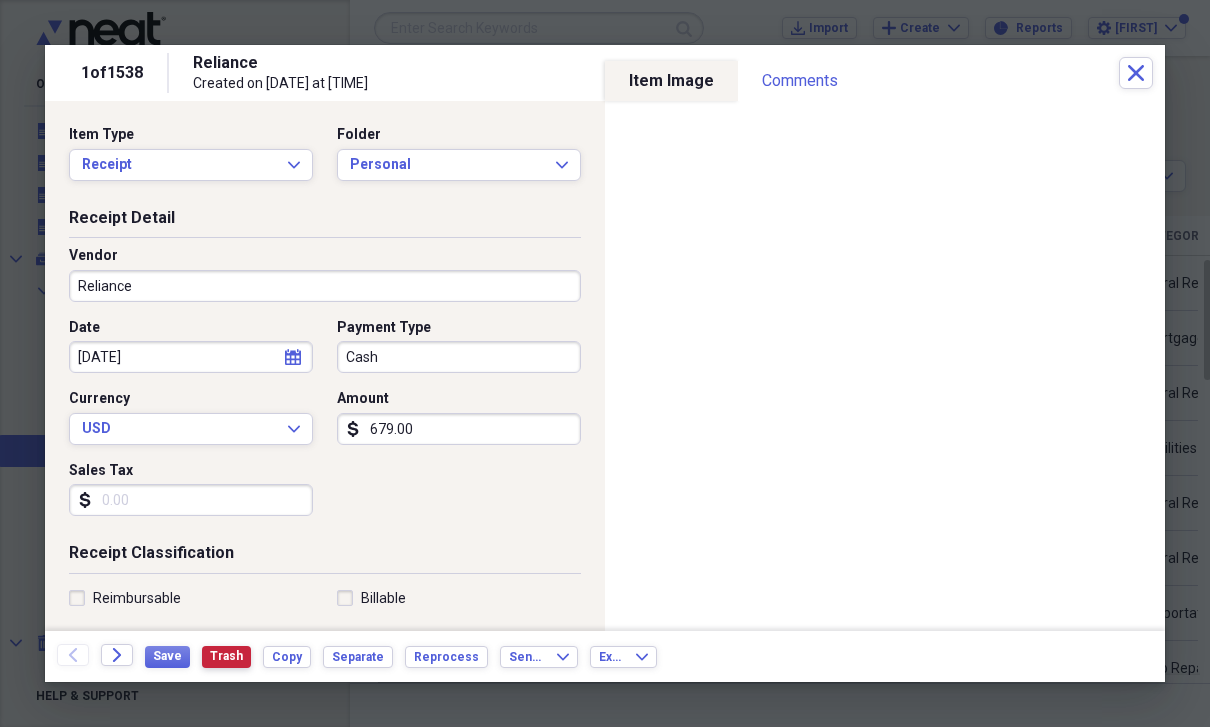 click on "Trash" at bounding box center [226, 656] 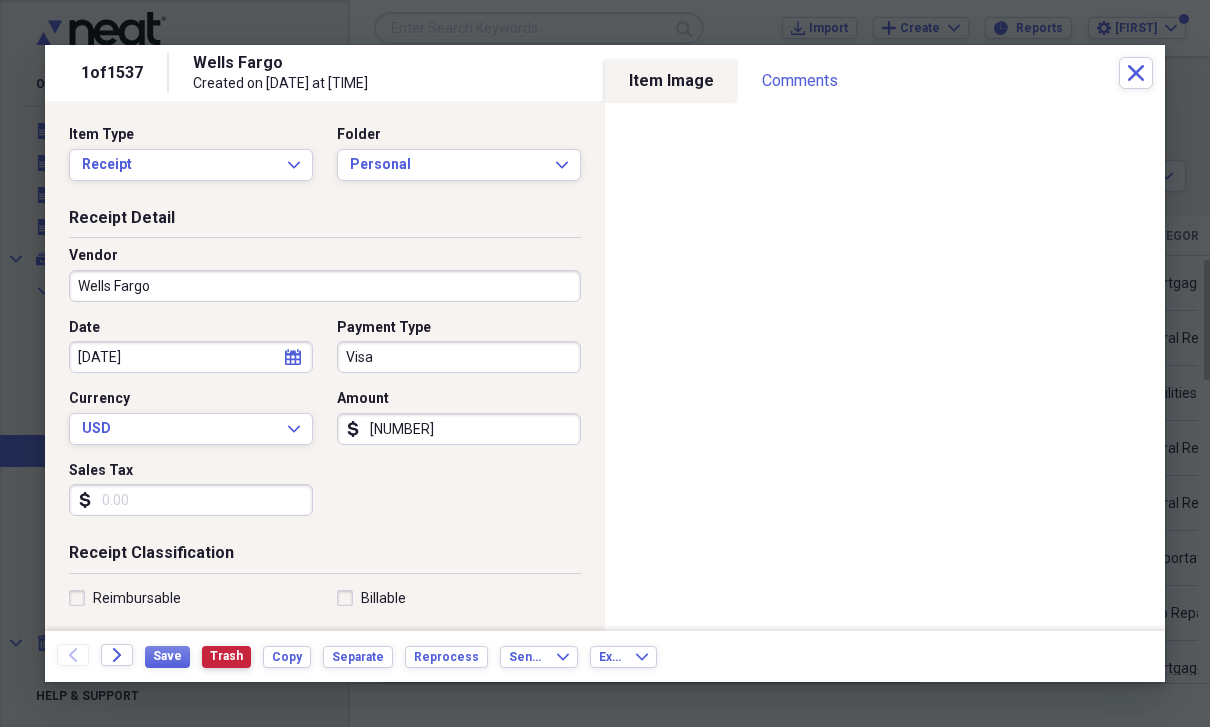 click on "Trash" at bounding box center [226, 656] 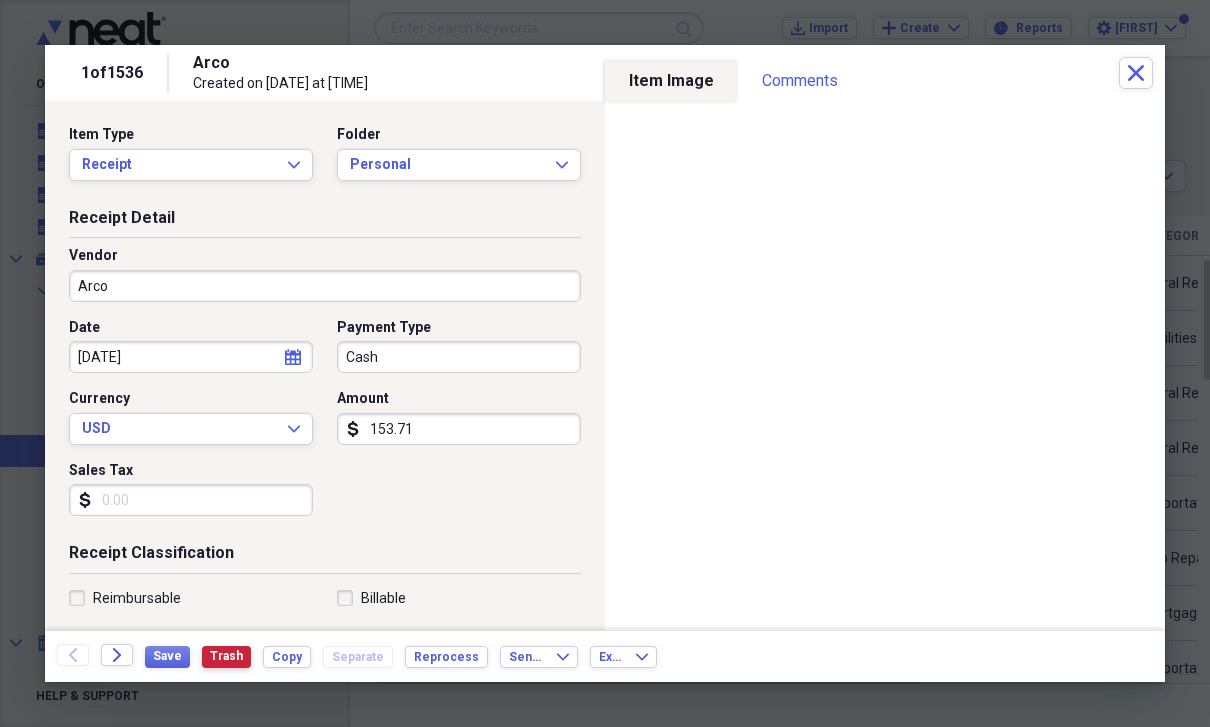 click on "Trash" at bounding box center (226, 656) 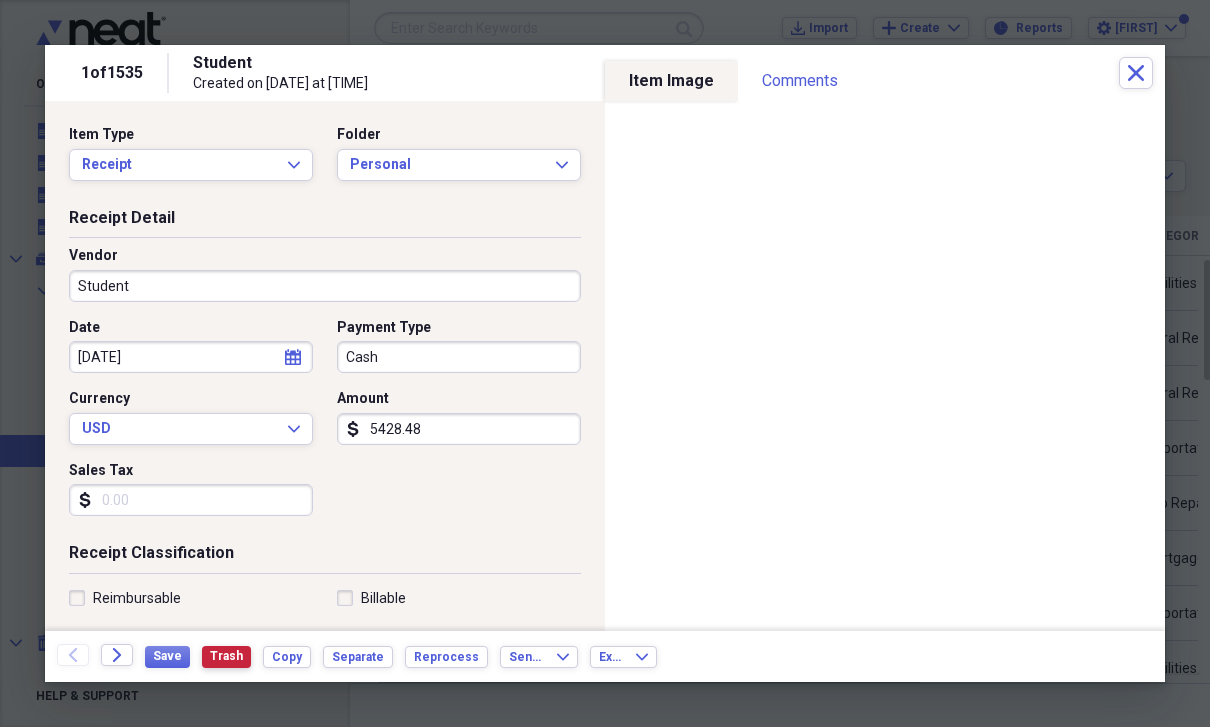 click on "Trash" at bounding box center [226, 656] 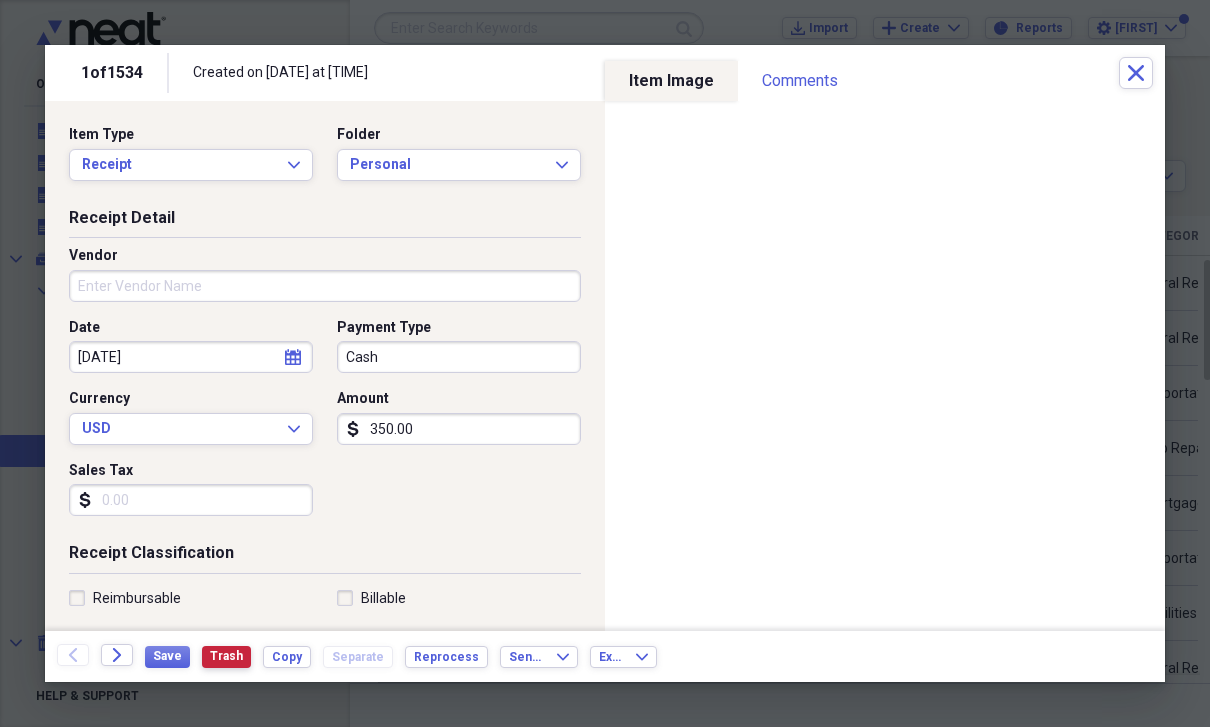 click on "Trash" at bounding box center [226, 656] 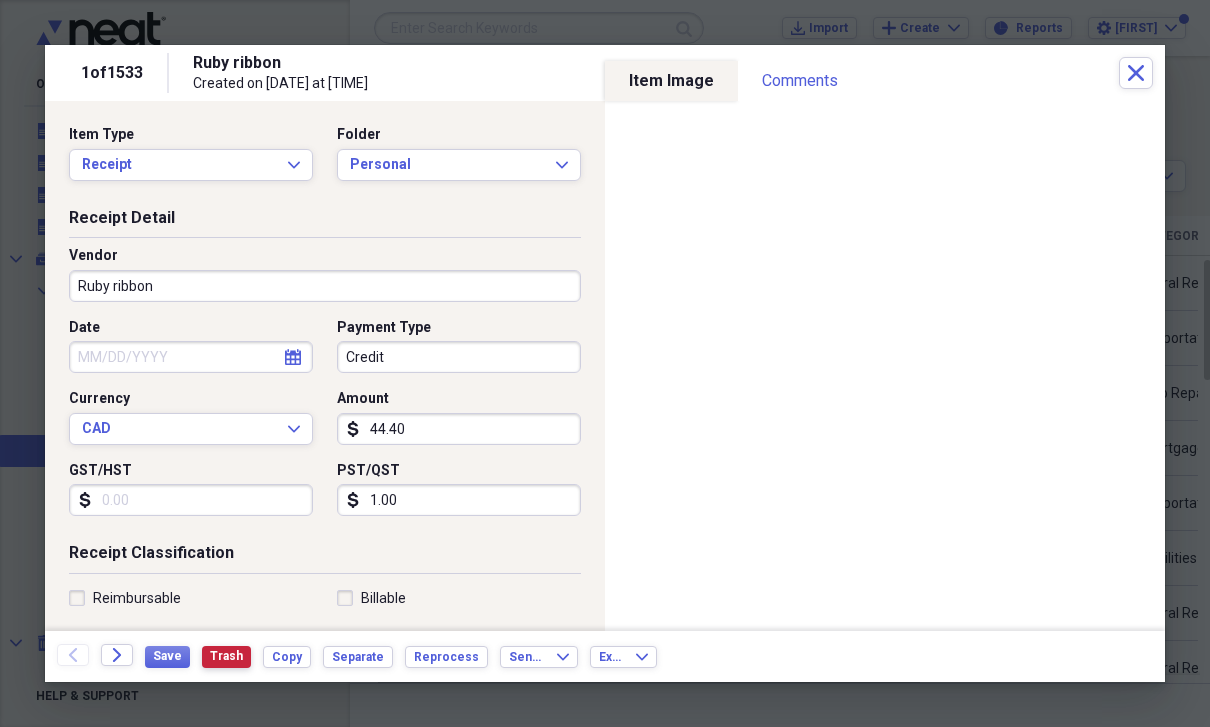 click on "Trash" at bounding box center (226, 656) 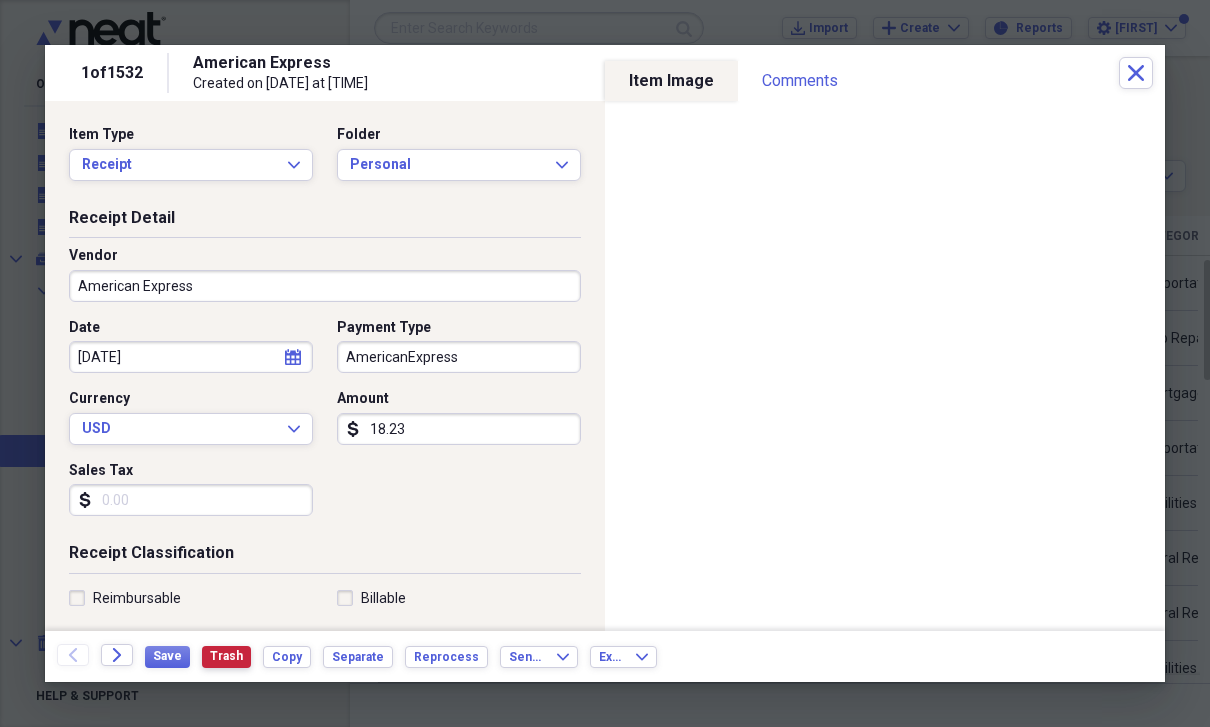 click on "Trash" at bounding box center [226, 657] 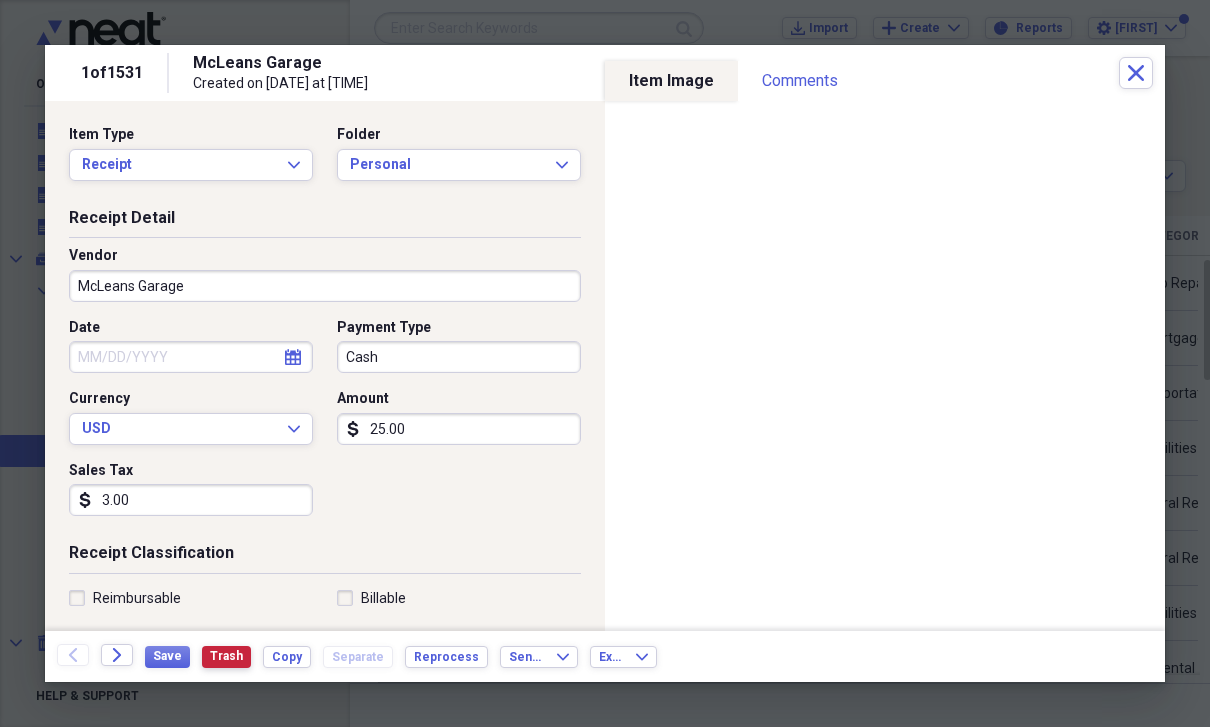 click on "Trash" at bounding box center (226, 656) 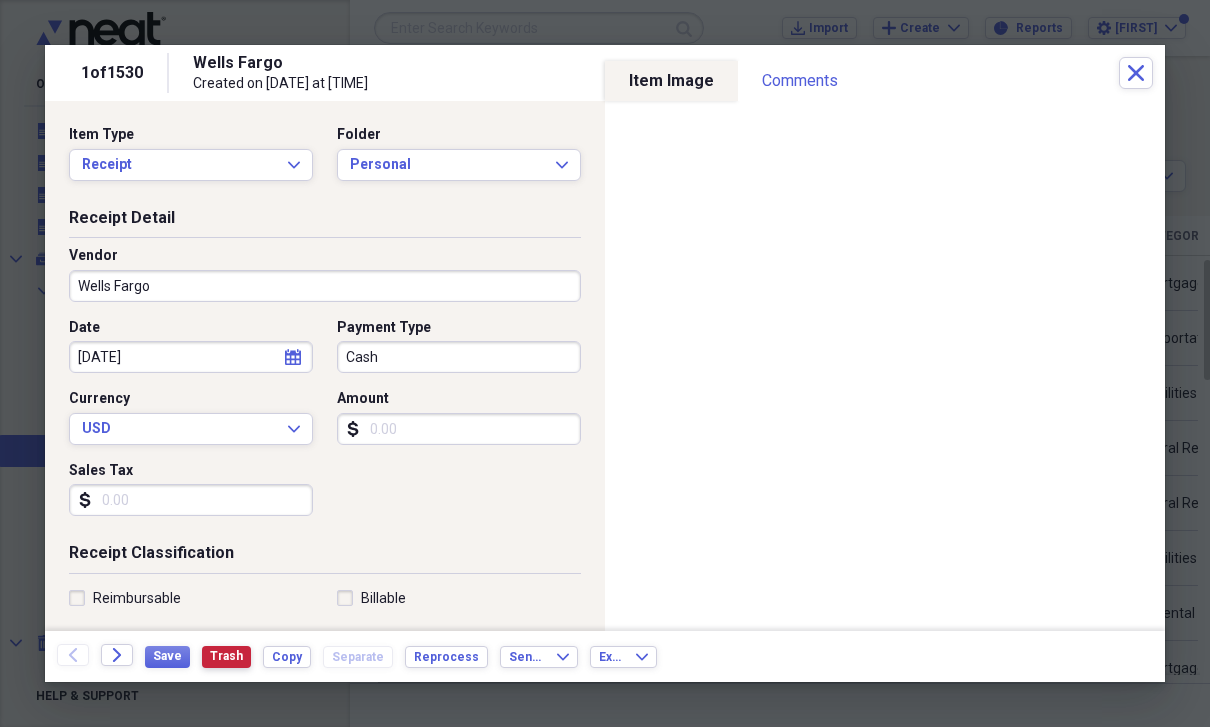 click on "Trash" at bounding box center (226, 656) 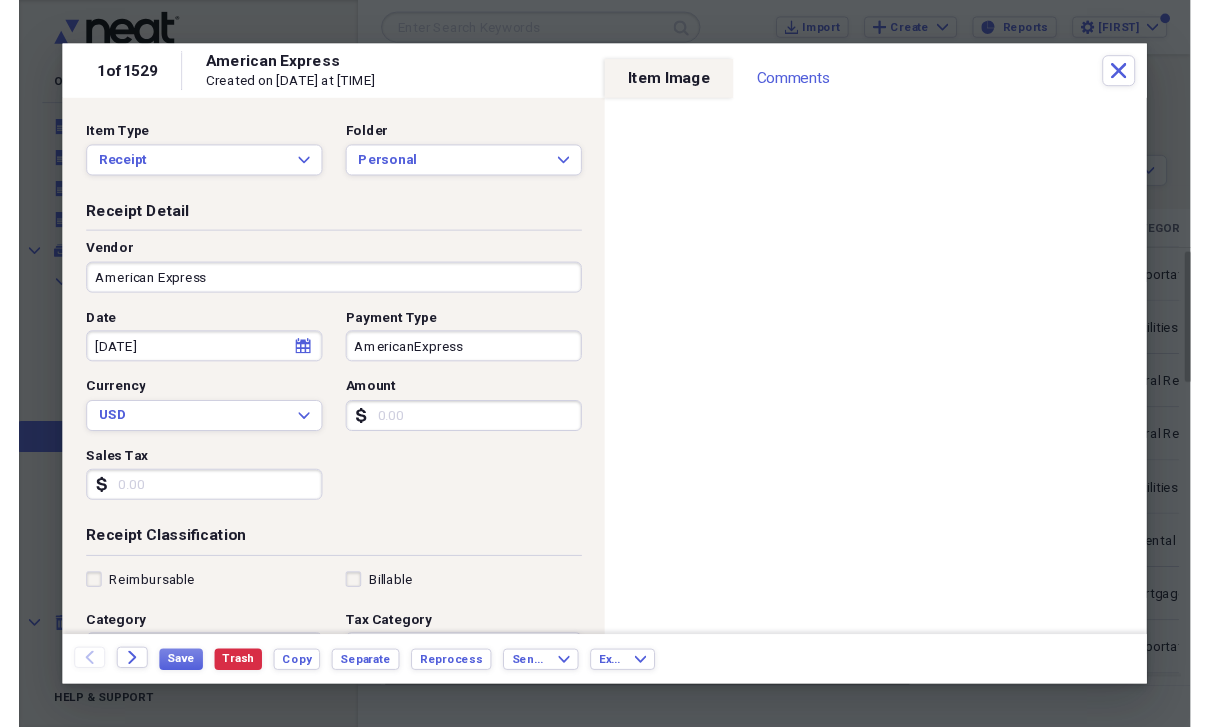 scroll, scrollTop: 24, scrollLeft: 0, axis: vertical 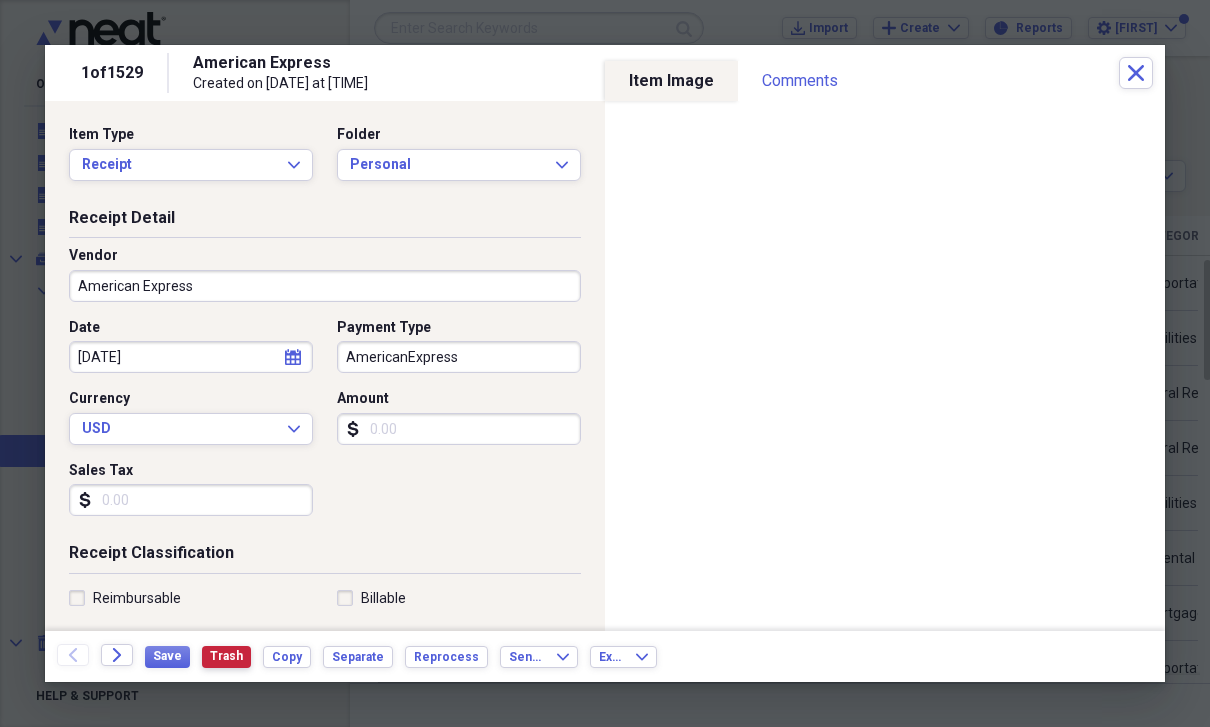 click on "Trash" at bounding box center [226, 656] 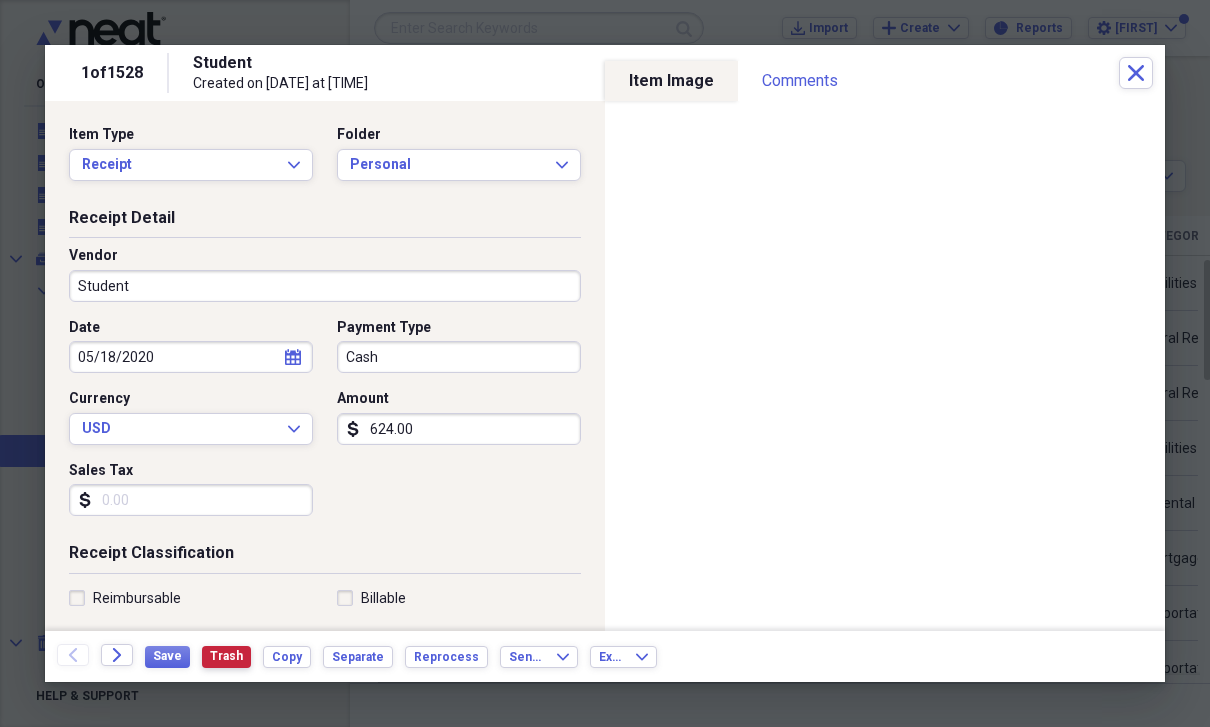 click on "Trash" at bounding box center [226, 656] 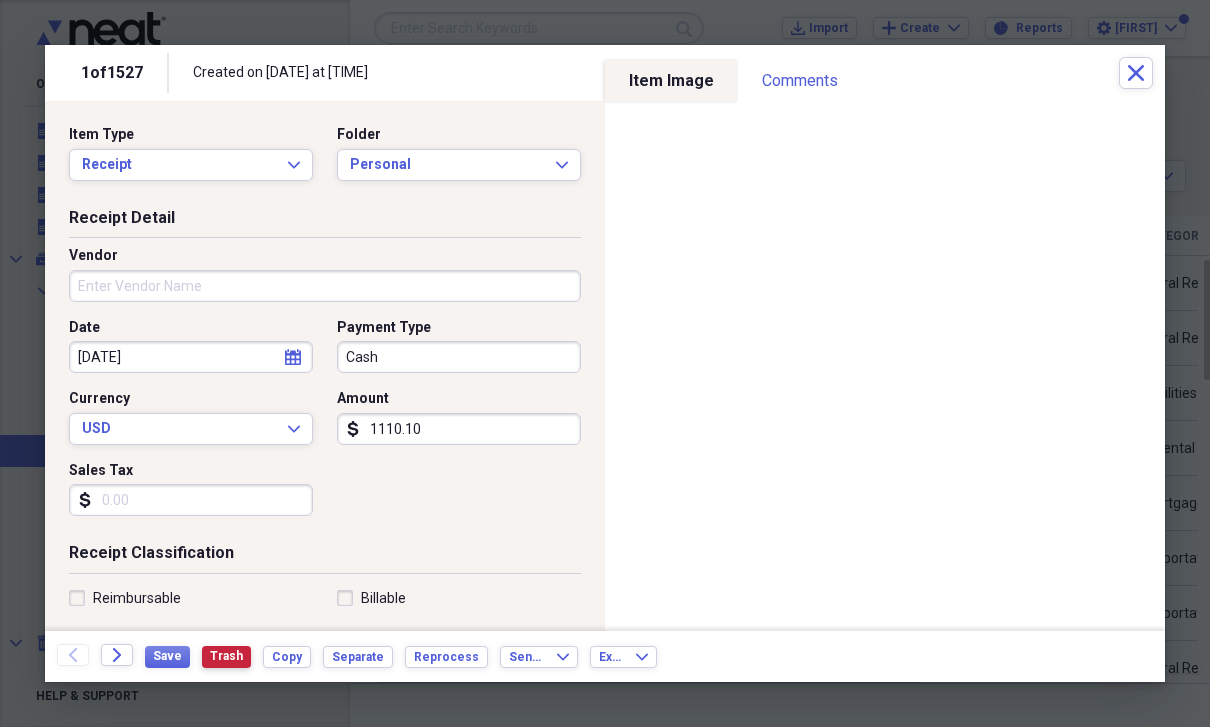click on "Trash" at bounding box center [226, 656] 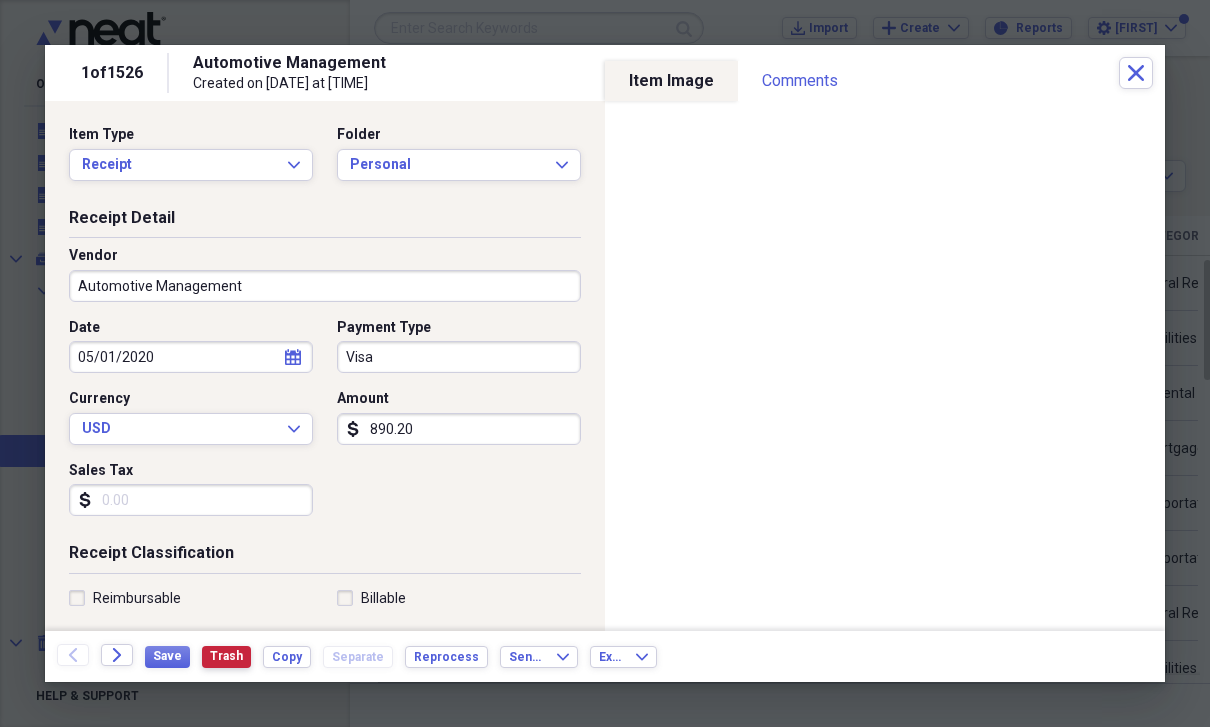 click on "Trash" at bounding box center (226, 656) 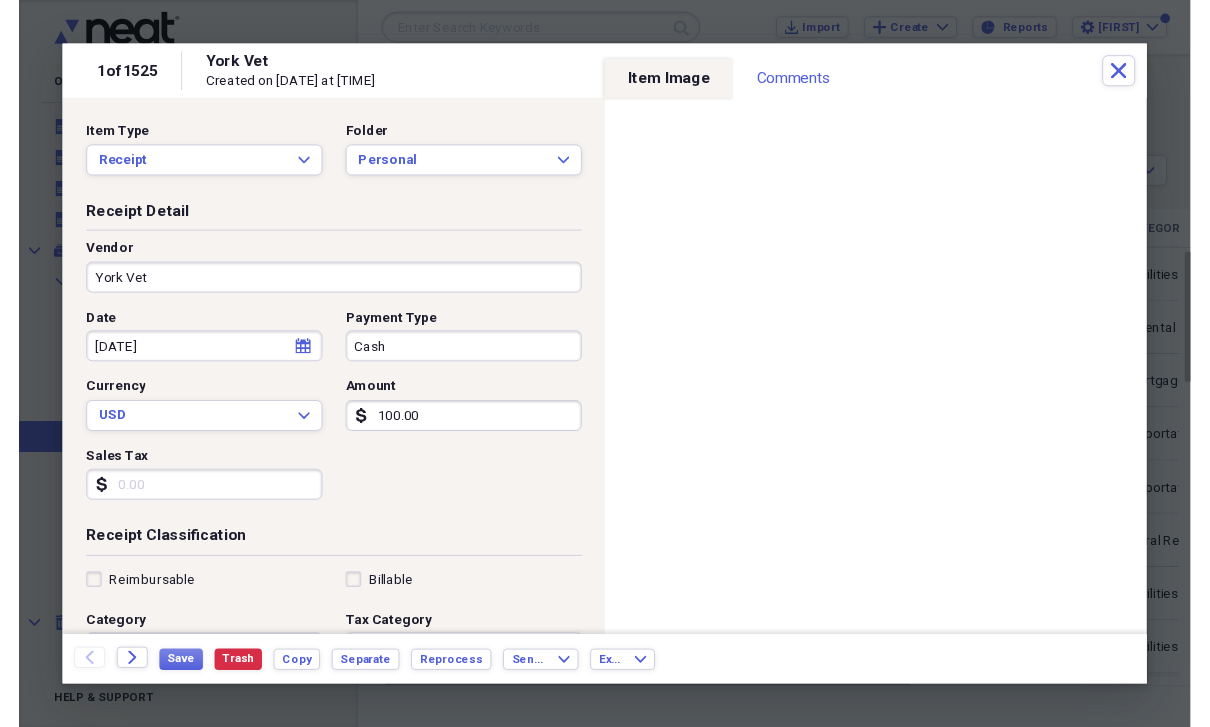 scroll, scrollTop: 24, scrollLeft: 0, axis: vertical 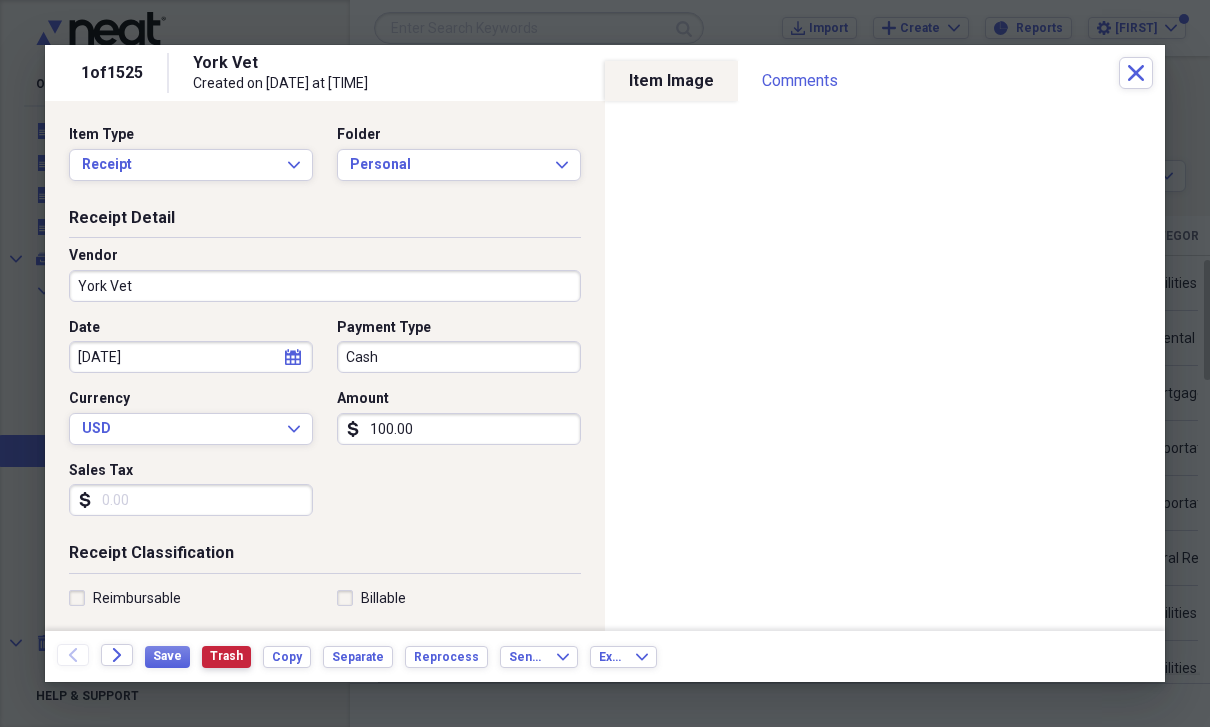 click on "Trash" at bounding box center [226, 656] 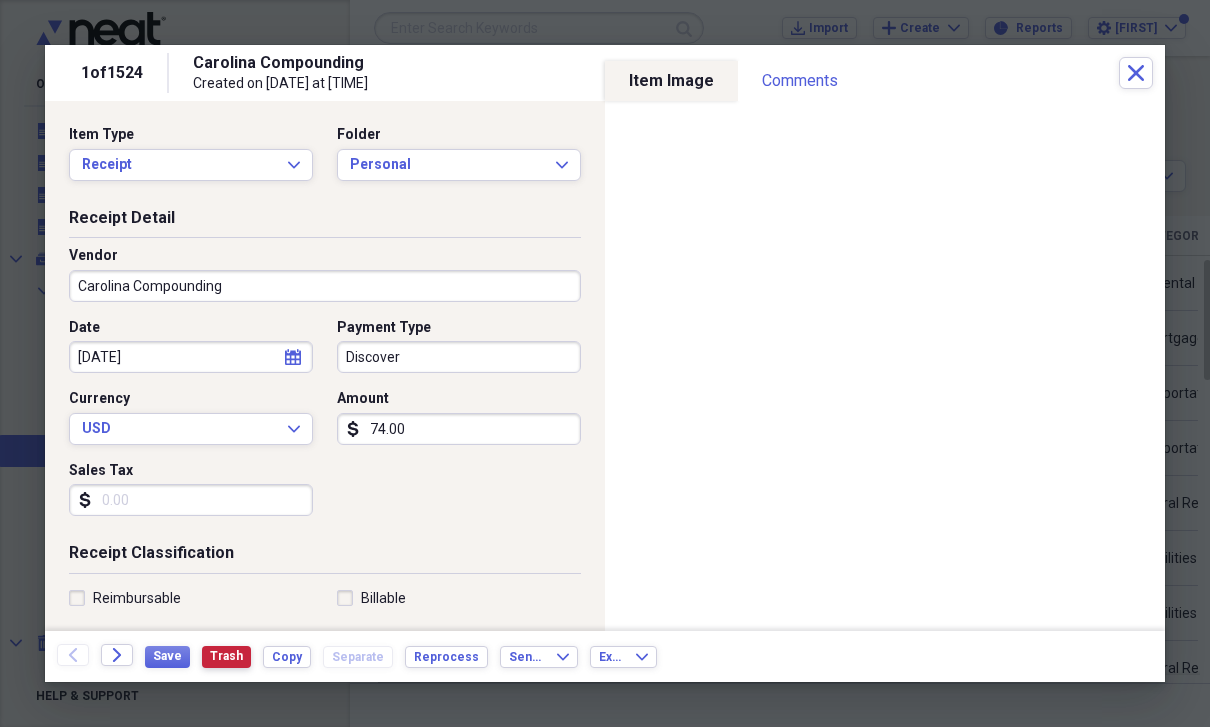 click on "Trash" at bounding box center [226, 656] 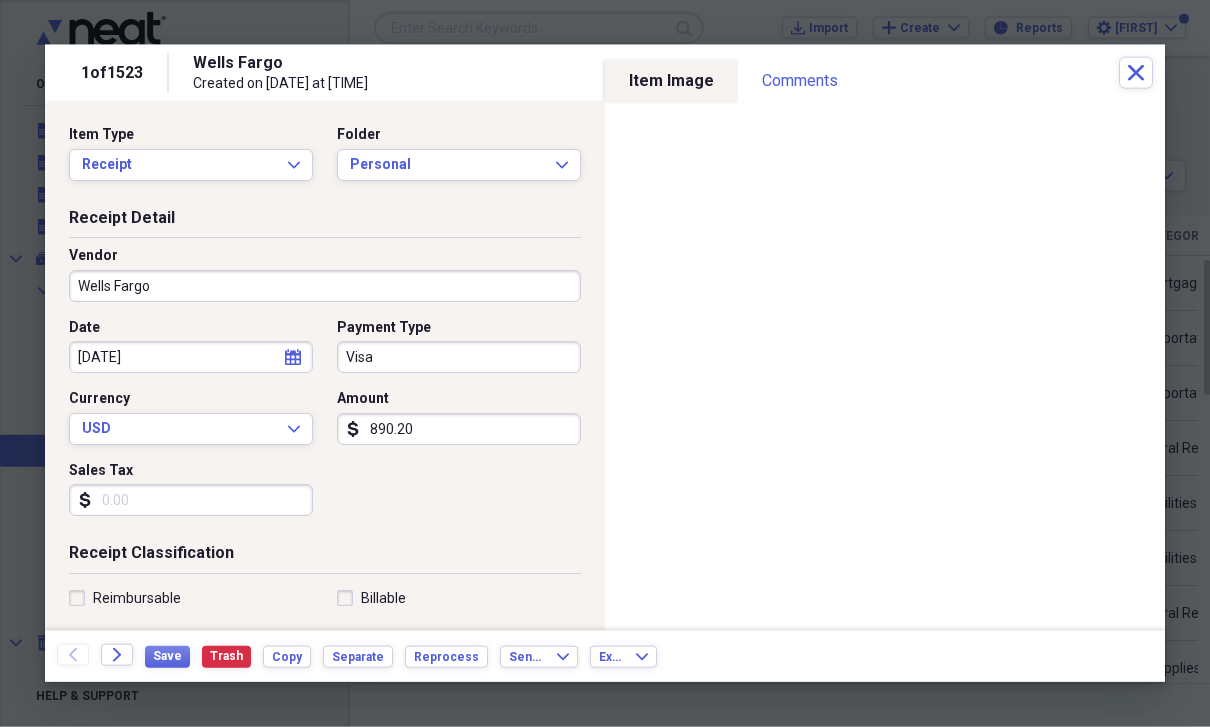 scroll, scrollTop: 24, scrollLeft: 0, axis: vertical 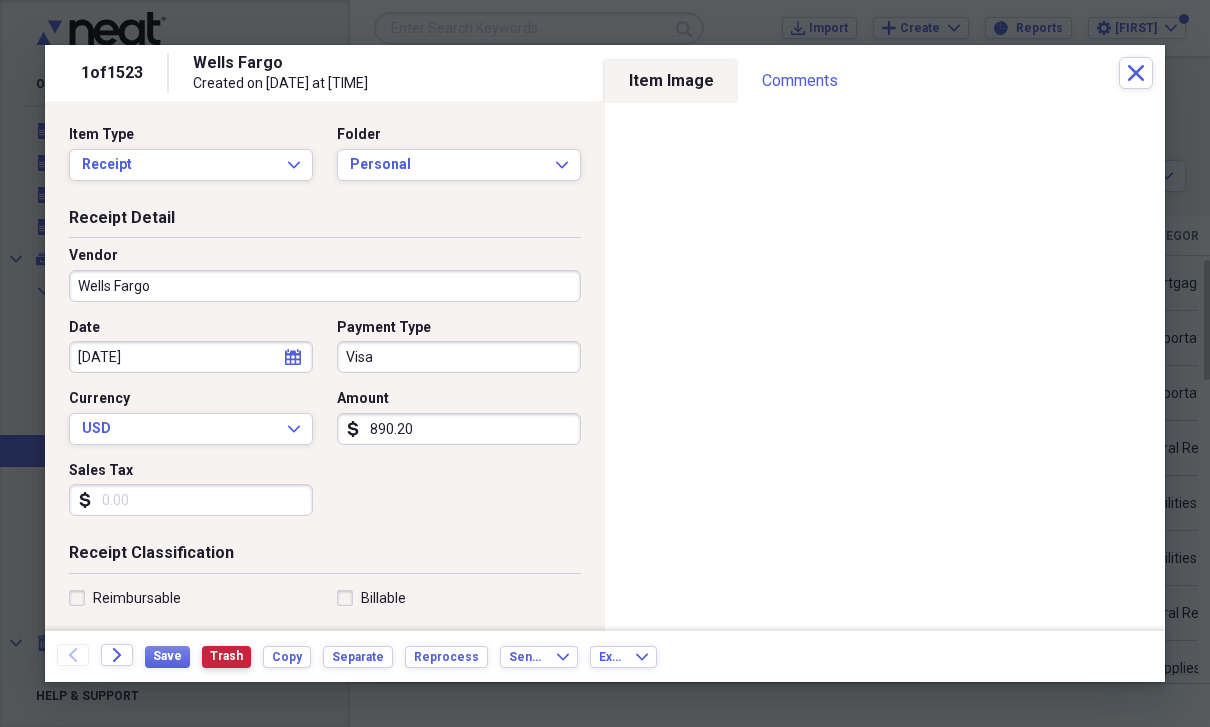 click on "Trash" at bounding box center (226, 656) 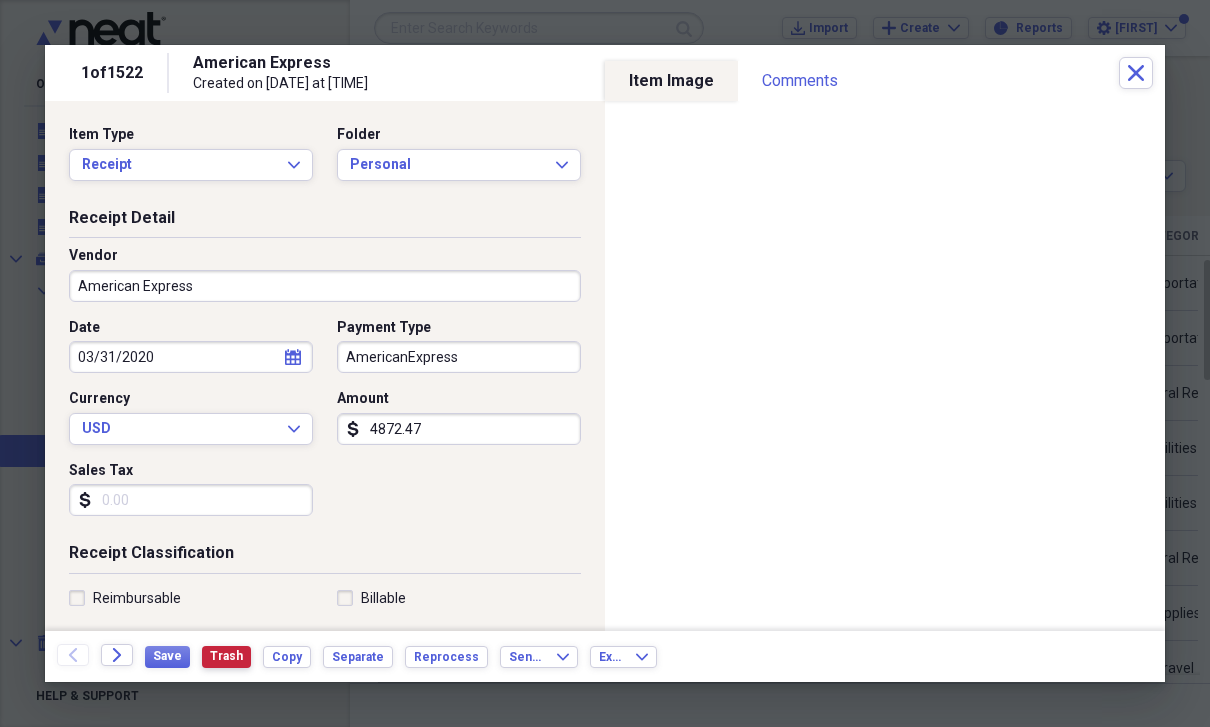 click on "Trash" at bounding box center (226, 656) 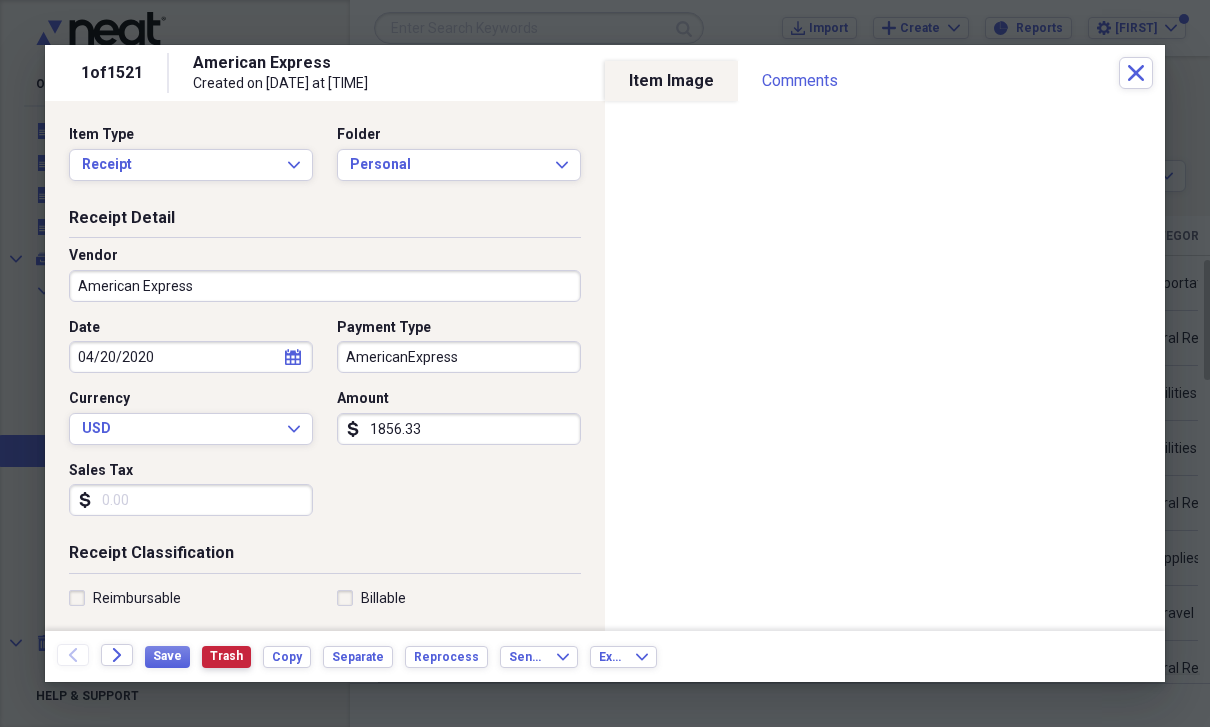 click on "Trash" at bounding box center (226, 656) 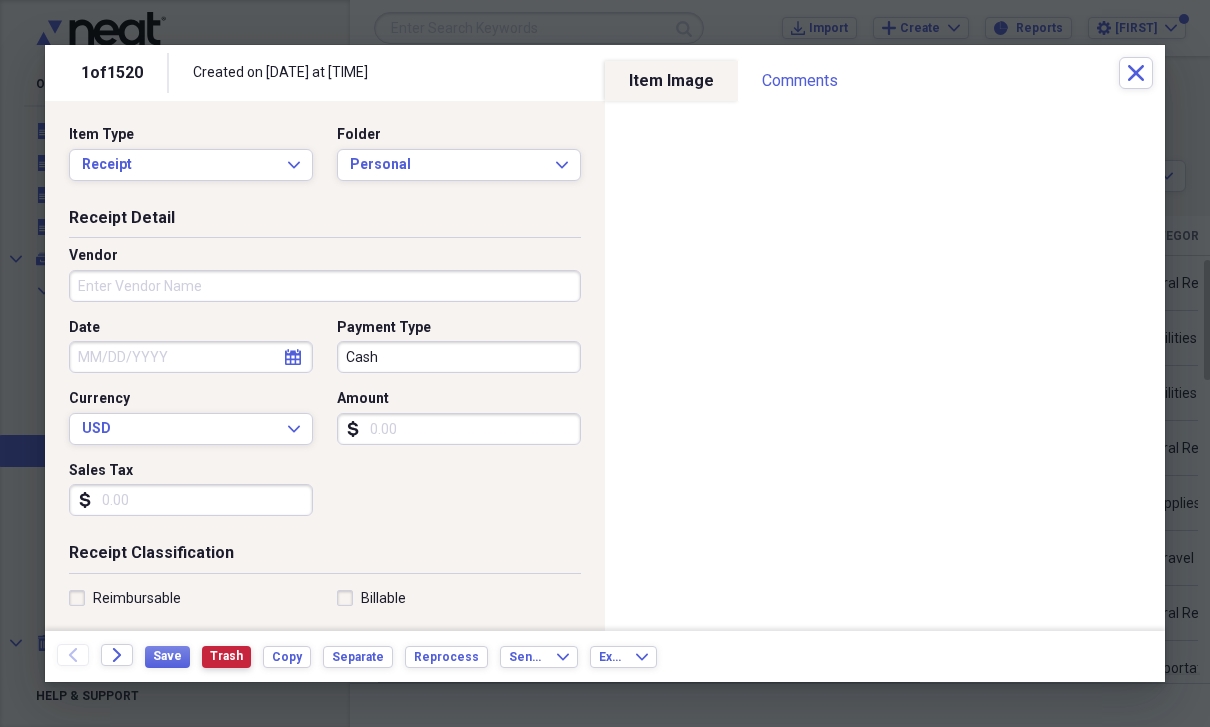 click on "Trash" at bounding box center (226, 656) 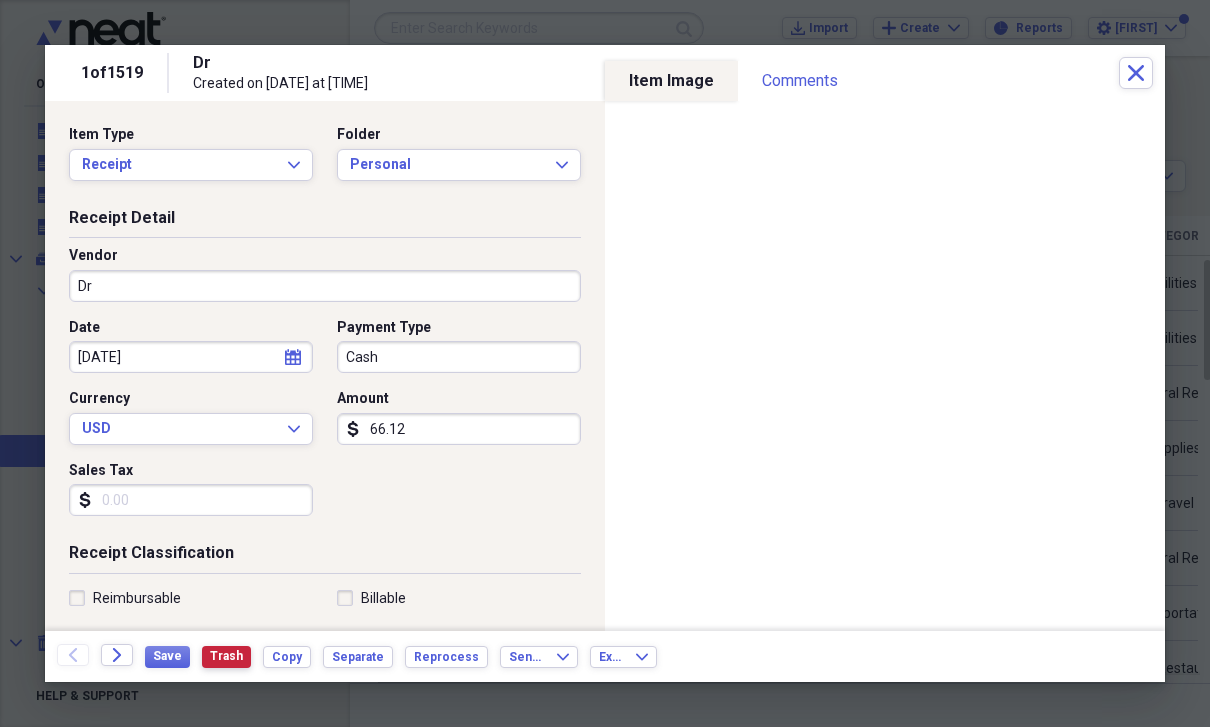 click on "Trash" at bounding box center (226, 656) 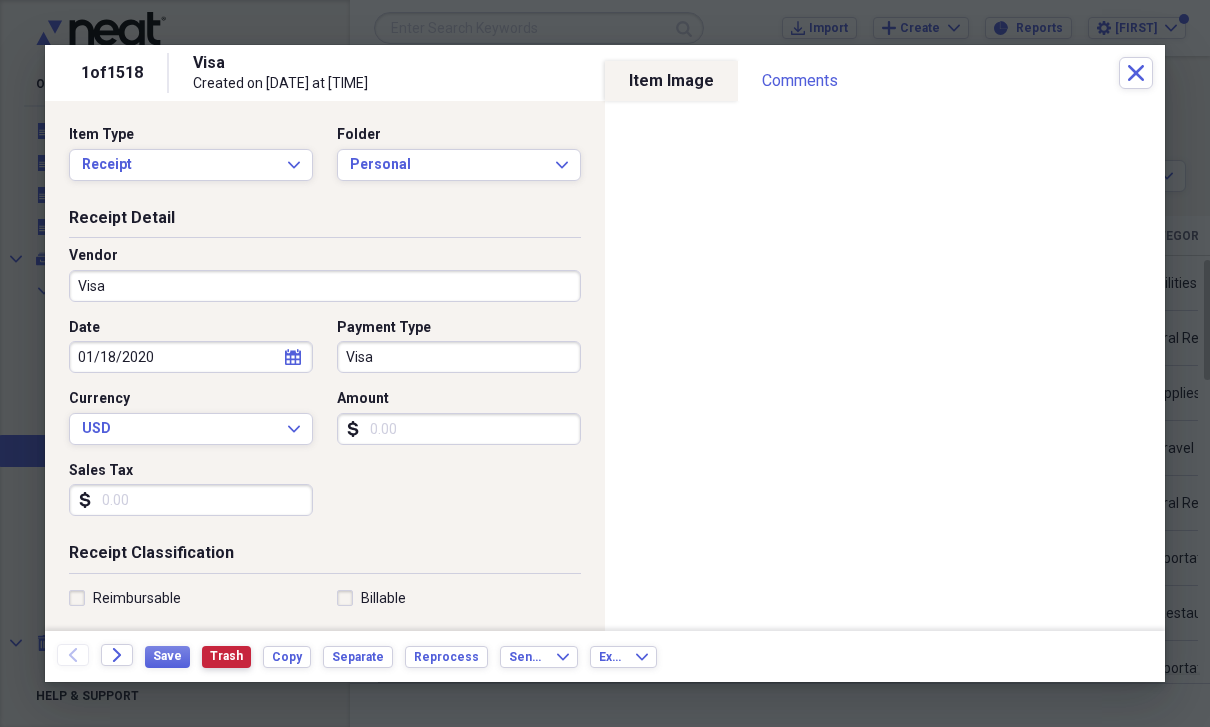 click on "Trash" at bounding box center (226, 656) 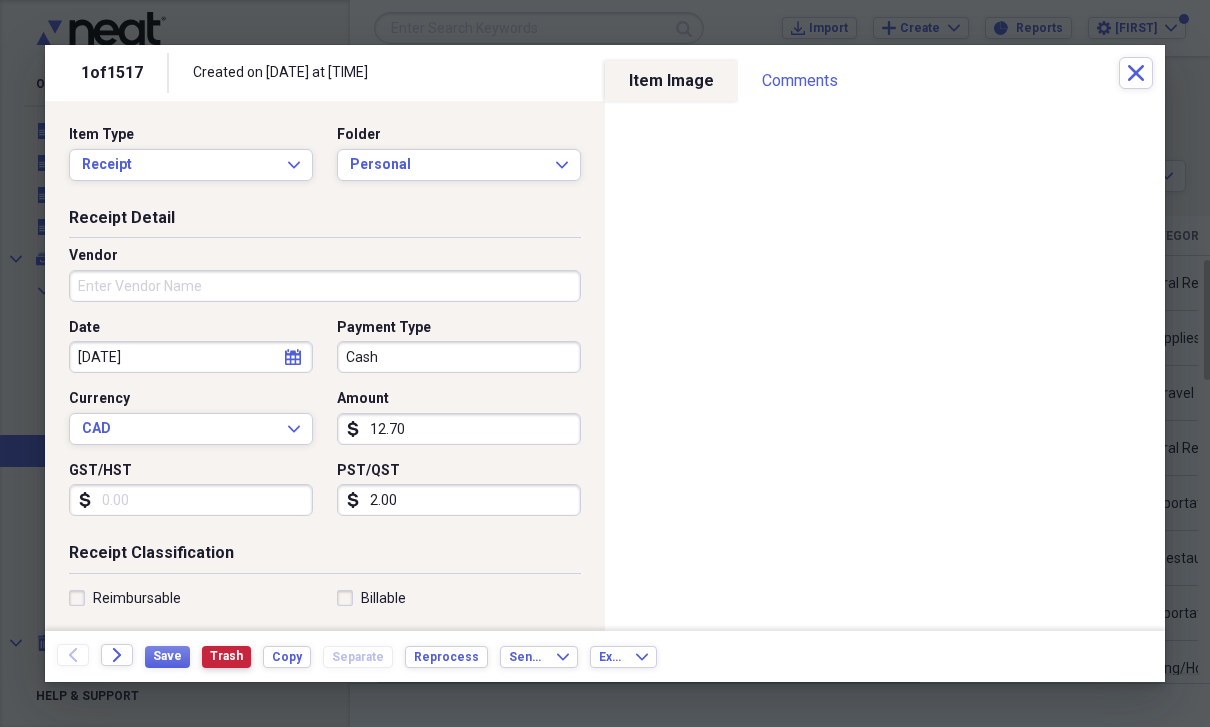click on "Trash" at bounding box center (226, 656) 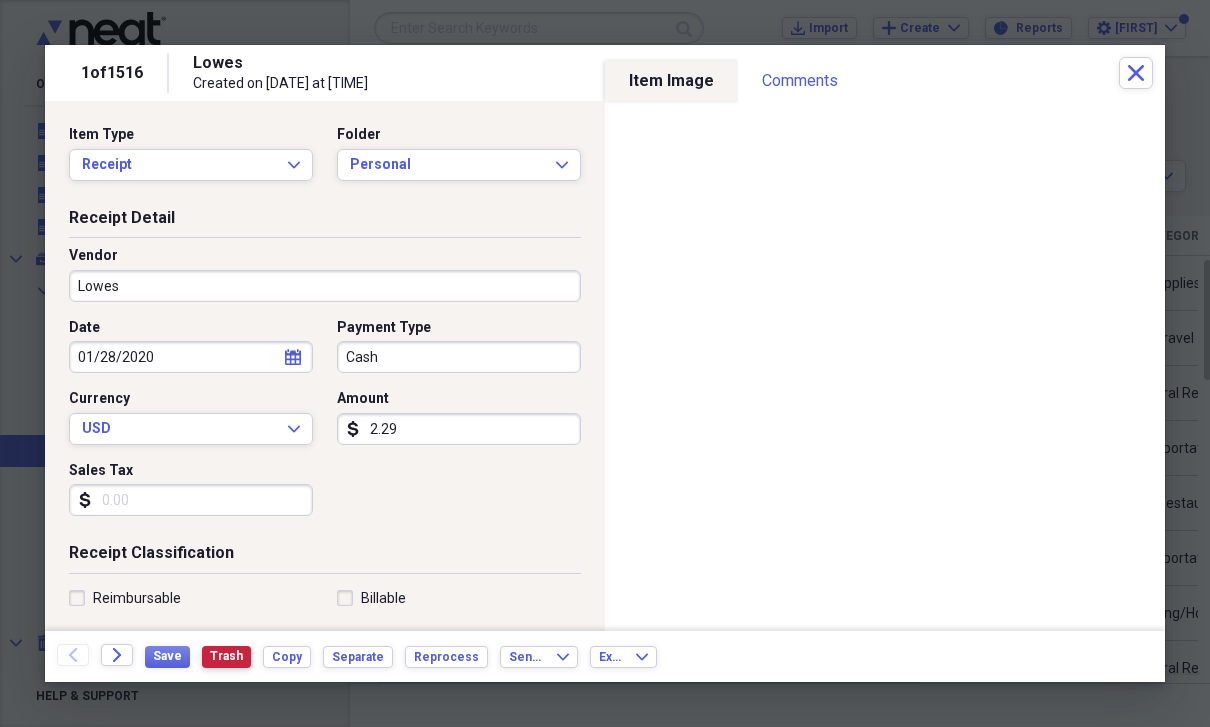 click on "Trash" at bounding box center [226, 656] 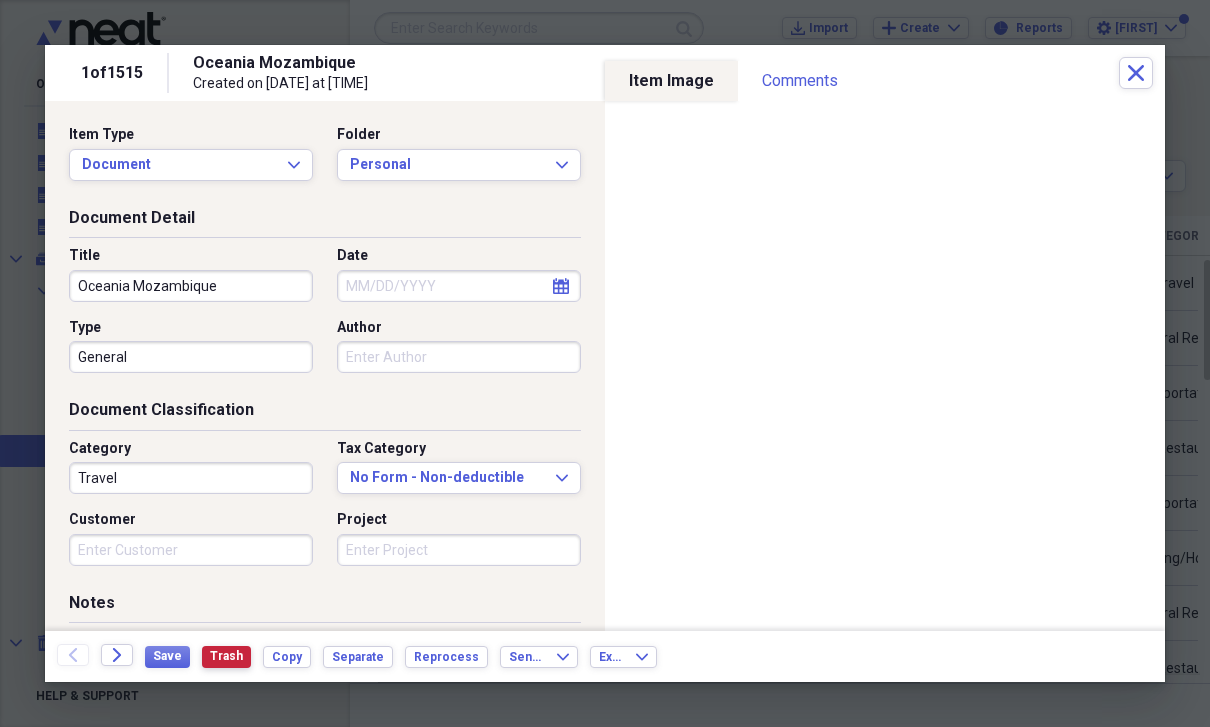 click on "Trash" at bounding box center [226, 656] 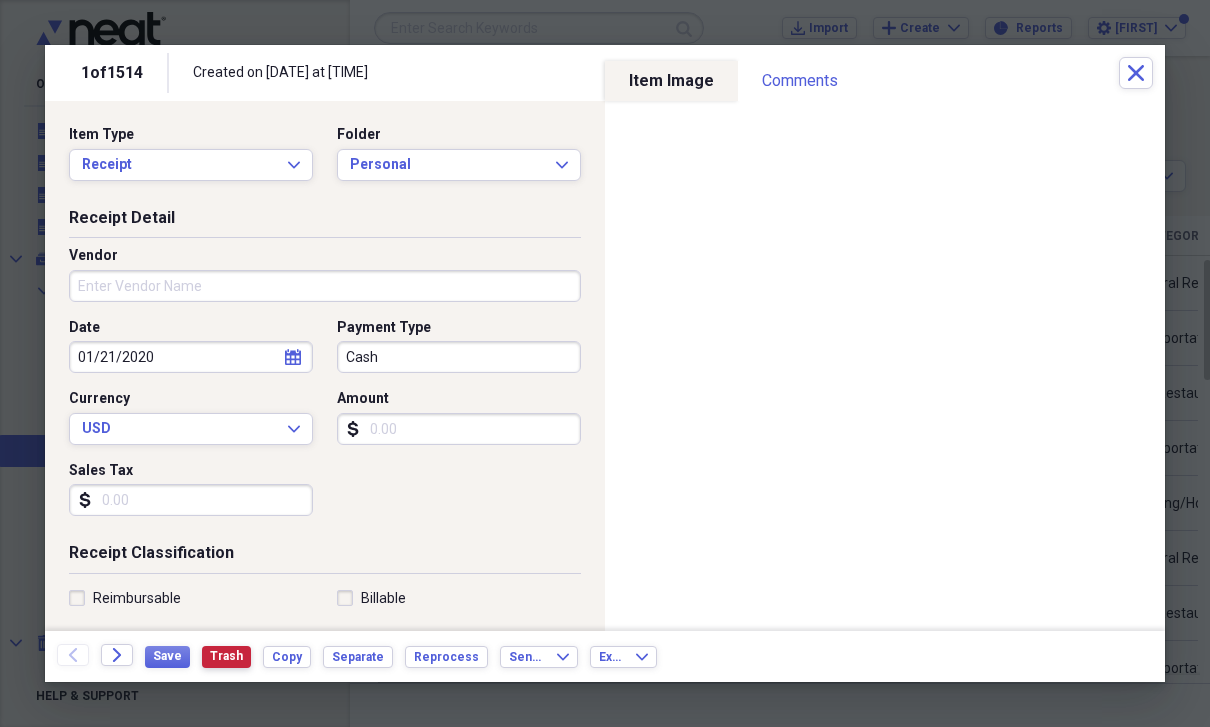 click on "Trash" at bounding box center (226, 656) 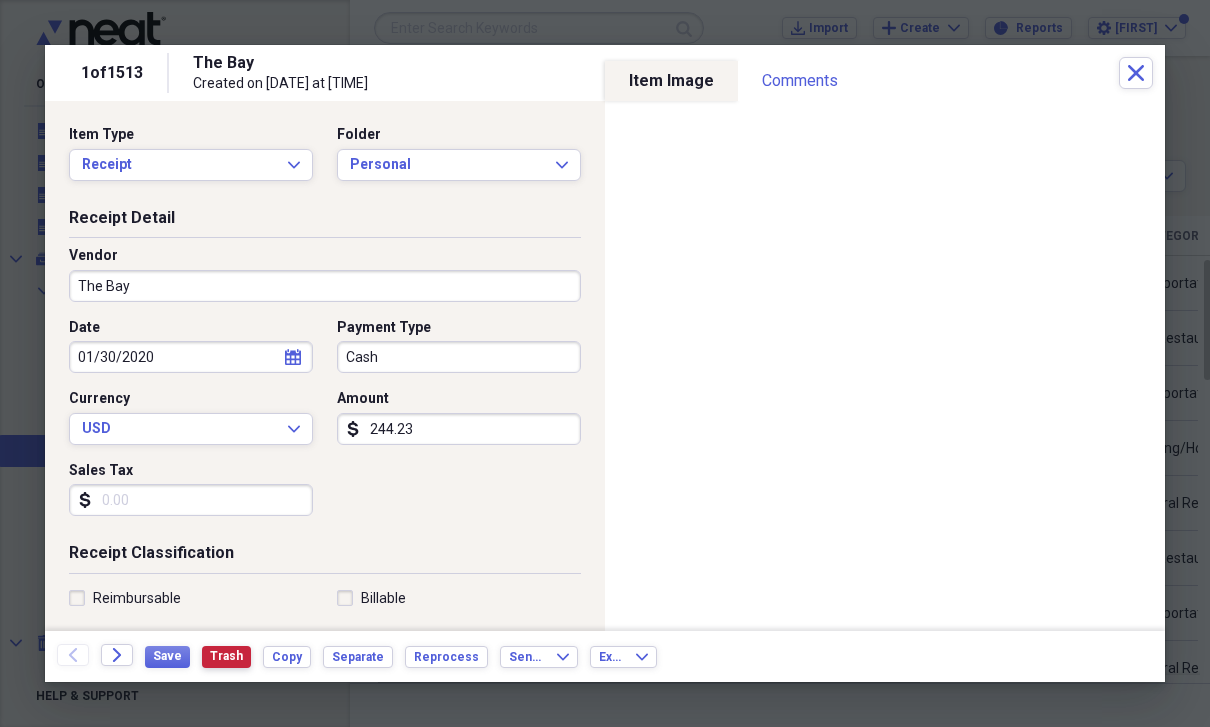 click on "Trash" at bounding box center [226, 656] 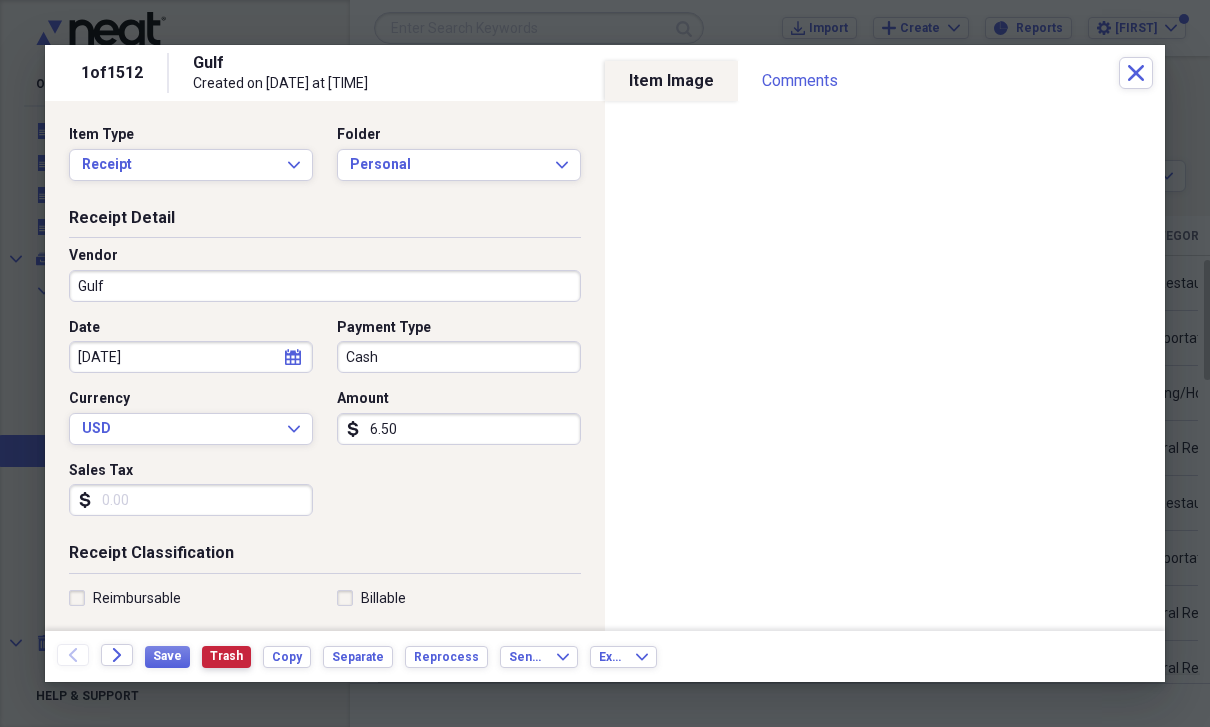 click on "Trash" at bounding box center [226, 656] 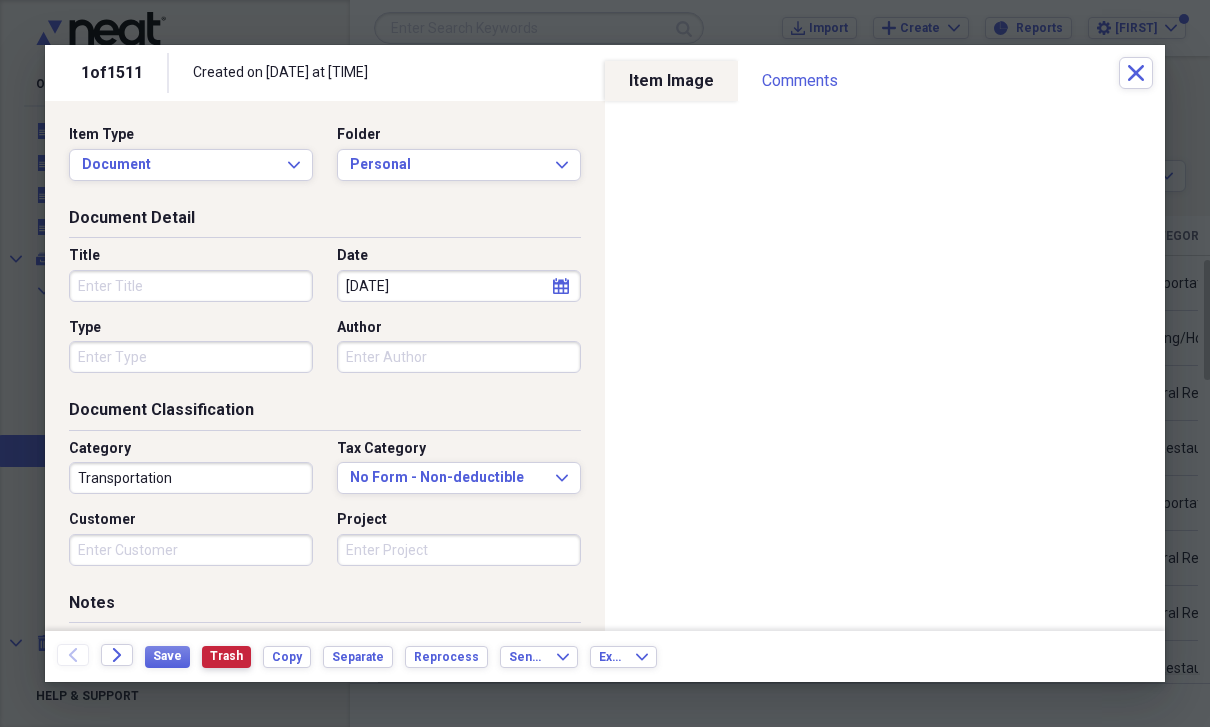 click on "Trash" at bounding box center (226, 656) 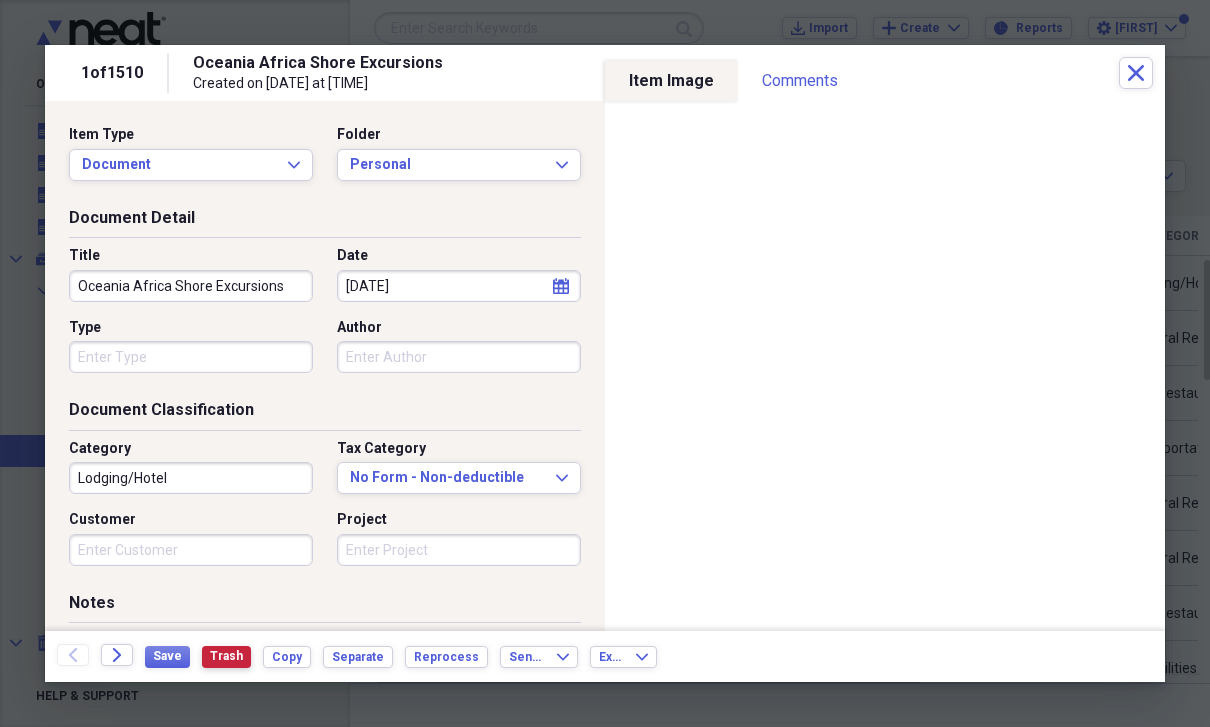 click on "Trash" at bounding box center [226, 656] 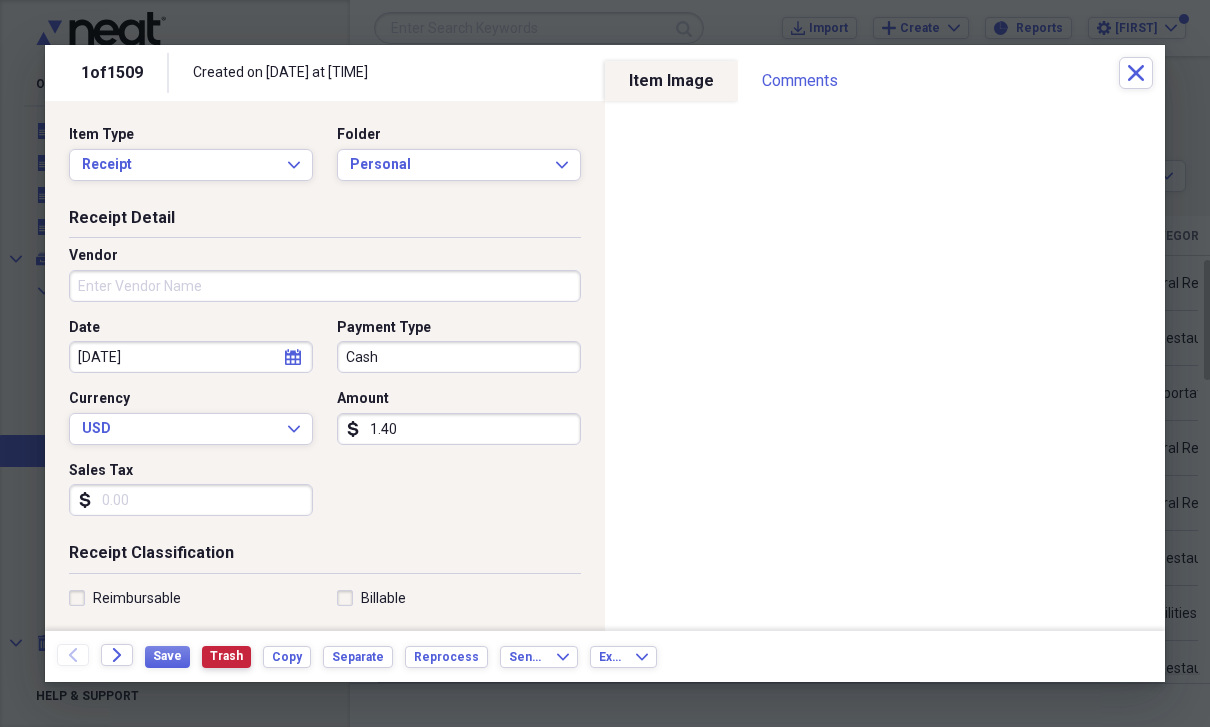 click on "Trash" at bounding box center [226, 656] 